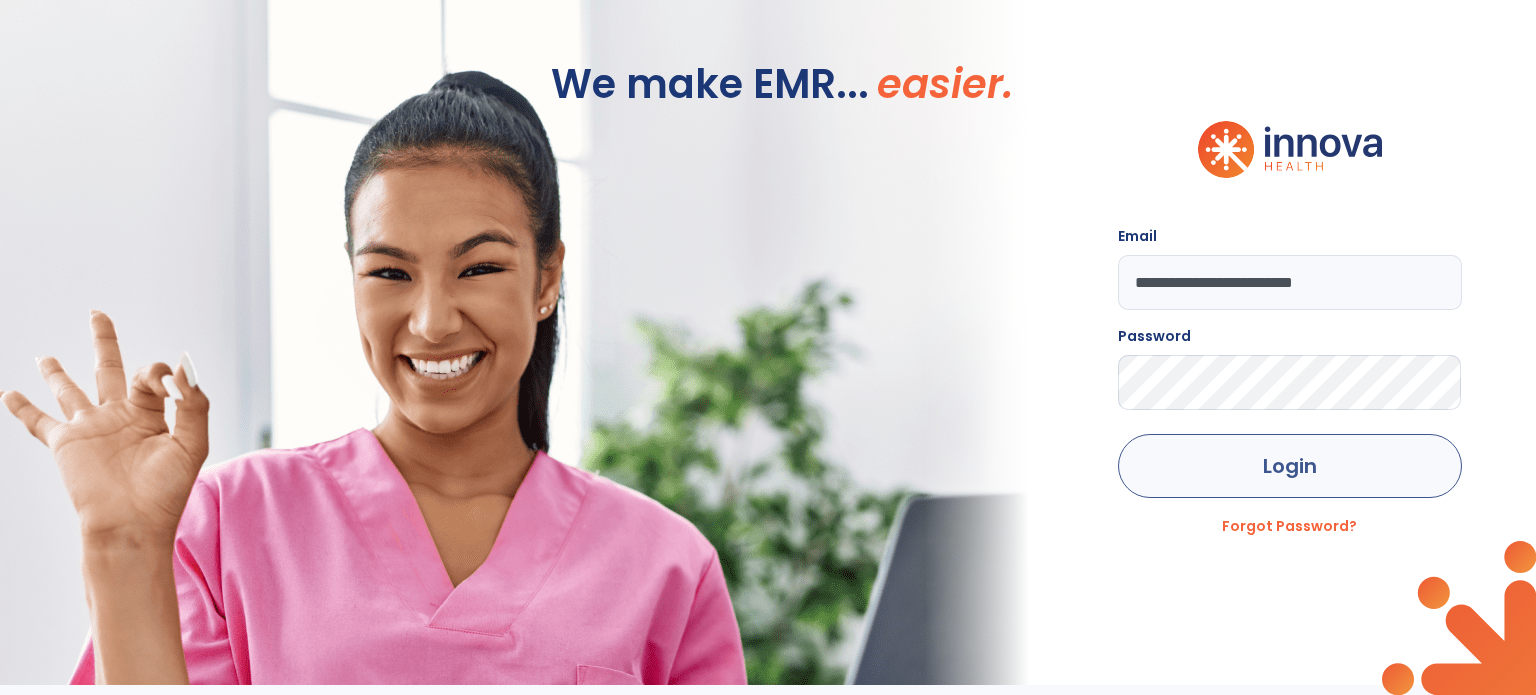 scroll, scrollTop: 0, scrollLeft: 0, axis: both 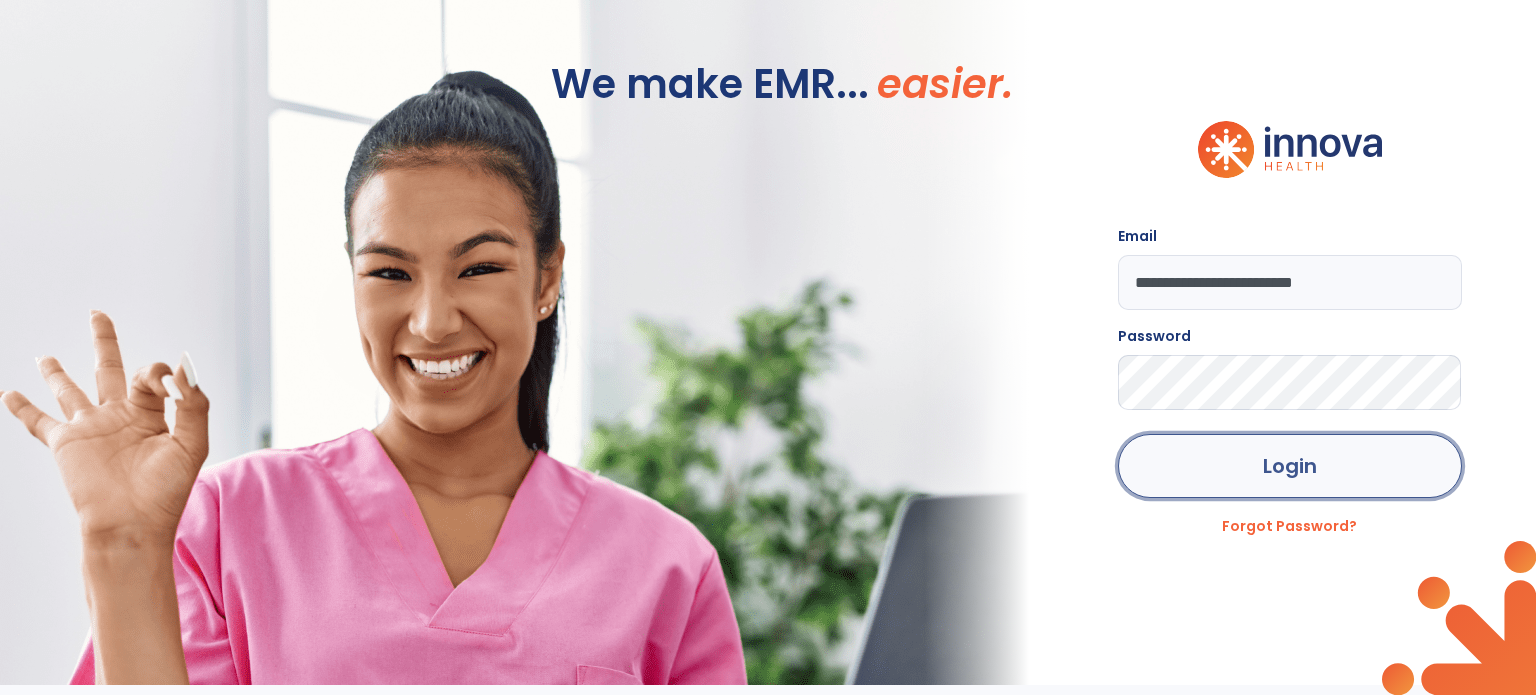 click on "Login" 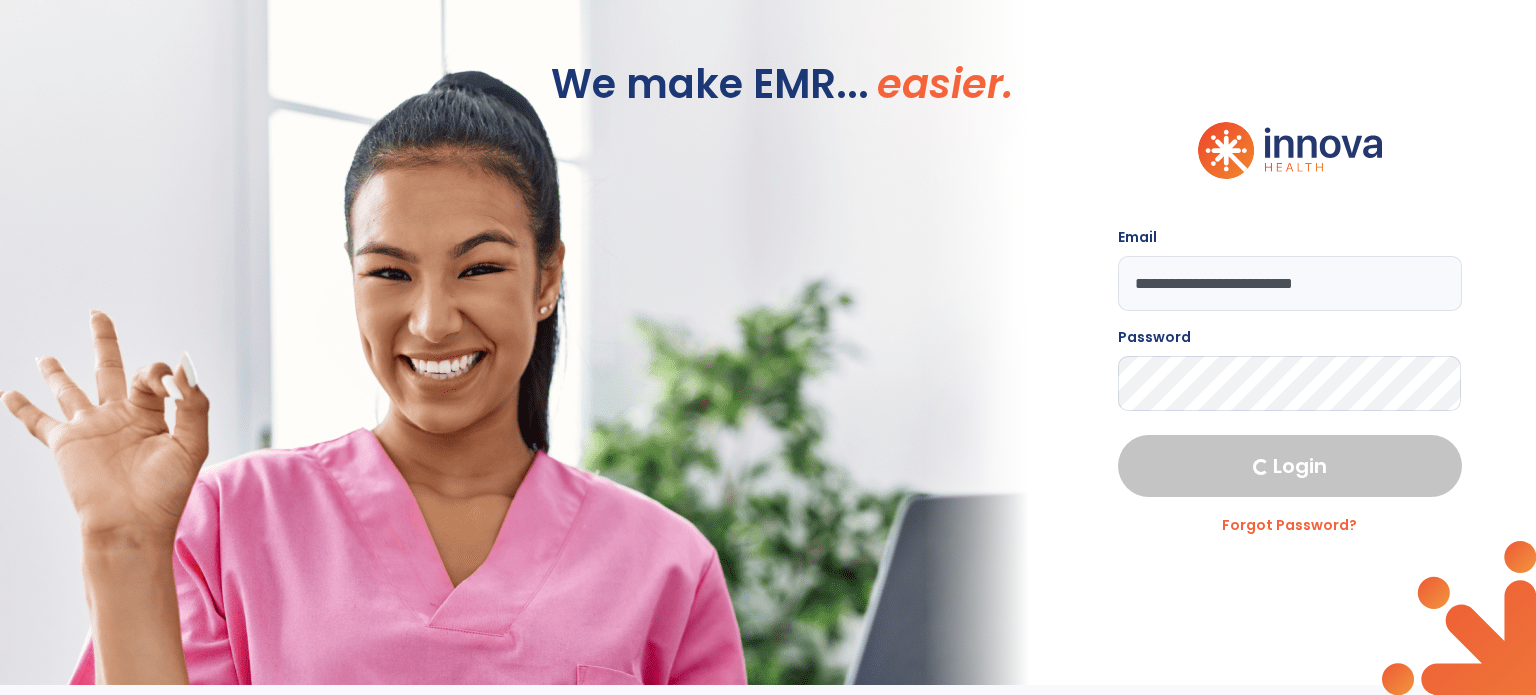 select on "***" 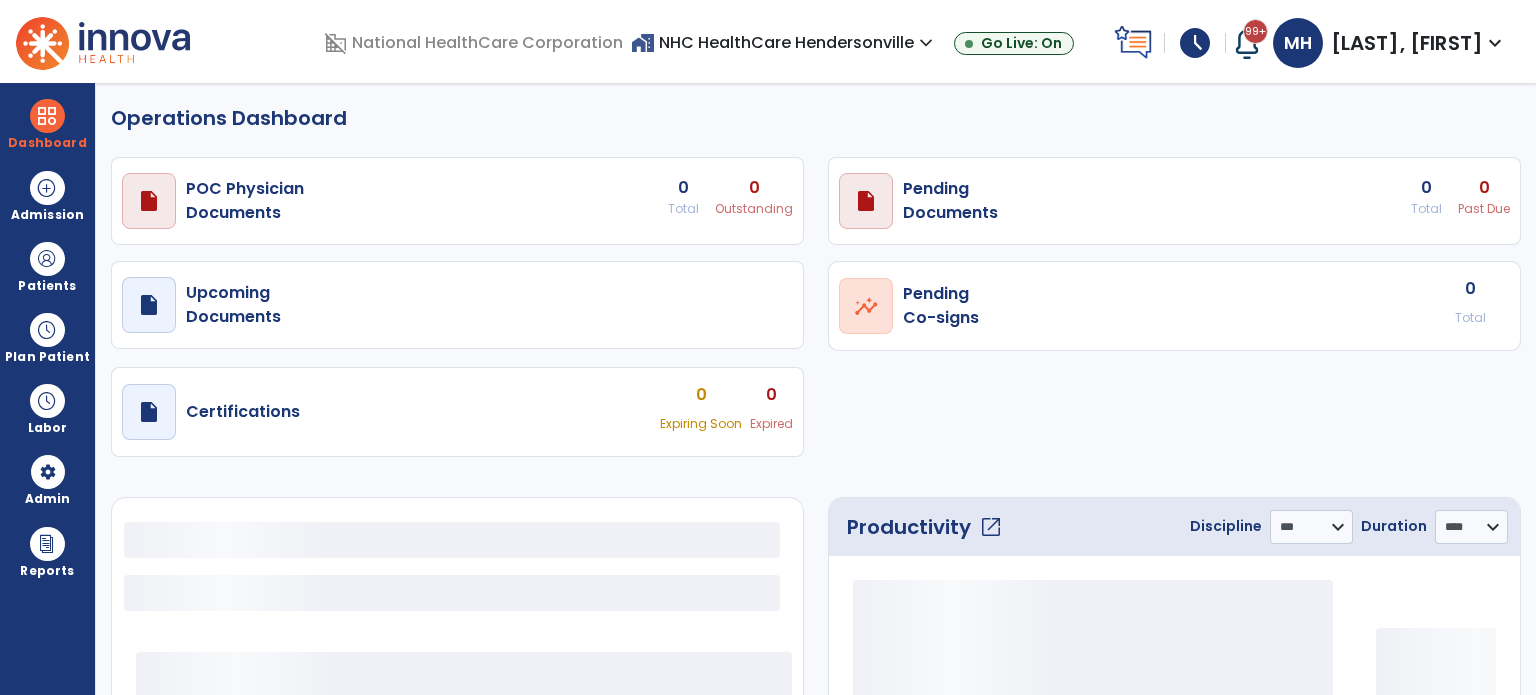 select on "***" 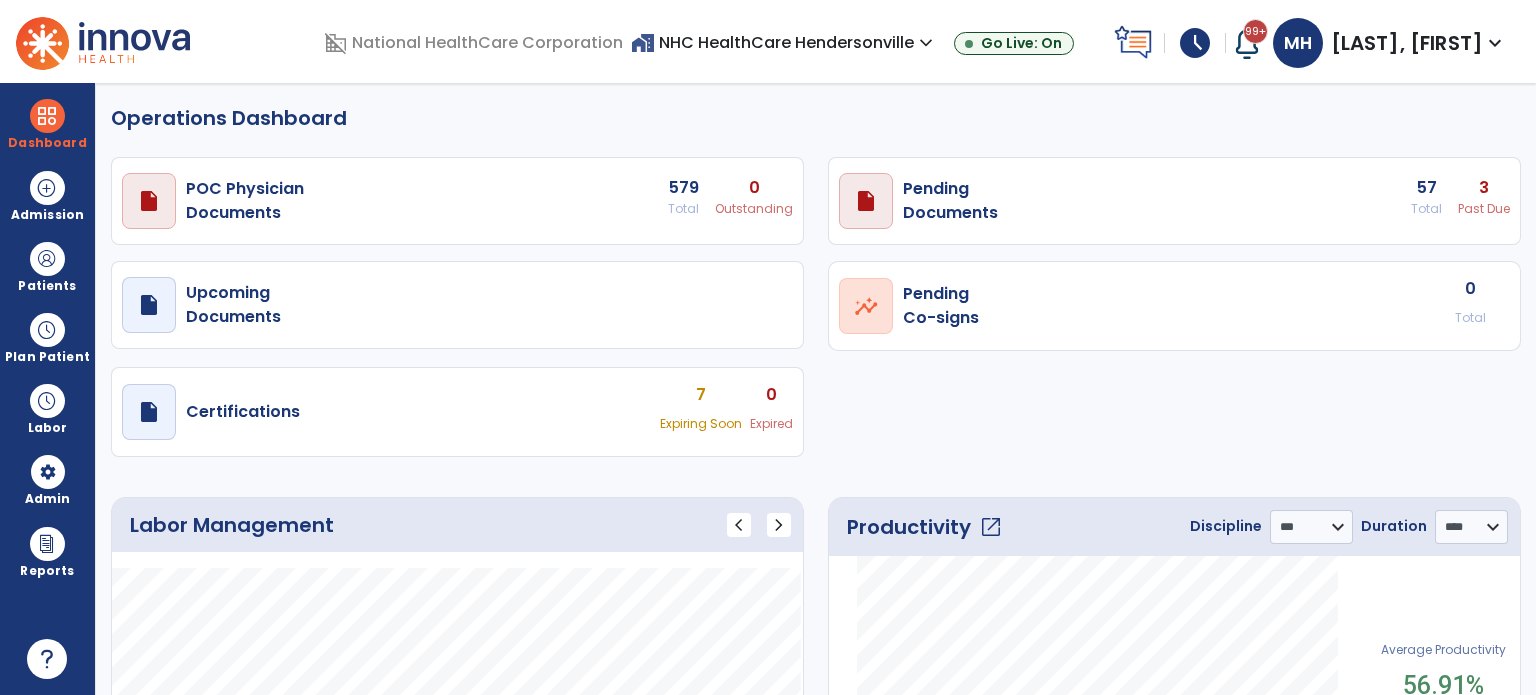 click on "Operations Dashboard   draft   open_in_new  POC Physician  Documents 579 Total 0 Outstanding  draft   open_in_new  Pending   Documents 57 Total 3 Past Due  draft   open_in_new  Upcoming   Documents  open_in_new  Pending   Co-signs  0 Total  draft   open_in_new  Certifications 7 Expiring Soon 0 Expired Labor Management chevron_left chevron_right
Label
Value" 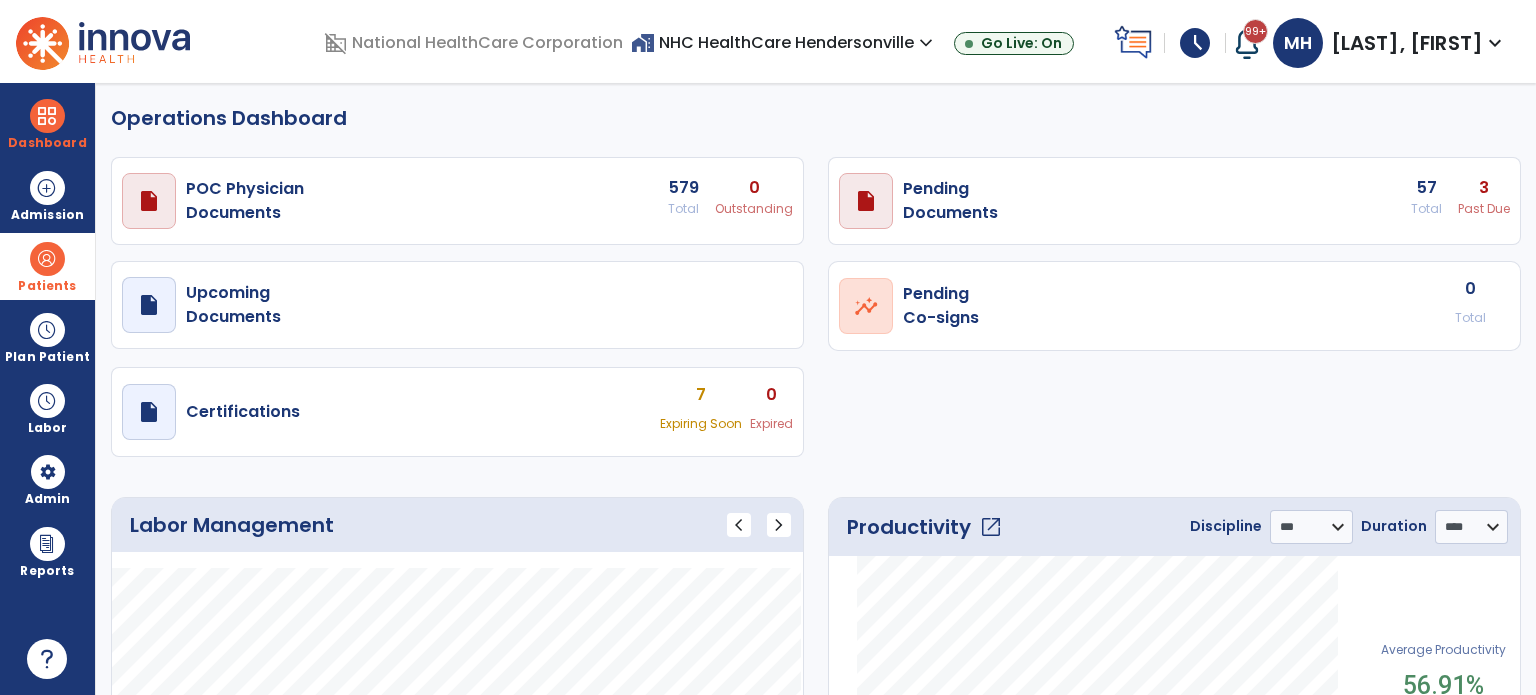 click at bounding box center [47, 259] 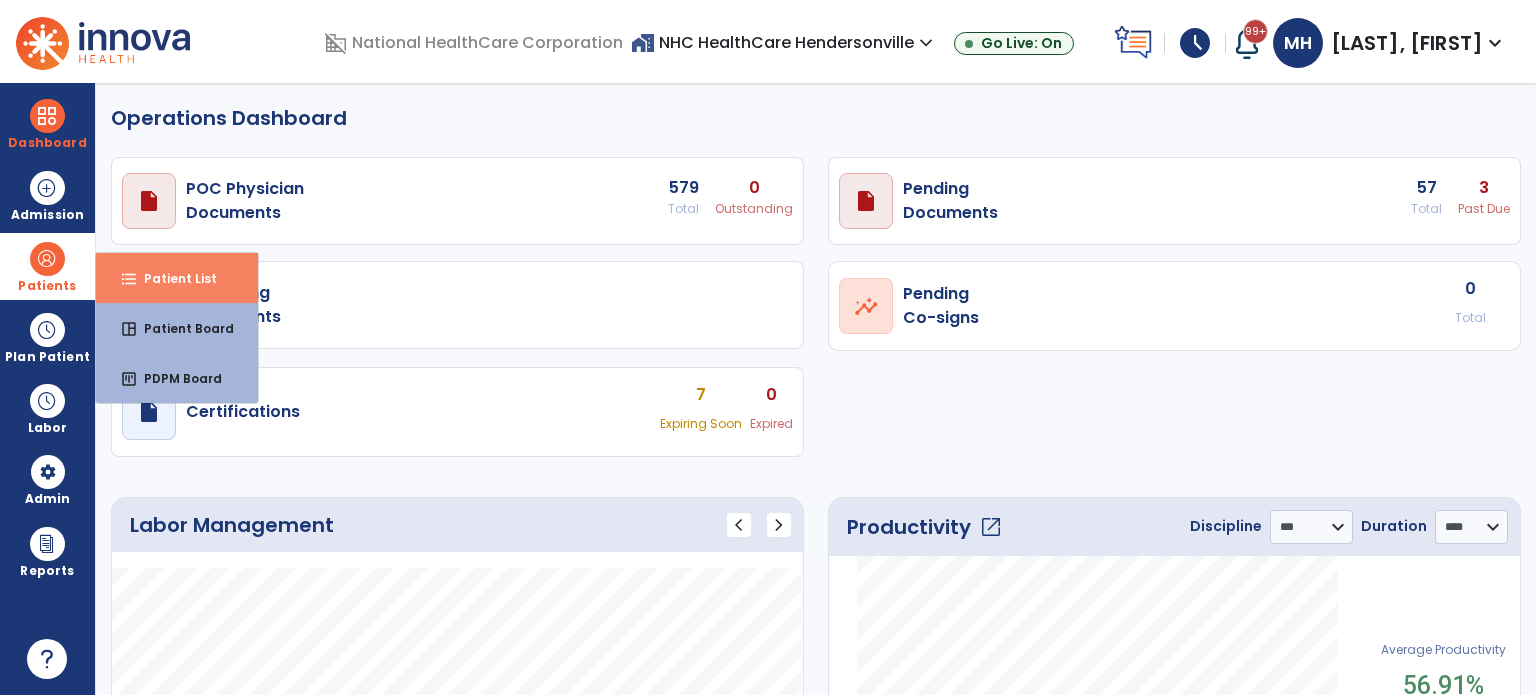 click on "Patient List" at bounding box center (172, 278) 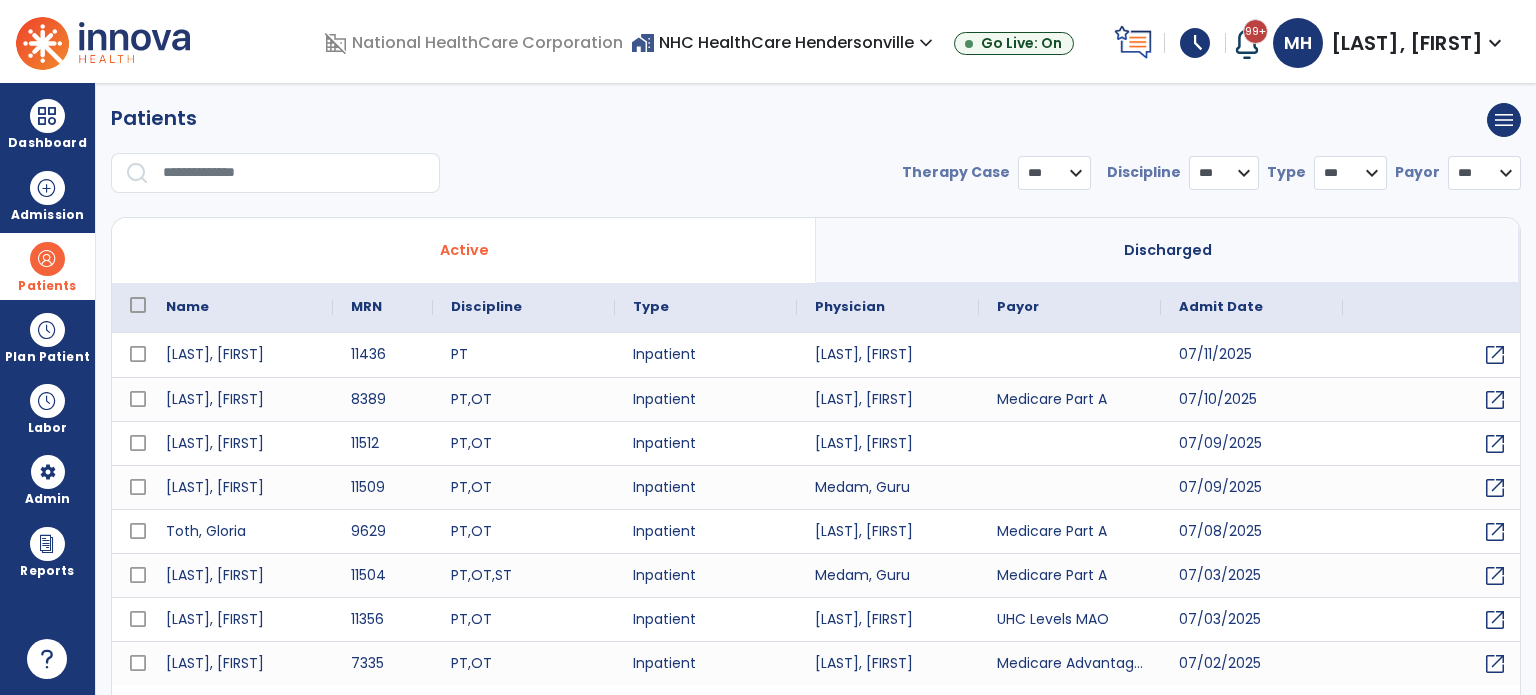 select on "***" 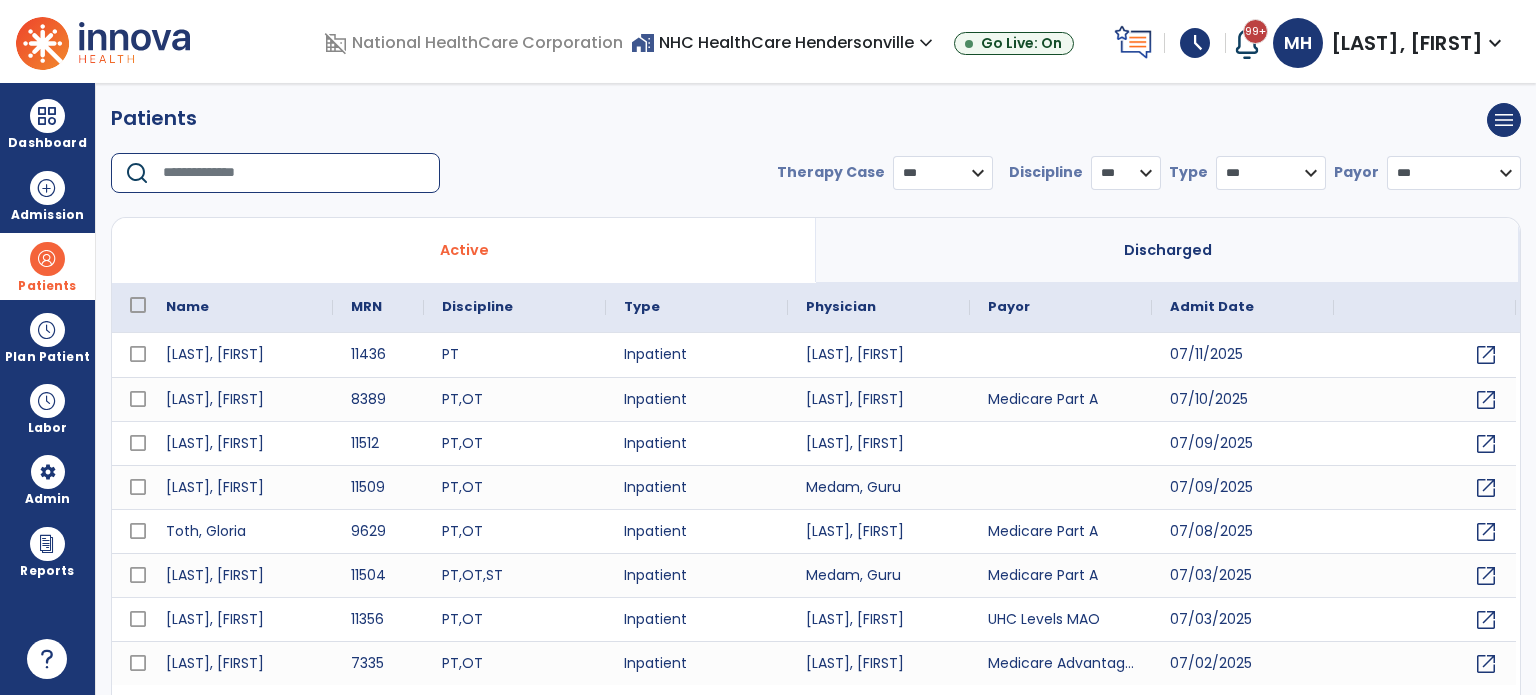 click at bounding box center (294, 173) 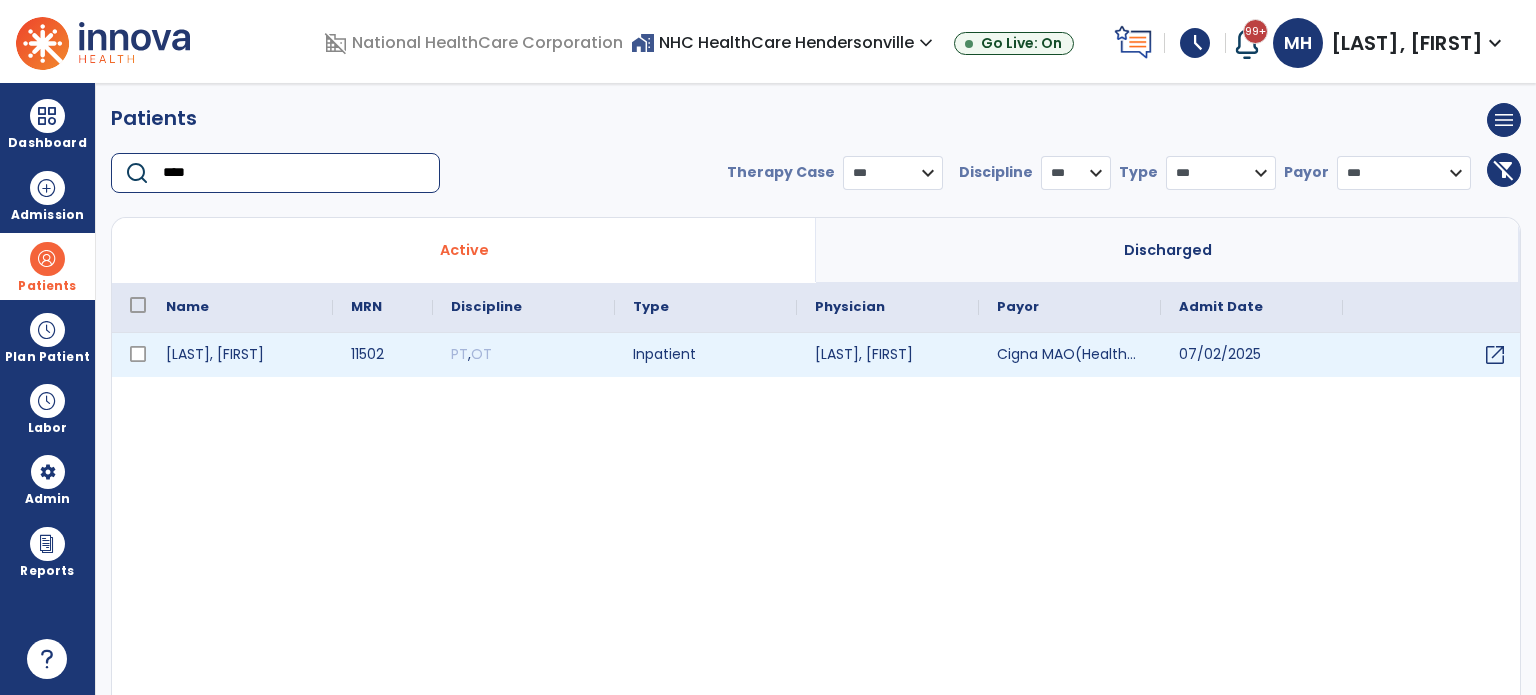type on "****" 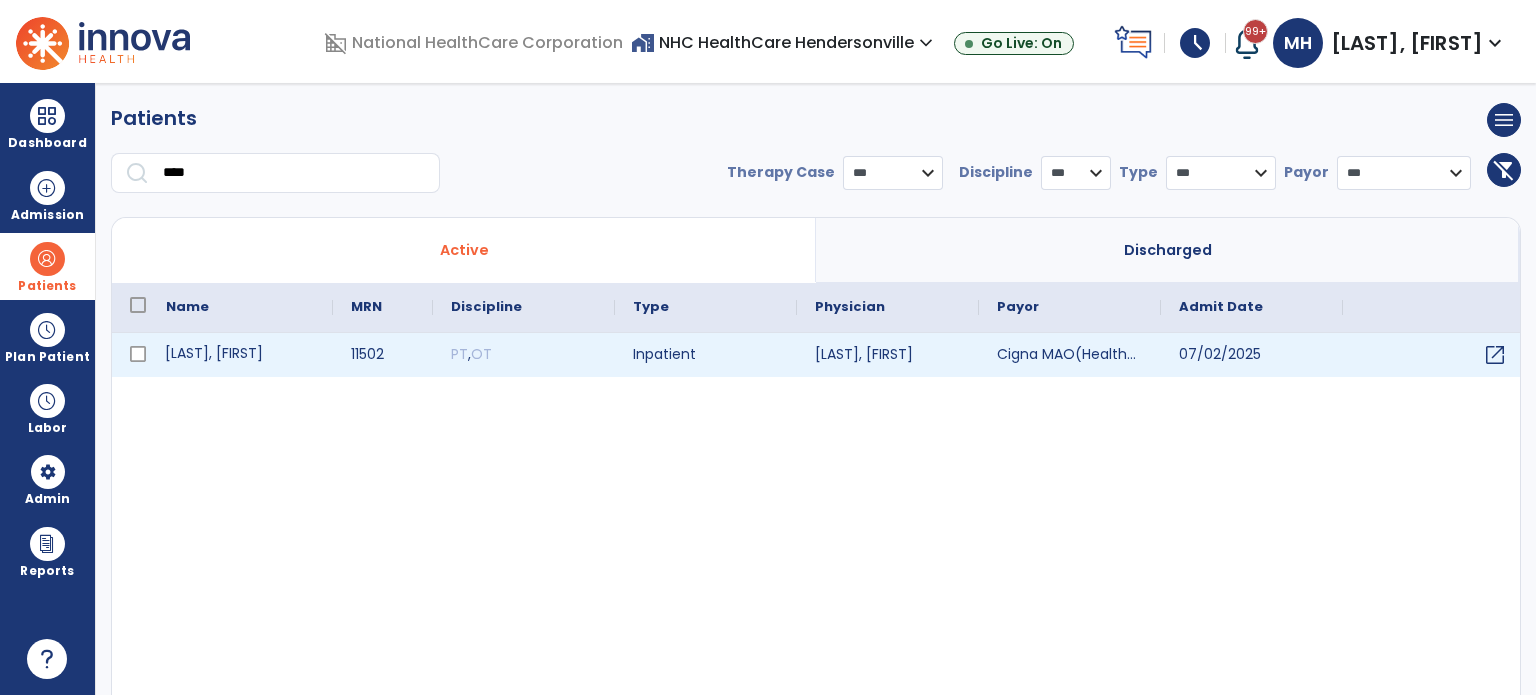 click on "[LAST], [FIRST]" at bounding box center [240, 355] 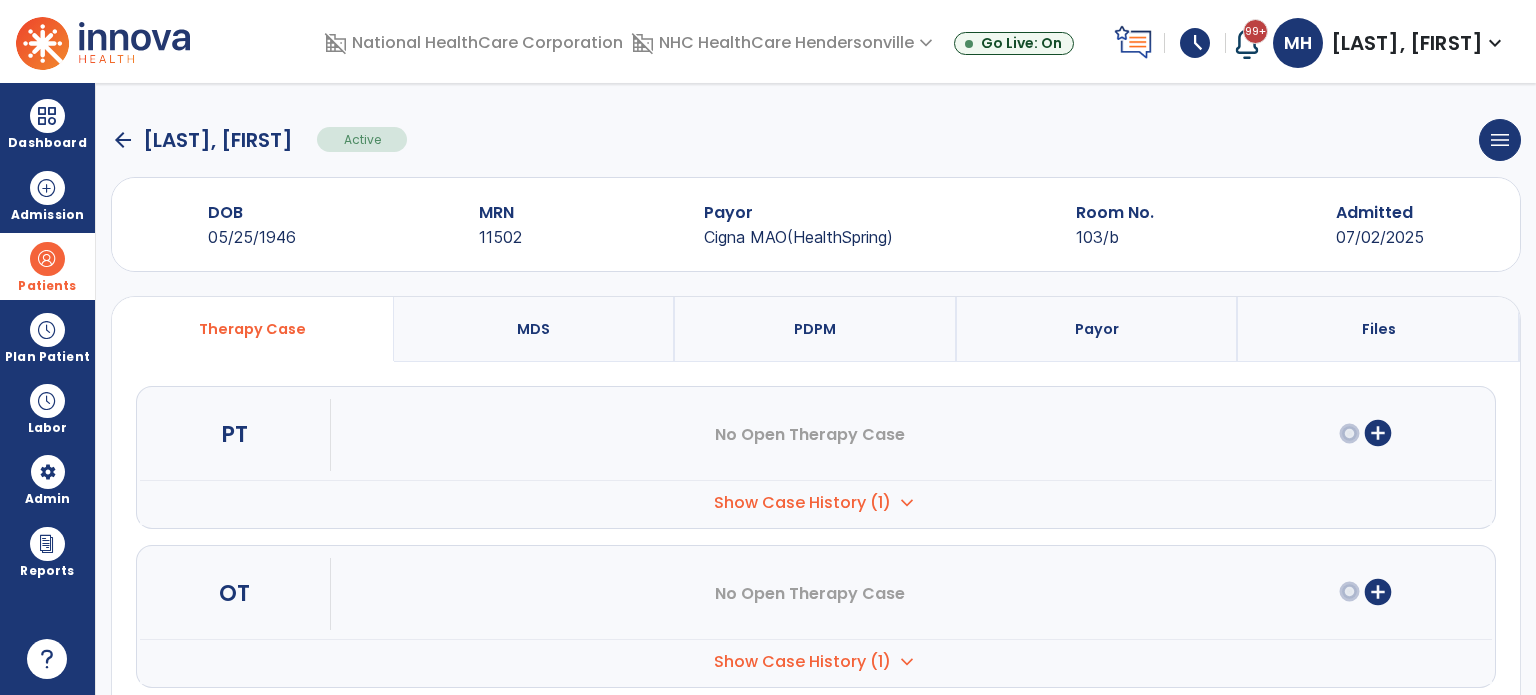 click on "PDPM" at bounding box center [816, 329] 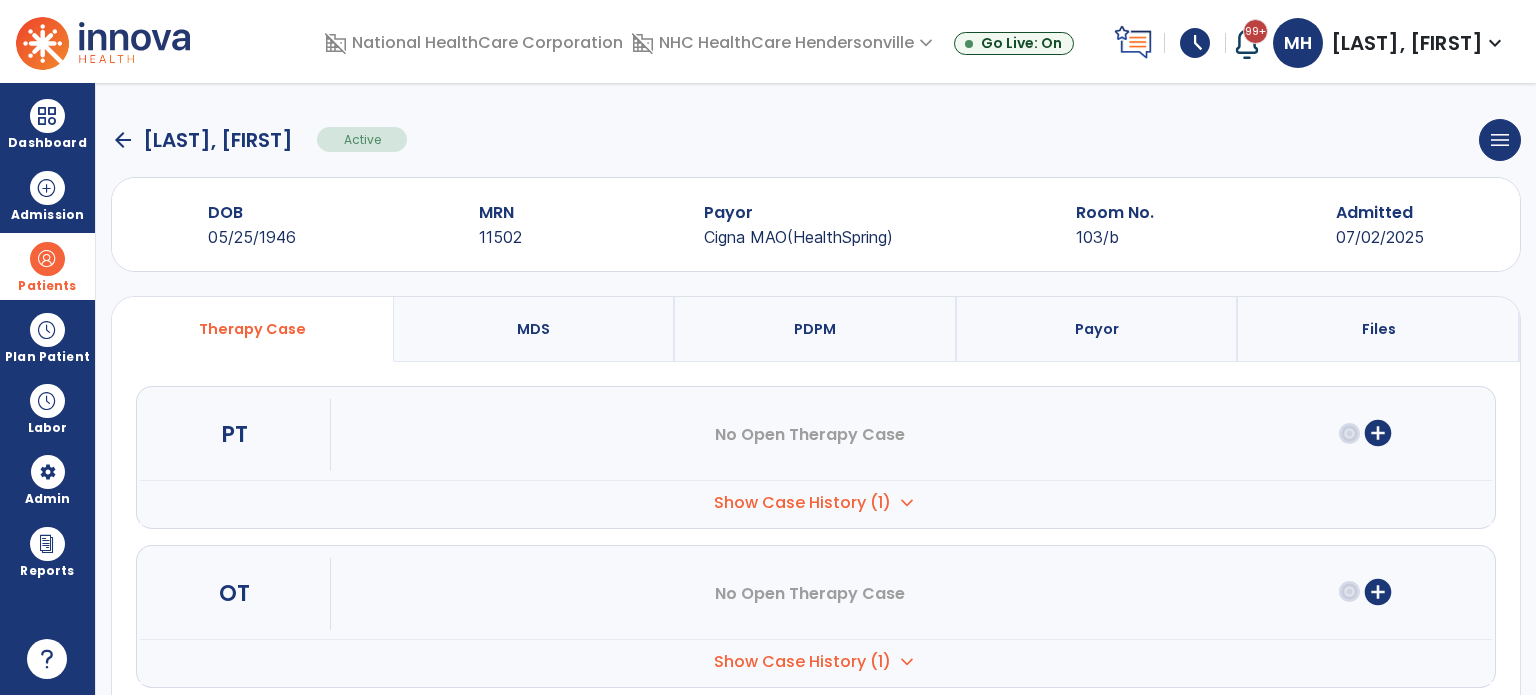 select on "***" 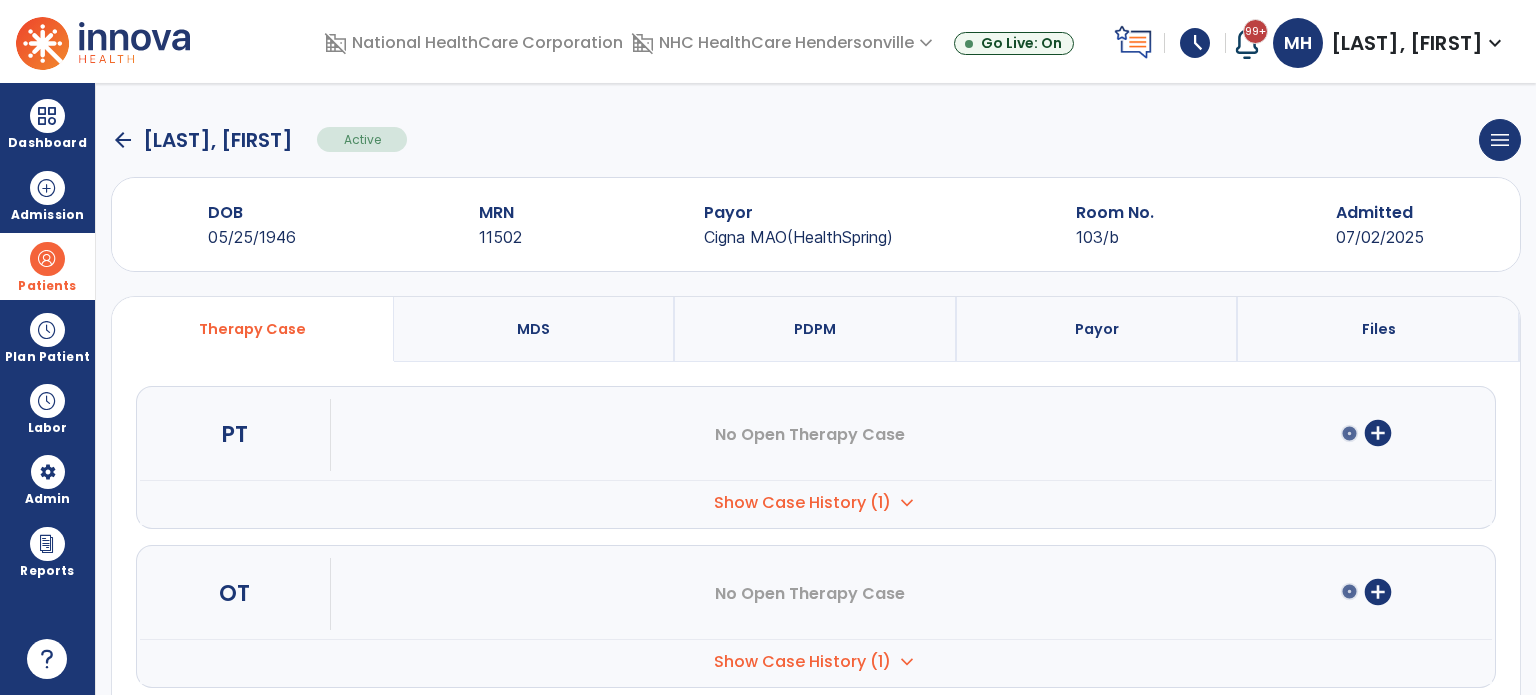 select on "**********" 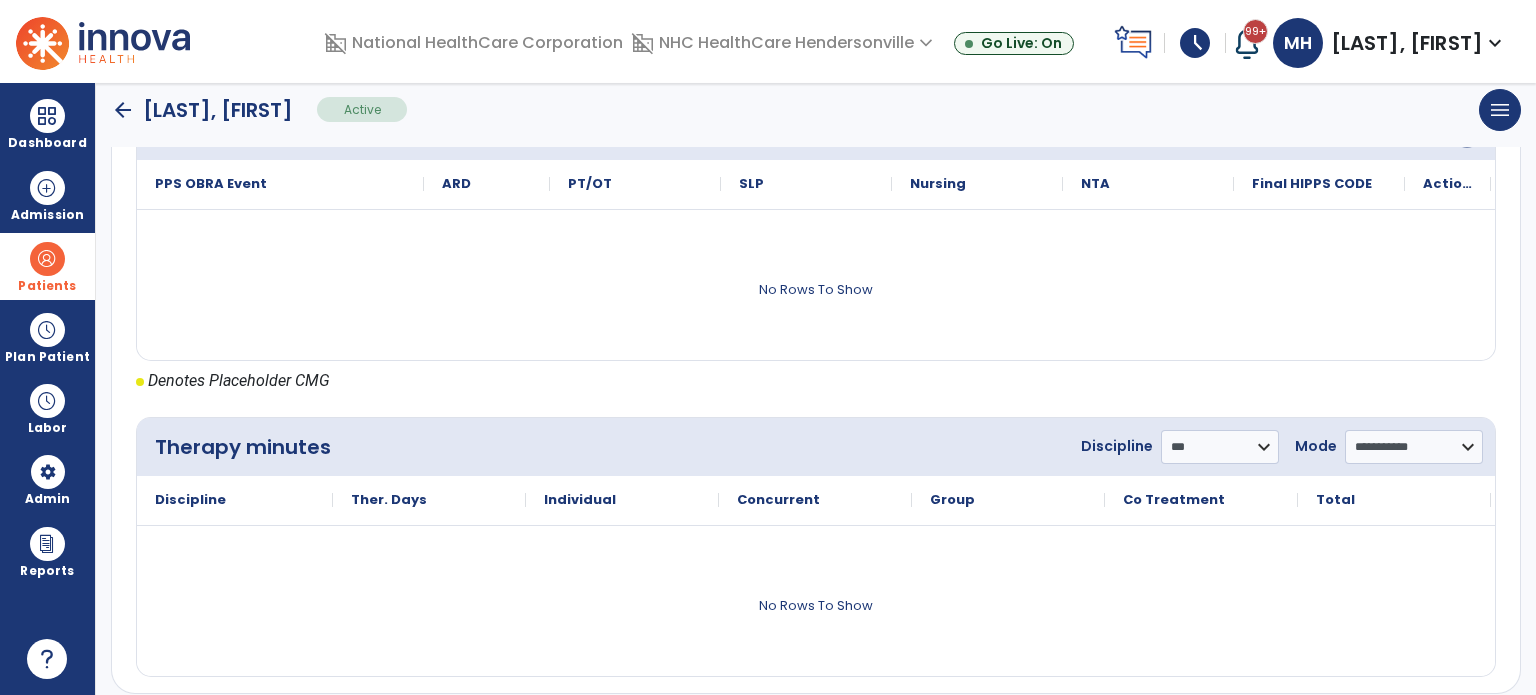 scroll, scrollTop: 862, scrollLeft: 0, axis: vertical 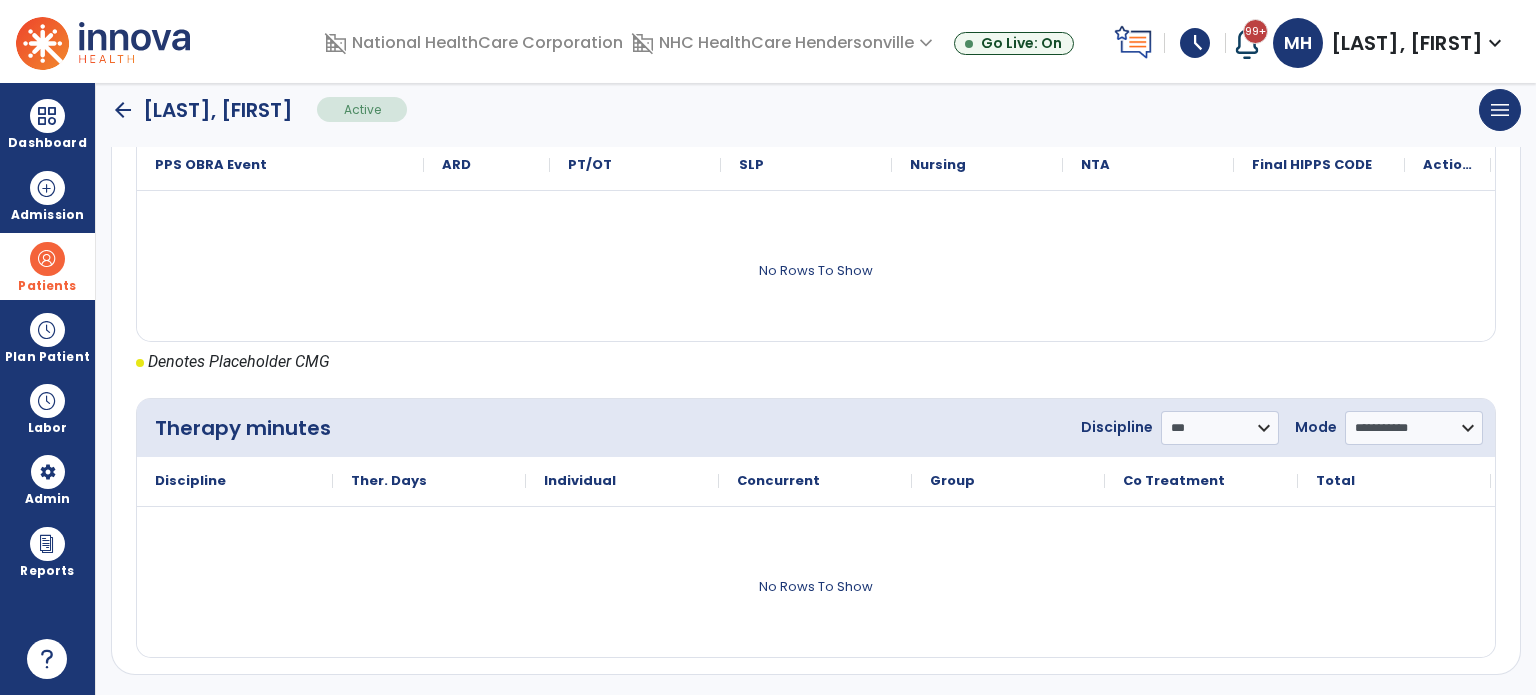 click at bounding box center [47, 259] 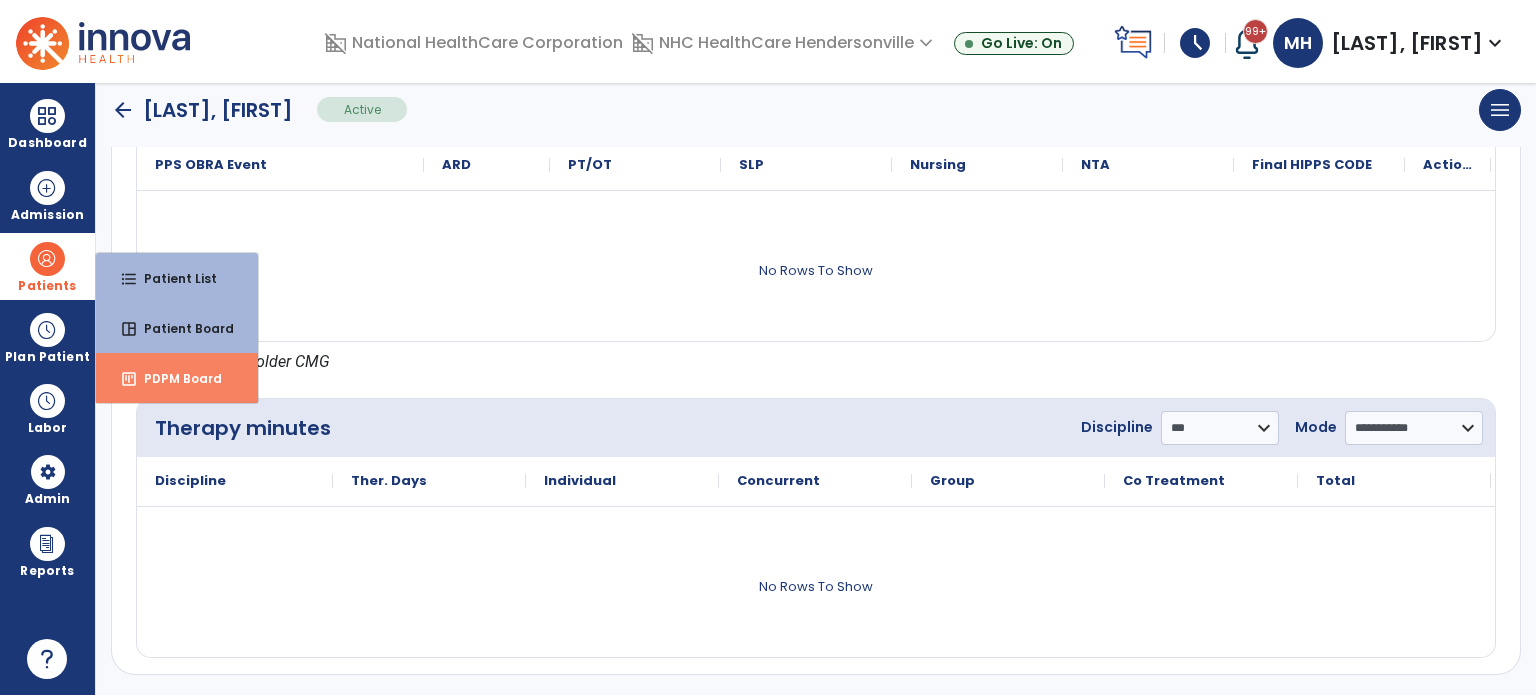 click on "PDPM Board" at bounding box center (175, 378) 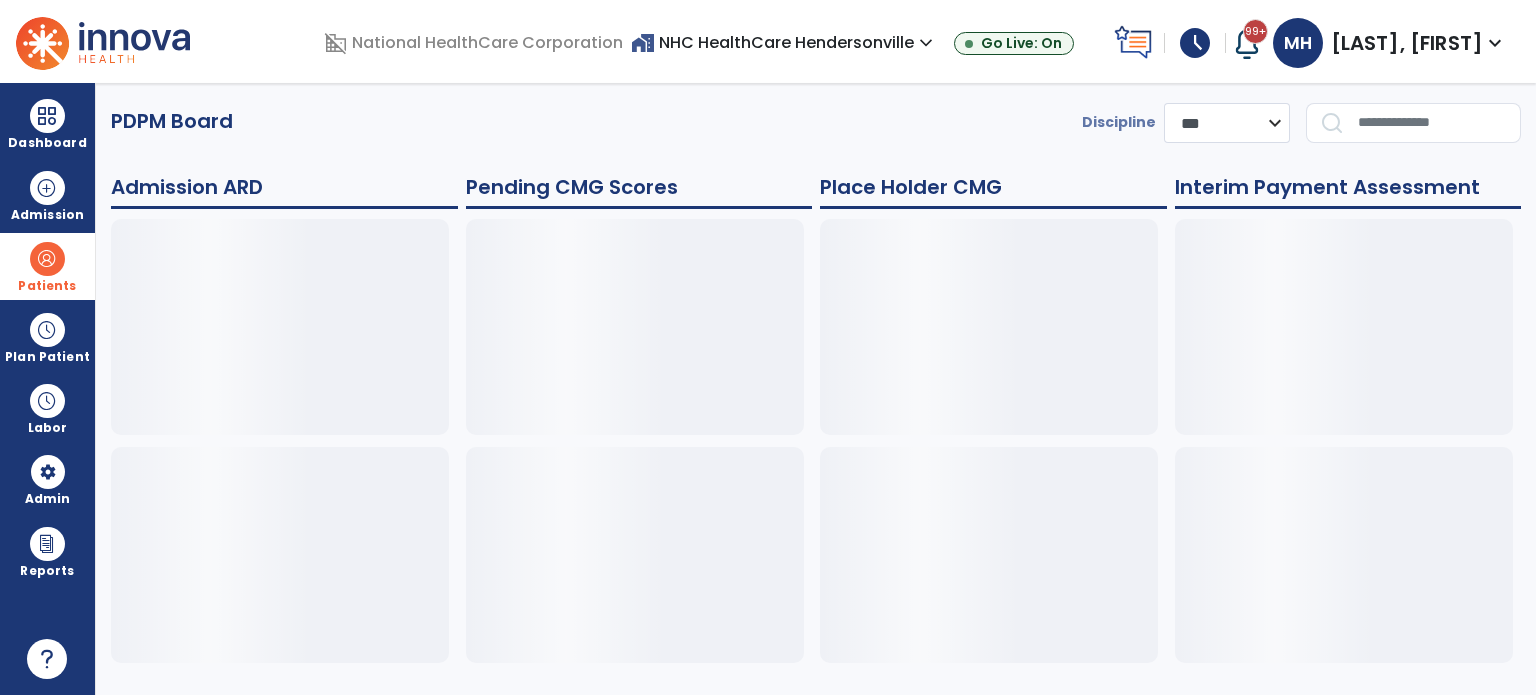 scroll, scrollTop: 0, scrollLeft: 0, axis: both 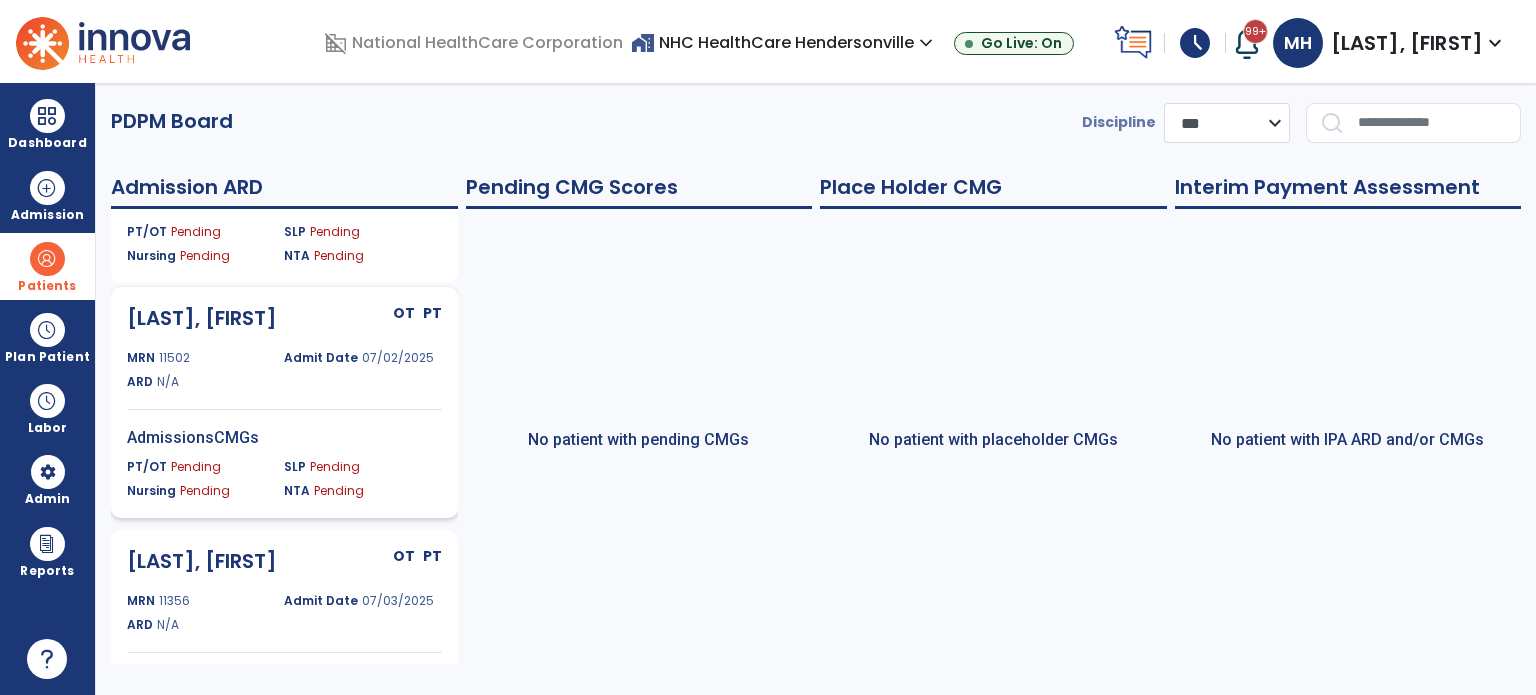 click on "ARD N/A" 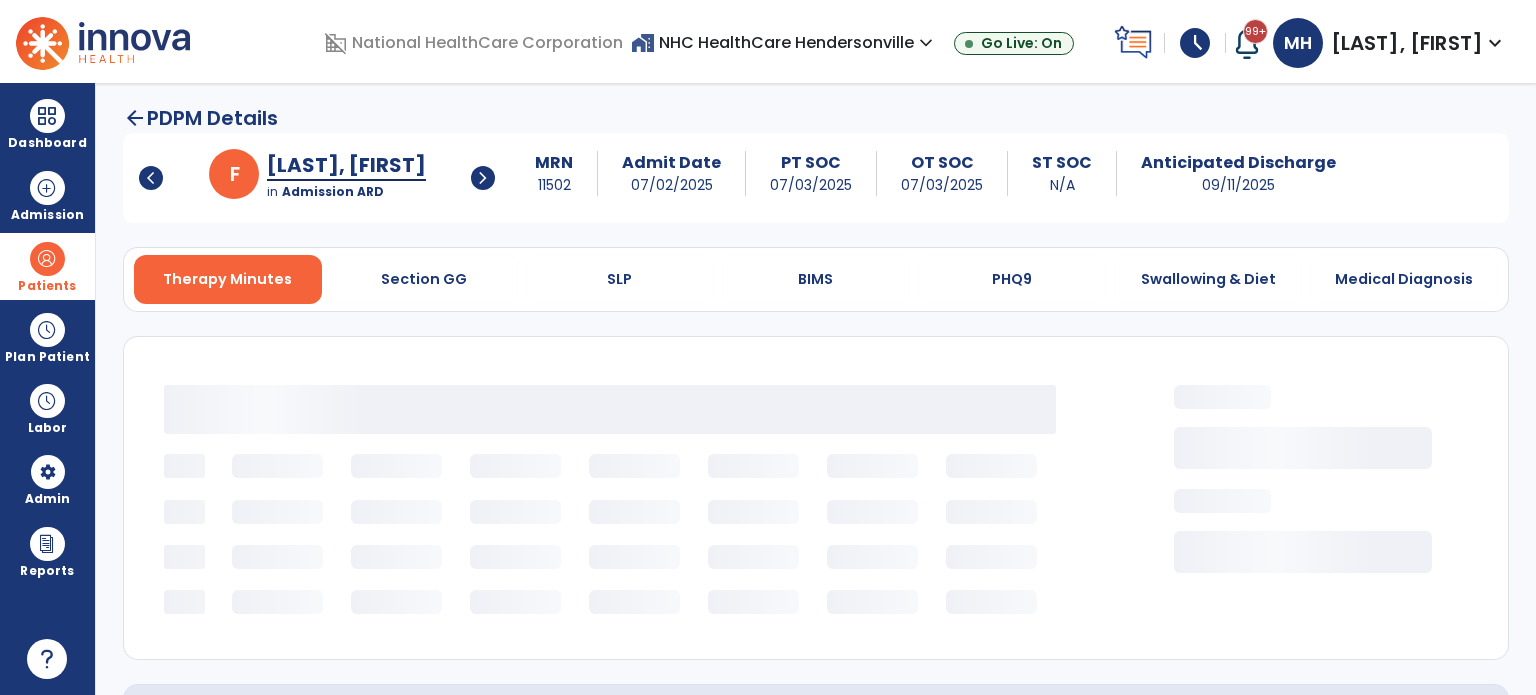 select on "***" 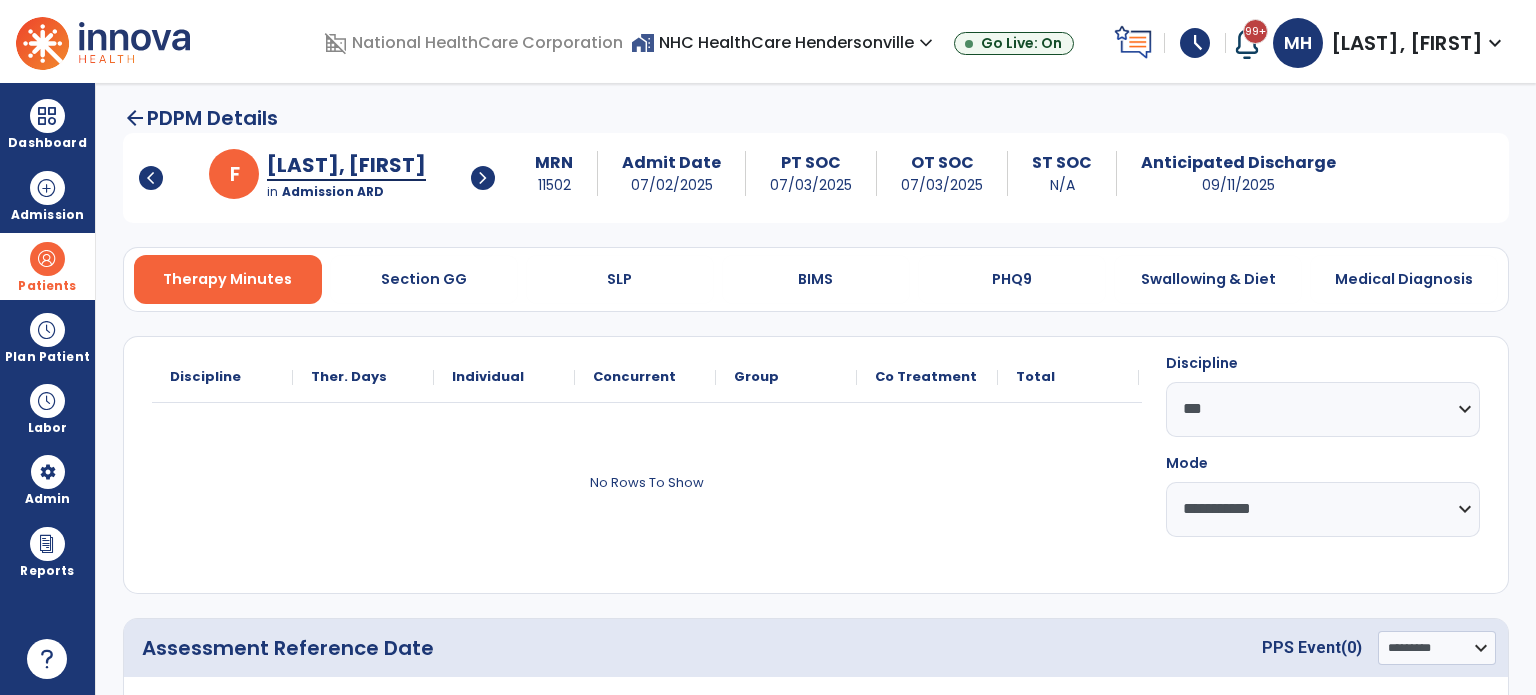 scroll, scrollTop: 224, scrollLeft: 0, axis: vertical 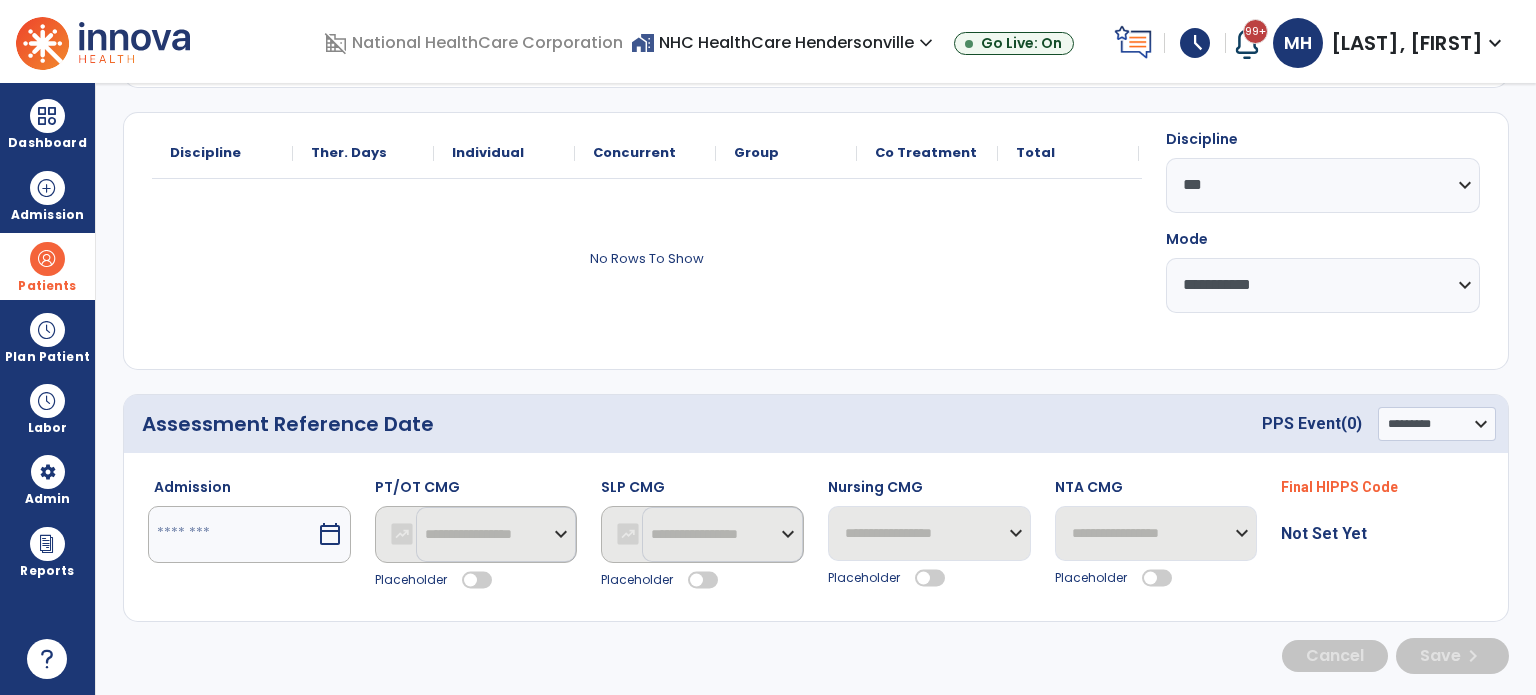 click on "calendar_today" at bounding box center [330, 534] 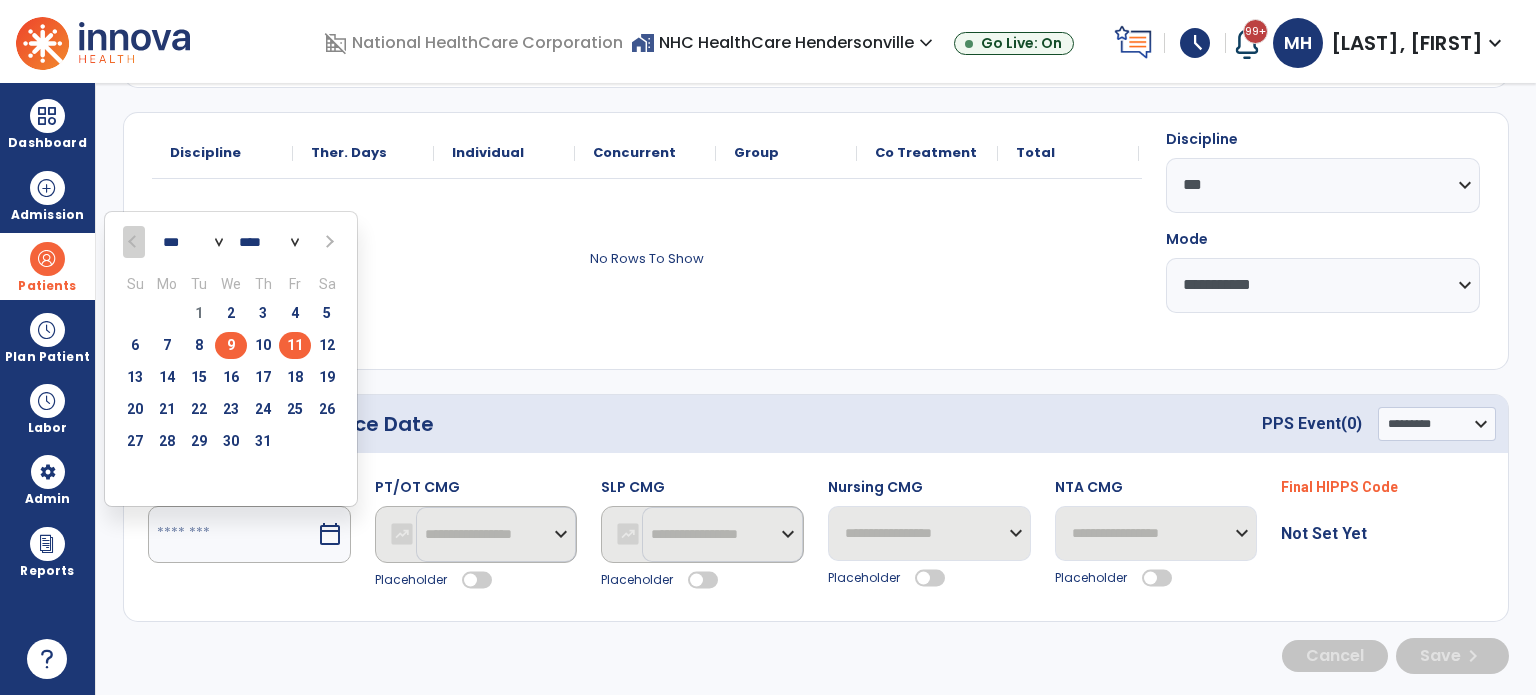 click on "9" at bounding box center (231, 345) 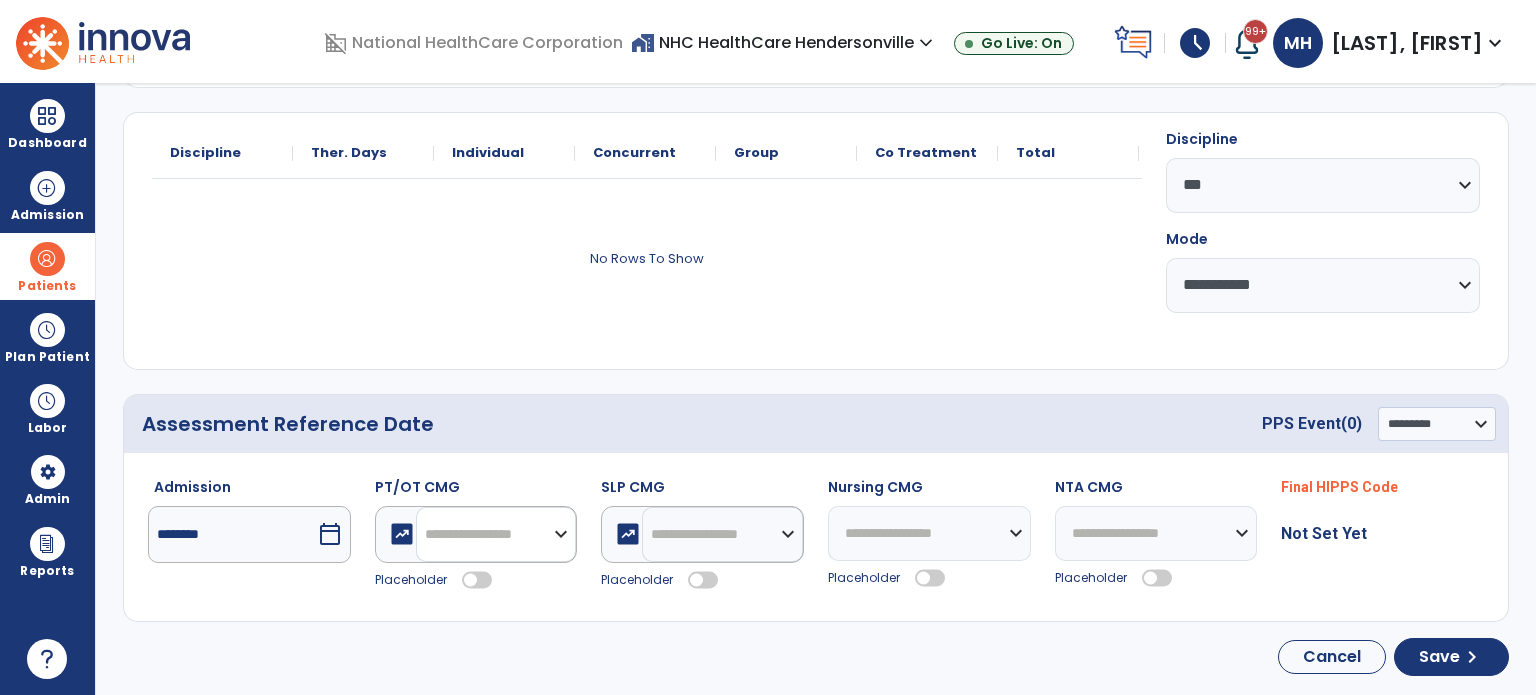 click on "**********" 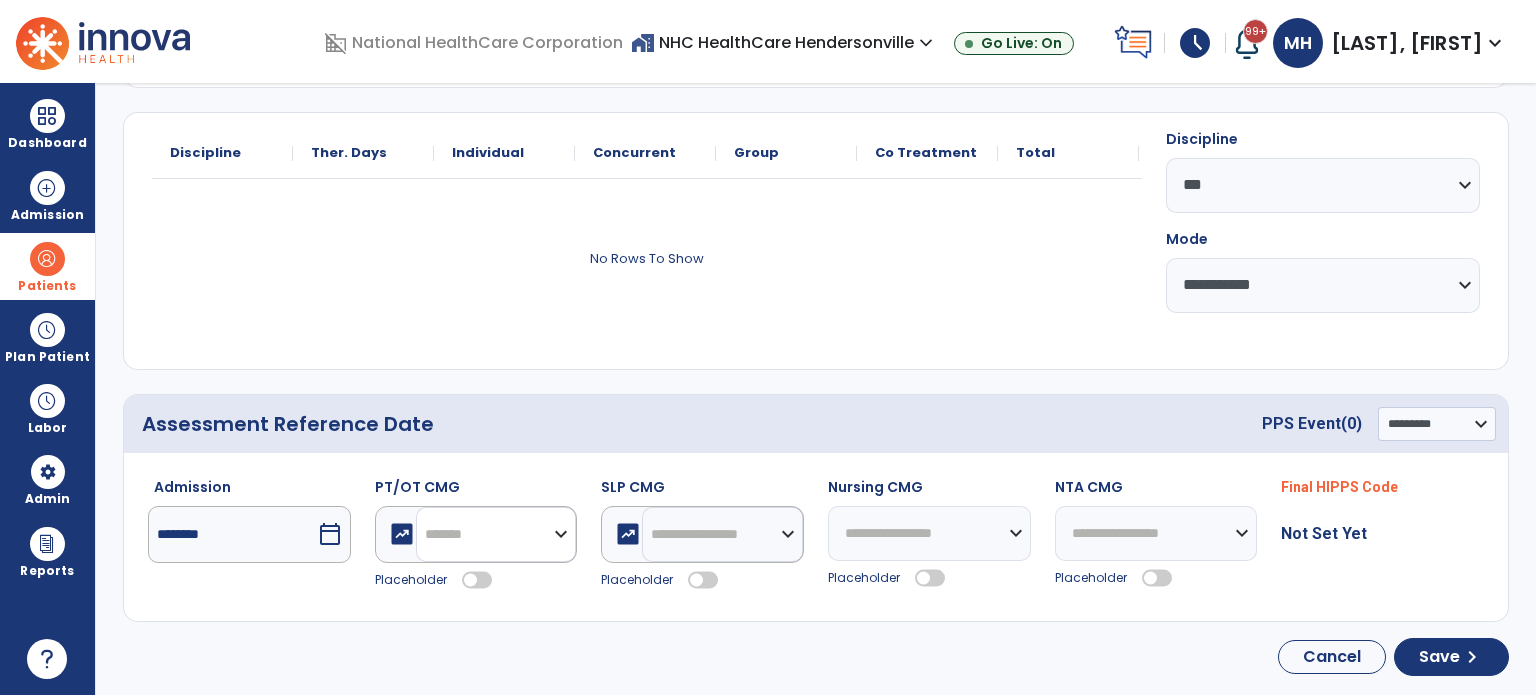 click on "**********" 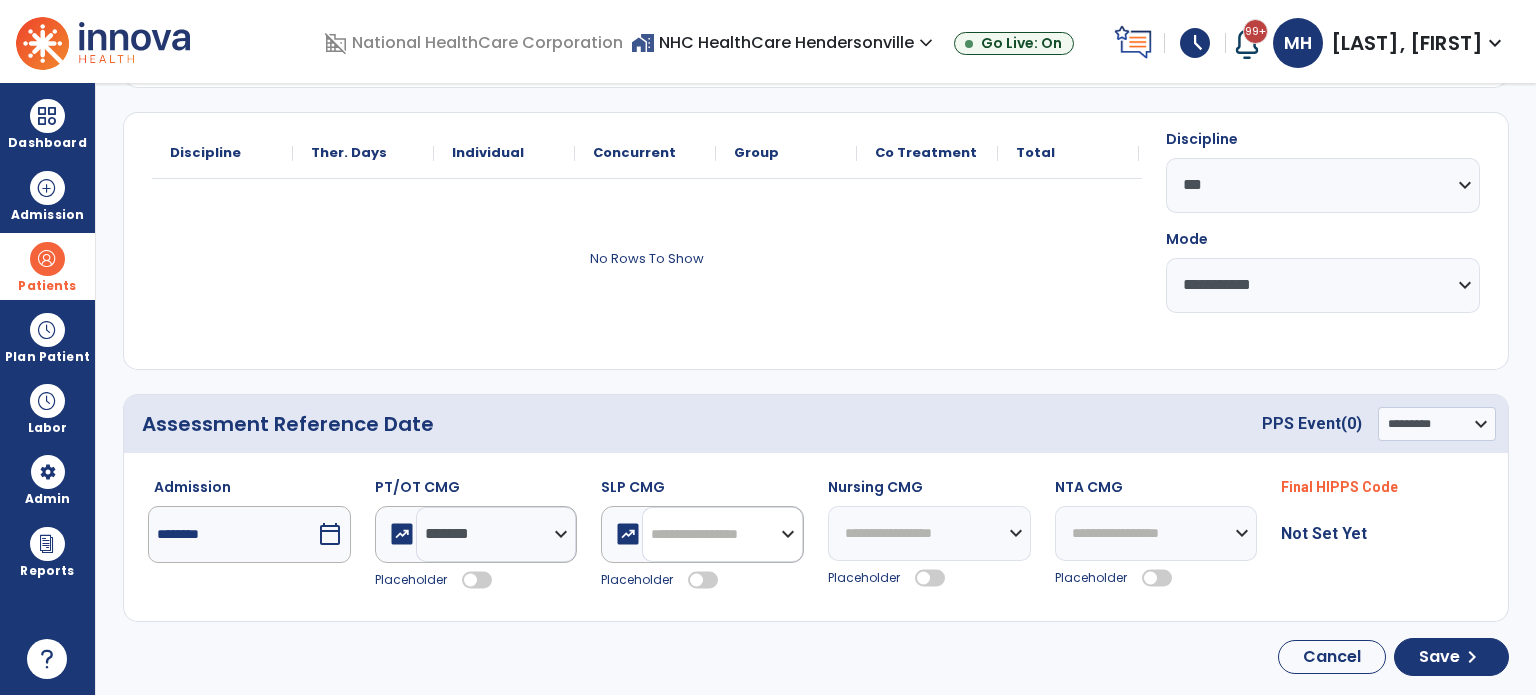 drag, startPoint x: 781, startPoint y: 536, endPoint x: 772, endPoint y: 512, distance: 25.632011 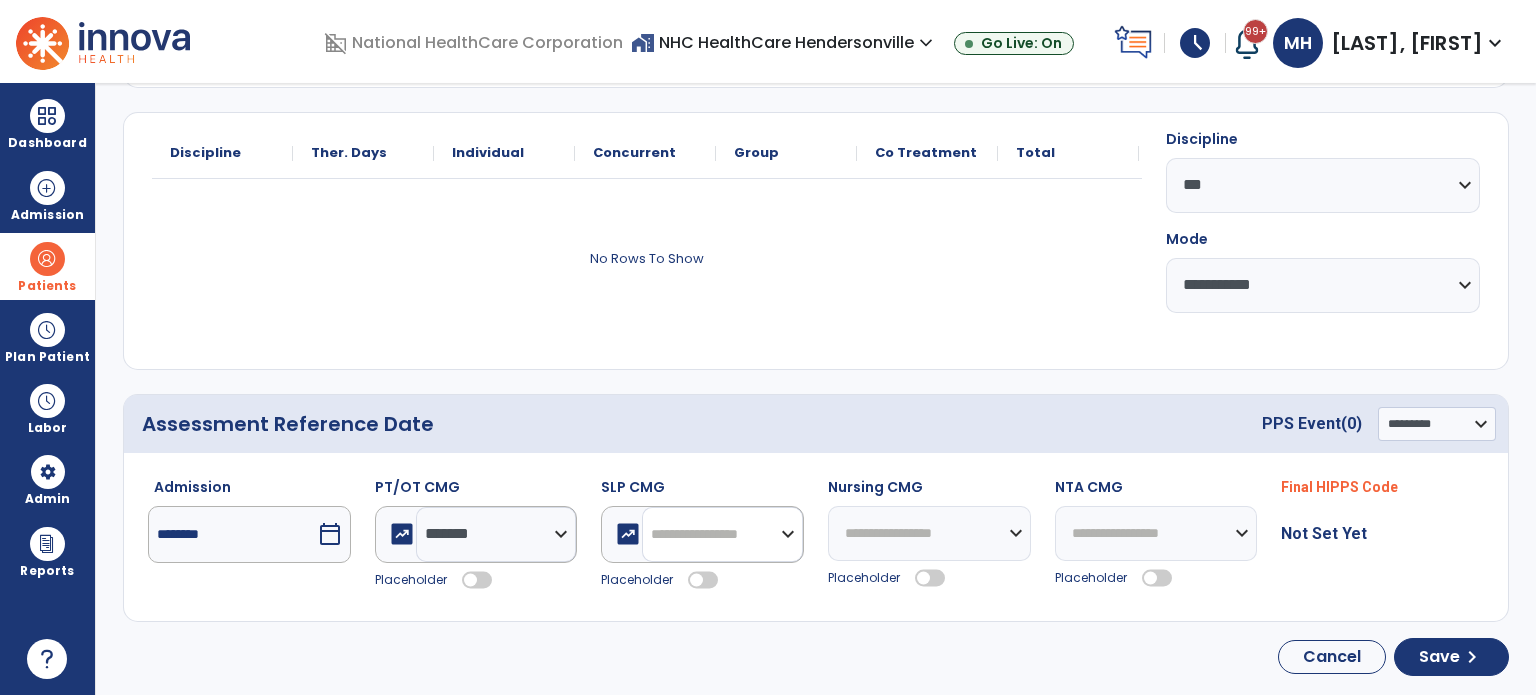 drag, startPoint x: 772, startPoint y: 510, endPoint x: 771, endPoint y: 496, distance: 14.035668 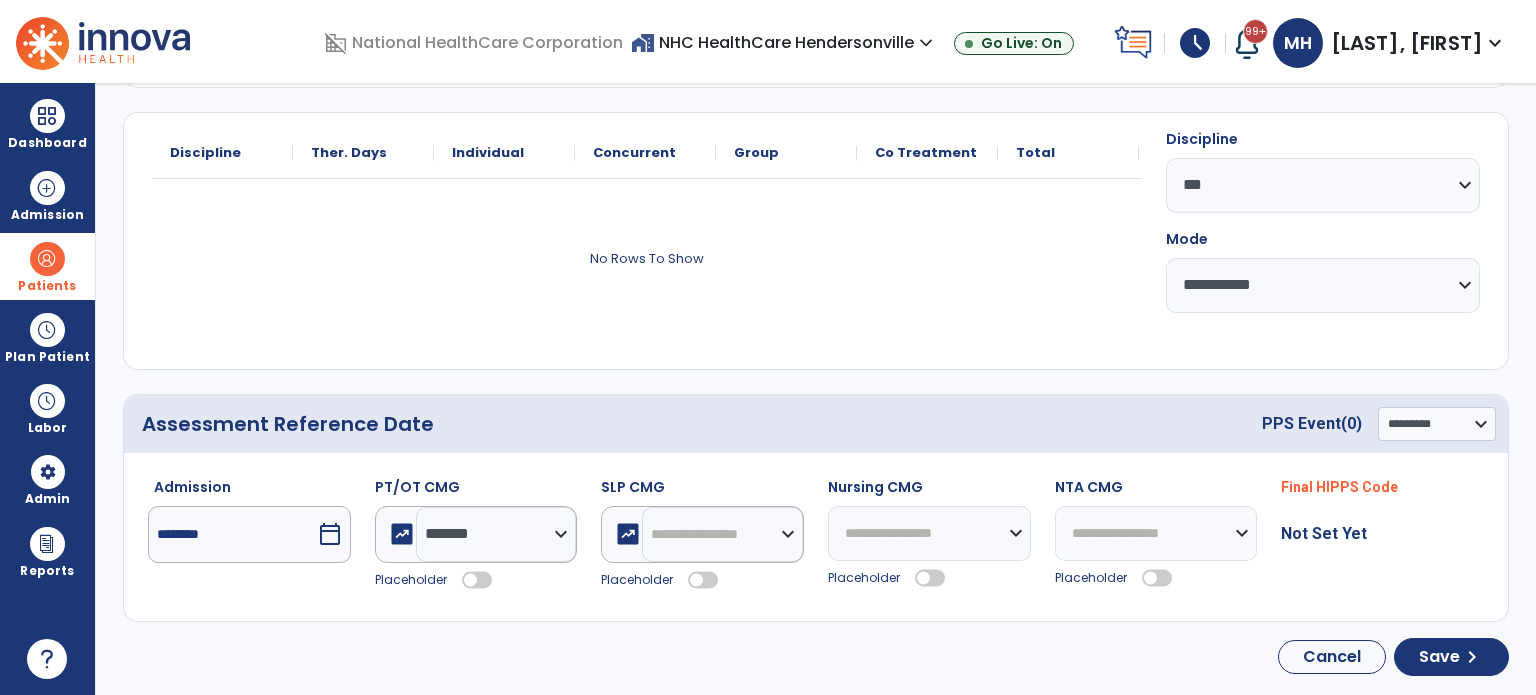 click on "**********" 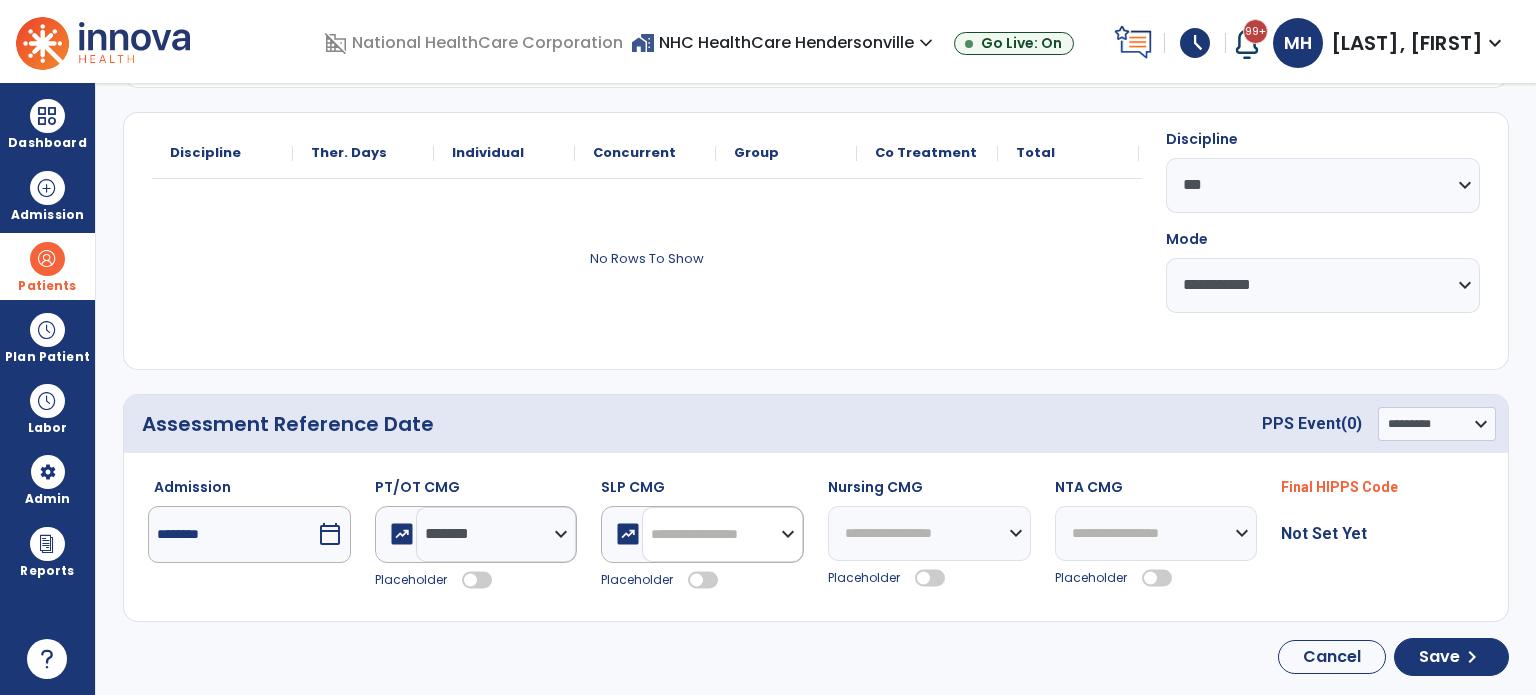 click on "**********" 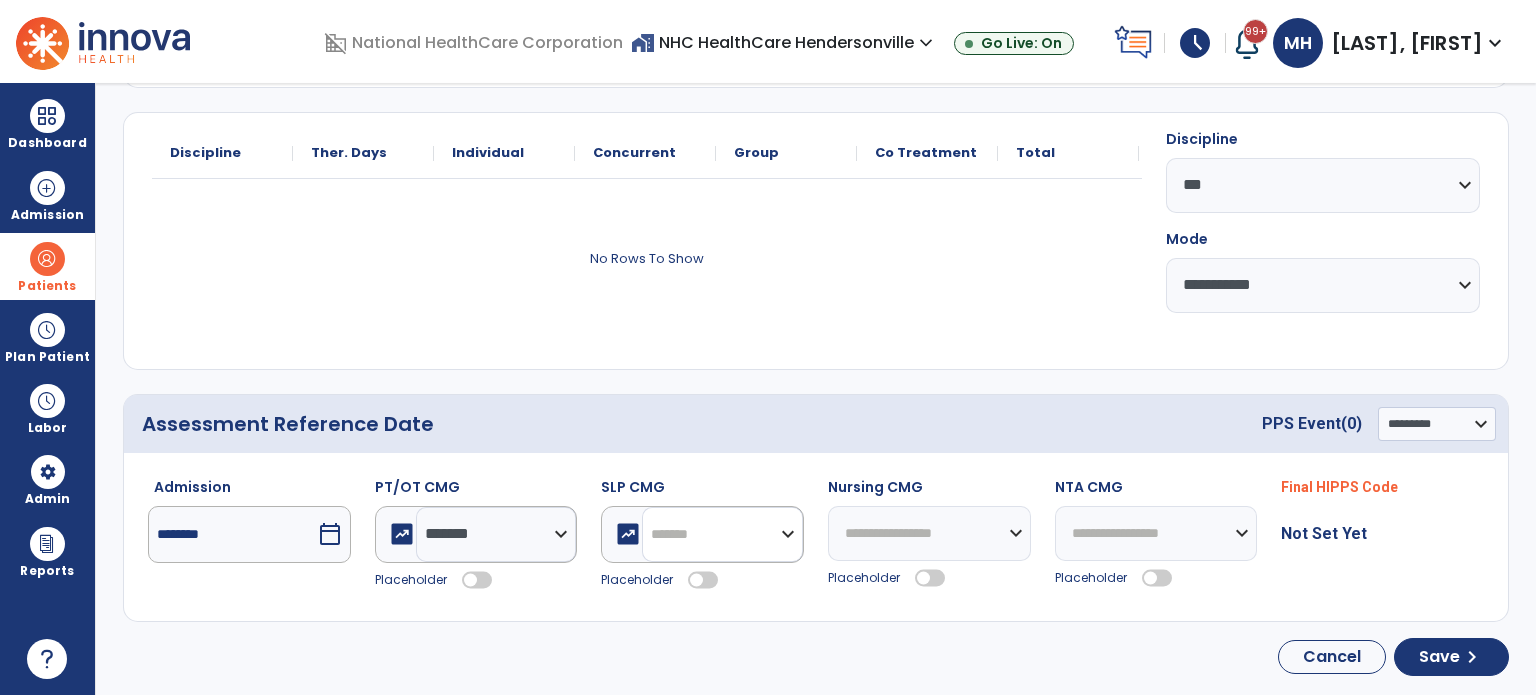 click on "**********" 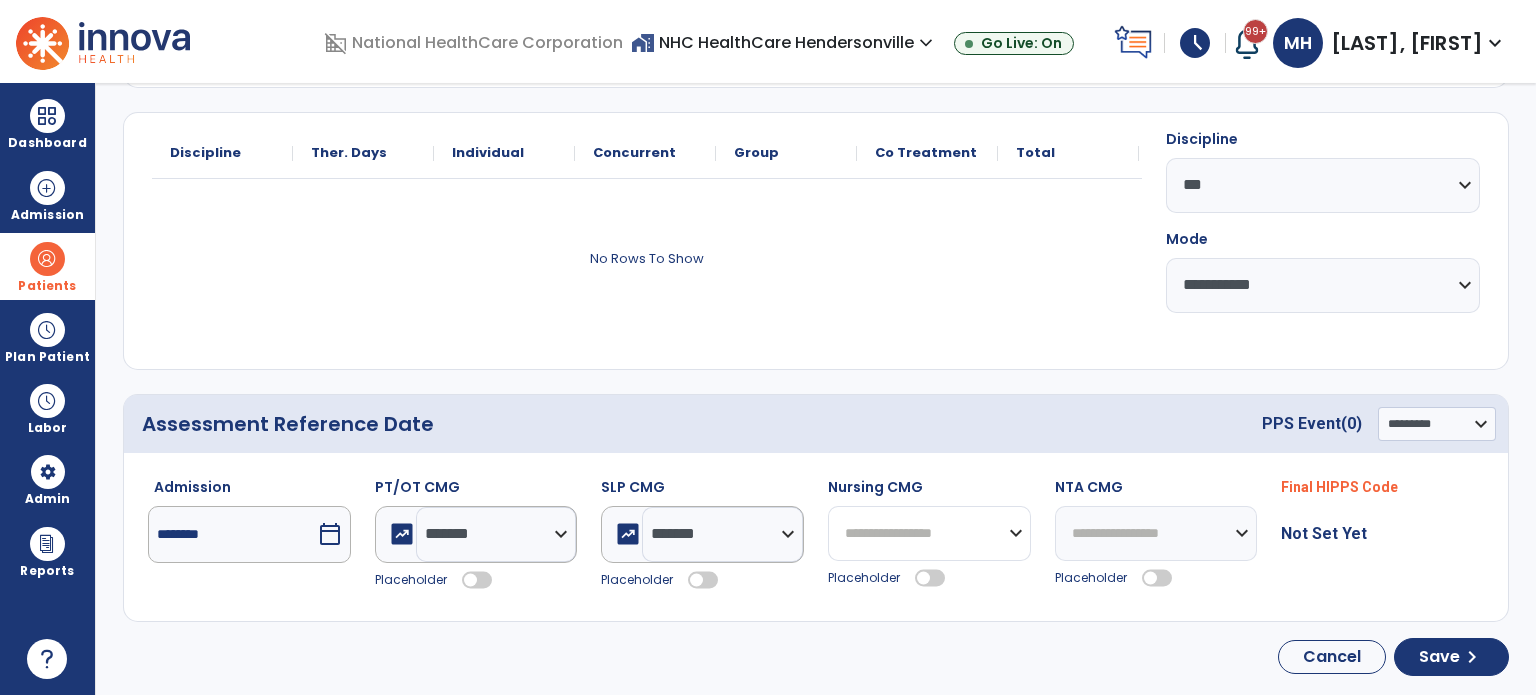 drag, startPoint x: 977, startPoint y: 527, endPoint x: 977, endPoint y: 502, distance: 25 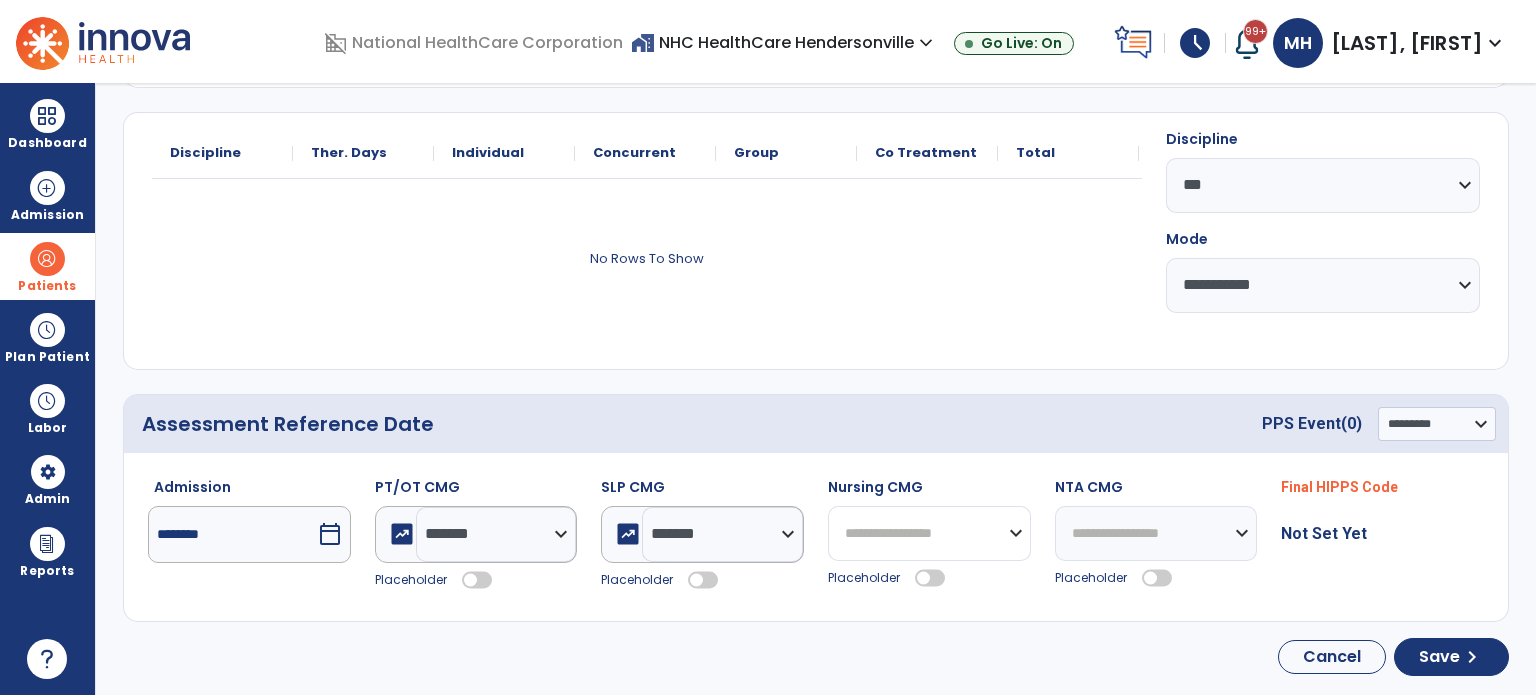 select on "*******" 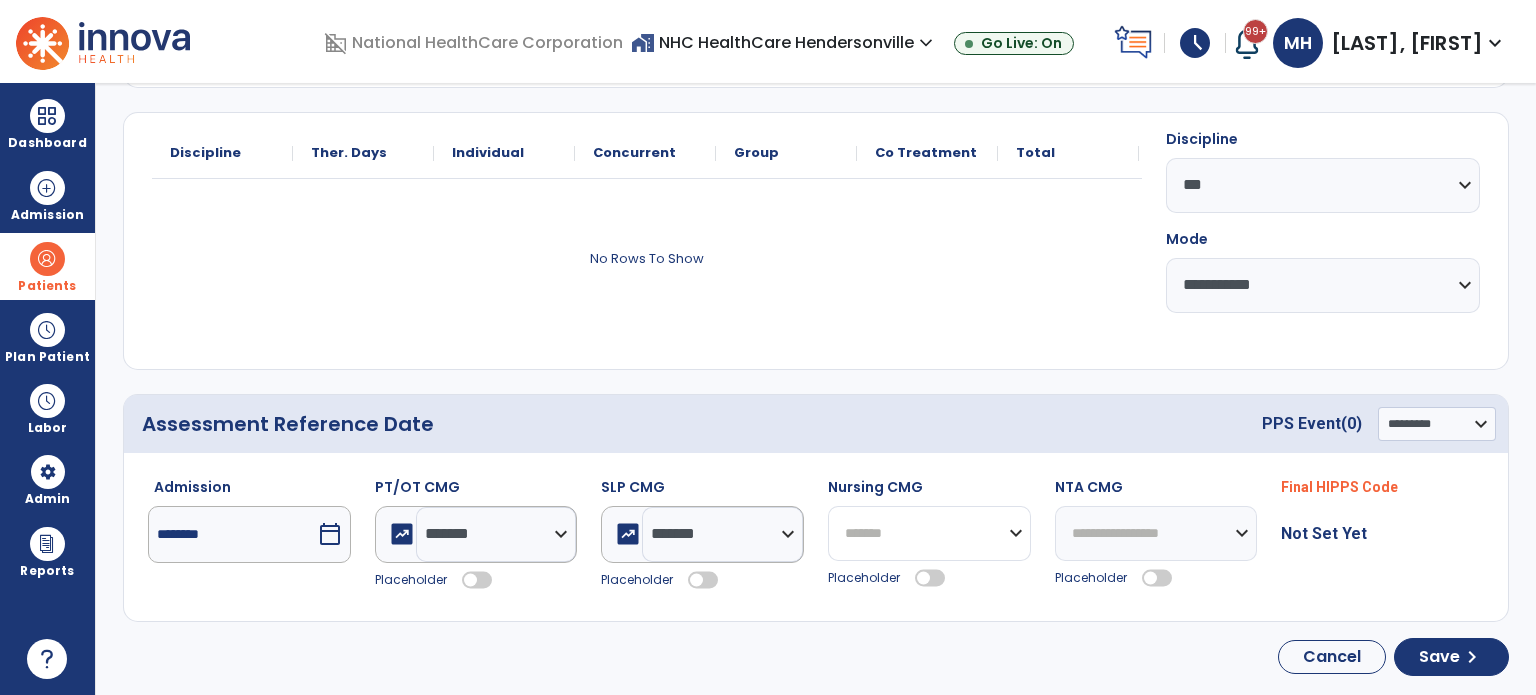 click on "**********" 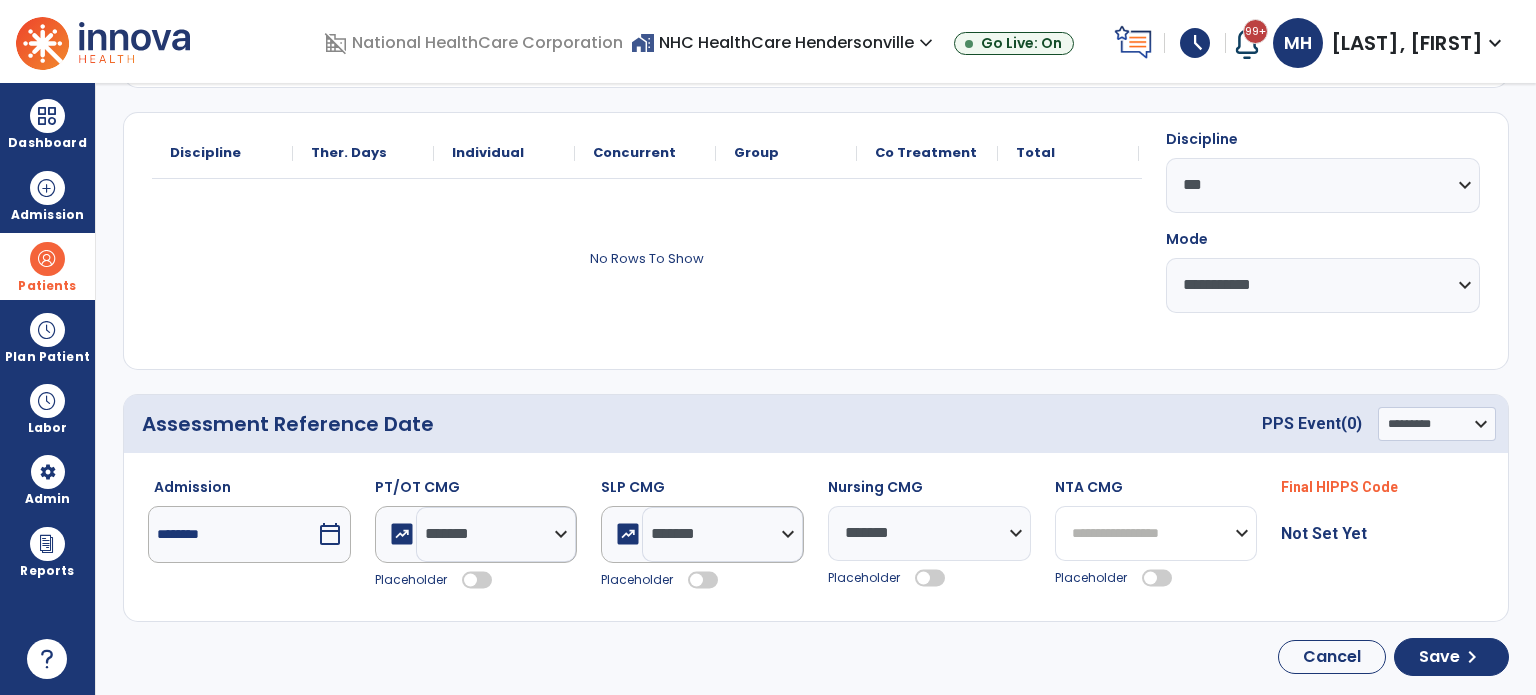 click on "**********" 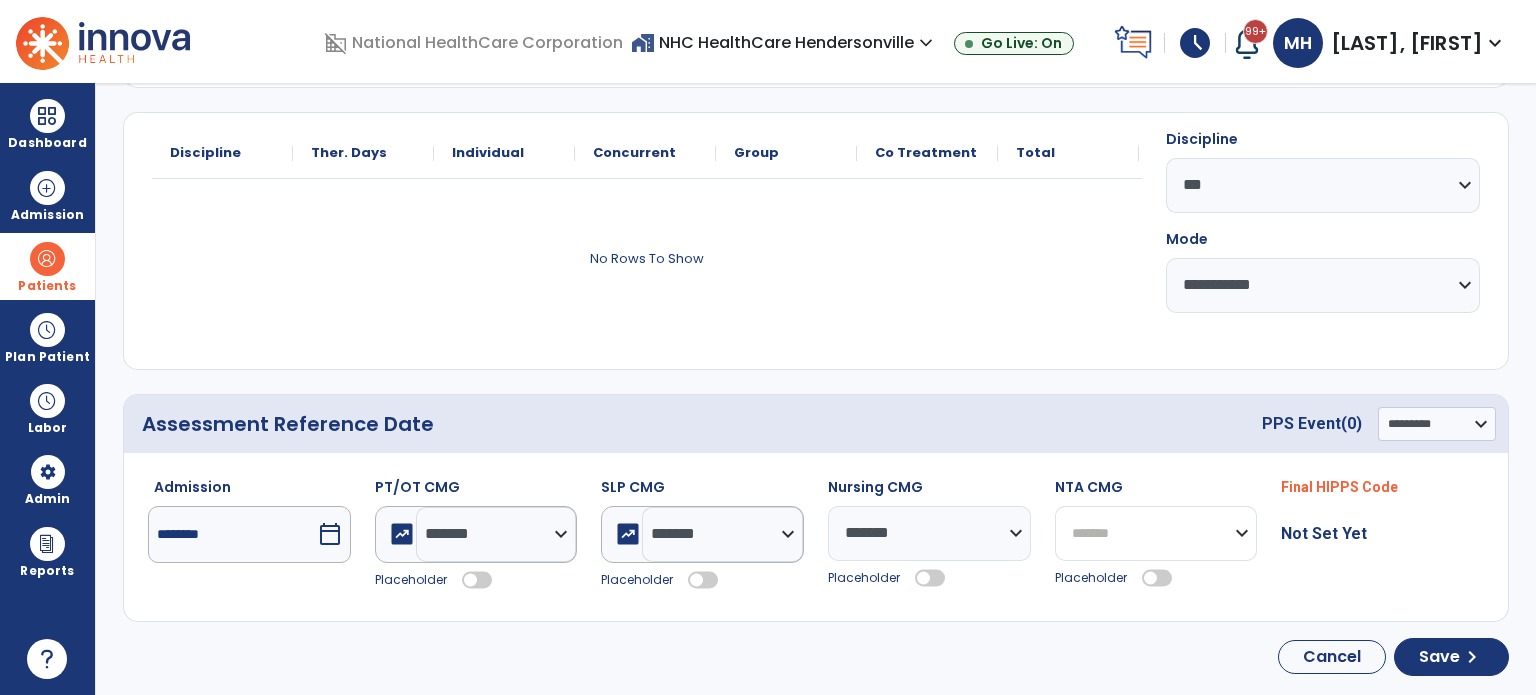 click on "**********" 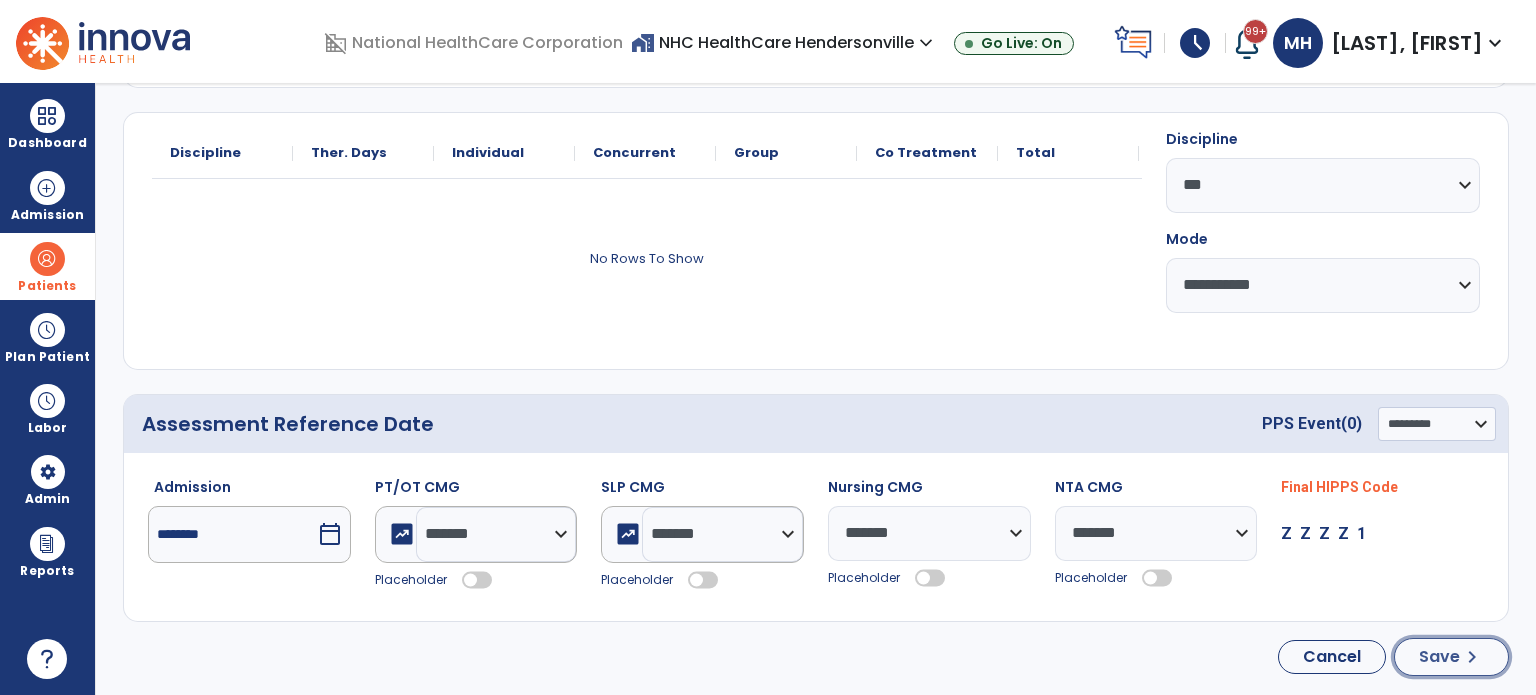 click on "Save  chevron_right" 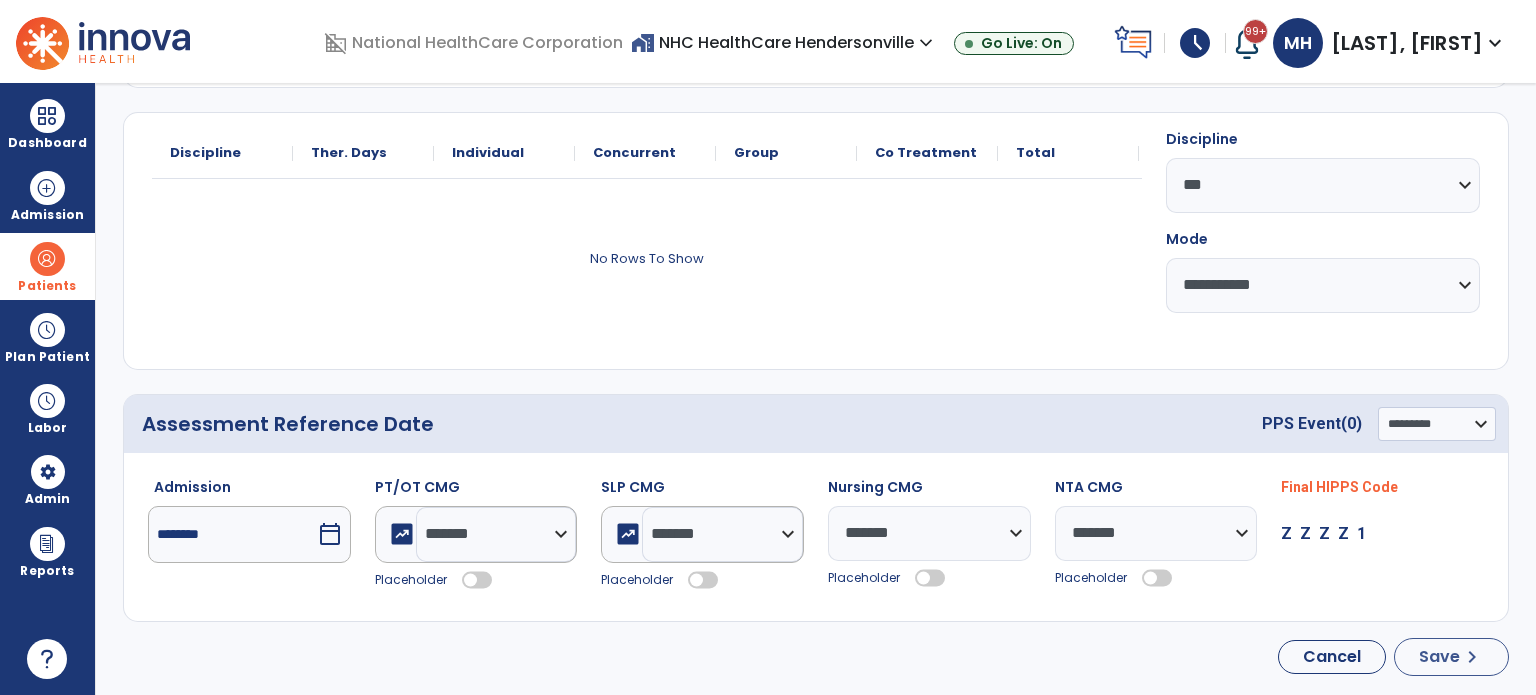 select on "*******" 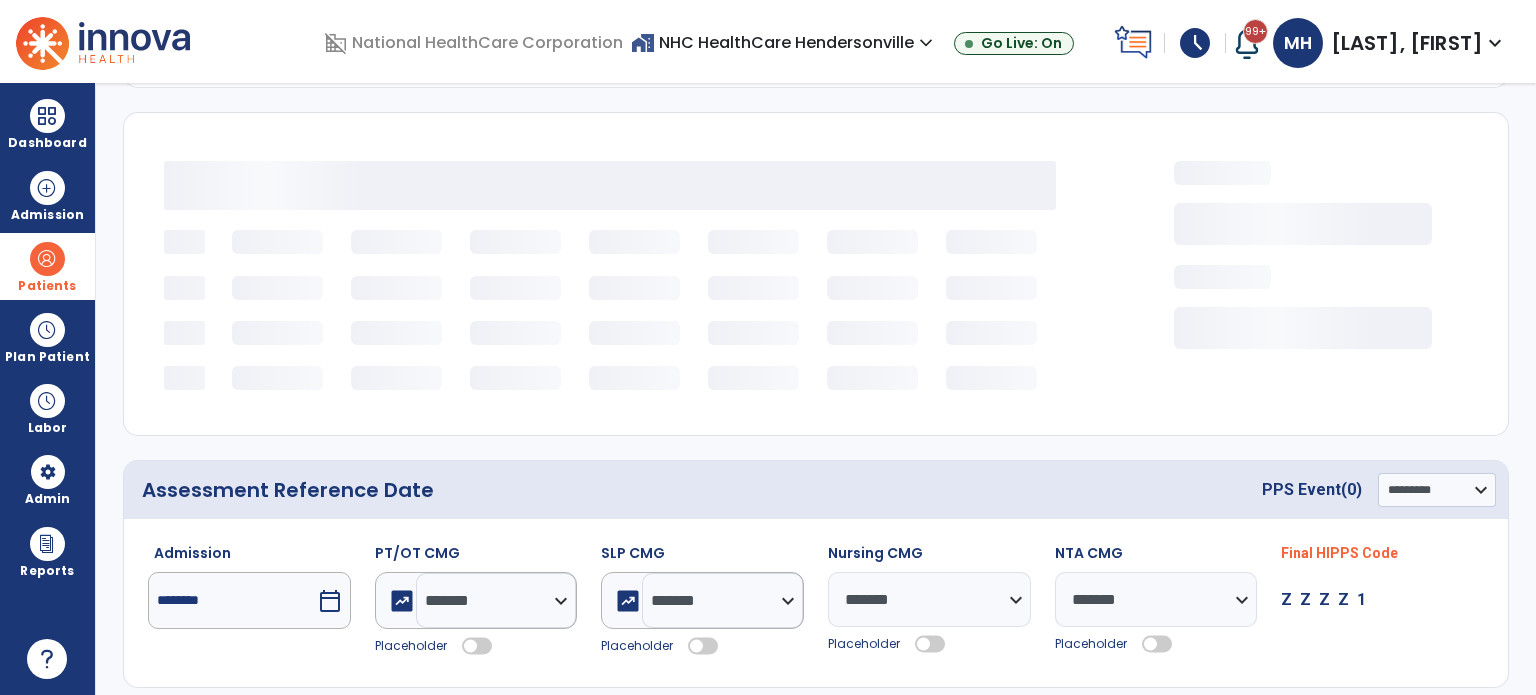 type 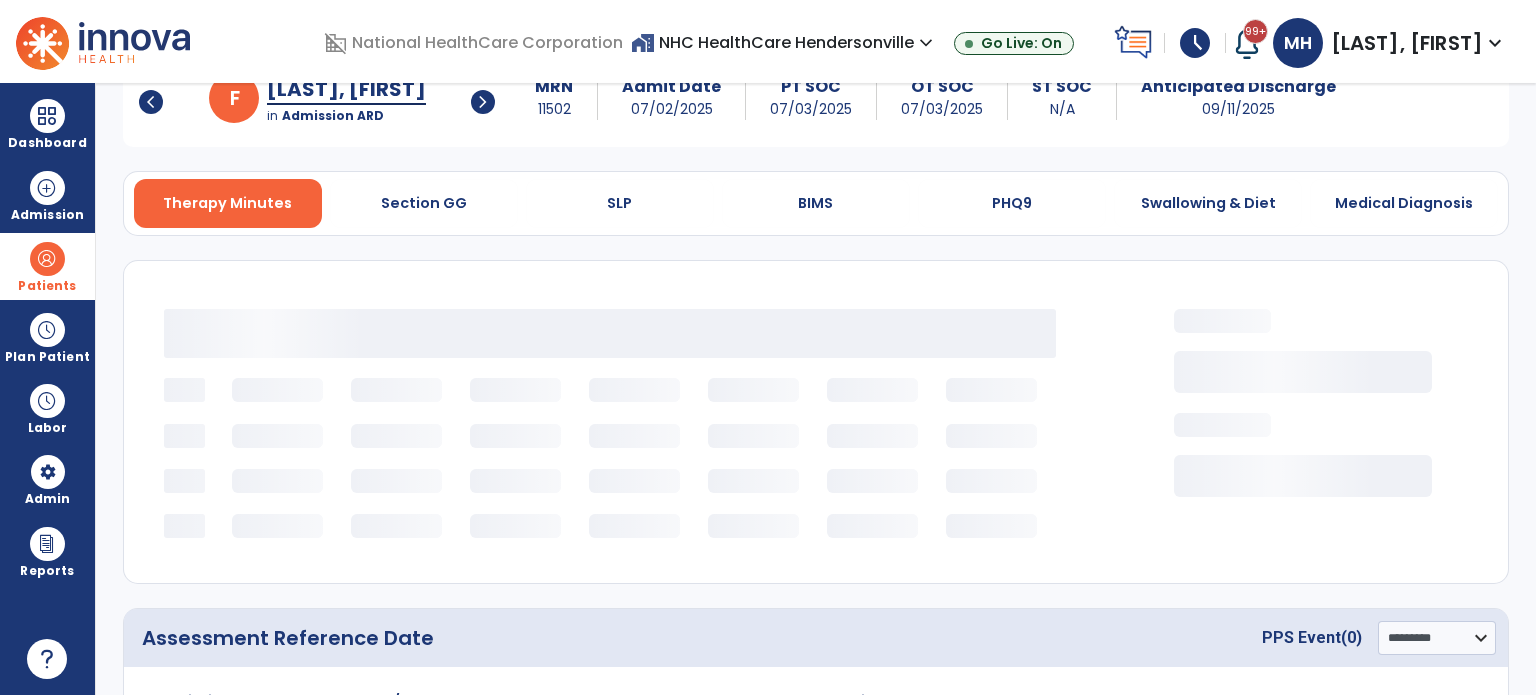 scroll, scrollTop: 0, scrollLeft: 0, axis: both 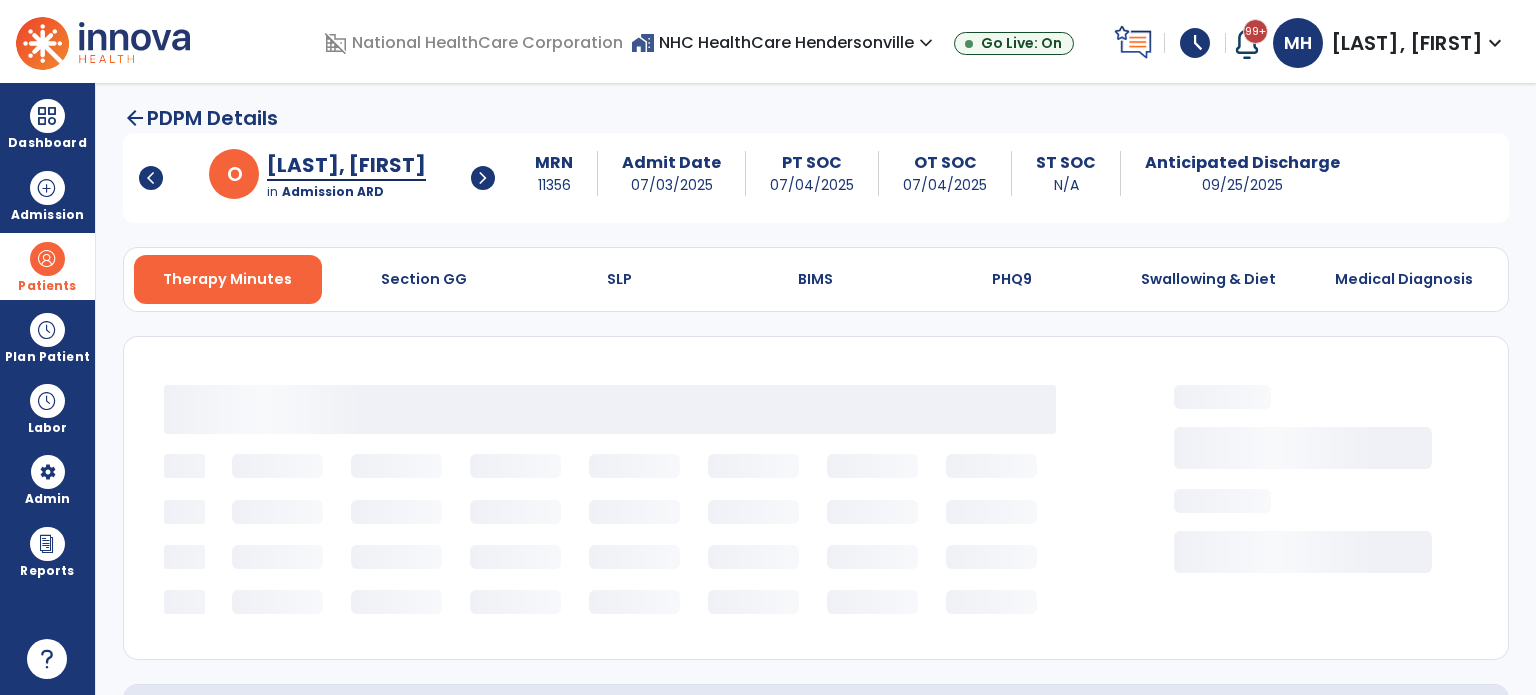 select on "***" 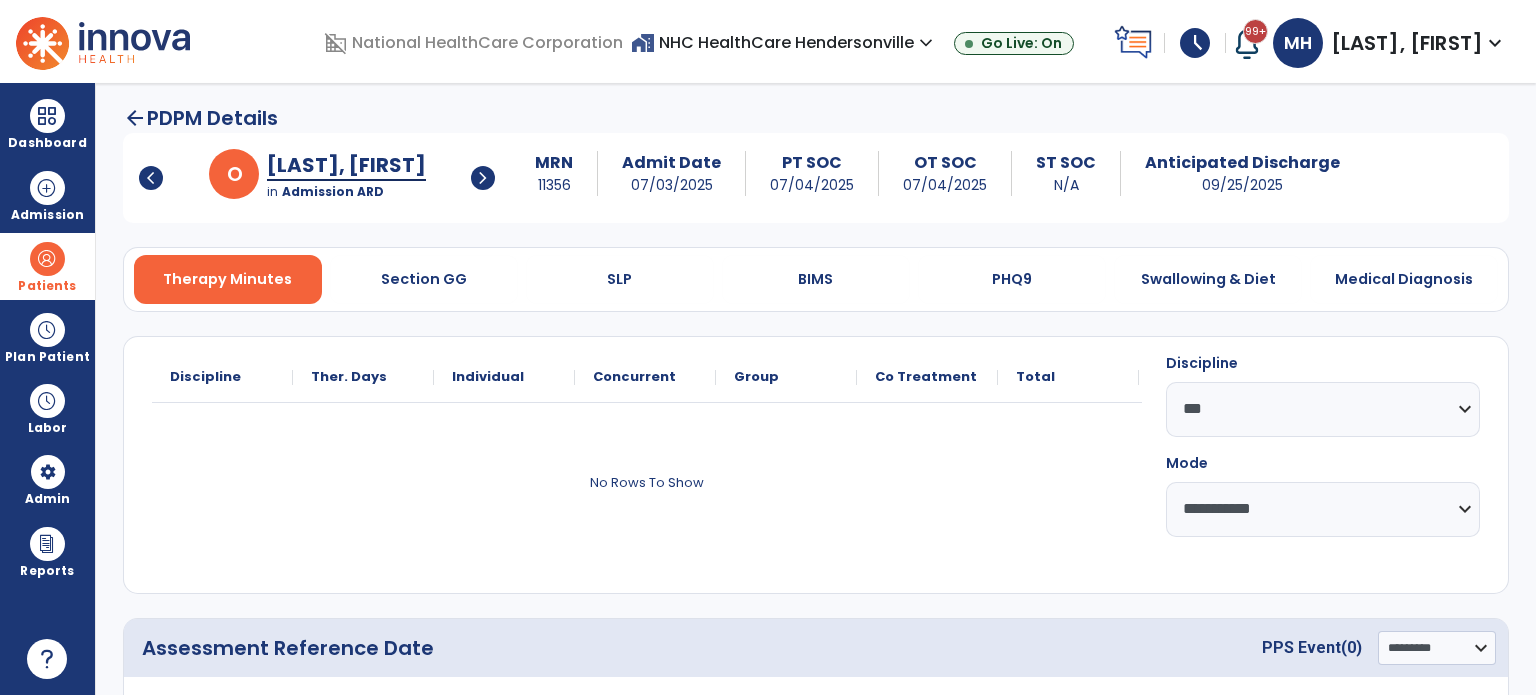 scroll, scrollTop: 224, scrollLeft: 0, axis: vertical 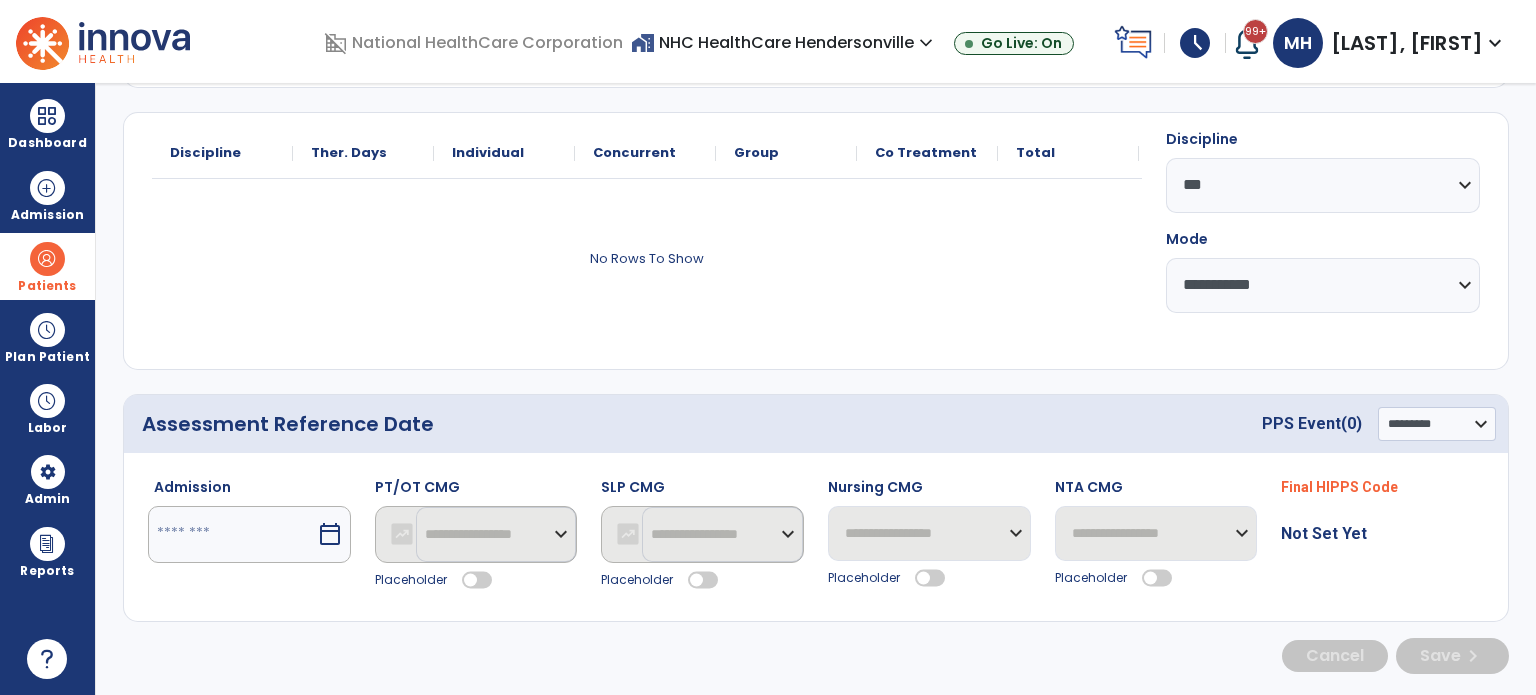 click on "calendar_today" at bounding box center (330, 534) 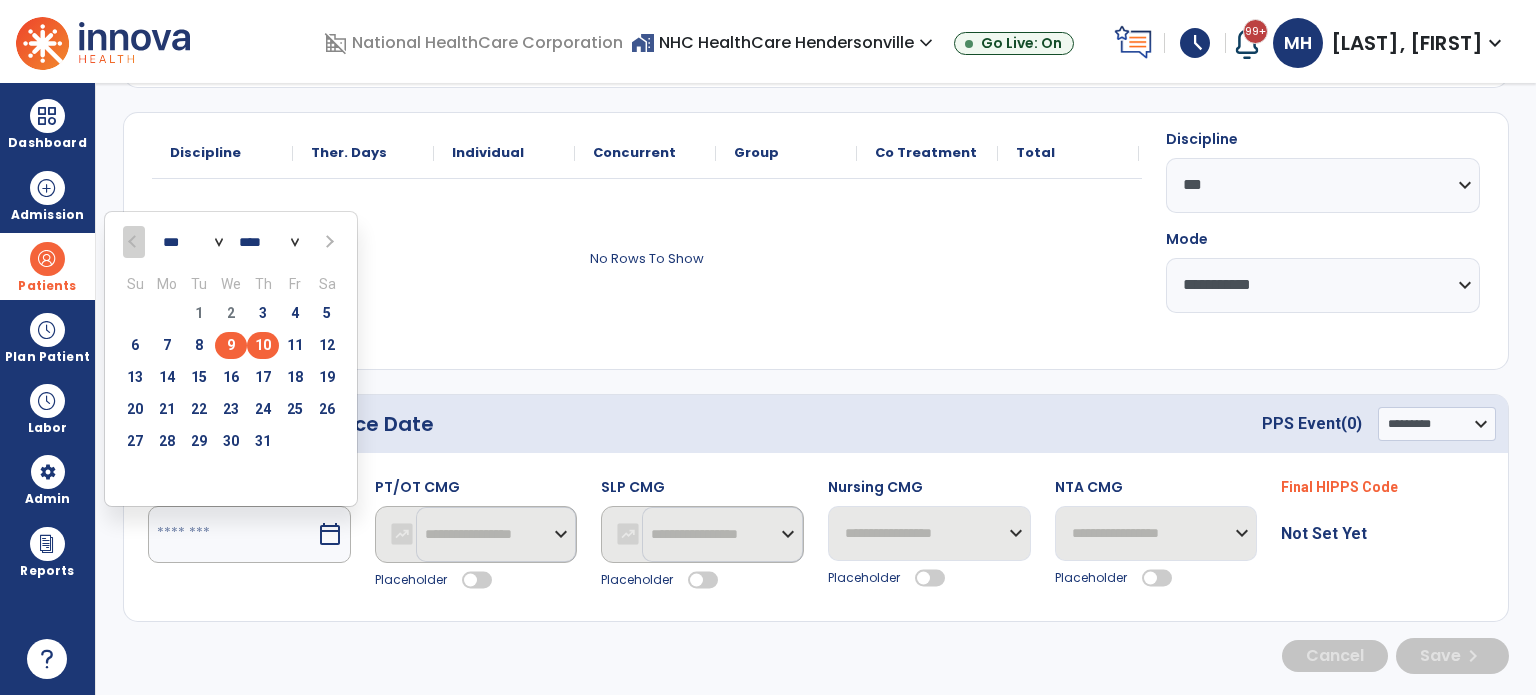 click on "10" at bounding box center (263, 345) 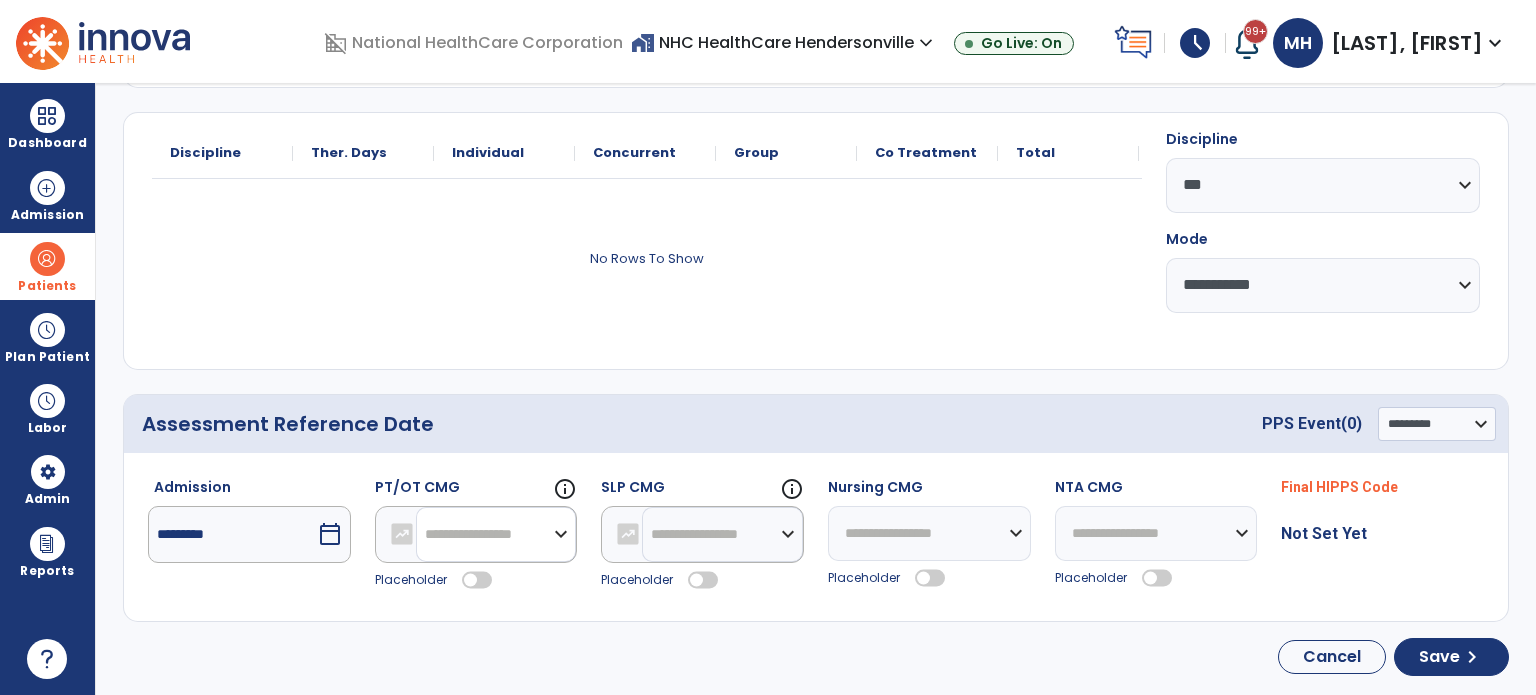 drag, startPoint x: 565, startPoint y: 532, endPoint x: 550, endPoint y: 492, distance: 42.72002 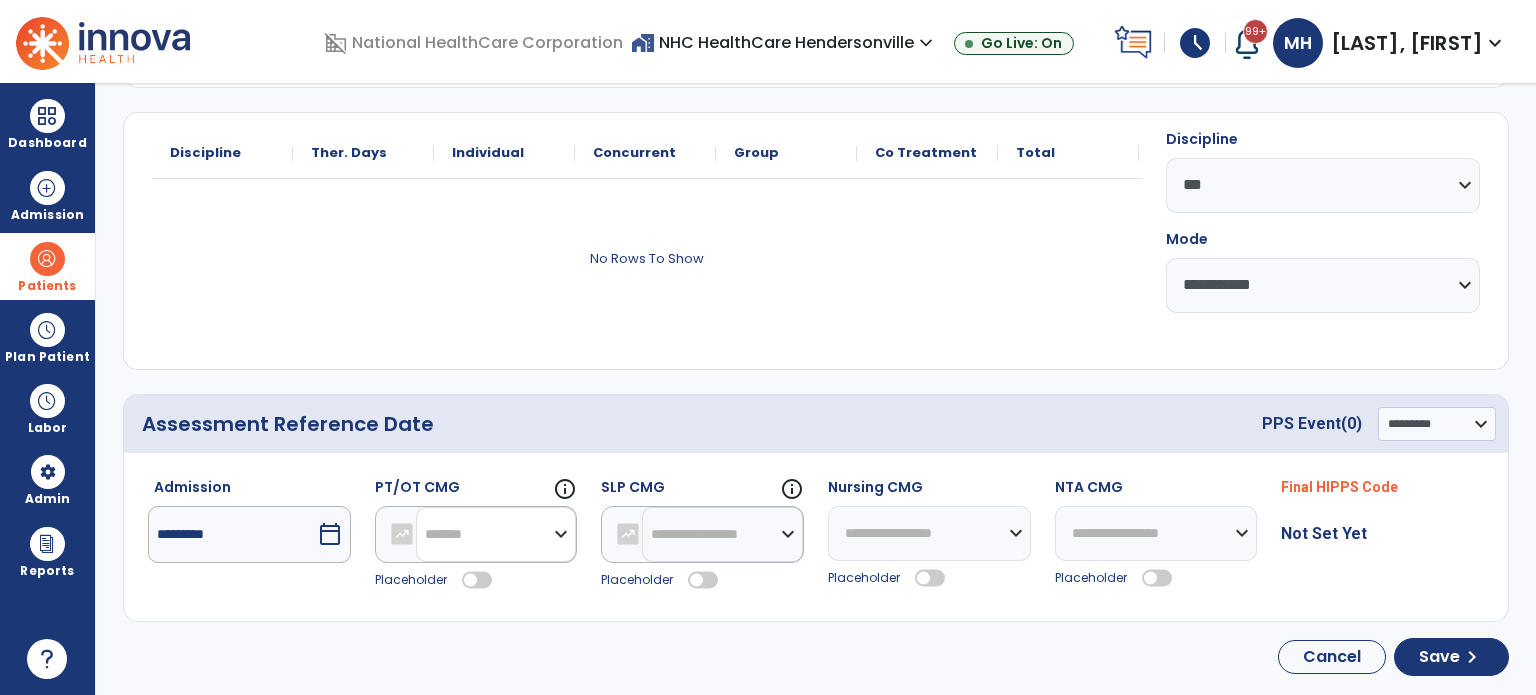 click on "**********" 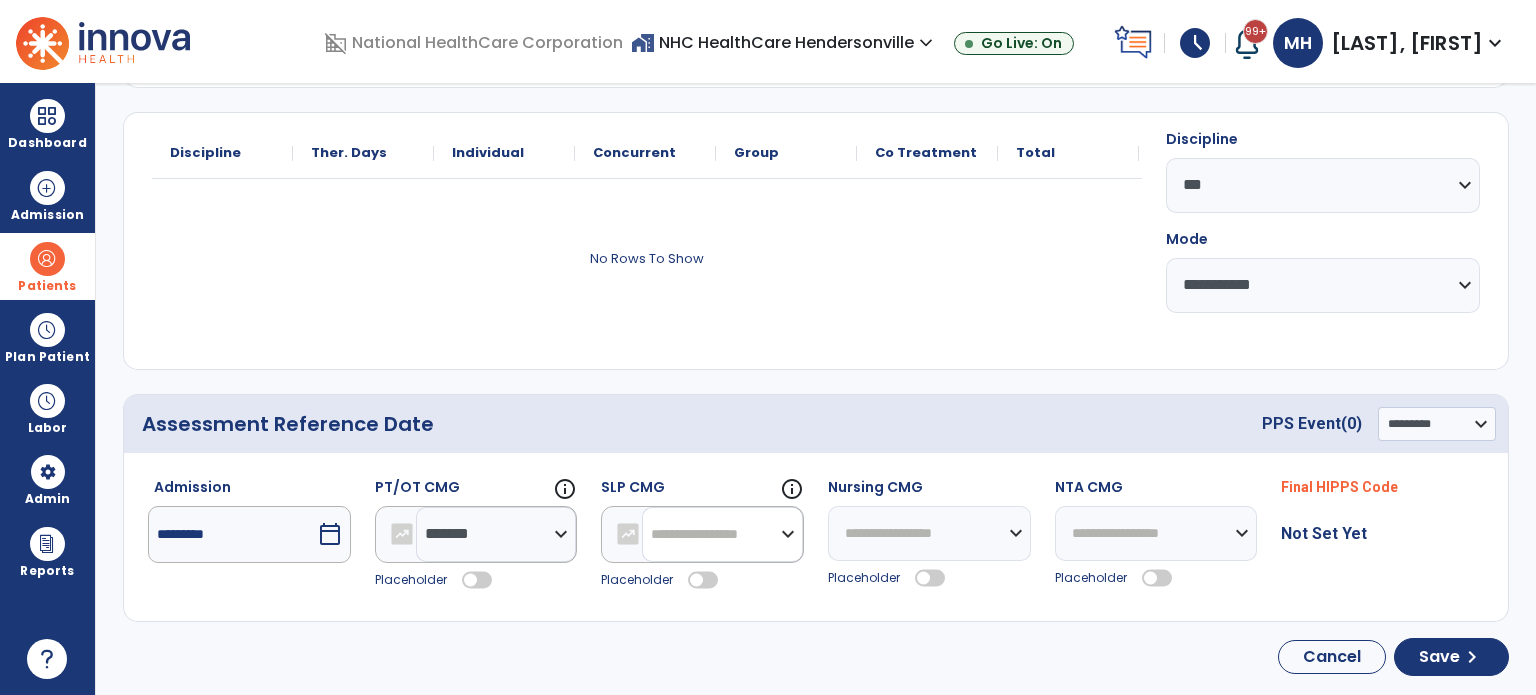 drag, startPoint x: 788, startPoint y: 534, endPoint x: 769, endPoint y: 485, distance: 52.554733 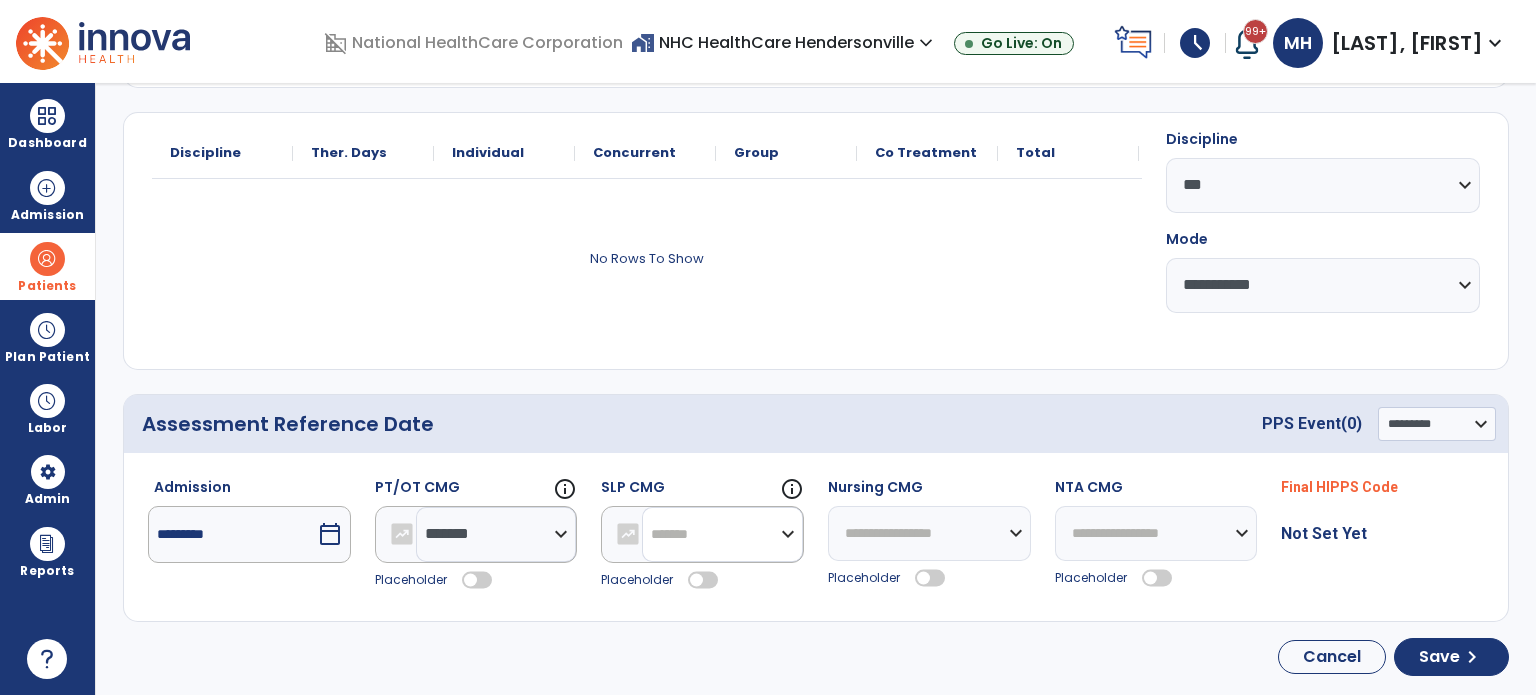 click on "**********" 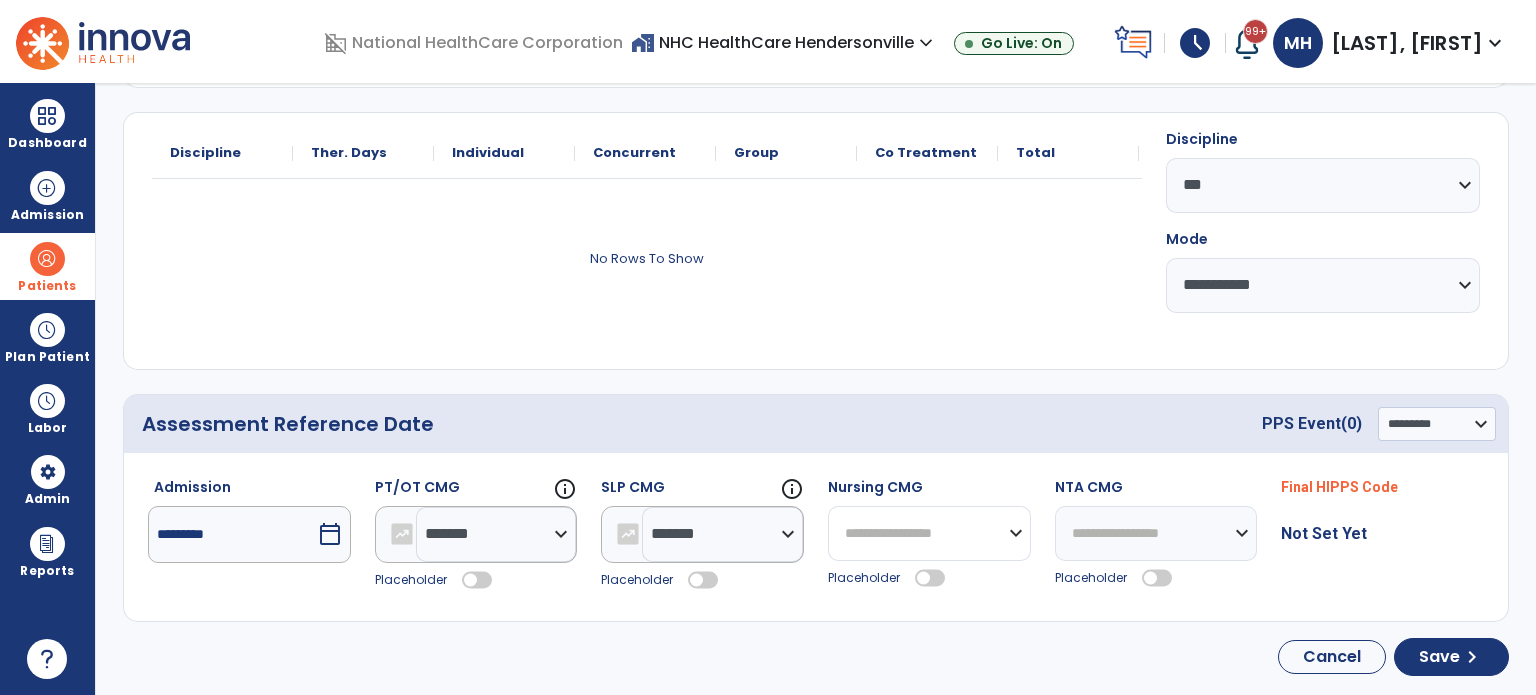 drag, startPoint x: 1021, startPoint y: 531, endPoint x: 978, endPoint y: 482, distance: 65.192024 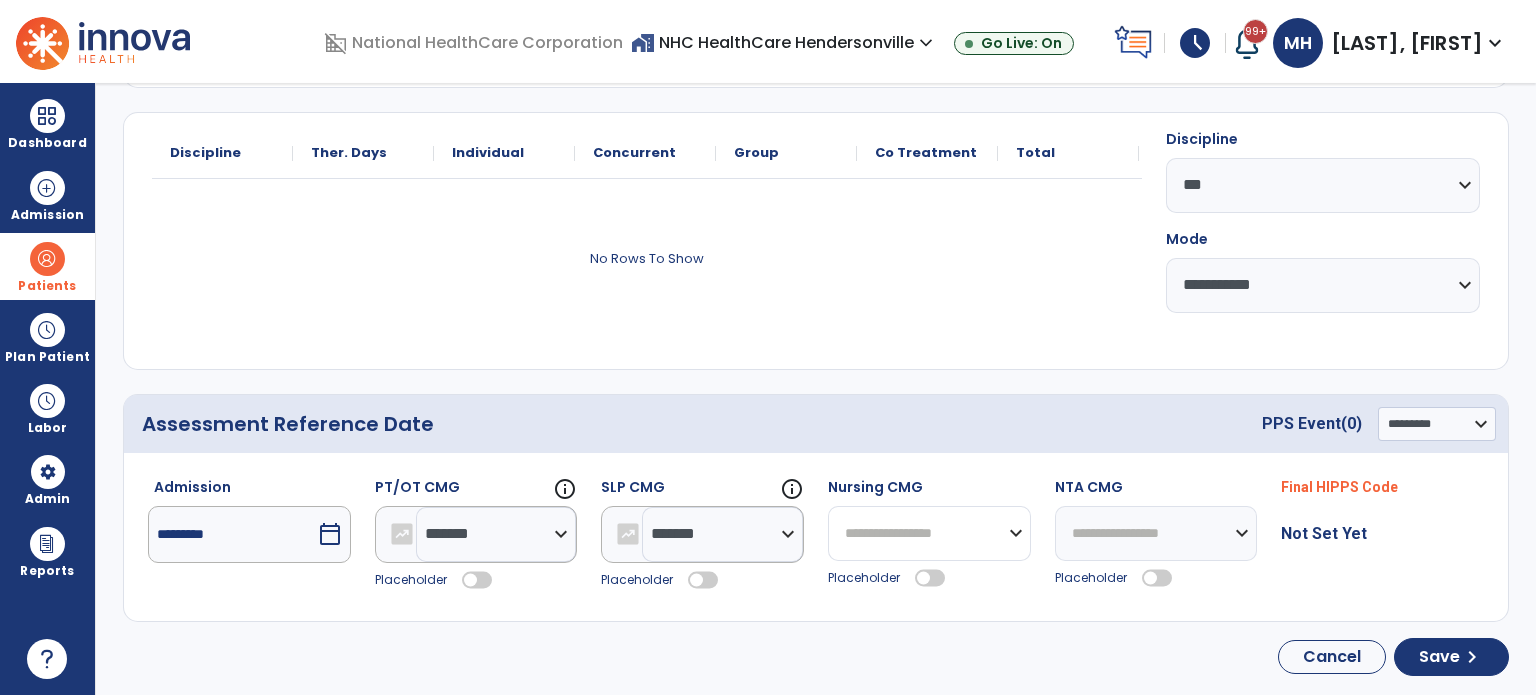 select on "*******" 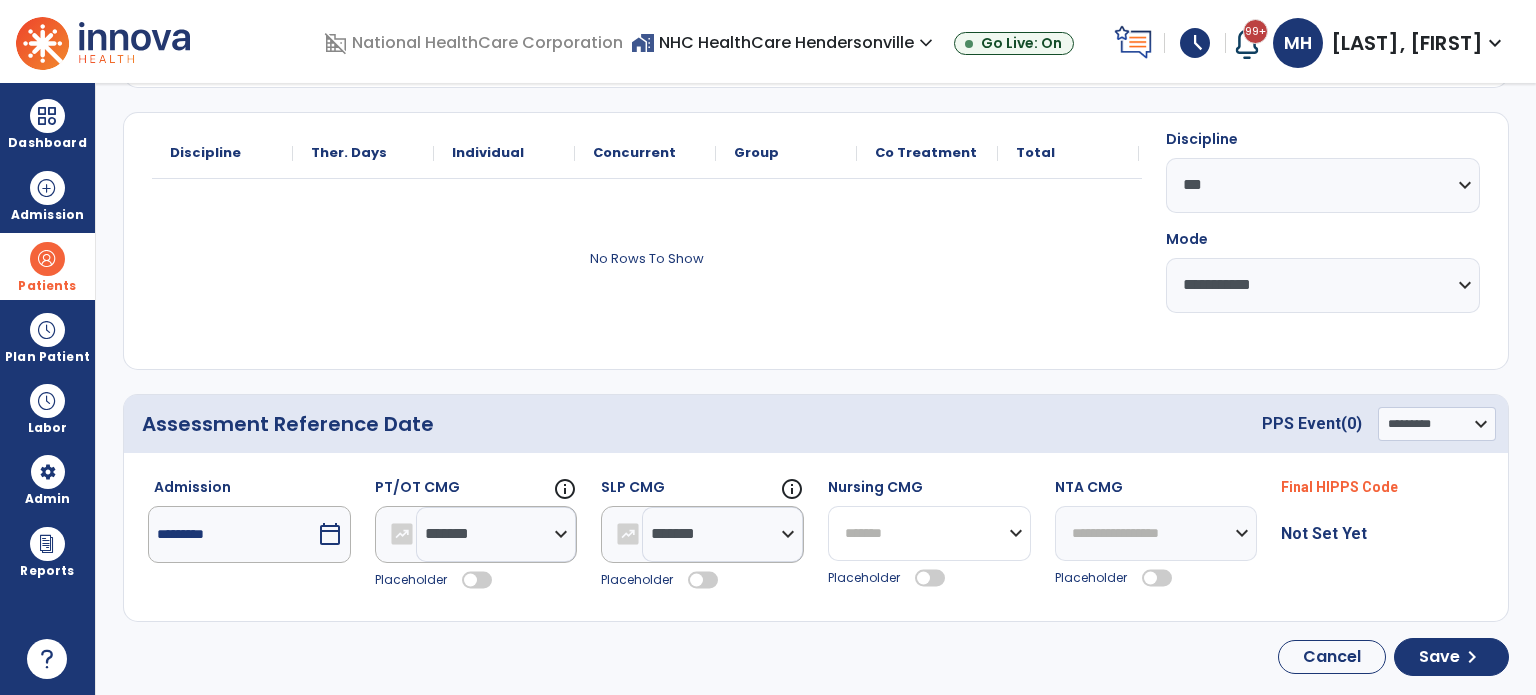 click on "**********" 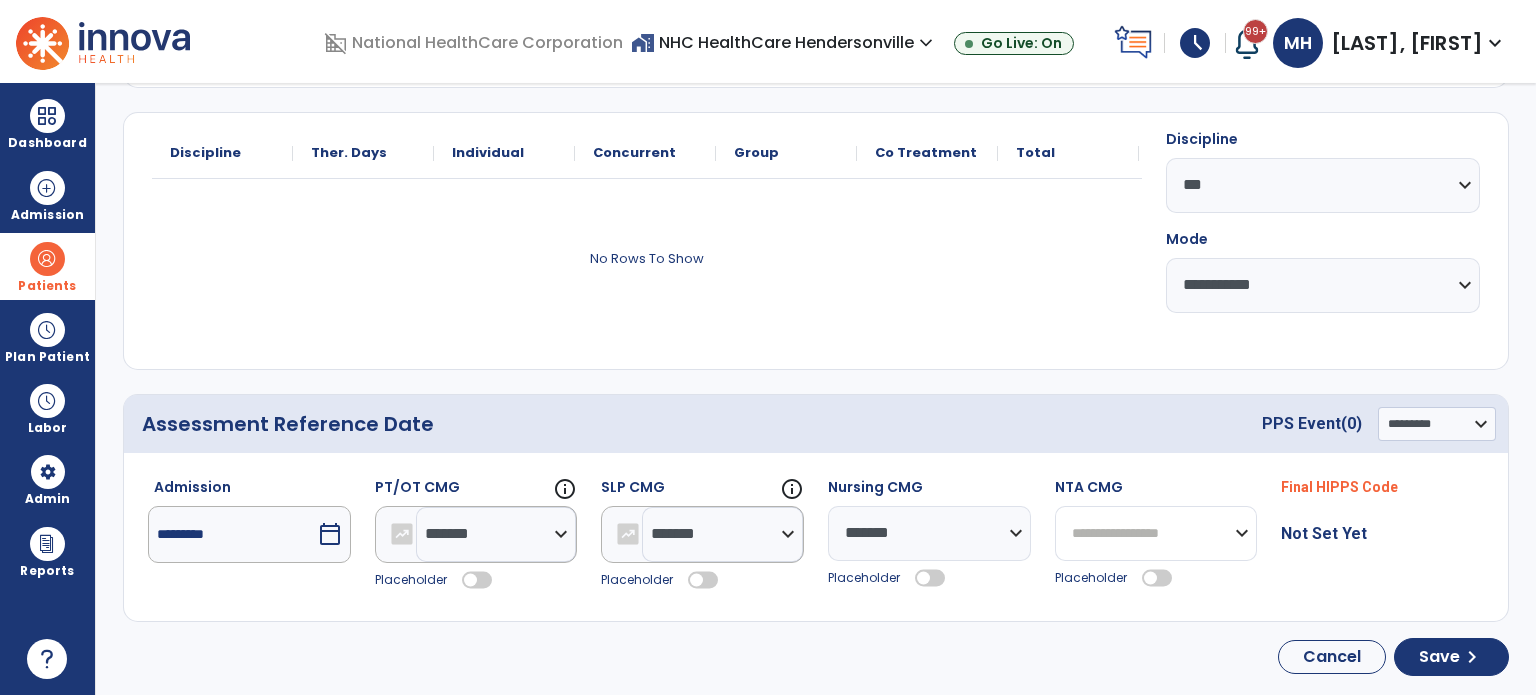 drag, startPoint x: 1169, startPoint y: 518, endPoint x: 1164, endPoint y: 495, distance: 23.537205 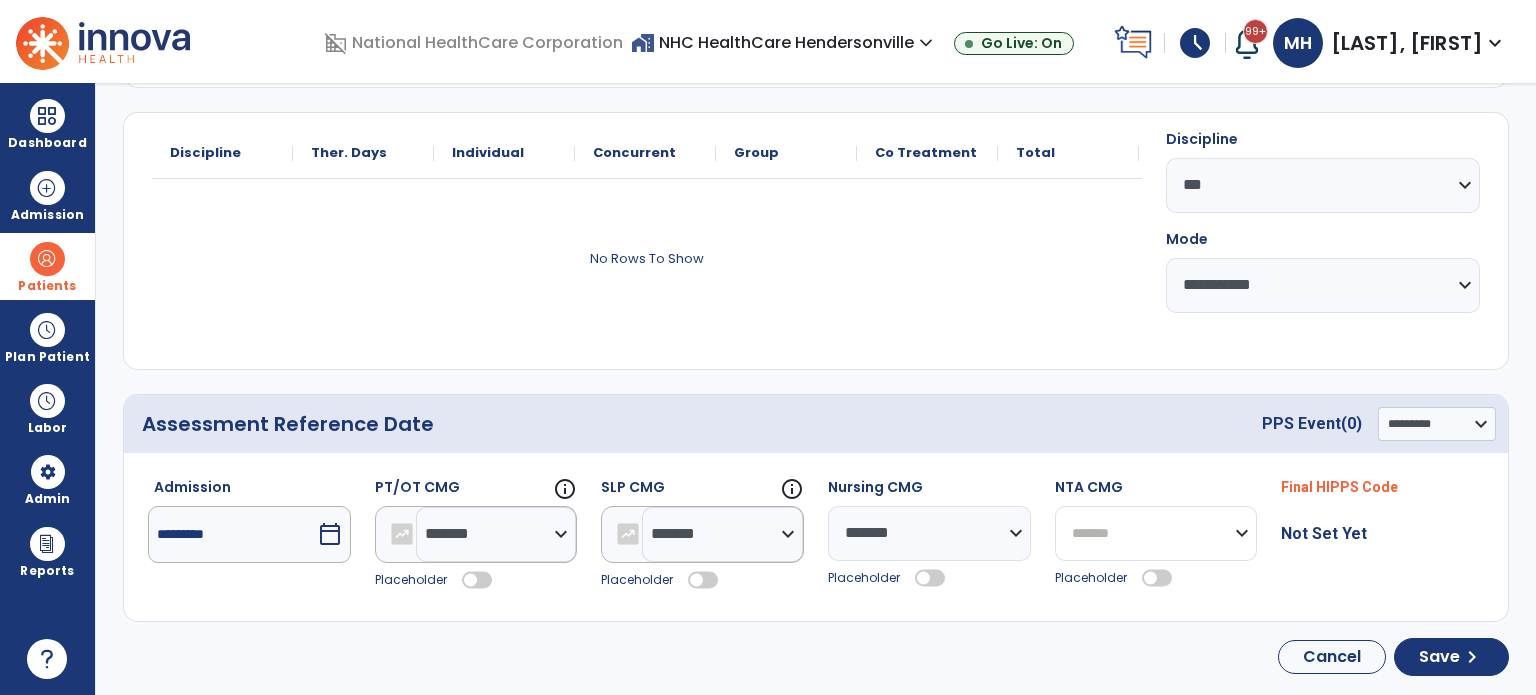 click on "**********" 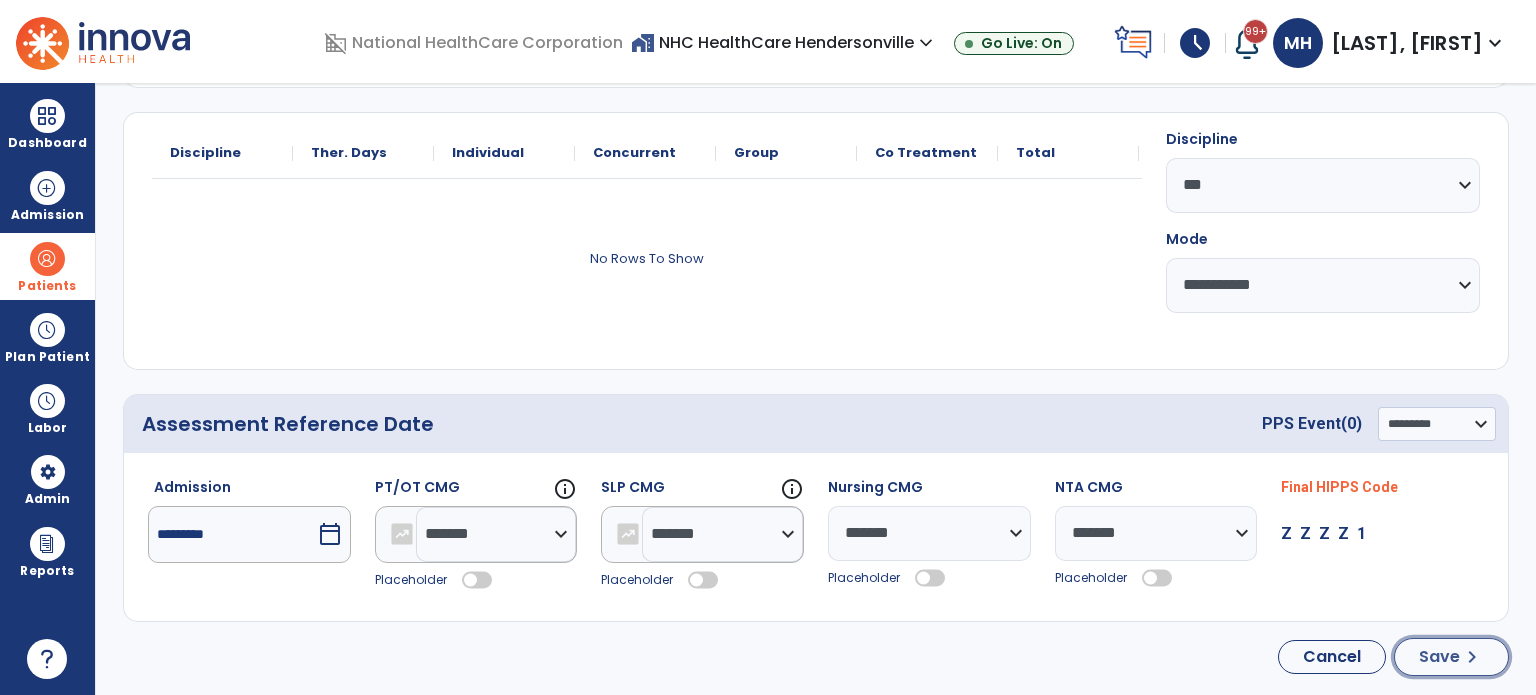 click on "Save" 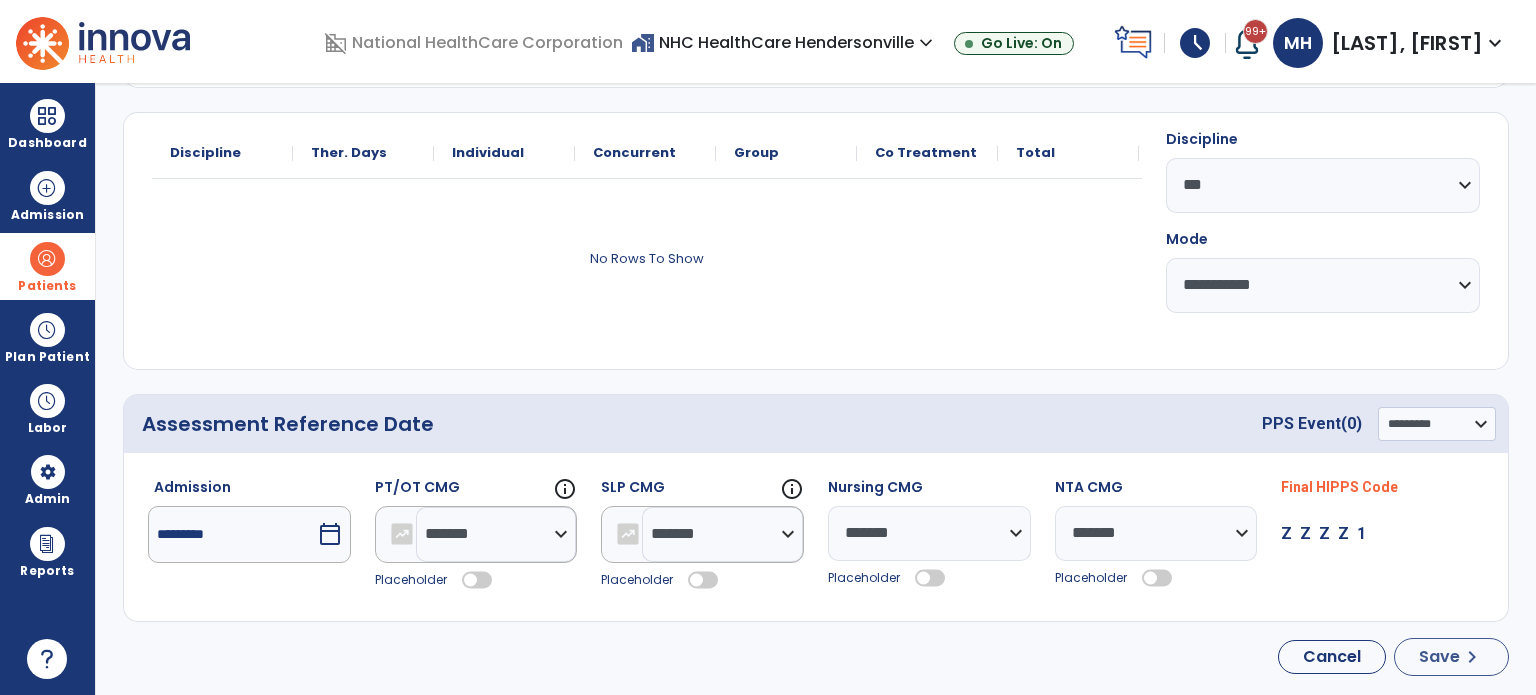 select on "*******" 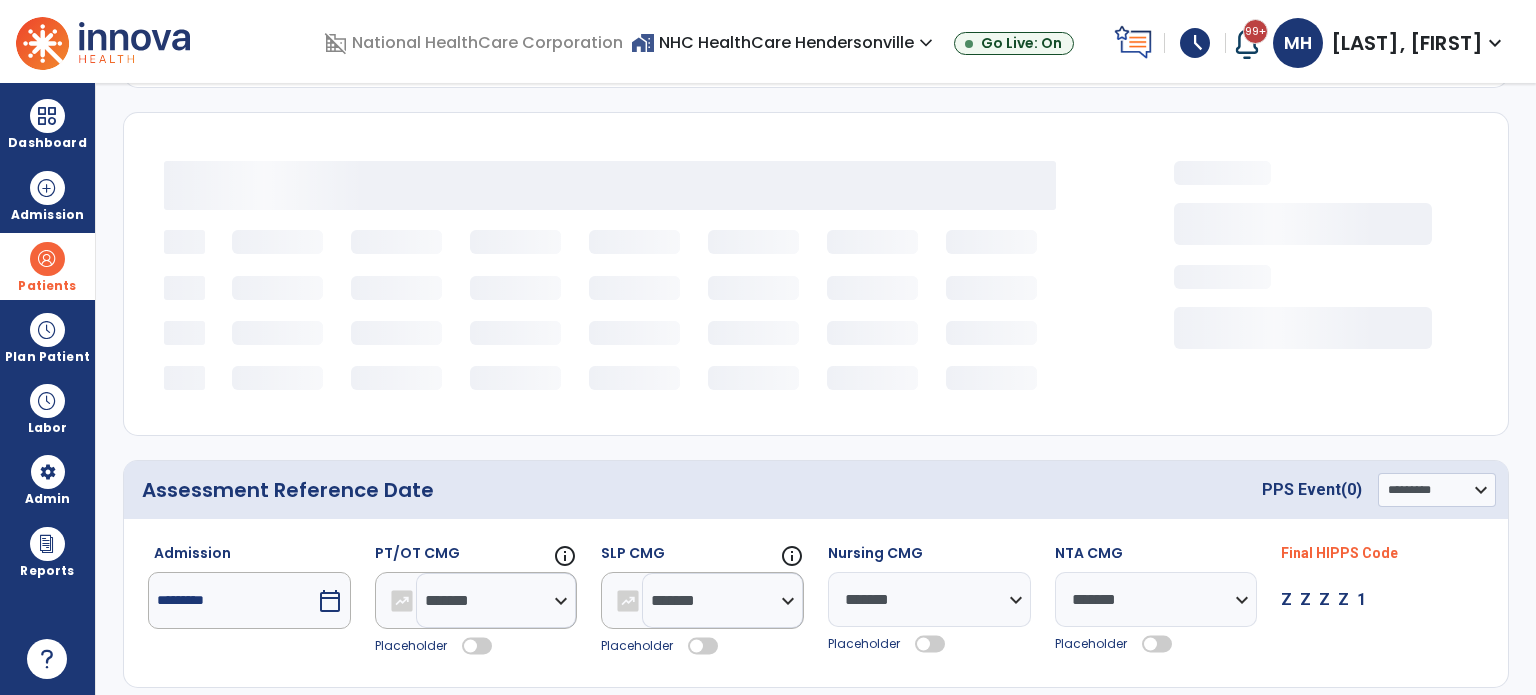 scroll, scrollTop: 23, scrollLeft: 0, axis: vertical 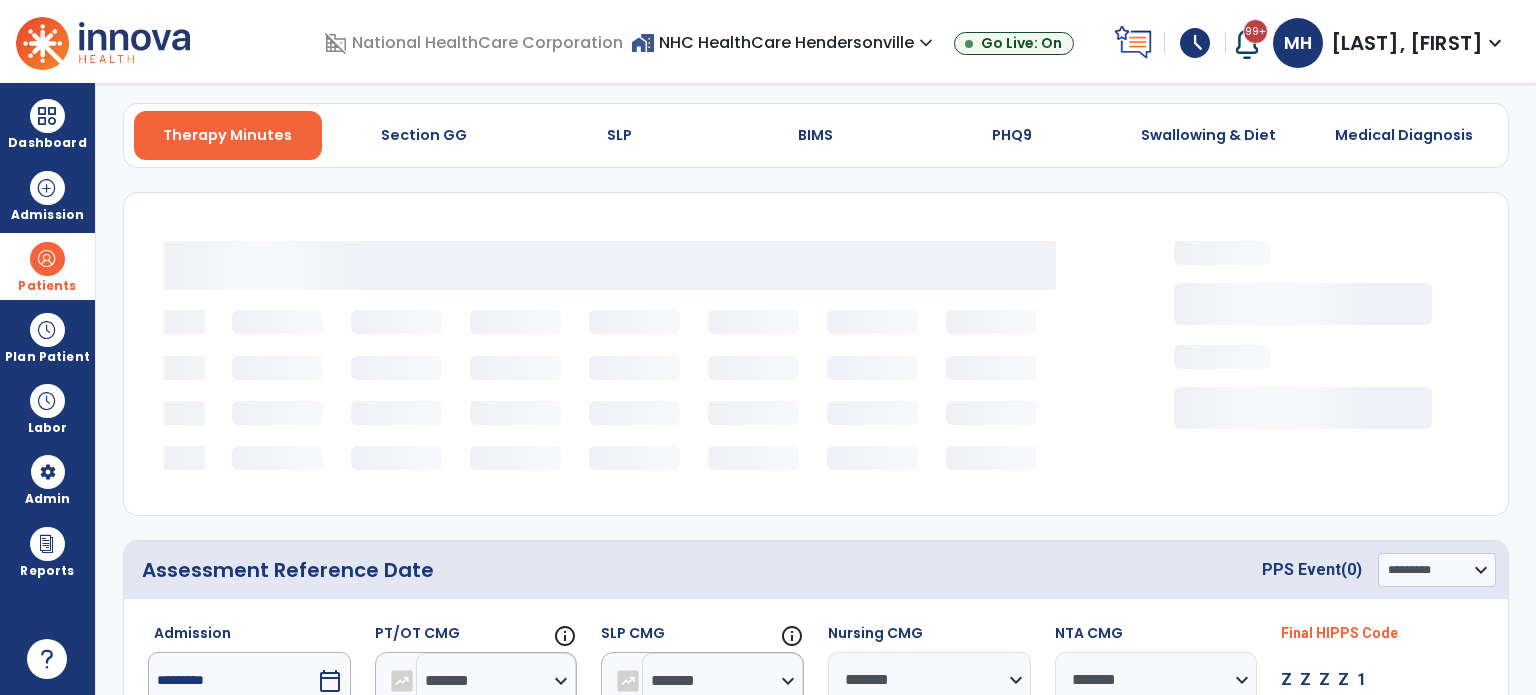 type 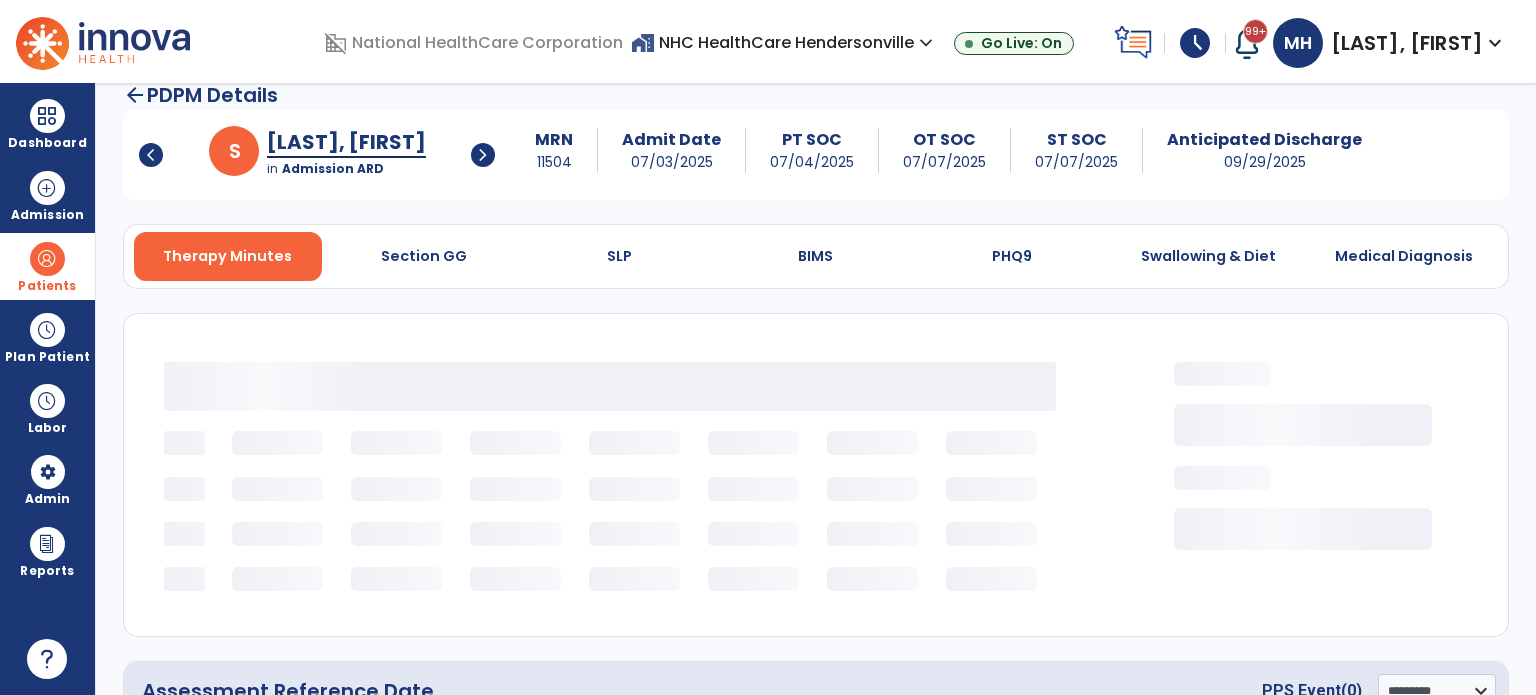 scroll, scrollTop: 0, scrollLeft: 0, axis: both 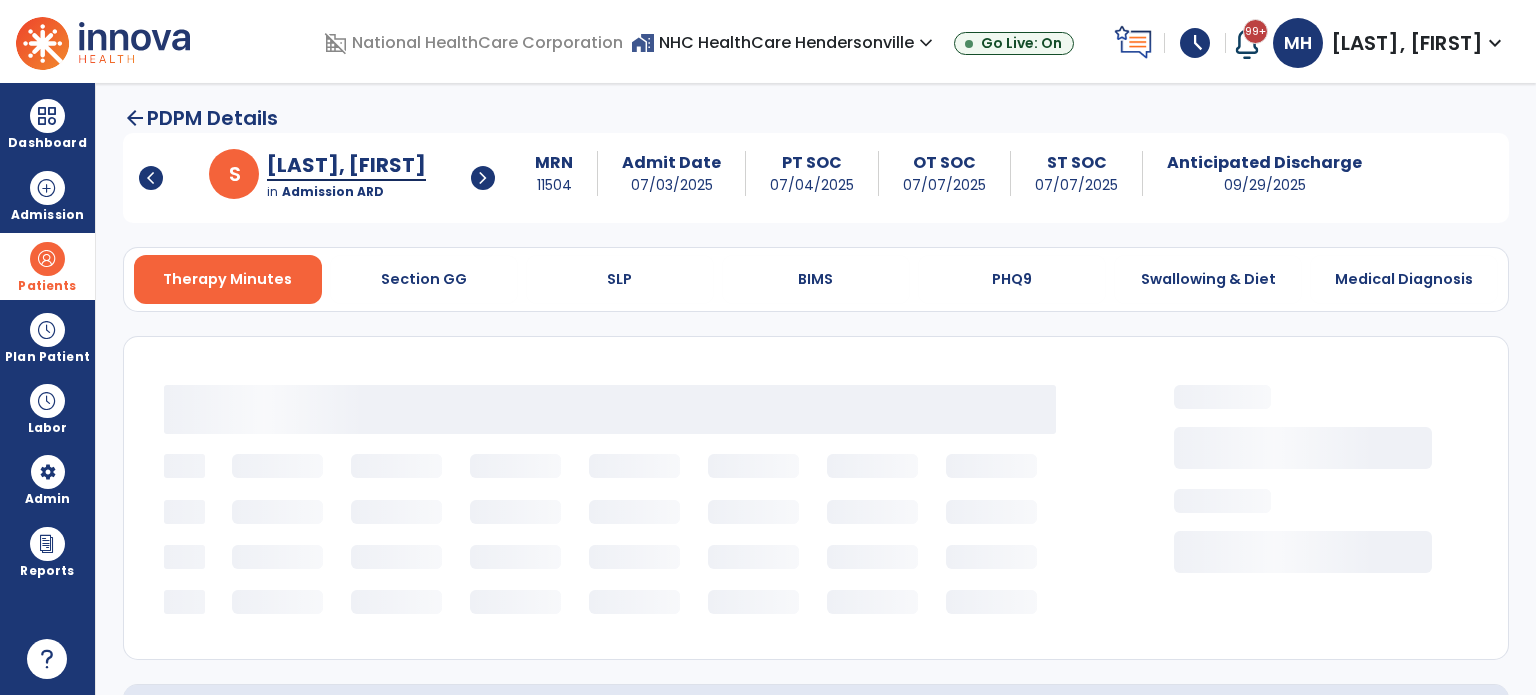 select on "***" 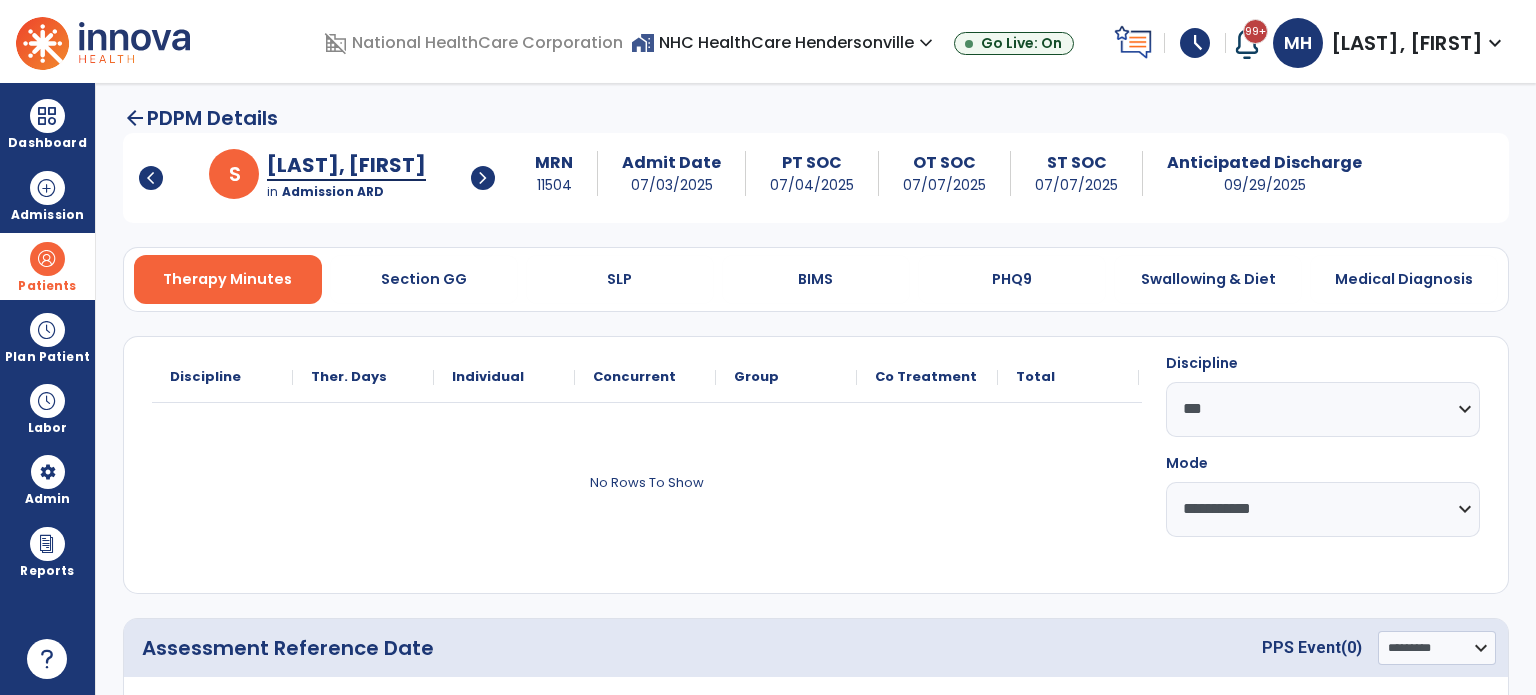 scroll, scrollTop: 224, scrollLeft: 0, axis: vertical 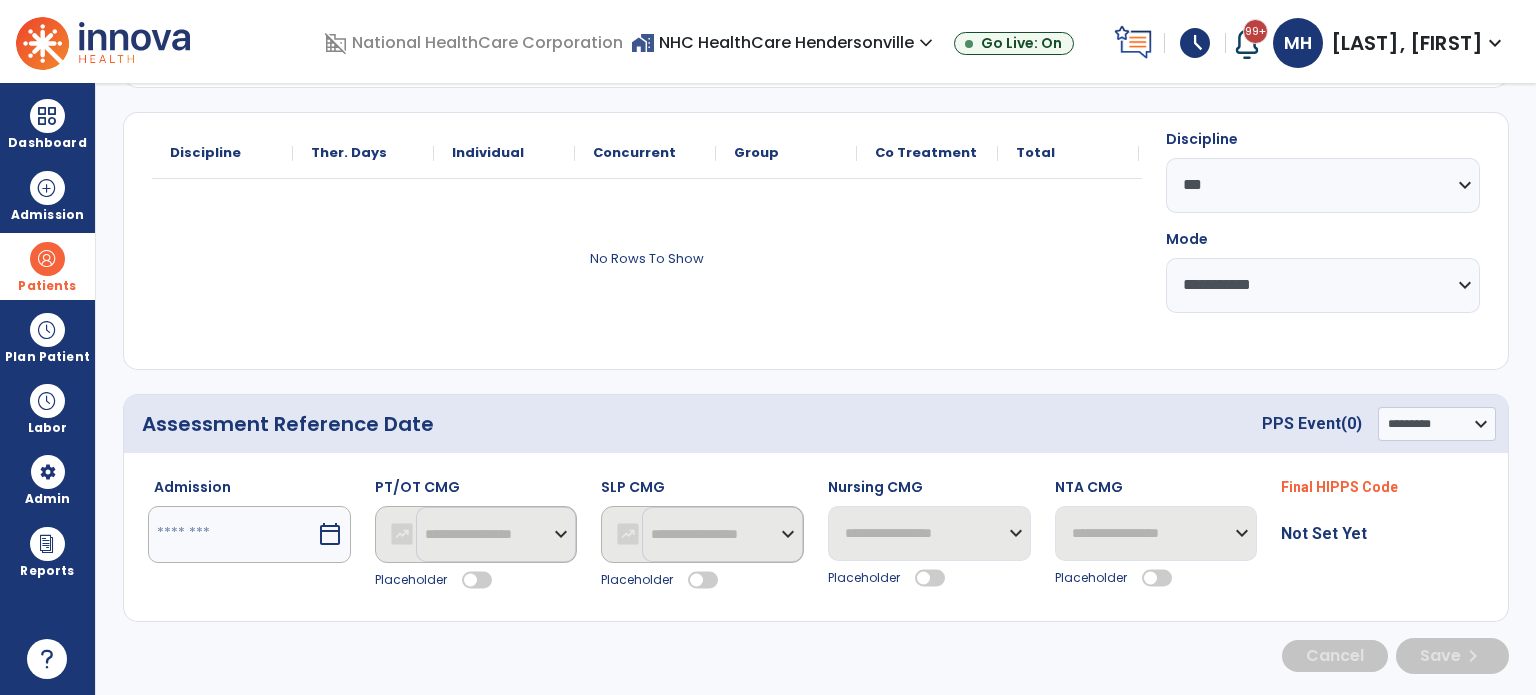 click on "calendar_today" at bounding box center [330, 534] 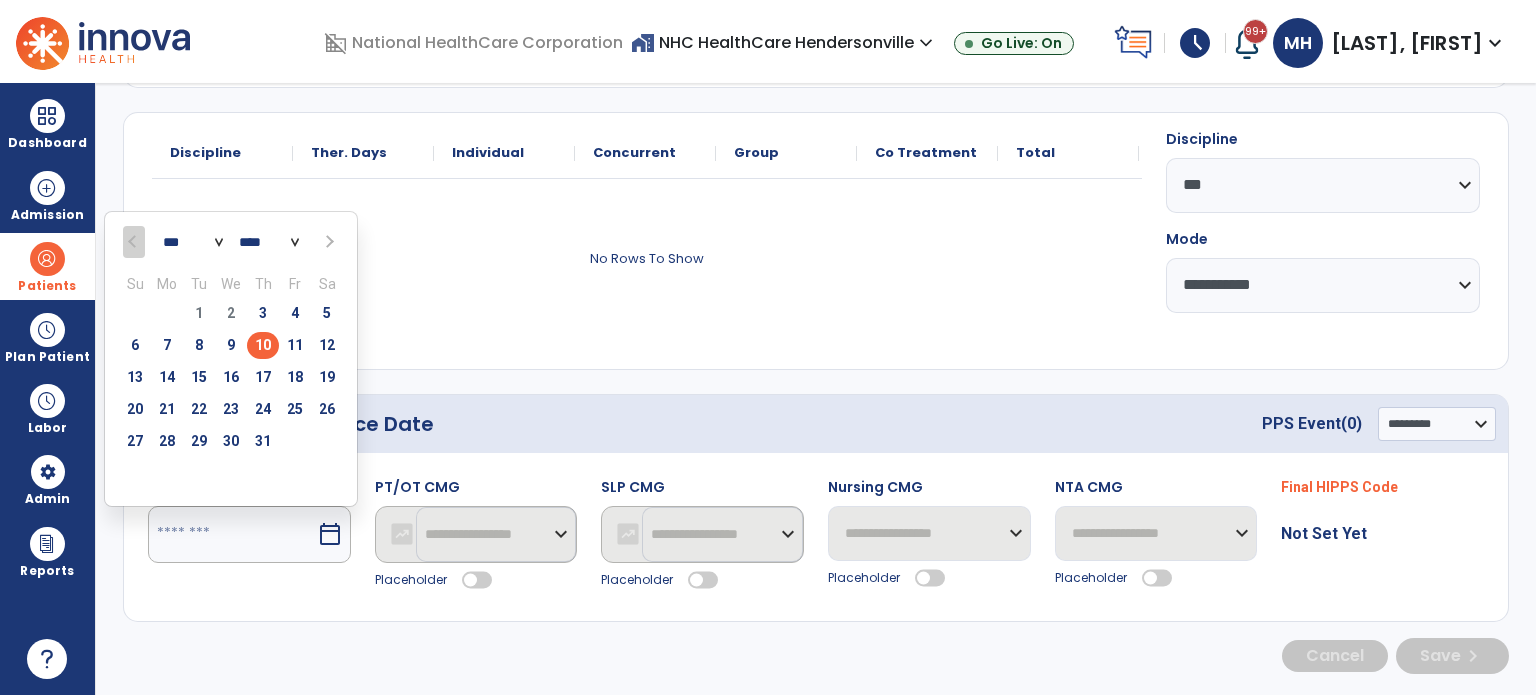 click on "10" at bounding box center [263, 345] 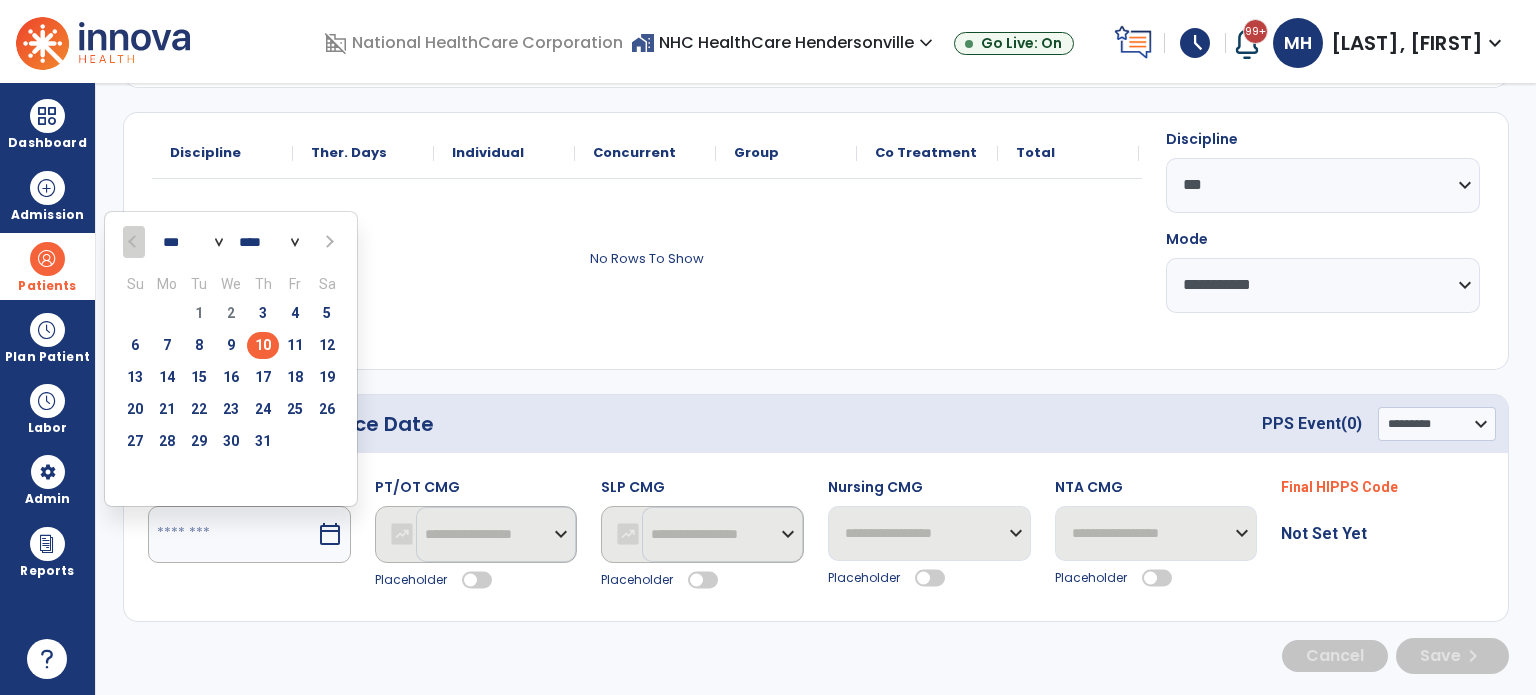 type on "*********" 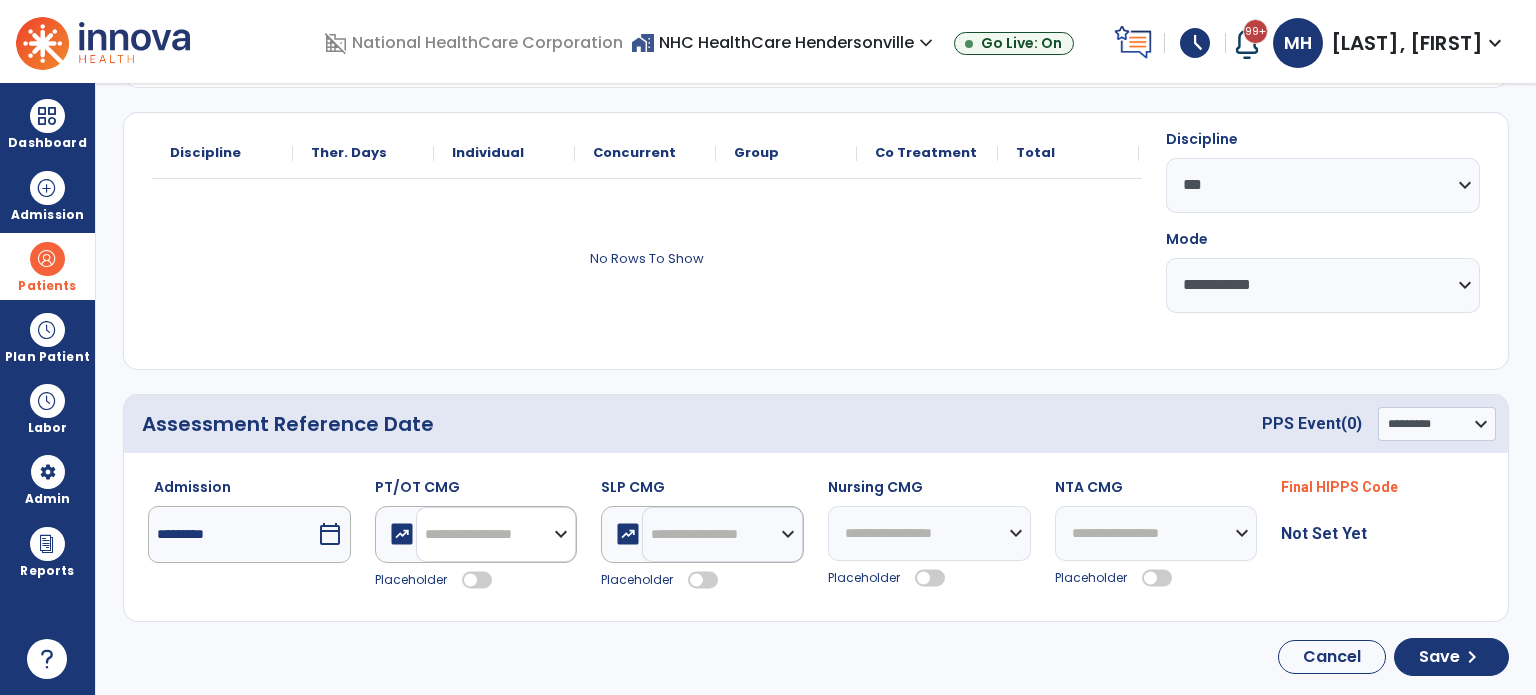drag, startPoint x: 563, startPoint y: 536, endPoint x: 553, endPoint y: 481, distance: 55.9017 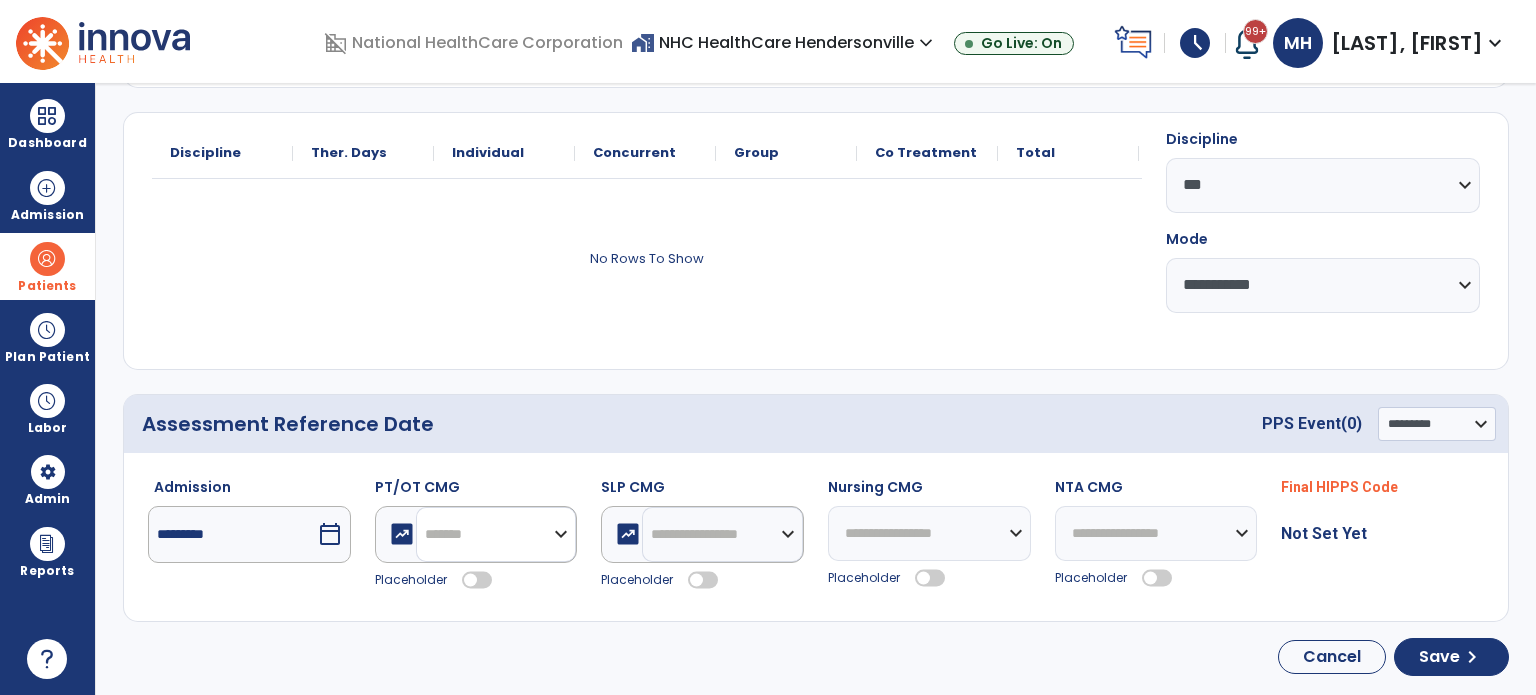 click on "**********" 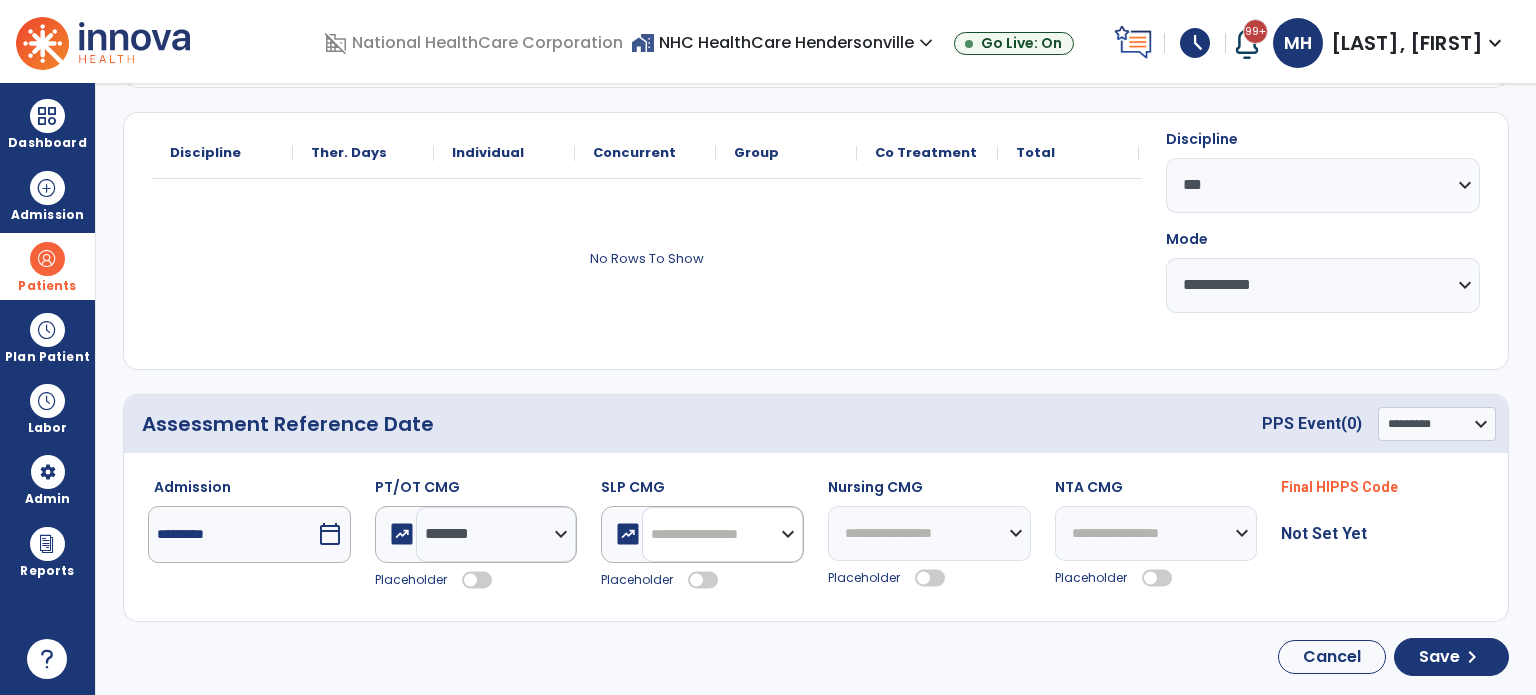 click on "**********" 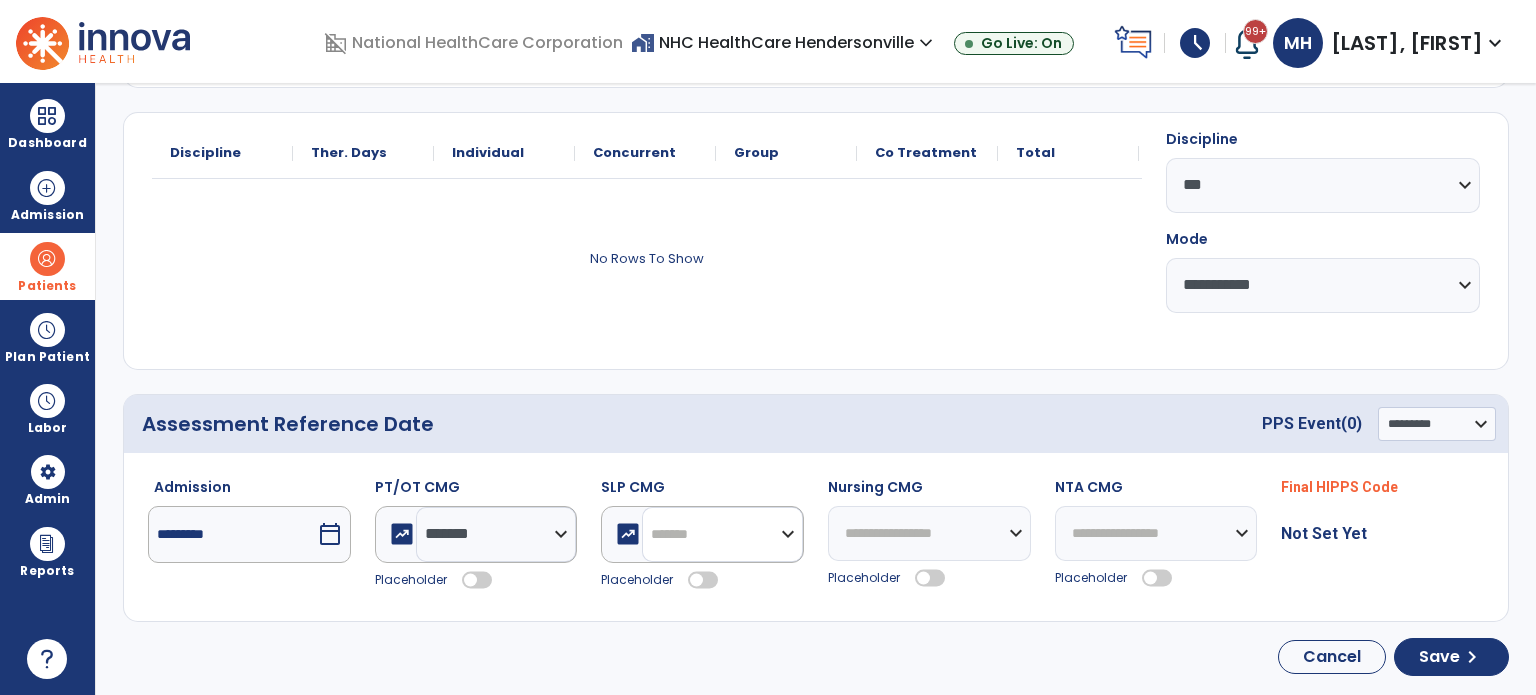 click on "**********" 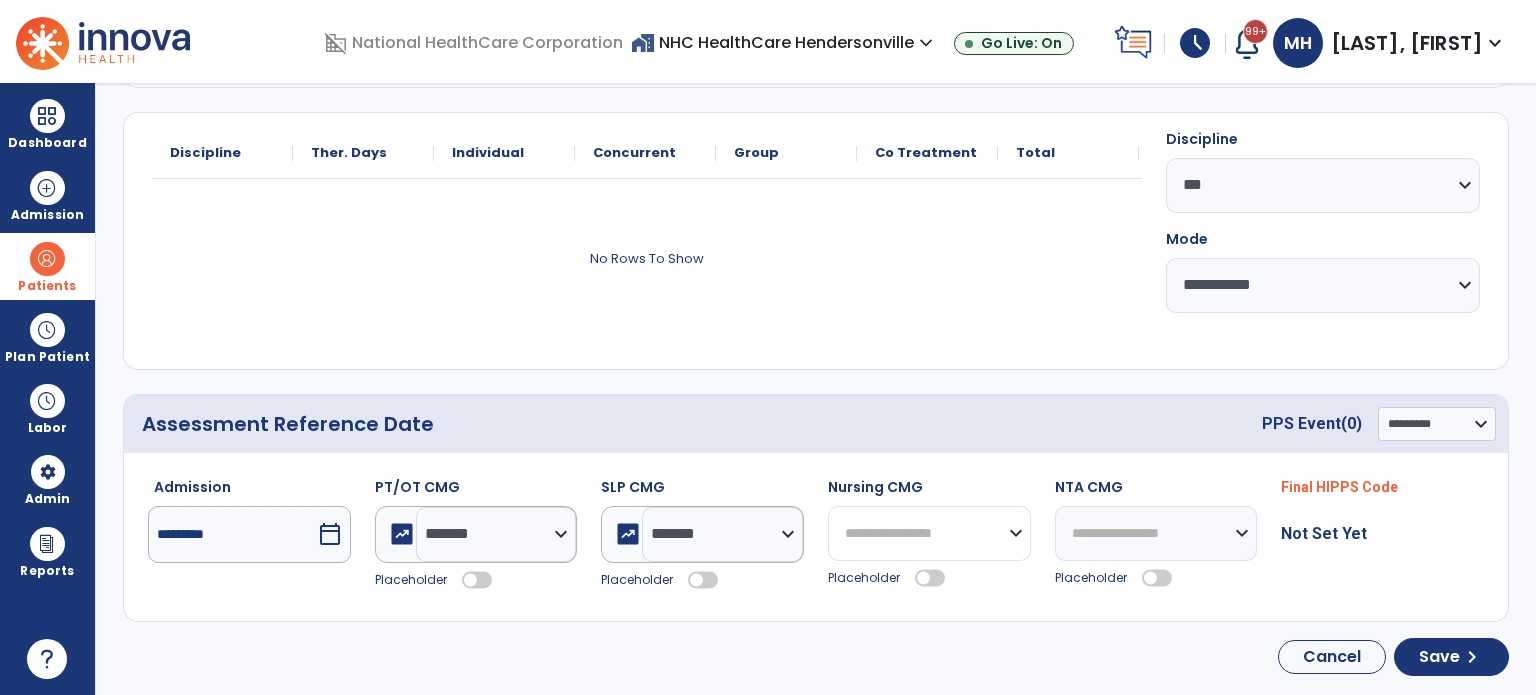 click on "**********" 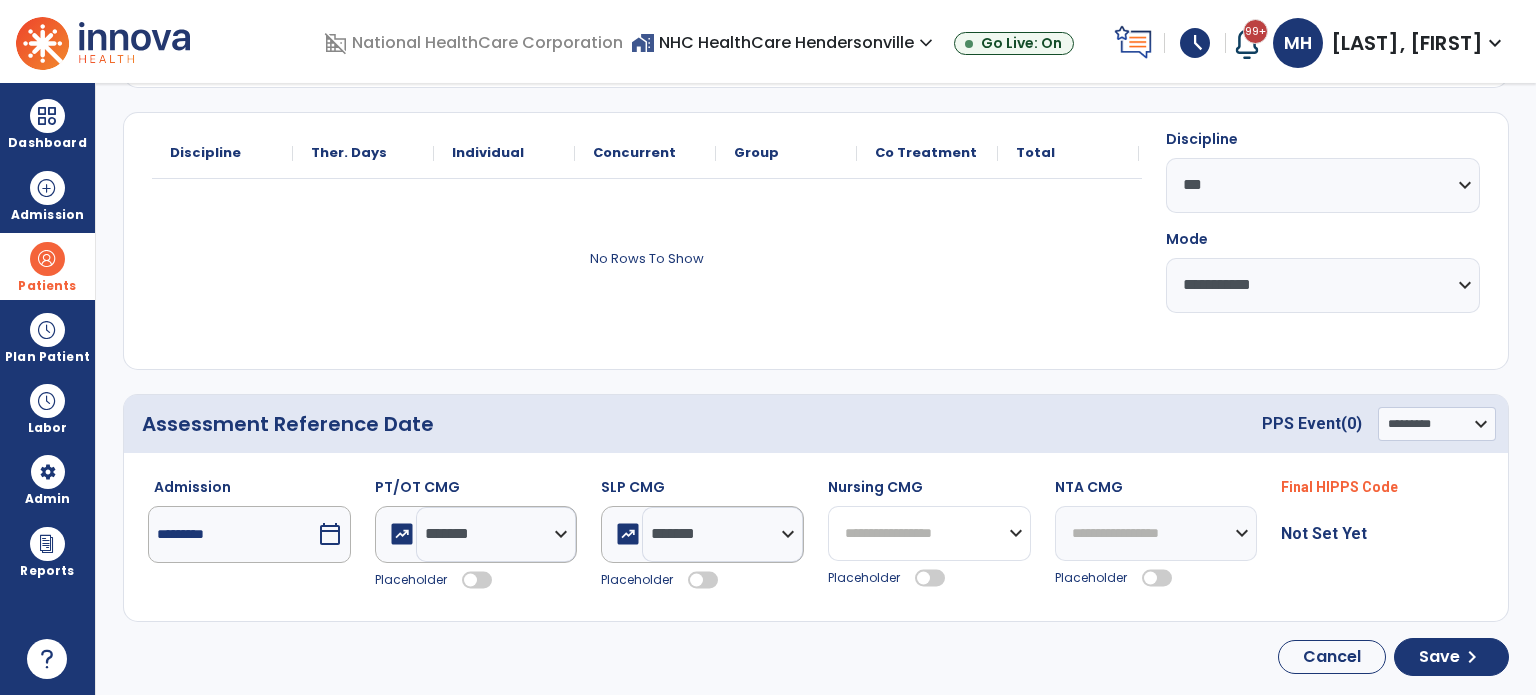 select on "*******" 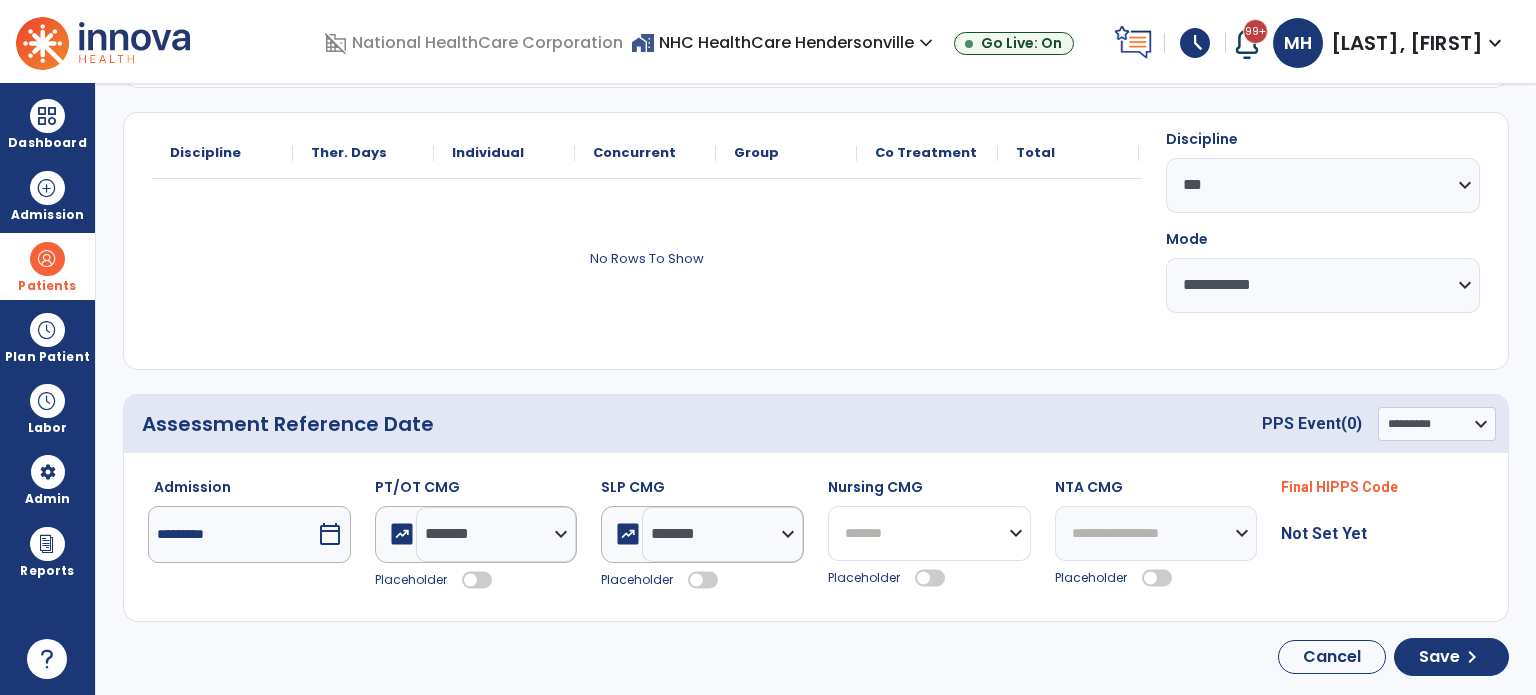 click on "**********" 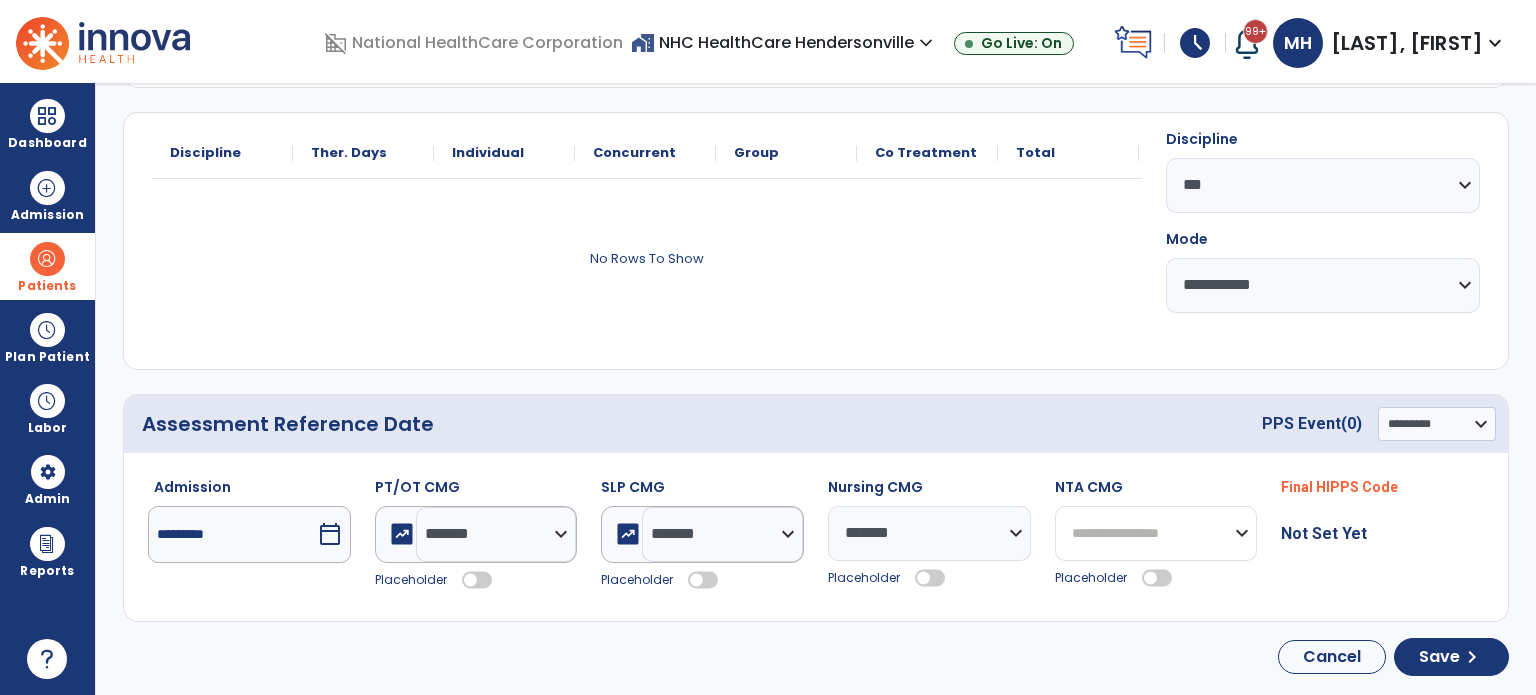 drag, startPoint x: 1156, startPoint y: 519, endPoint x: 1144, endPoint y: 482, distance: 38.8973 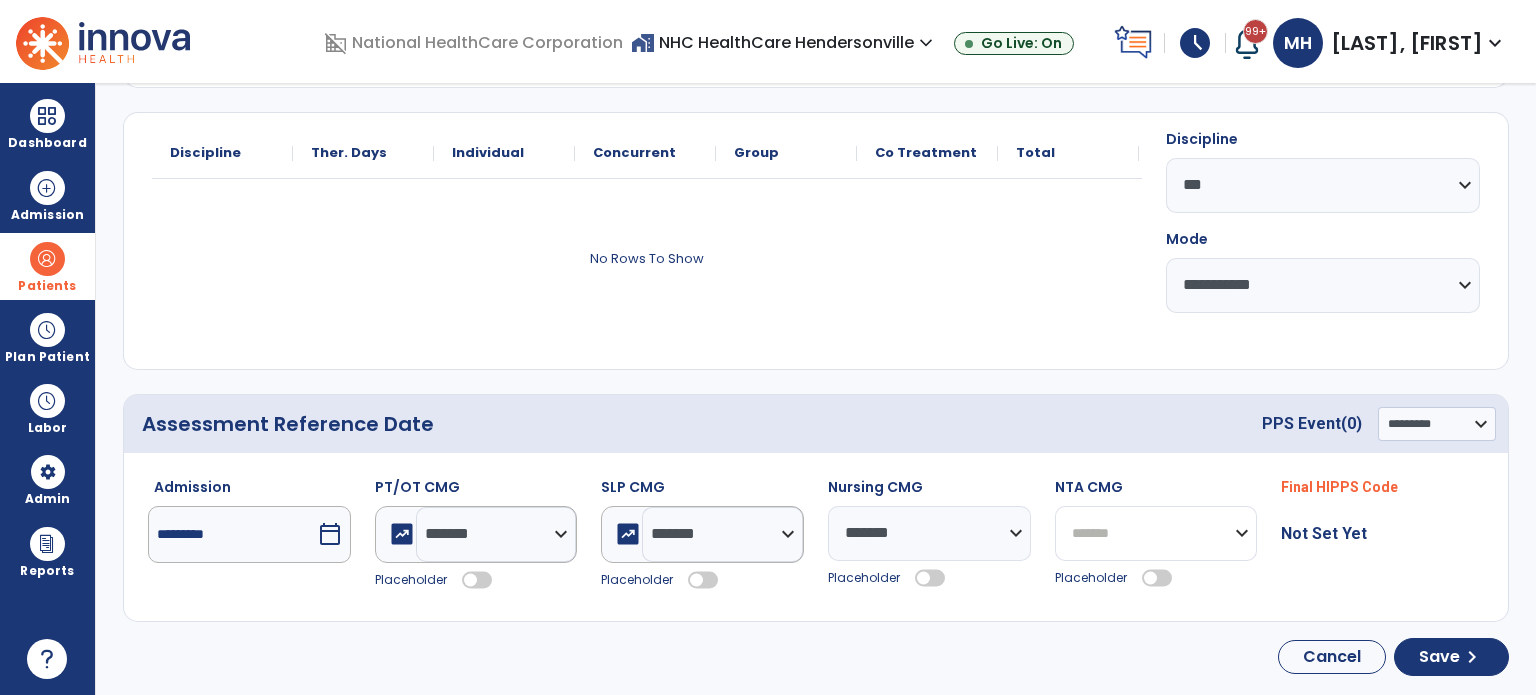 click on "**********" 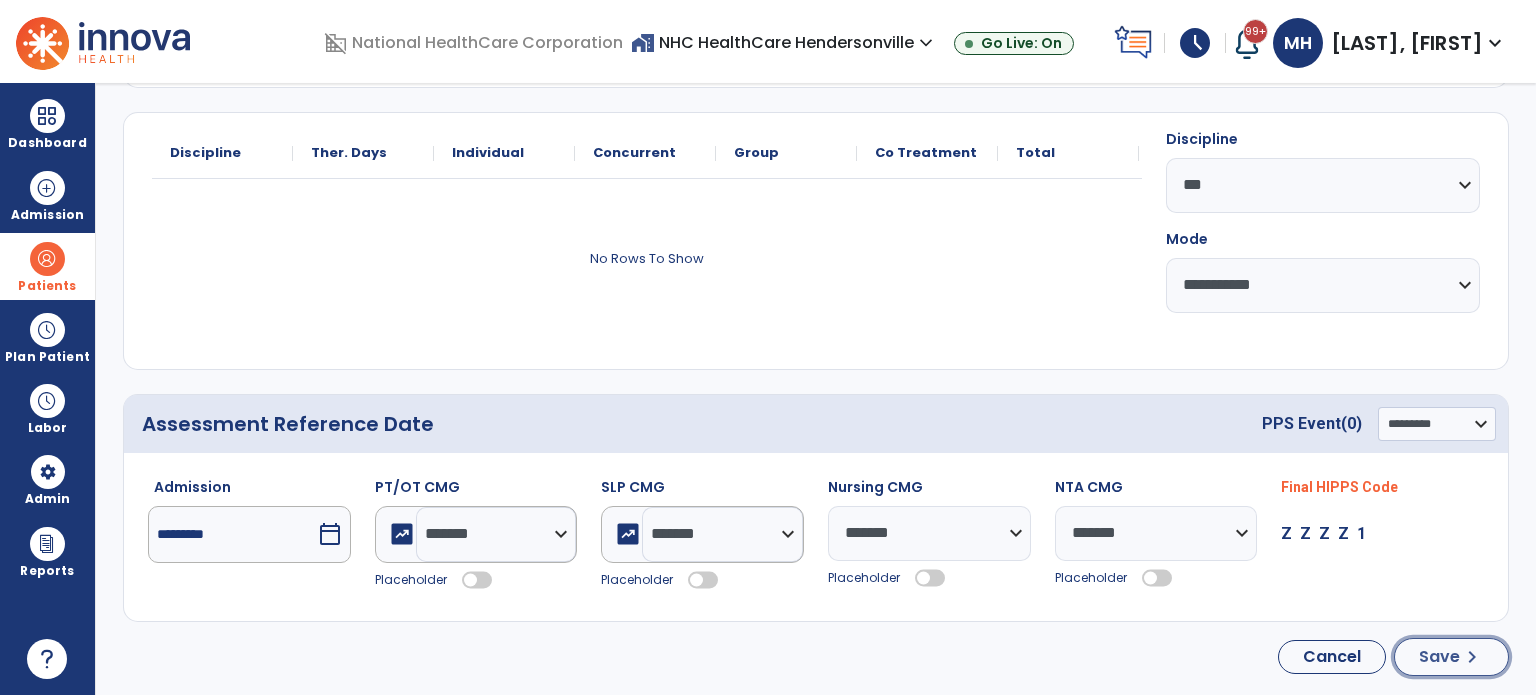 click on "Save" 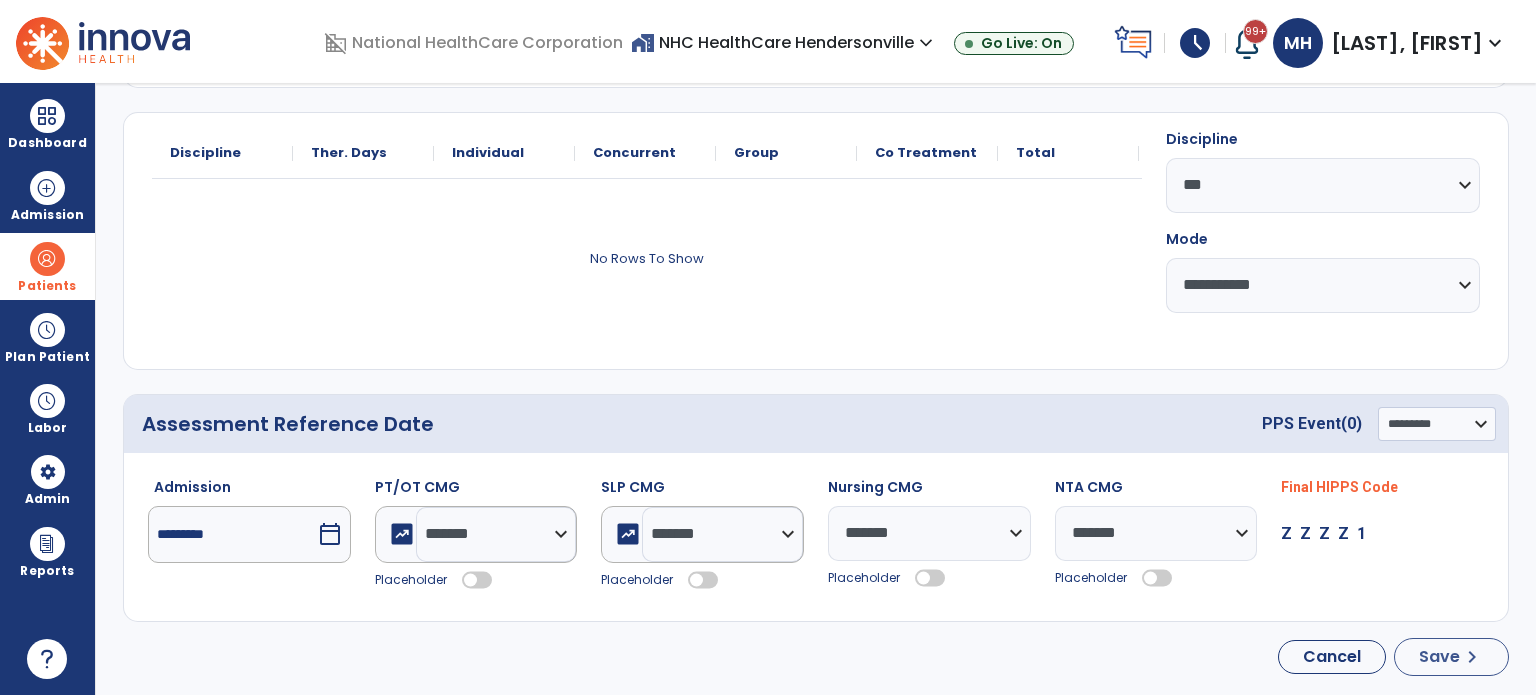 select on "*******" 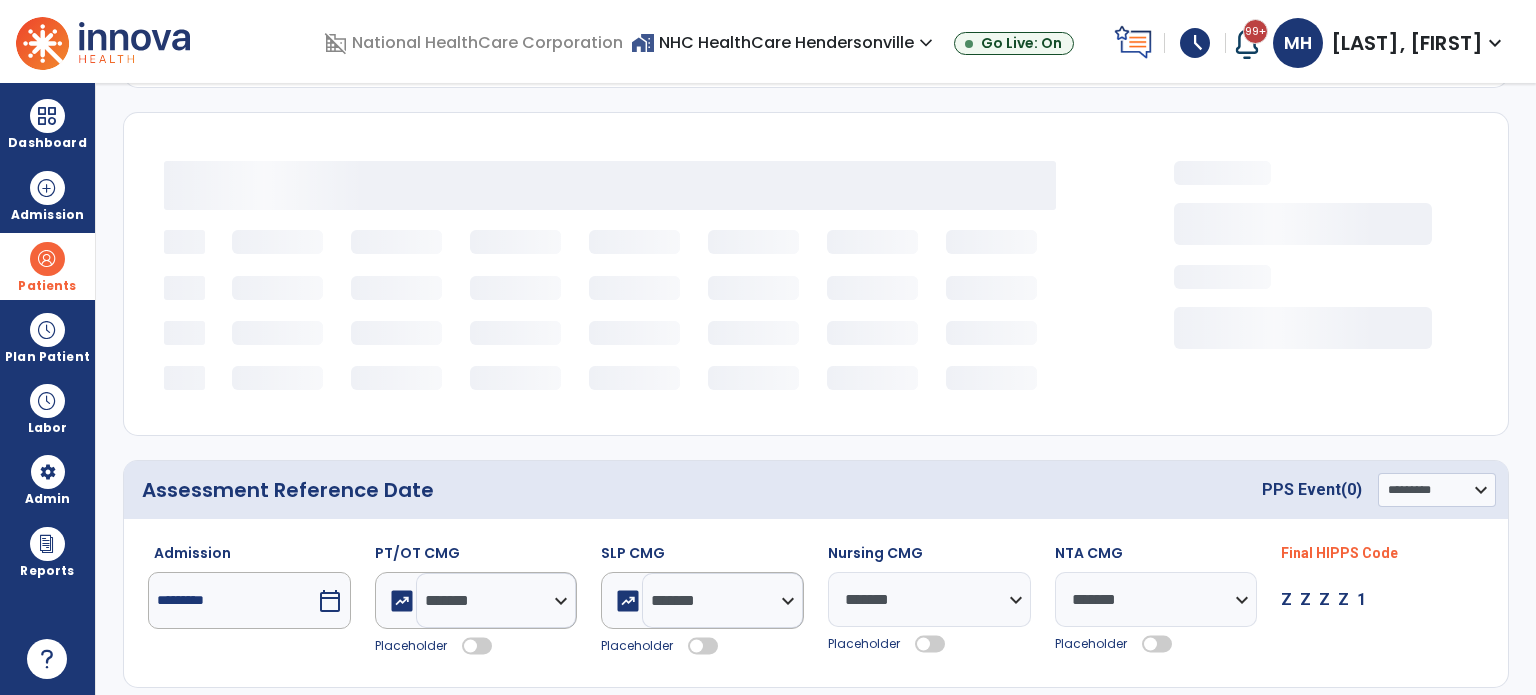 type 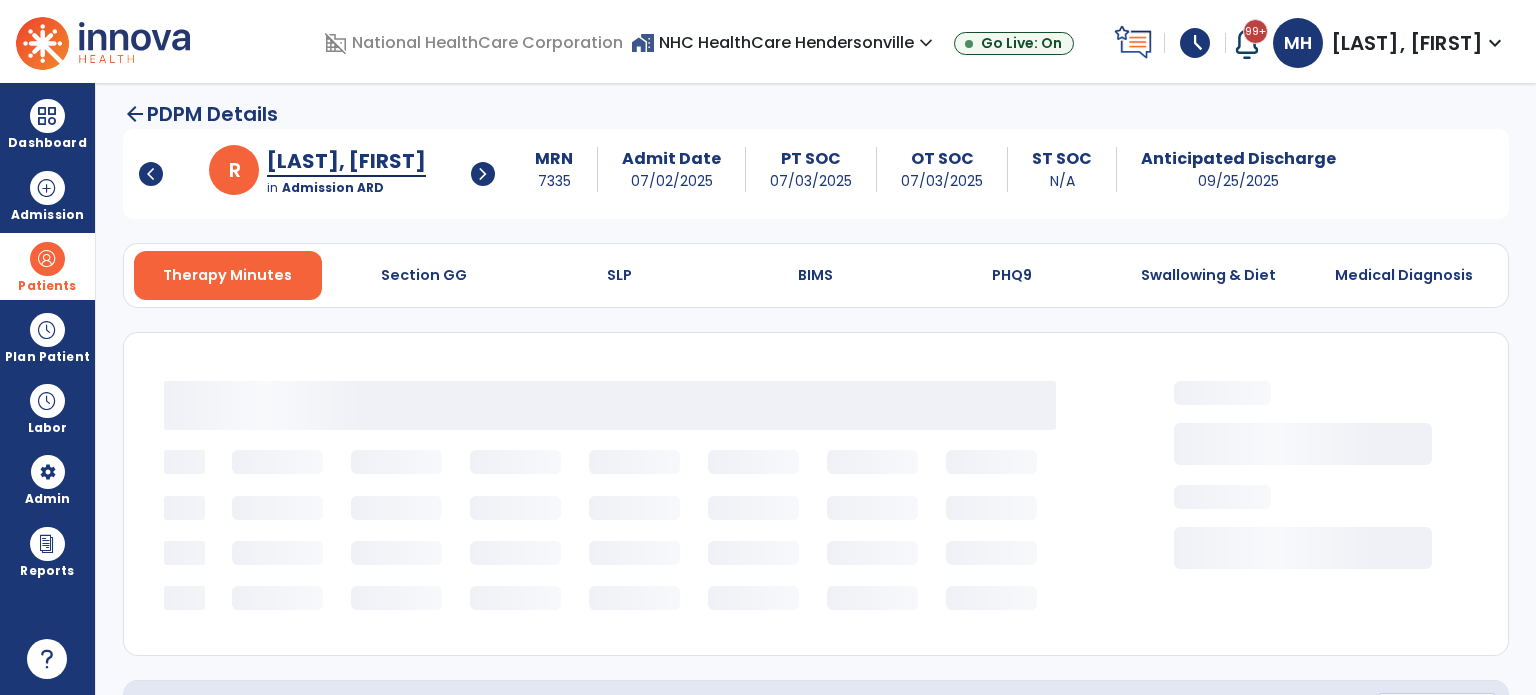 scroll, scrollTop: 0, scrollLeft: 0, axis: both 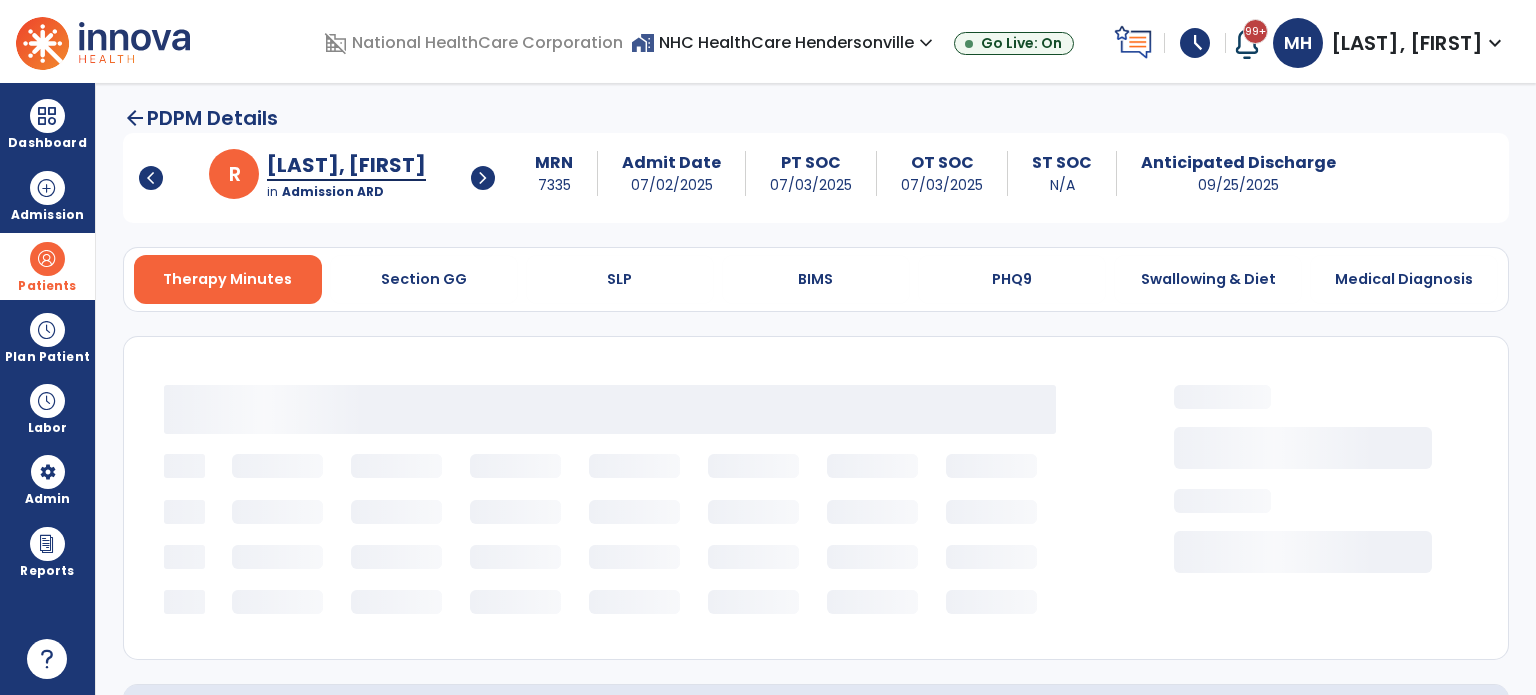 select on "***" 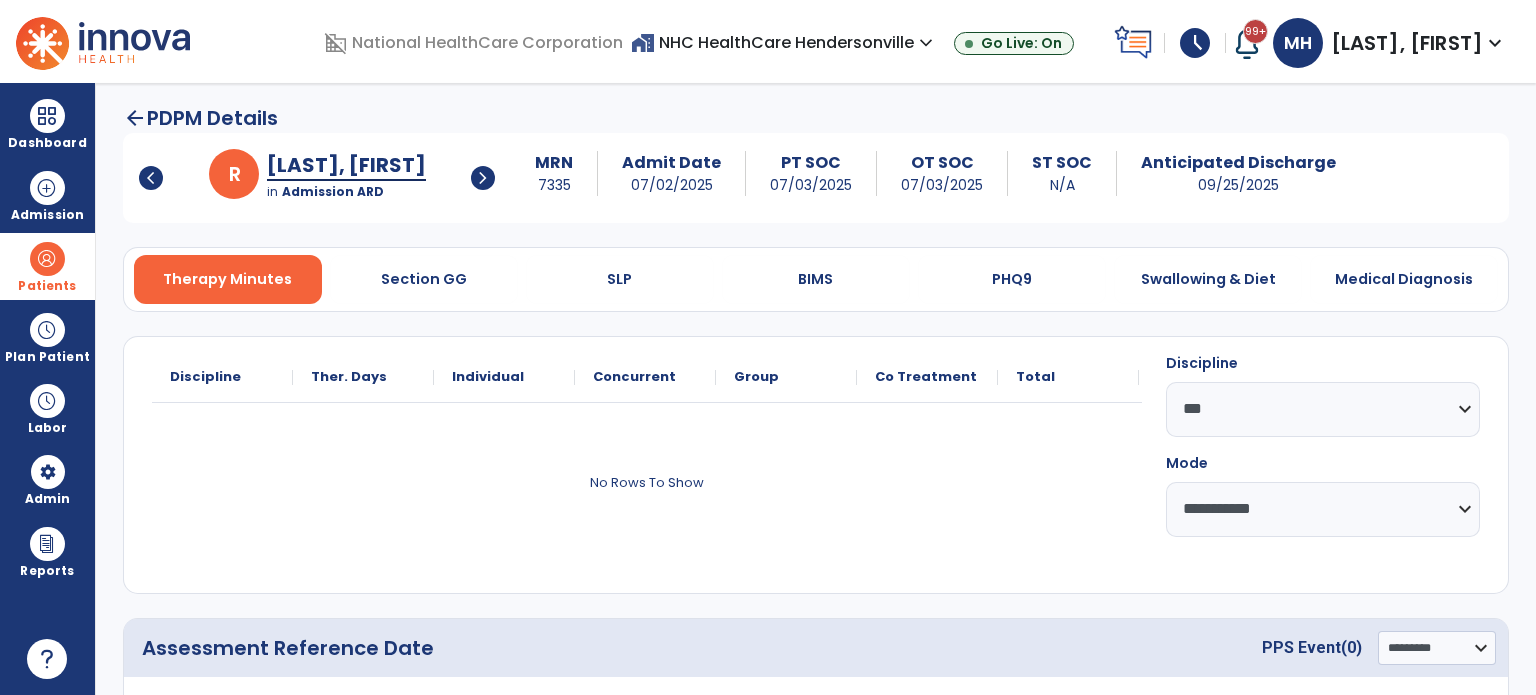 scroll, scrollTop: 224, scrollLeft: 0, axis: vertical 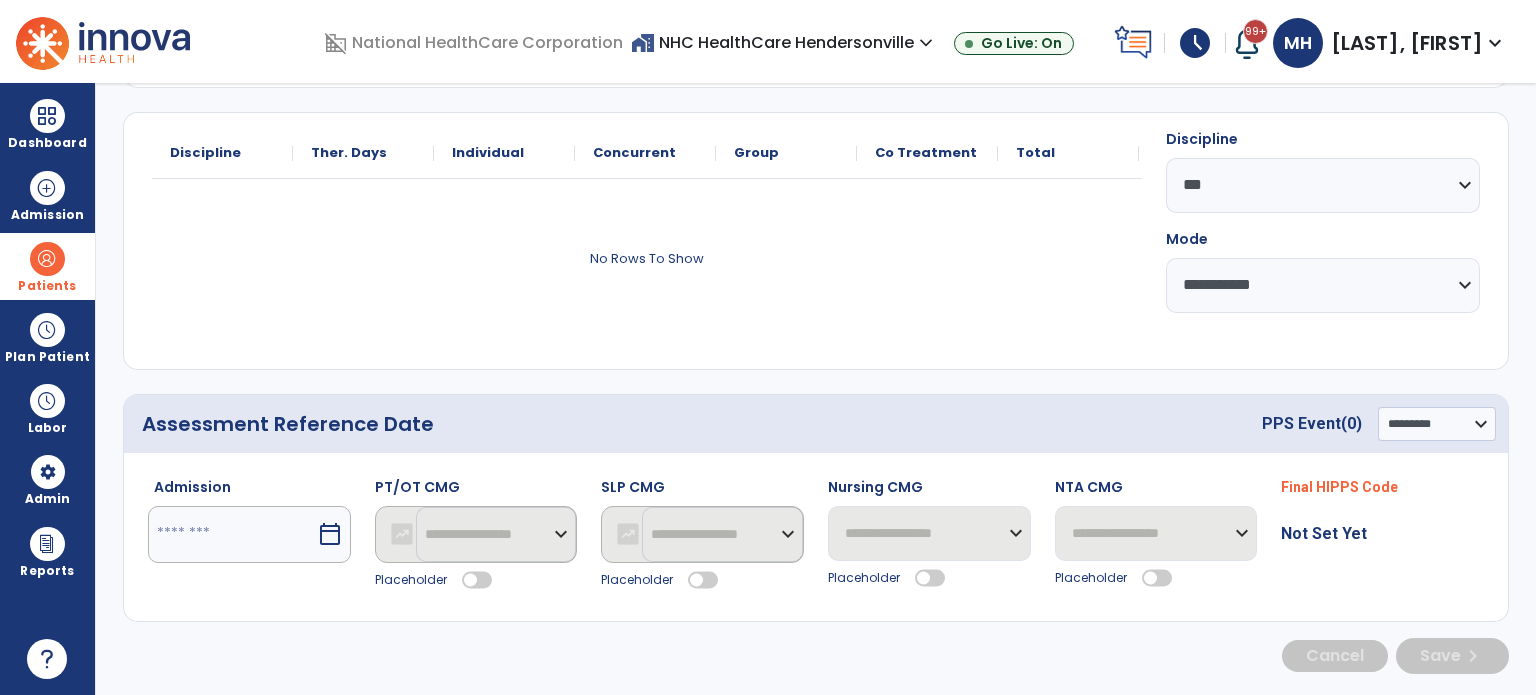 click on "calendar_today" at bounding box center [330, 534] 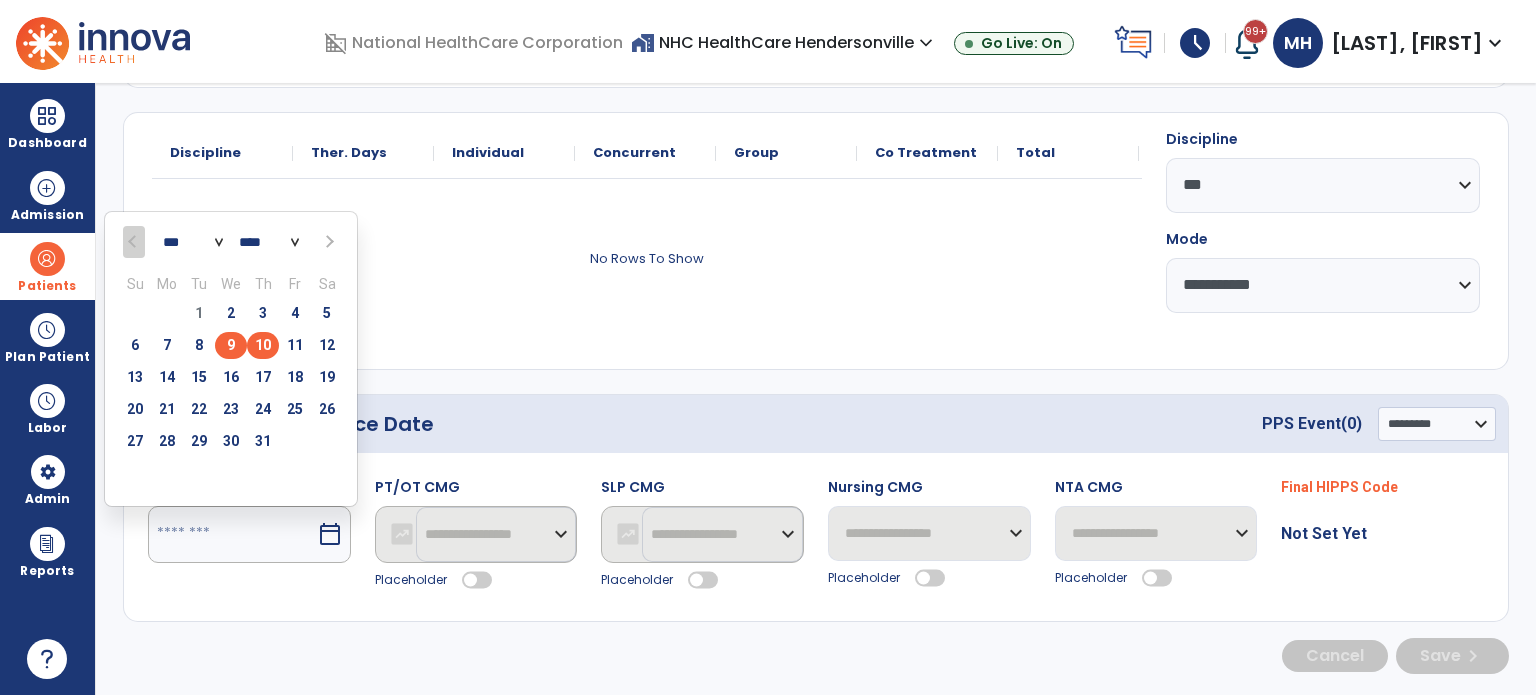 click on "9" at bounding box center [231, 345] 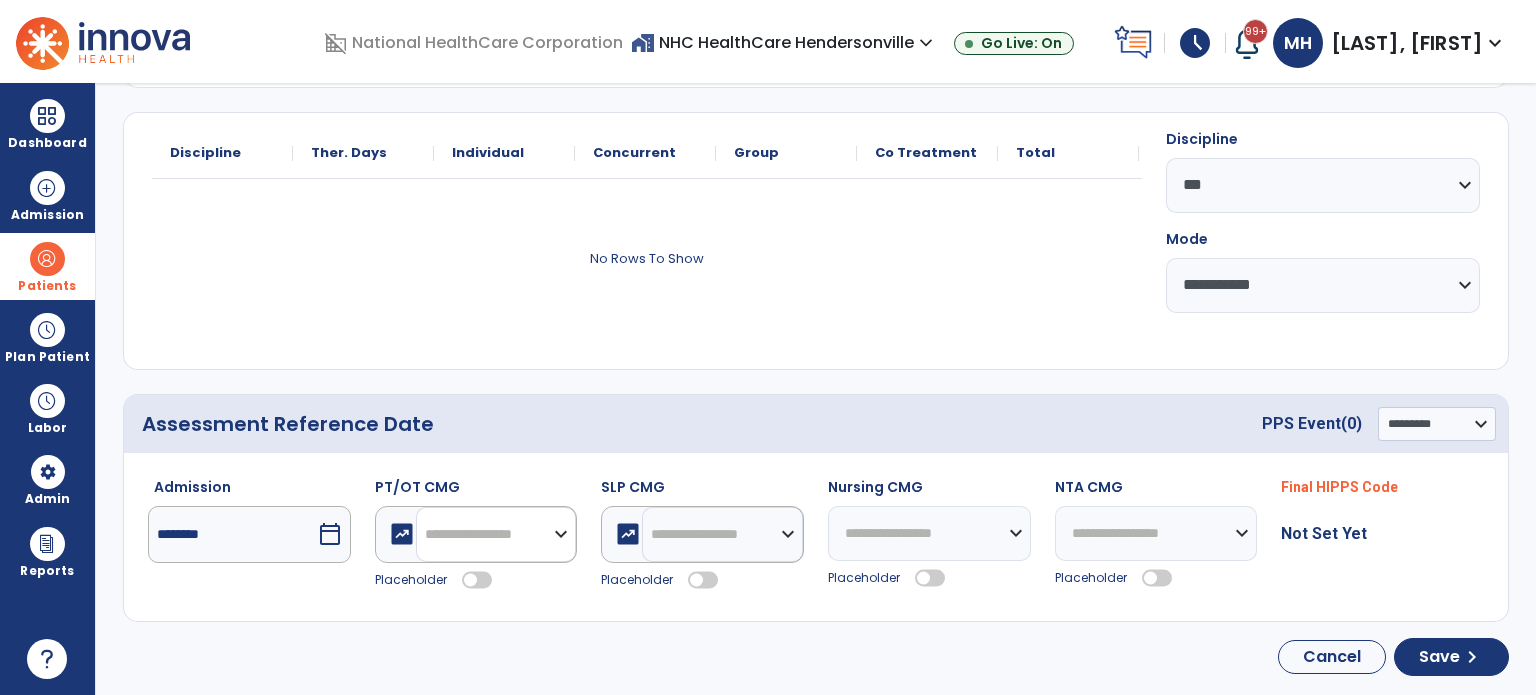 drag, startPoint x: 564, startPoint y: 528, endPoint x: 537, endPoint y: 483, distance: 52.478565 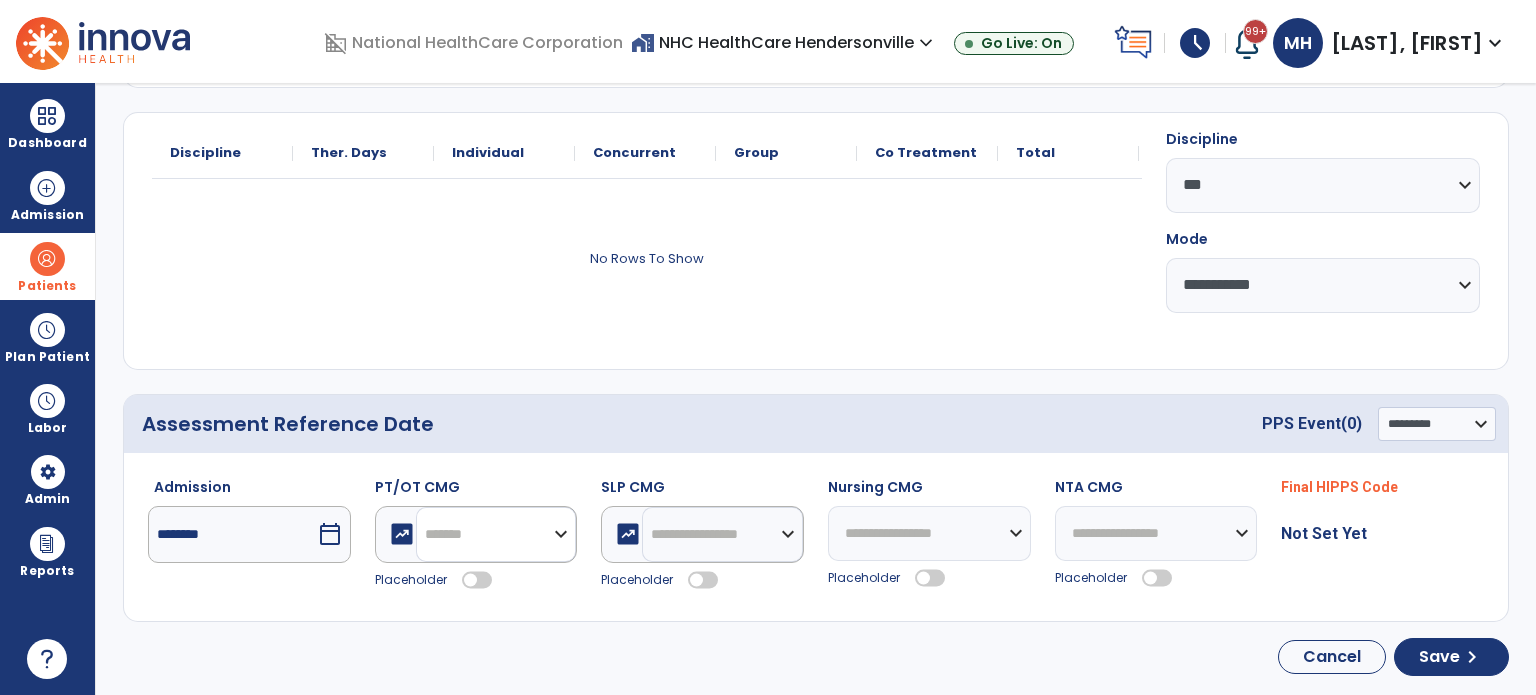 click on "**********" 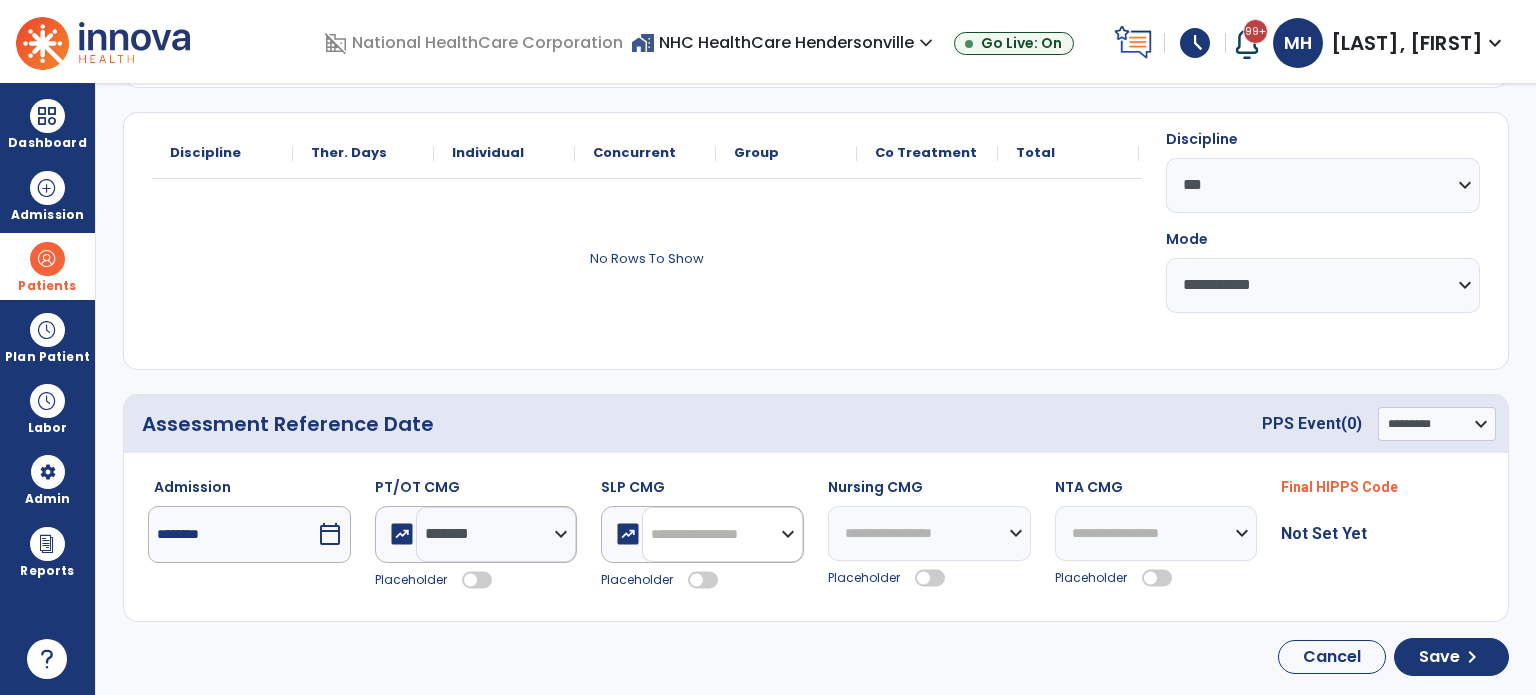 drag, startPoint x: 786, startPoint y: 531, endPoint x: 768, endPoint y: 501, distance: 34.98571 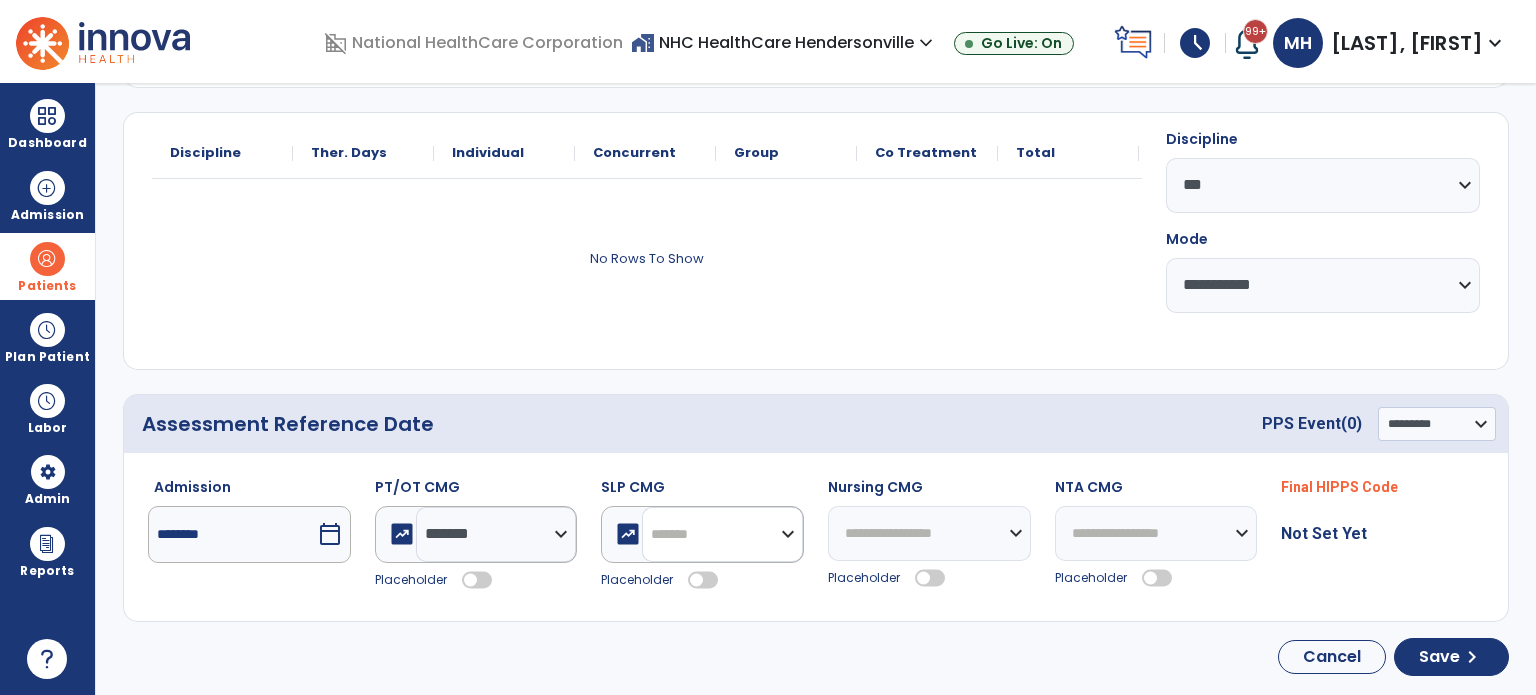 click on "**********" 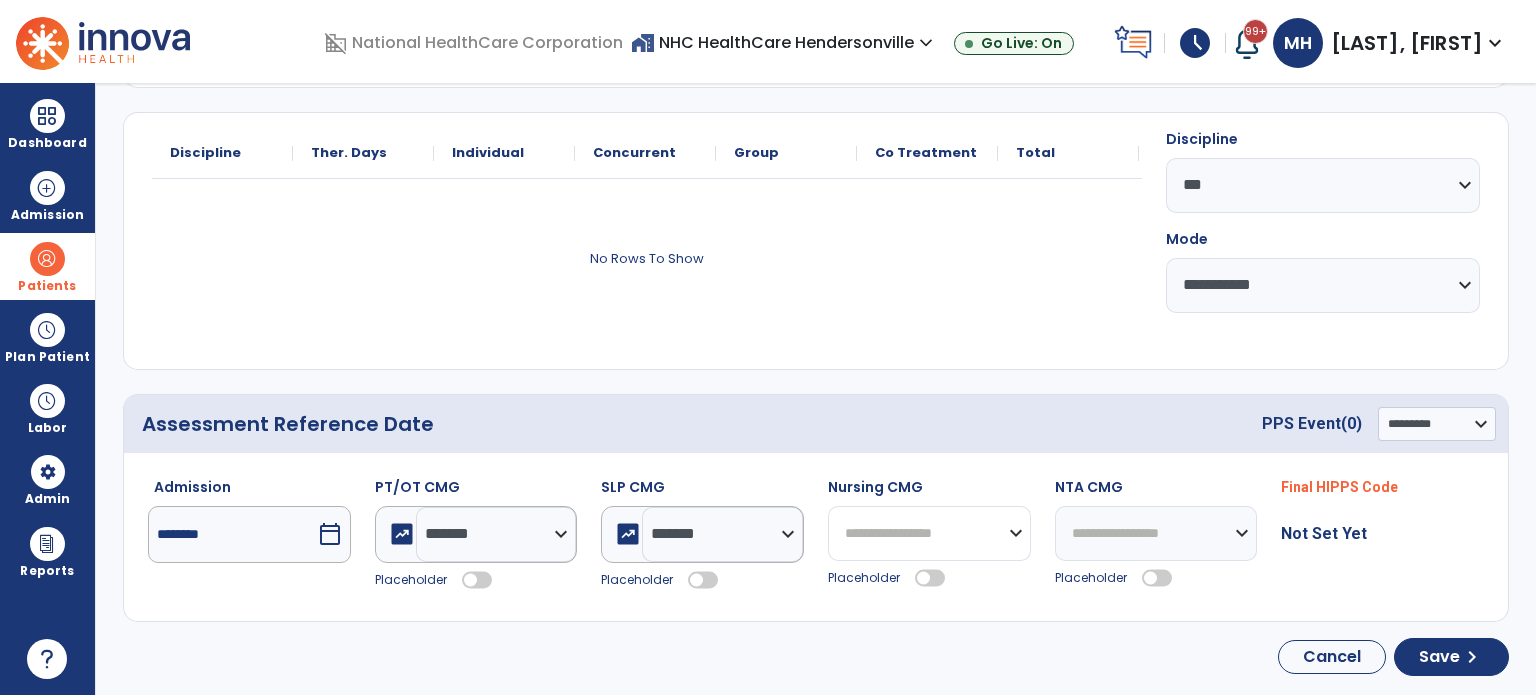 drag, startPoint x: 1008, startPoint y: 536, endPoint x: 996, endPoint y: 491, distance: 46.572525 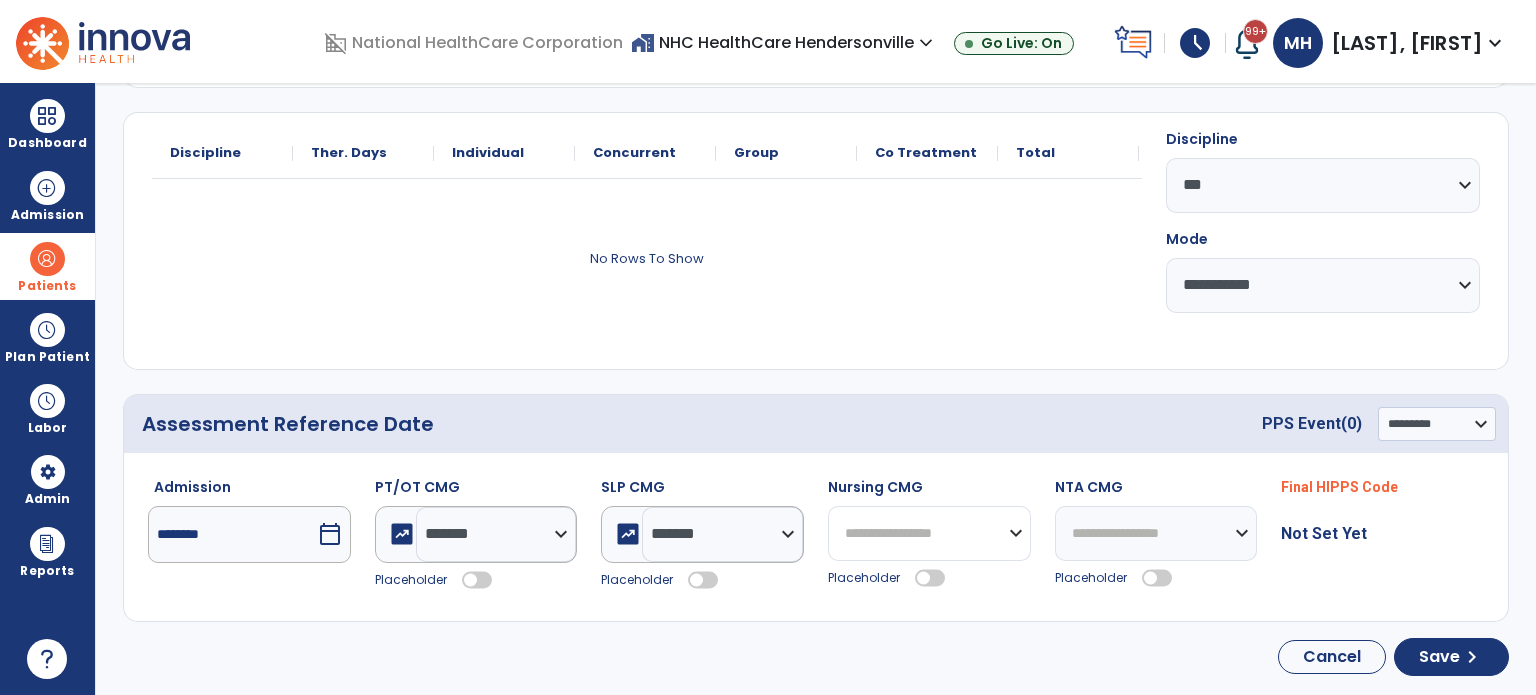 select on "*******" 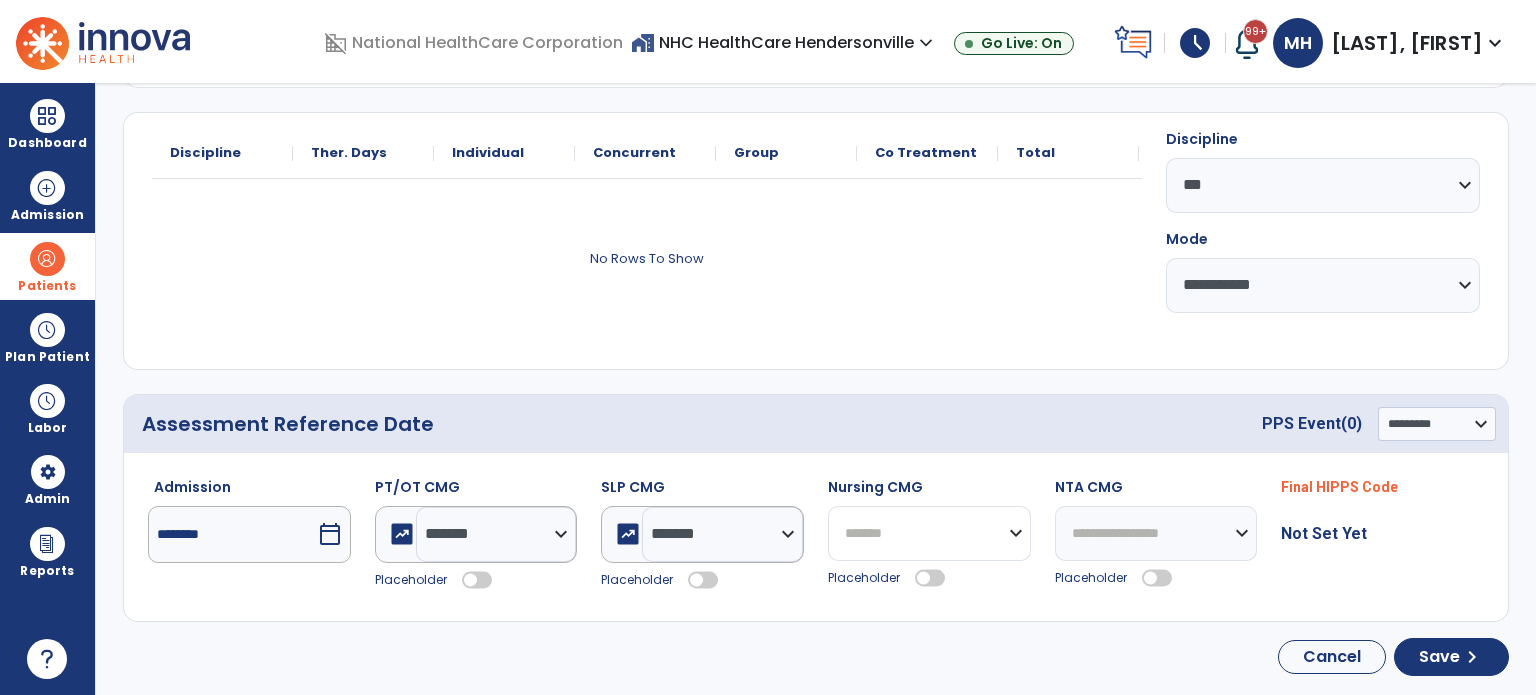 click on "**********" 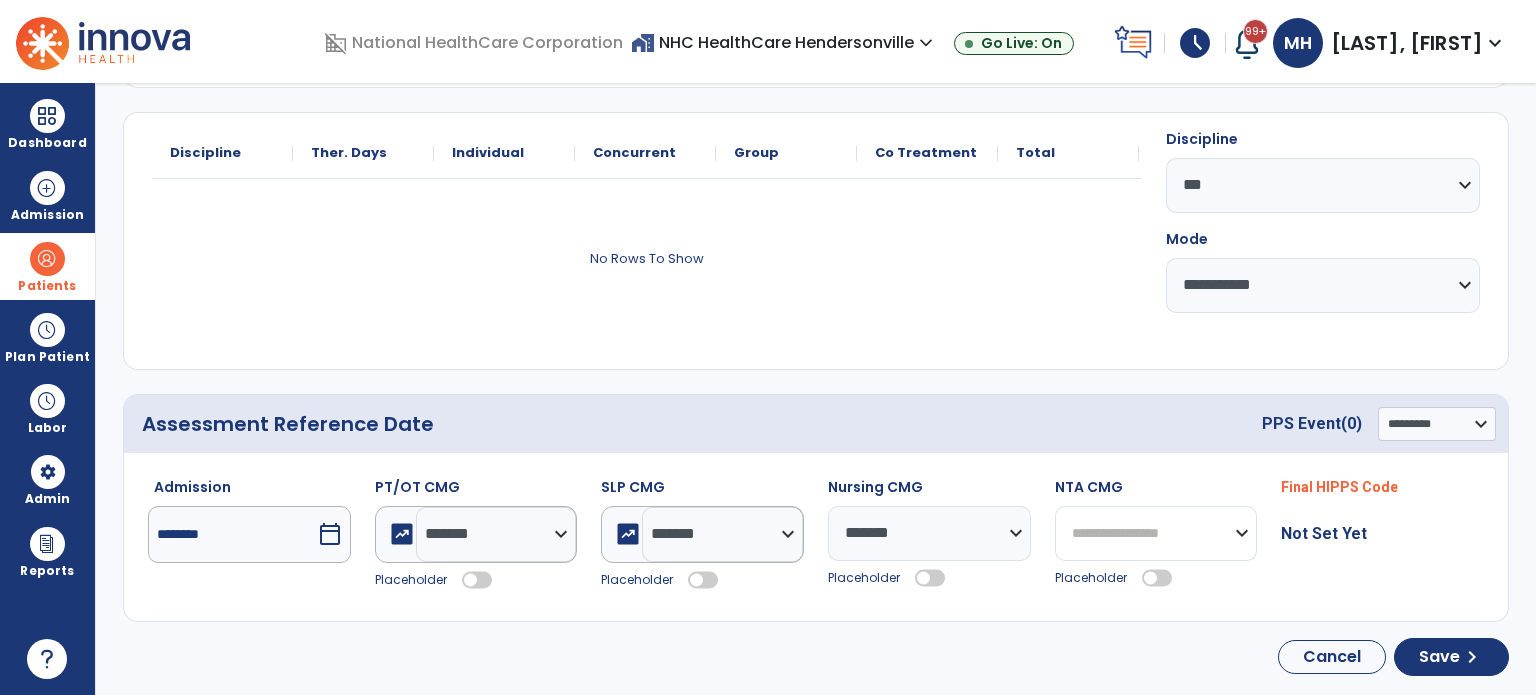 drag, startPoint x: 1236, startPoint y: 526, endPoint x: 1217, endPoint y: 485, distance: 45.188496 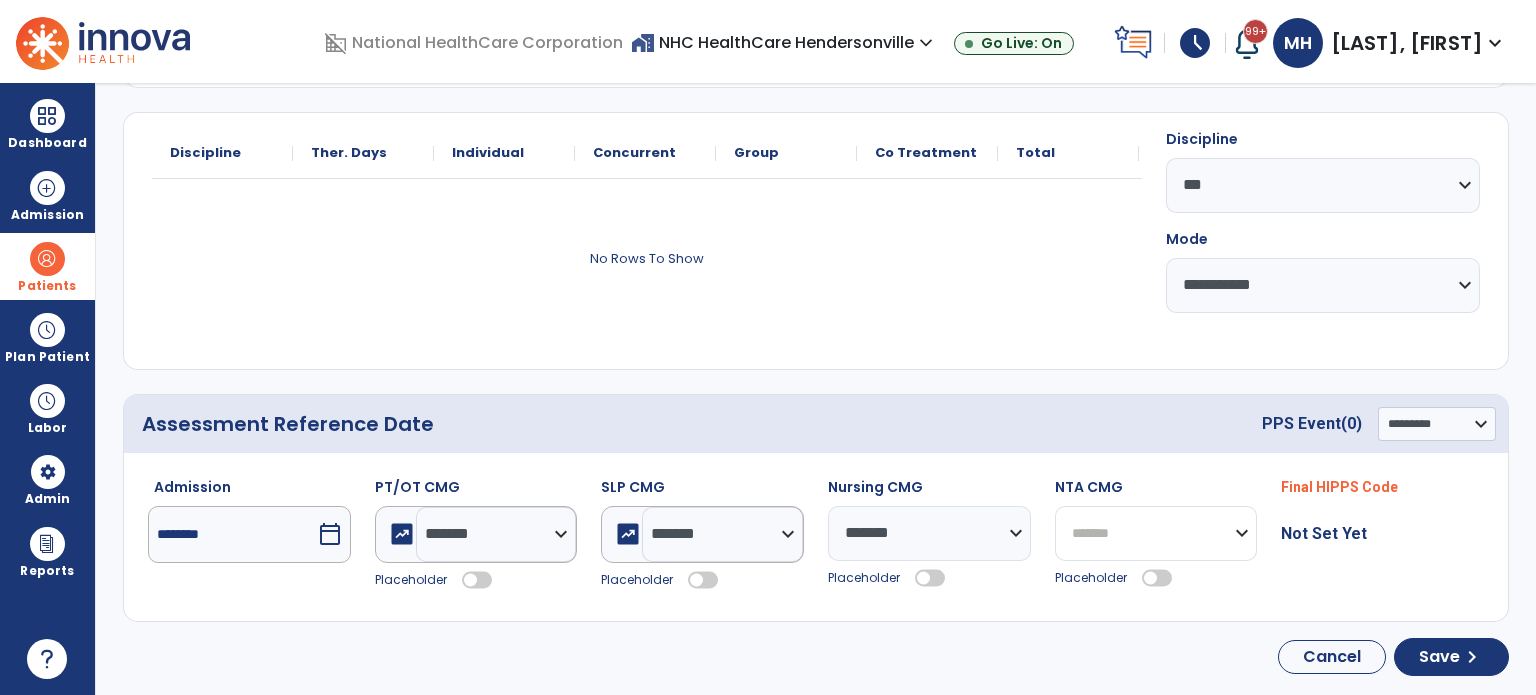 click on "**********" 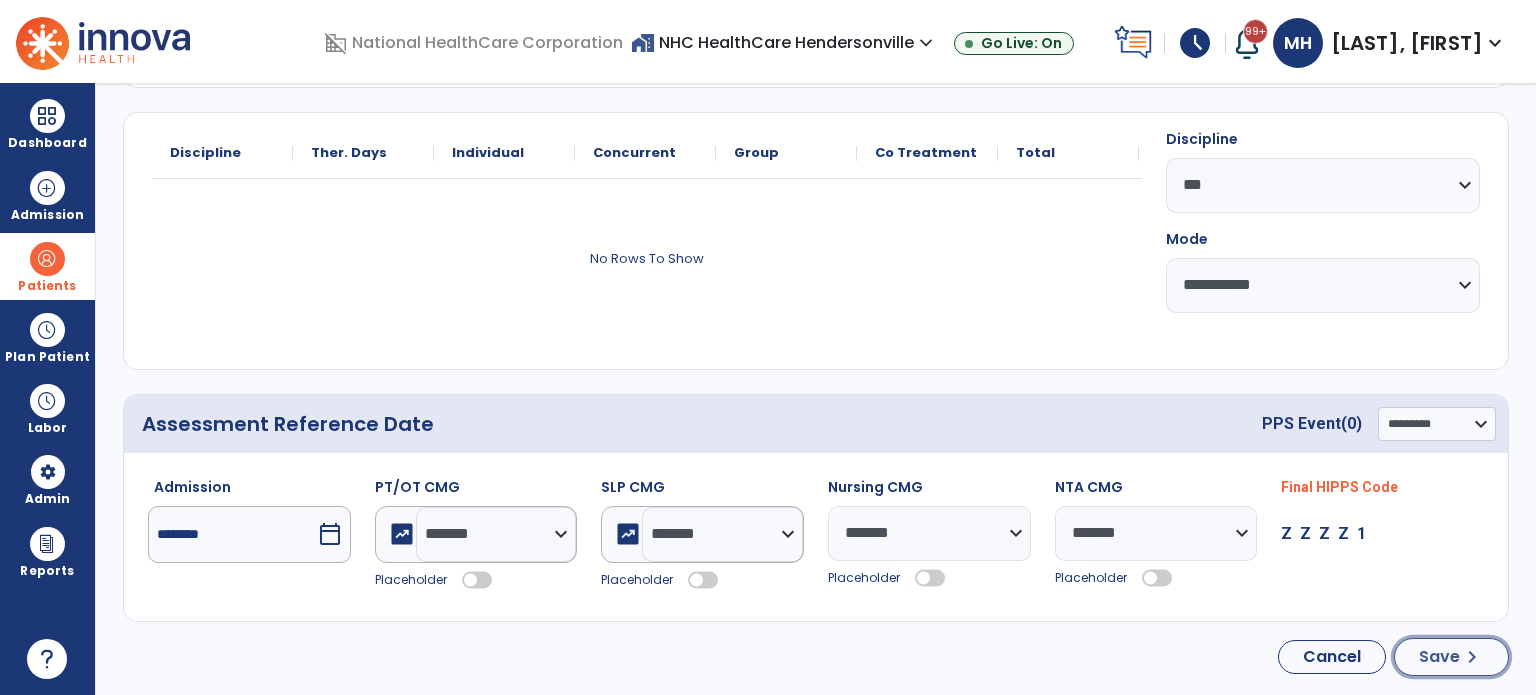 click on "chevron_right" 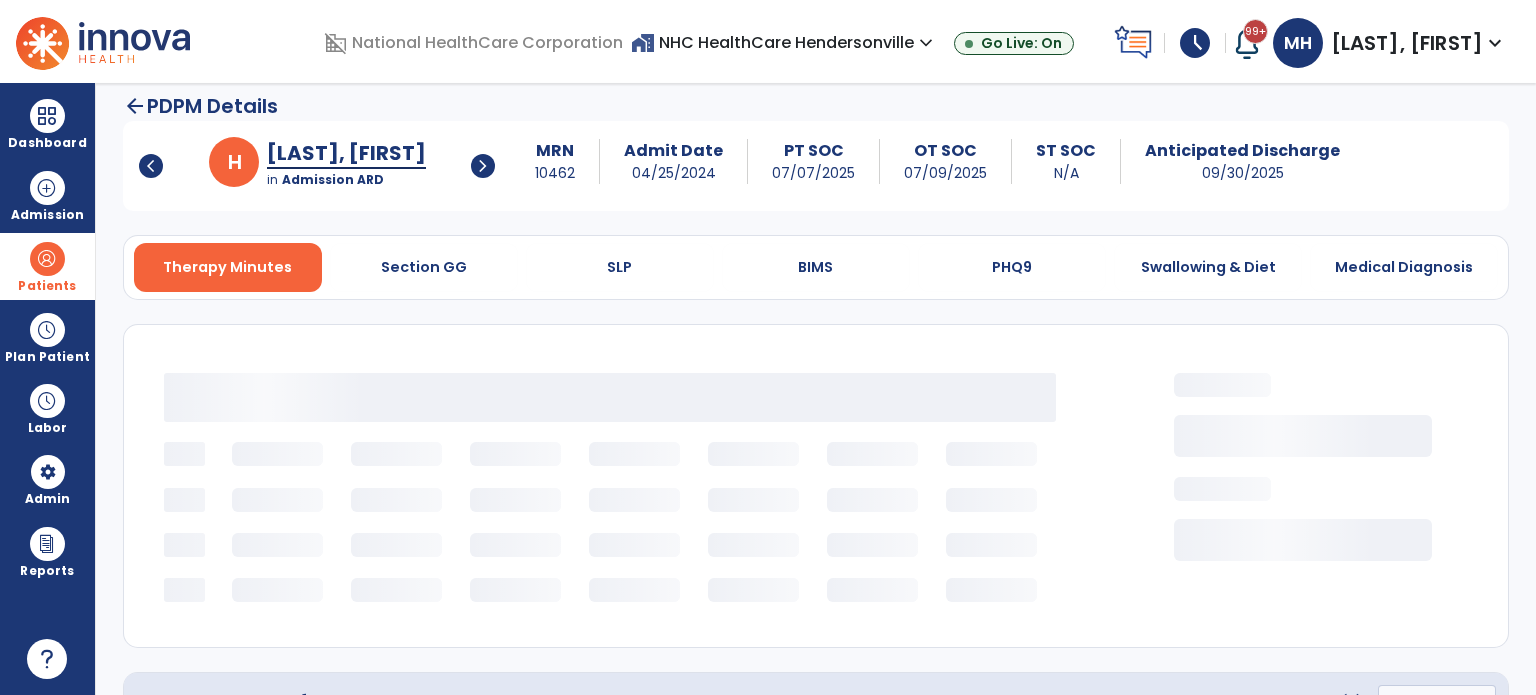 scroll, scrollTop: 0, scrollLeft: 0, axis: both 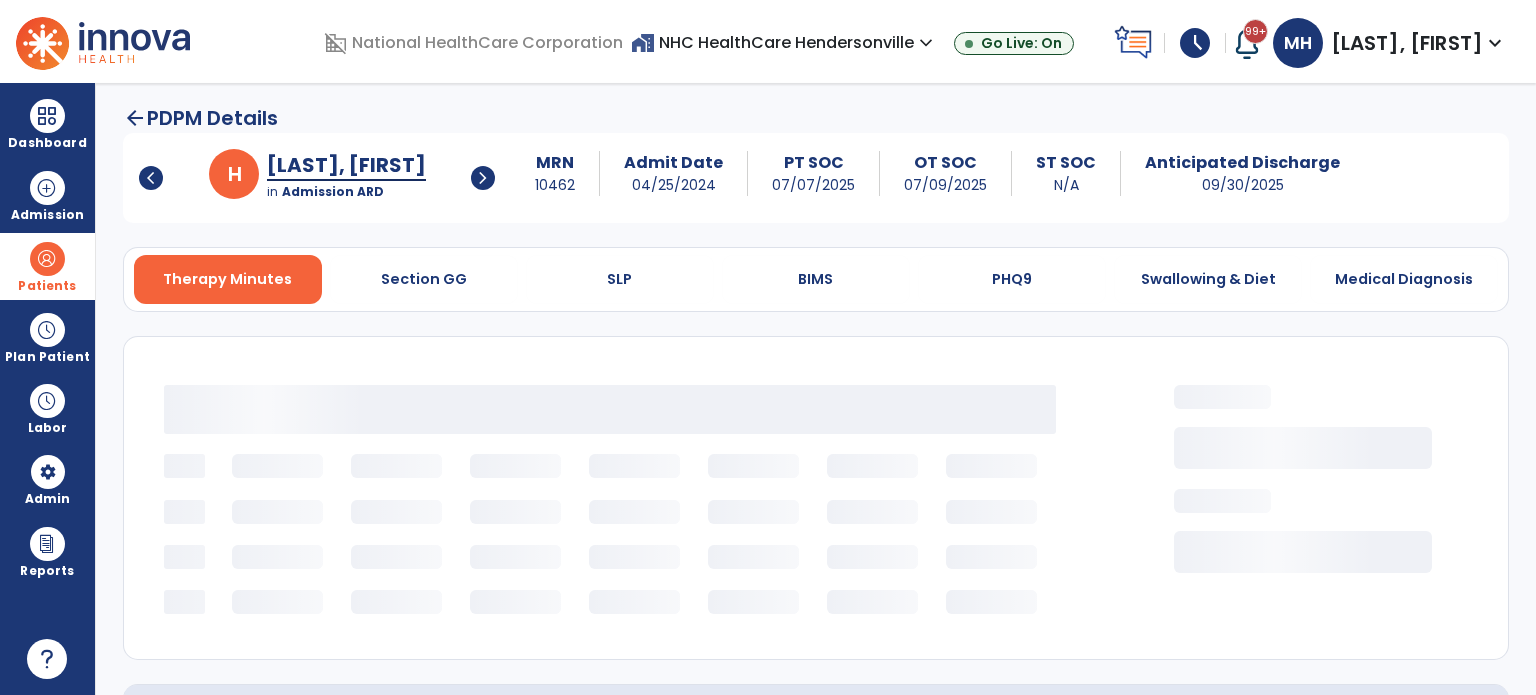 select on "***" 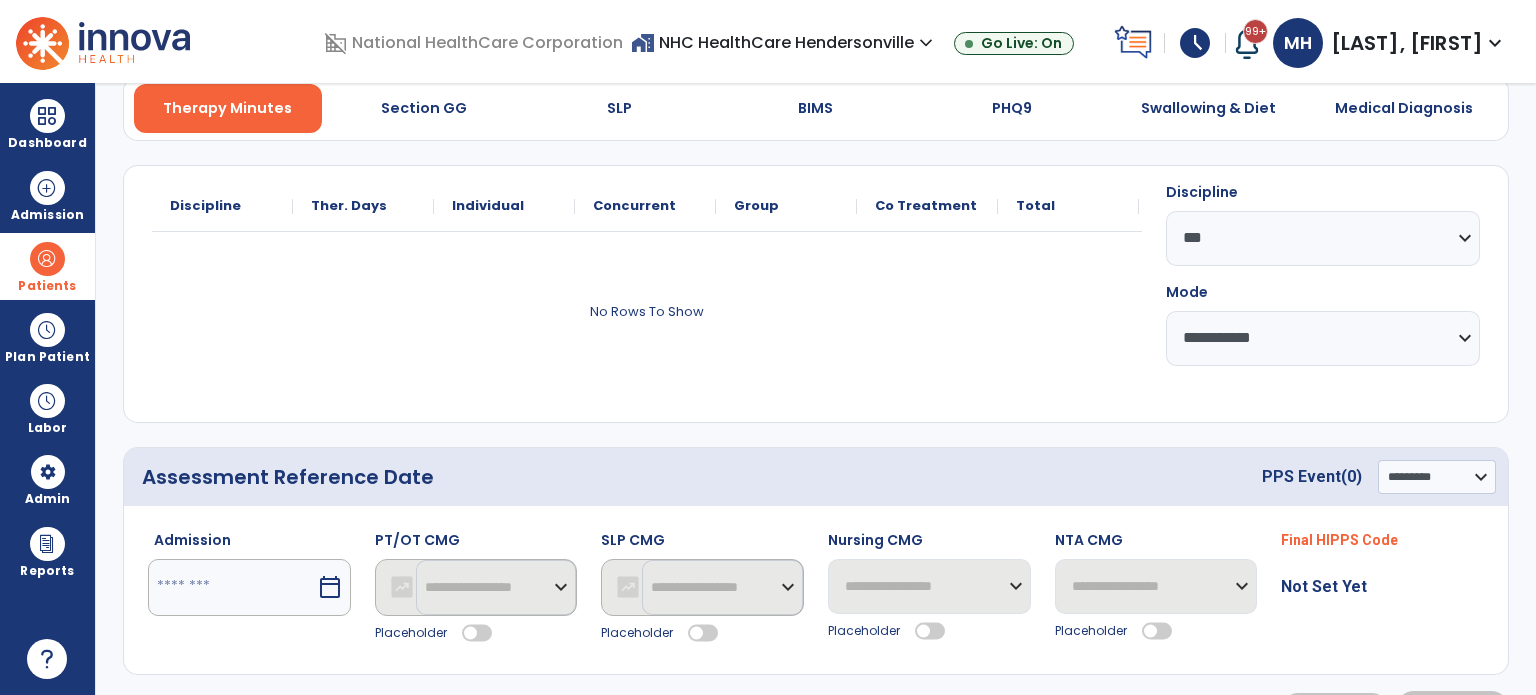 scroll, scrollTop: 0, scrollLeft: 0, axis: both 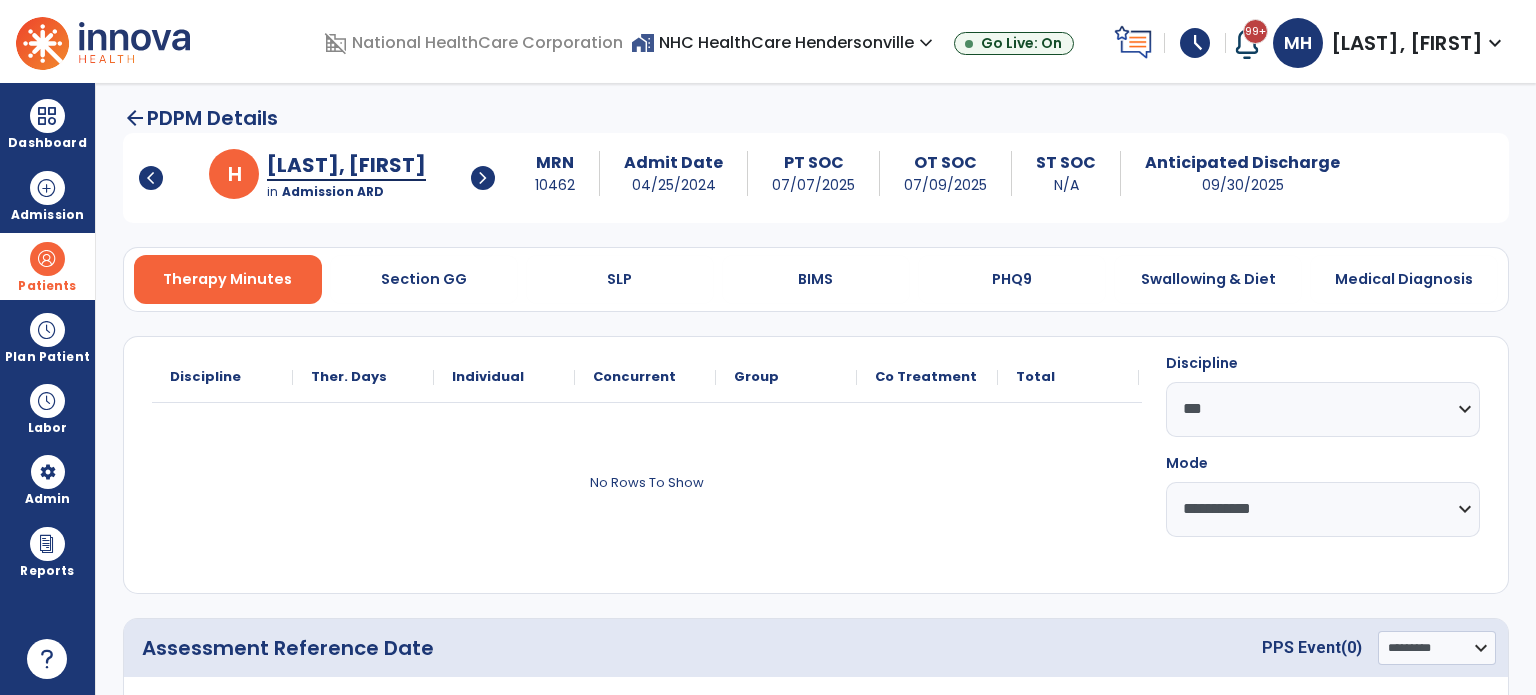 click on "chevron_right" 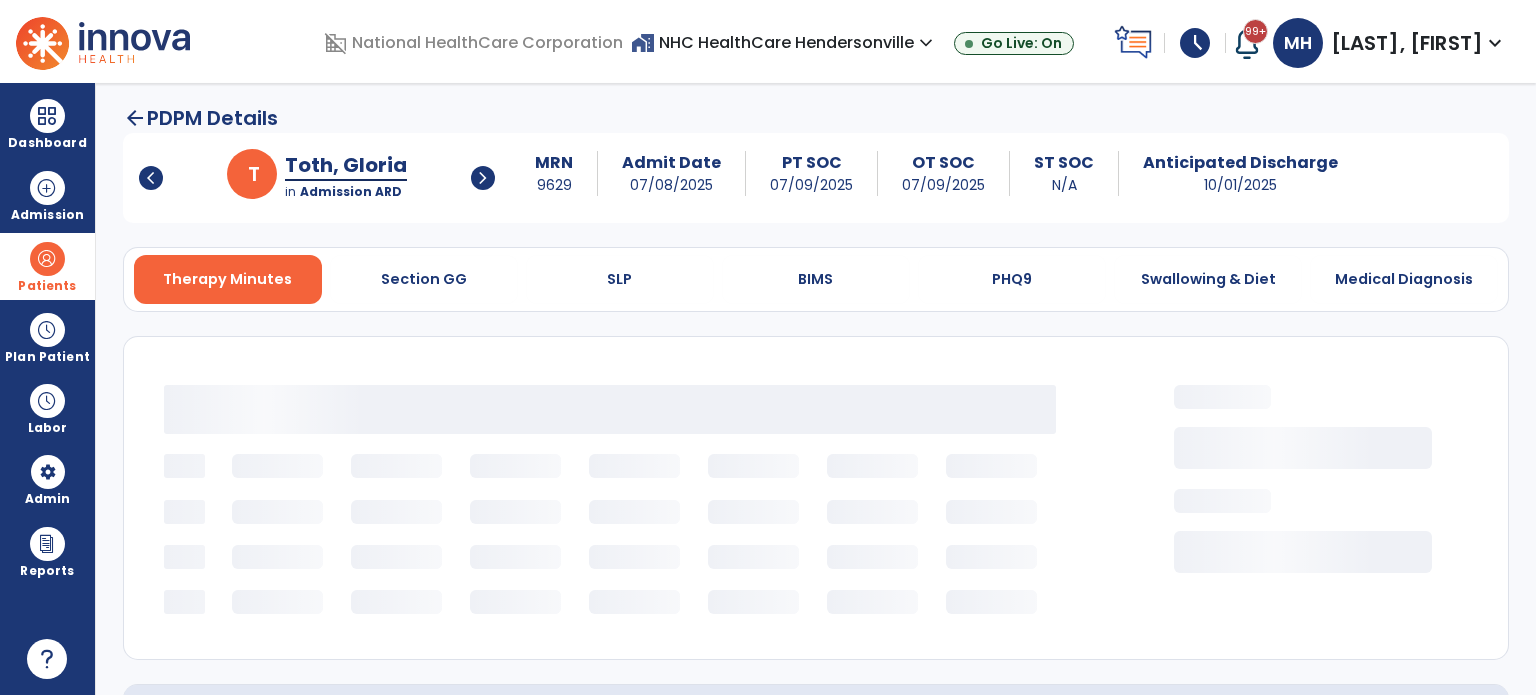 select on "***" 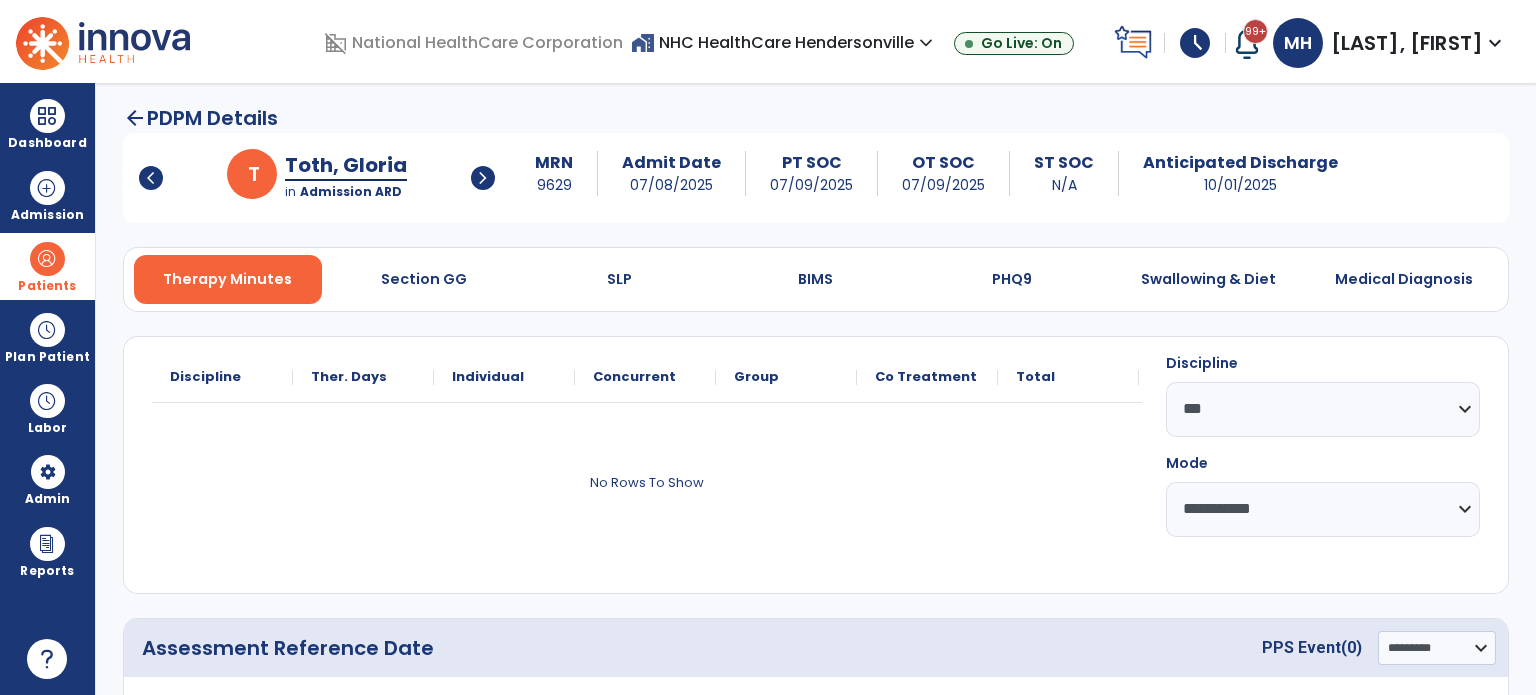 scroll, scrollTop: 224, scrollLeft: 0, axis: vertical 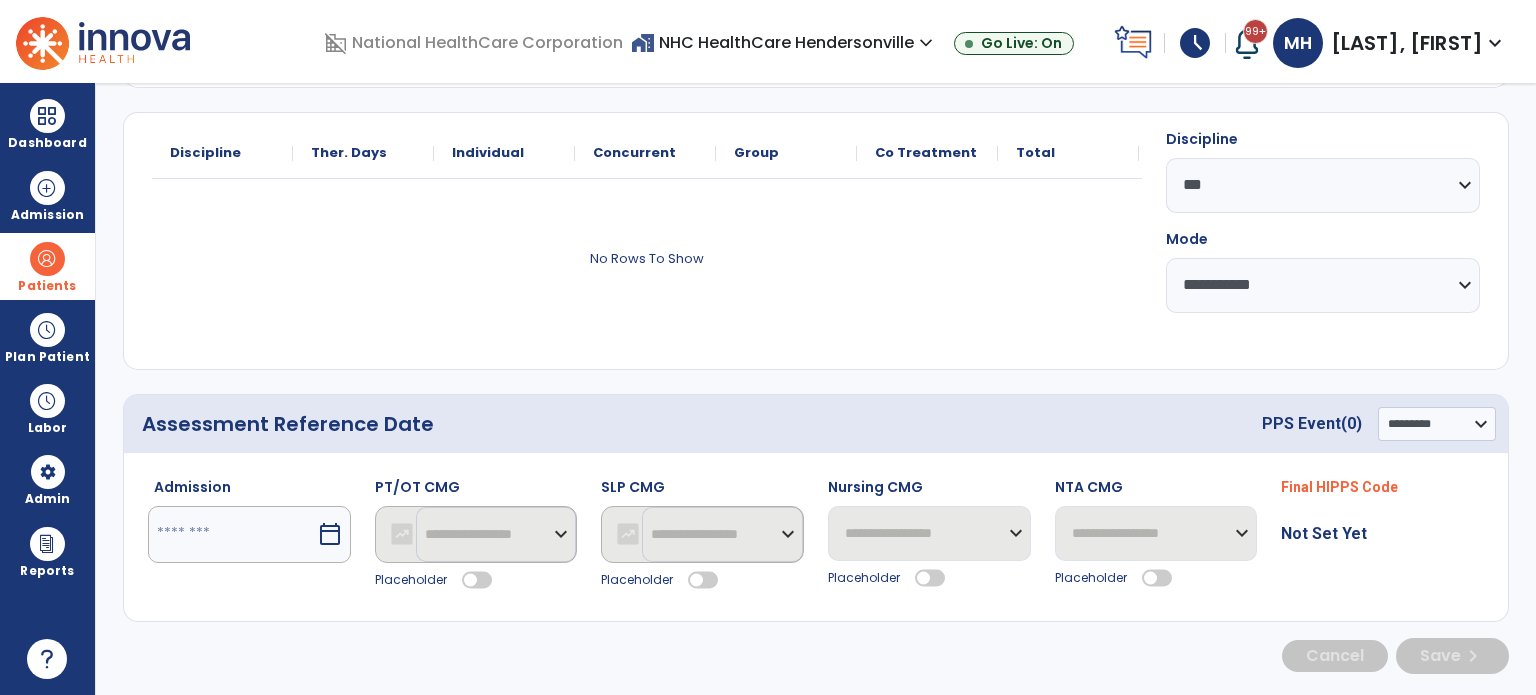 click on "calendar_today" at bounding box center (330, 534) 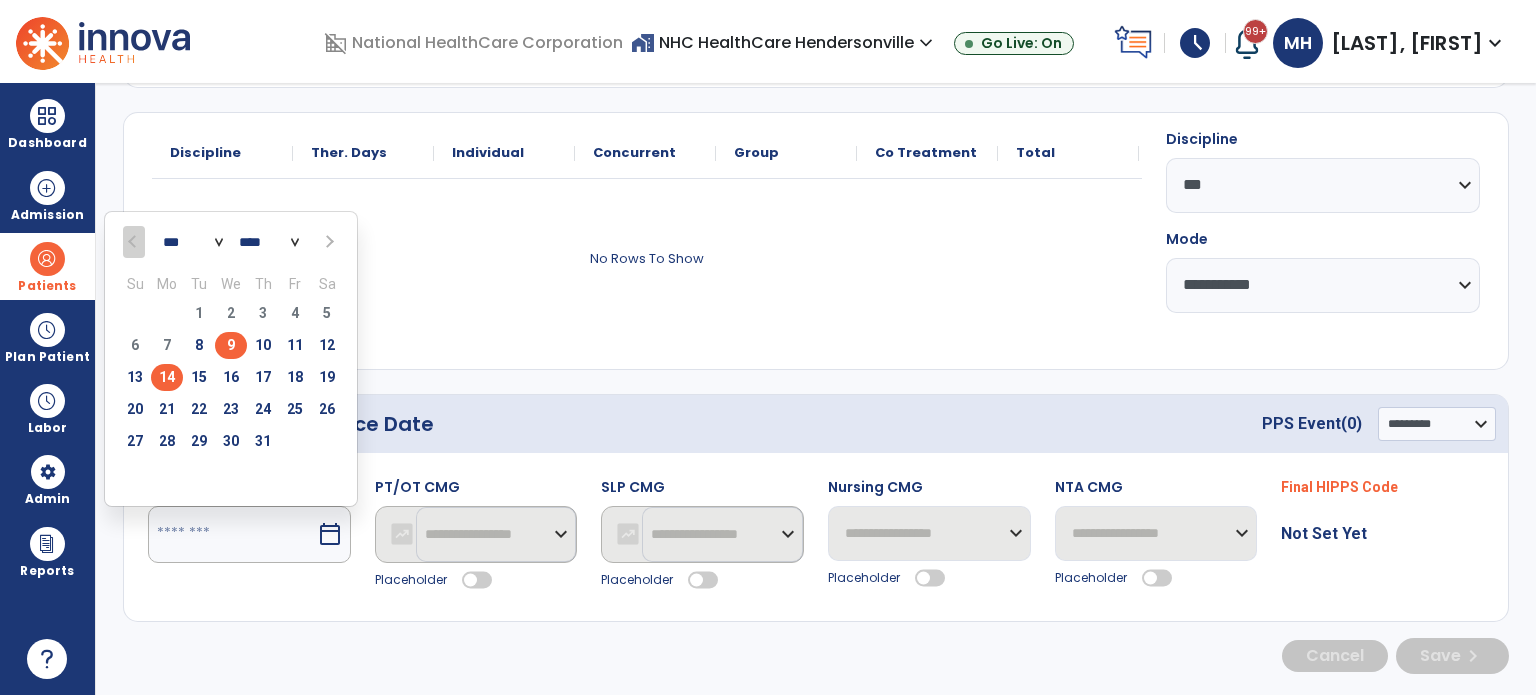 click on "14" at bounding box center [167, 377] 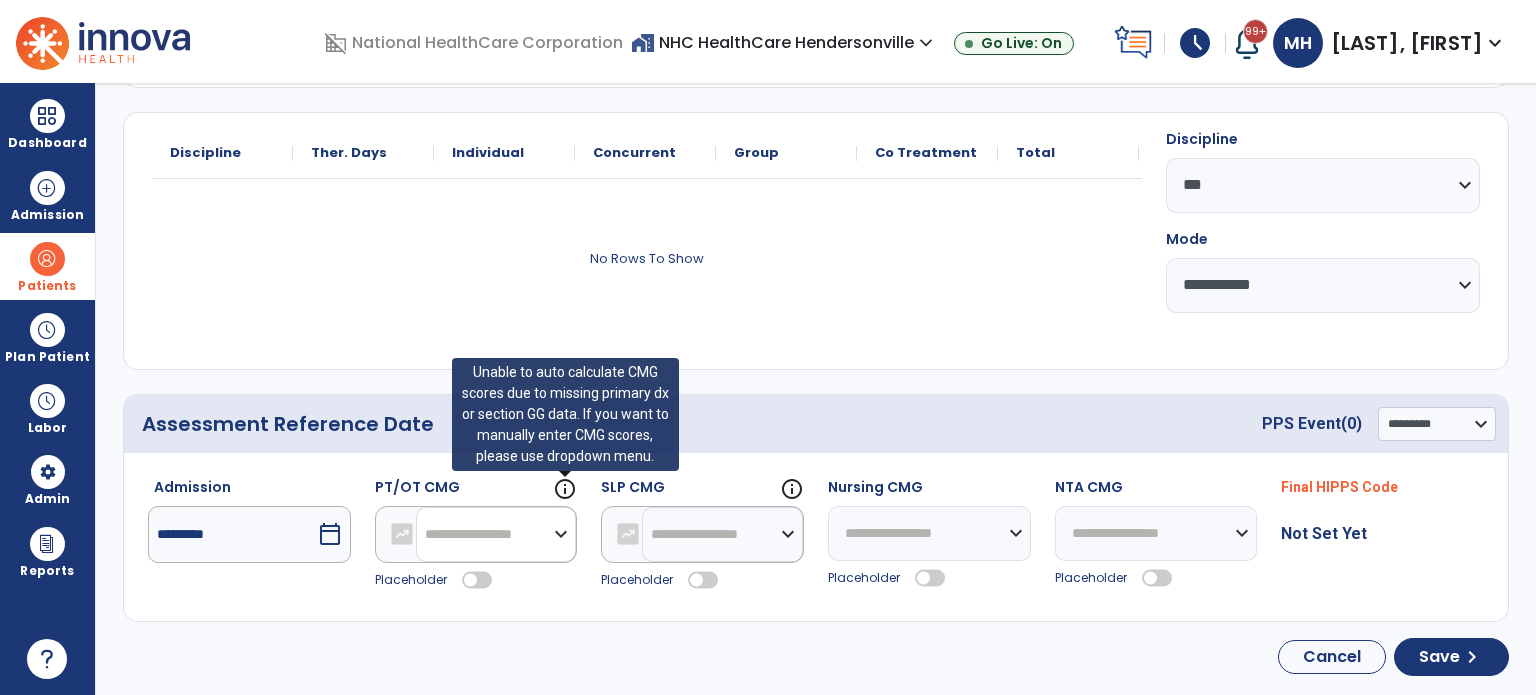 drag, startPoint x: 563, startPoint y: 525, endPoint x: 557, endPoint y: 482, distance: 43.416588 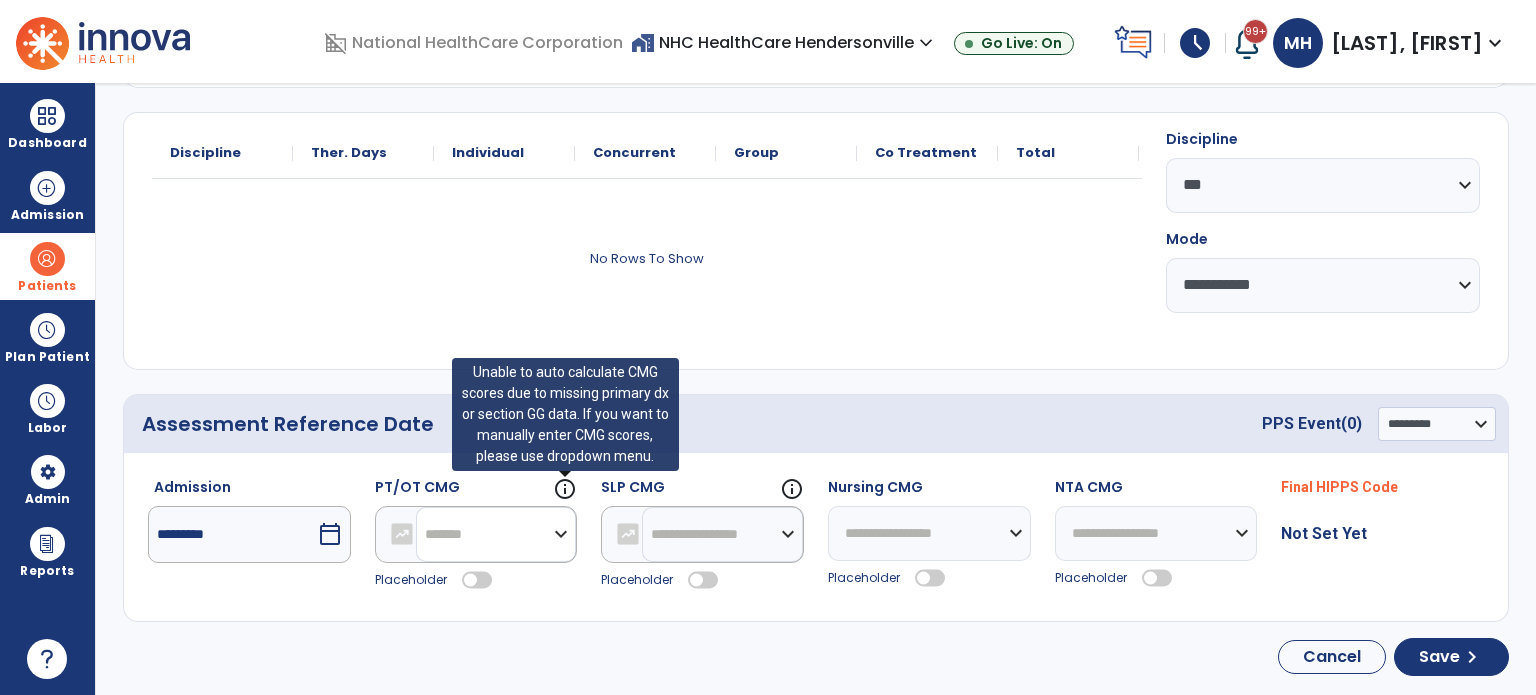click on "**********" 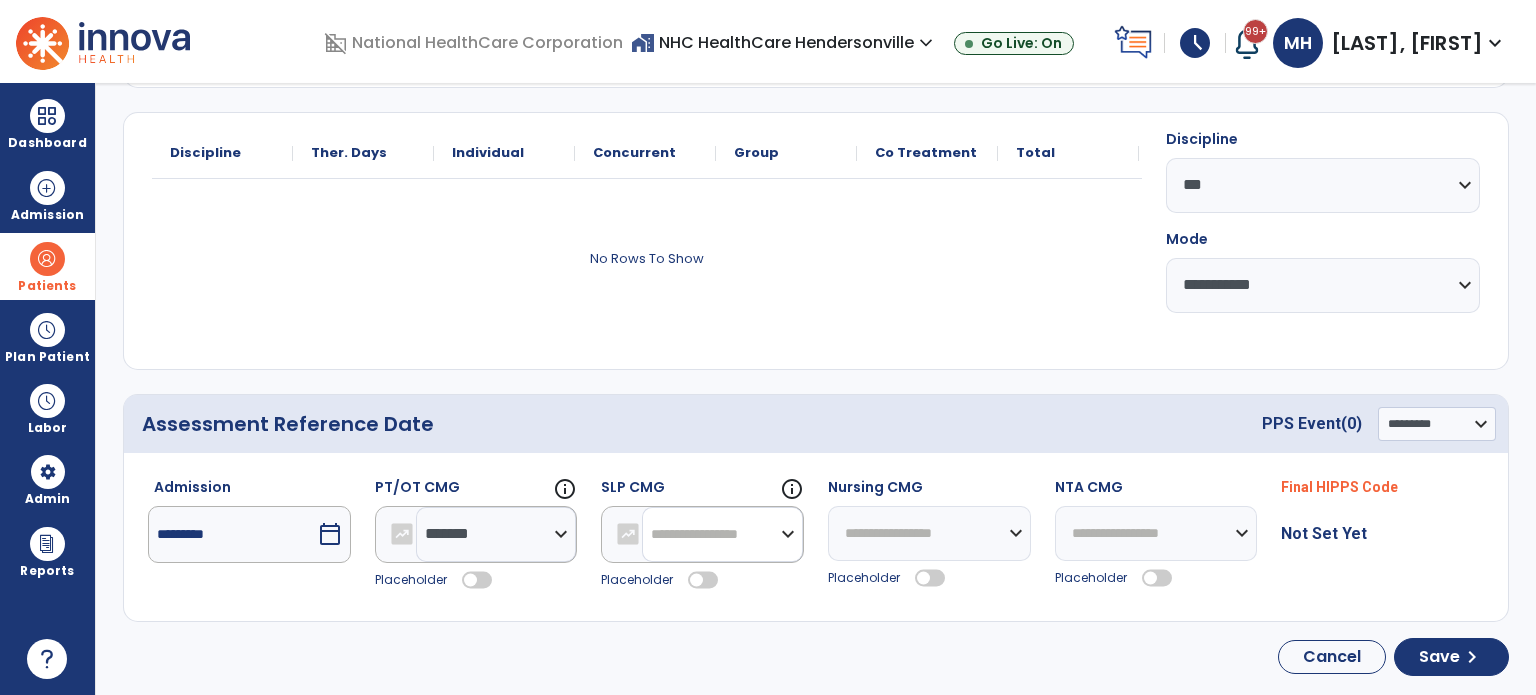 drag, startPoint x: 788, startPoint y: 527, endPoint x: 773, endPoint y: 475, distance: 54.120235 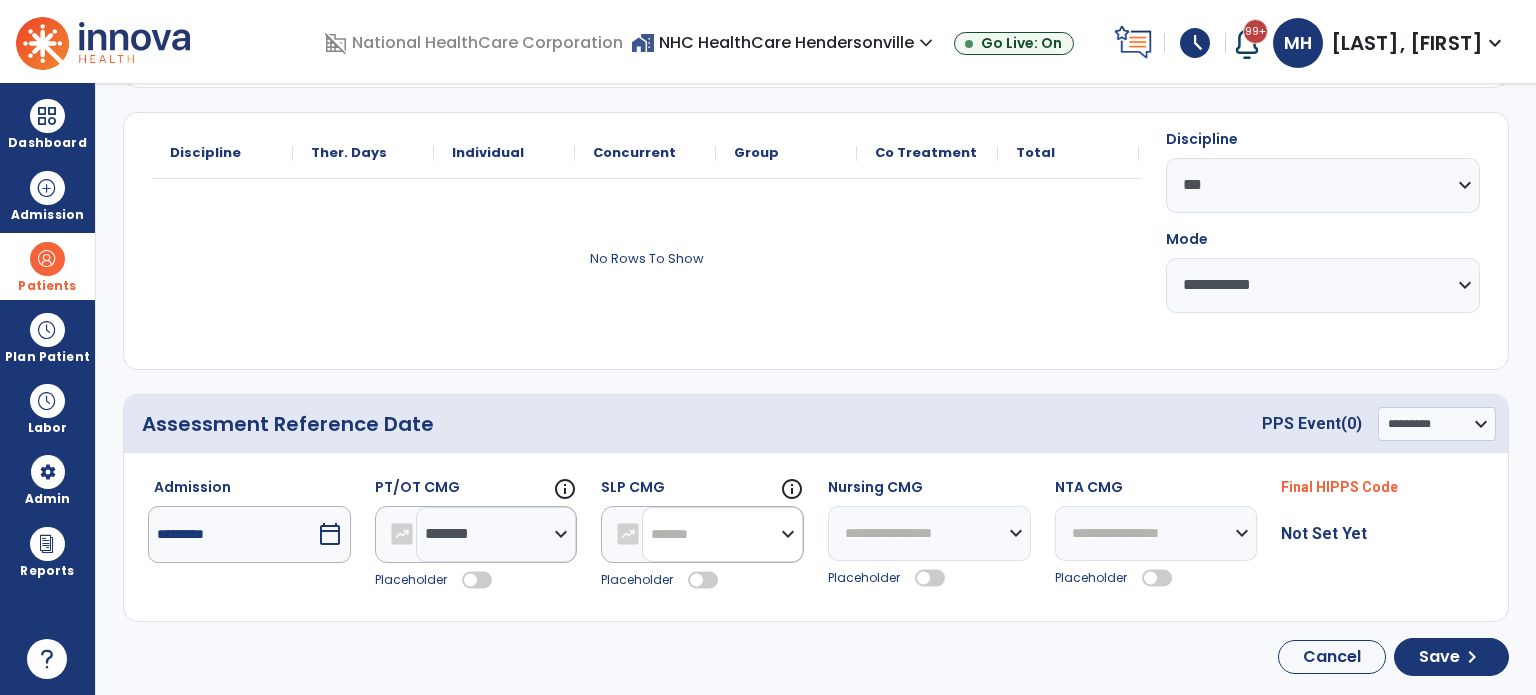 click on "**********" 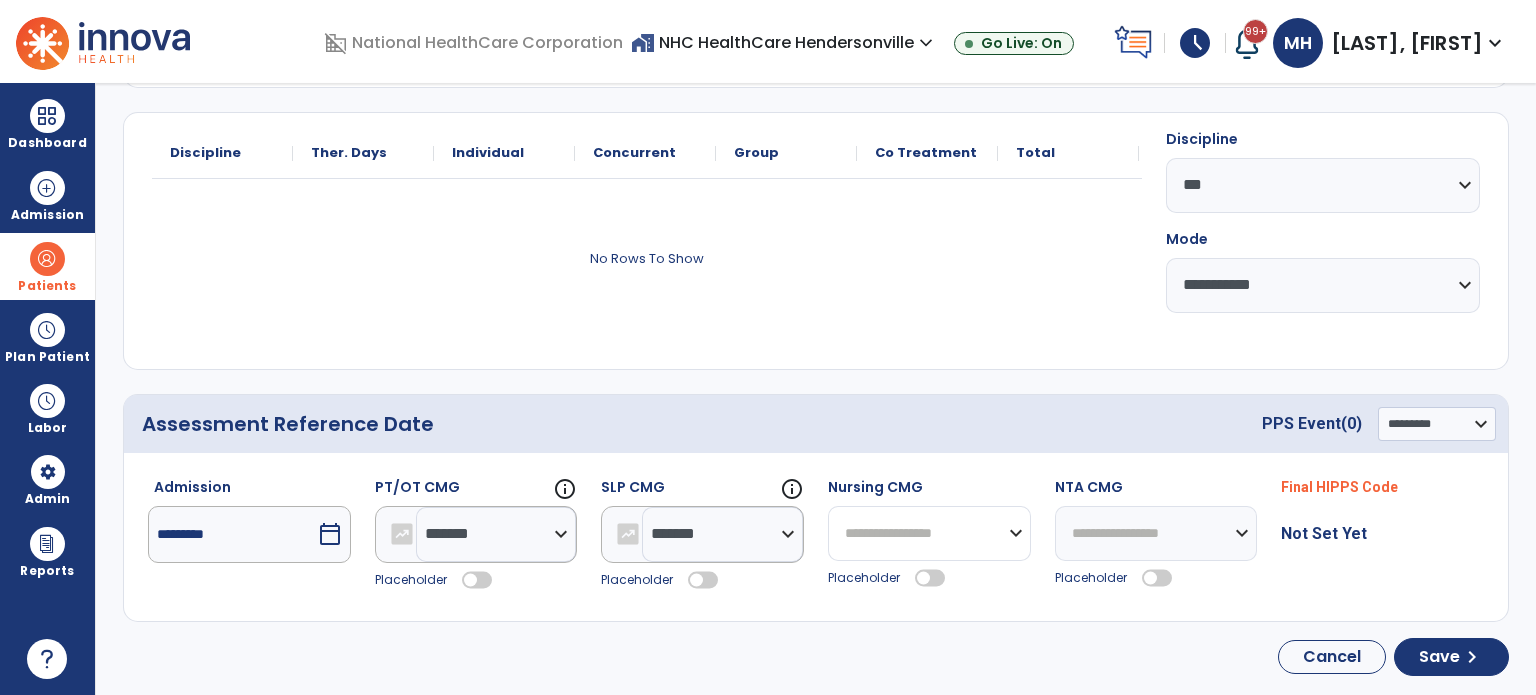 click on "**********" 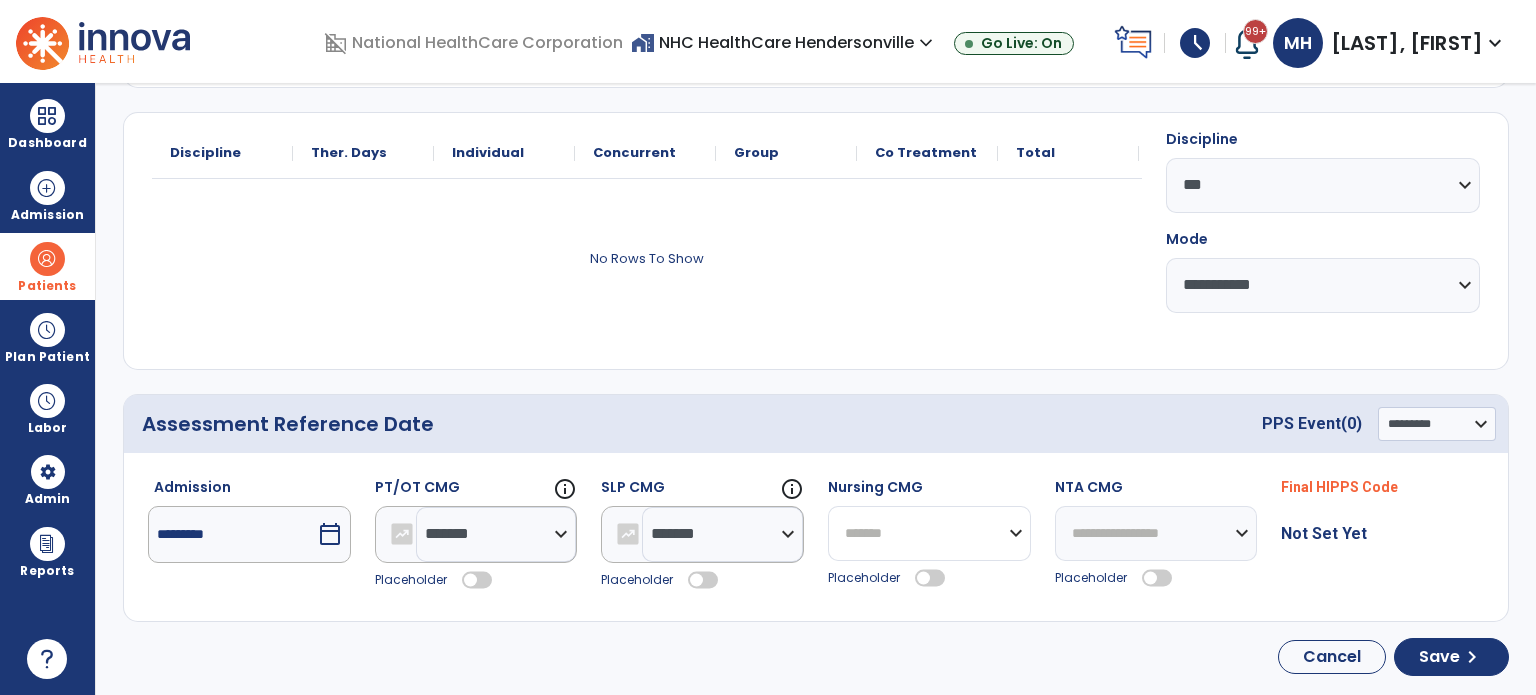 click on "**********" 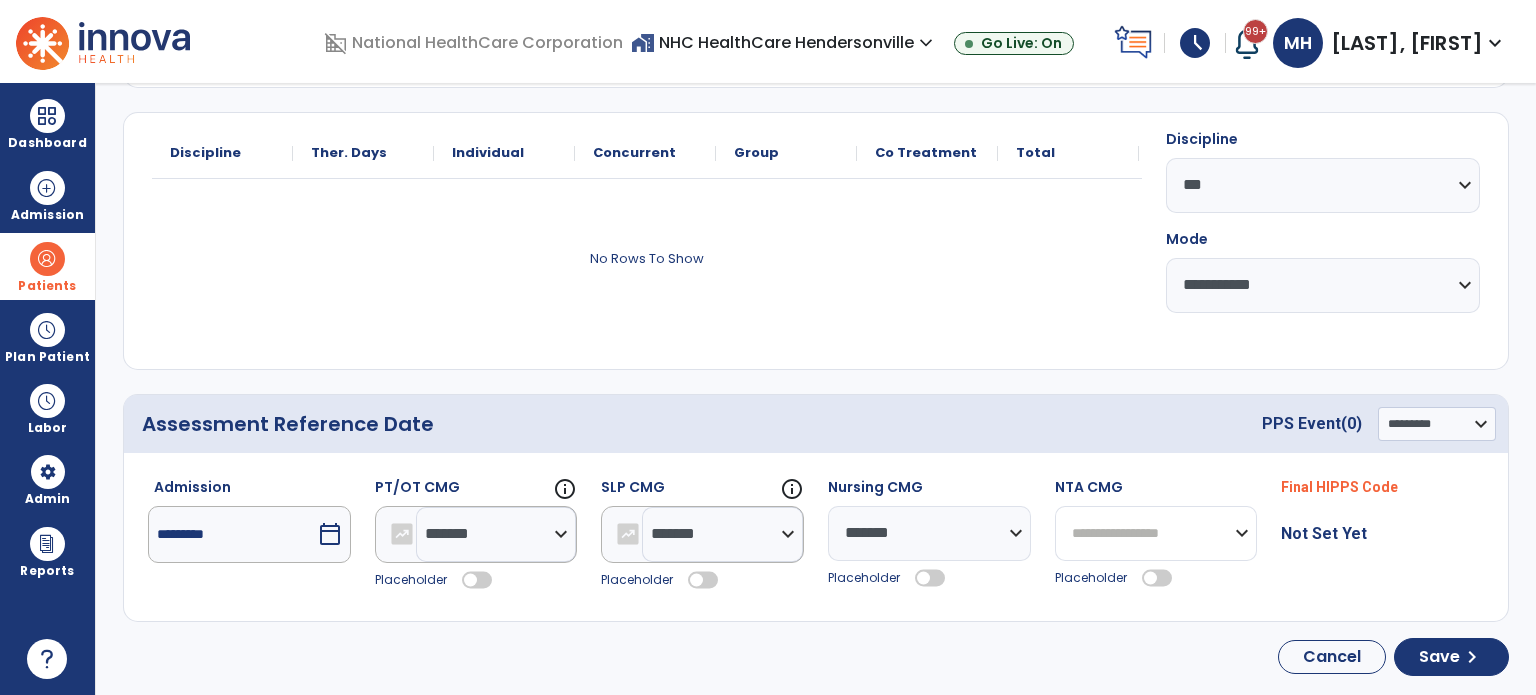 click on "**********" 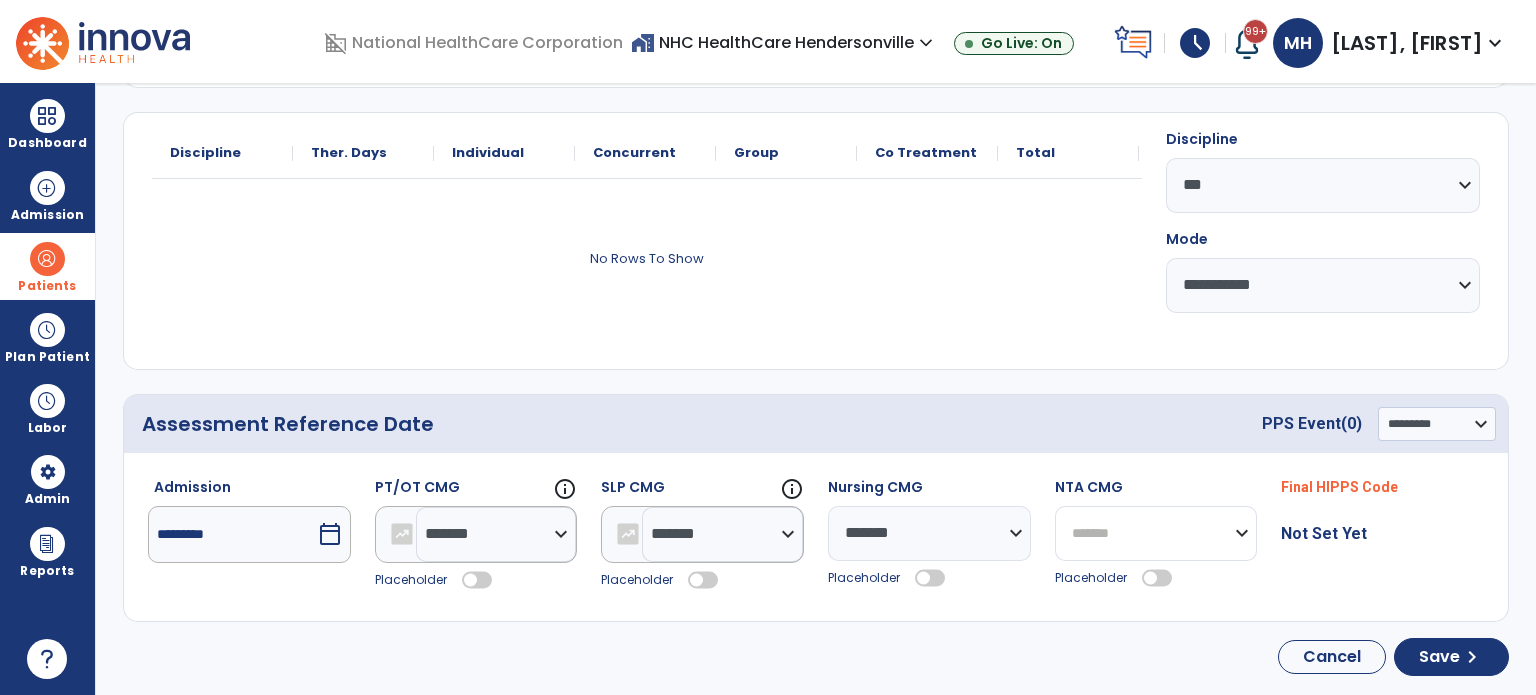 click on "**********" 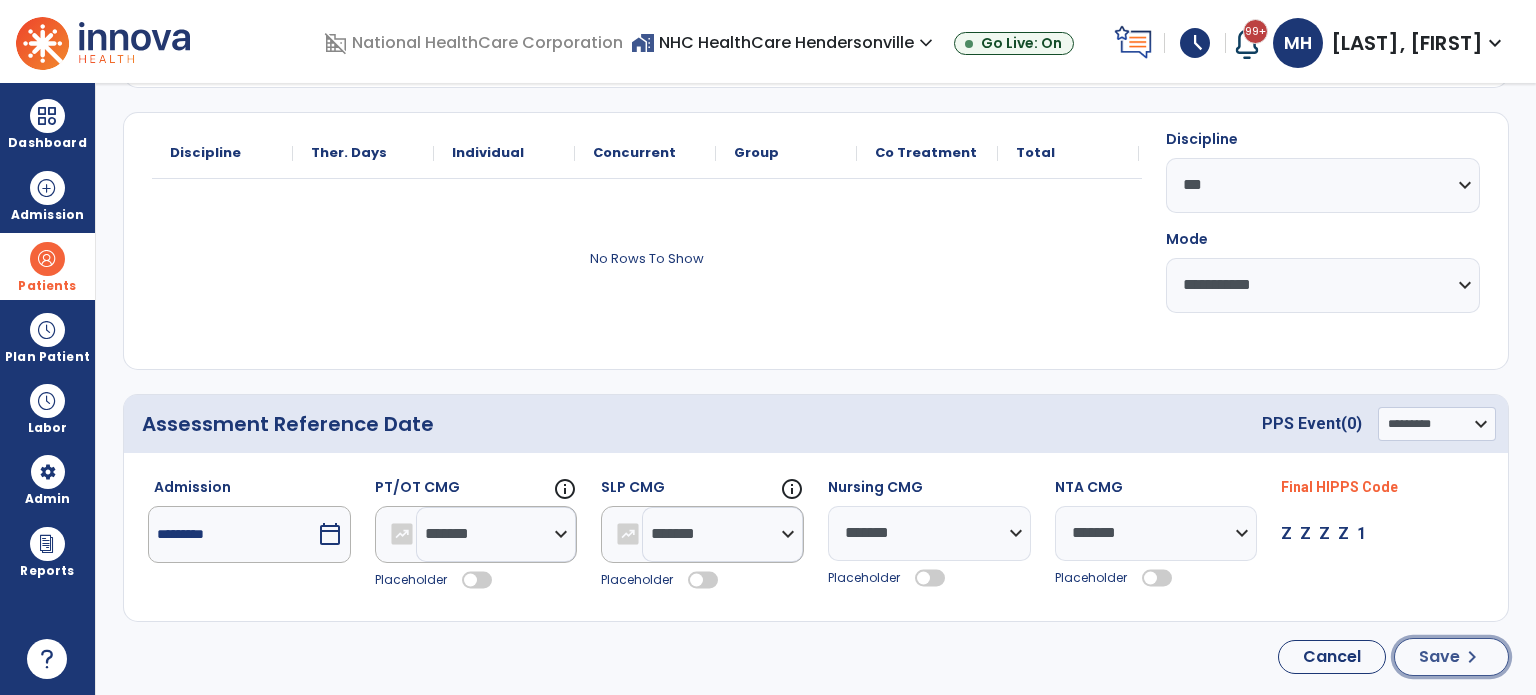 click on "Save" 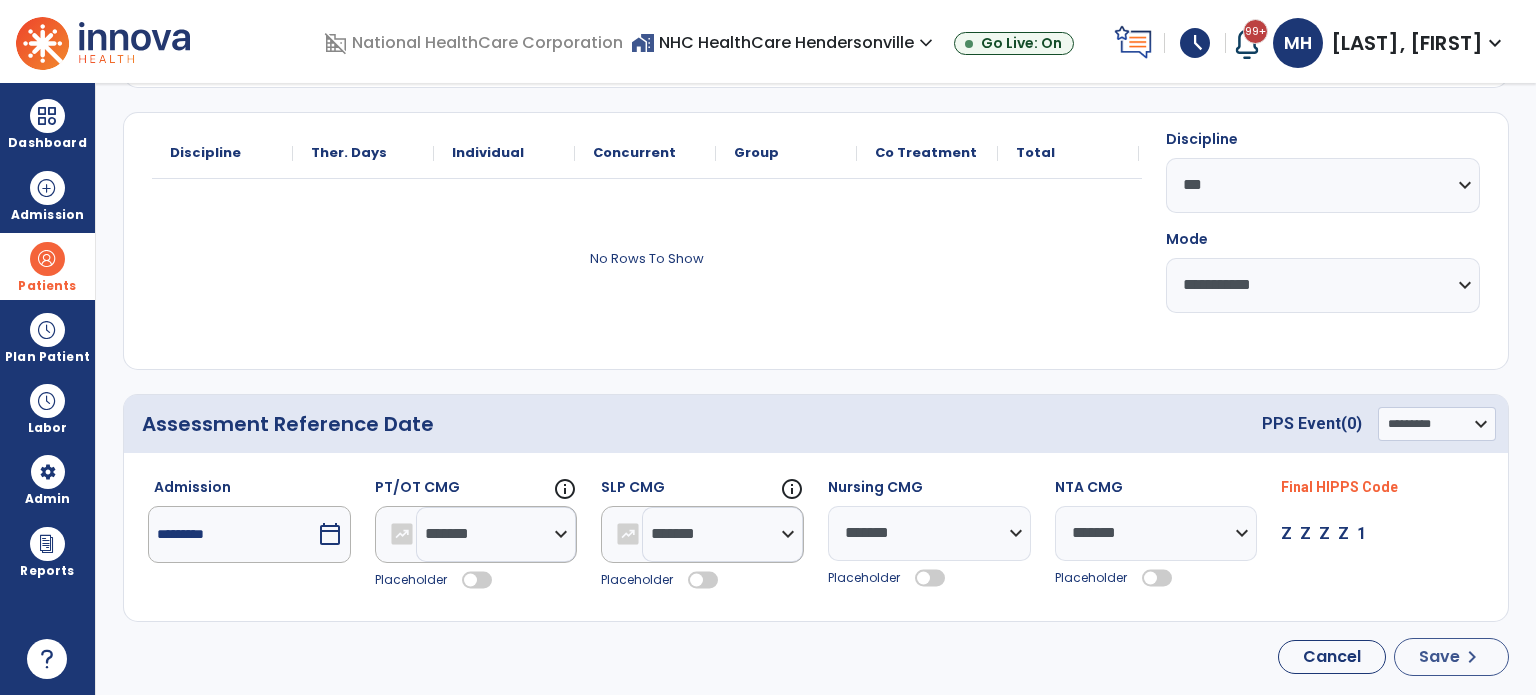 select on "*******" 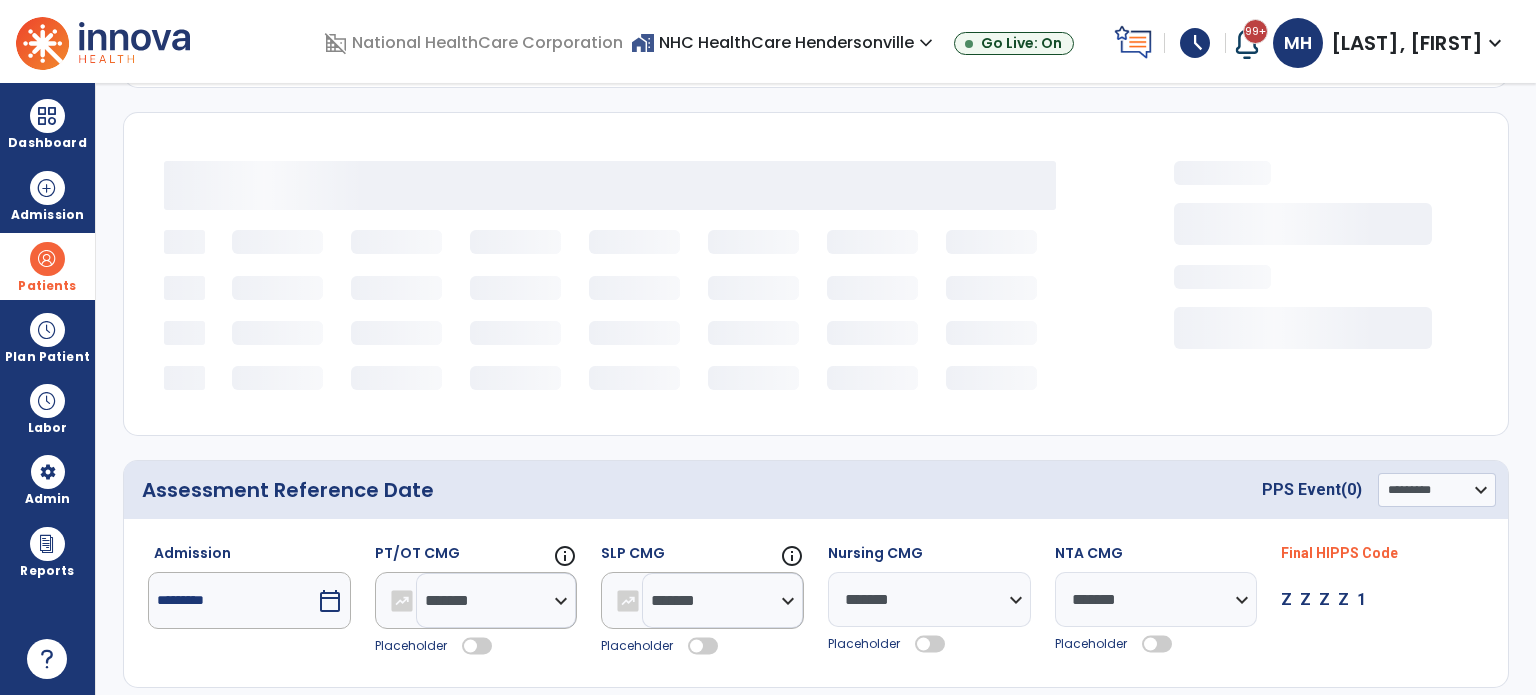 type 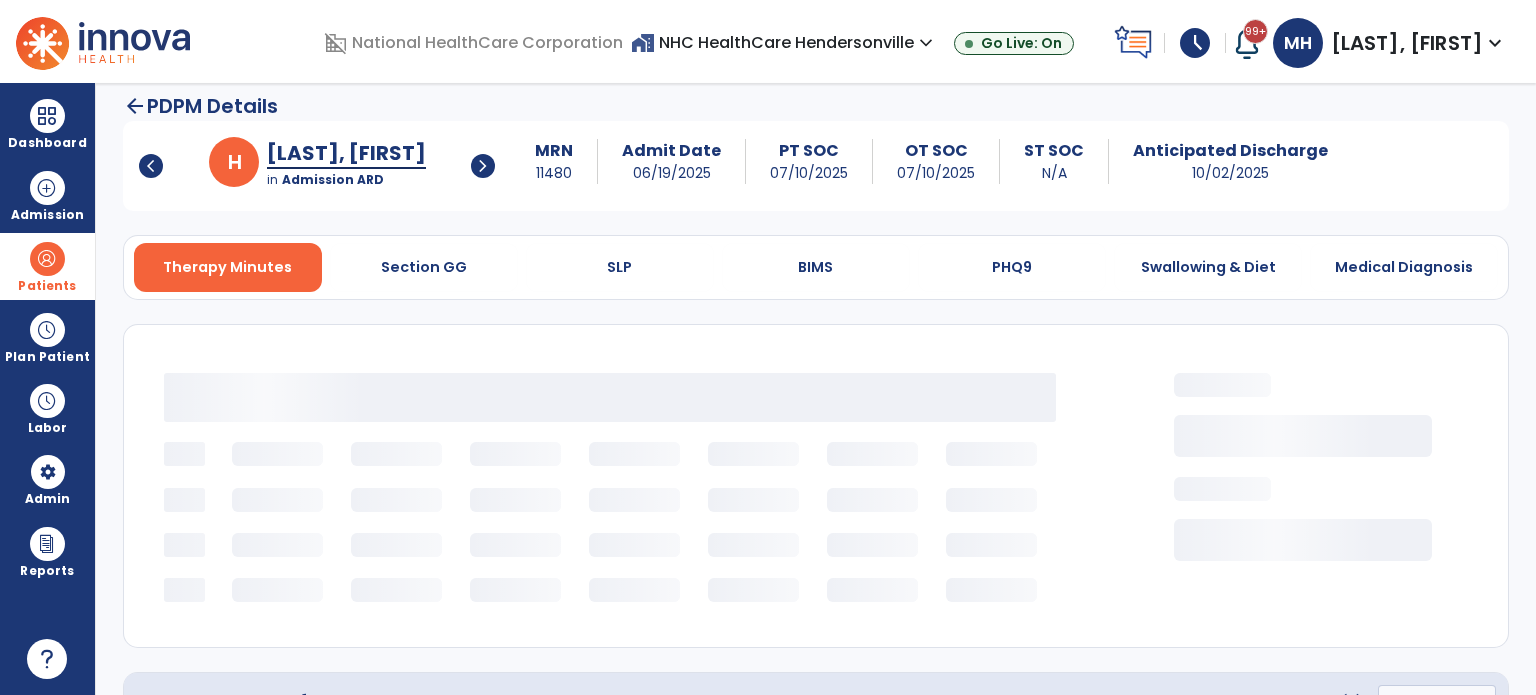scroll, scrollTop: 0, scrollLeft: 0, axis: both 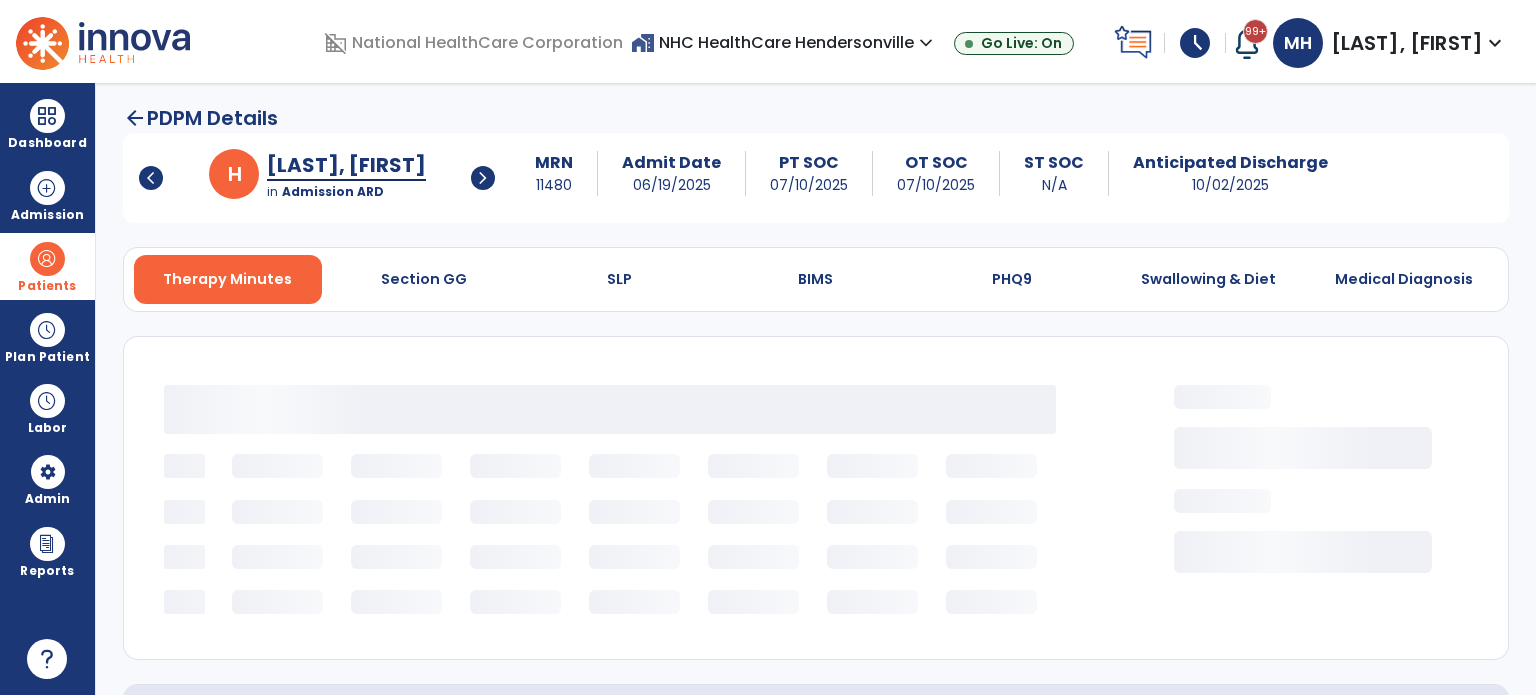 select on "***" 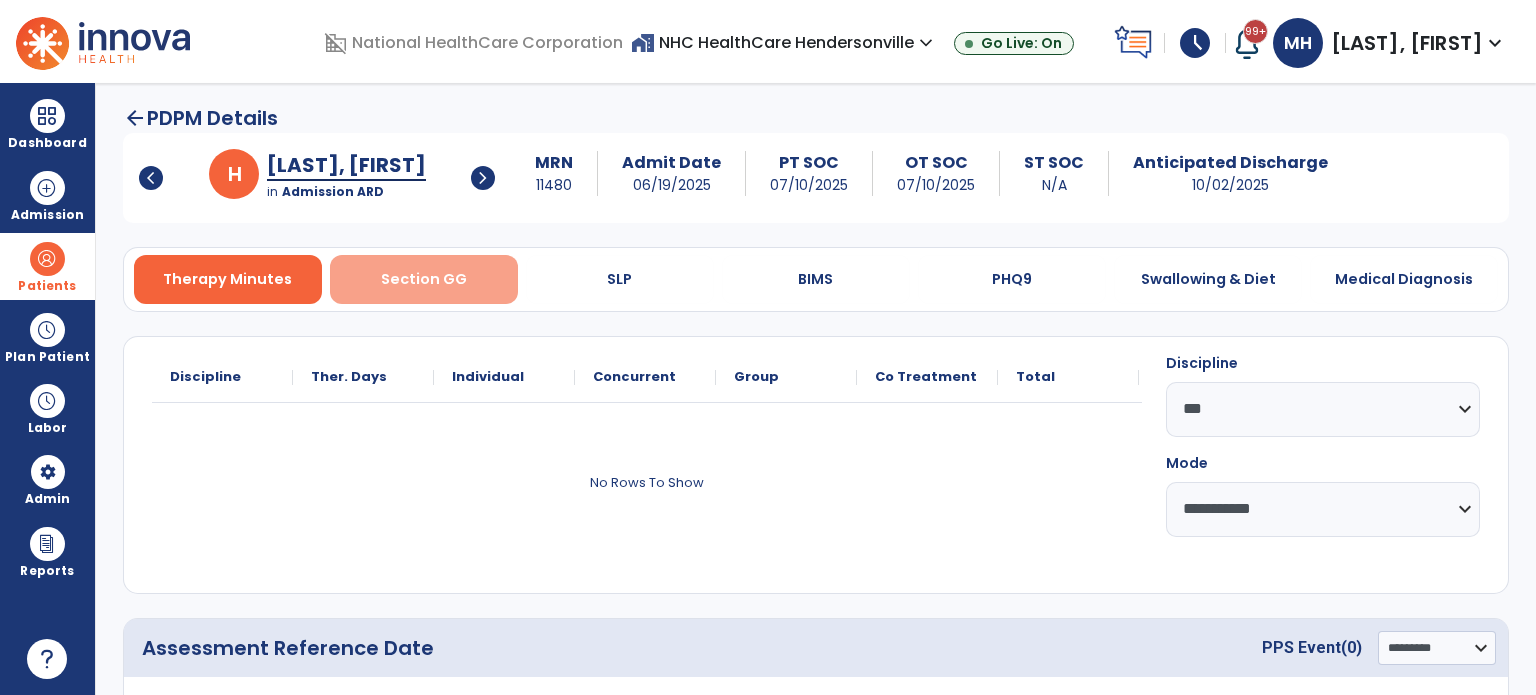 scroll, scrollTop: 224, scrollLeft: 0, axis: vertical 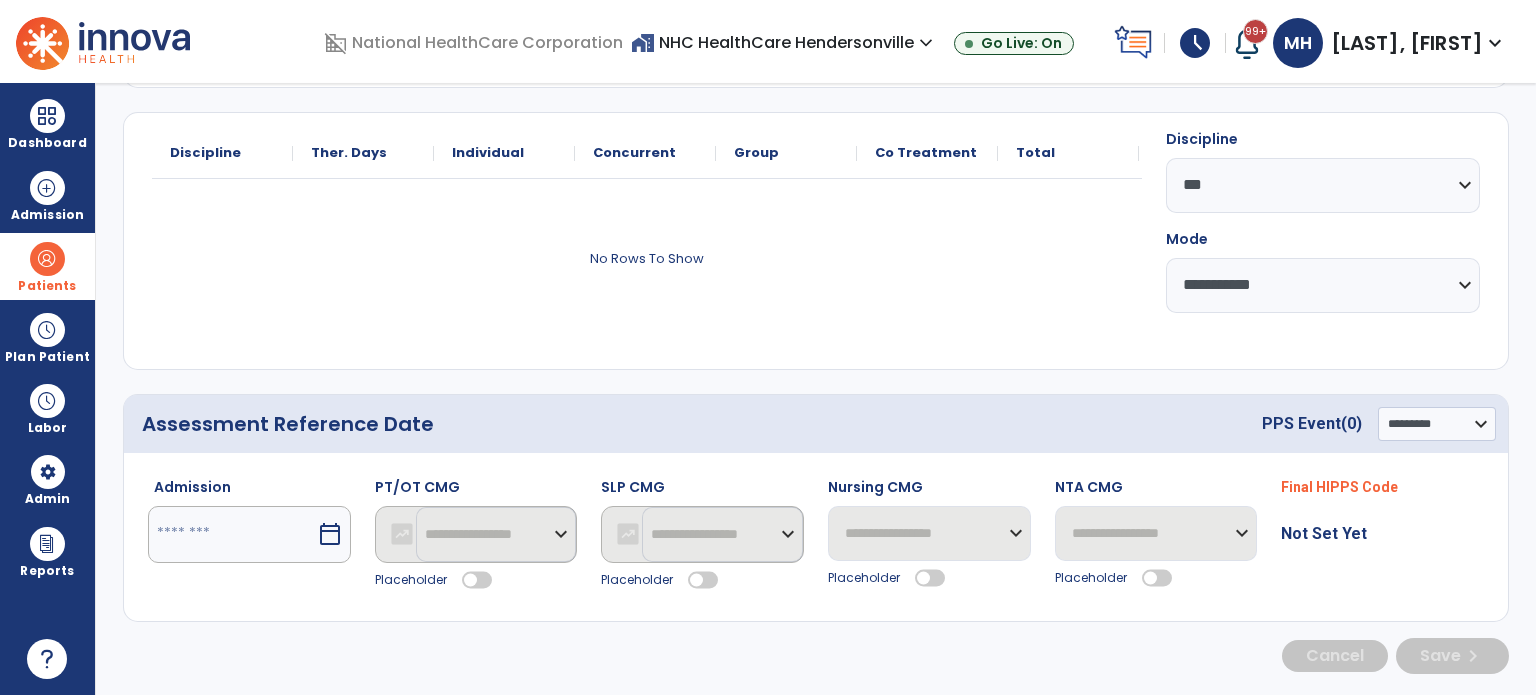 click on "calendar_today" at bounding box center (330, 534) 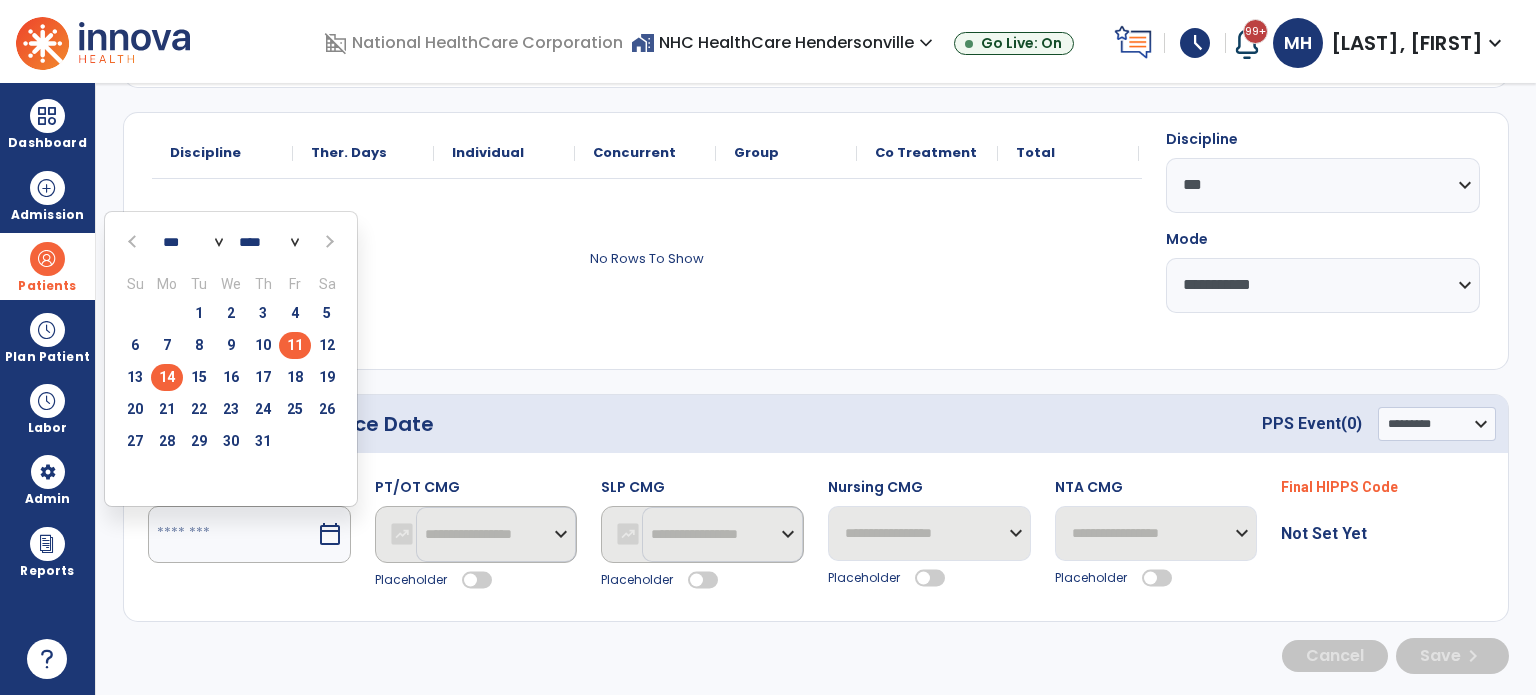 click on "11" at bounding box center (295, 345) 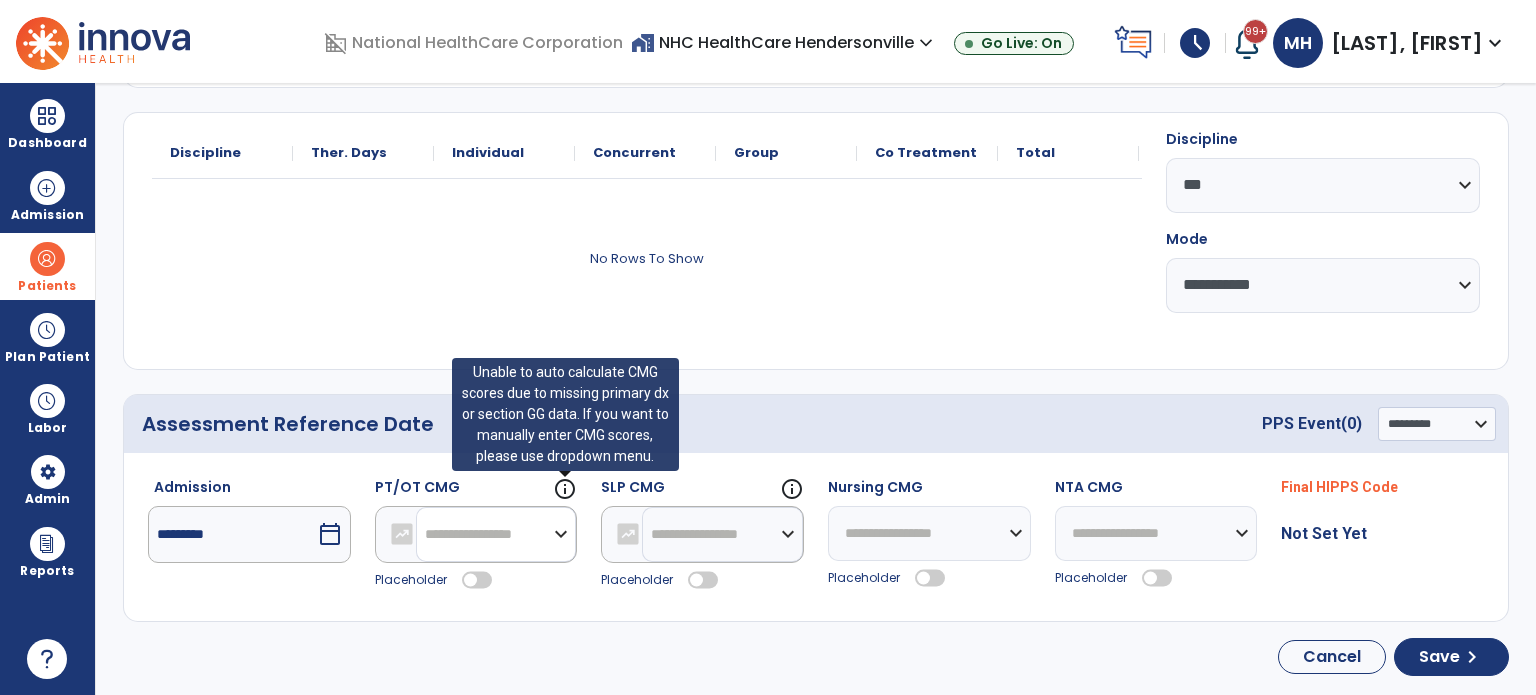 drag, startPoint x: 564, startPoint y: 532, endPoint x: 552, endPoint y: 484, distance: 49.47727 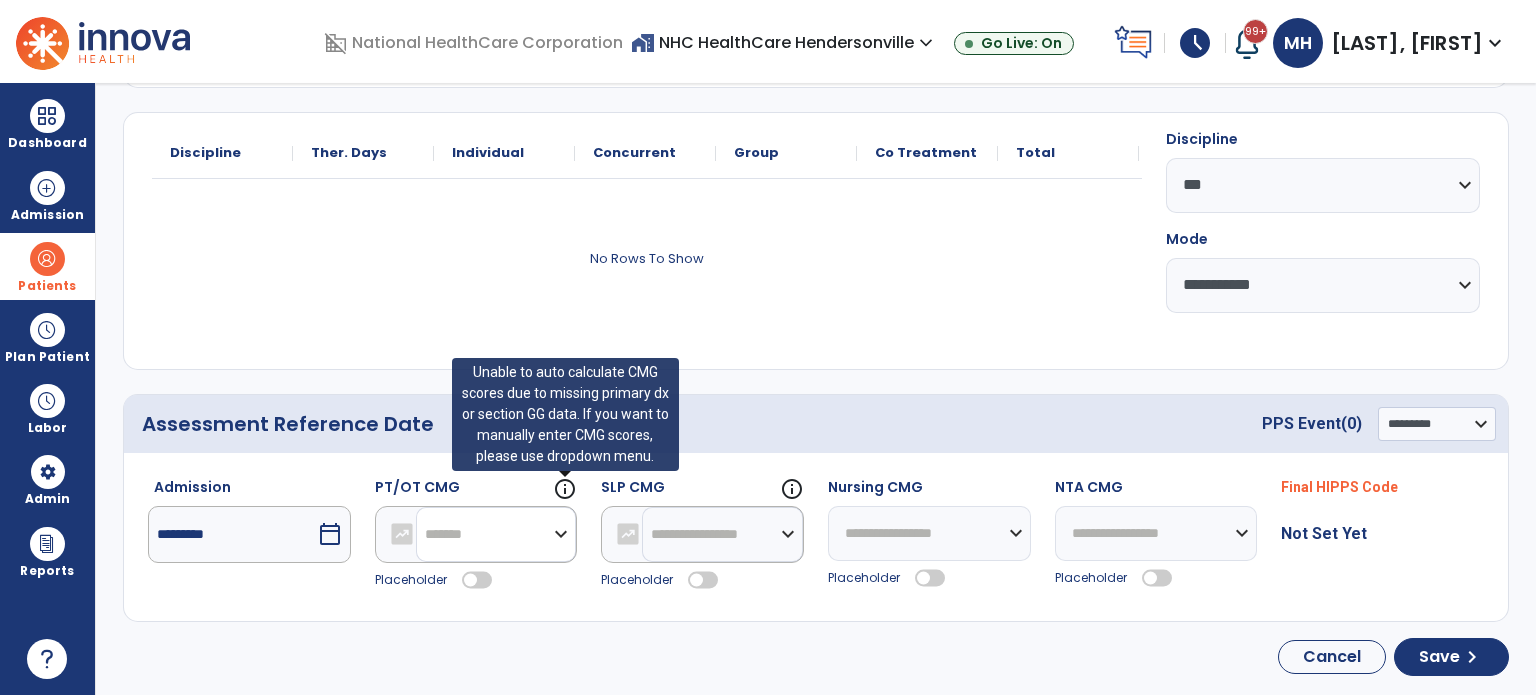 click on "**********" 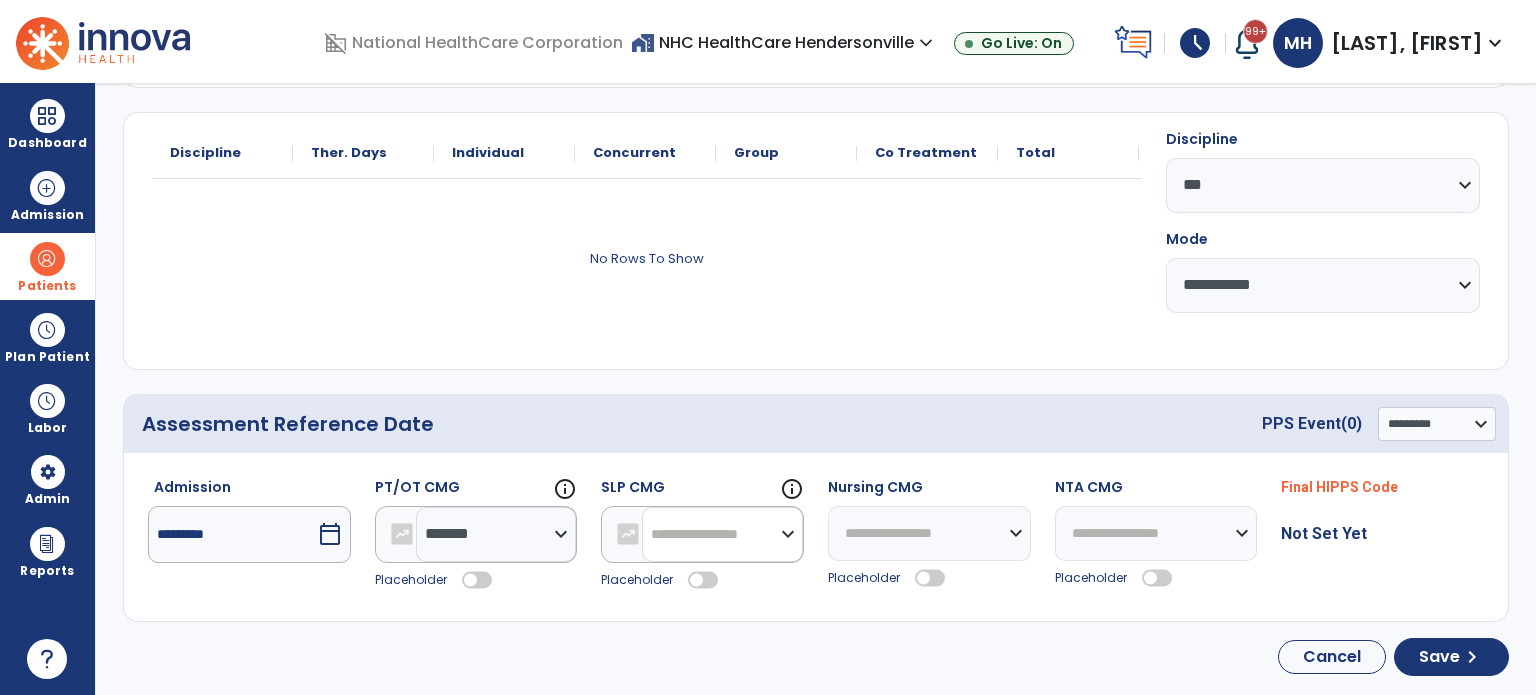 drag, startPoint x: 736, startPoint y: 528, endPoint x: 721, endPoint y: 467, distance: 62.817196 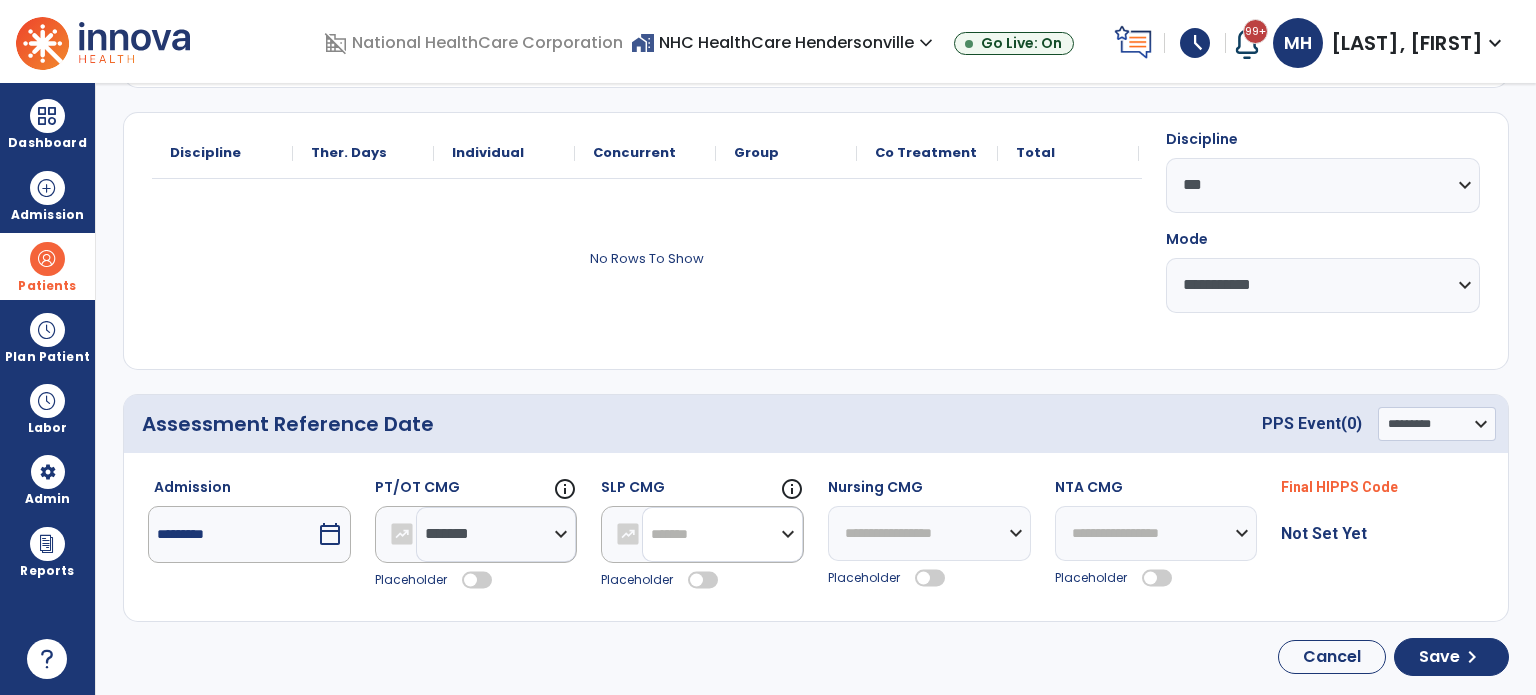 click on "**********" 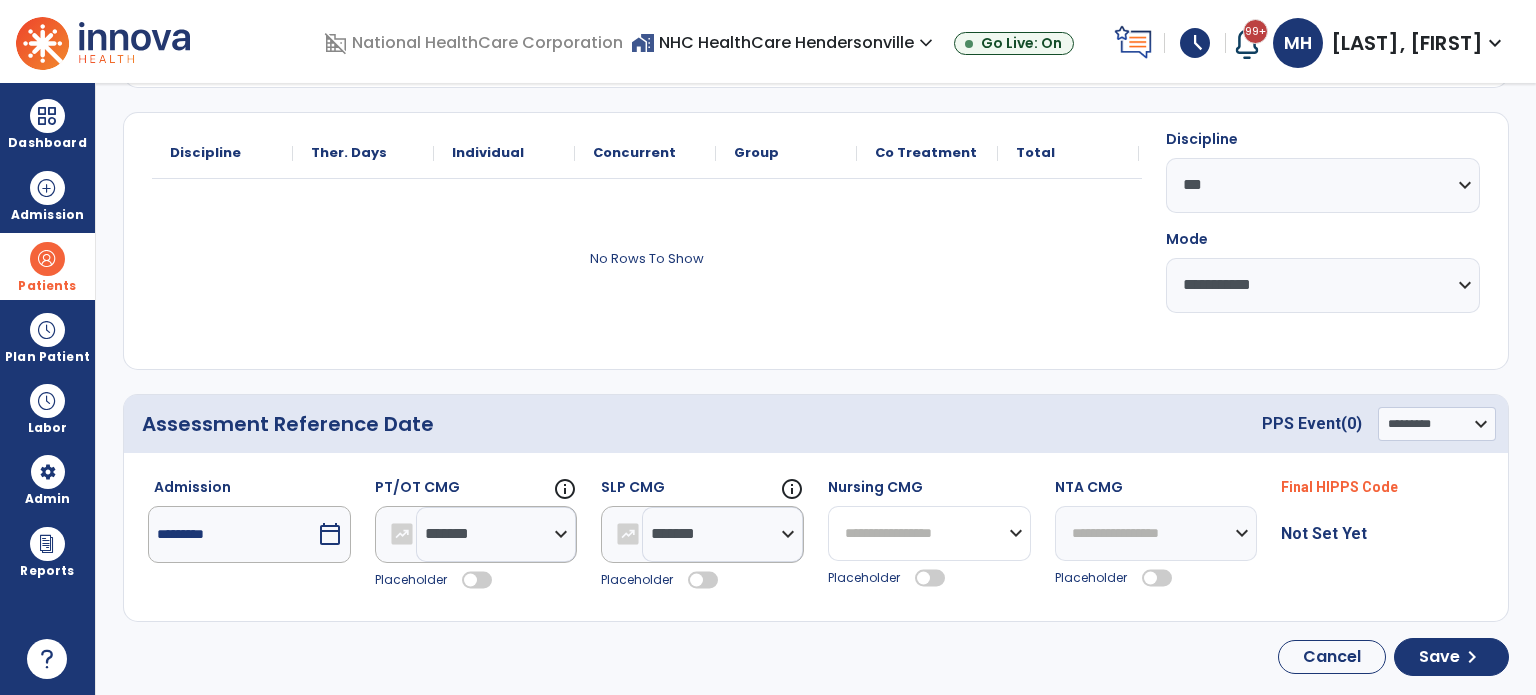 drag, startPoint x: 941, startPoint y: 537, endPoint x: 933, endPoint y: 500, distance: 37.85499 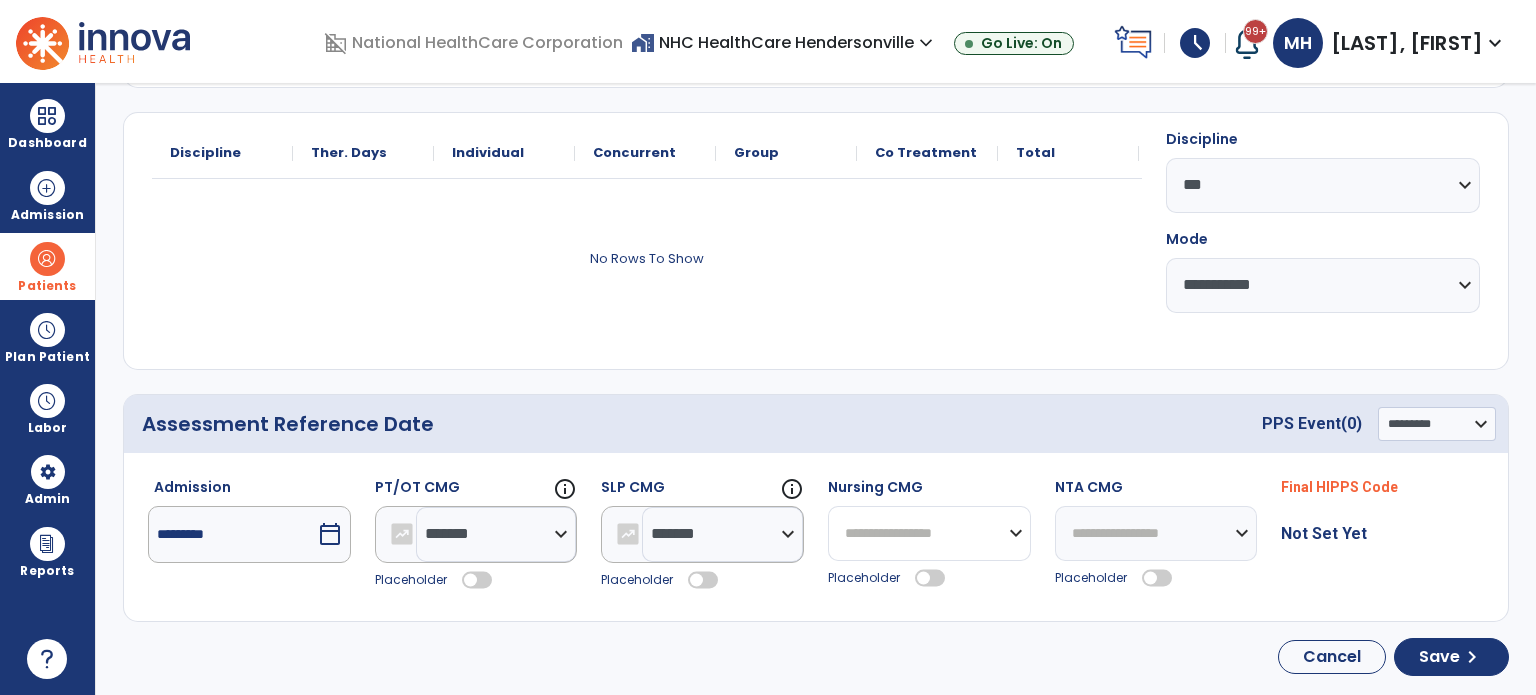 select on "*******" 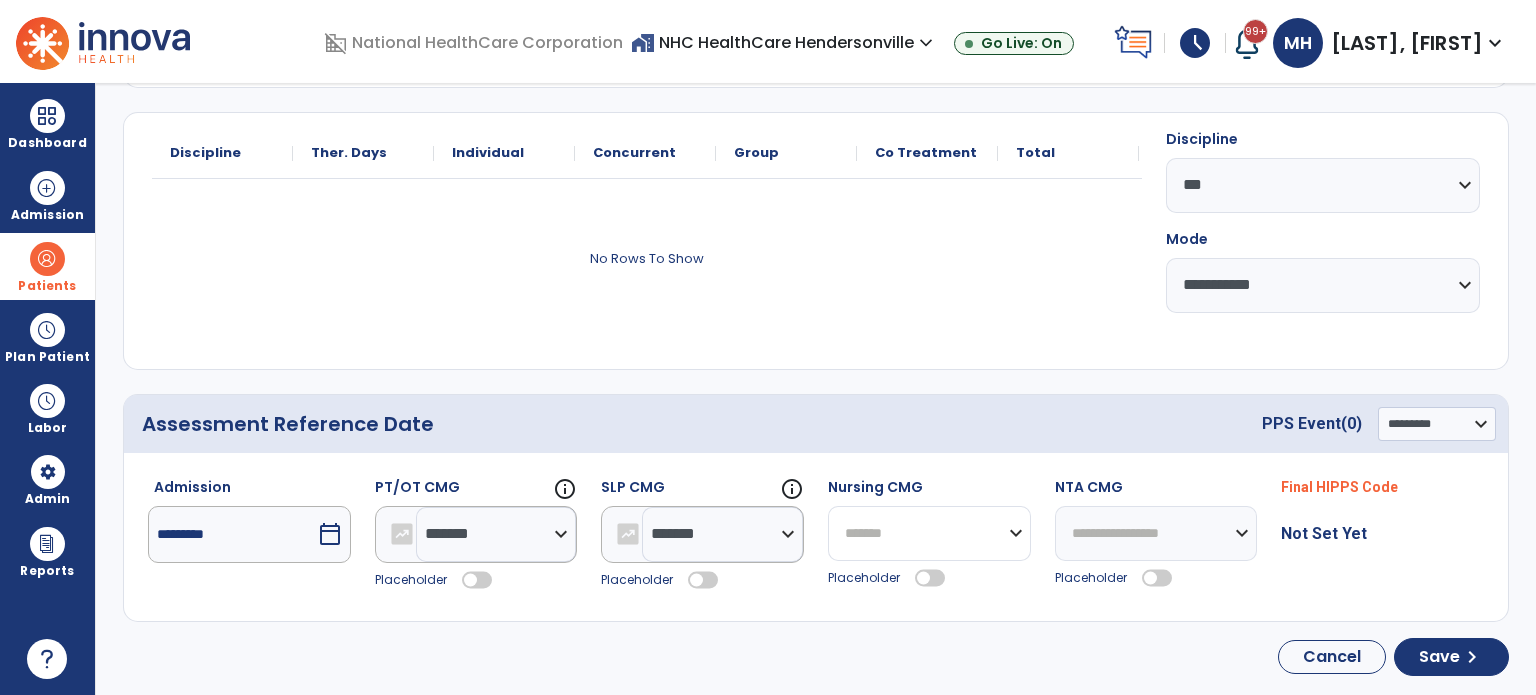 click on "**********" 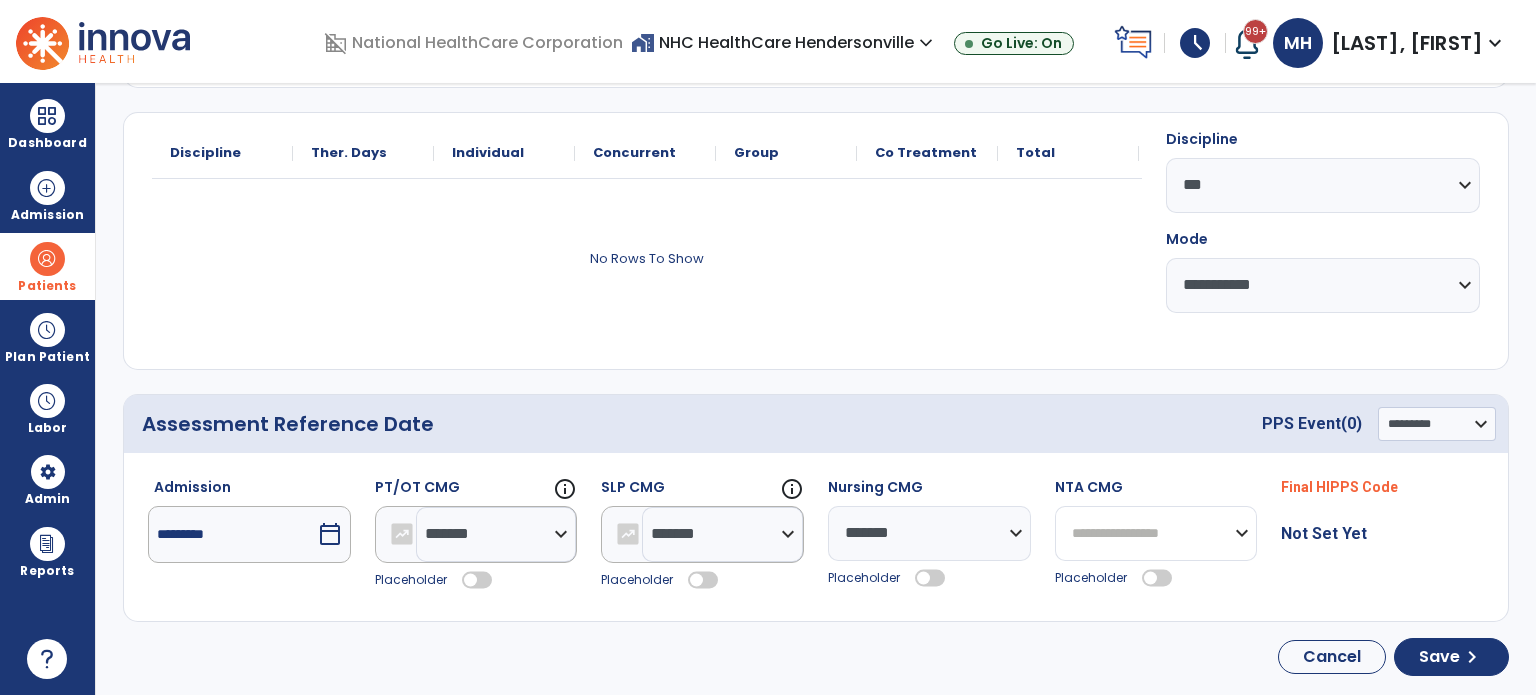 drag, startPoint x: 1148, startPoint y: 524, endPoint x: 1140, endPoint y: 488, distance: 36.878178 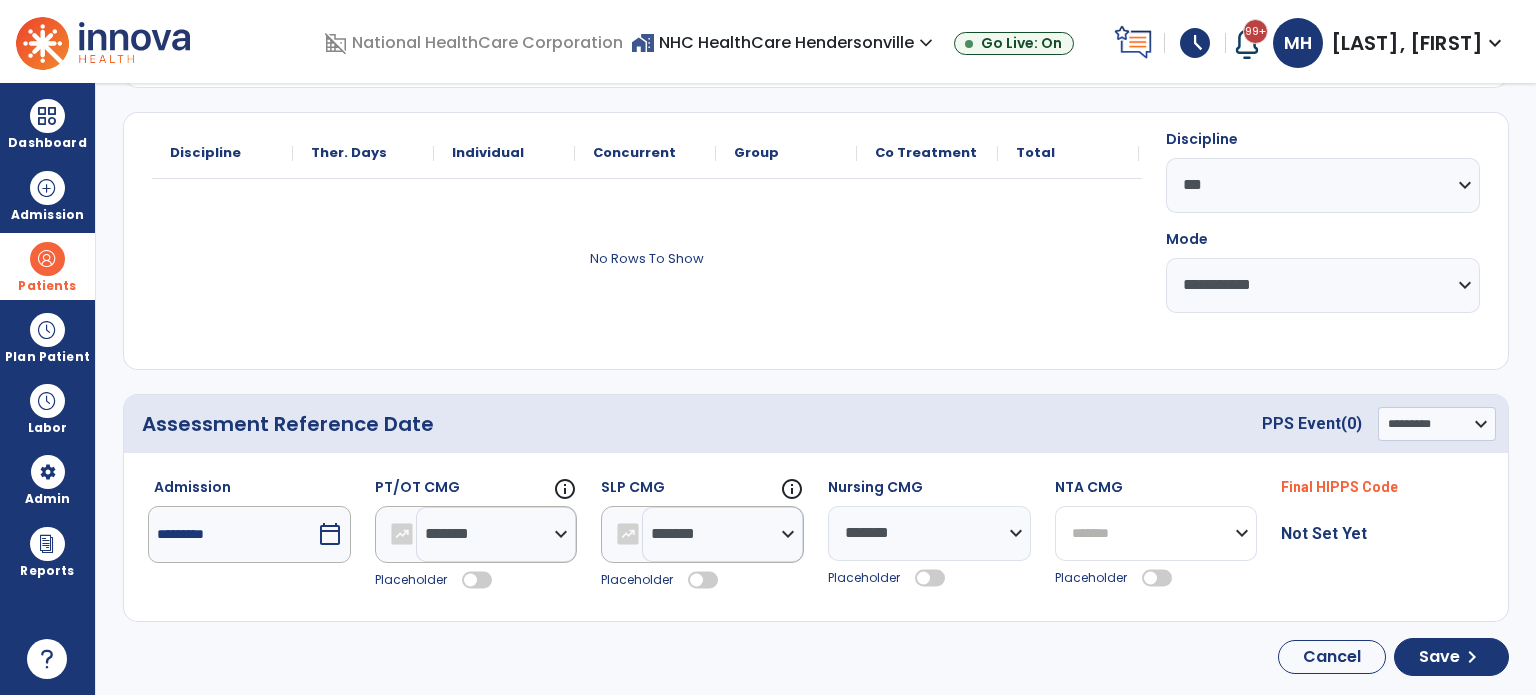 click on "**********" 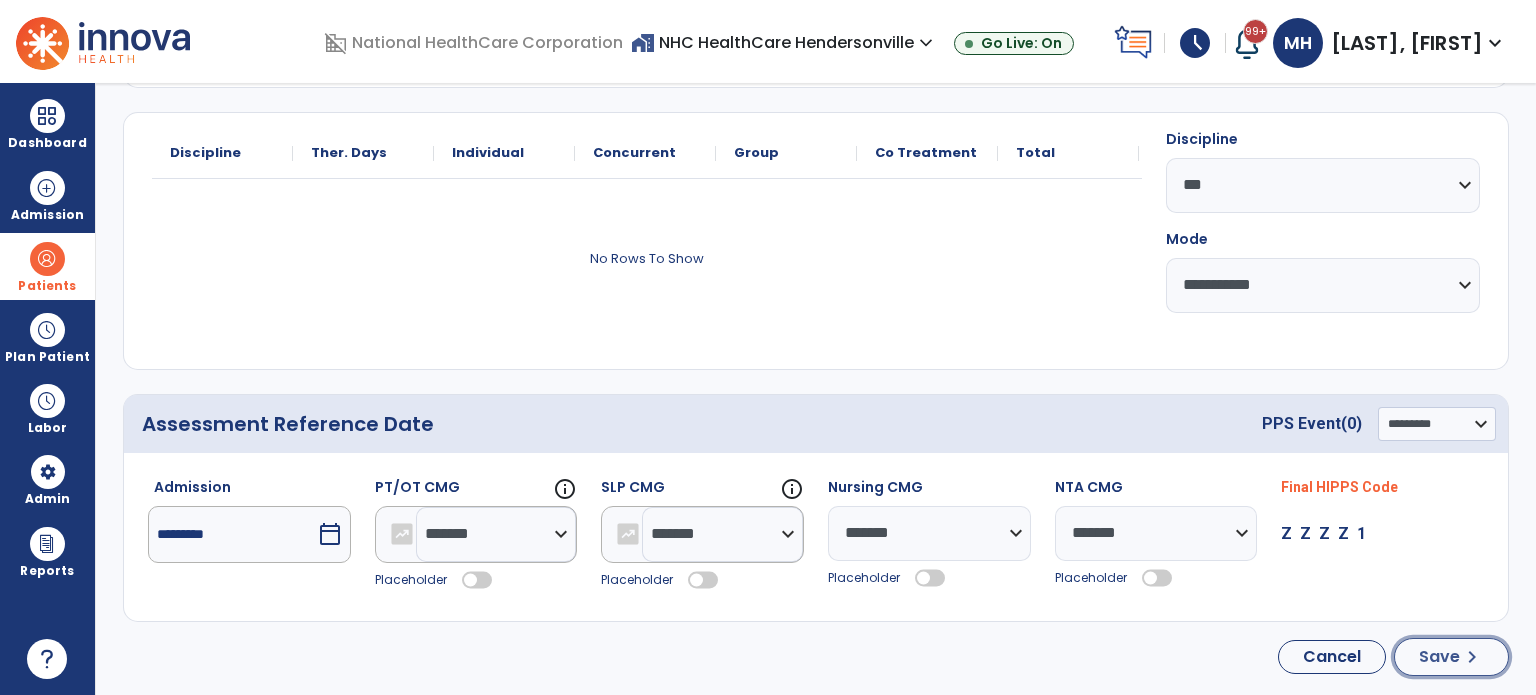 click on "Save" 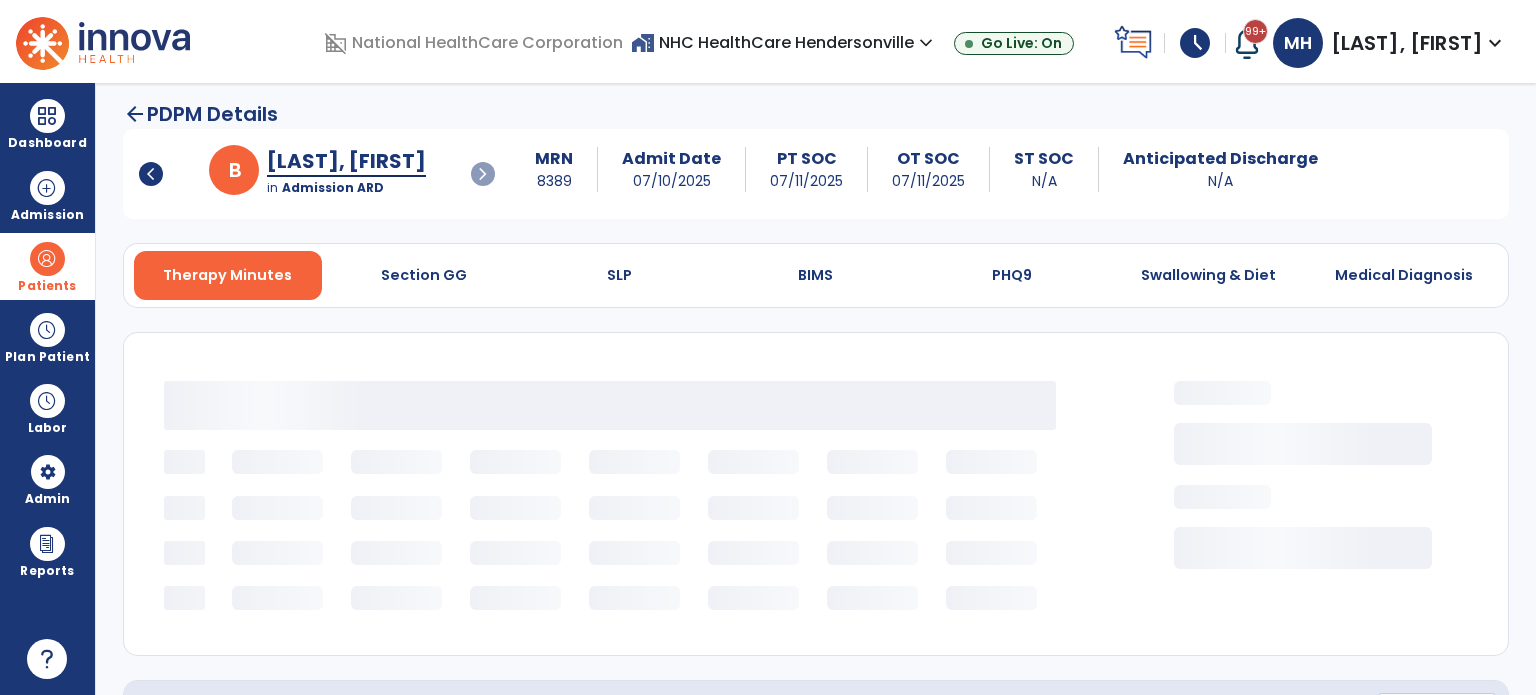 scroll, scrollTop: 0, scrollLeft: 0, axis: both 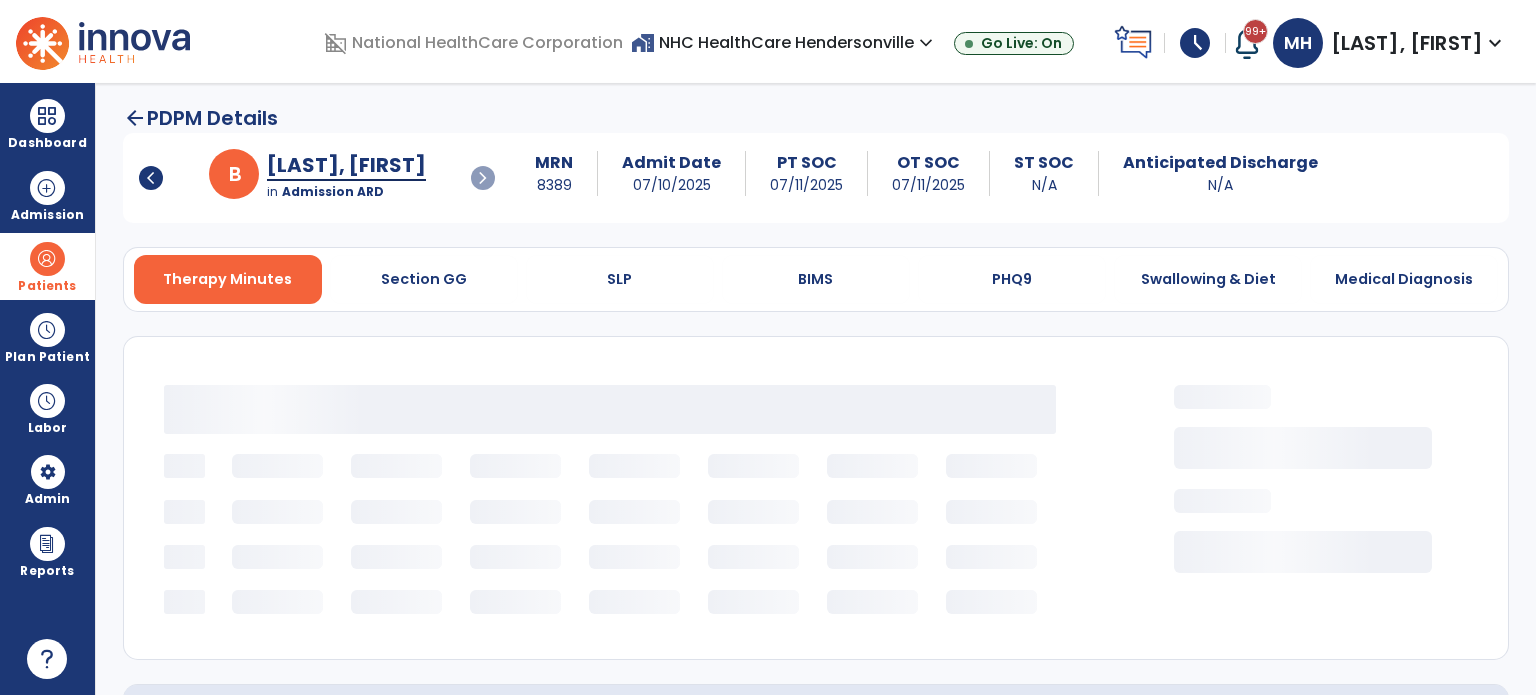 select on "***" 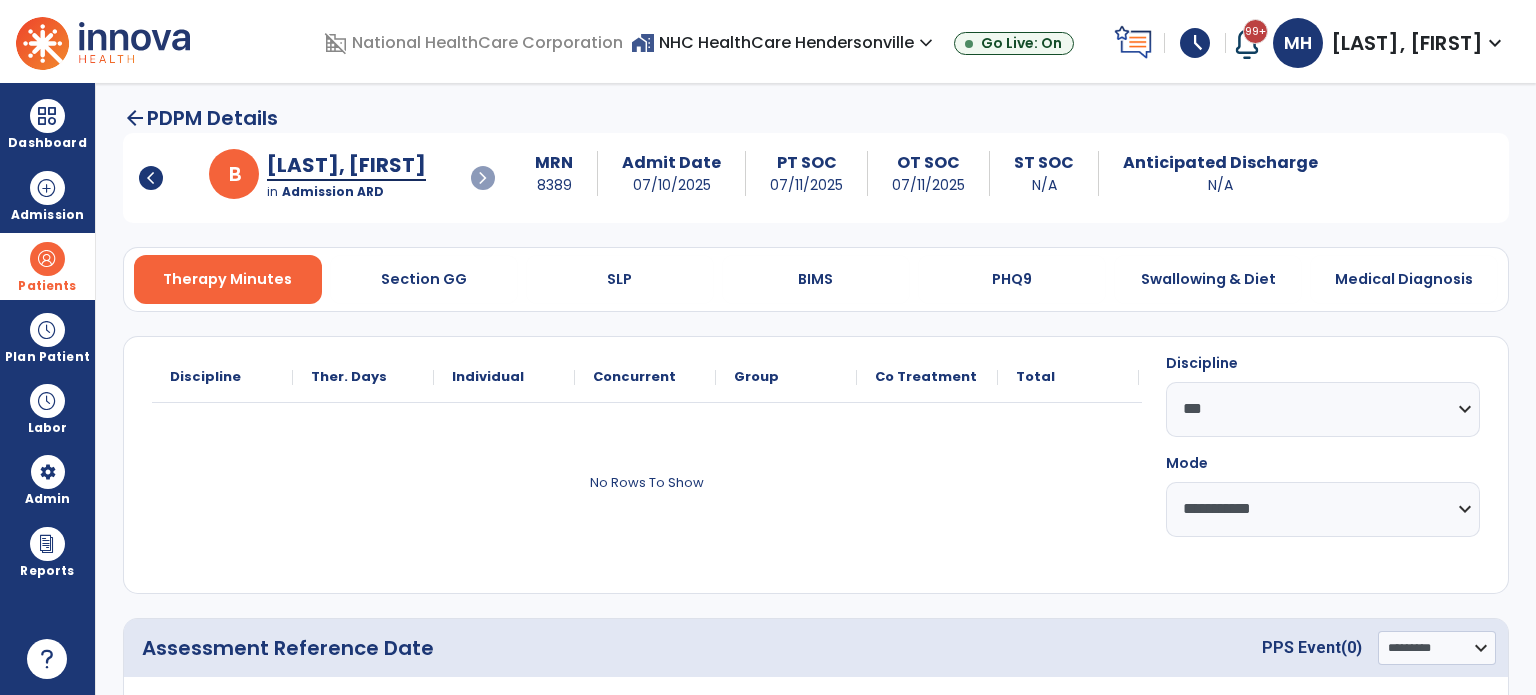 scroll, scrollTop: 224, scrollLeft: 0, axis: vertical 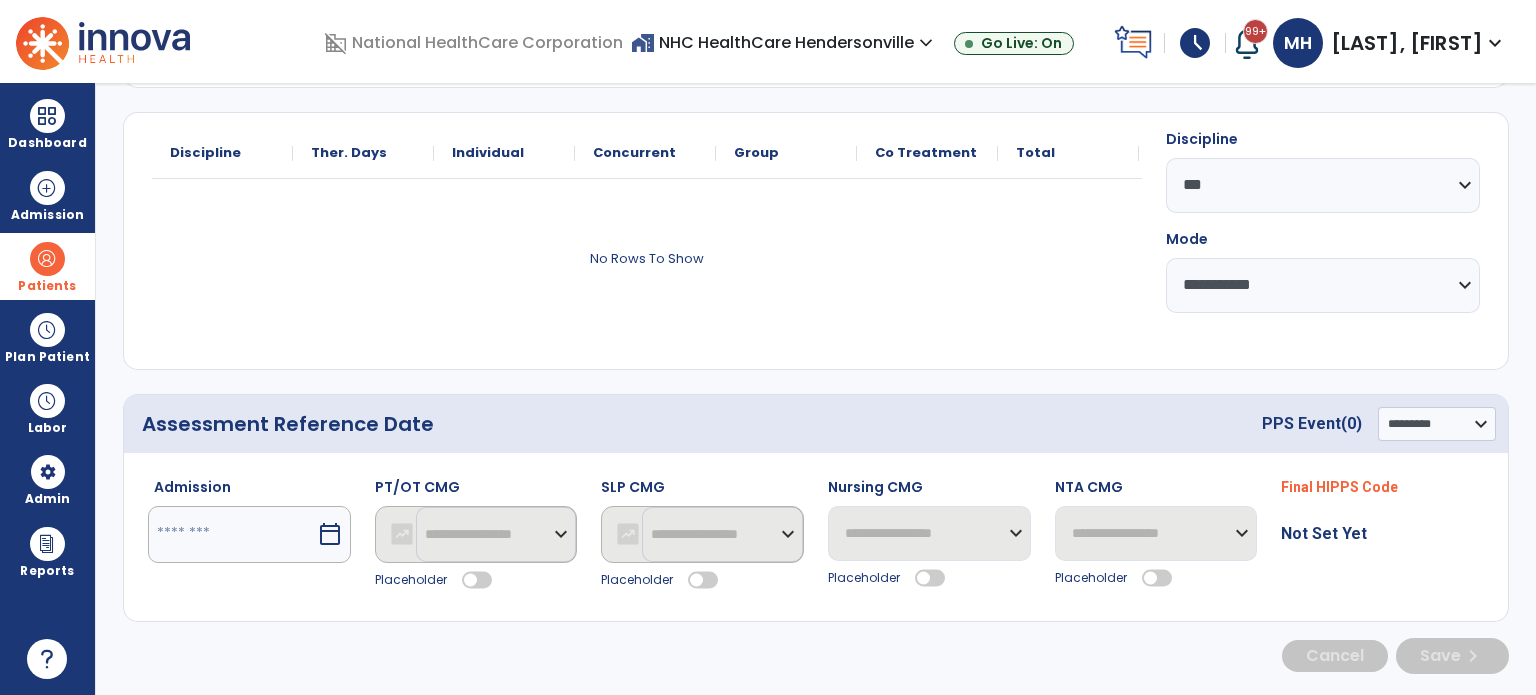 click on "calendar_today" at bounding box center (330, 534) 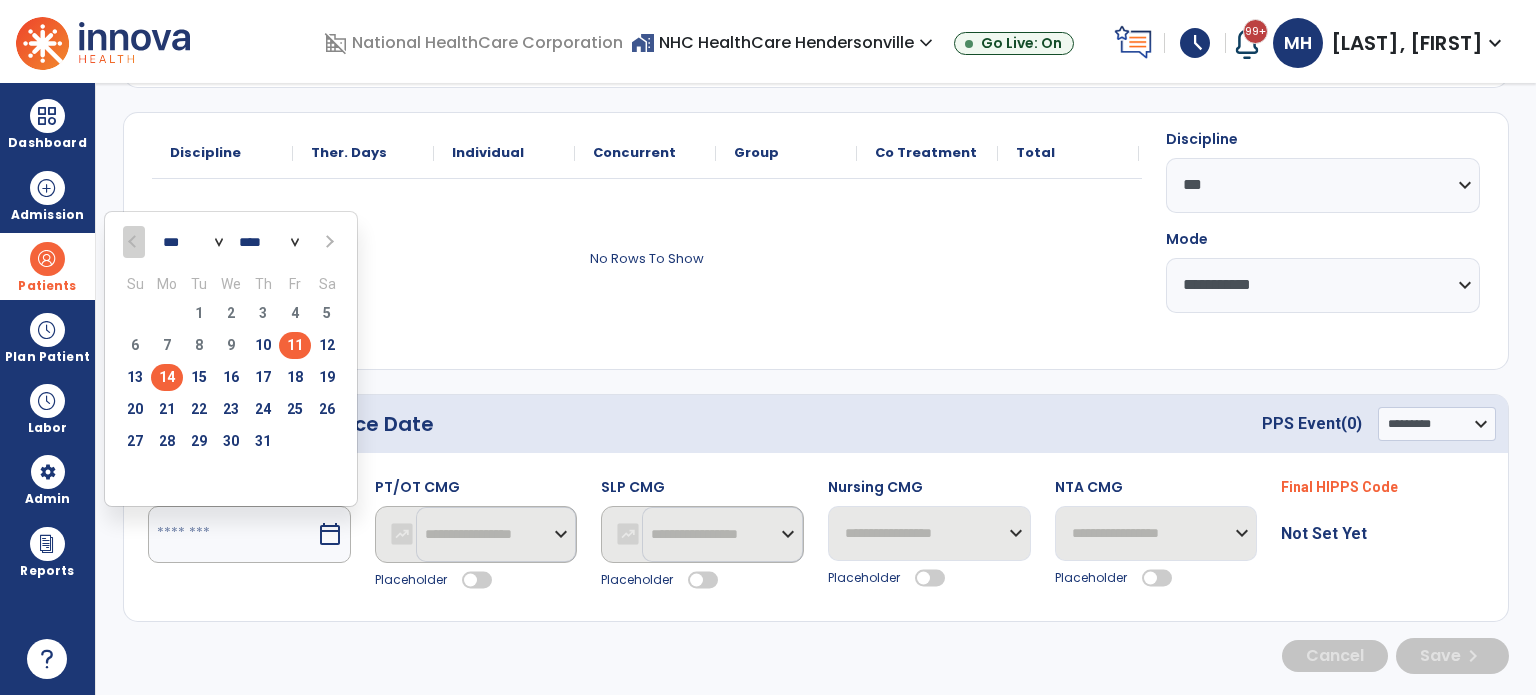 click on "14" at bounding box center [167, 377] 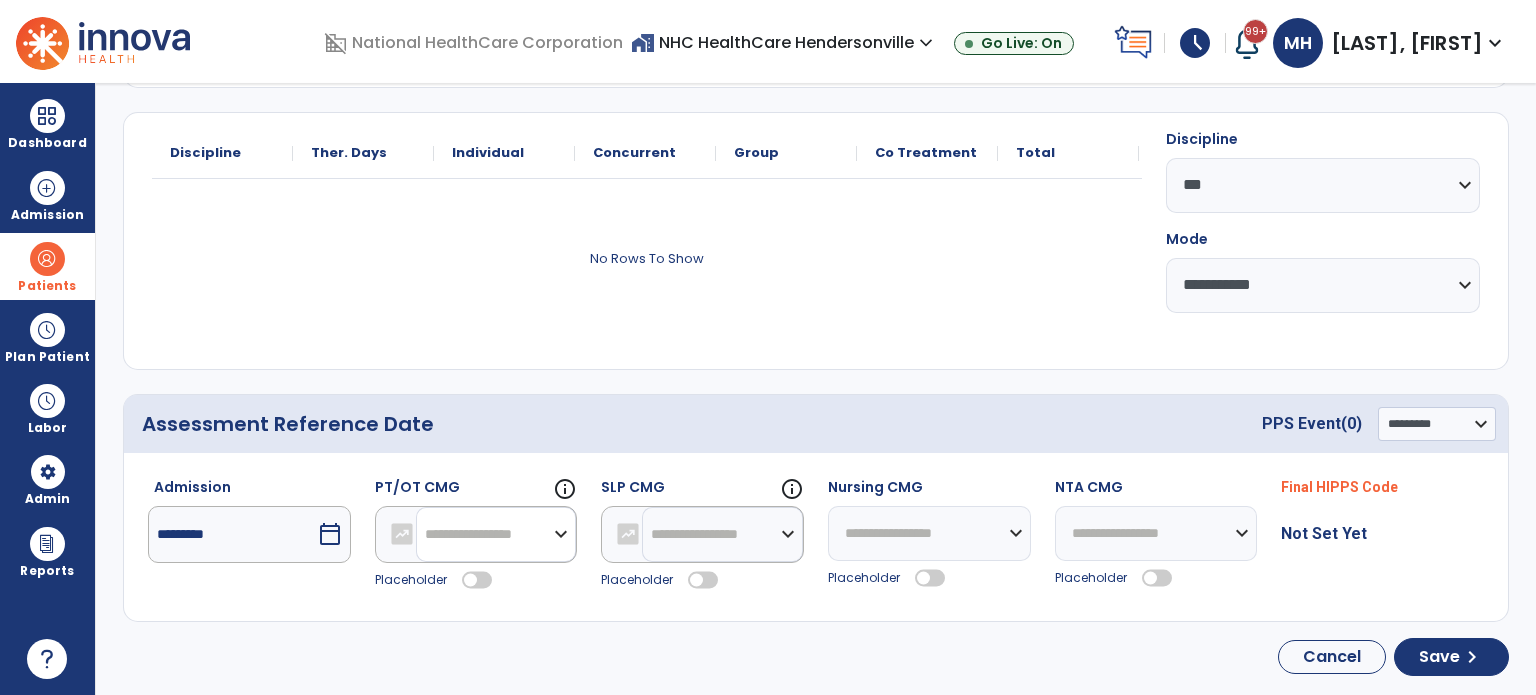 drag, startPoint x: 557, startPoint y: 531, endPoint x: 554, endPoint y: 499, distance: 32.140316 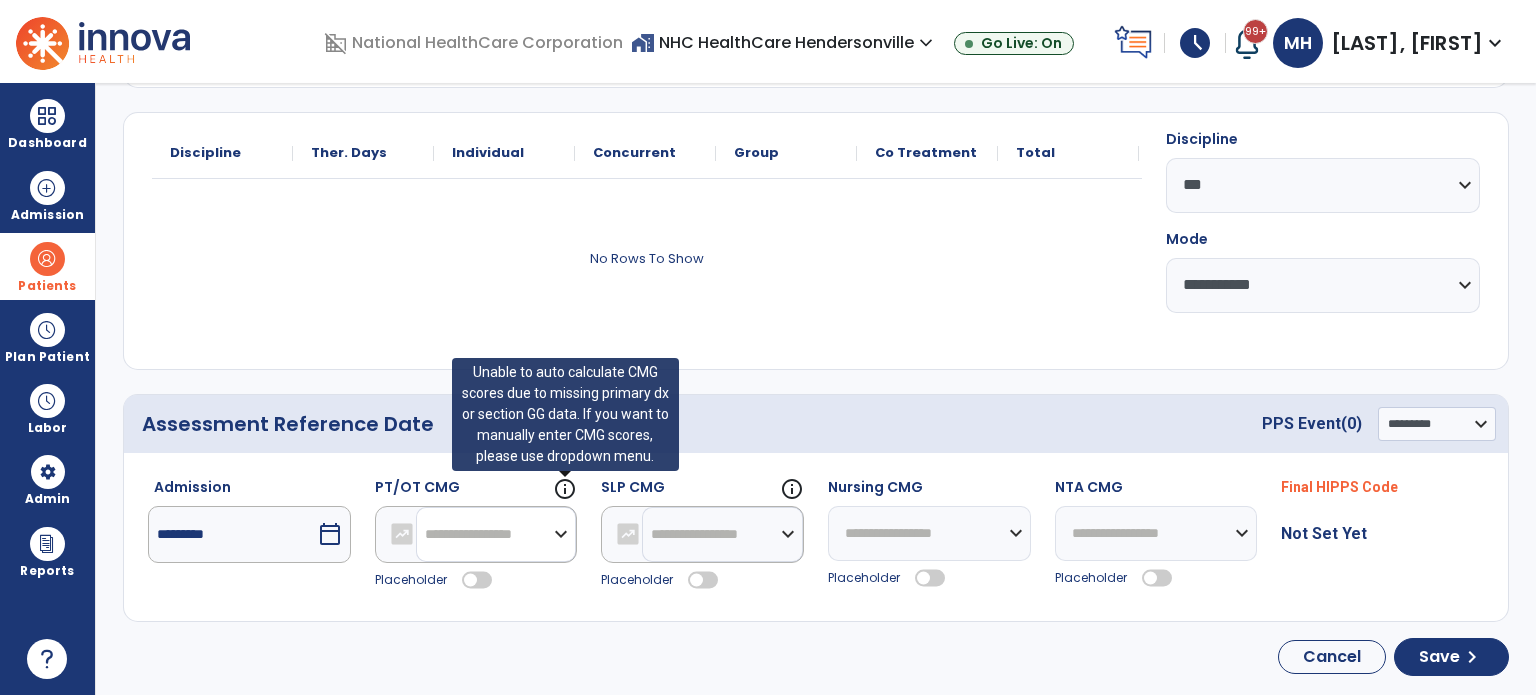 select on "*******" 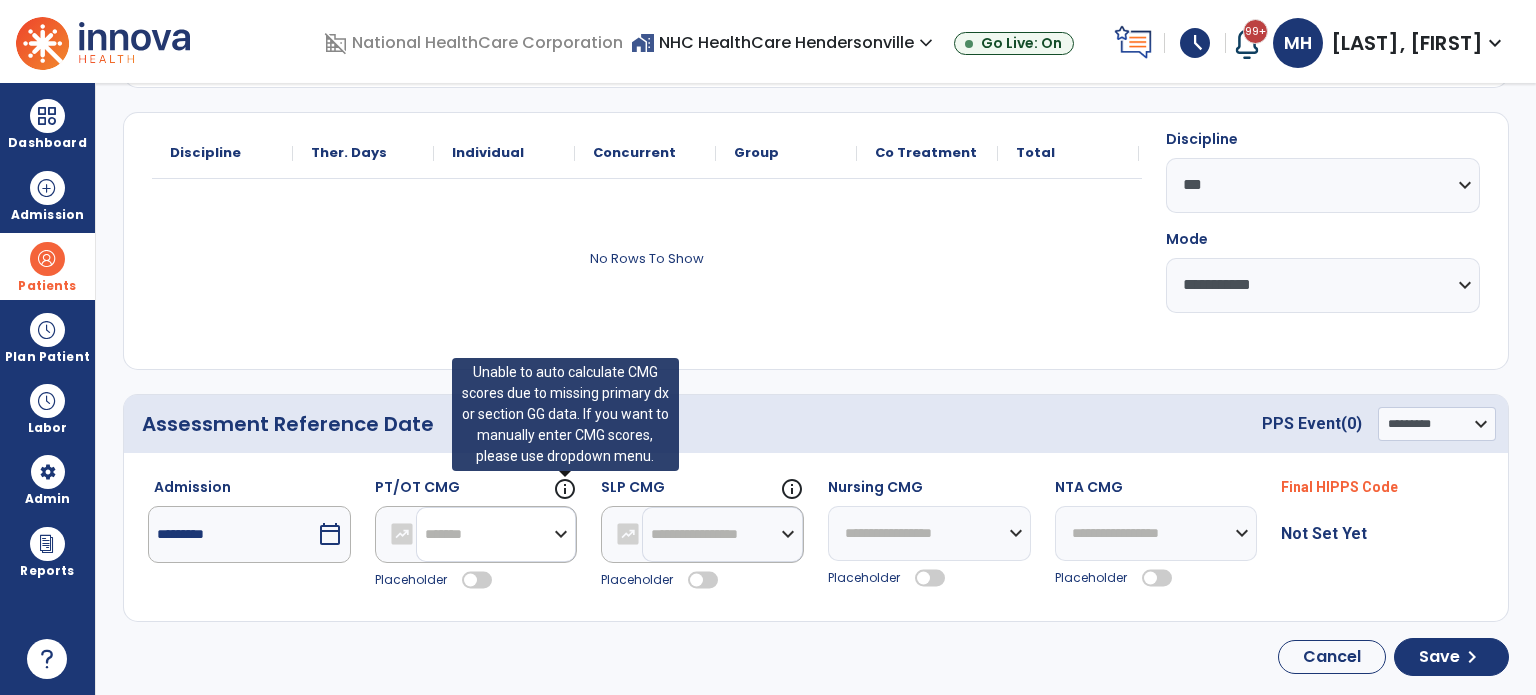 click on "**********" 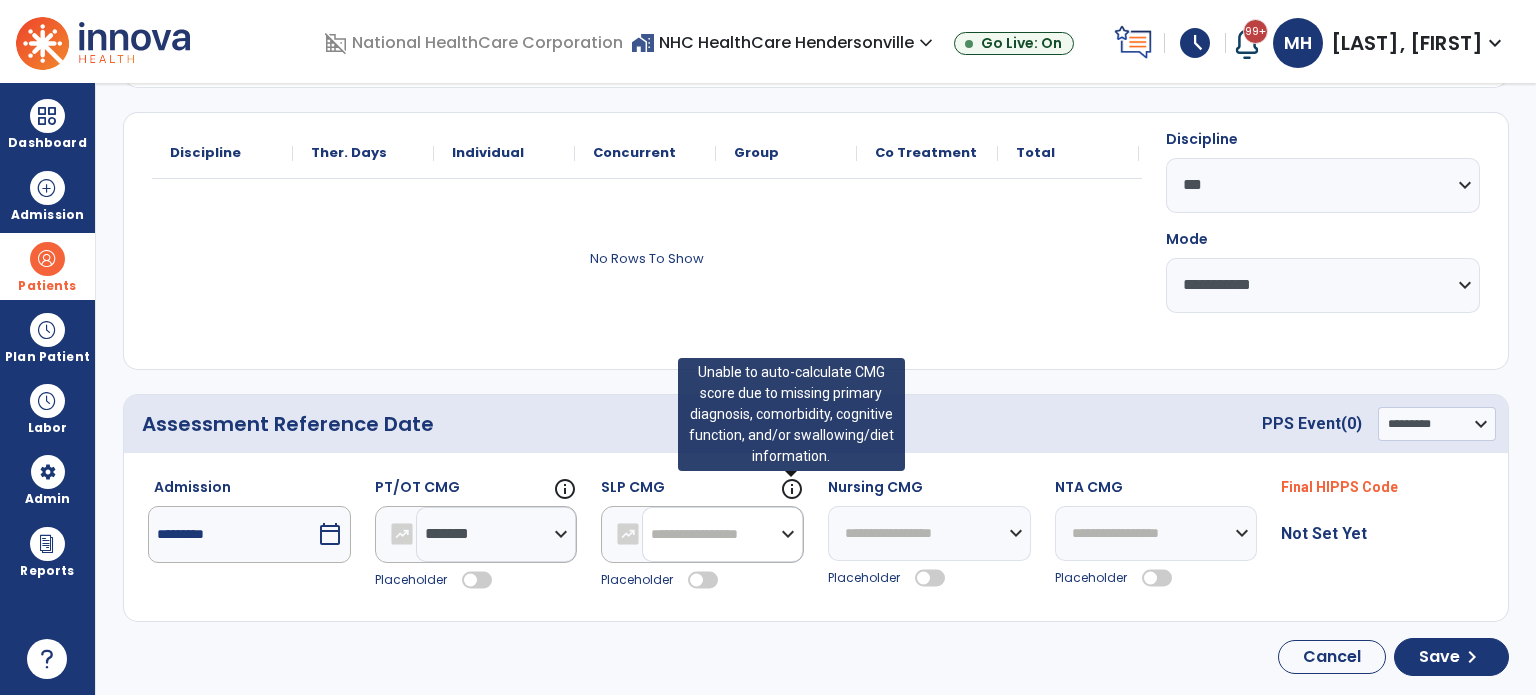 drag, startPoint x: 794, startPoint y: 533, endPoint x: 778, endPoint y: 491, distance: 44.94441 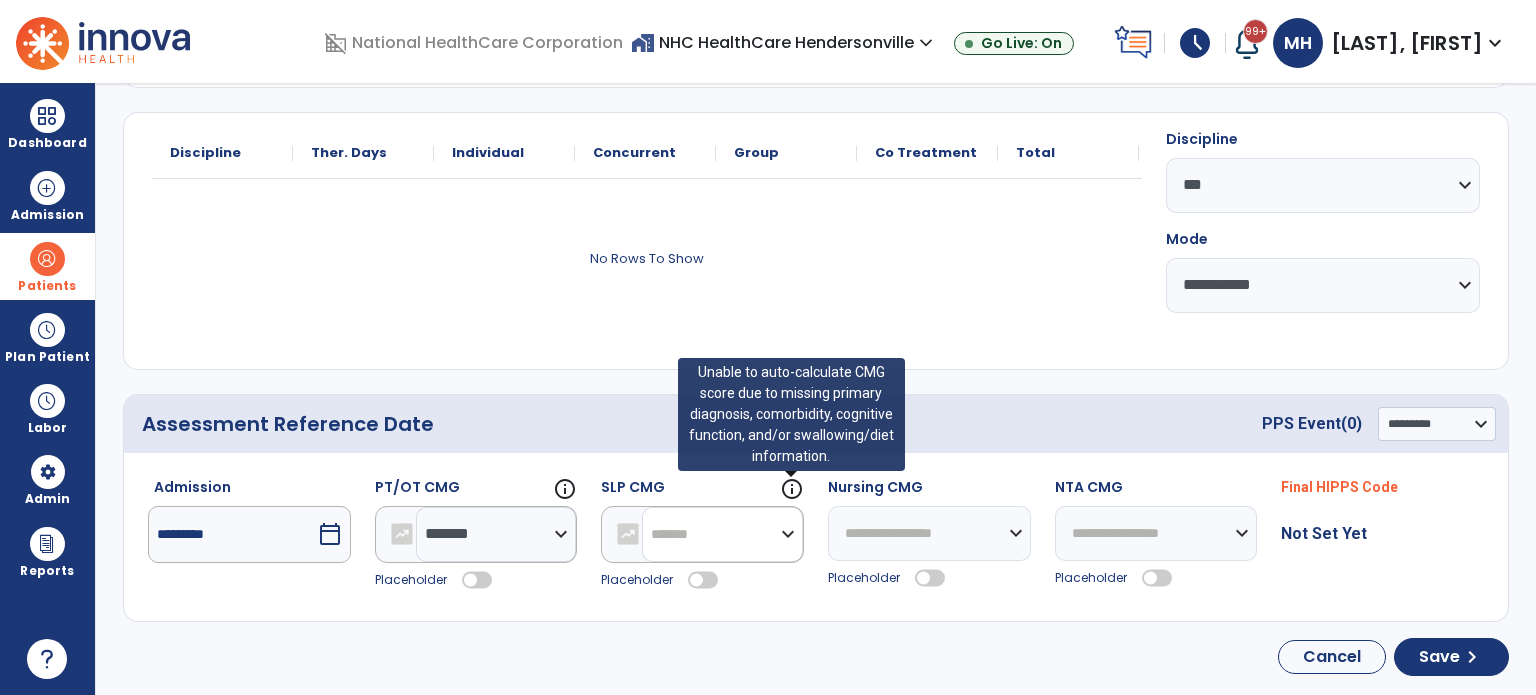 click on "**********" 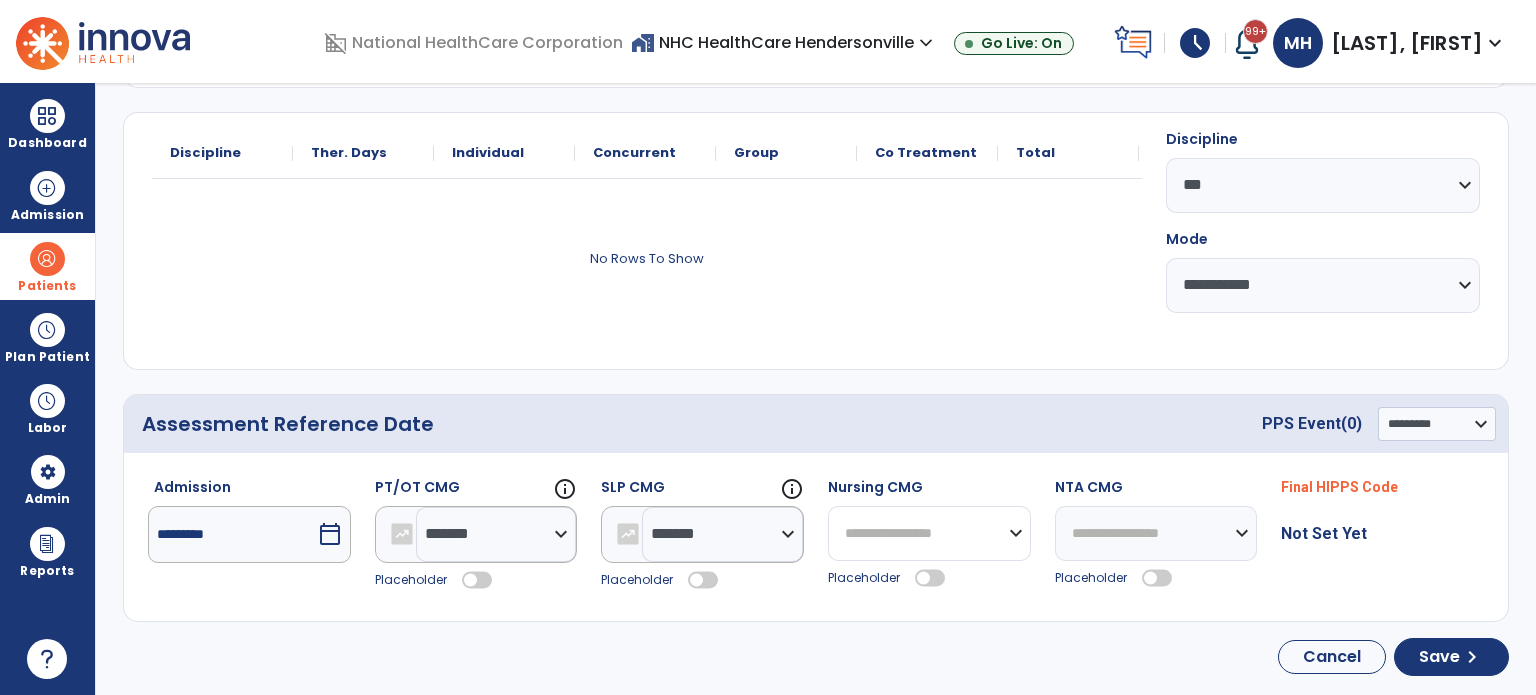 drag, startPoint x: 966, startPoint y: 517, endPoint x: 956, endPoint y: 490, distance: 28.79236 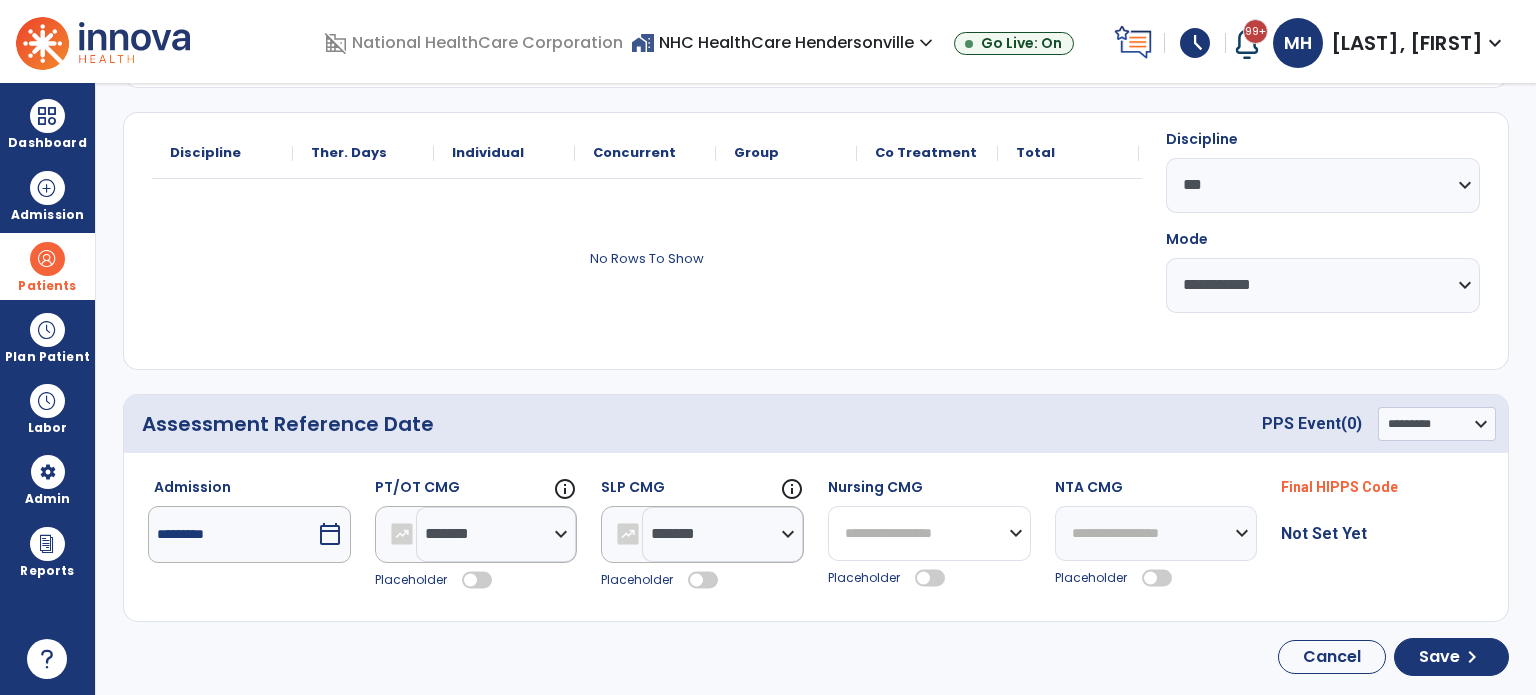 select on "*******" 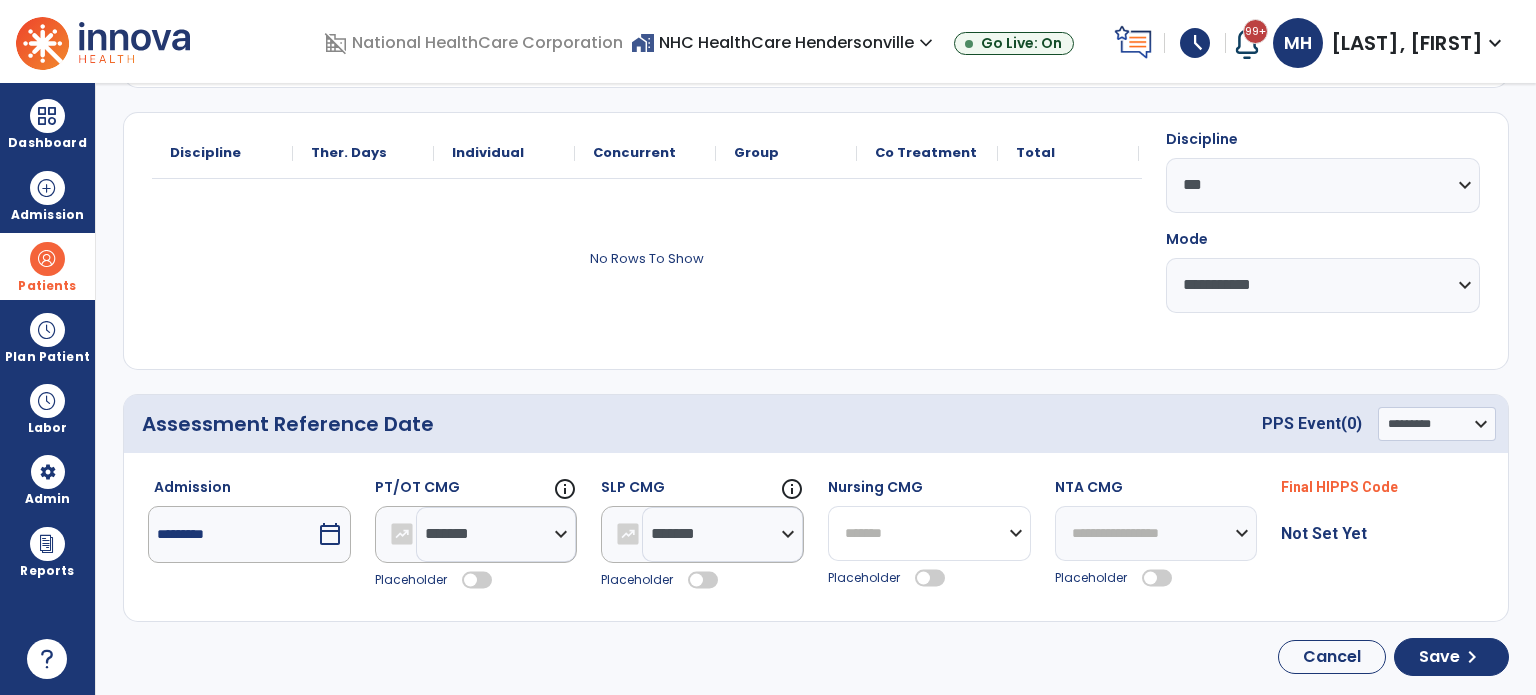 click on "**********" 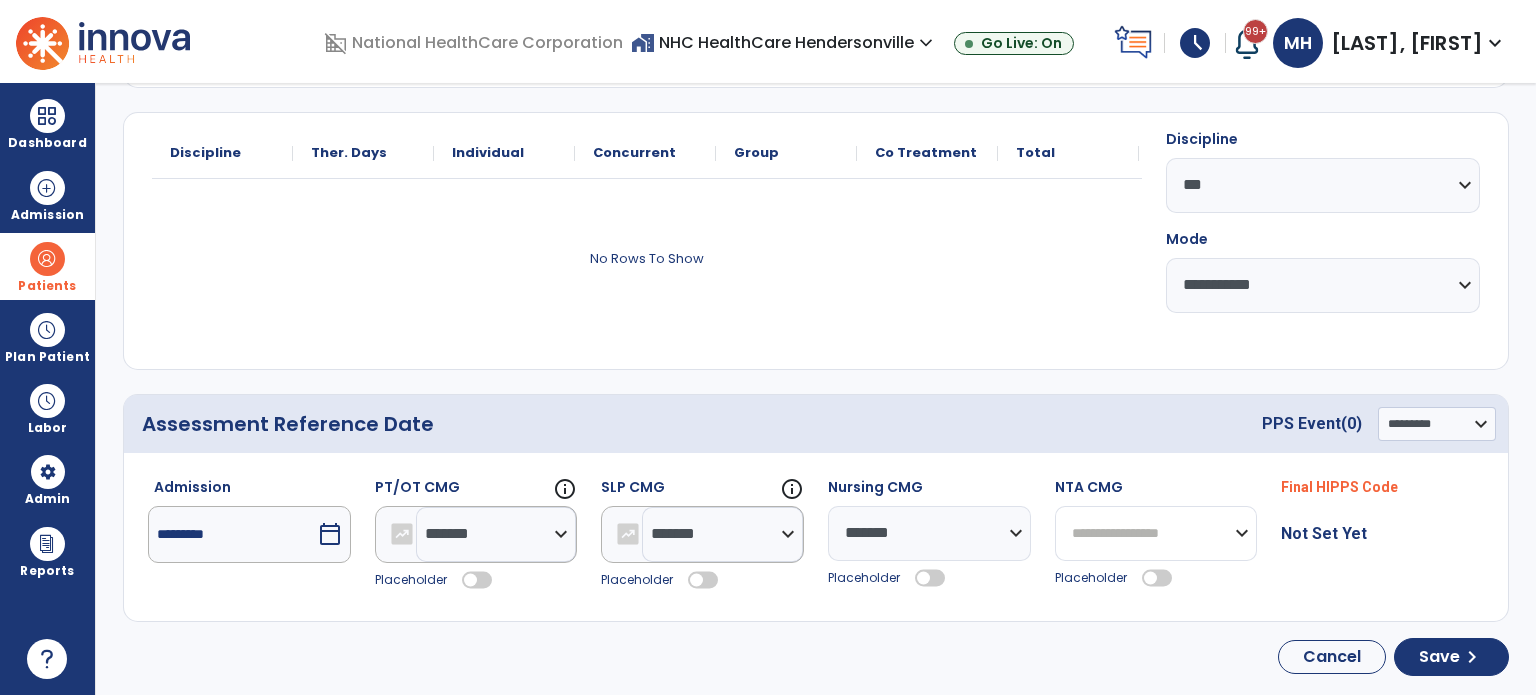 drag, startPoint x: 1198, startPoint y: 538, endPoint x: 1186, endPoint y: 499, distance: 40.804413 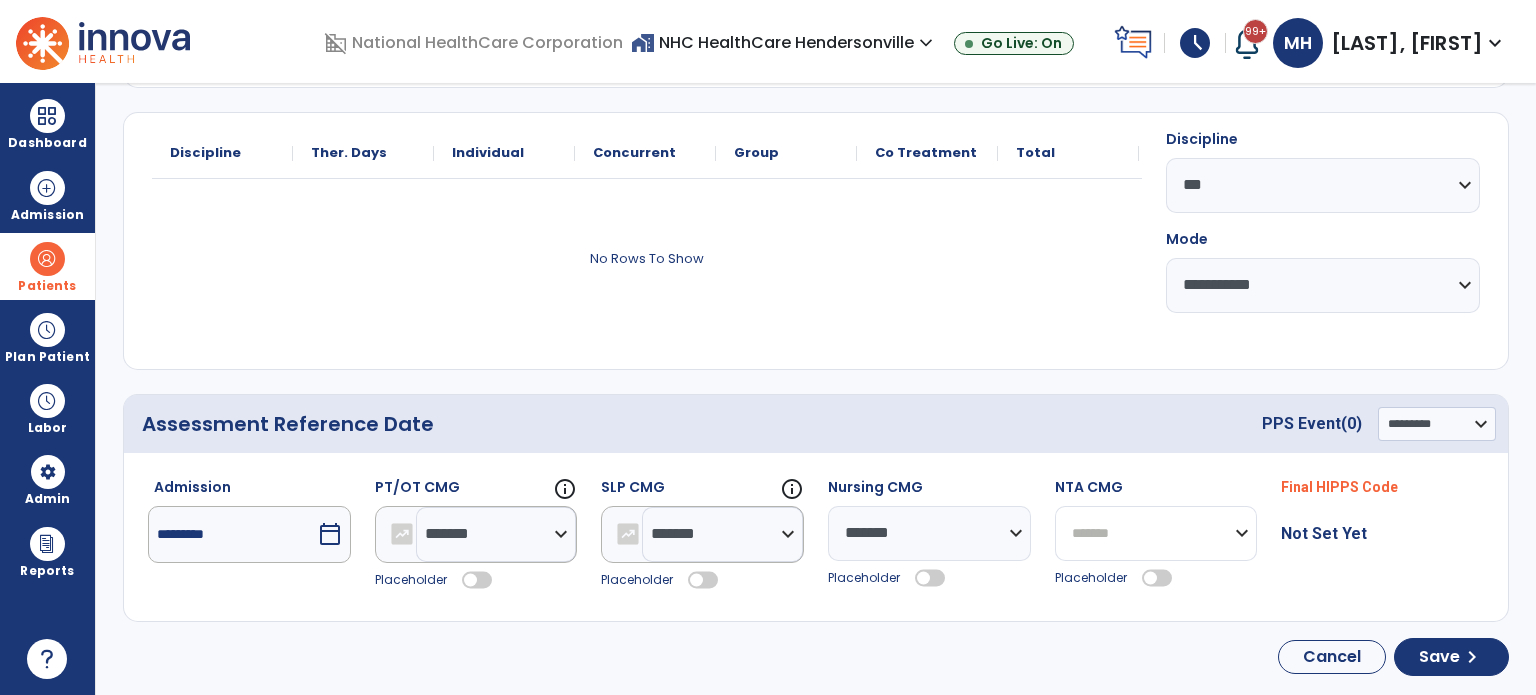 click on "**********" 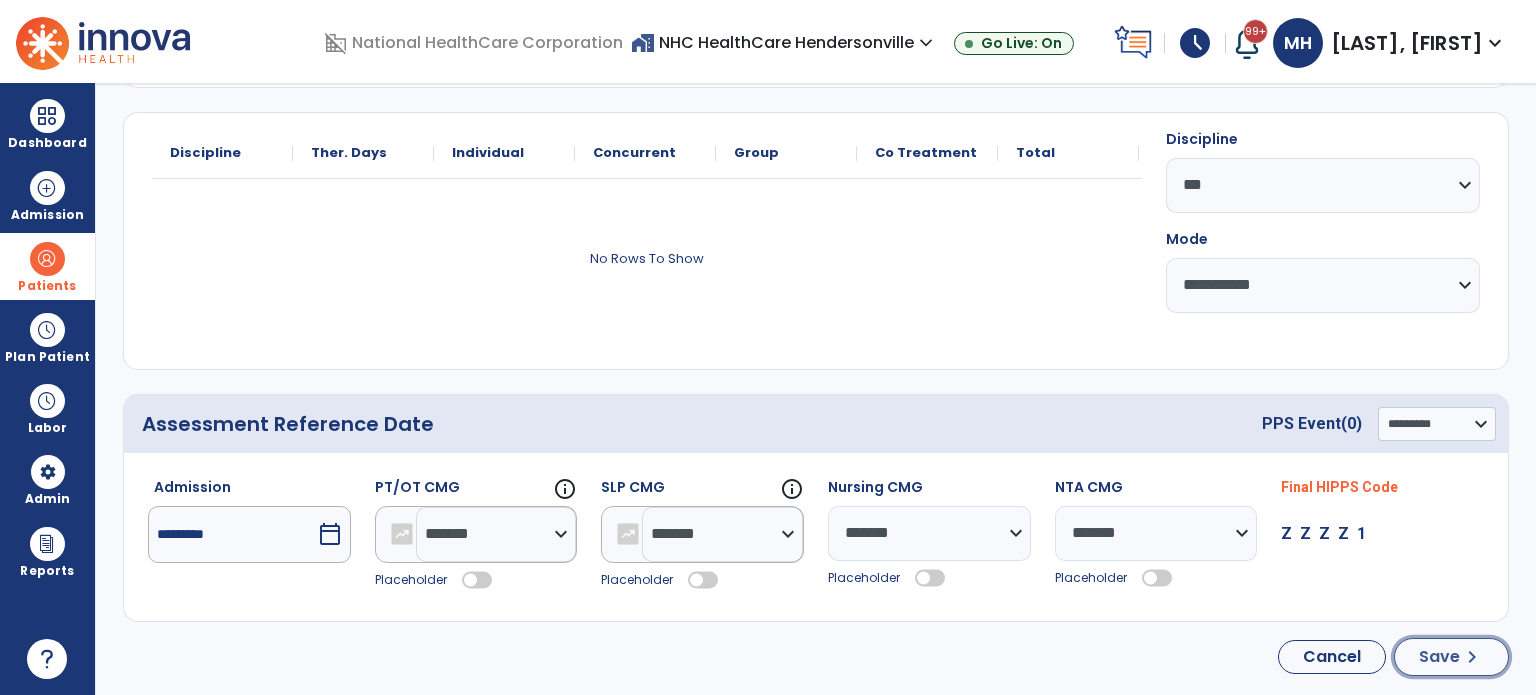 click on "Save" 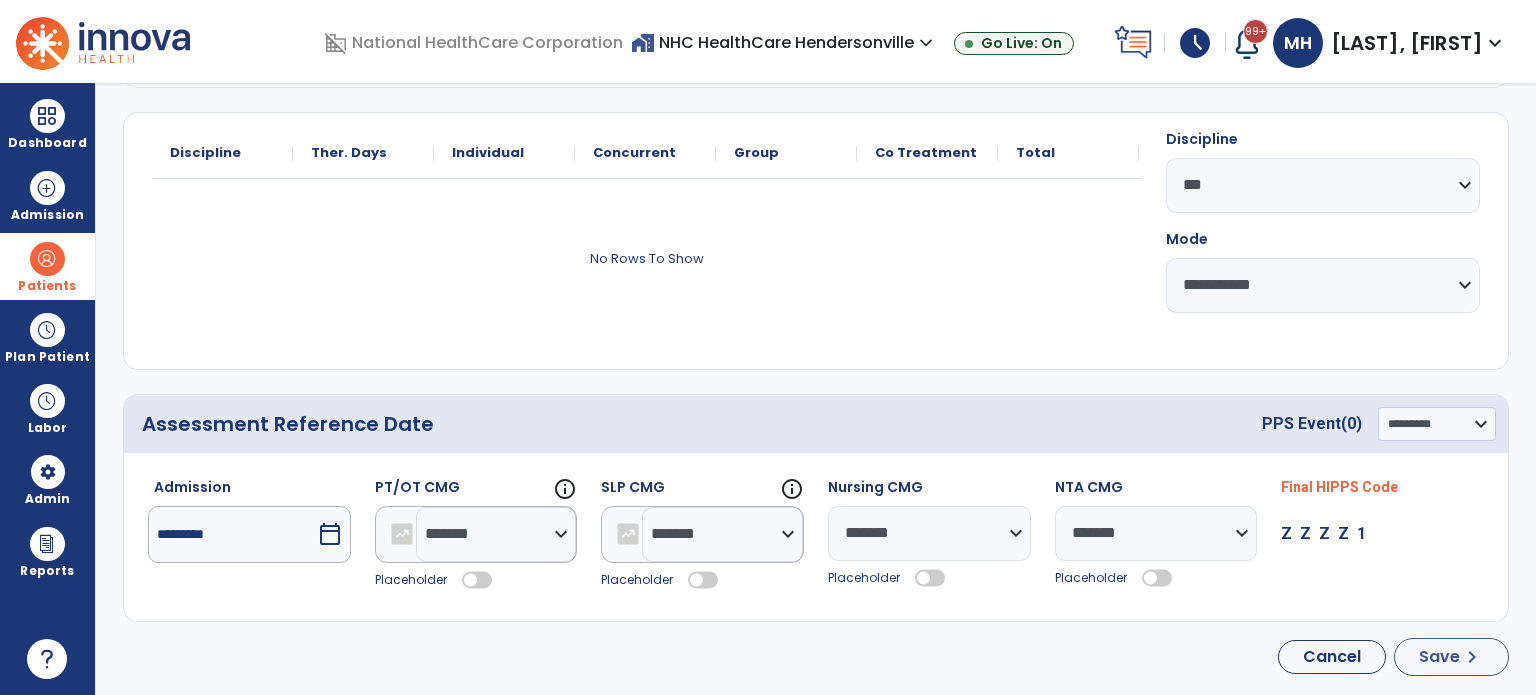 select on "***" 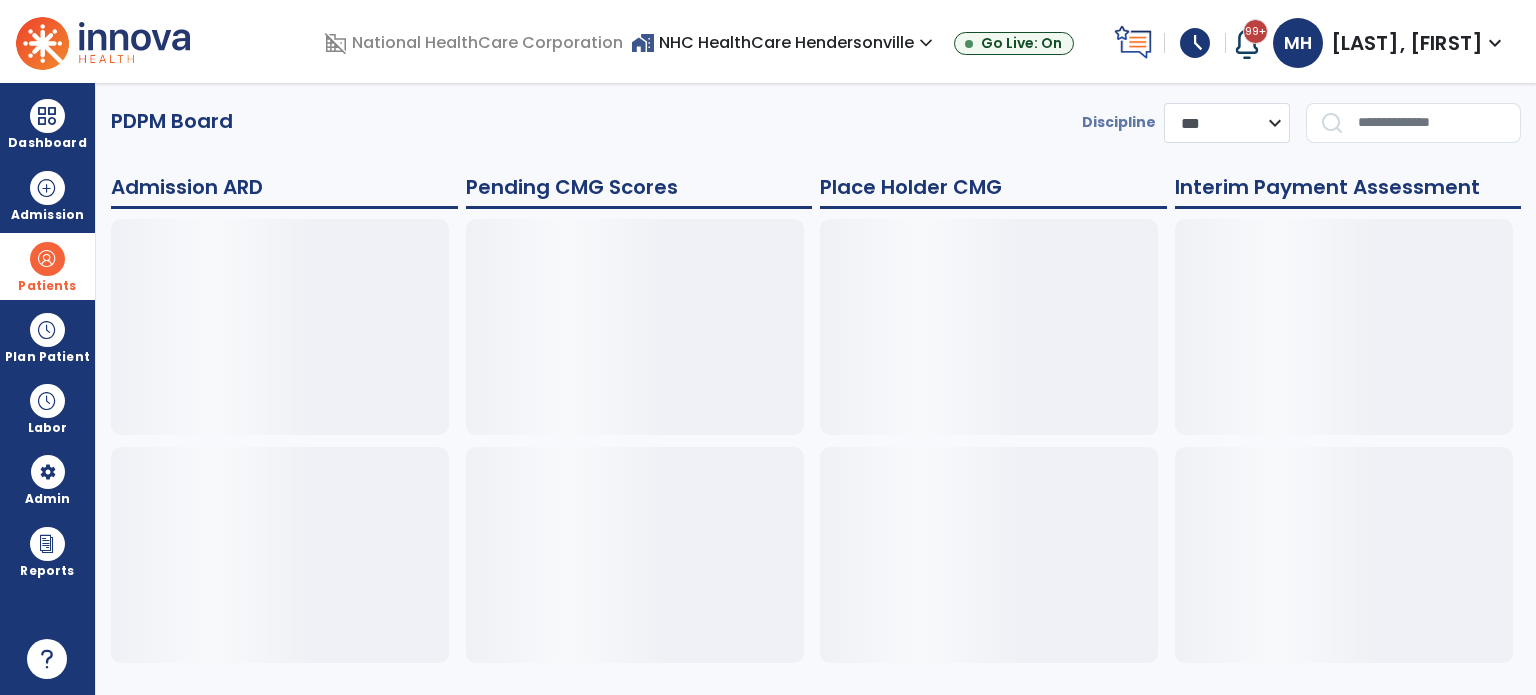 scroll, scrollTop: 0, scrollLeft: 0, axis: both 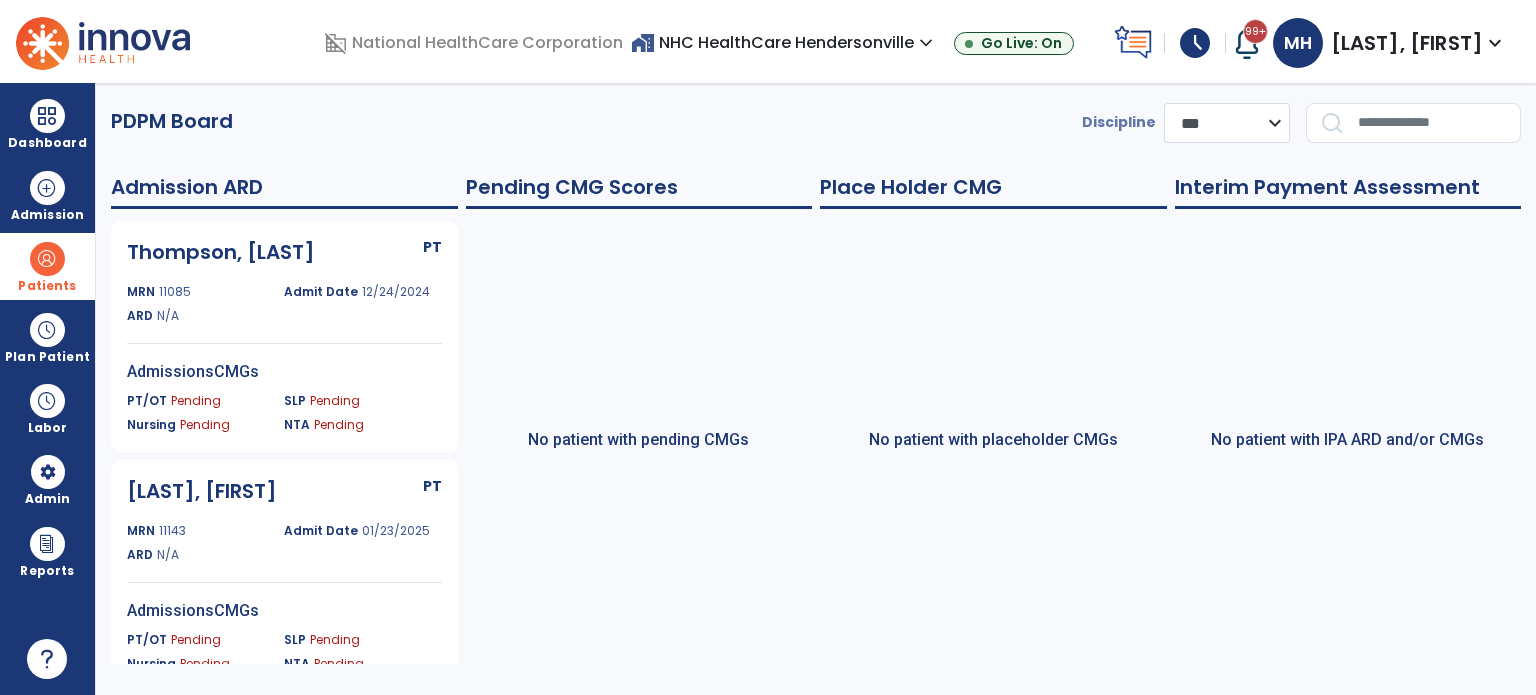 click at bounding box center [47, 259] 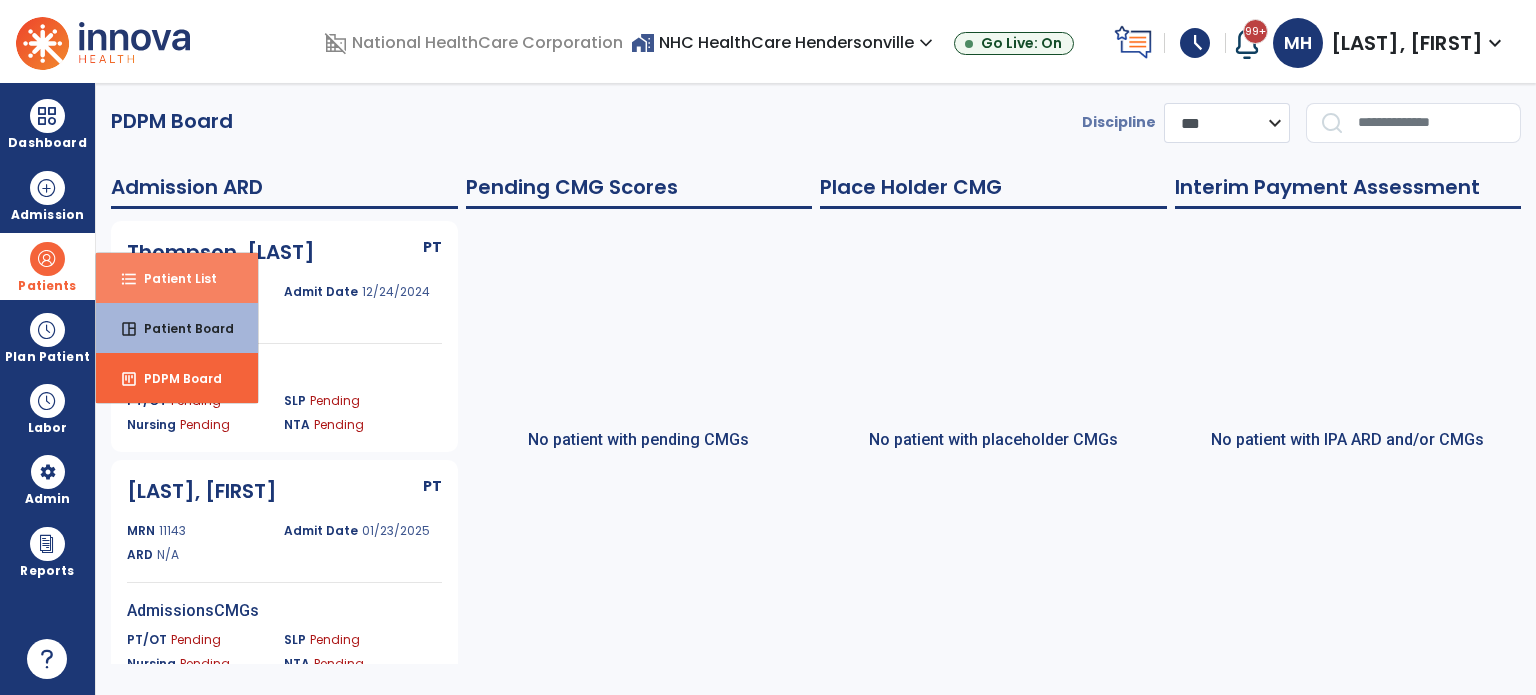 click on "format_list_bulleted" at bounding box center (129, 279) 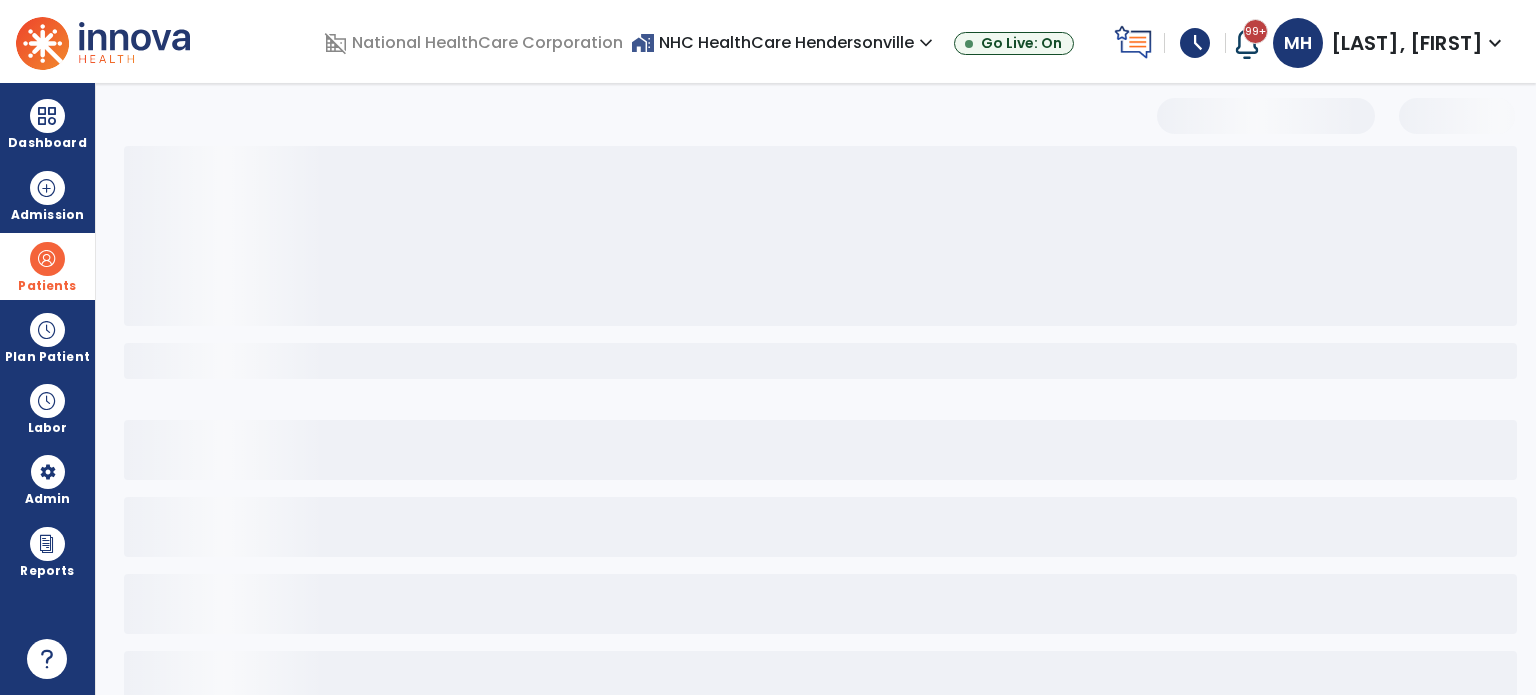 select on "***" 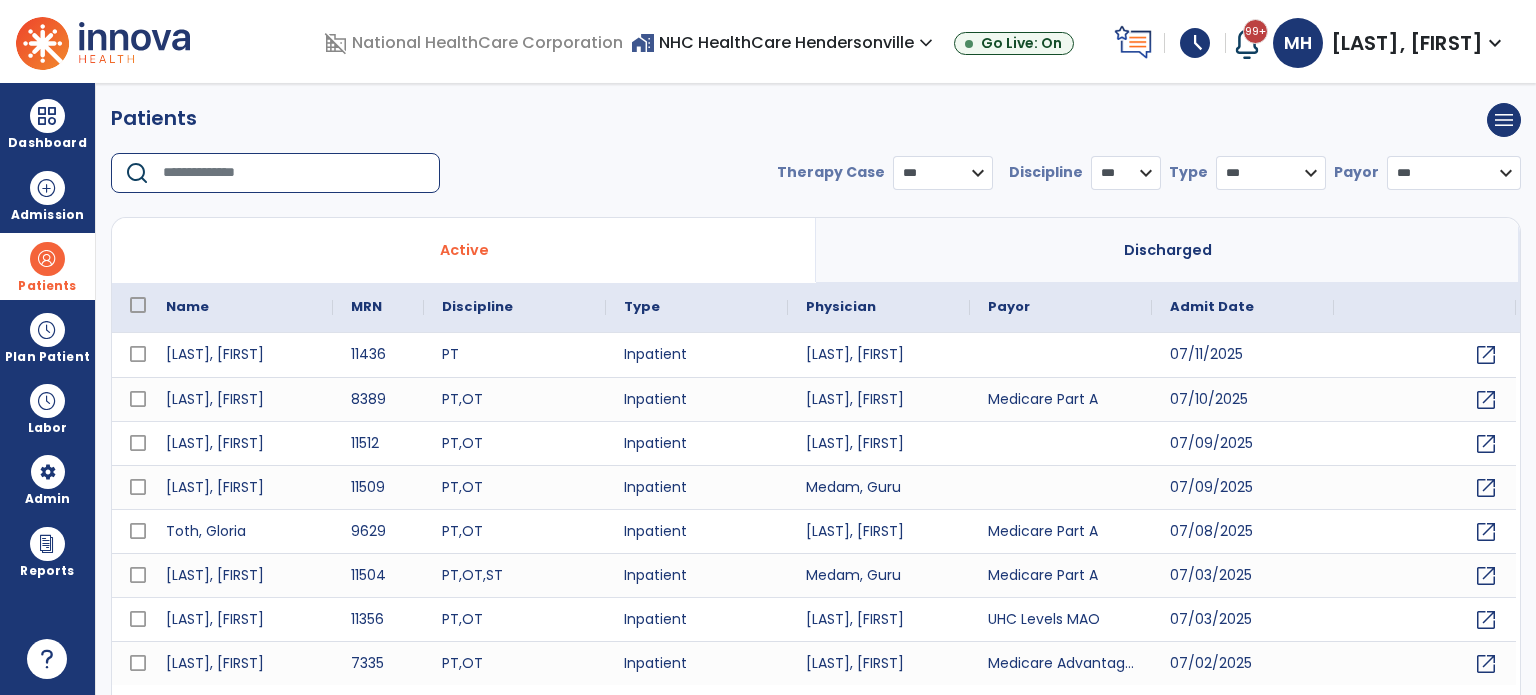click at bounding box center (294, 173) 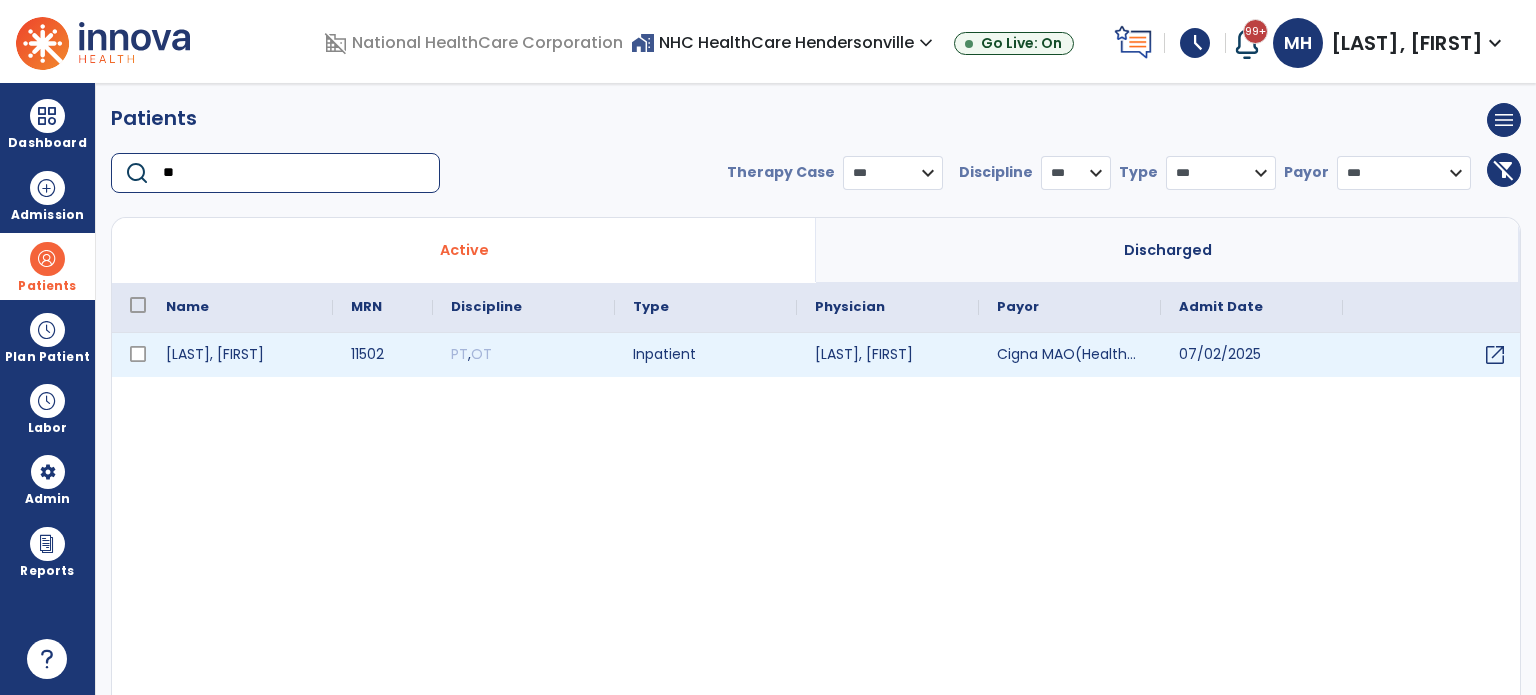type on "**" 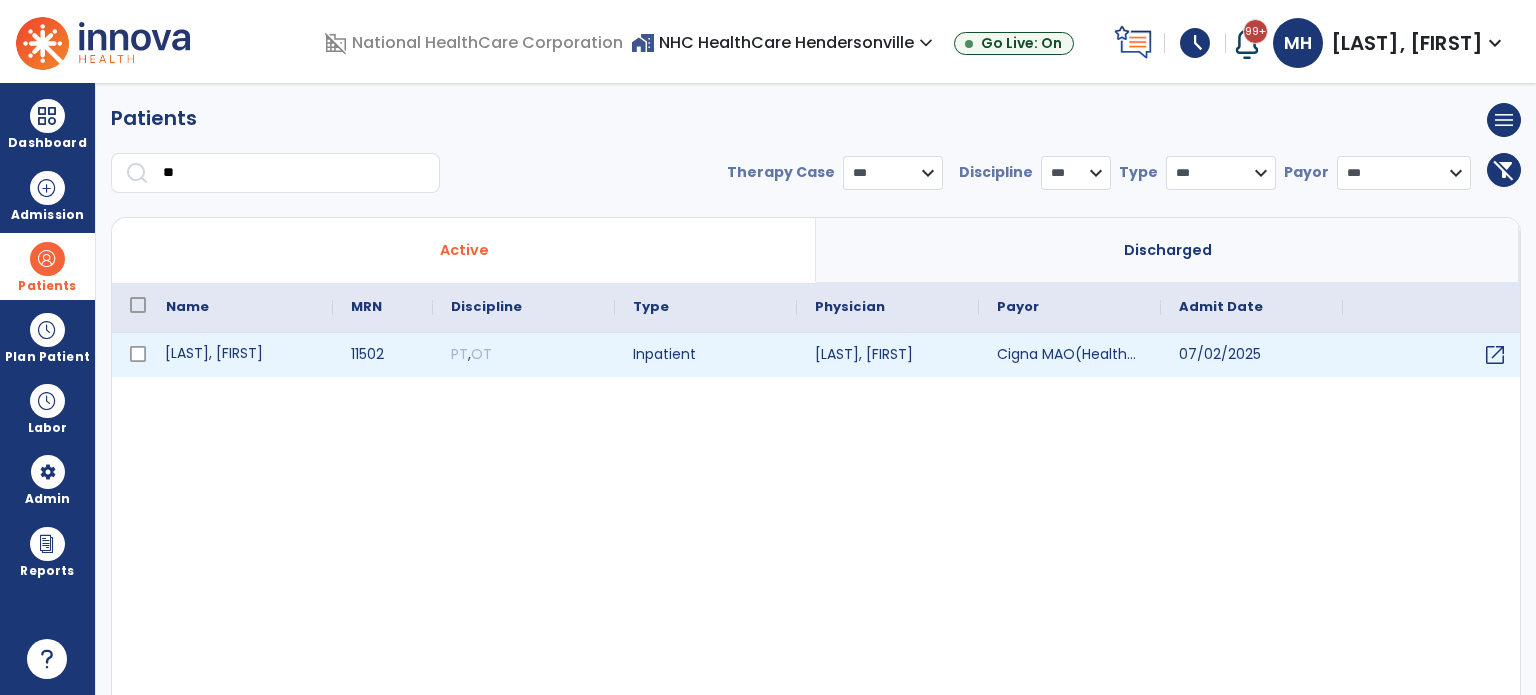 click on "[LAST], [FIRST]" at bounding box center (240, 355) 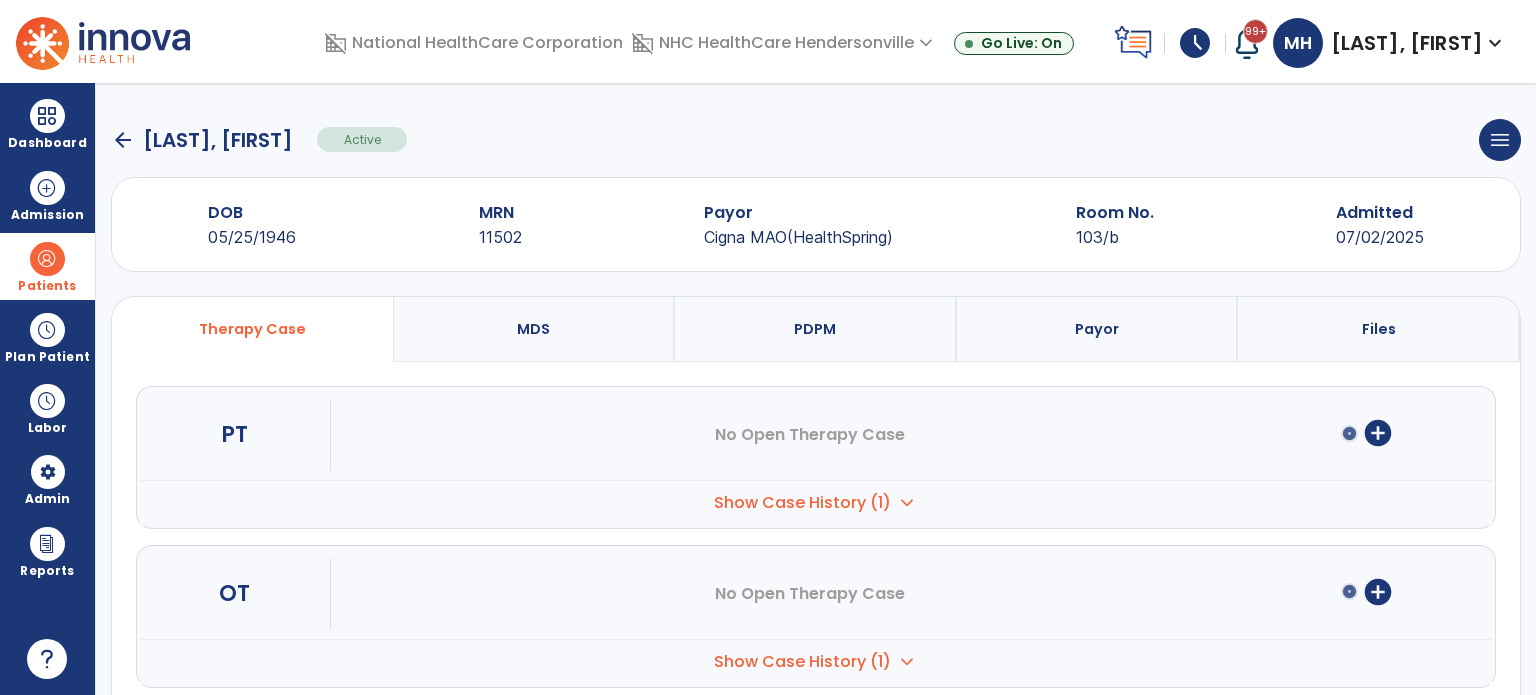 click on "PDPM" at bounding box center [815, 329] 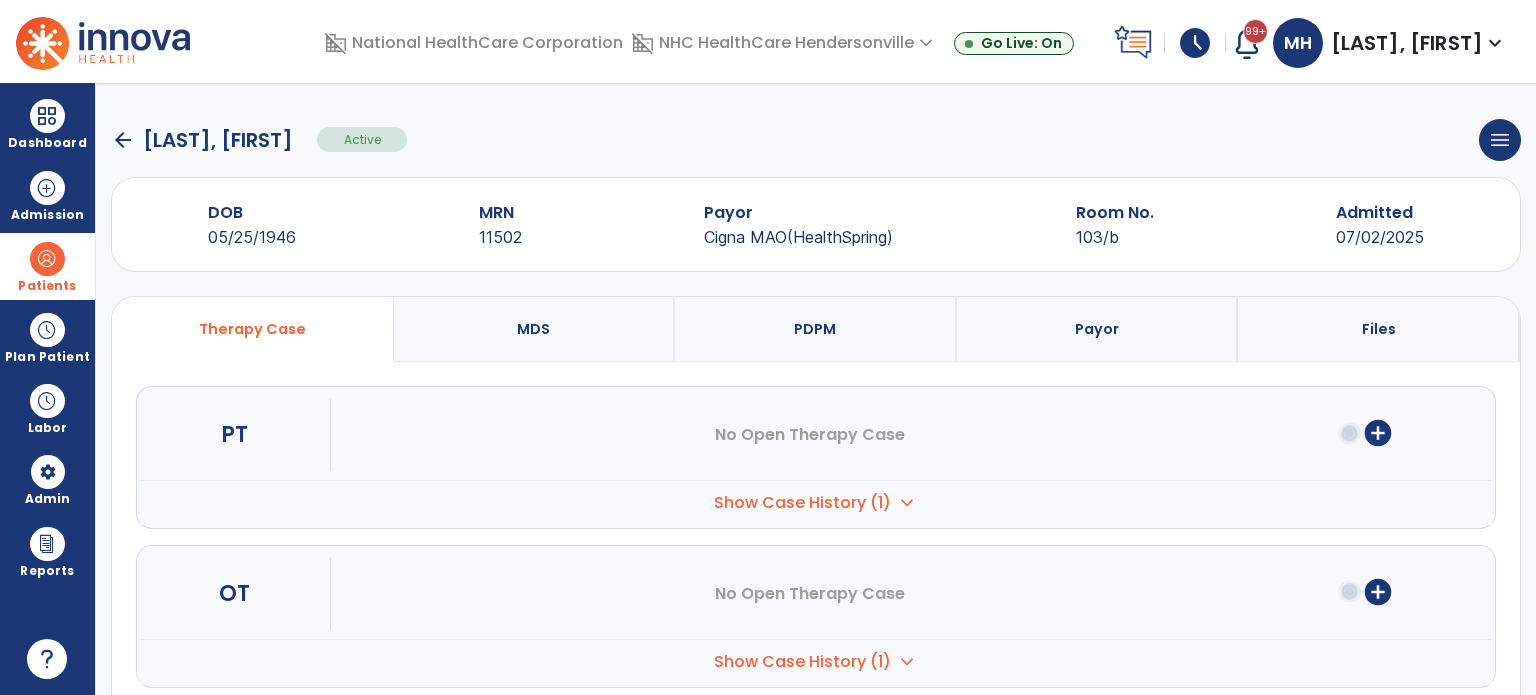 select on "***" 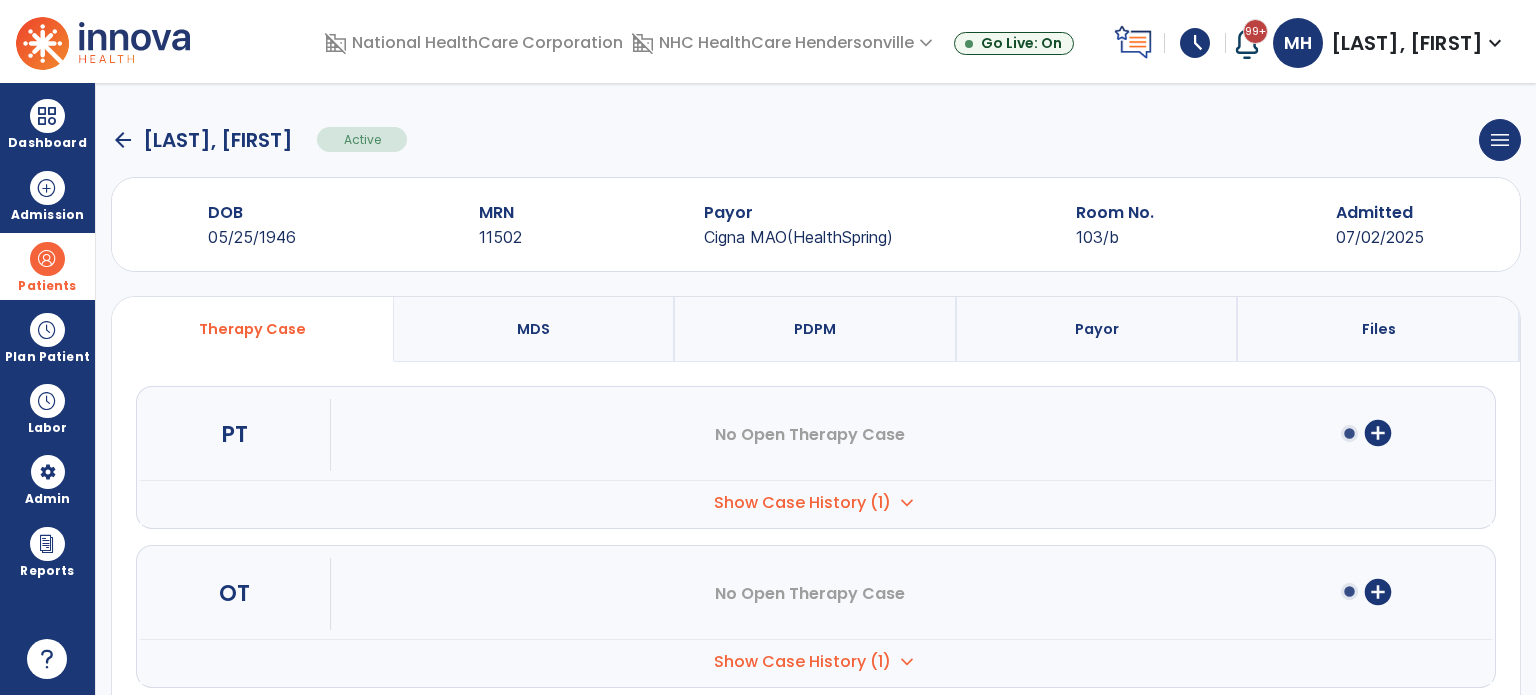 select on "**********" 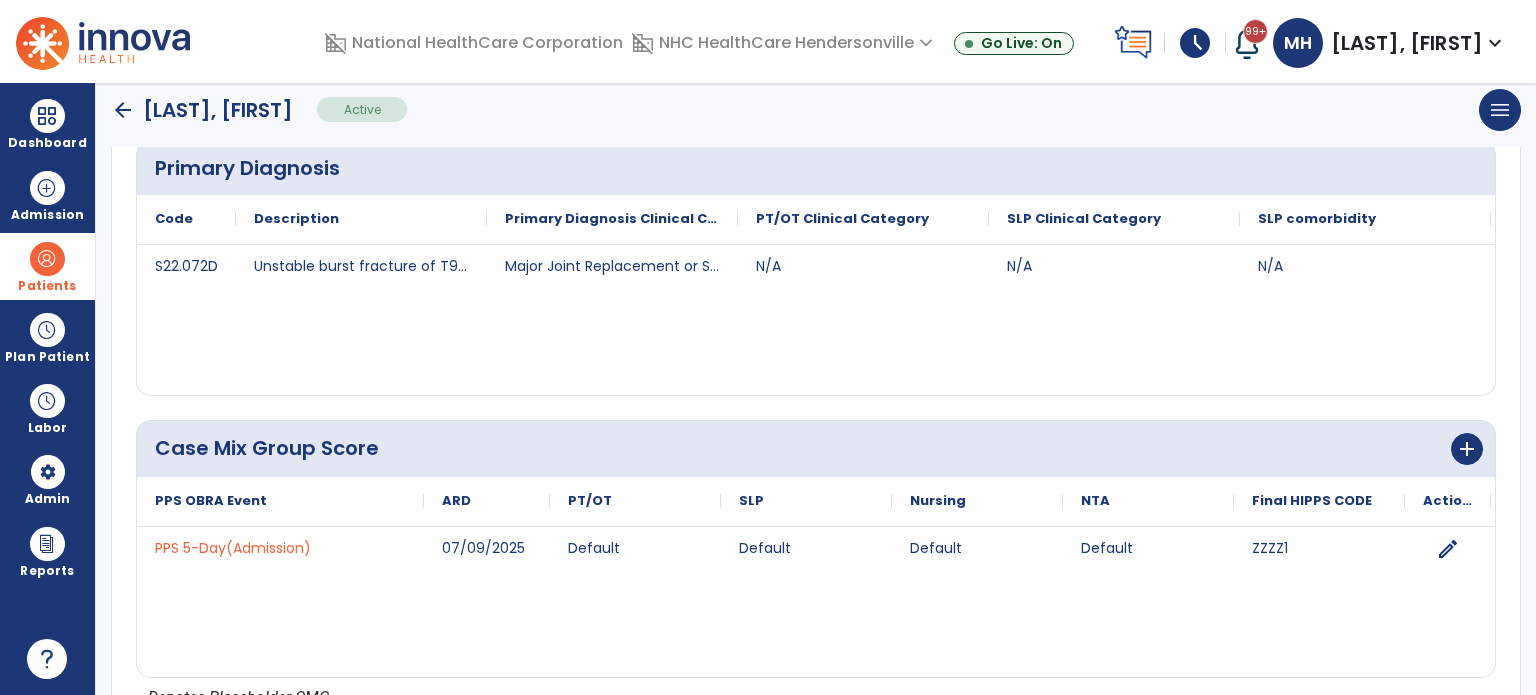 scroll, scrollTop: 903, scrollLeft: 0, axis: vertical 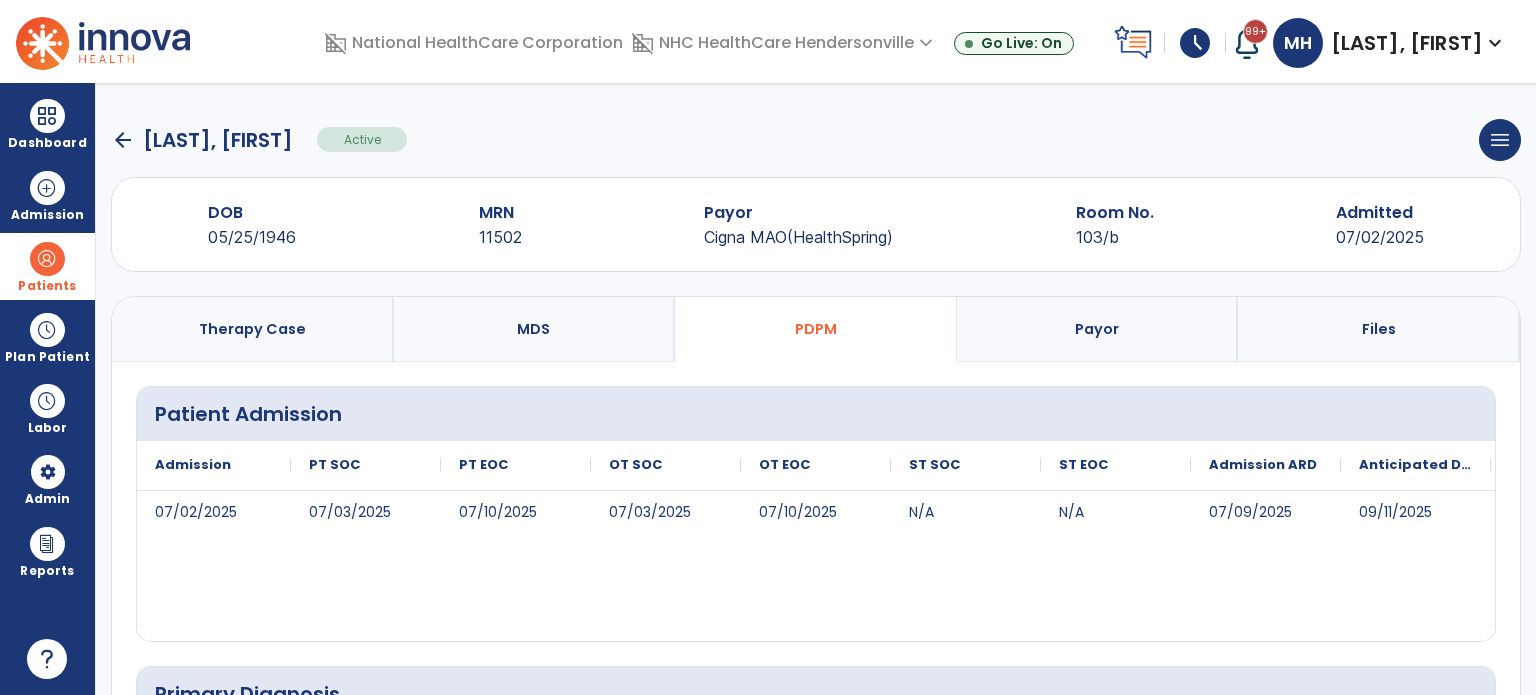 click on "arrow_back" 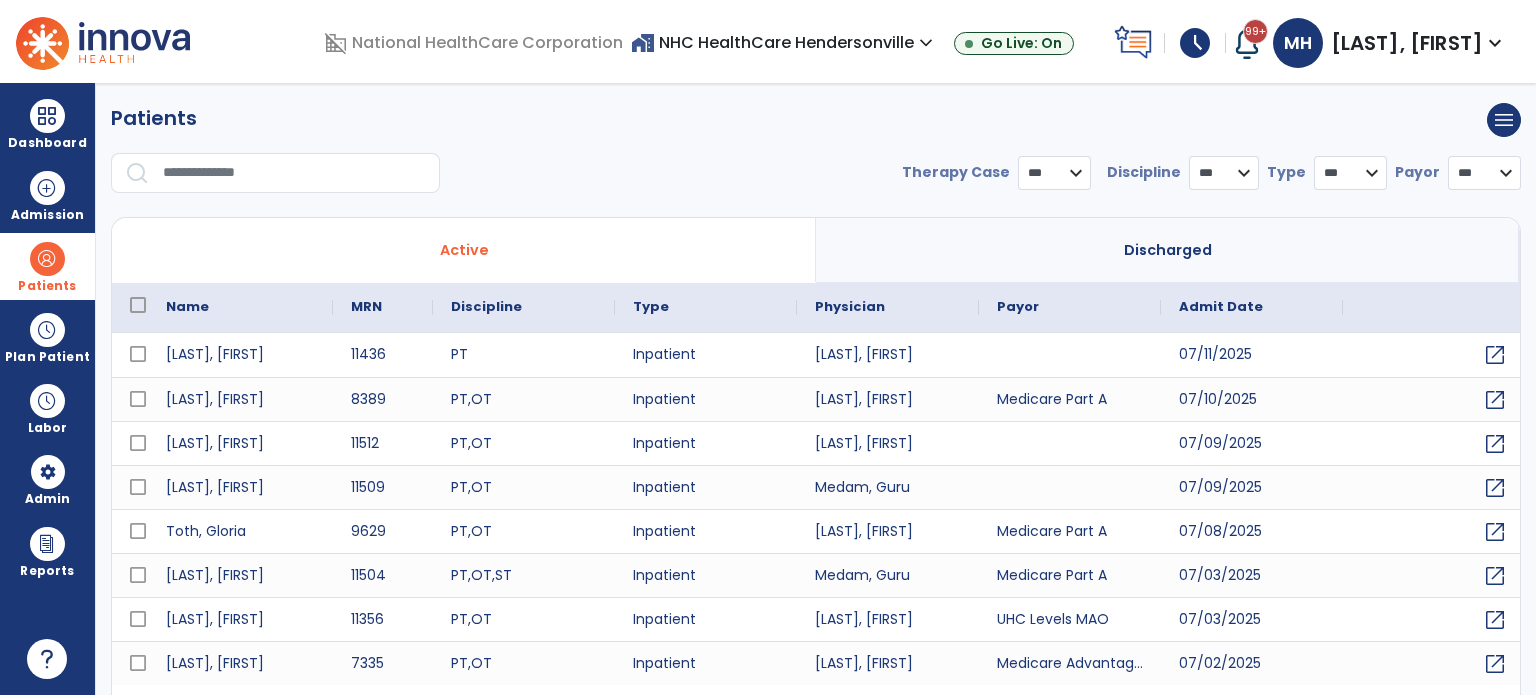 select on "***" 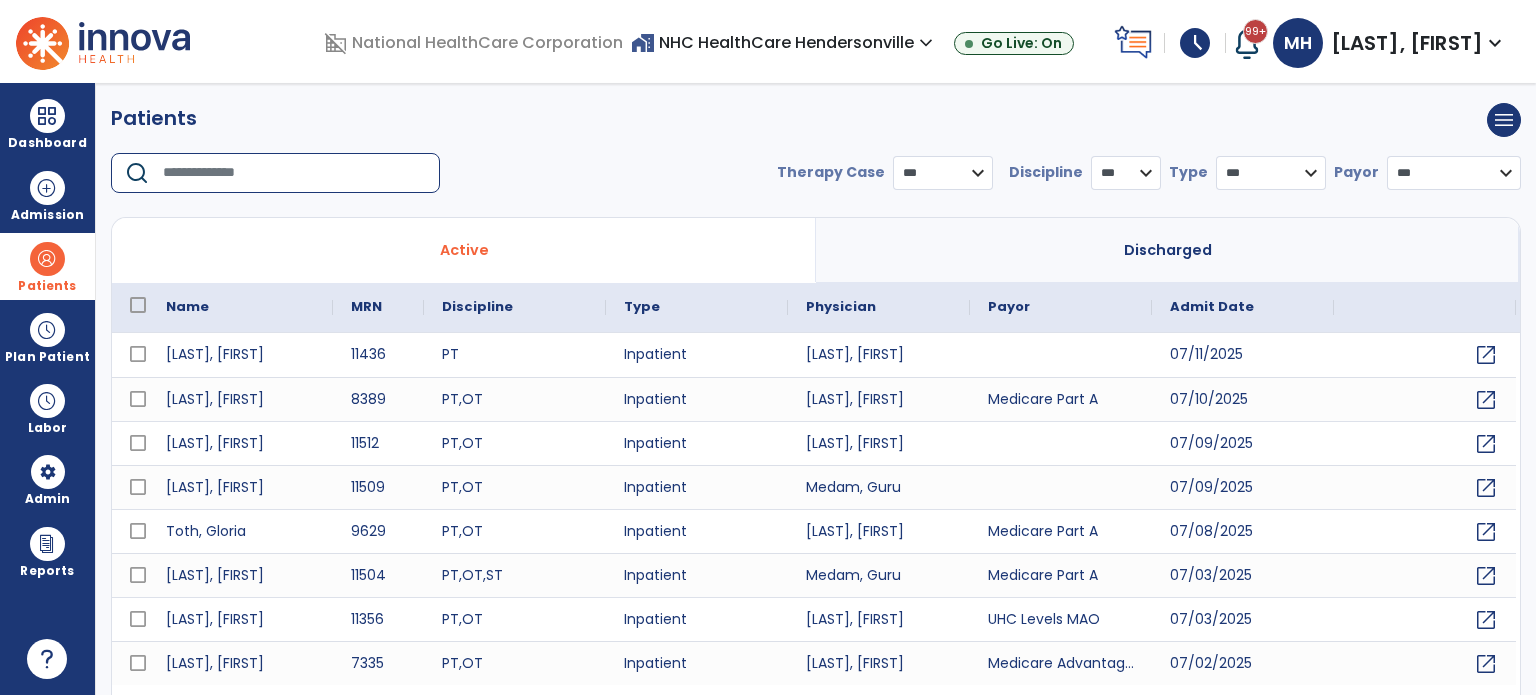 click at bounding box center [294, 173] 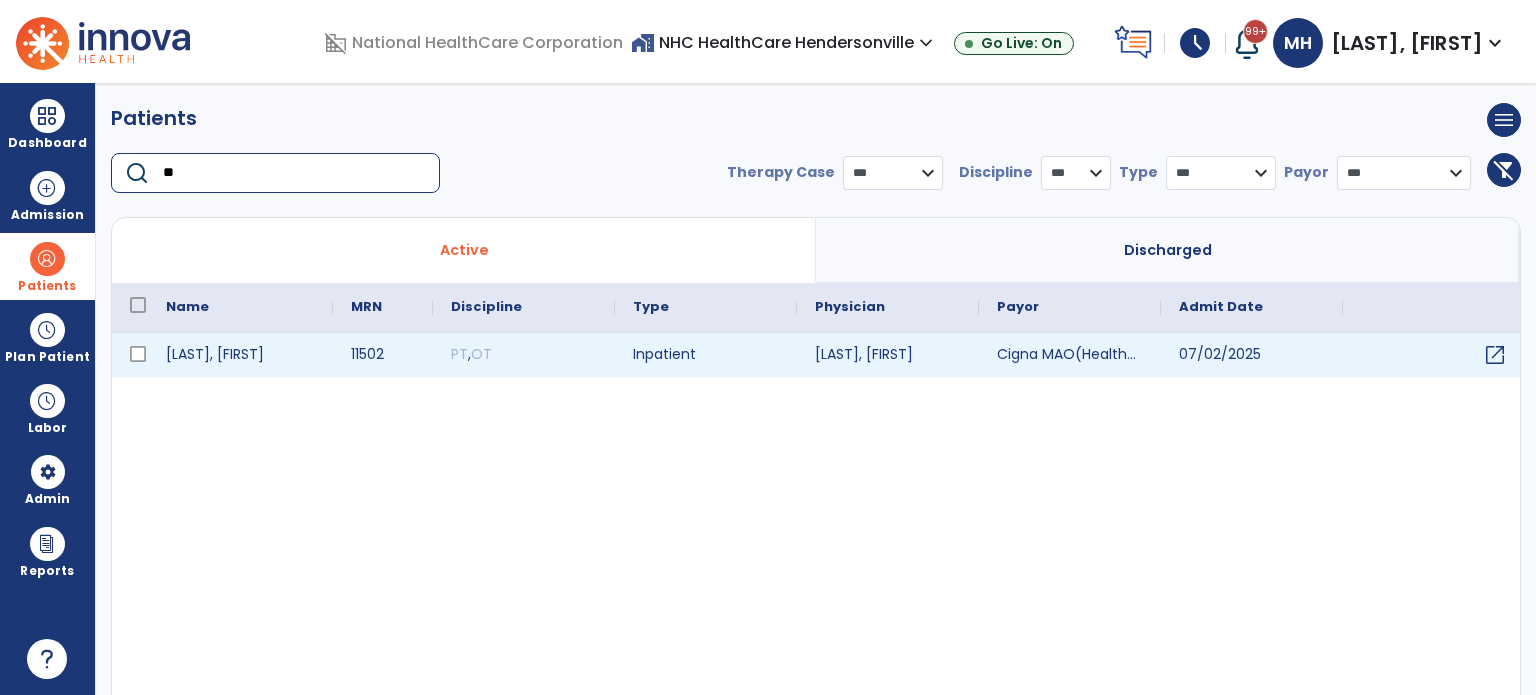 type on "**" 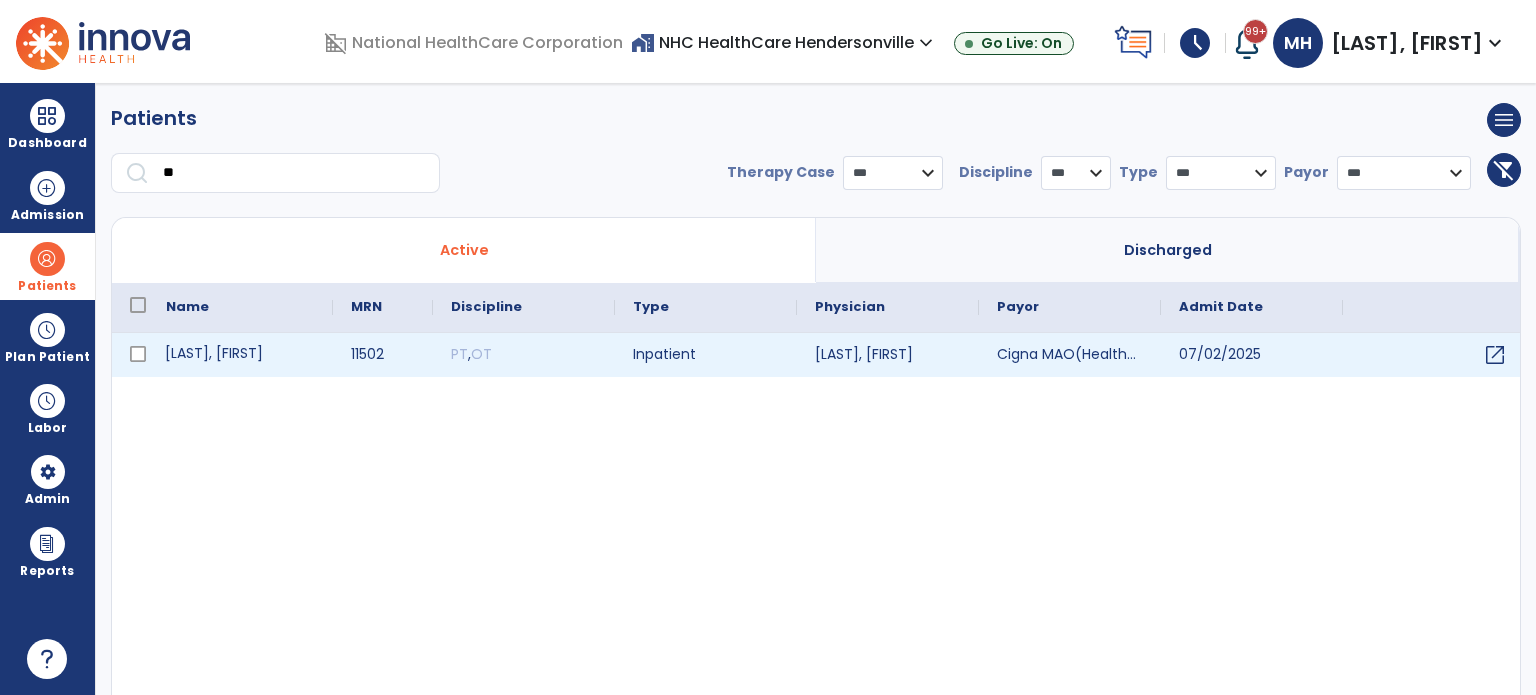 click on "[LAST], [FIRST]" at bounding box center (240, 355) 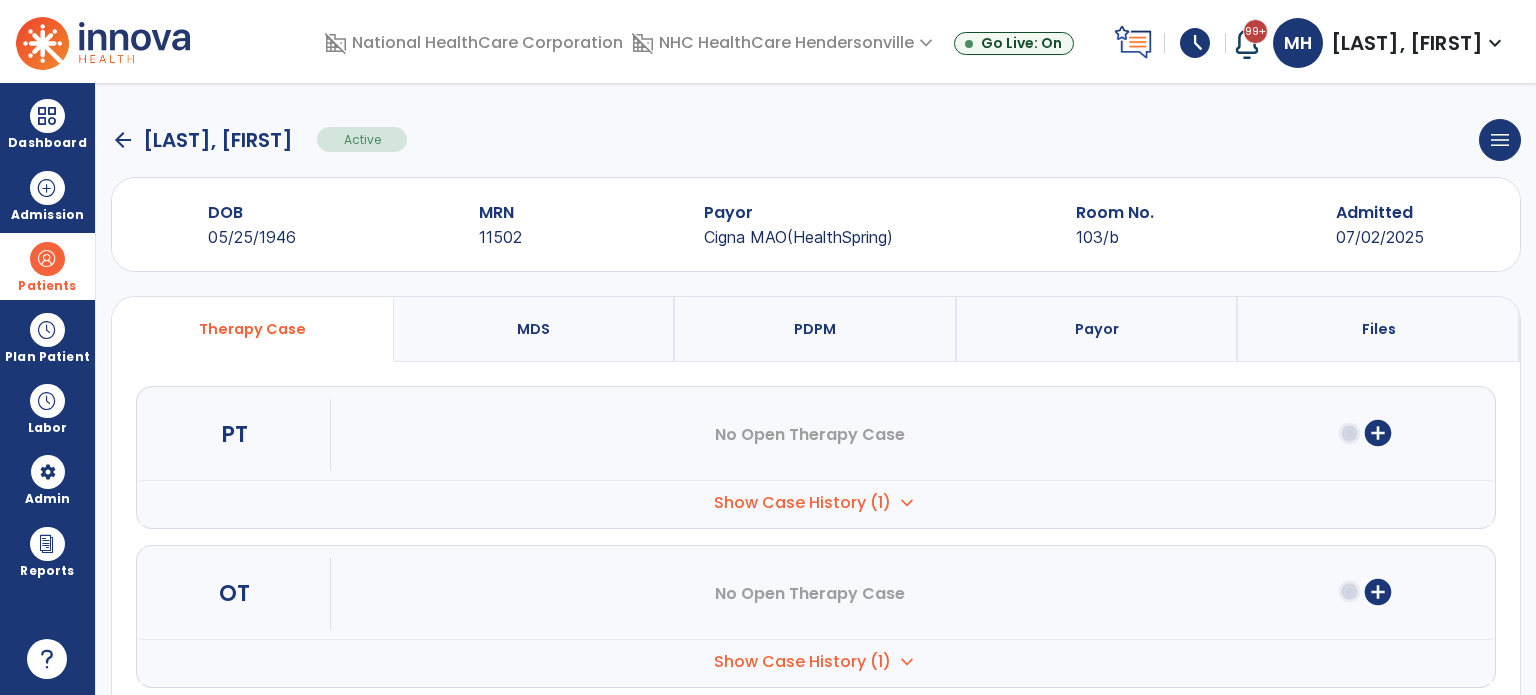 click on "PDPM" at bounding box center [815, 329] 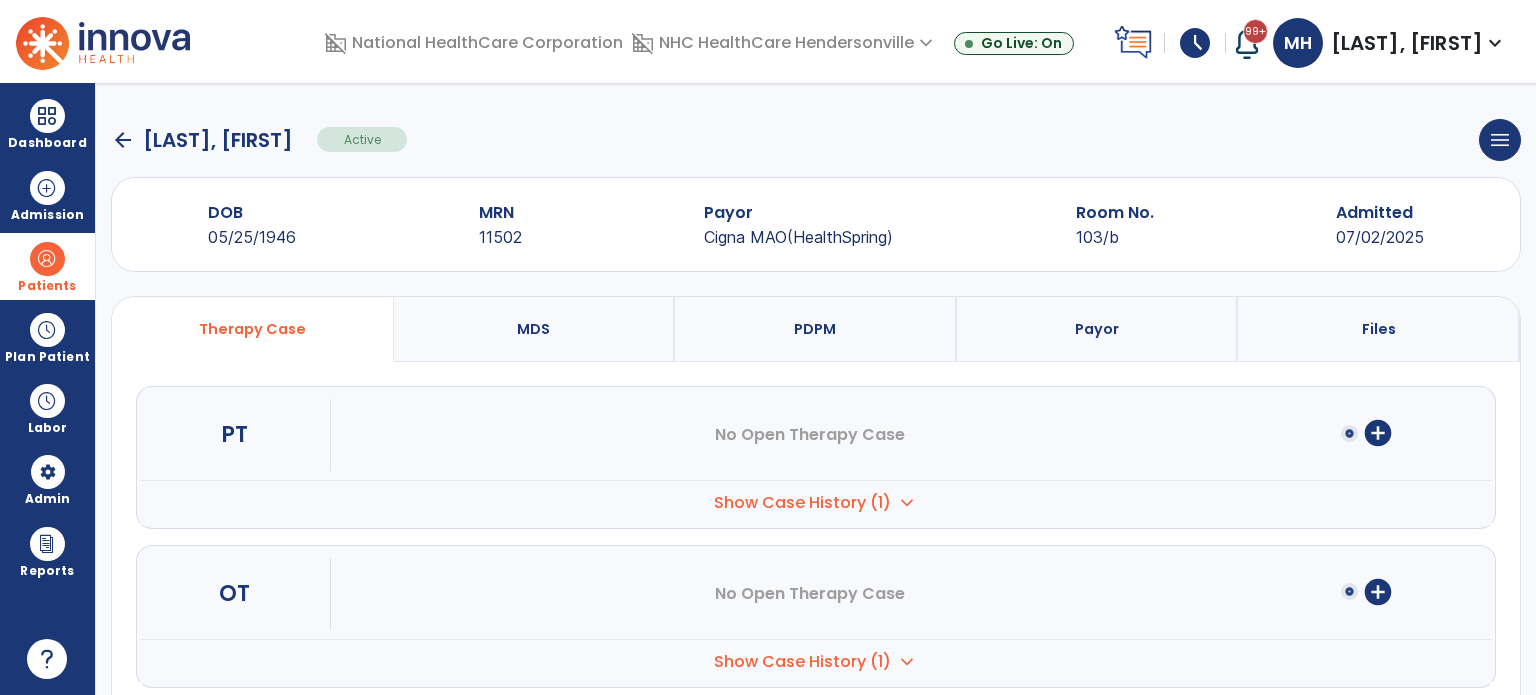 select on "***" 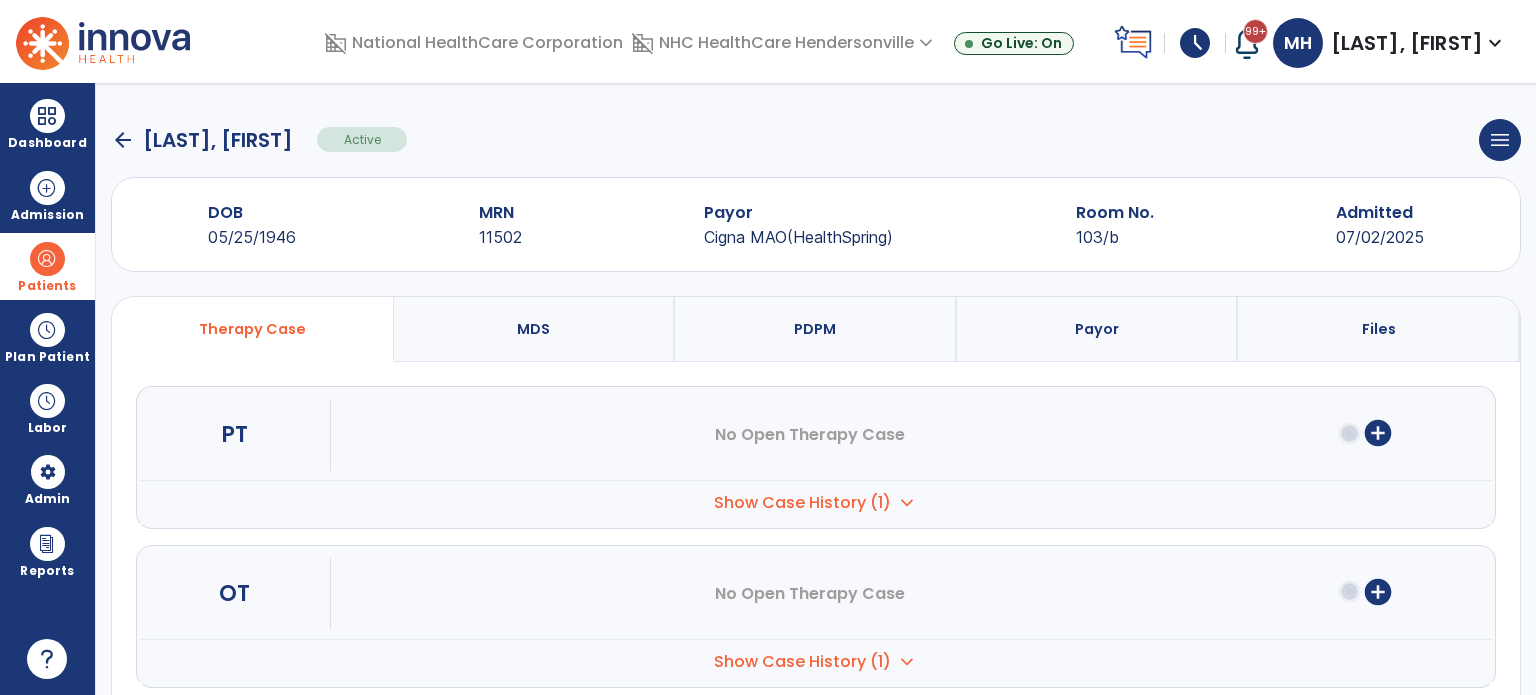 select on "**********" 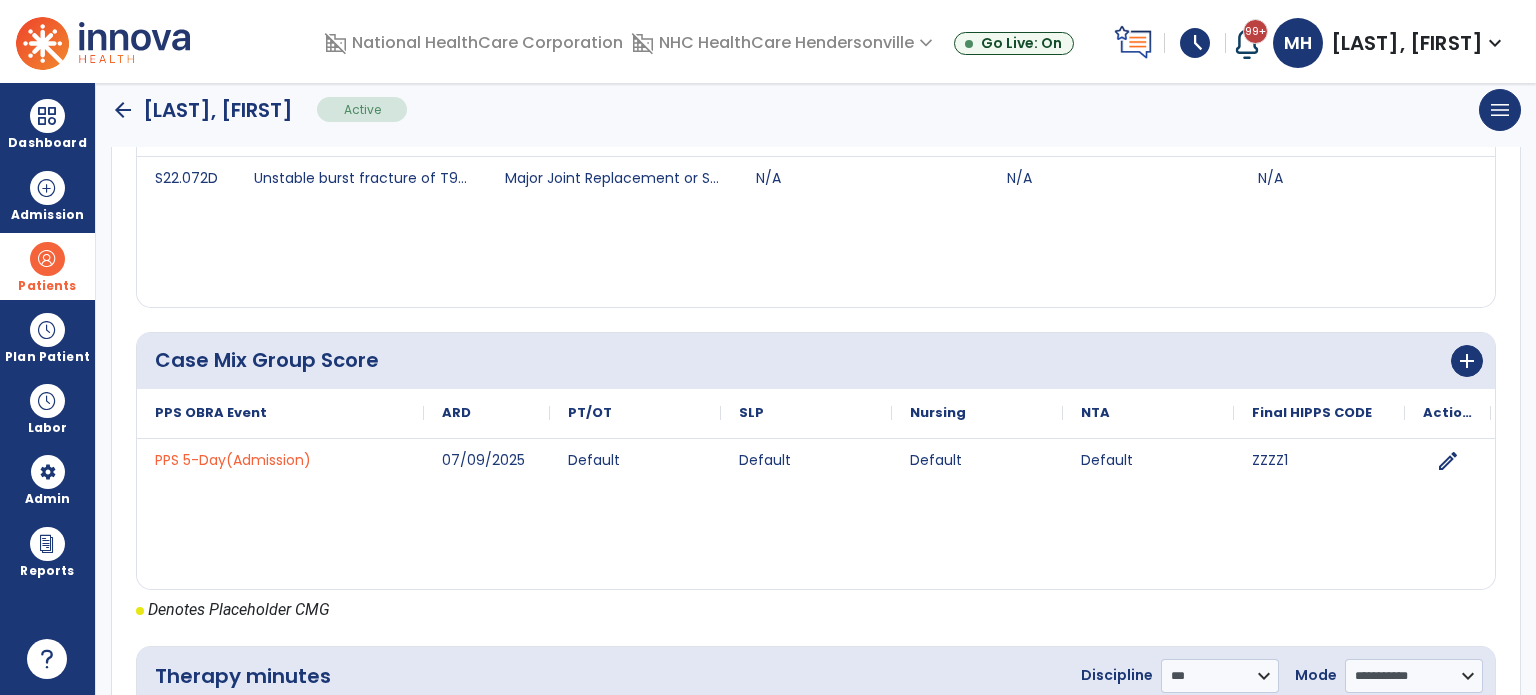 scroll, scrollTop: 903, scrollLeft: 0, axis: vertical 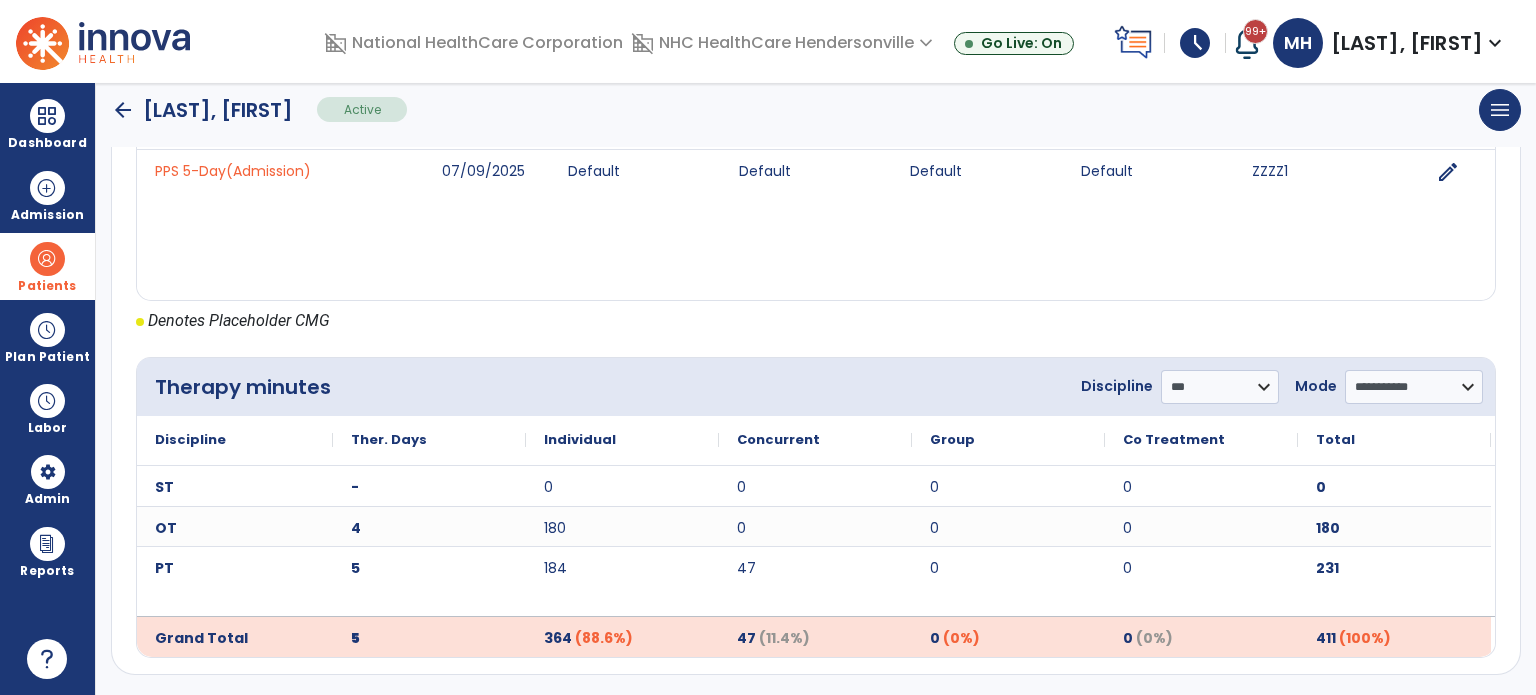 click on "MH [LAST], [FIRST] expand_more" at bounding box center (1390, 43) 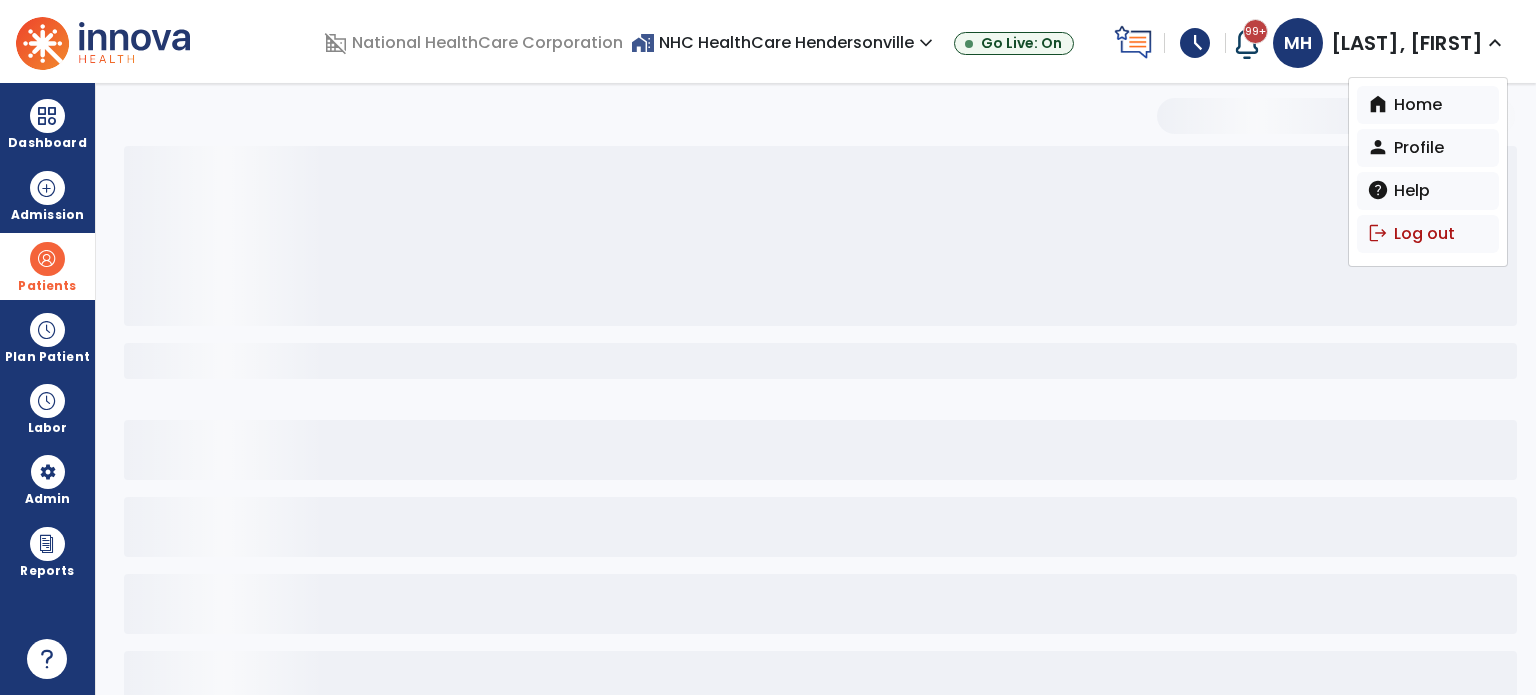 scroll, scrollTop: 0, scrollLeft: 0, axis: both 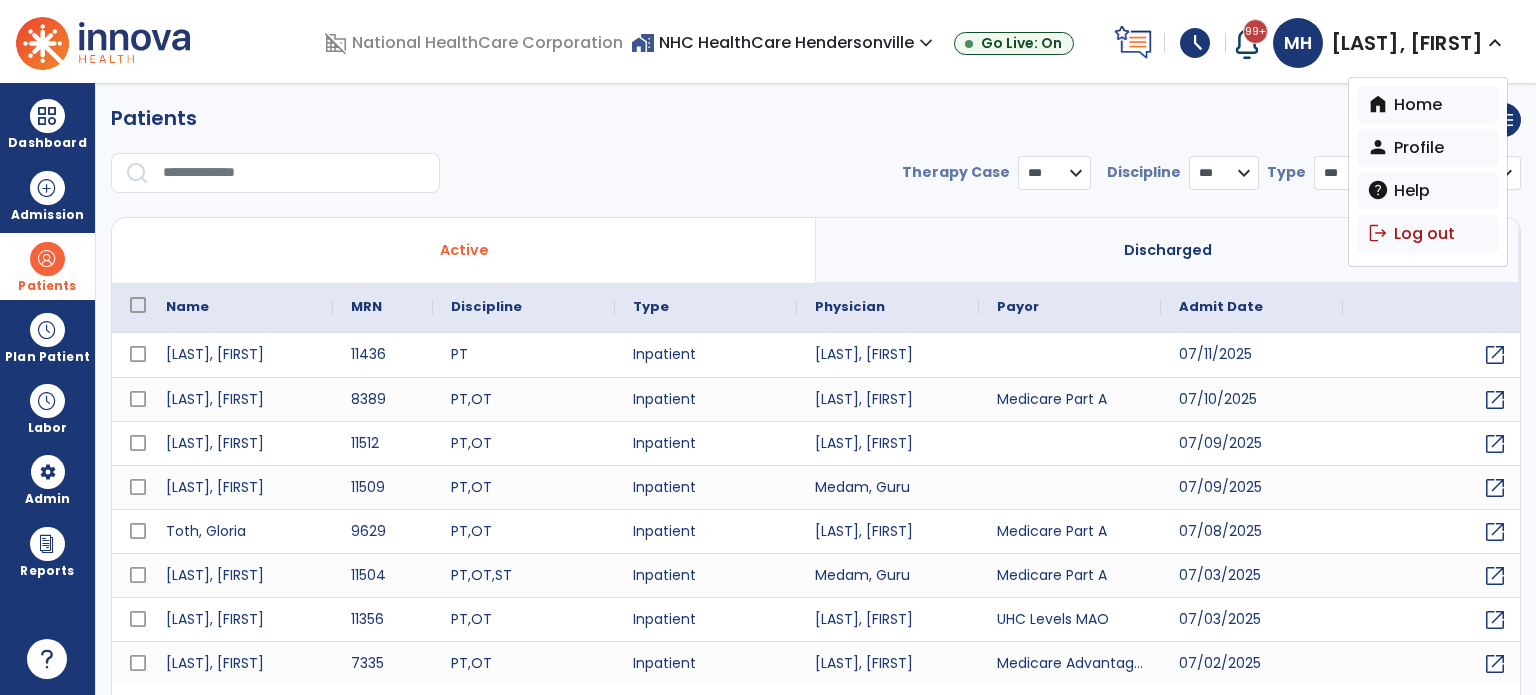 select on "***" 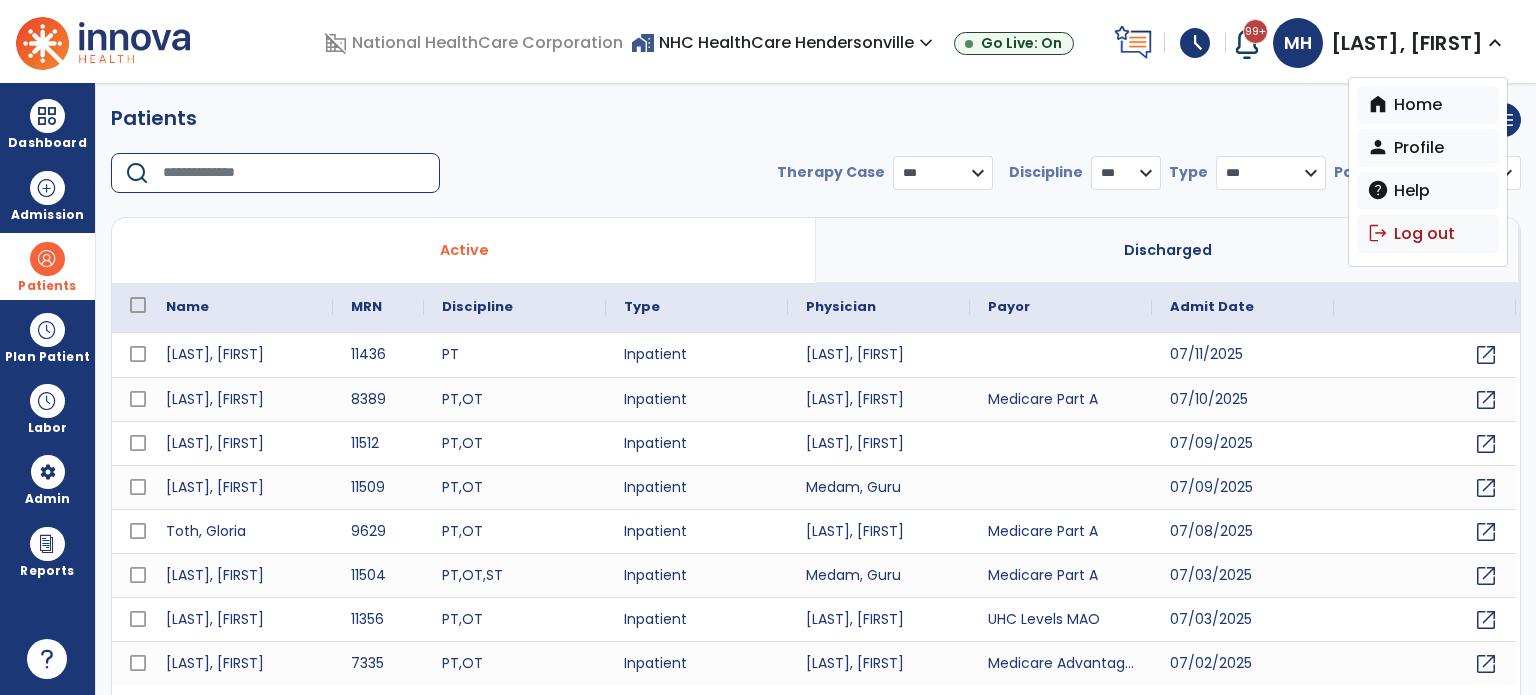click at bounding box center (294, 173) 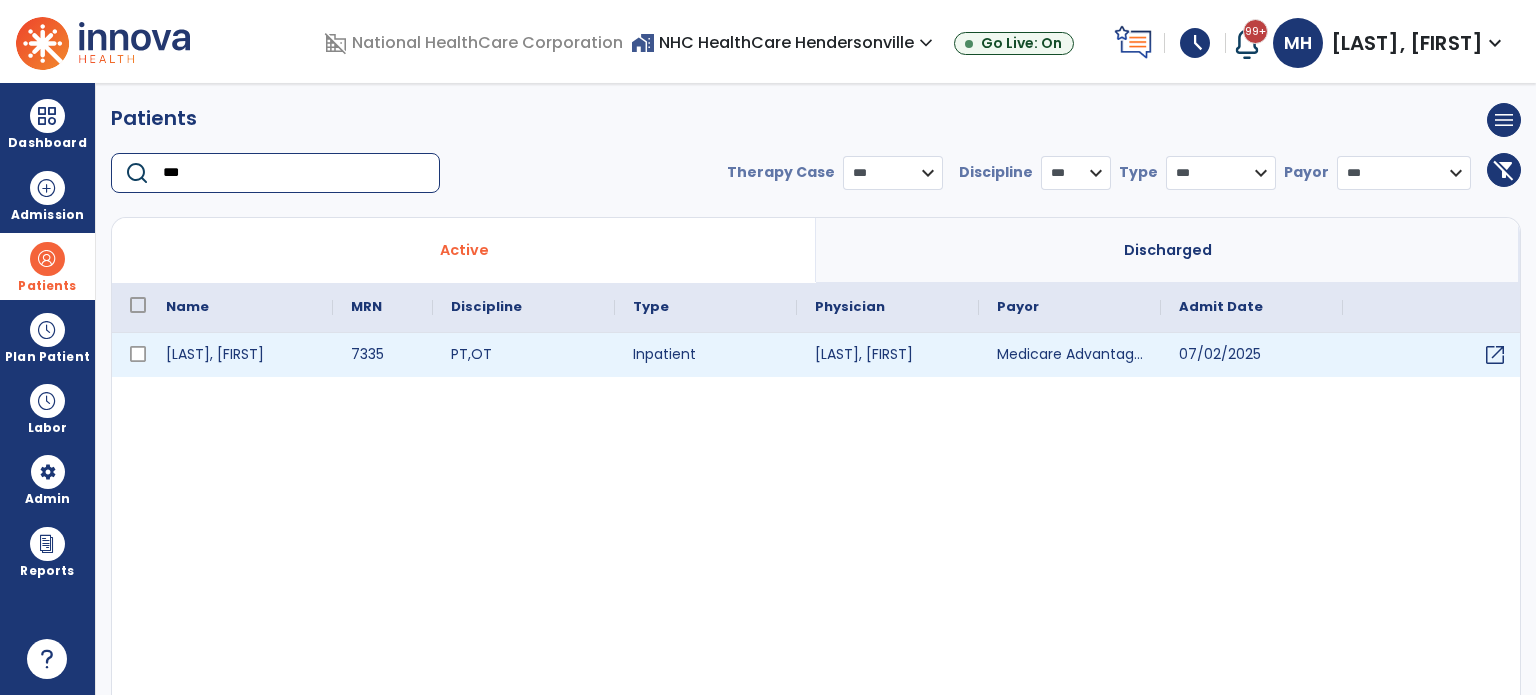type on "***" 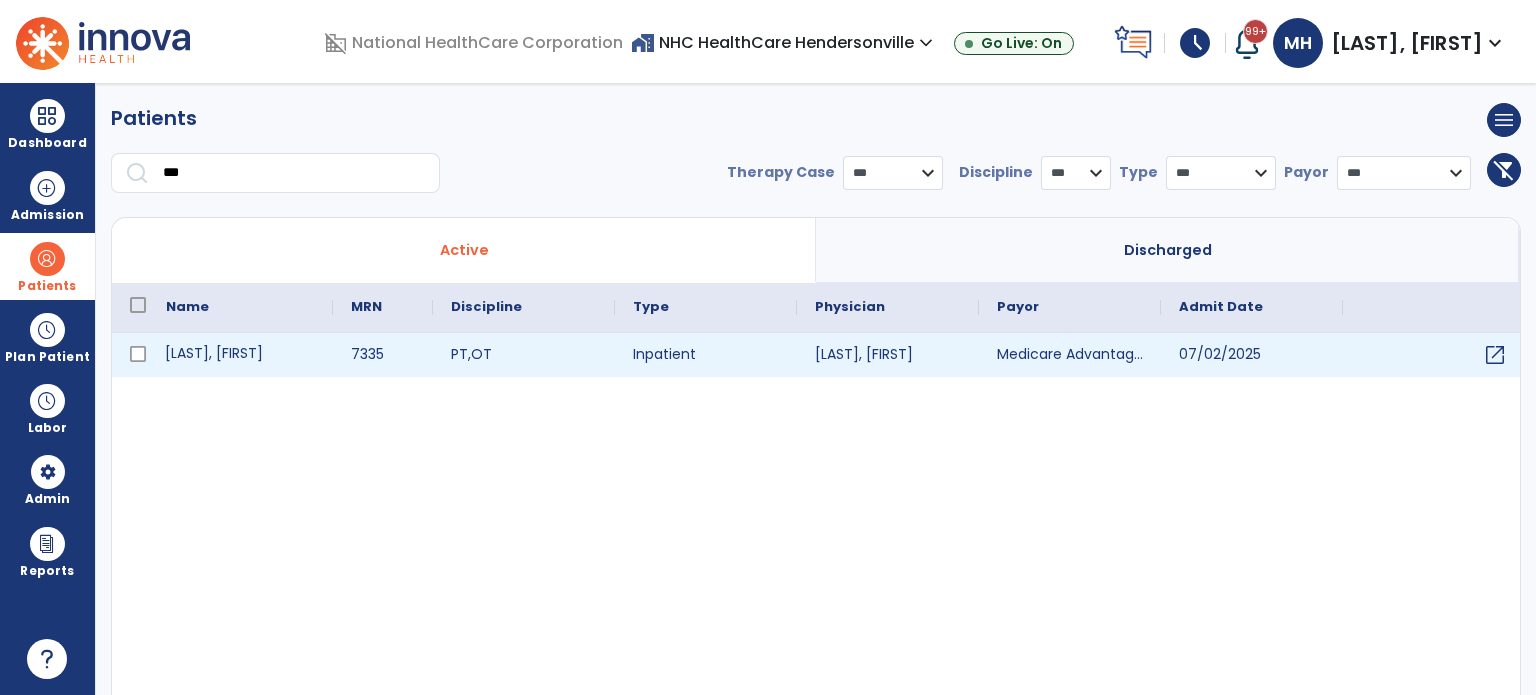 click on "[LAST], [FIRST]" at bounding box center (240, 355) 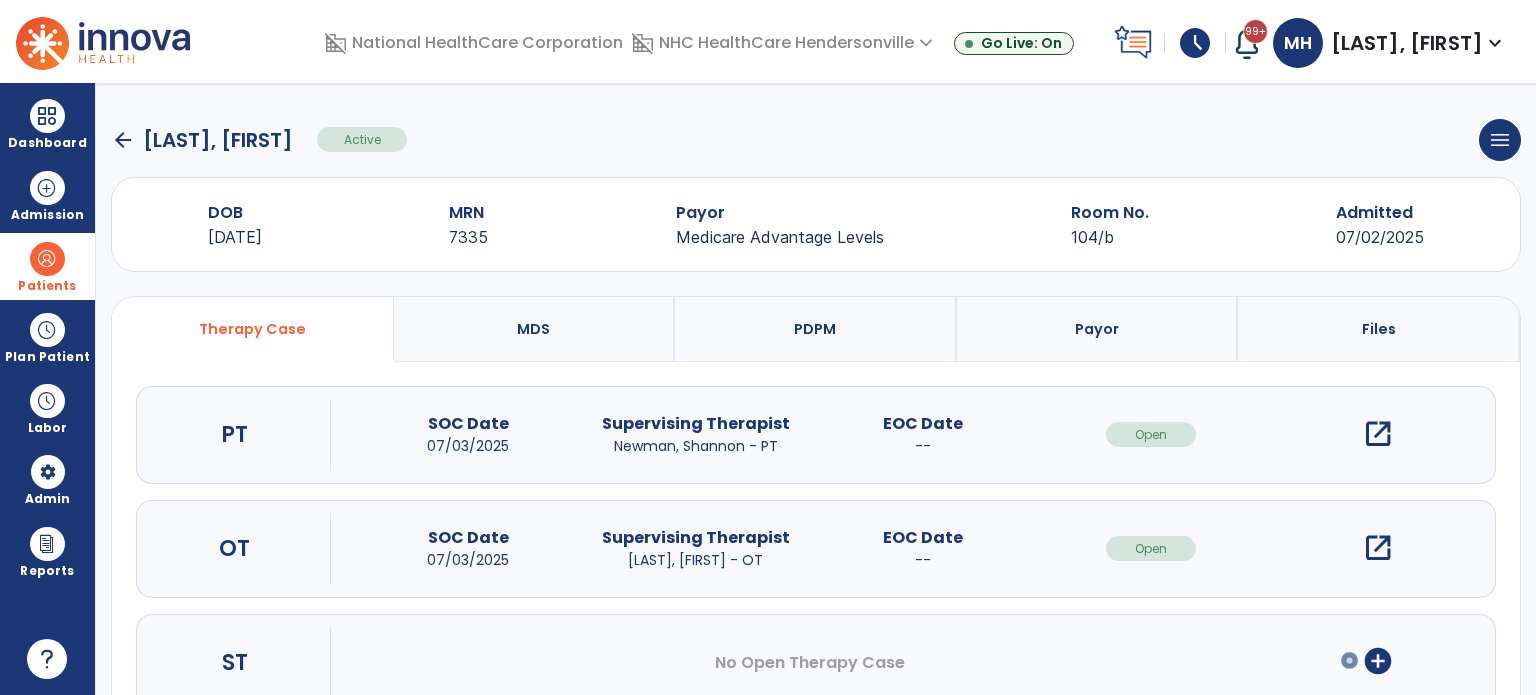 click on "PDPM" at bounding box center [815, 329] 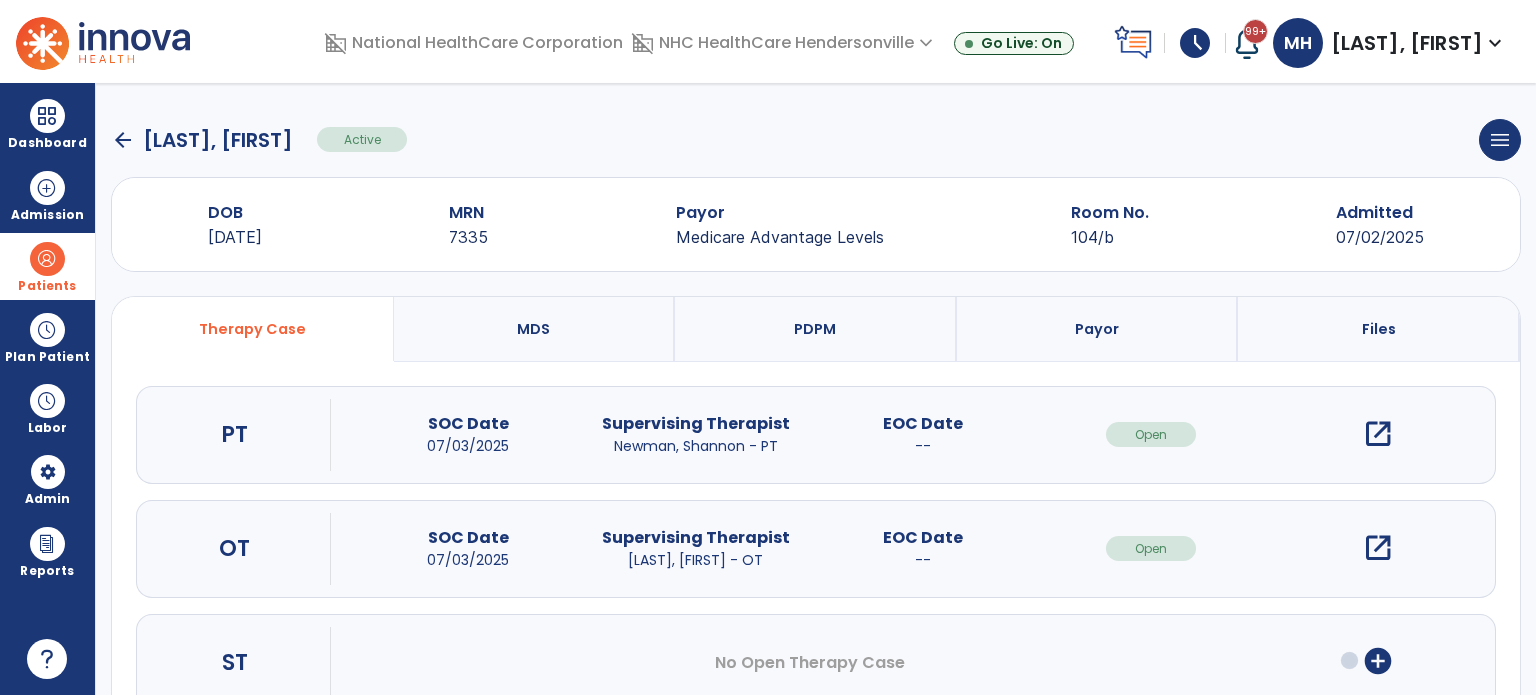 select on "***" 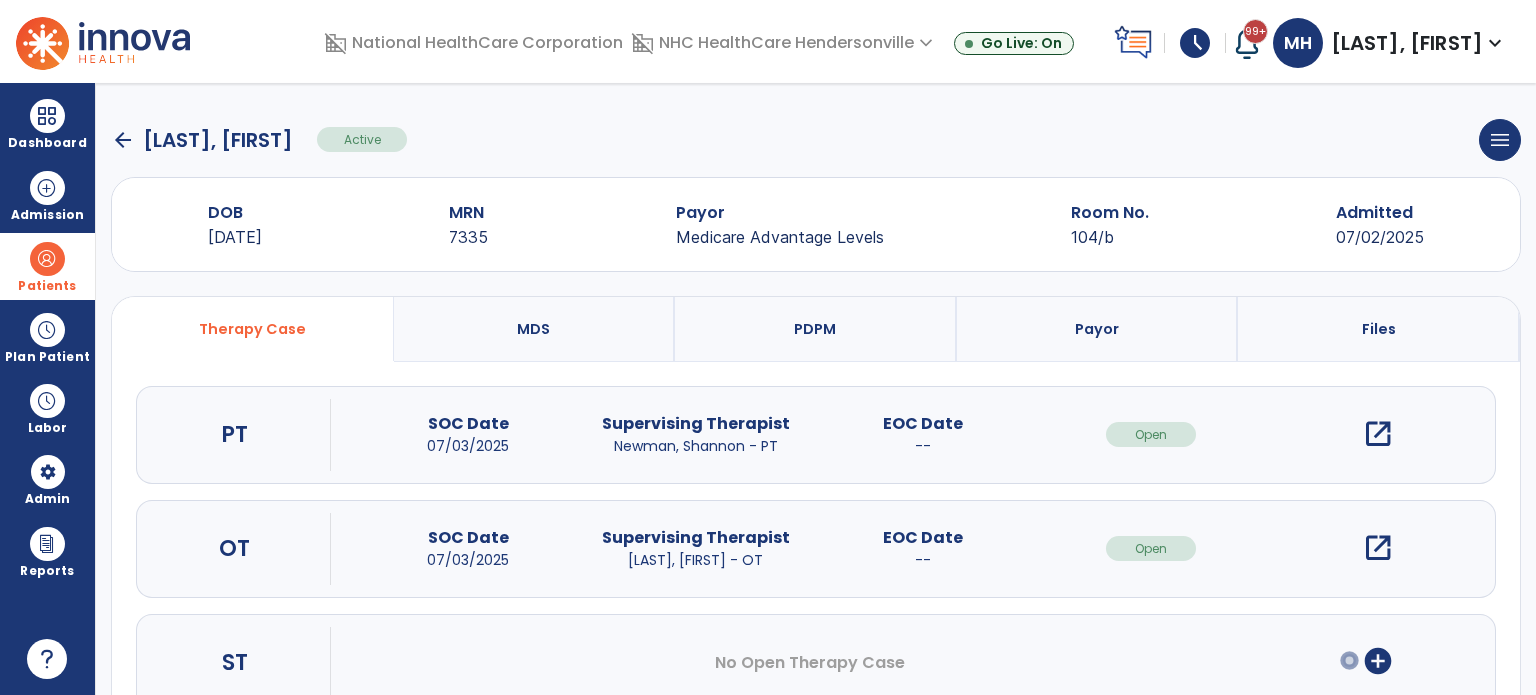 select on "**********" 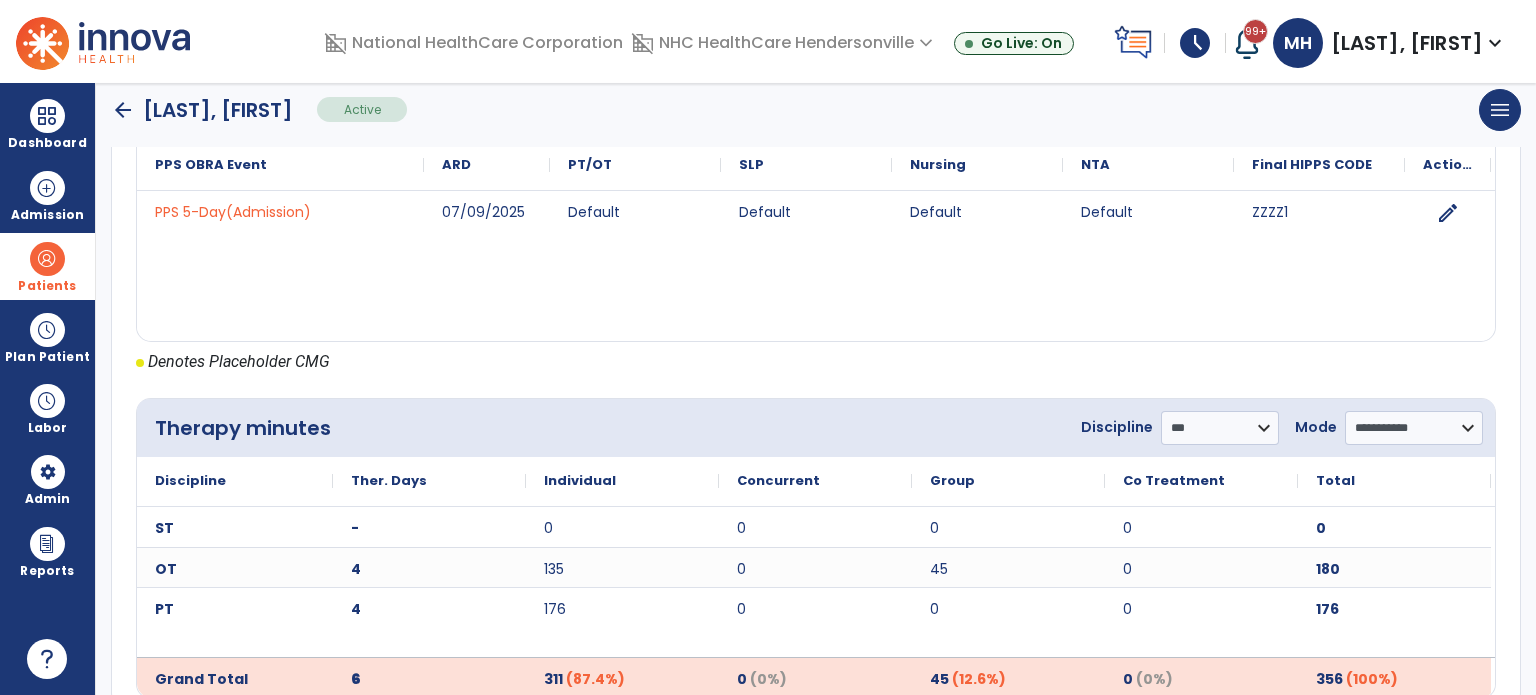 scroll, scrollTop: 903, scrollLeft: 0, axis: vertical 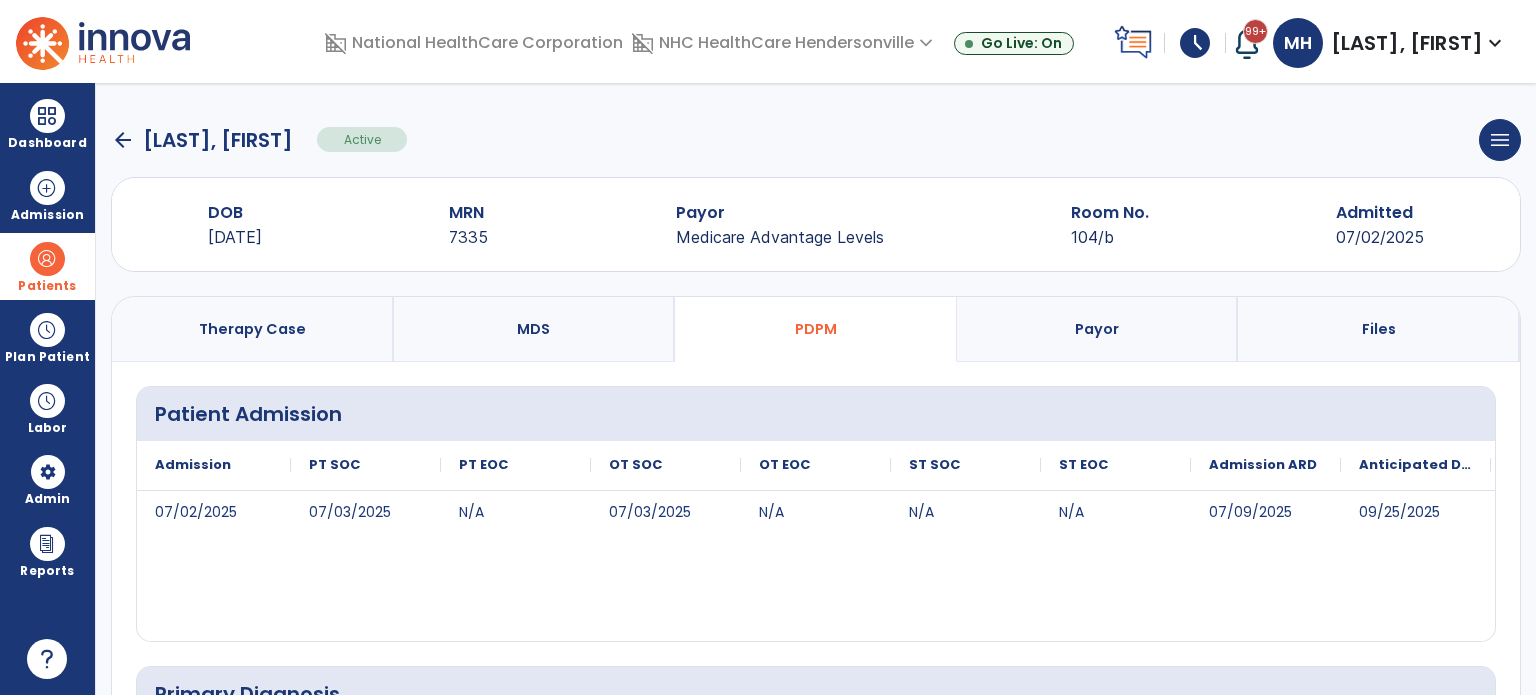 click on "arrow_back" 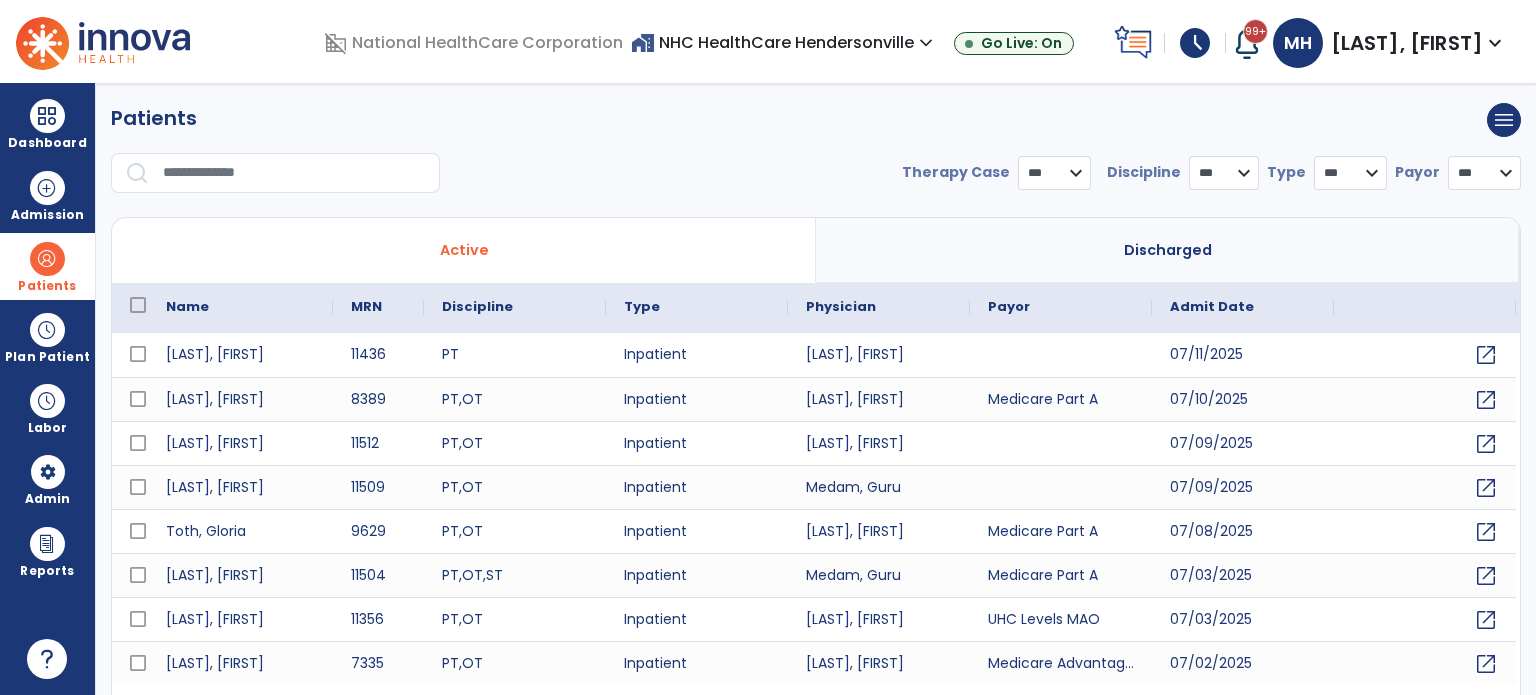 select on "***" 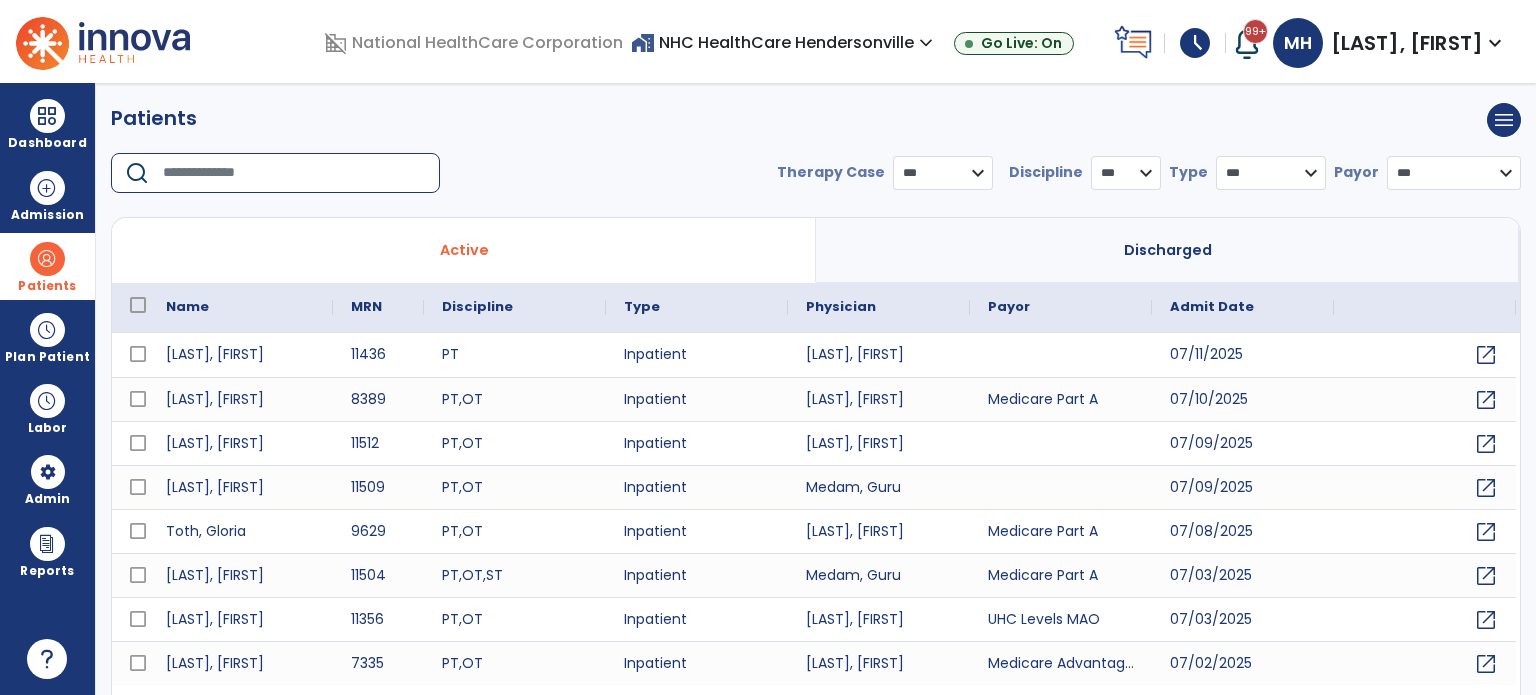 click at bounding box center [294, 173] 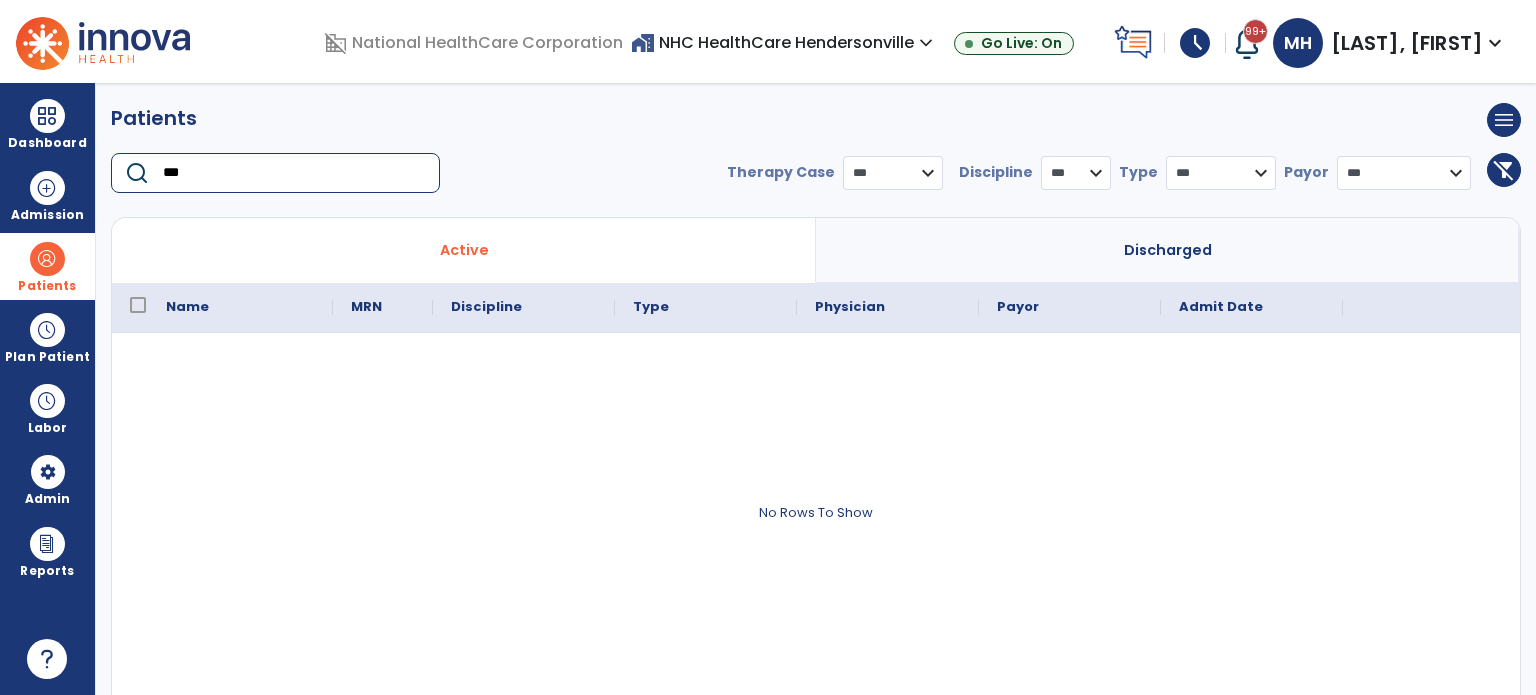 type on "***" 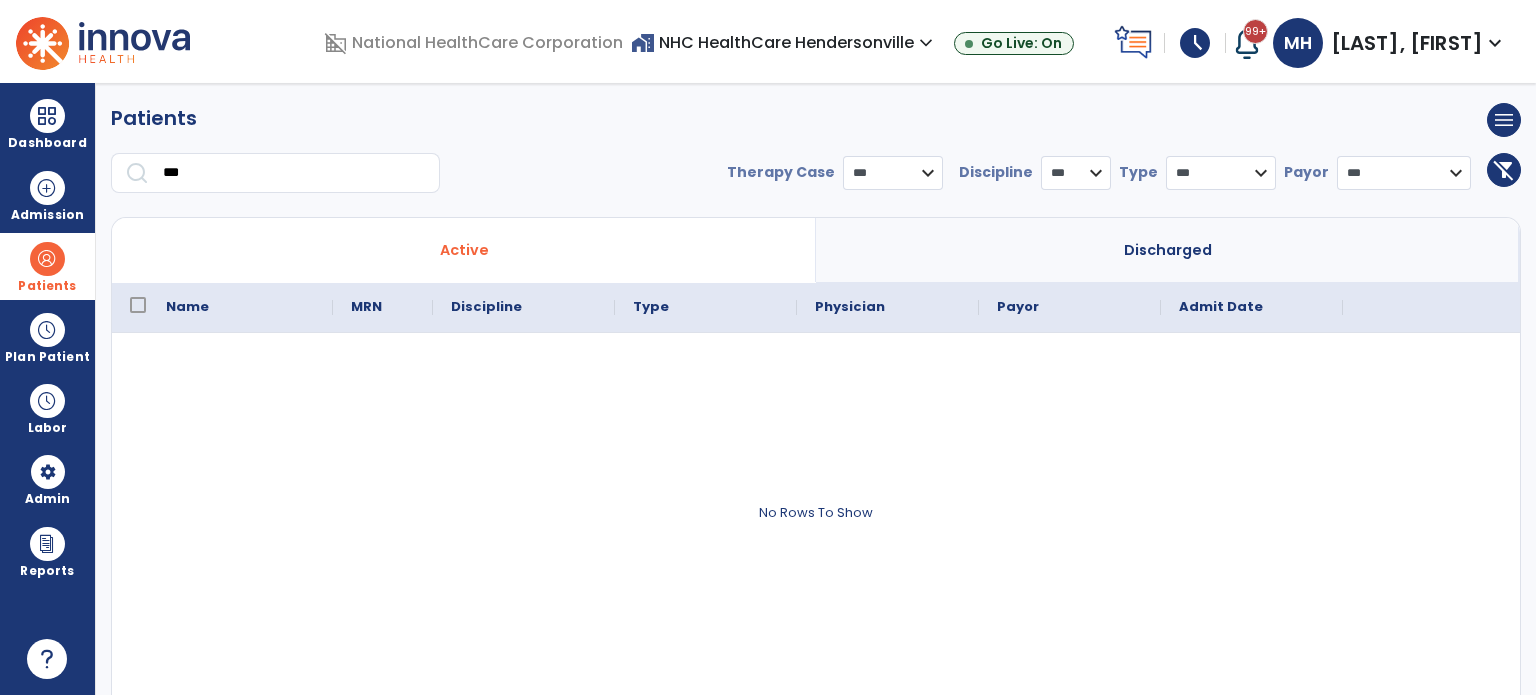 click on "Discharged" at bounding box center [1168, 250] 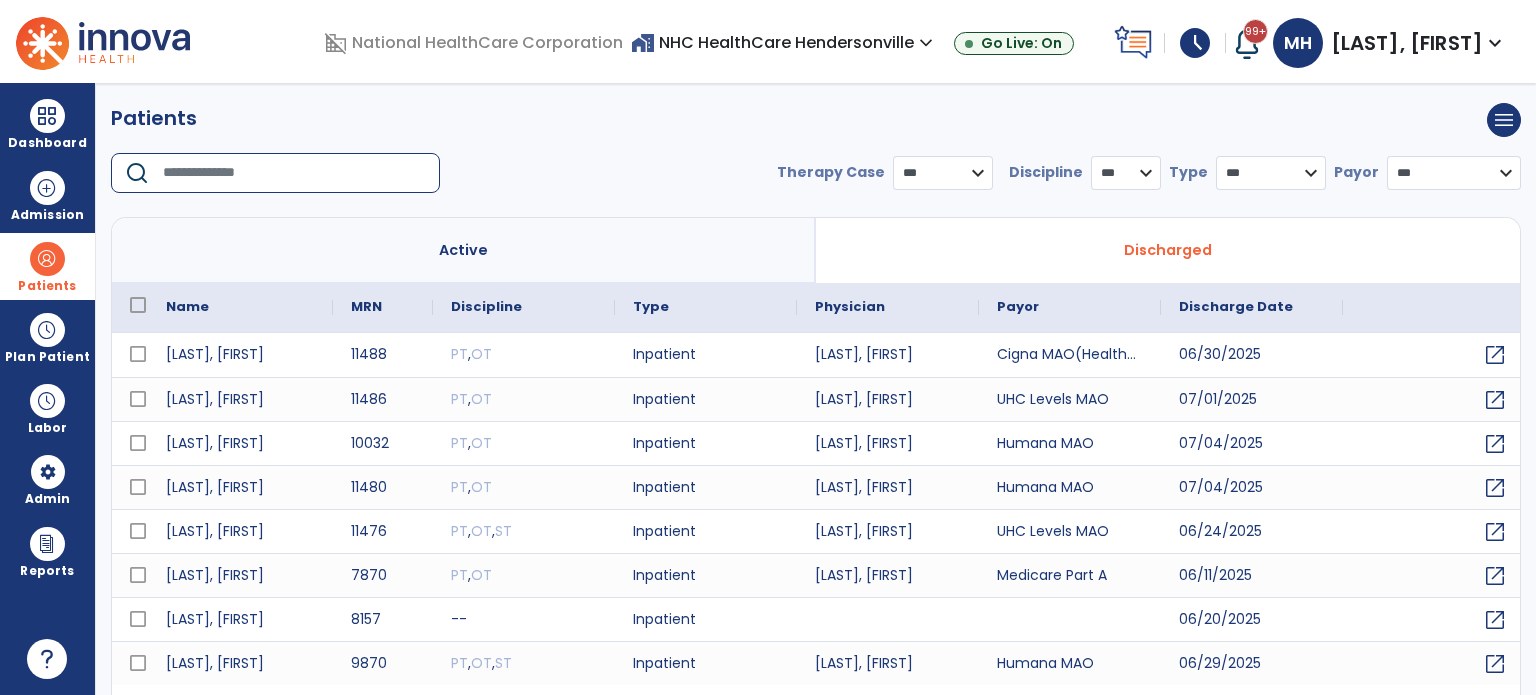 click at bounding box center (294, 173) 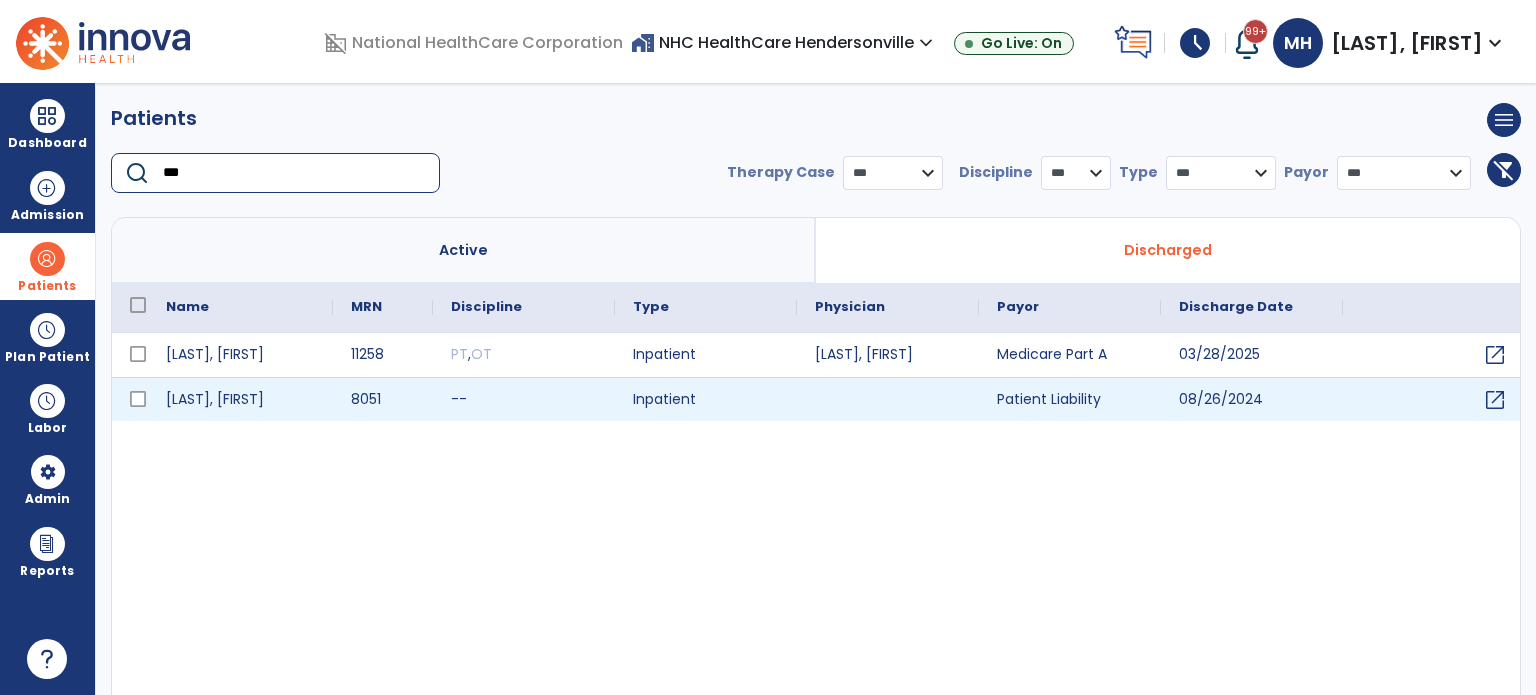 type on "***" 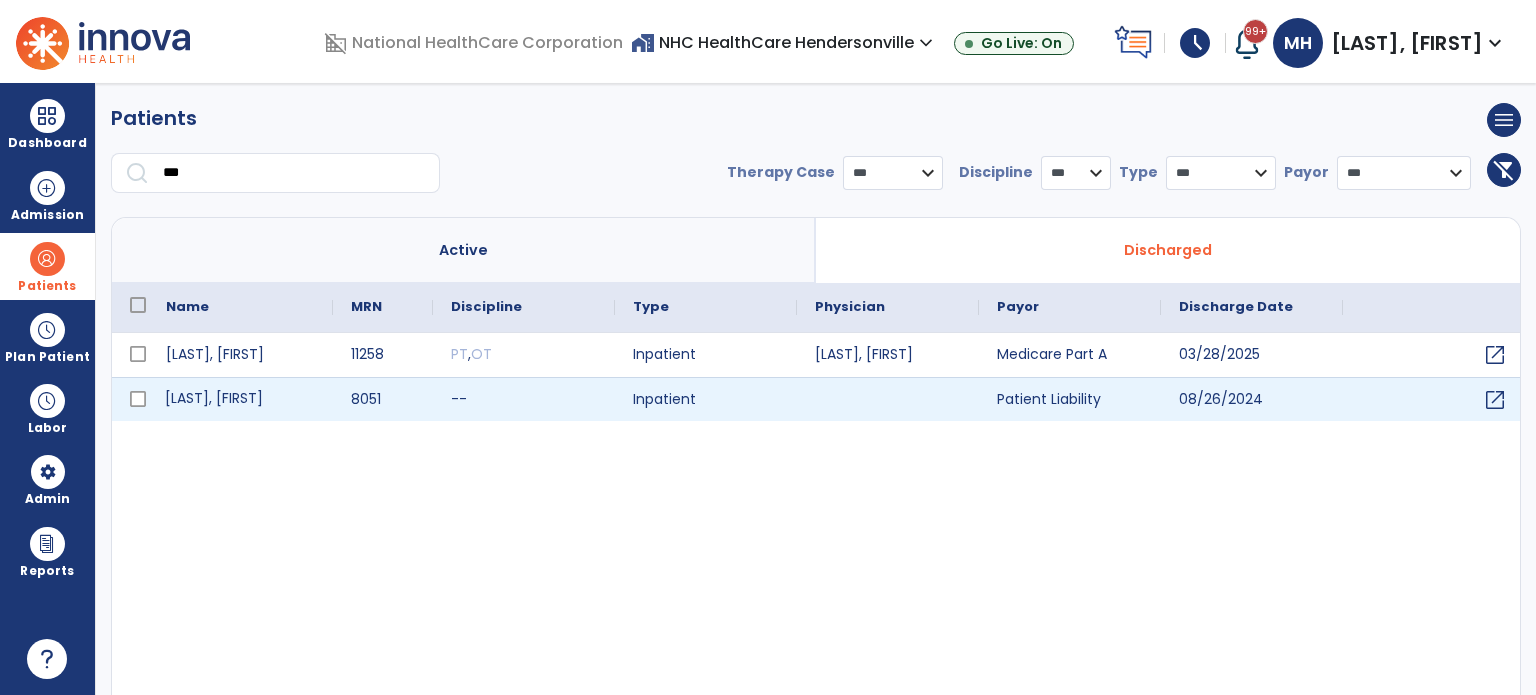 click on "[LAST], [FIRST]" at bounding box center (240, 399) 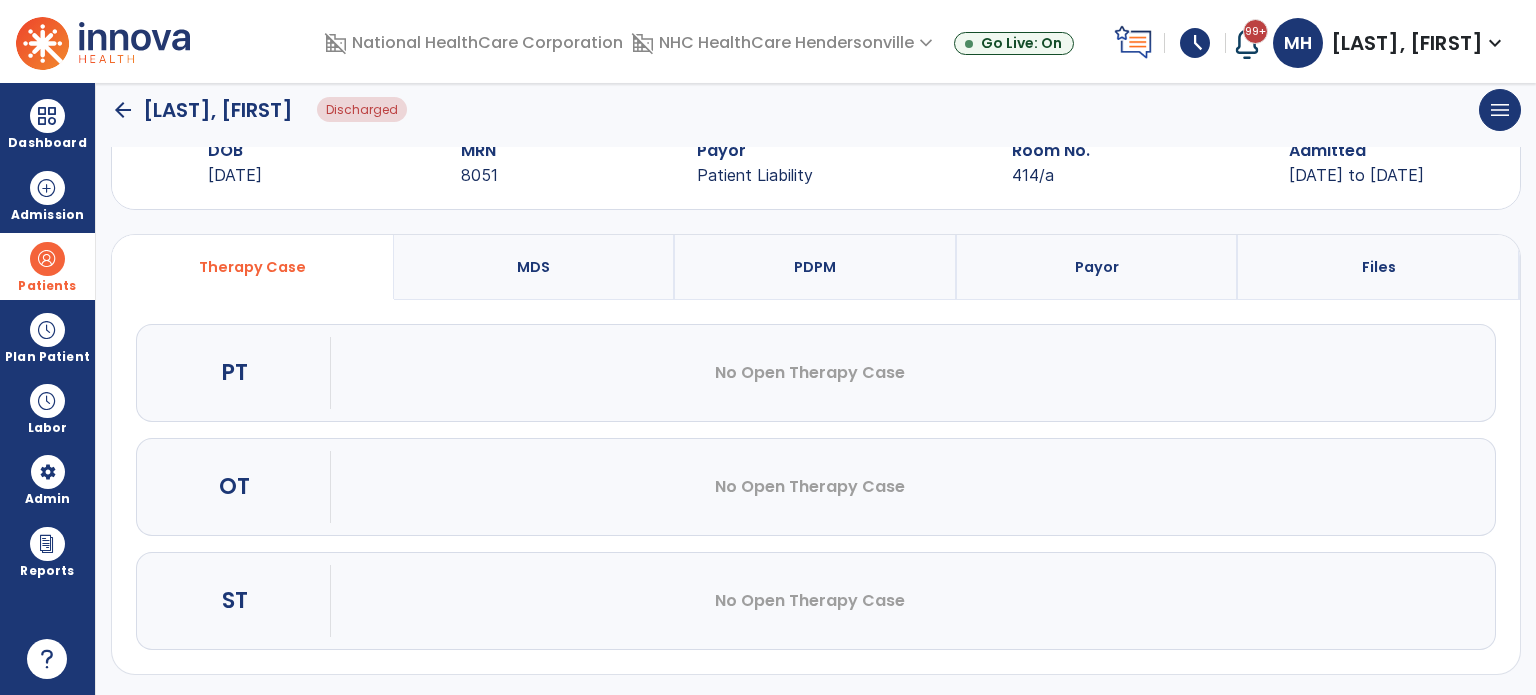 scroll, scrollTop: 0, scrollLeft: 0, axis: both 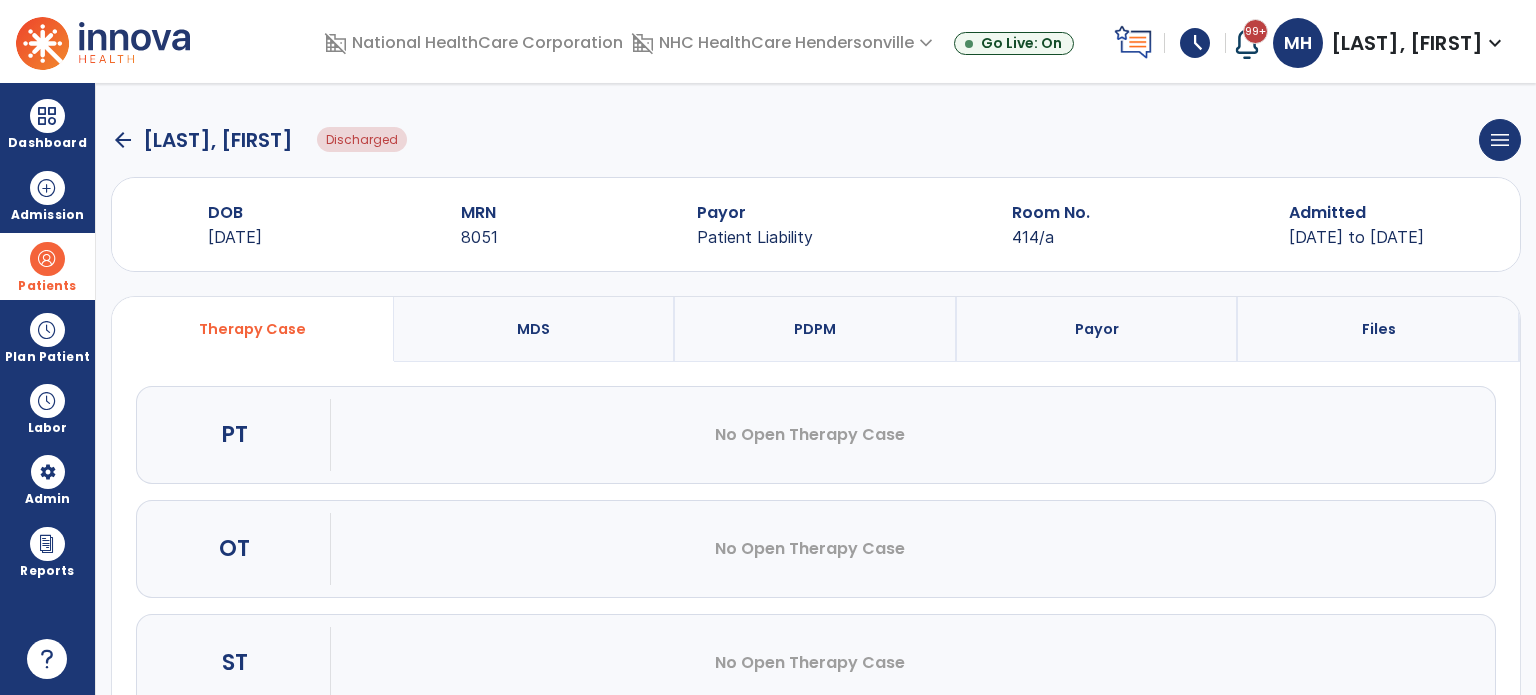 click on "arrow_back" 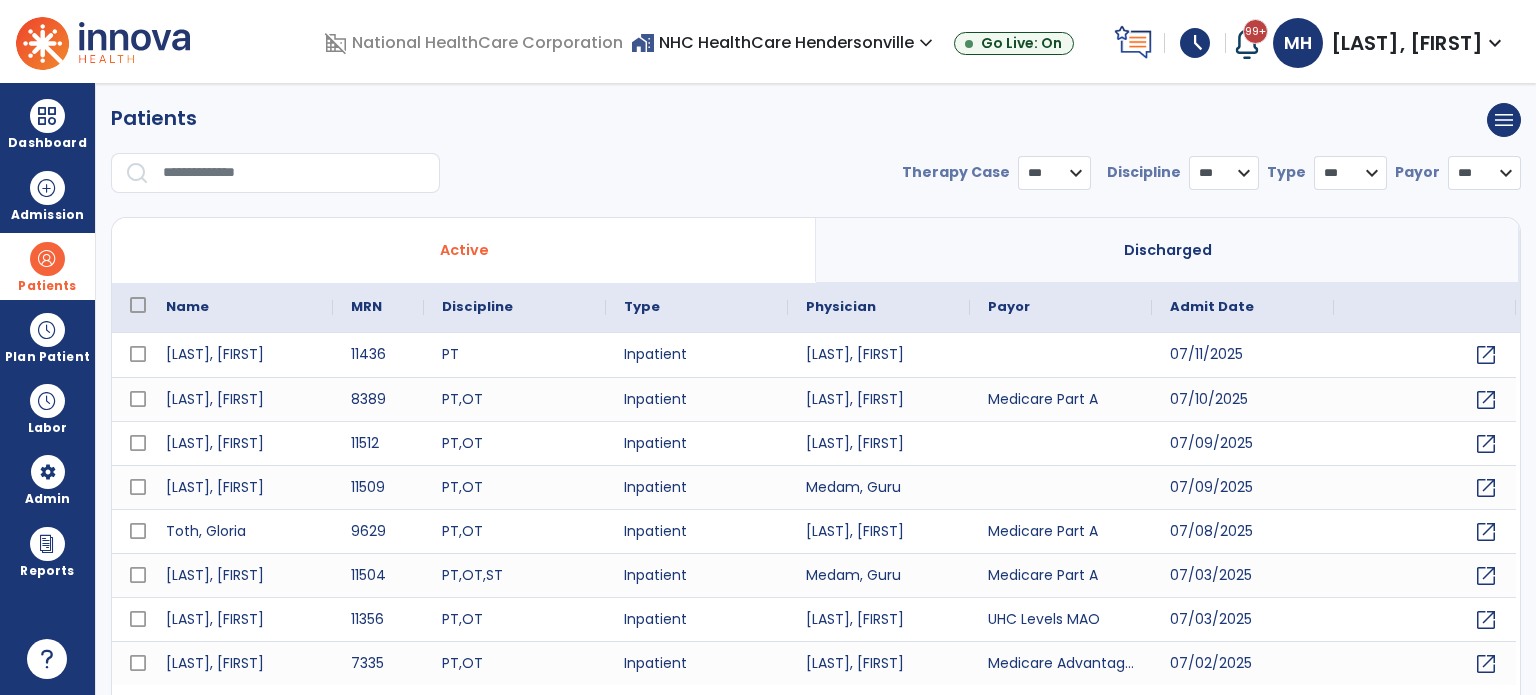 select on "***" 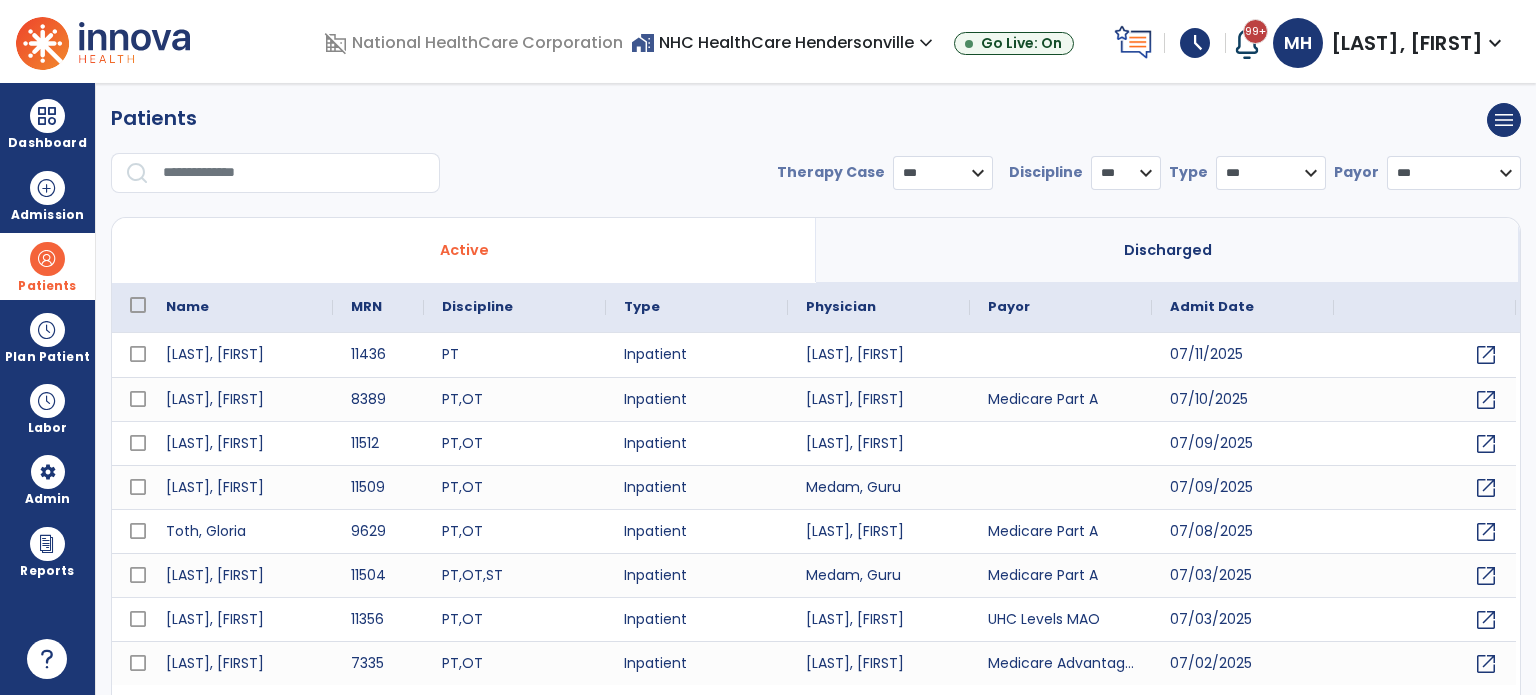 click at bounding box center [294, 173] 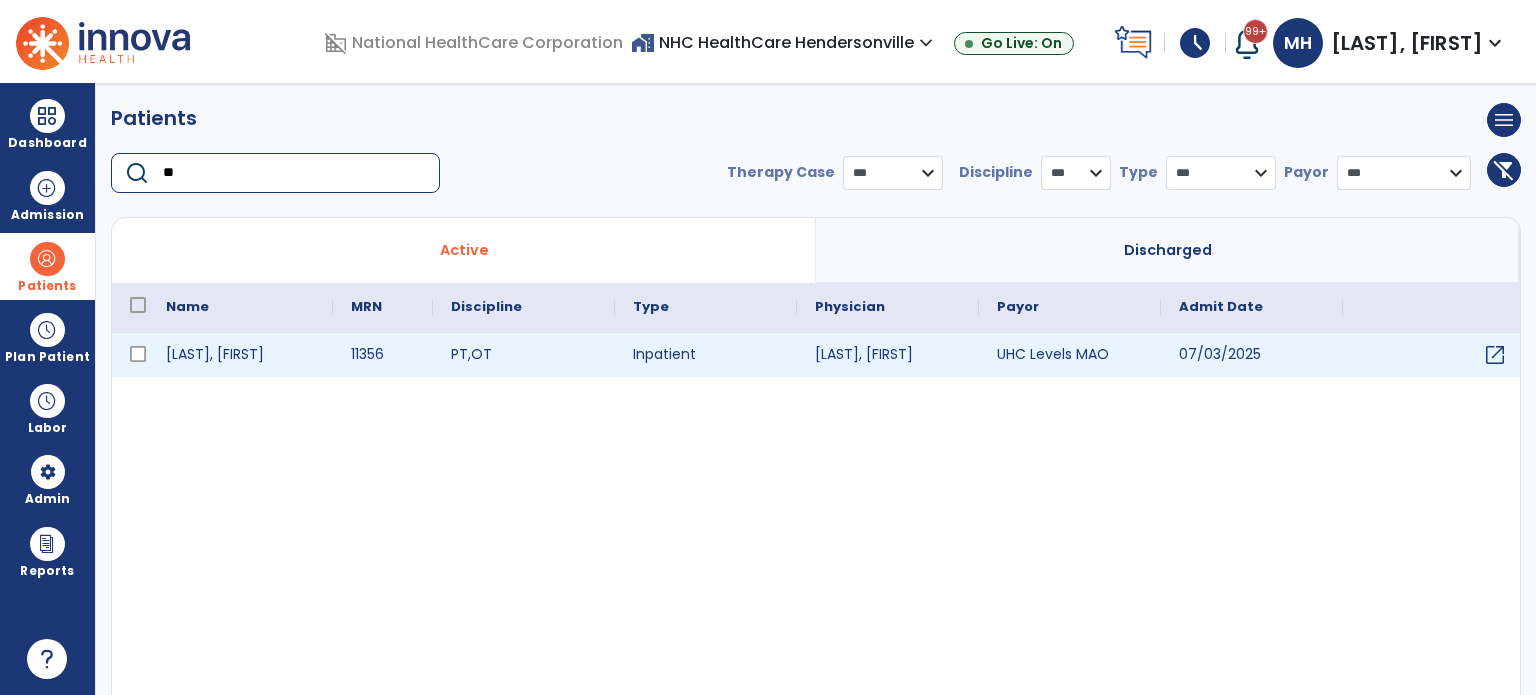 type on "**" 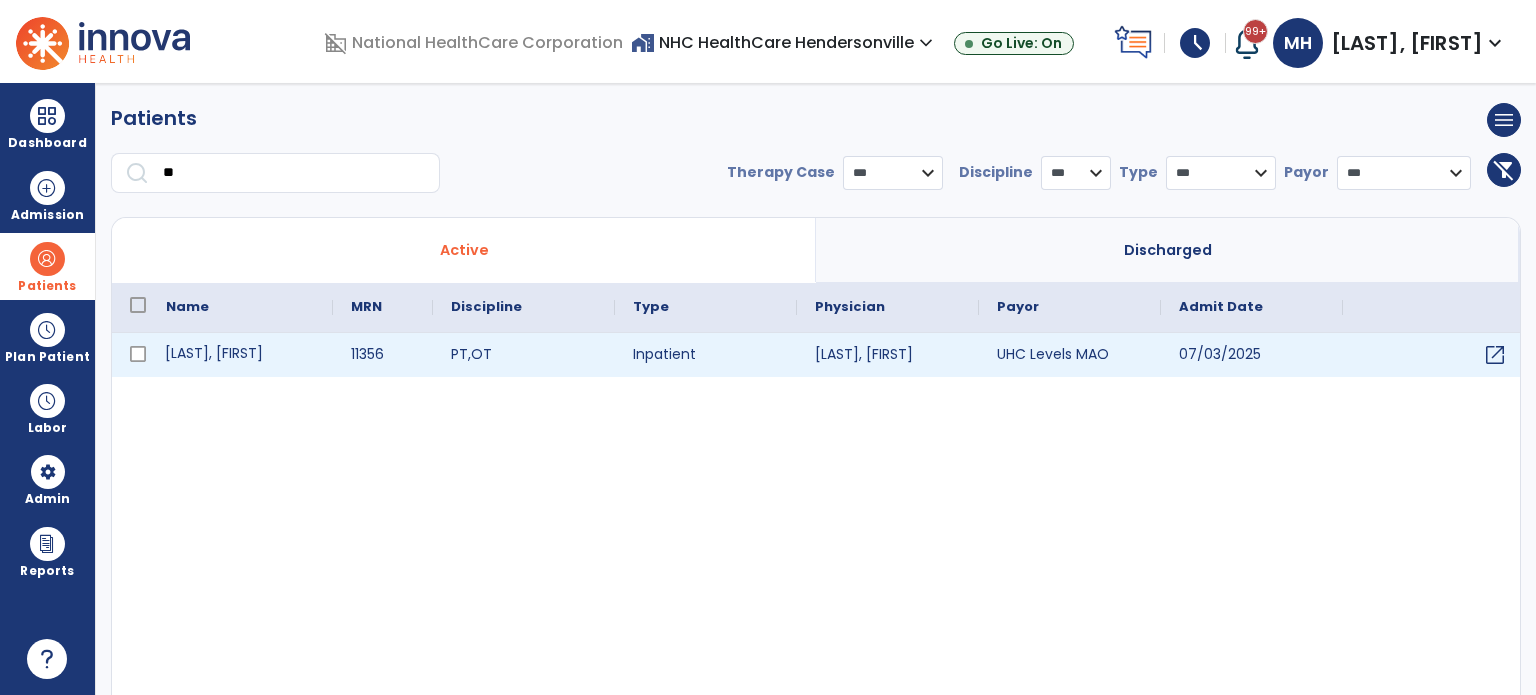 click on "[LAST], [FIRST]" at bounding box center (240, 355) 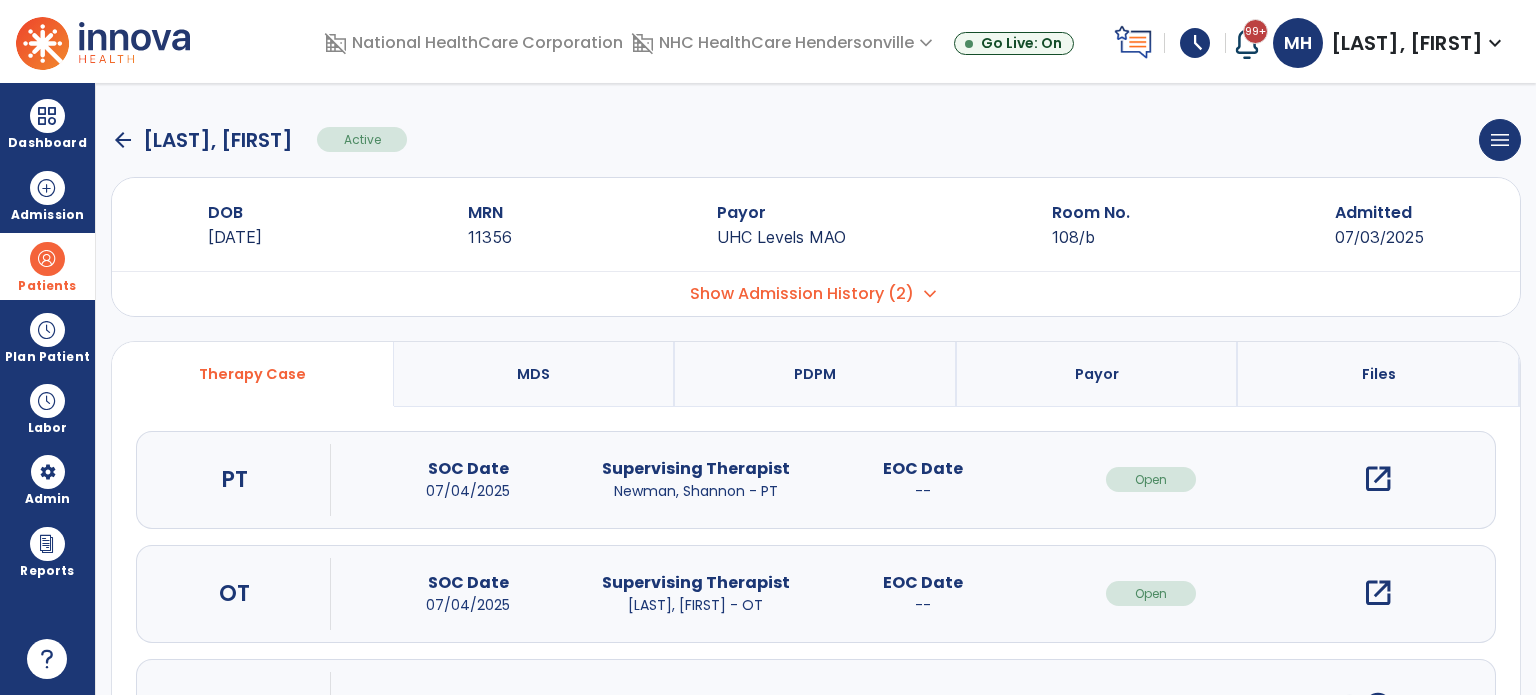 click on "PDPM" at bounding box center (816, 374) 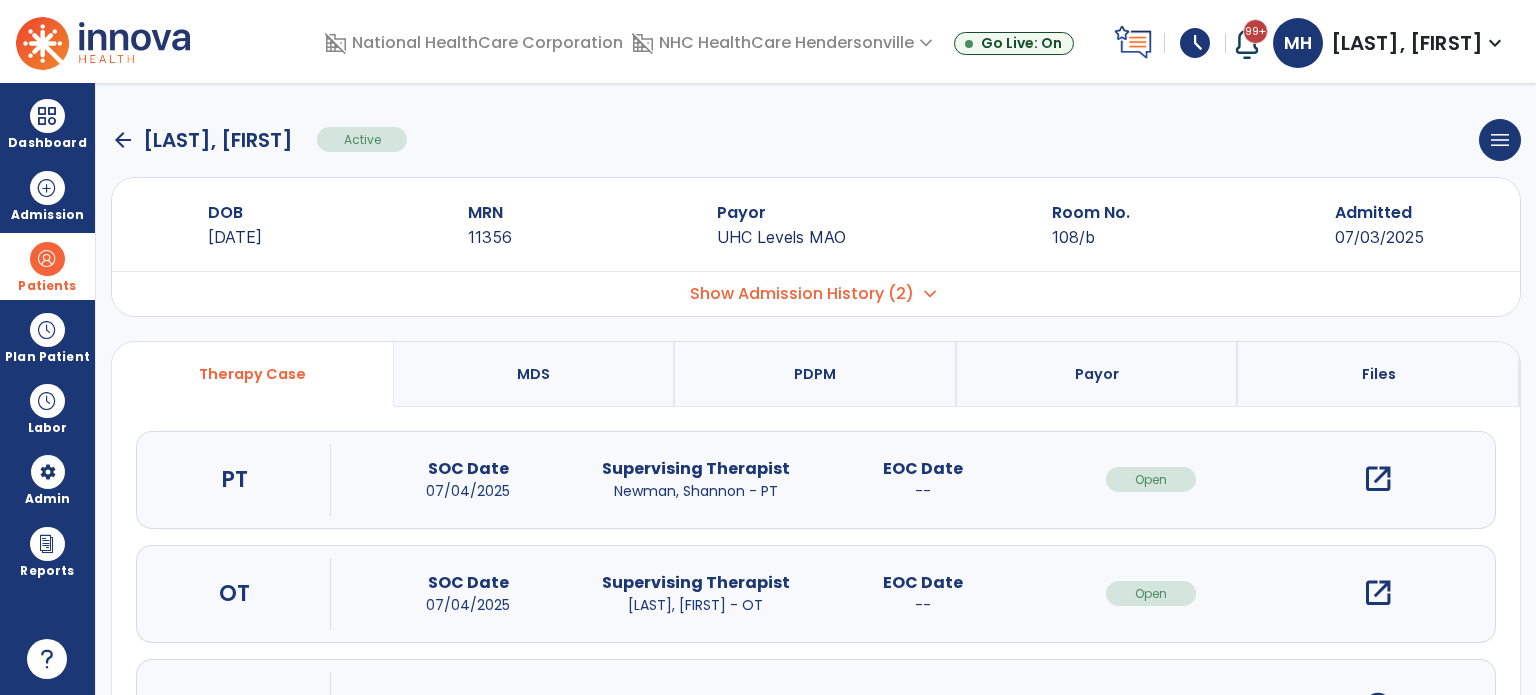 select on "***" 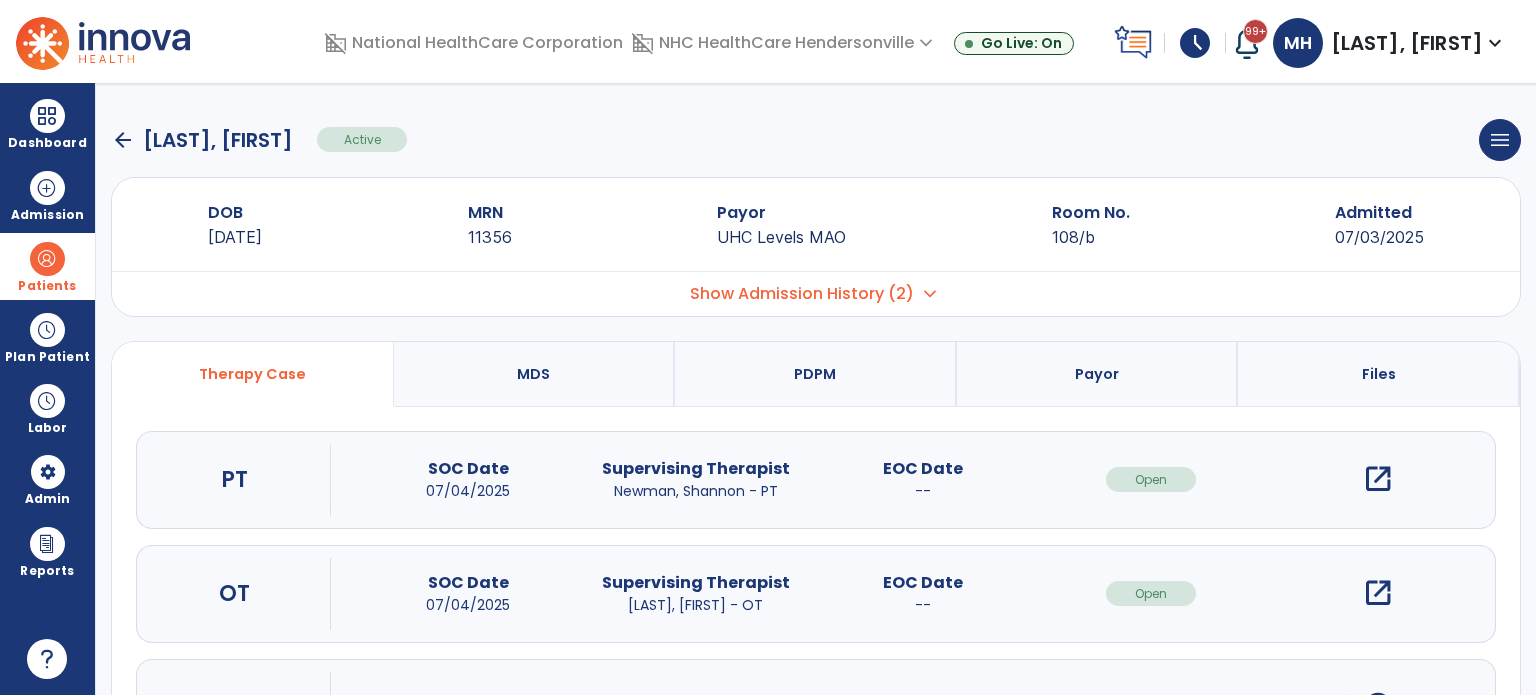 select on "**********" 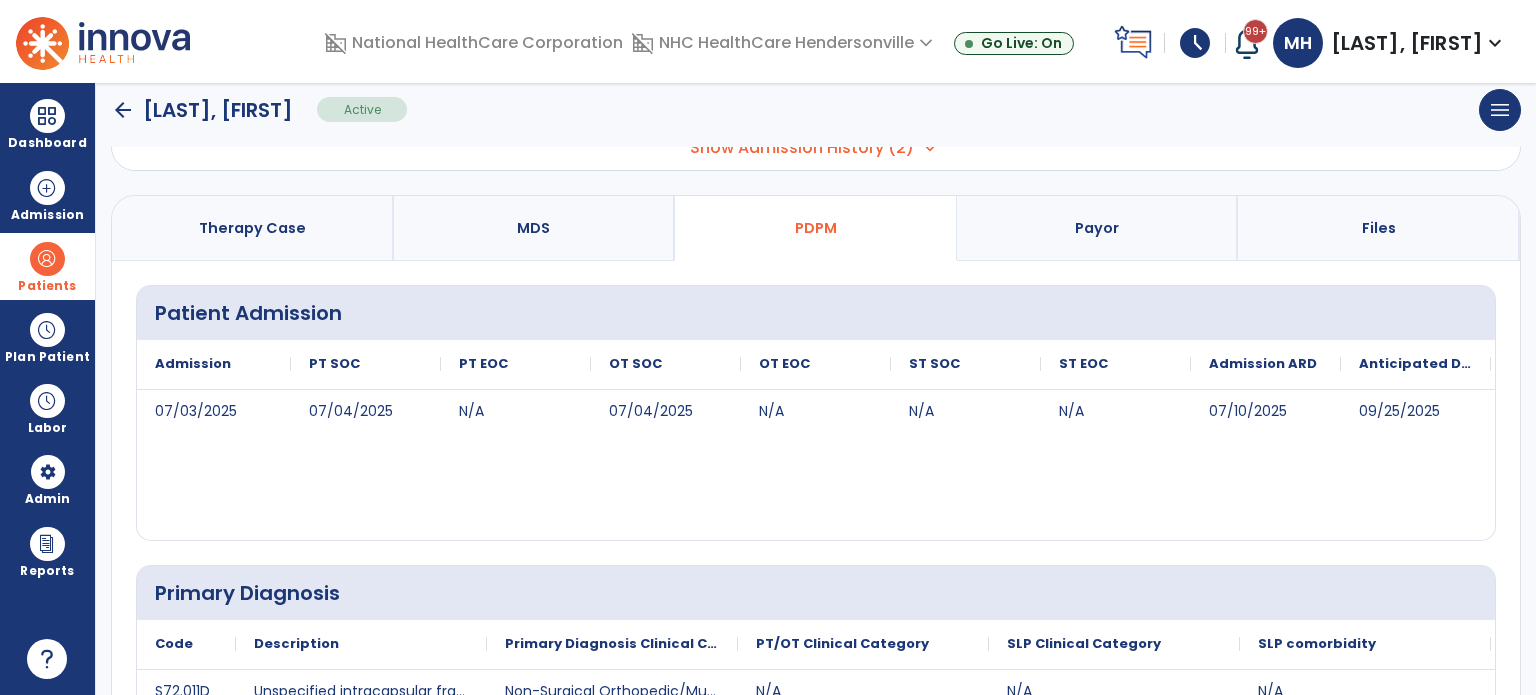 scroll, scrollTop: 136, scrollLeft: 0, axis: vertical 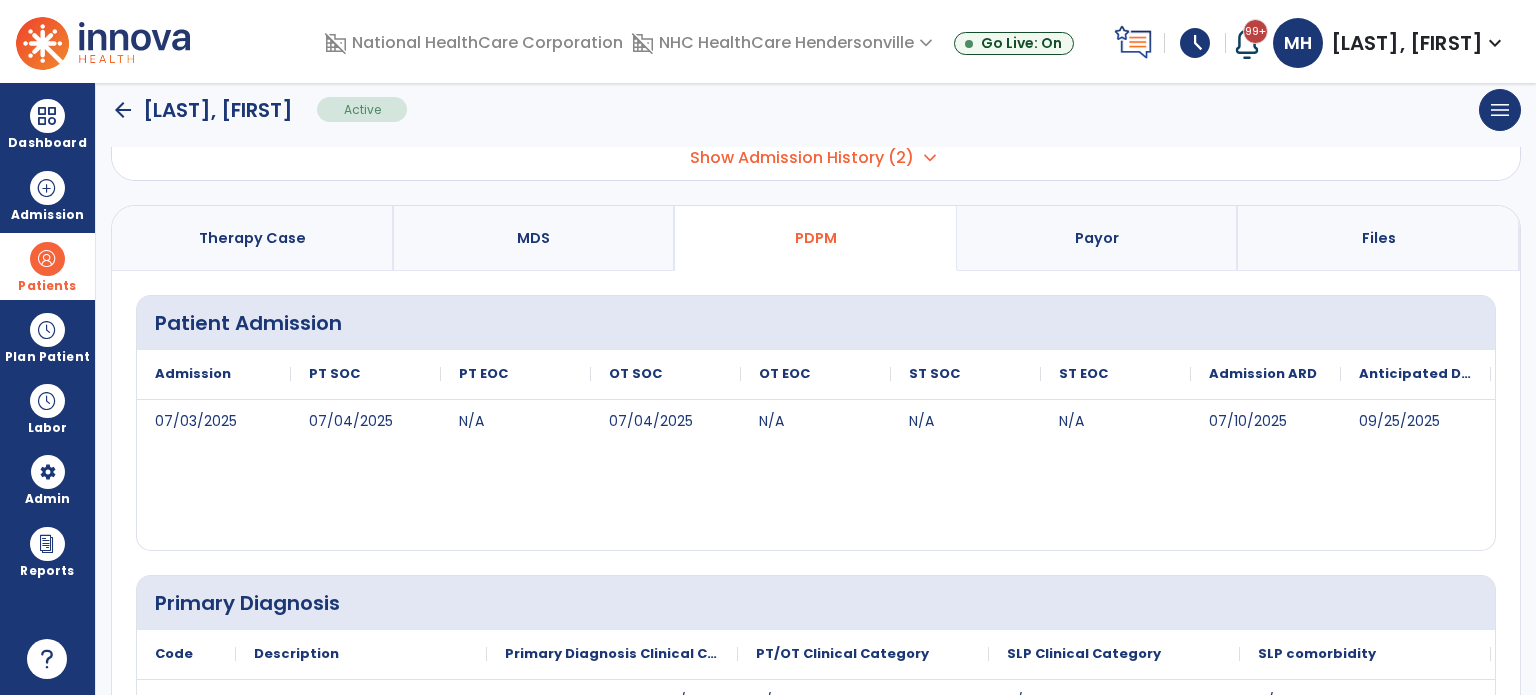 click on "arrow_back" 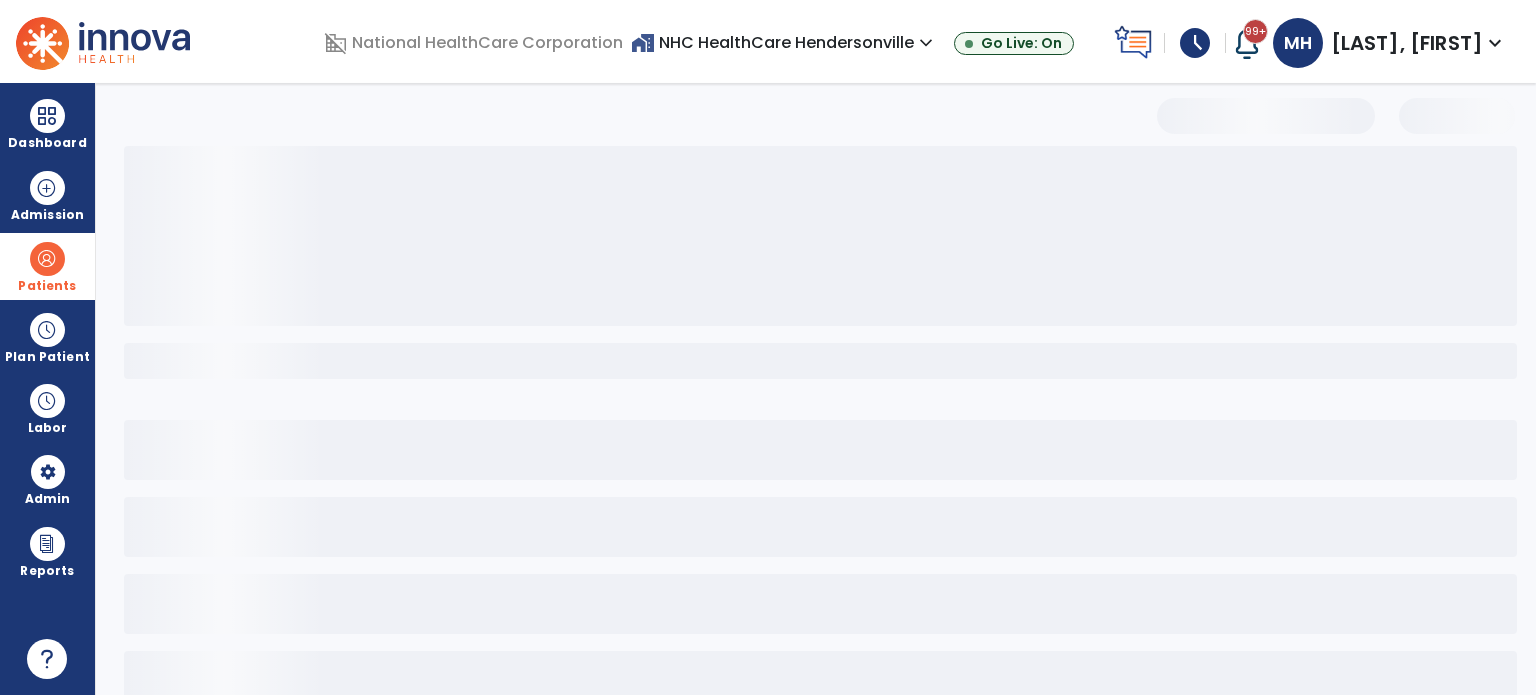 scroll, scrollTop: 46, scrollLeft: 0, axis: vertical 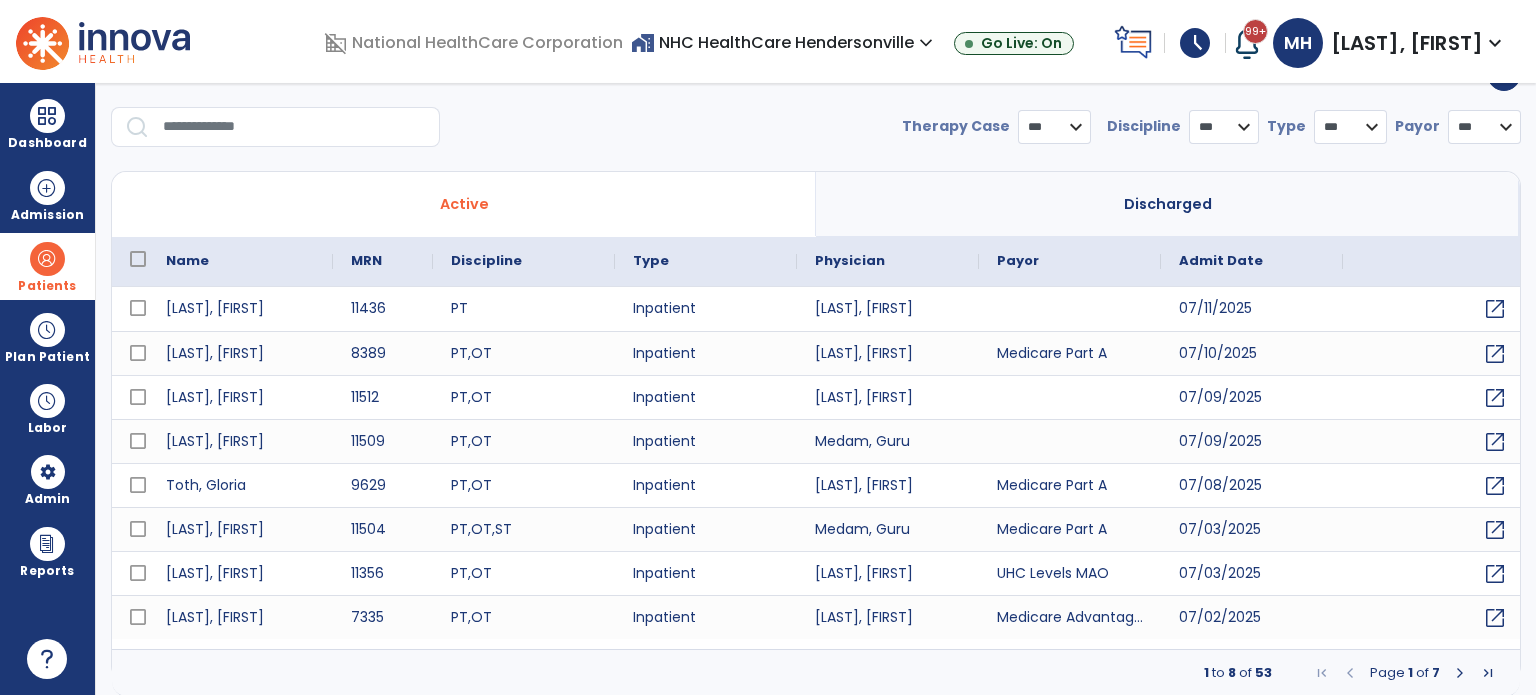 select on "***" 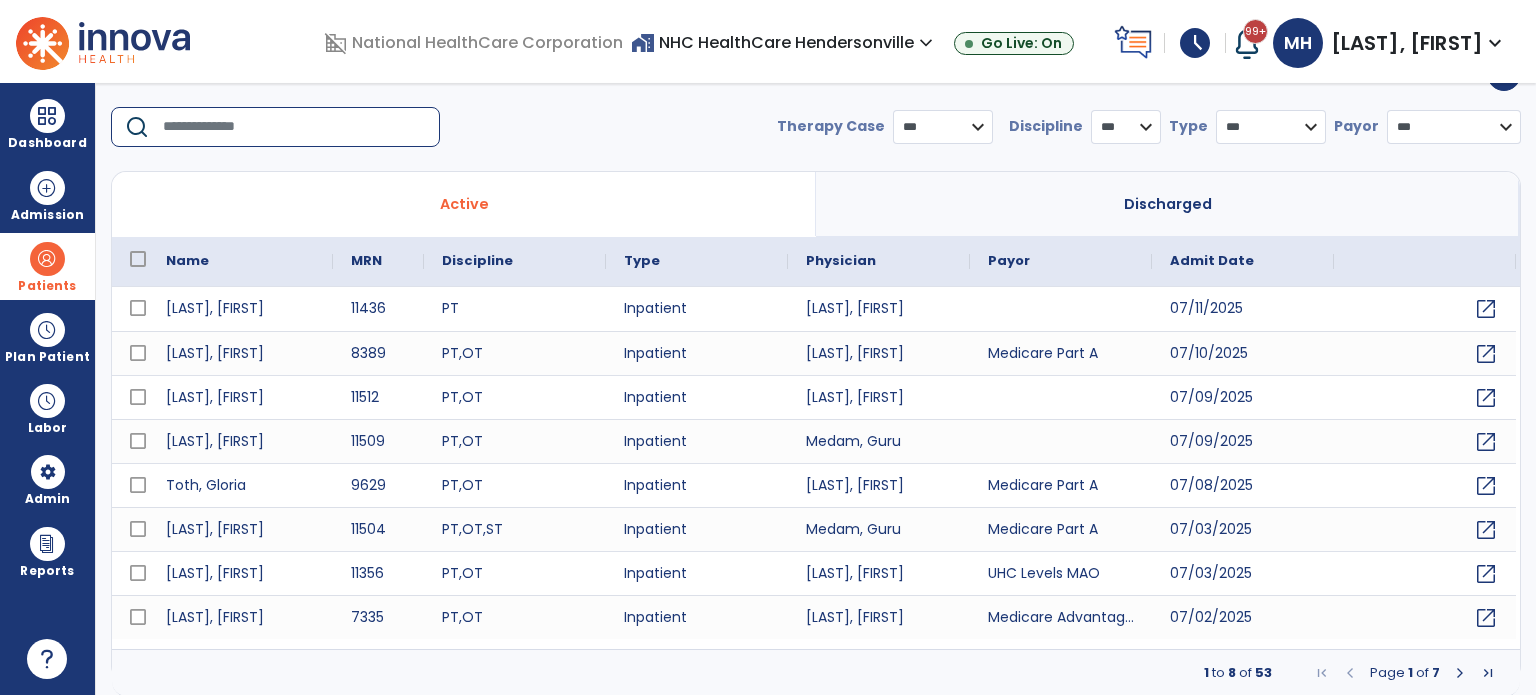 click at bounding box center [294, 127] 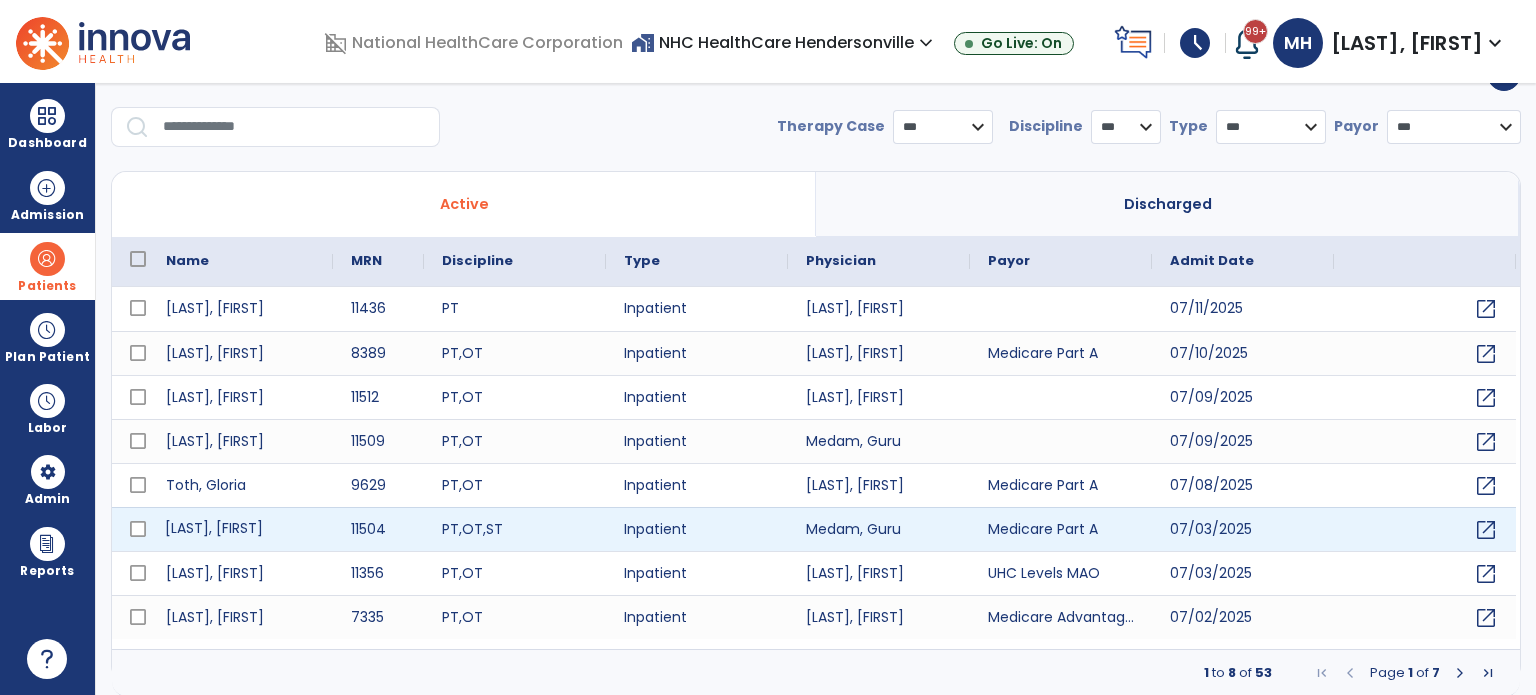 click on "[LAST], [FIRST]" at bounding box center (240, 529) 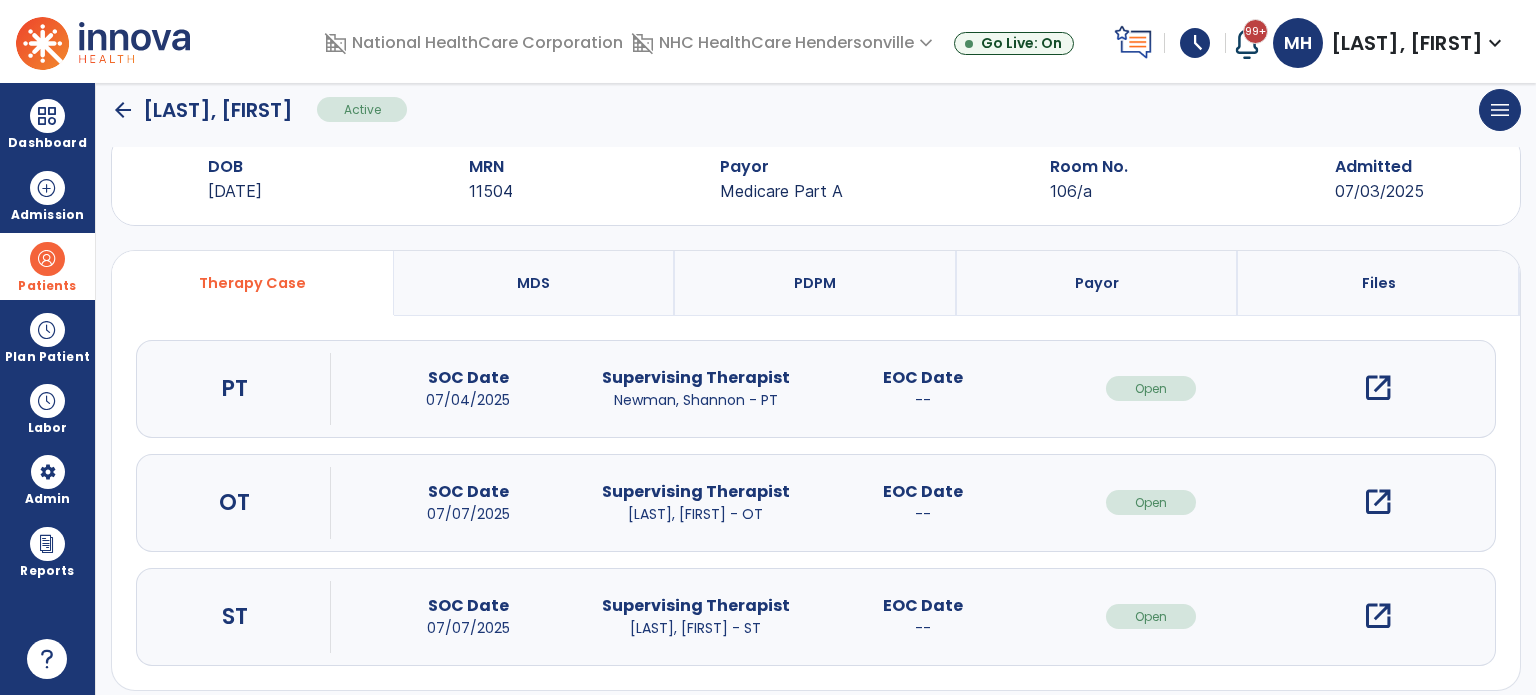 click on "PDPM" at bounding box center (816, 283) 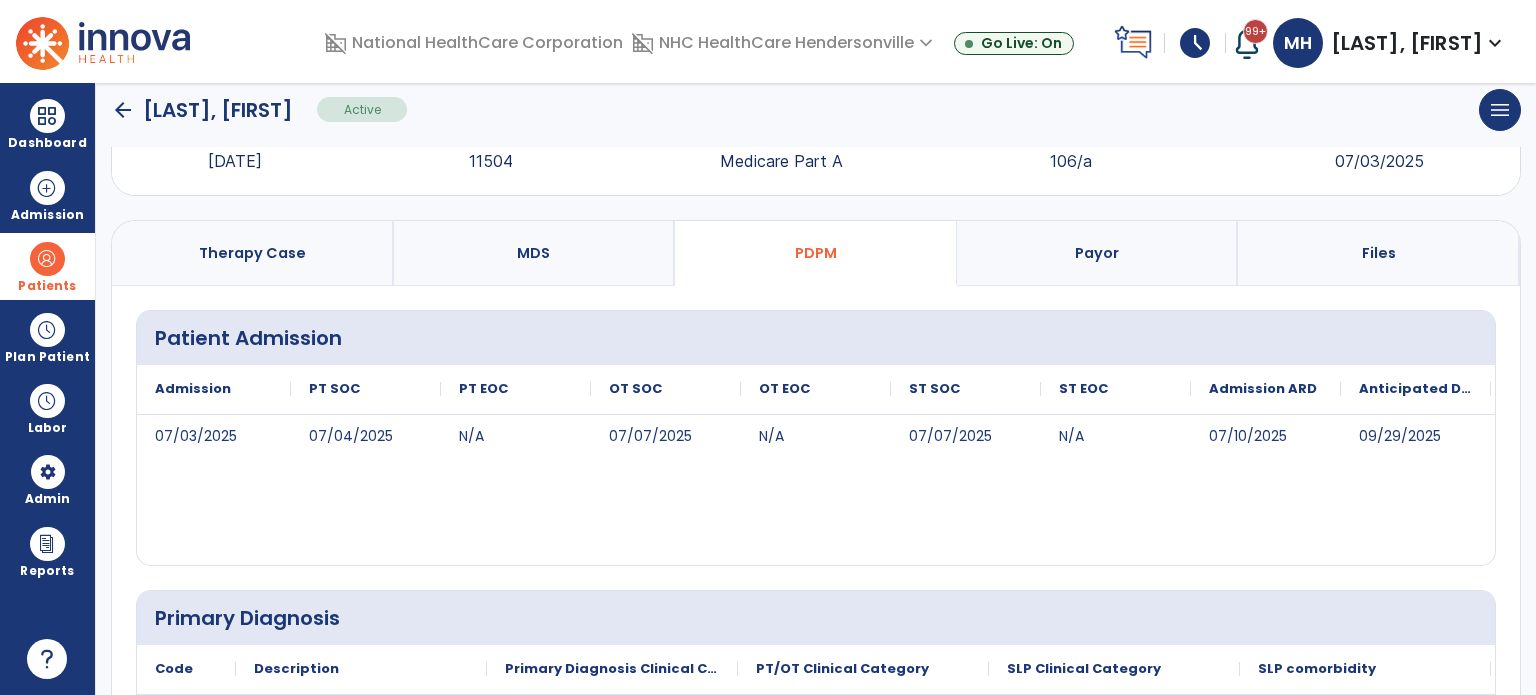 scroll, scrollTop: 71, scrollLeft: 0, axis: vertical 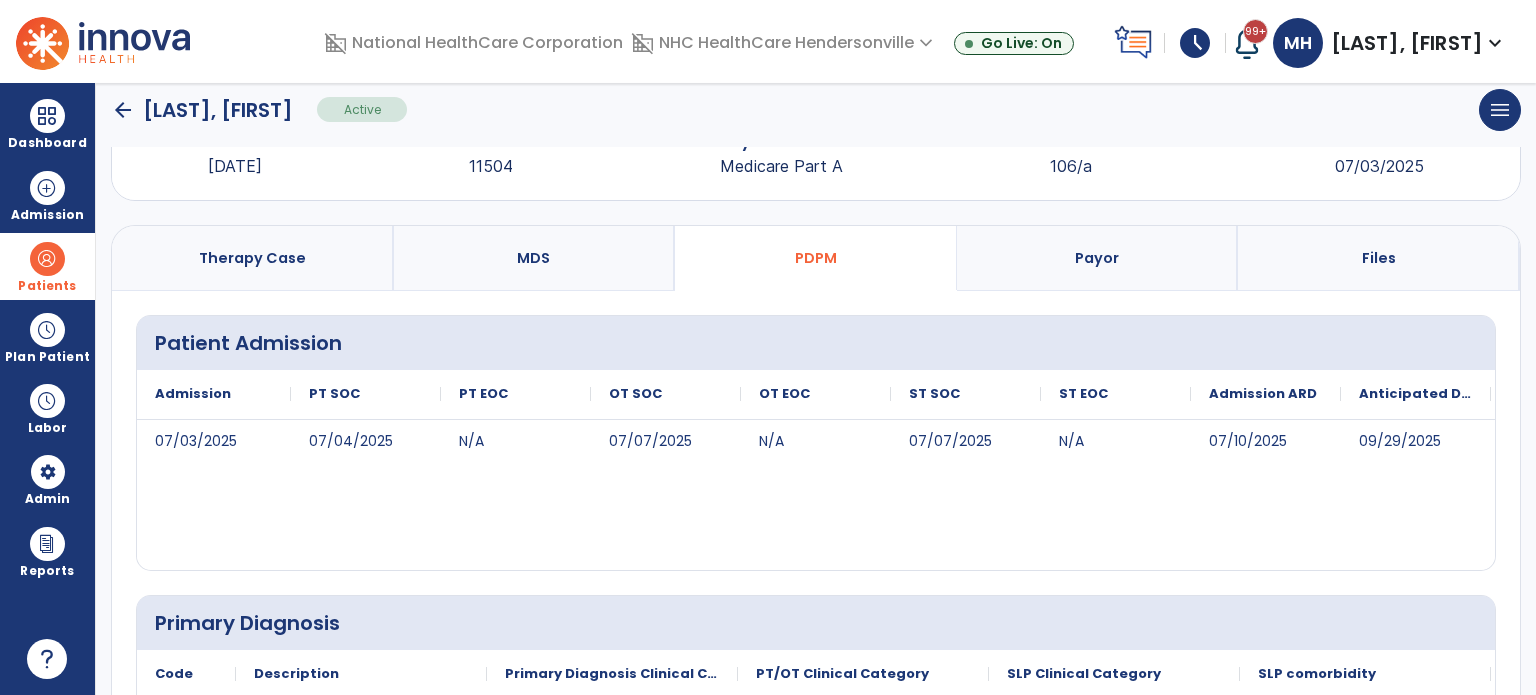 click on "arrow_back" 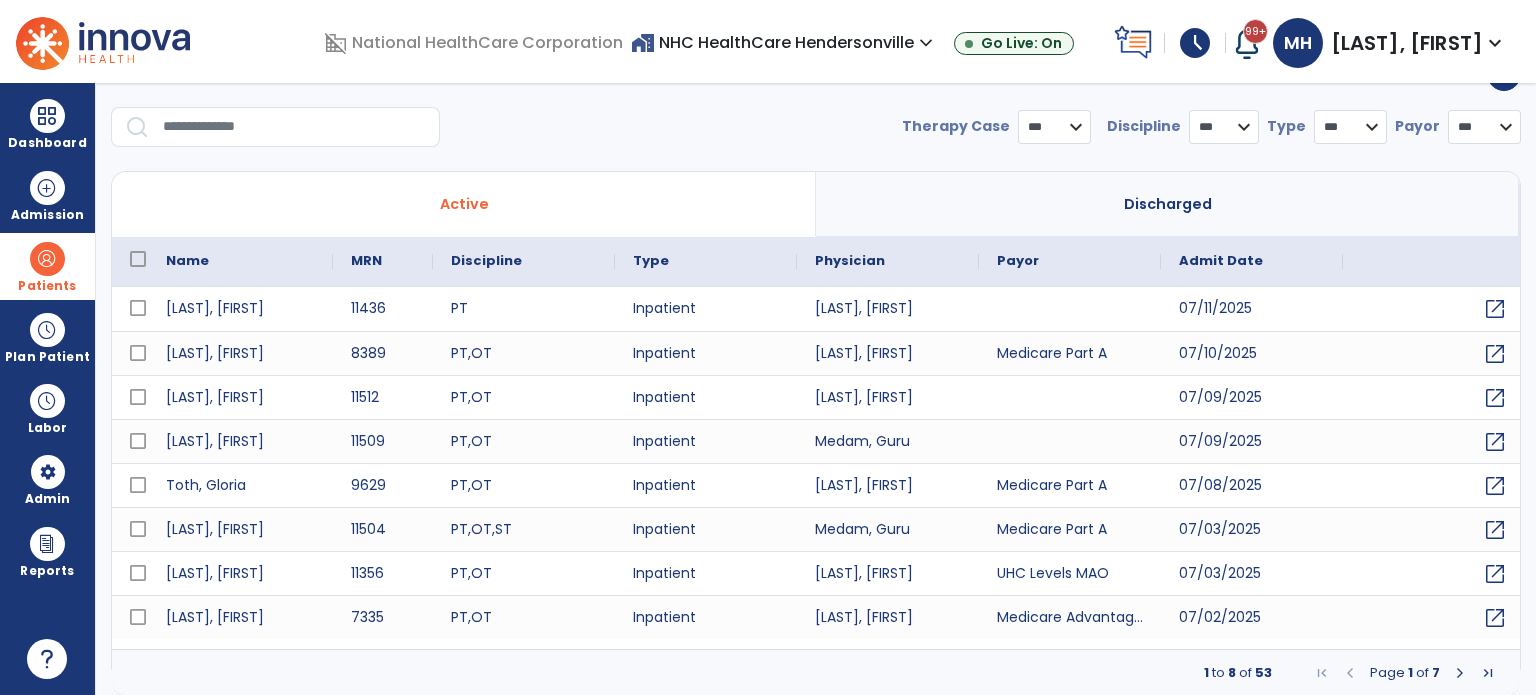 select on "***" 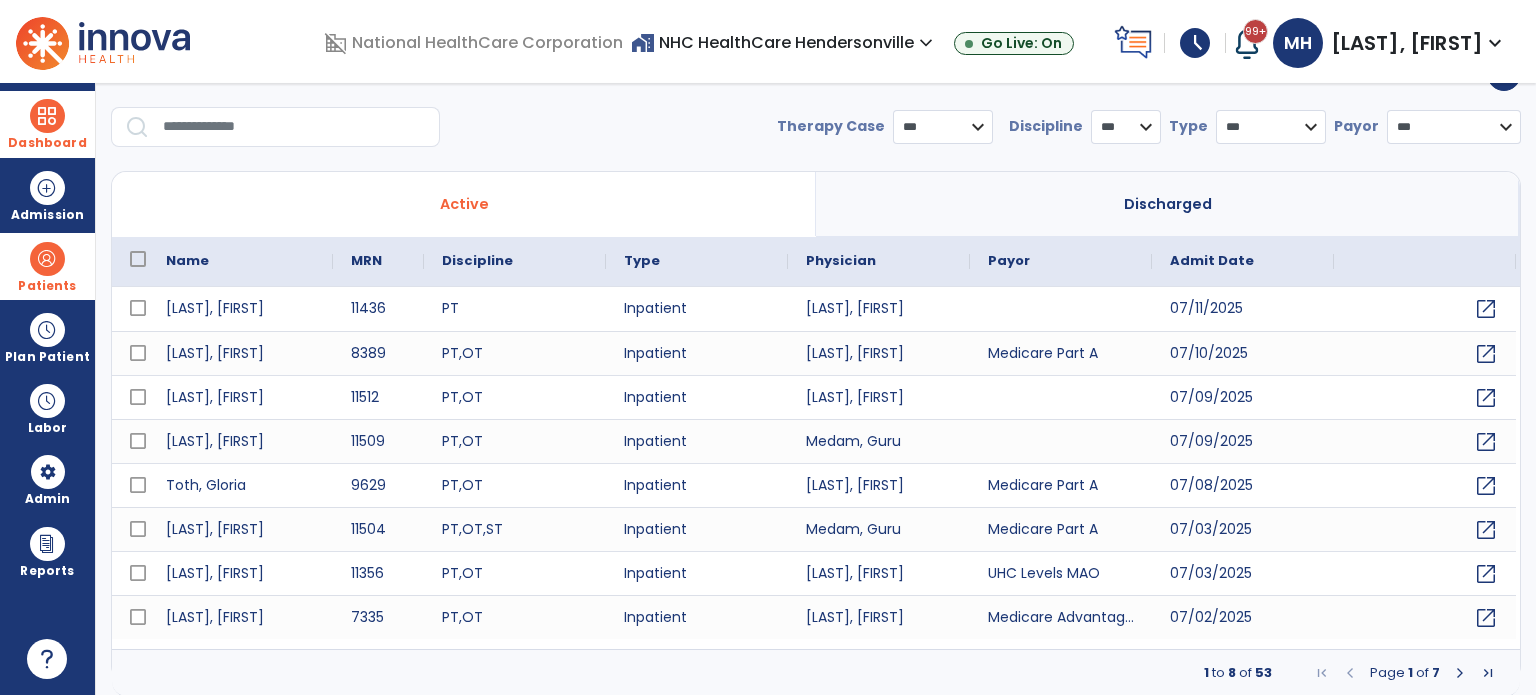 click on "Dashboard" at bounding box center [47, 124] 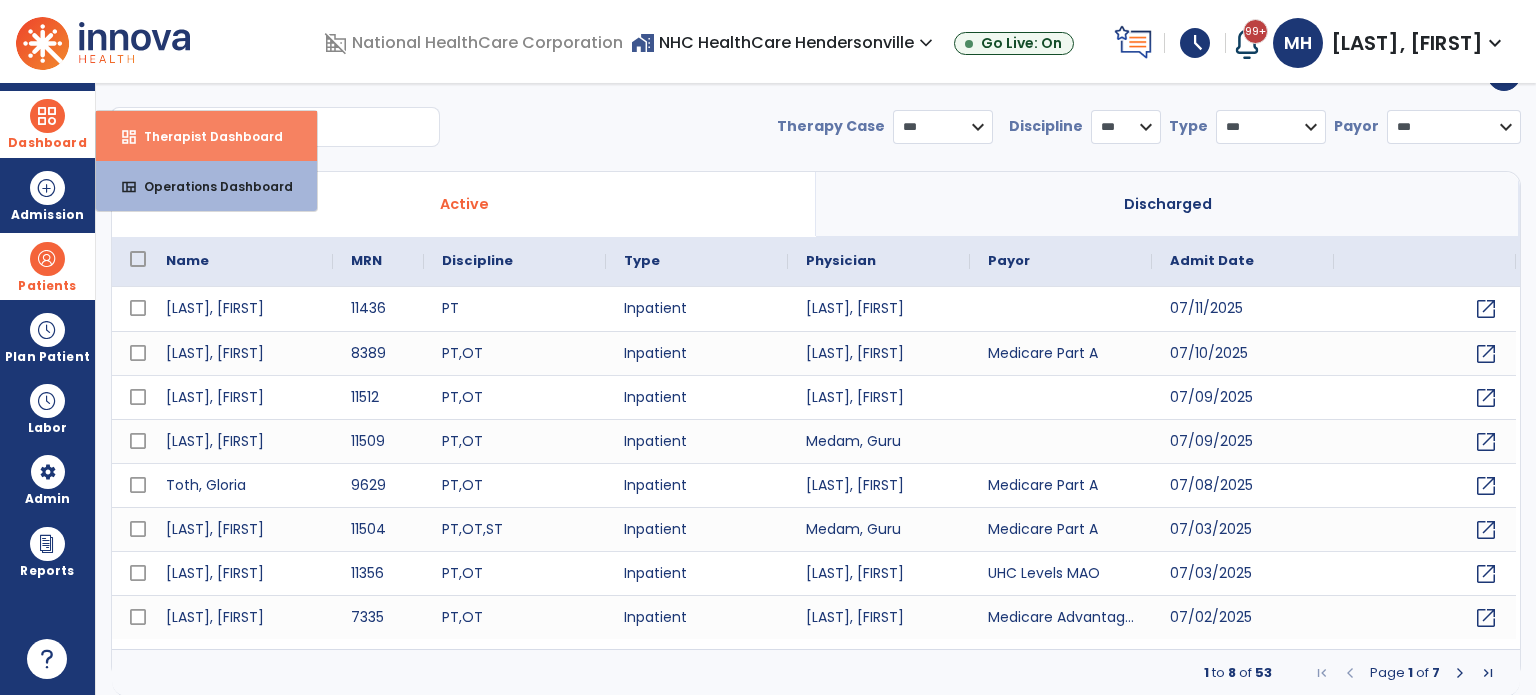 click on "dashboard  Therapist Dashboard" at bounding box center (206, 136) 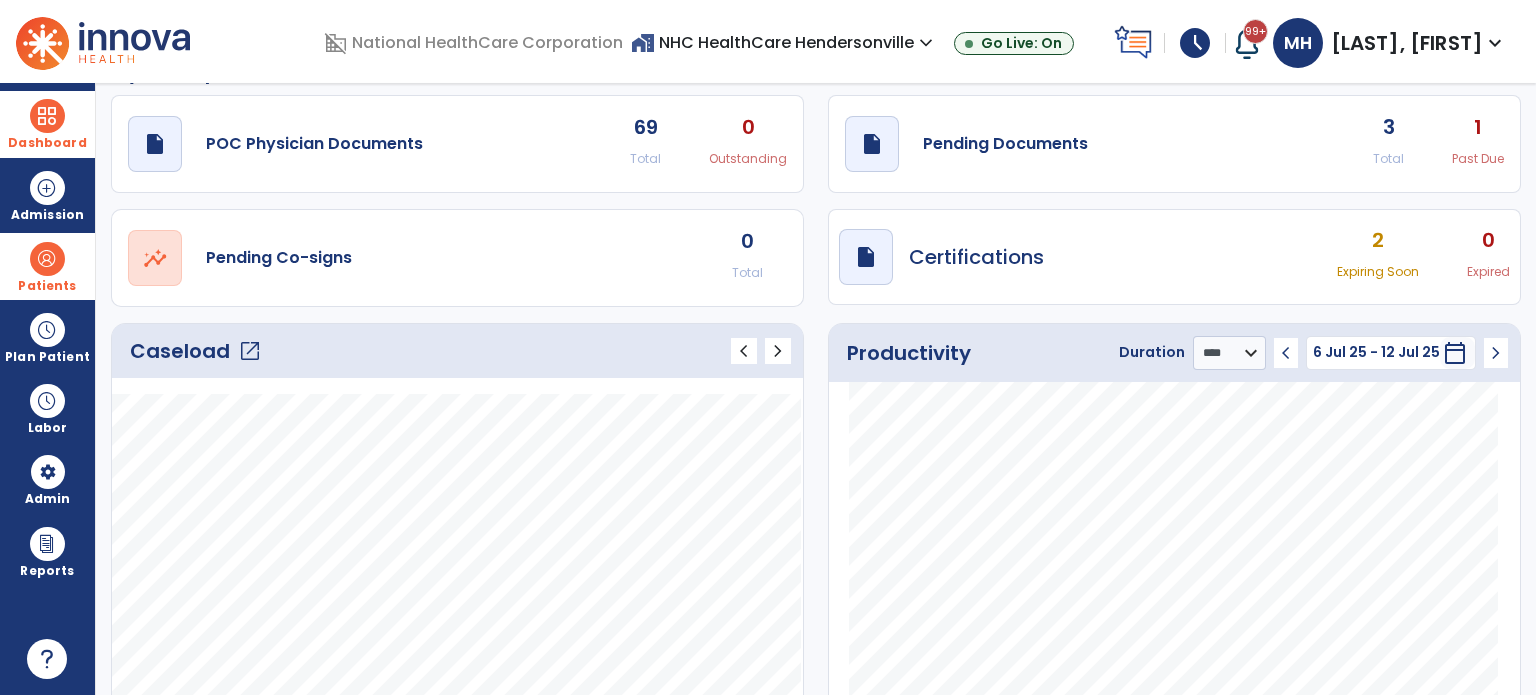 click on "open_in_new" 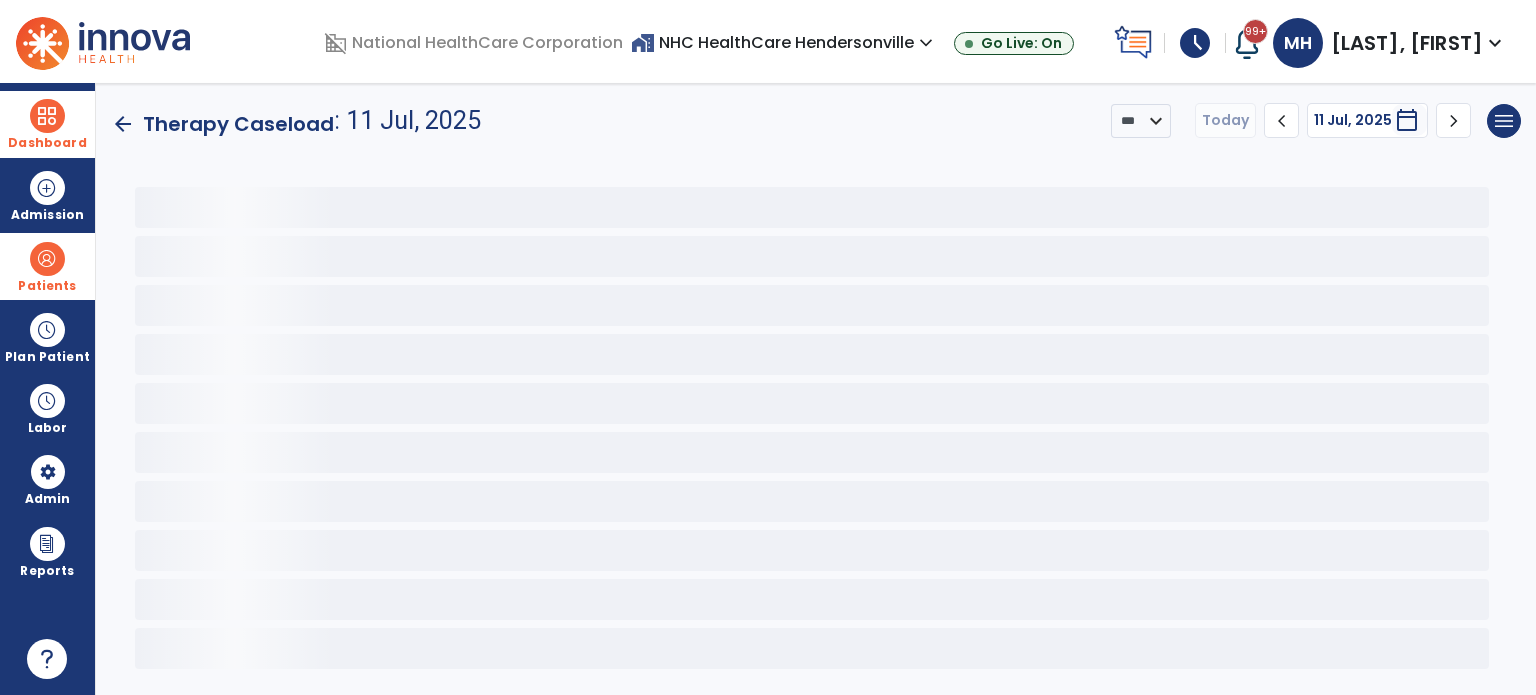 scroll, scrollTop: 0, scrollLeft: 0, axis: both 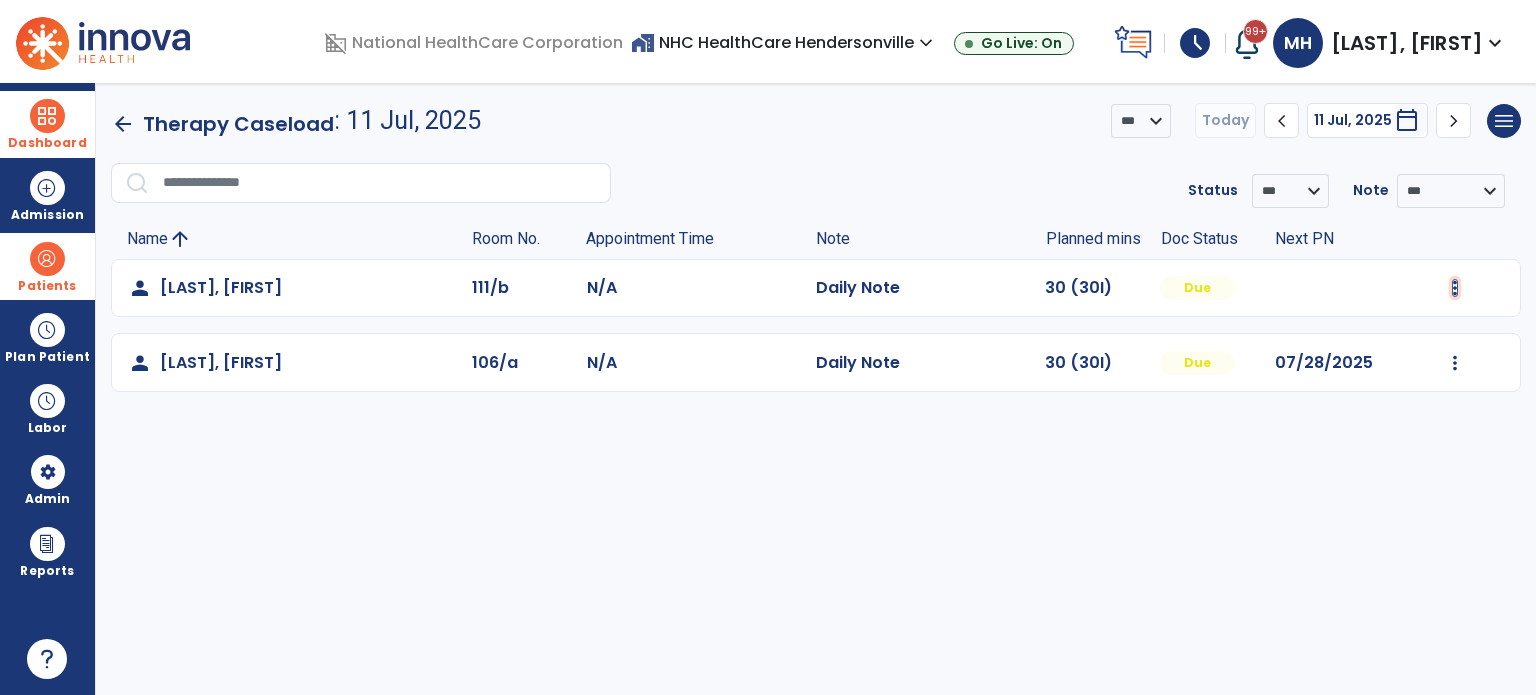 click at bounding box center [1455, 288] 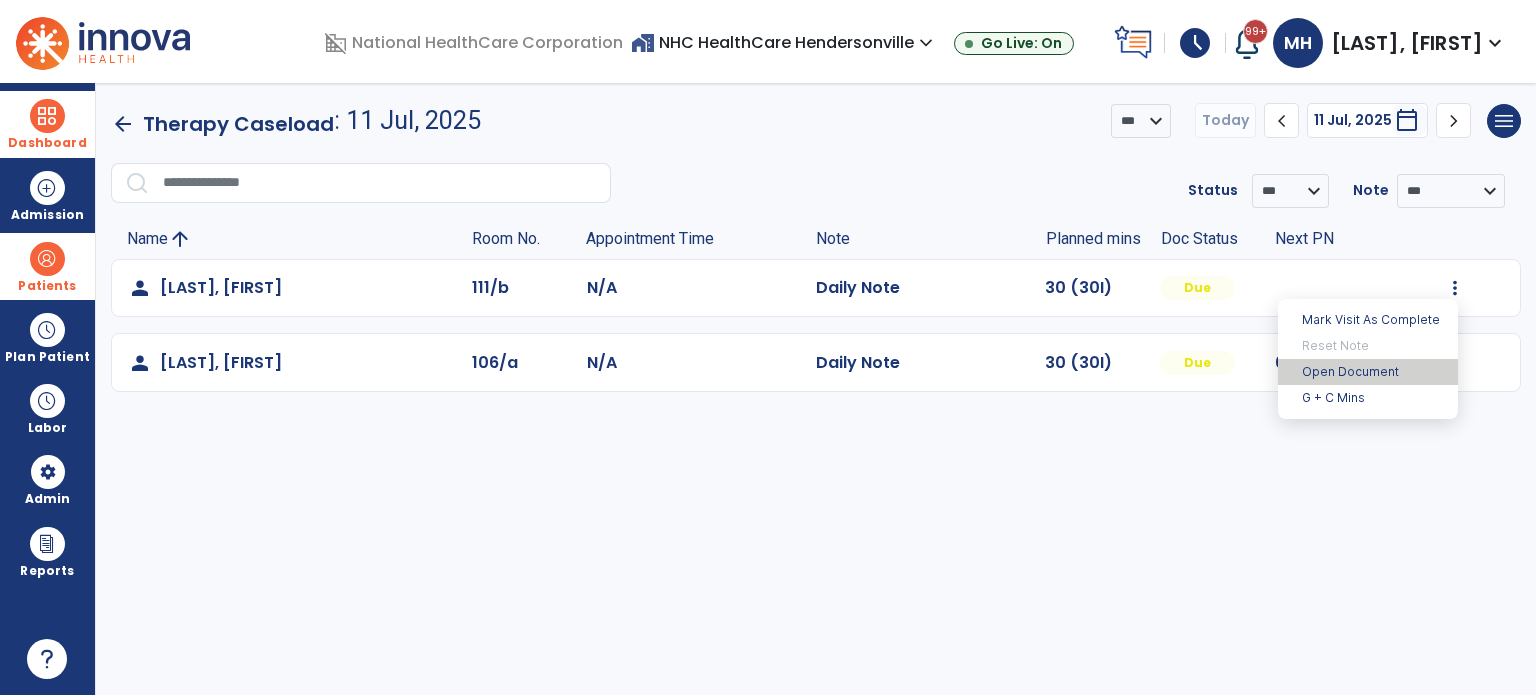 click on "Open Document" at bounding box center [1368, 372] 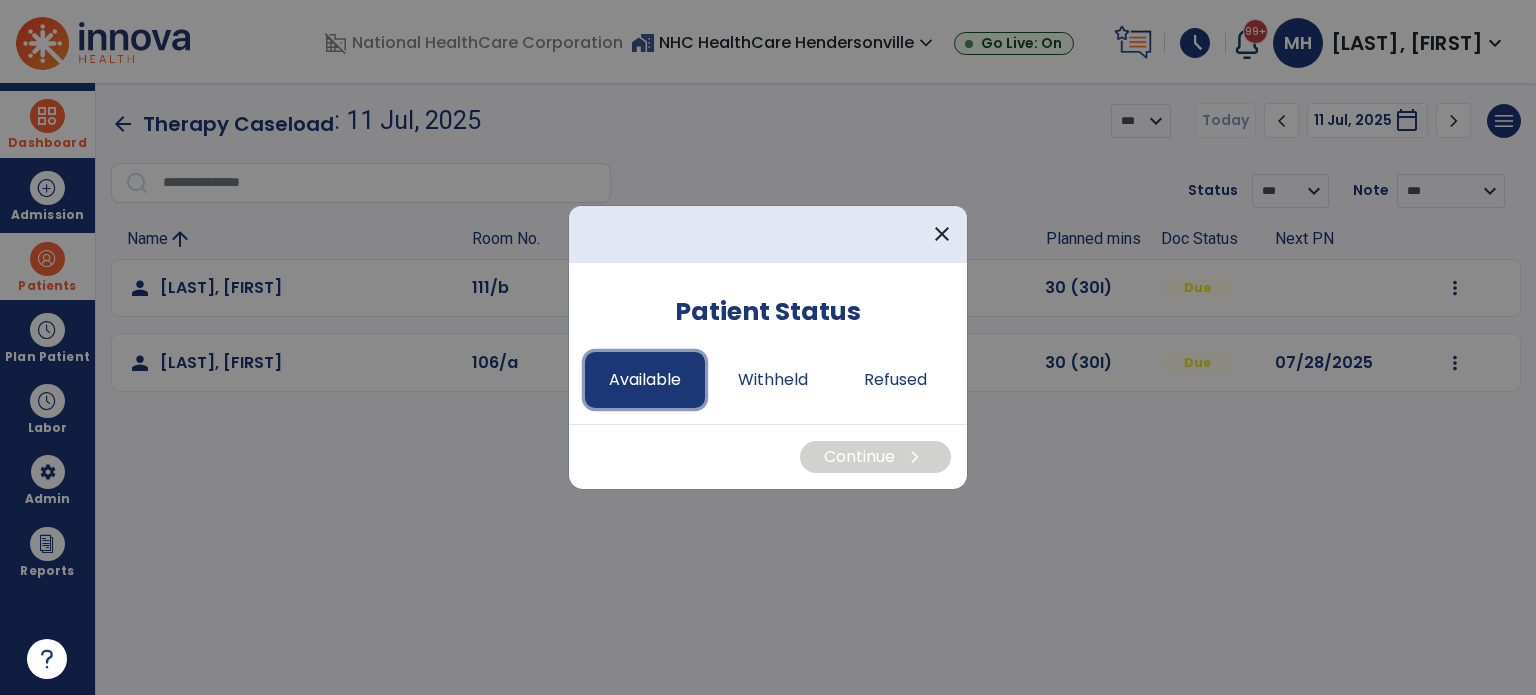 click on "Available" at bounding box center [645, 380] 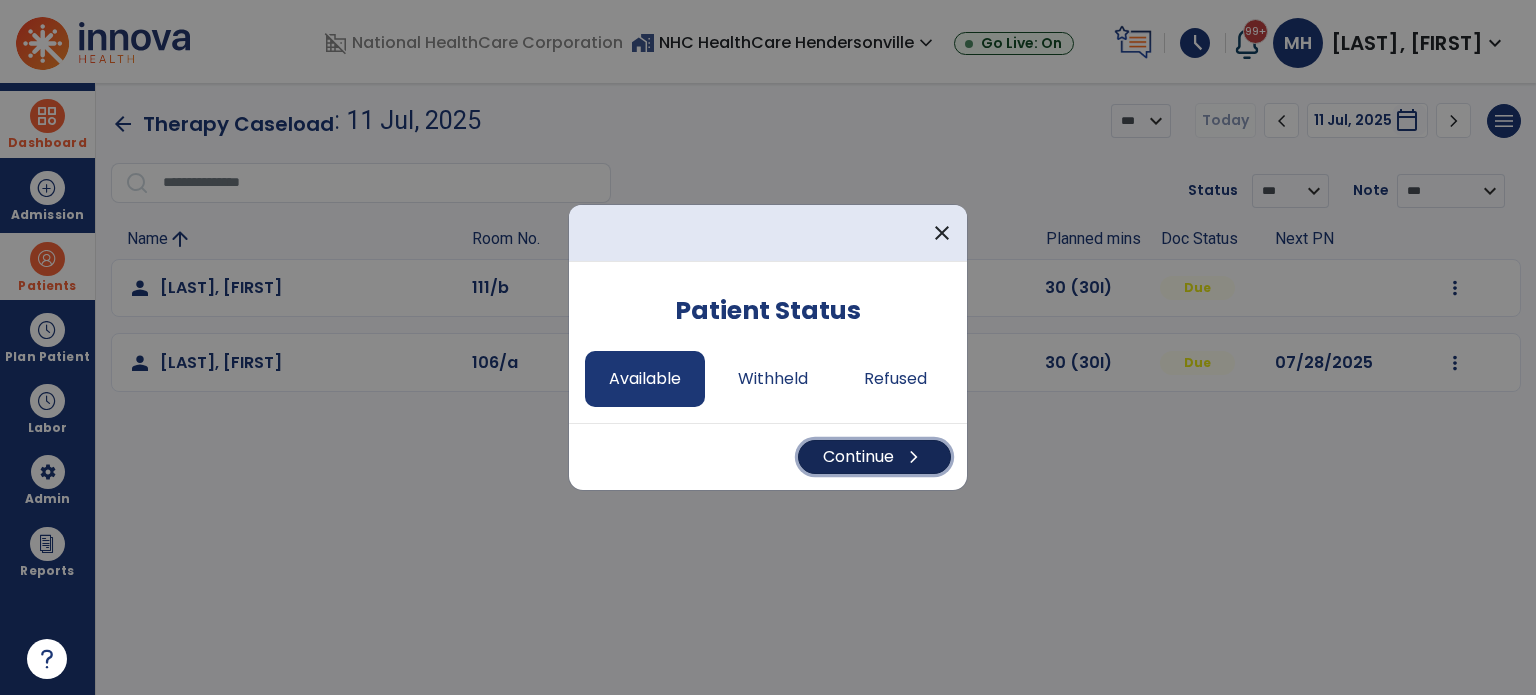 click on "Continue   chevron_right" at bounding box center [874, 457] 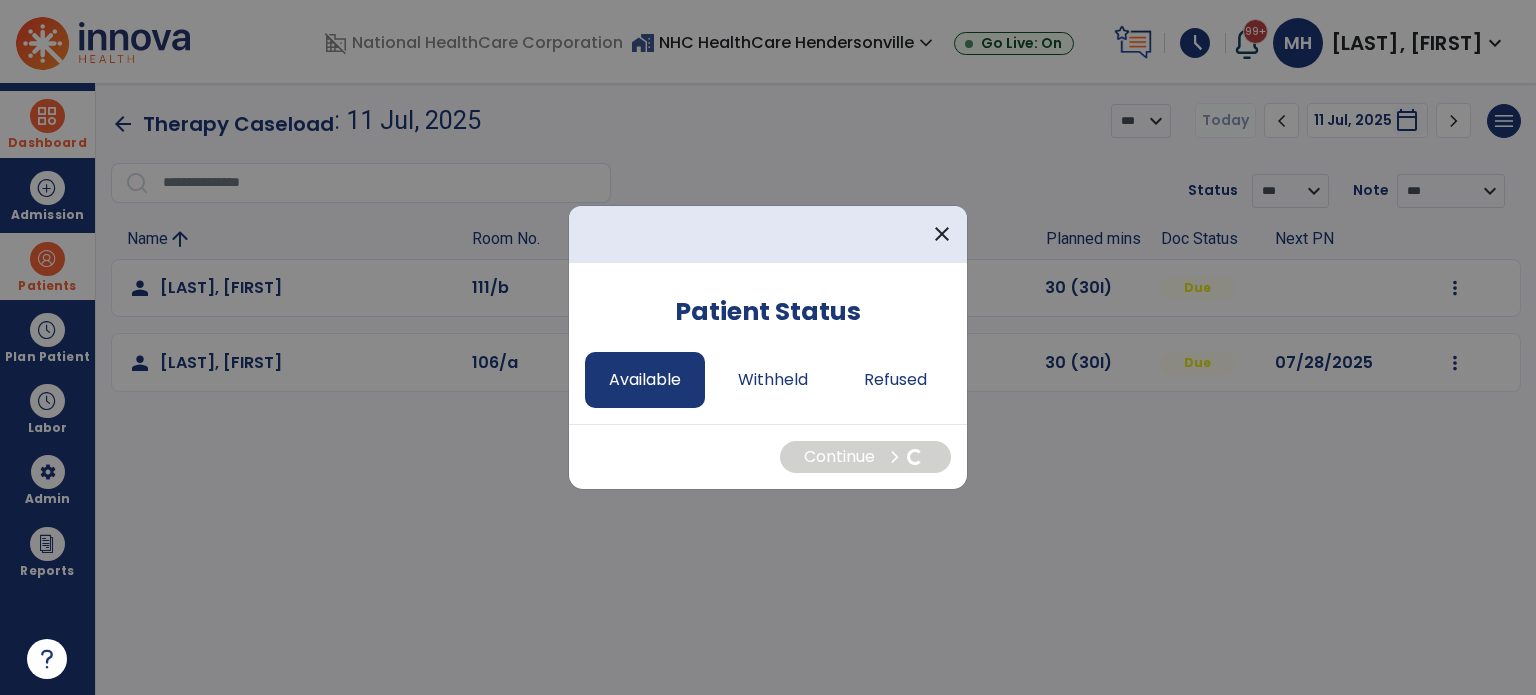 select on "*" 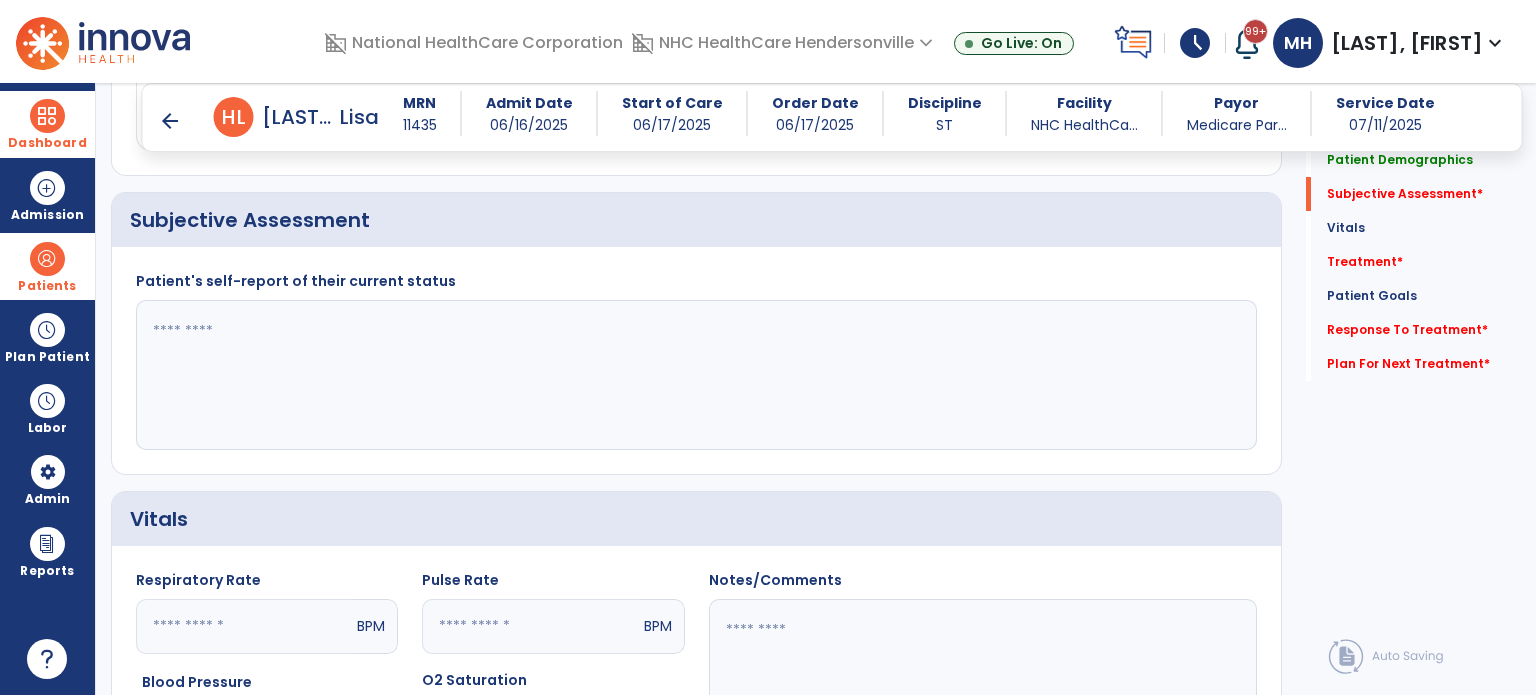 scroll, scrollTop: 443, scrollLeft: 0, axis: vertical 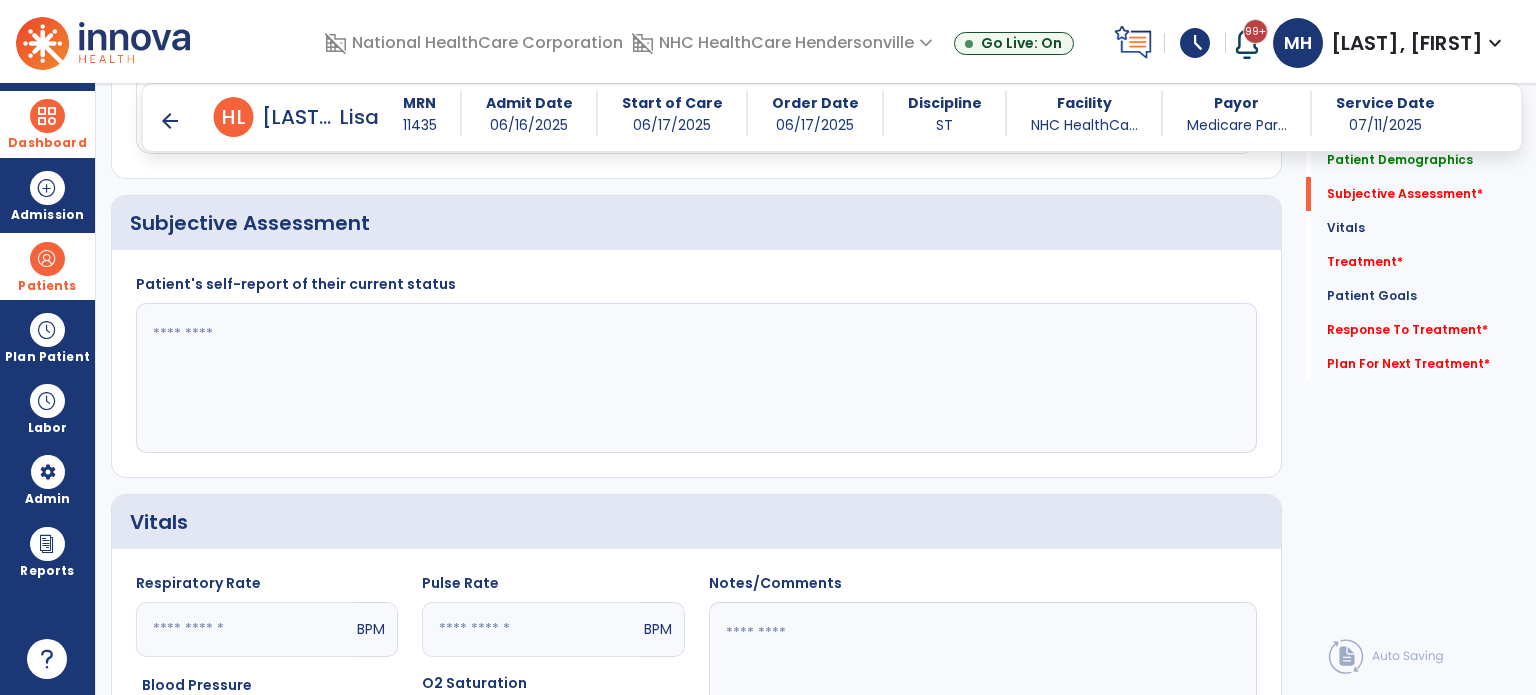 click 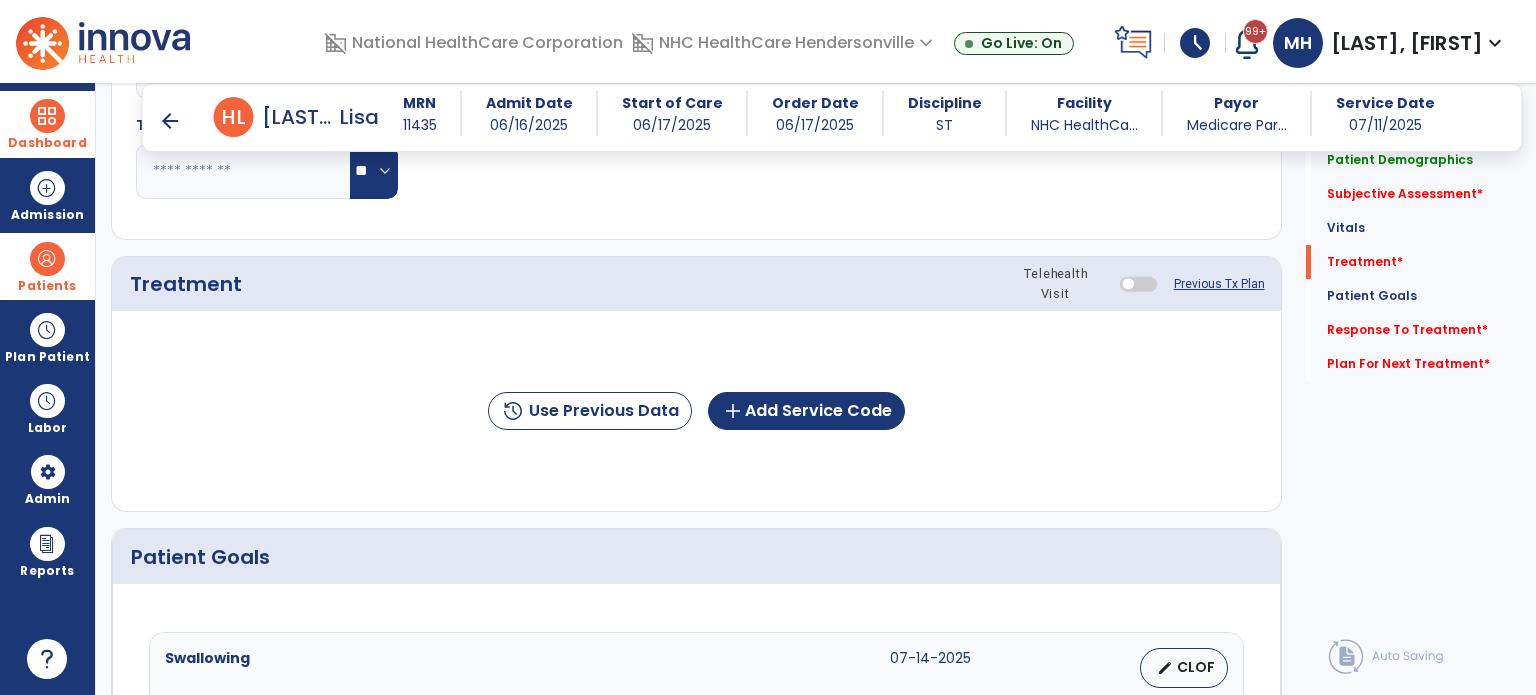 scroll, scrollTop: 1106, scrollLeft: 0, axis: vertical 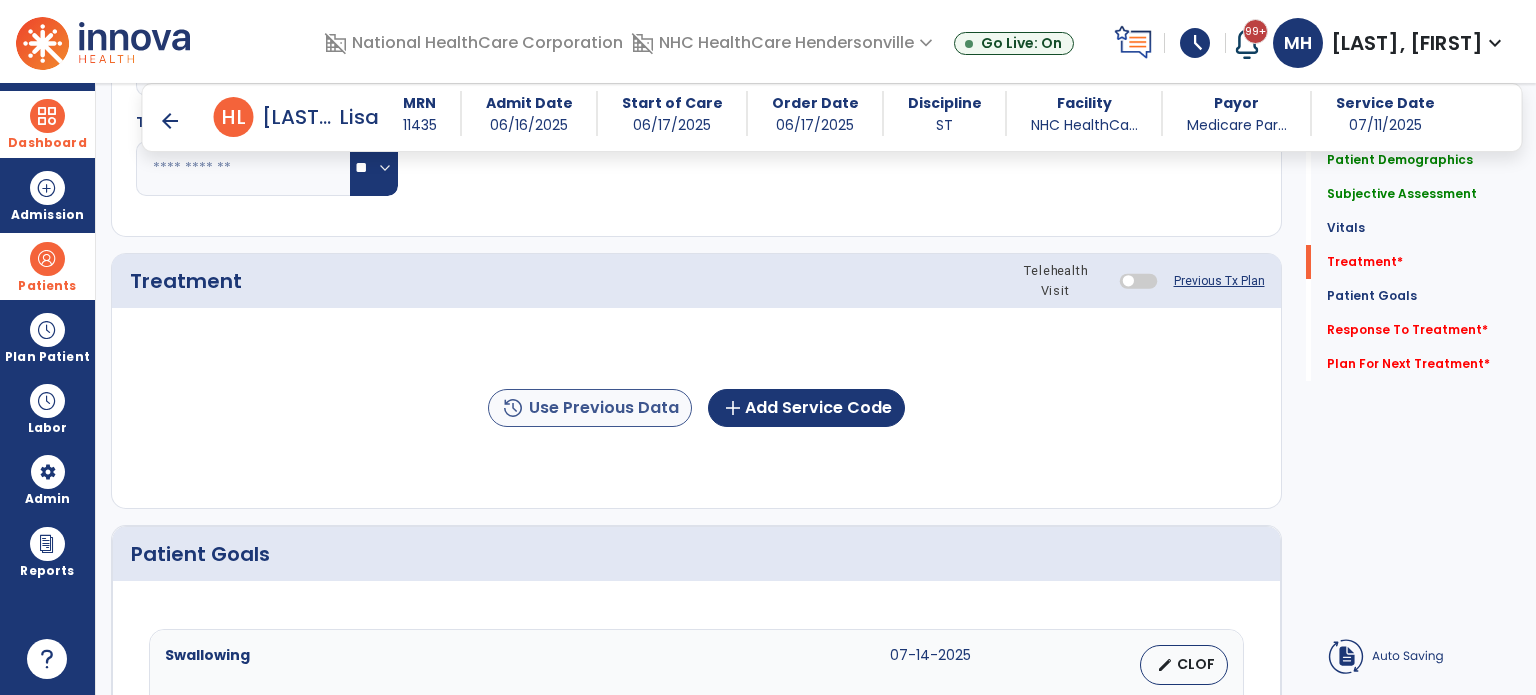 type on "**********" 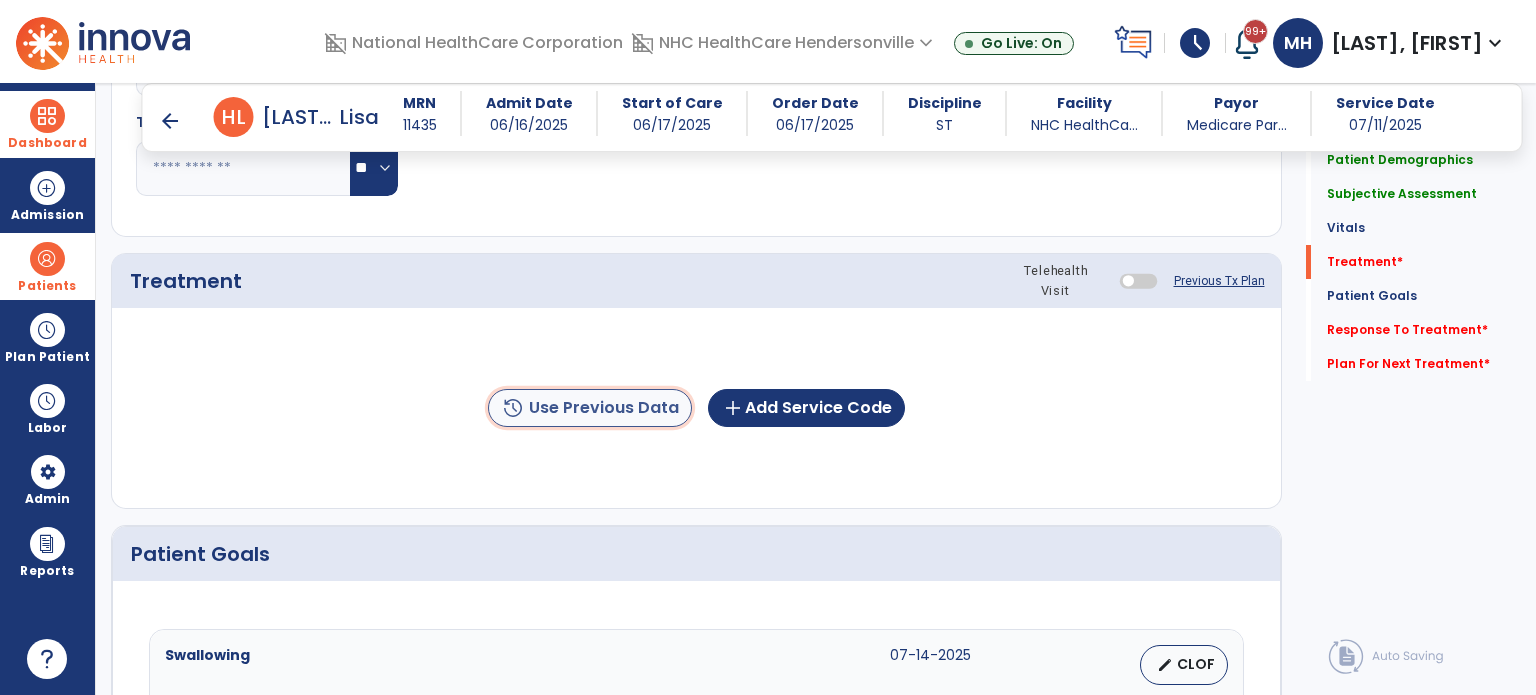 click on "history  Use Previous Data" 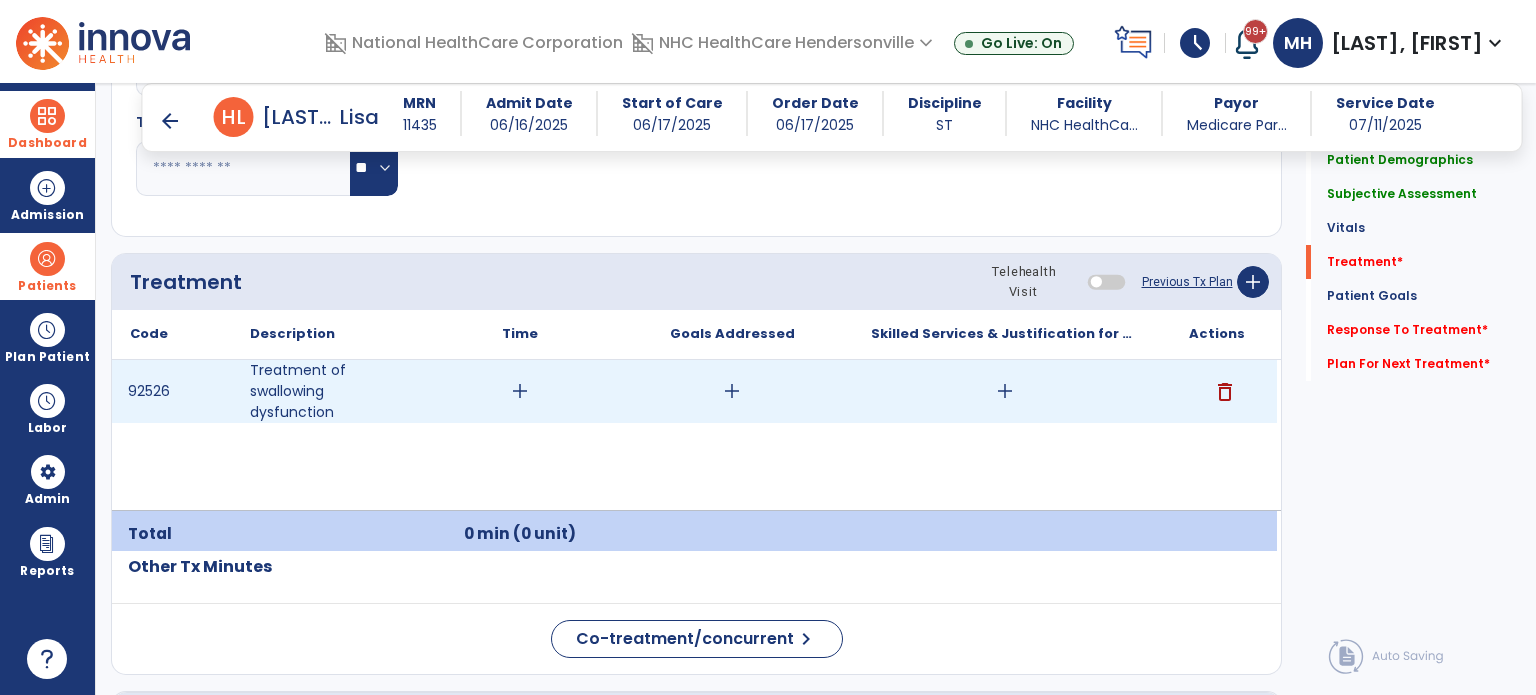 click on "add" at bounding box center [520, 391] 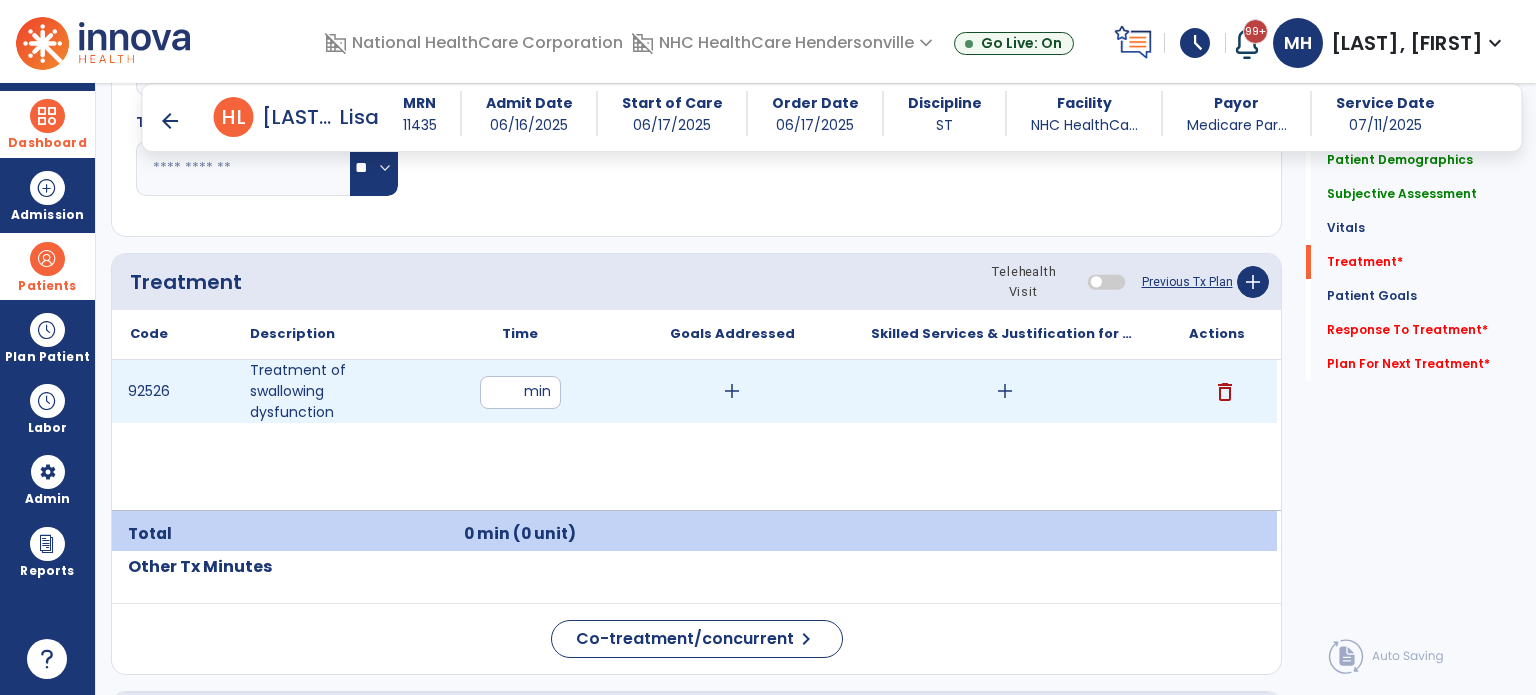 type on "**" 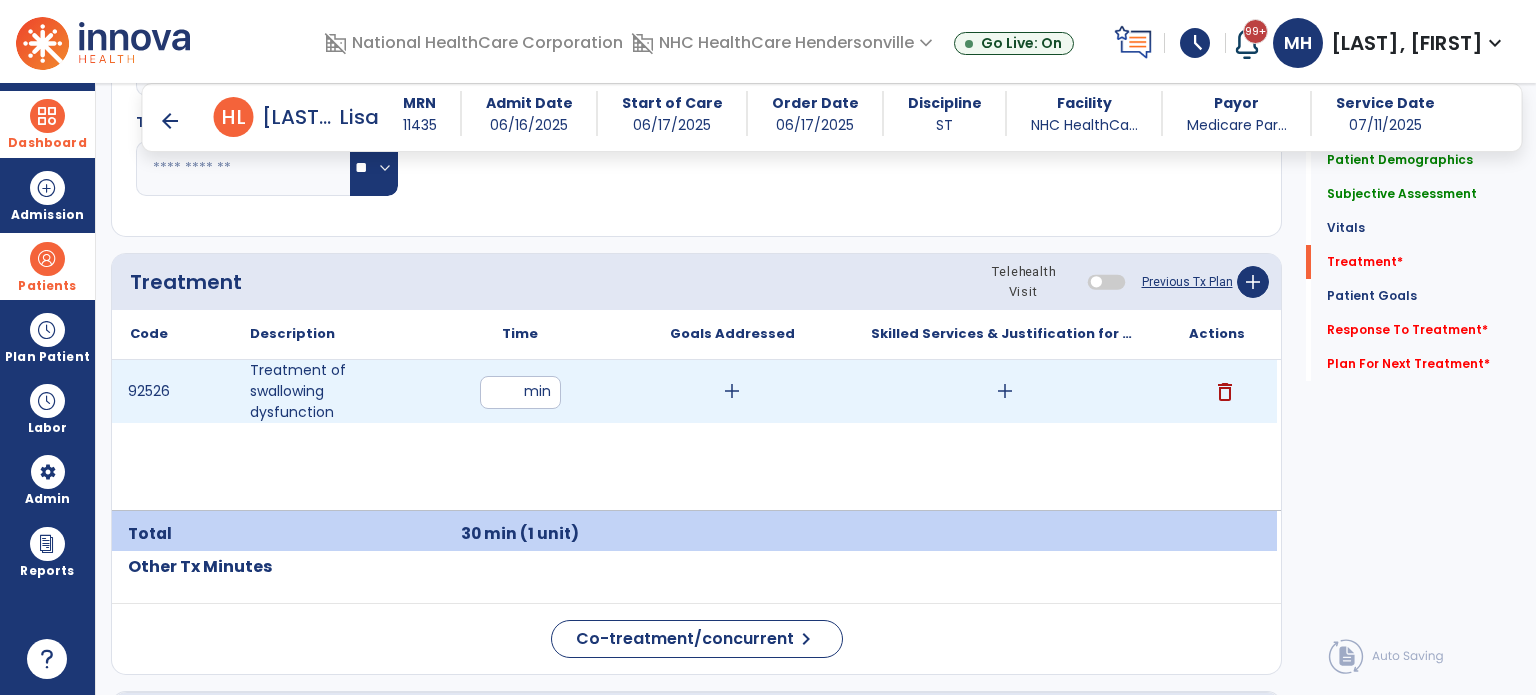 click on "add" at bounding box center [1005, 391] 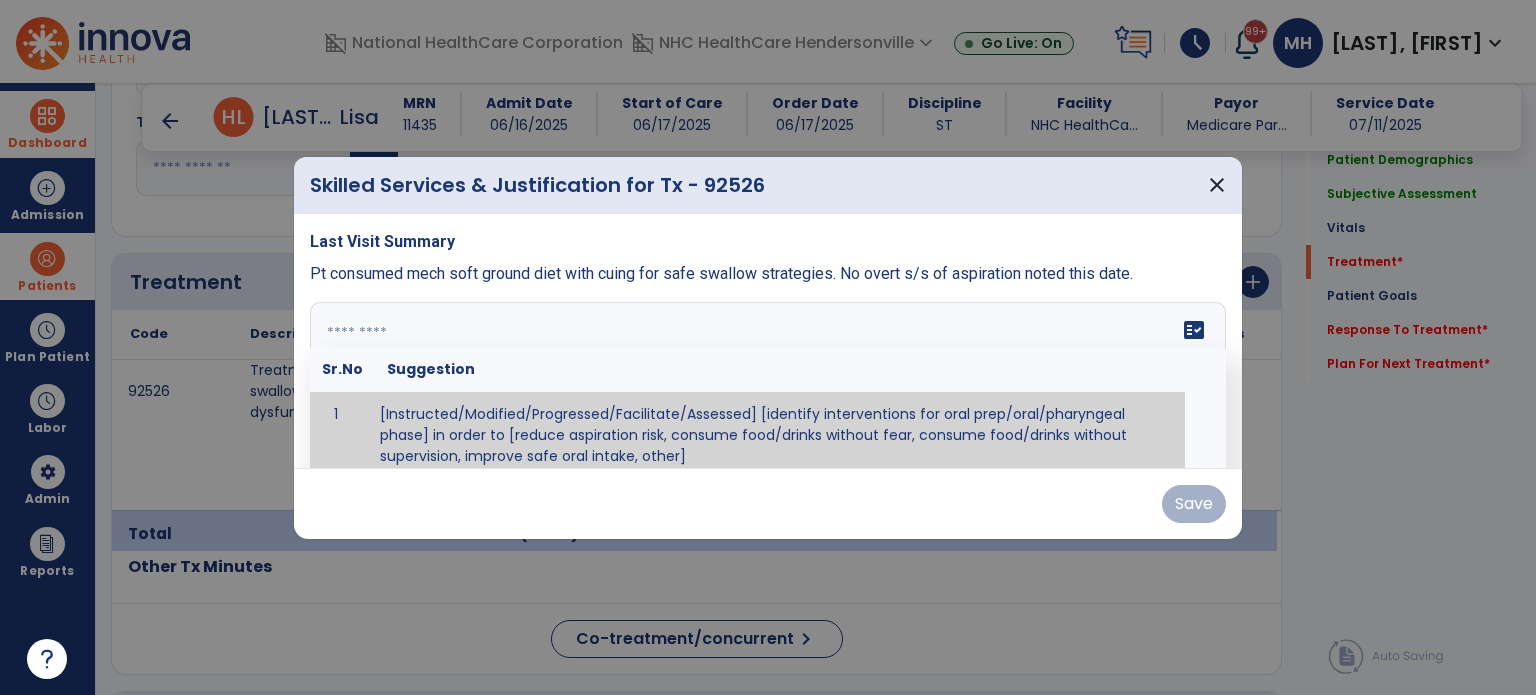 click on "fact_check  Sr.No Suggestion 1 [Instructed/Modified/Progressed/Facilitate/Assessed] [identify interventions for oral prep/oral/pharyngeal phase] in order to [reduce aspiration risk, consume food/drinks without fear, consume food/drinks without supervision, improve safe oral intake, other] 2 [Instructed/Modified/Progressed/Facilitate/Assessed] [identify compensatory methods such as alternating bites/sips, effortful swallow, other] in order to [reduce aspiration risk, consume food/drinks without fear, consume food/drinks without supervision, improve safe oral intake, other] 3 [Instructed/Modified/Progressed/Assessed] trials of [identify IDDSI Food/Drink Level or NDD Solid/Liquid Level] in order to [reduce aspiration risk, consume food/drinks without fear, consume food/drinks without supervision, improve safe oral intake, other] 4 5 Assessed swallow with administration of [identify test]" at bounding box center (768, 377) 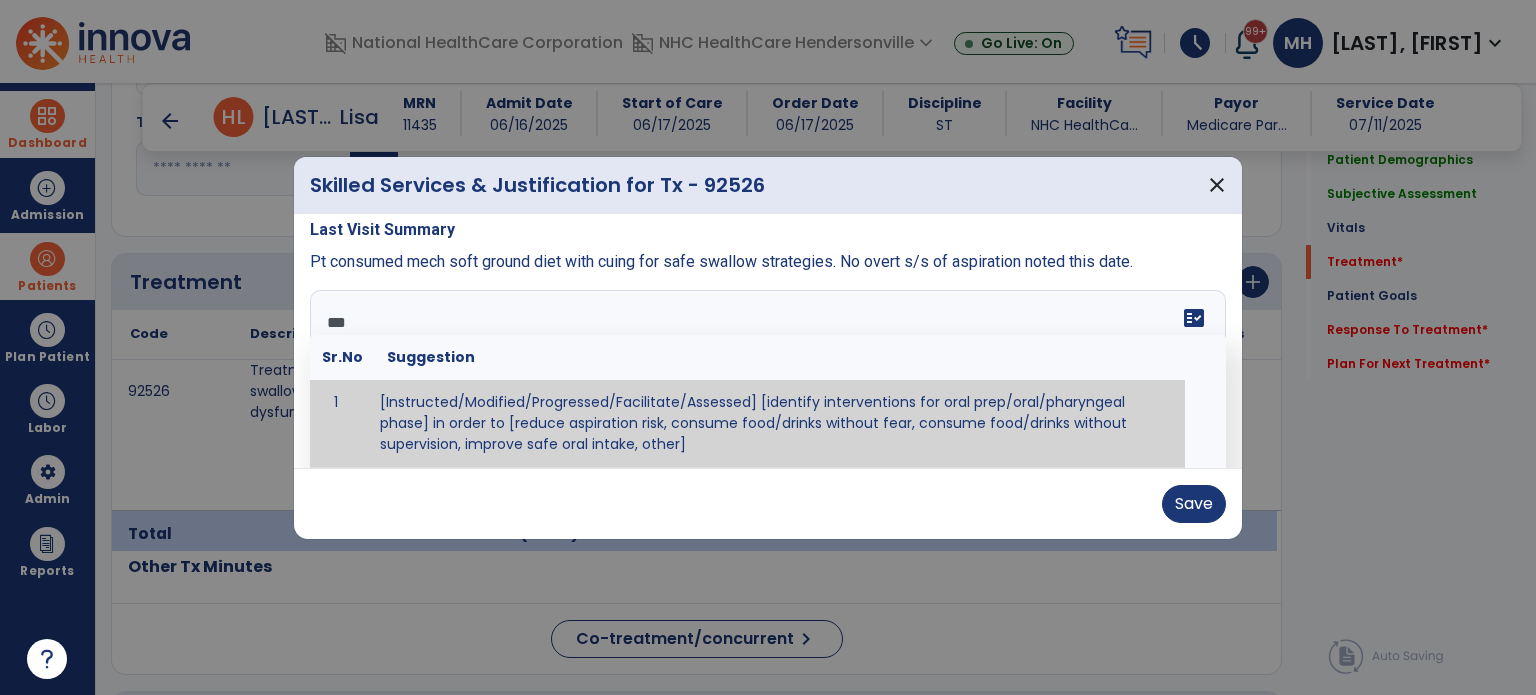 scroll, scrollTop: 0, scrollLeft: 0, axis: both 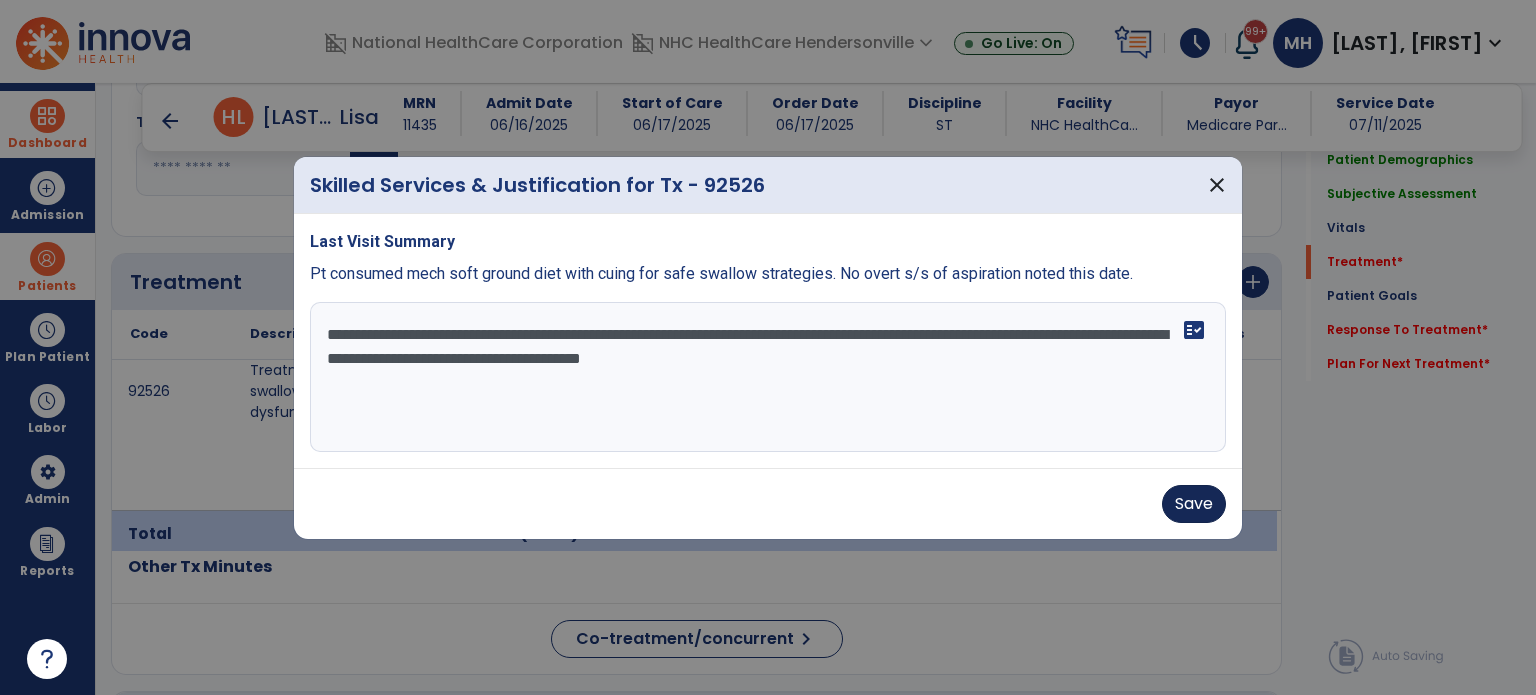 type on "**********" 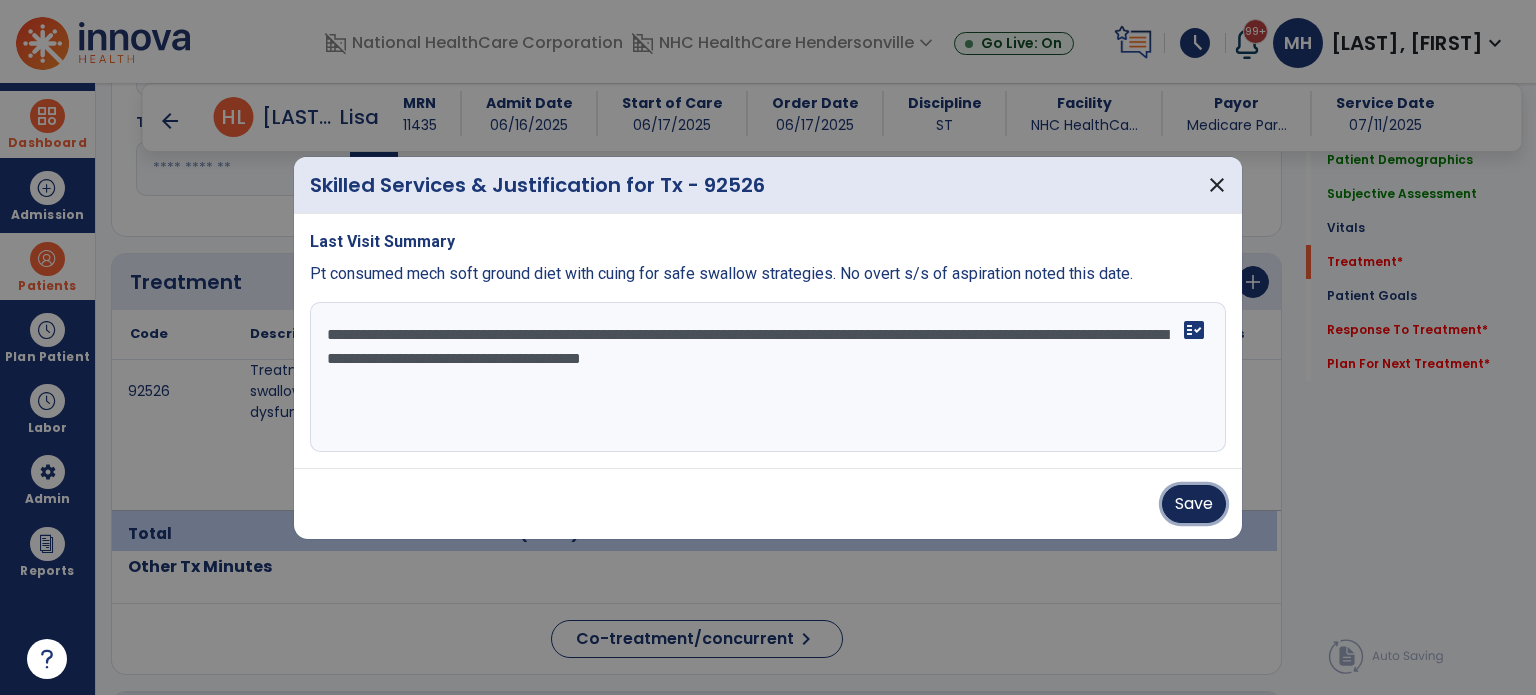 click on "Save" at bounding box center [1194, 504] 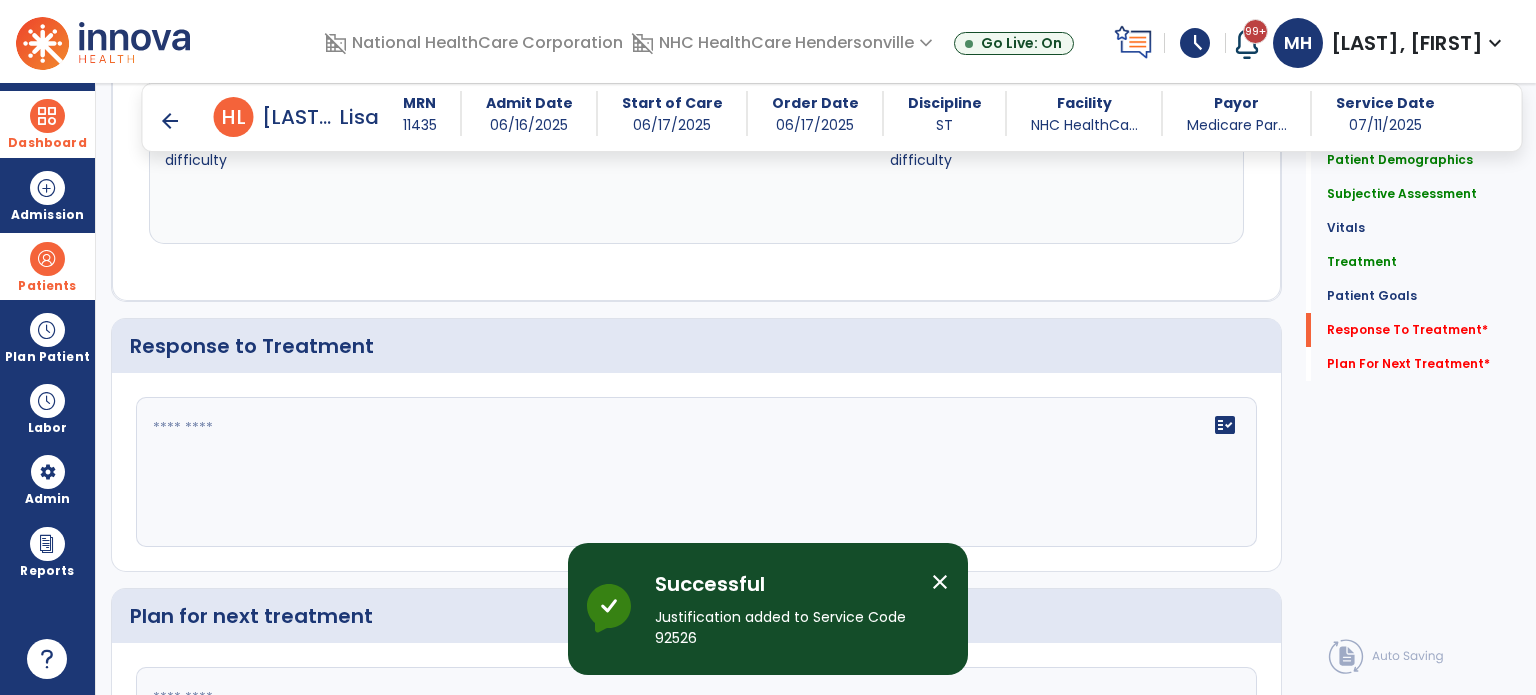 scroll, scrollTop: 2291, scrollLeft: 0, axis: vertical 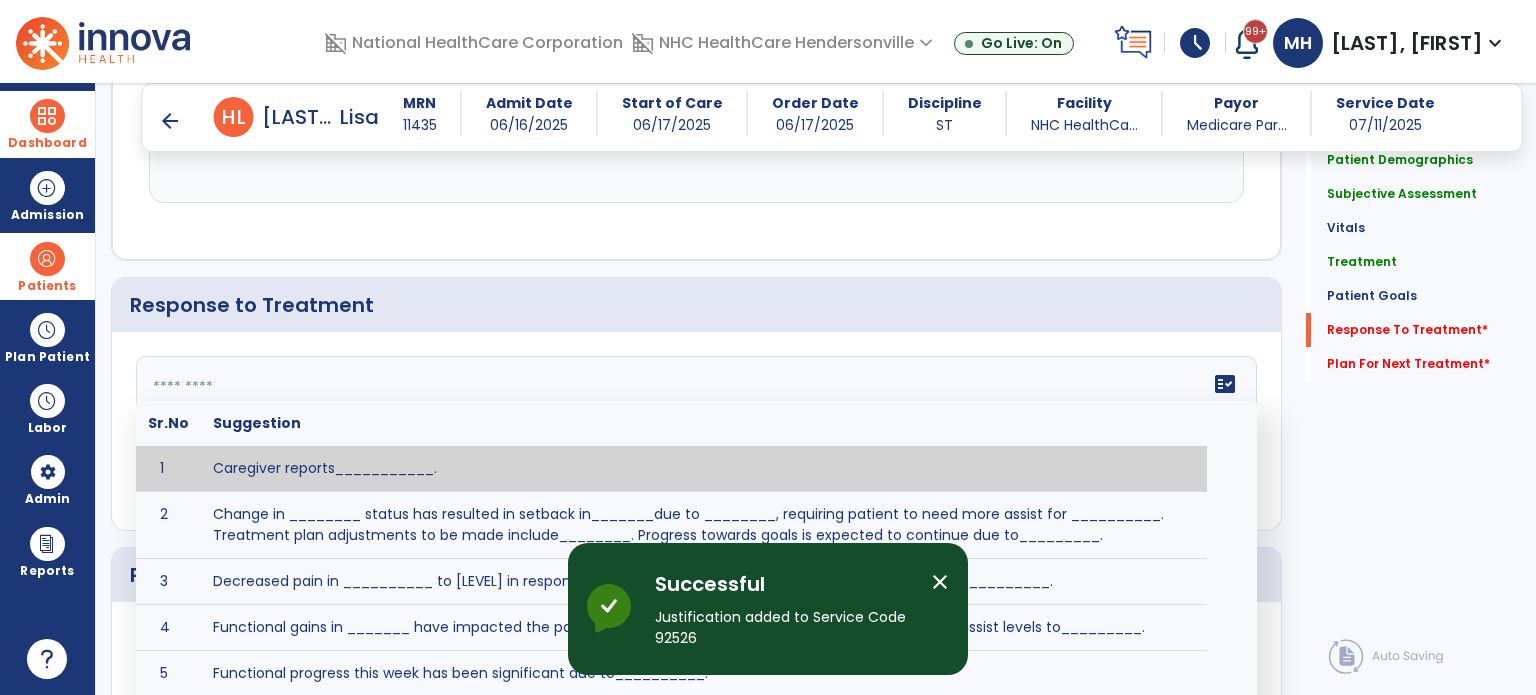 click on "fact_check  Sr.No Suggestion 1 Caregiver reports___________. 2 Change in ________ status has resulted in setback in_______due to ________, requiring patient to need more assist for __________.   Treatment plan adjustments to be made include________.  Progress towards goals is expected to continue due to_________. 3 Decreased pain in __________ to [LEVEL] in response to [MODALITY/TREATMENT] allows for improvement in _________. 4 Functional gains in _______ have impacted the patient's ability to perform_________ with a reduction in assist levels to_________. 5 Functional progress this week has been significant due to__________. 6 Gains in ________ have improved the patient's ability to perform ______with decreased levels of assist to___________. 7 Improvement in ________allows patient to tolerate higher levels of challenges in_________. 8 Pain in [AREA] has decreased to [LEVEL] in response to [TREATMENT/MODALITY], allowing fore ease in completing__________. 9 10 11 12 13 14 15 16 17 18 19 20 21" 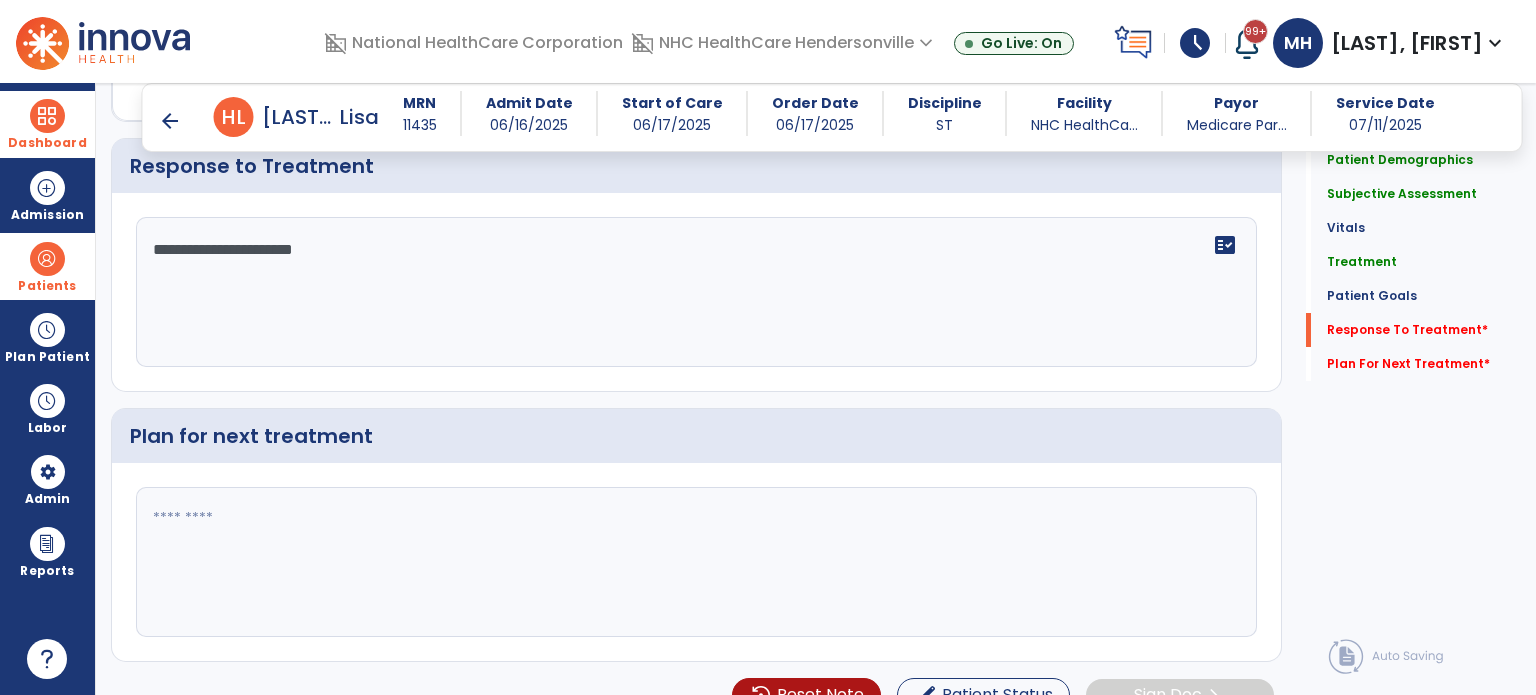 scroll, scrollTop: 2439, scrollLeft: 0, axis: vertical 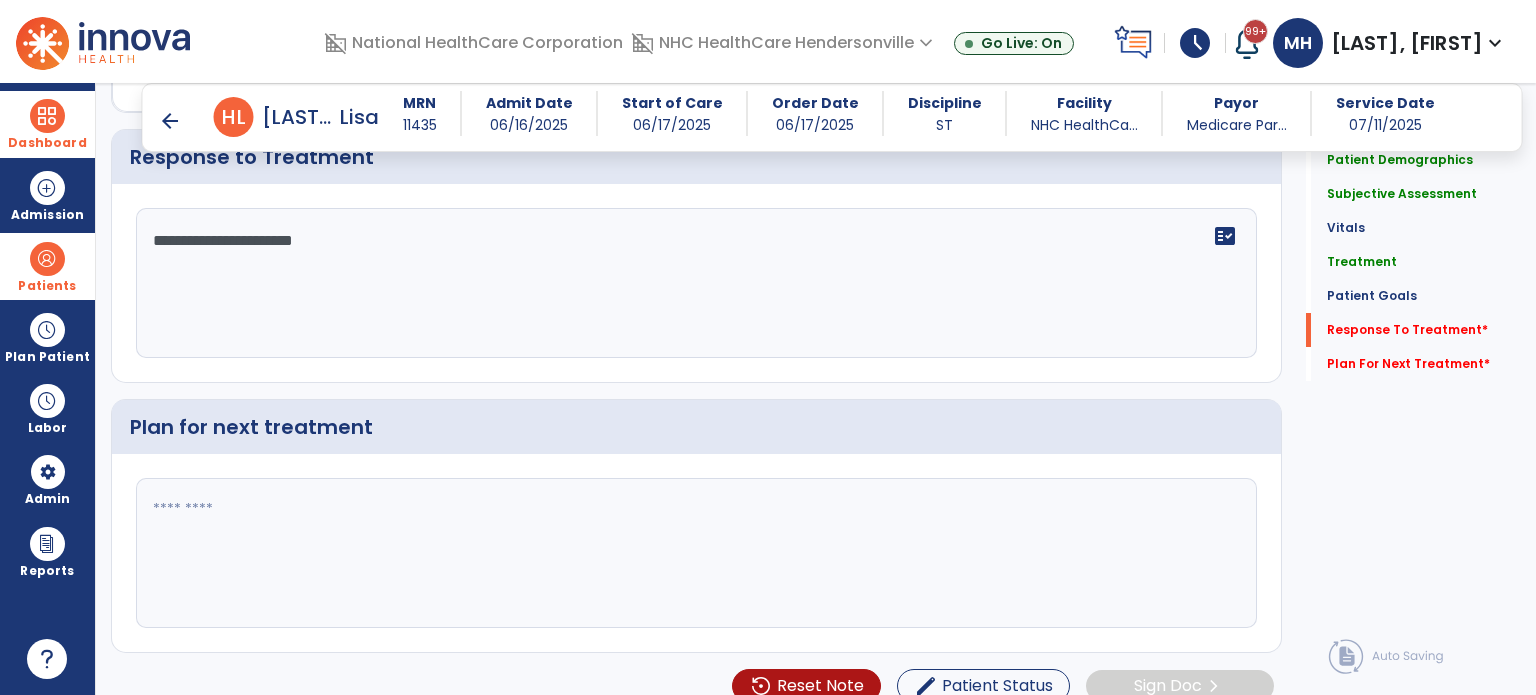 type on "**********" 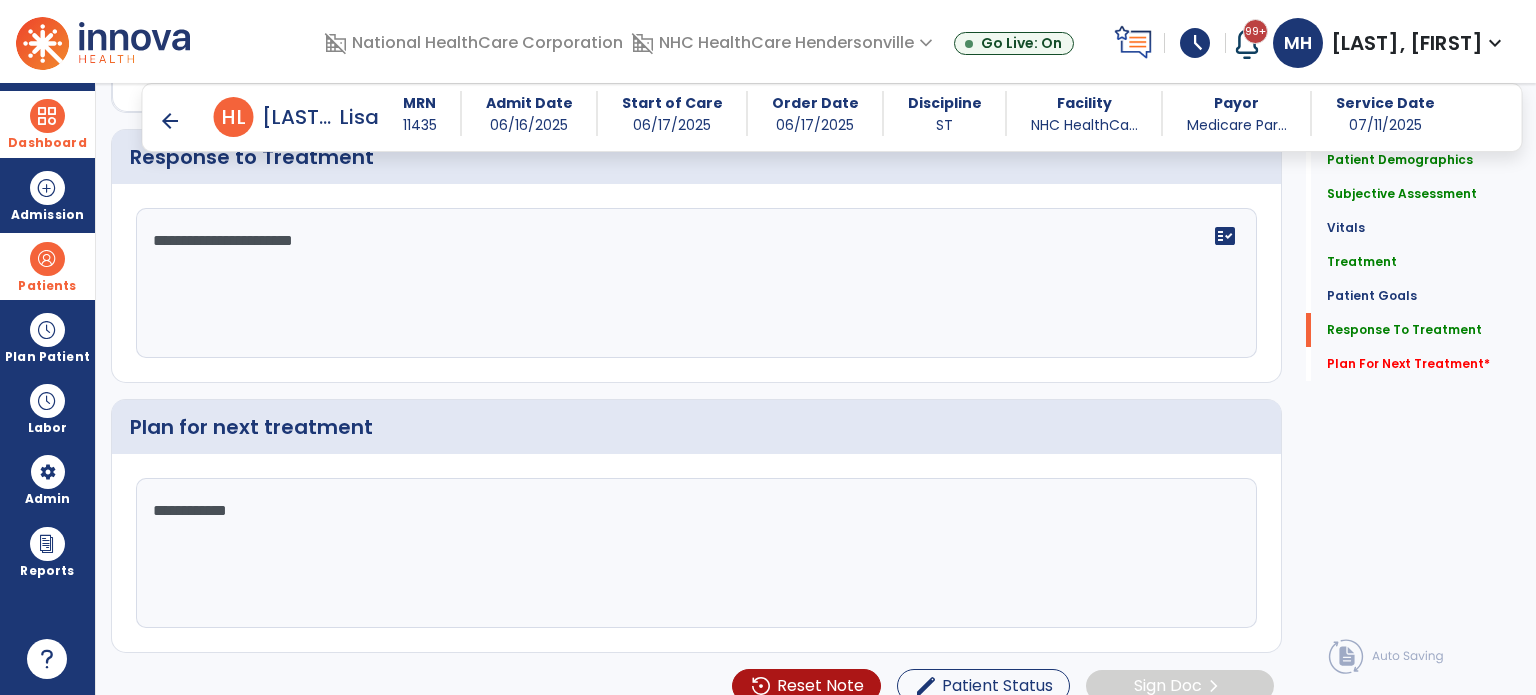 scroll, scrollTop: 2456, scrollLeft: 0, axis: vertical 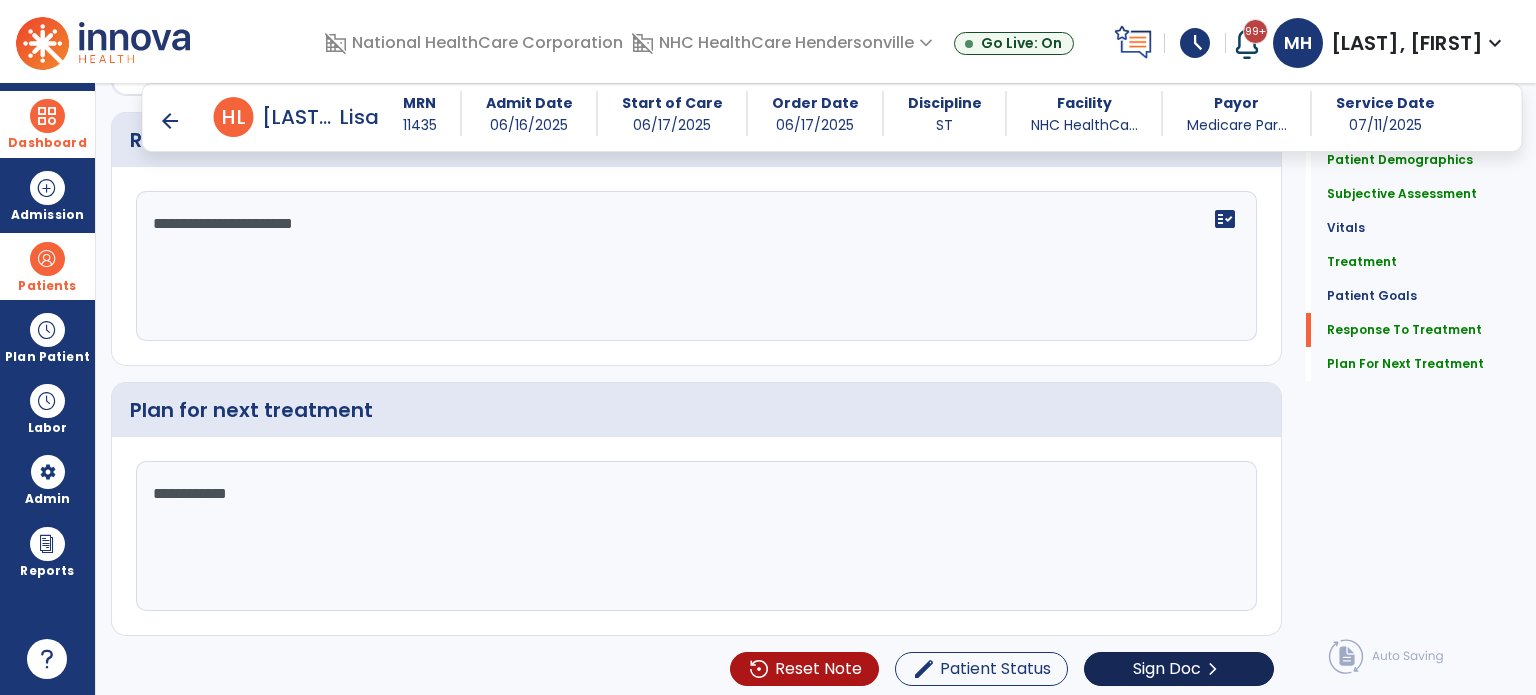 type on "**********" 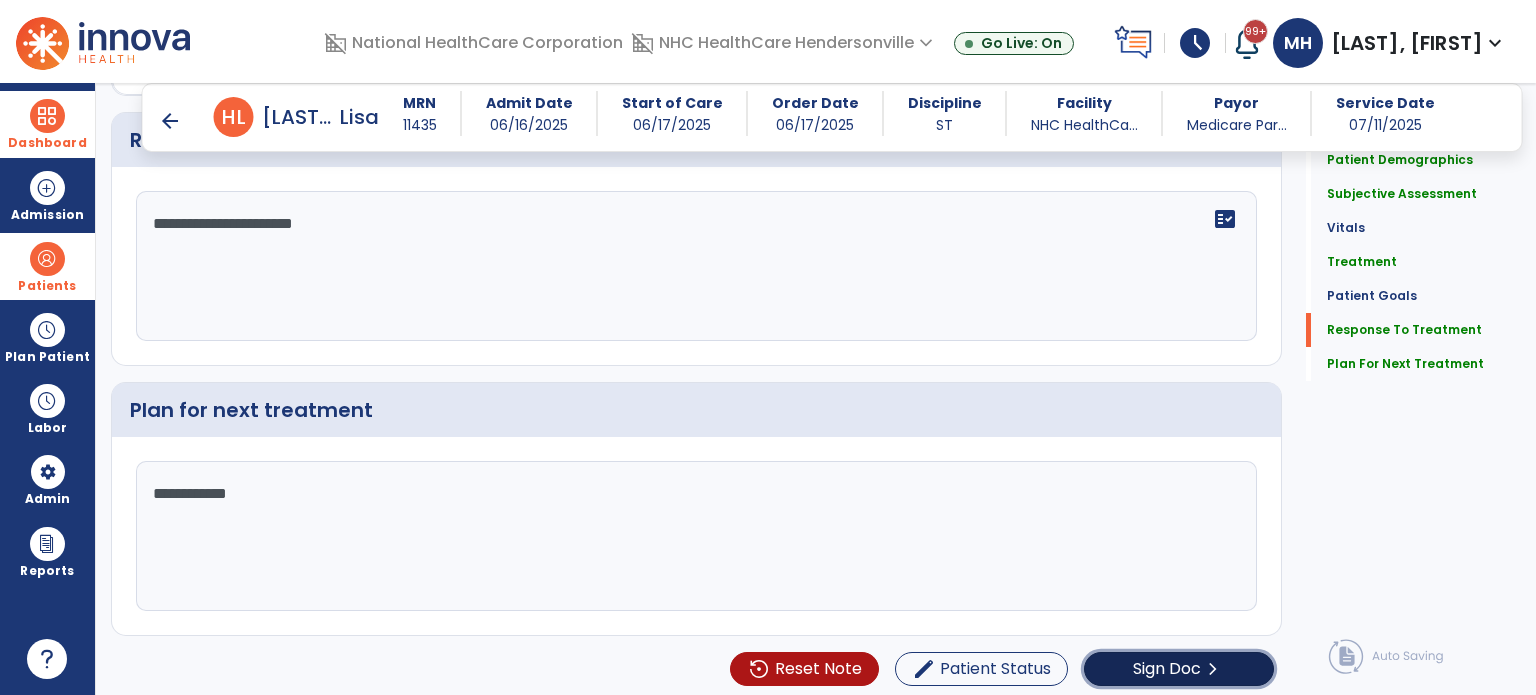 click on "Sign Doc" 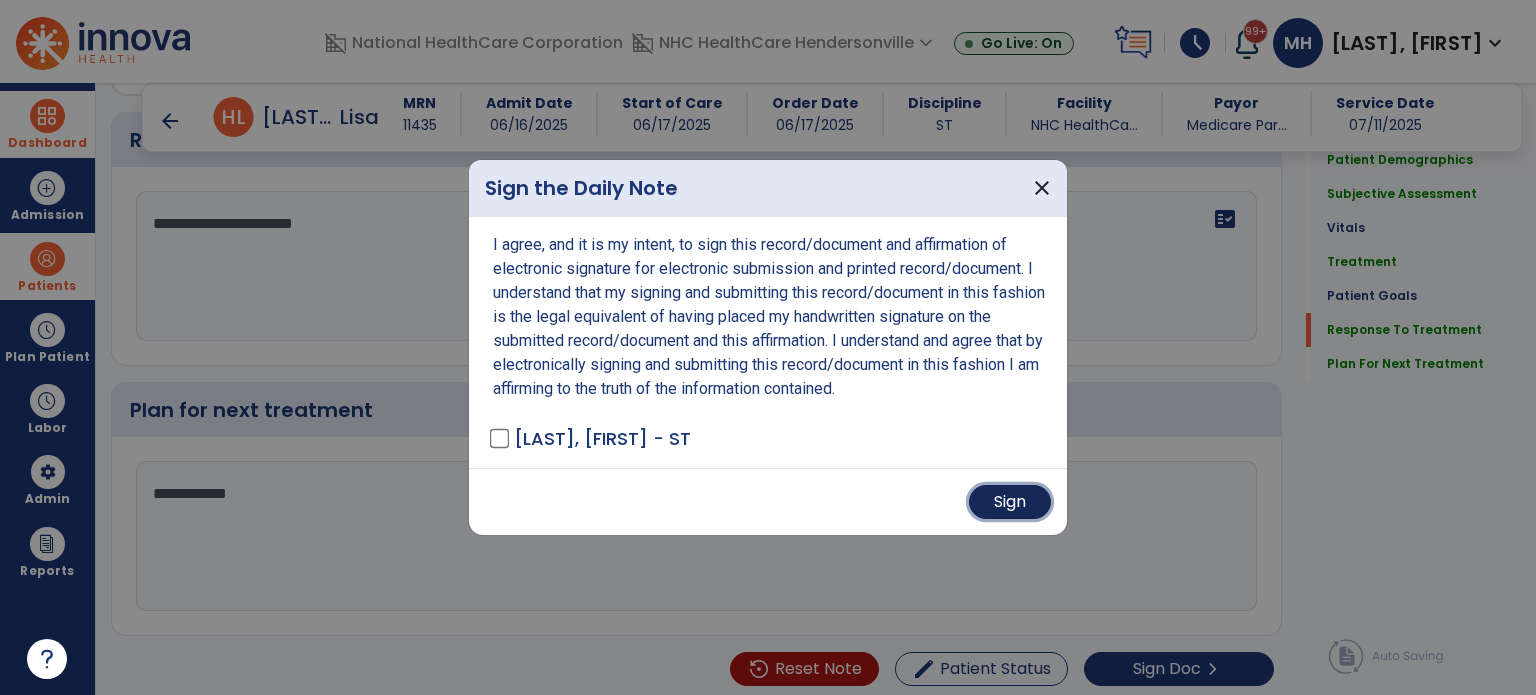 click on "Sign" at bounding box center [1010, 502] 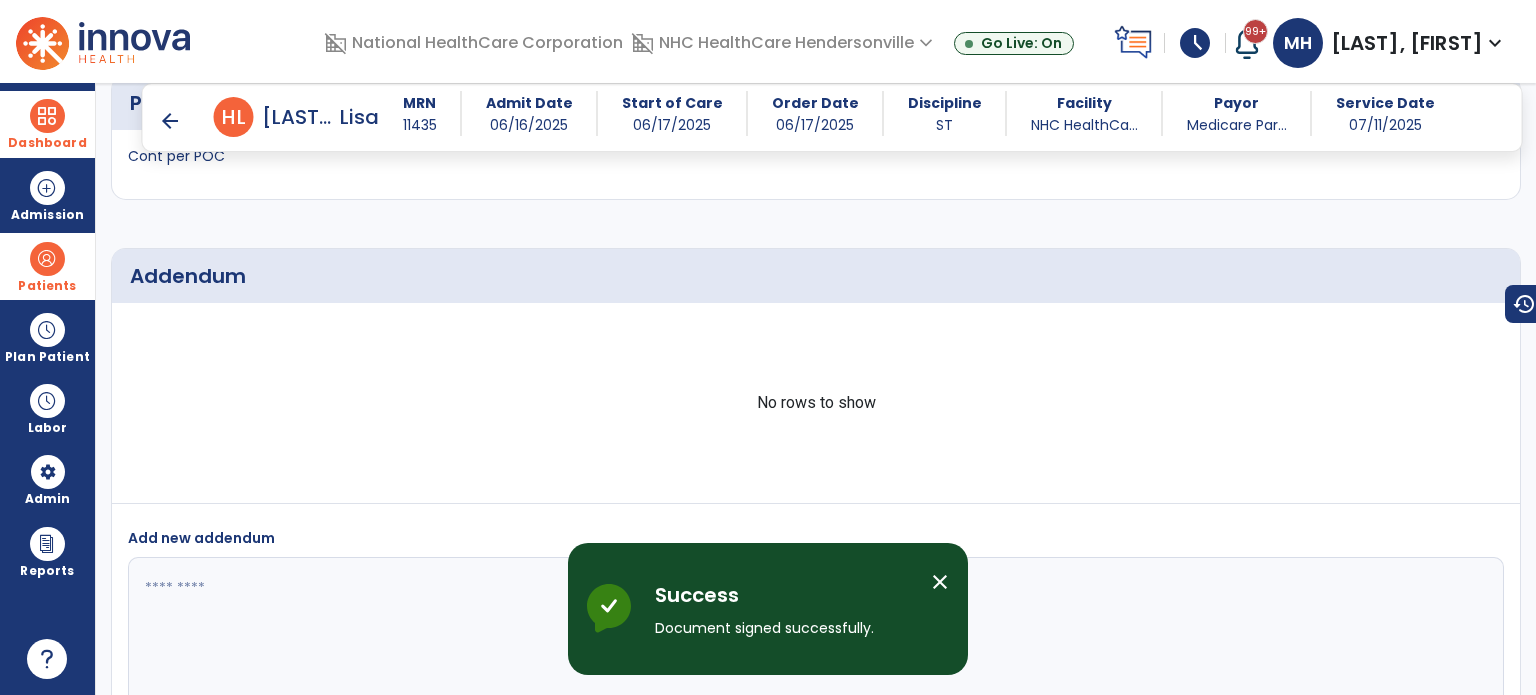 scroll, scrollTop: 3076, scrollLeft: 0, axis: vertical 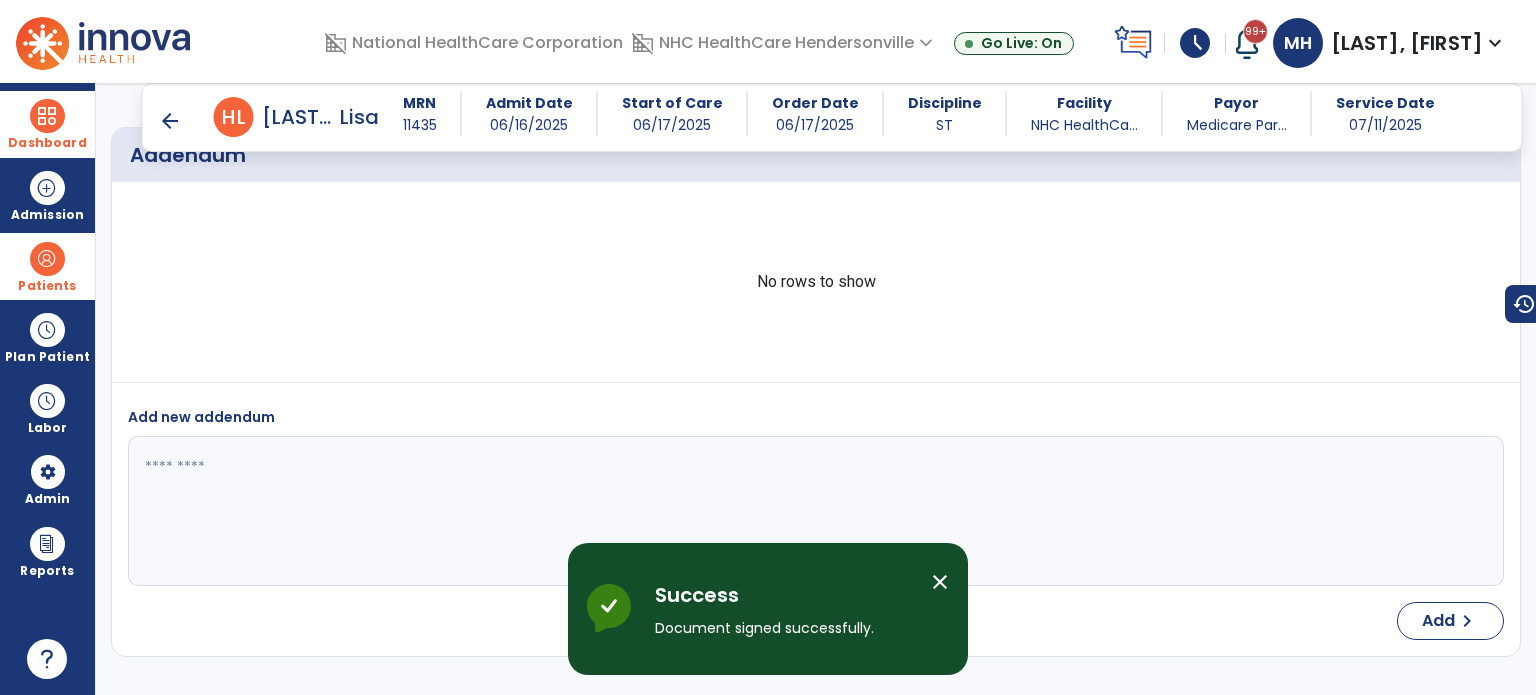 click on "arrow_back      H  L  [LAST],   [FIRST] MRN [NUMBER] Admit Date [DATE] Start of Care [DATE] Order Date [DATE] Discipline ST Facility NHC HealthCa... Payor Medicare Par... Service Date [DATE]" at bounding box center [832, 117] 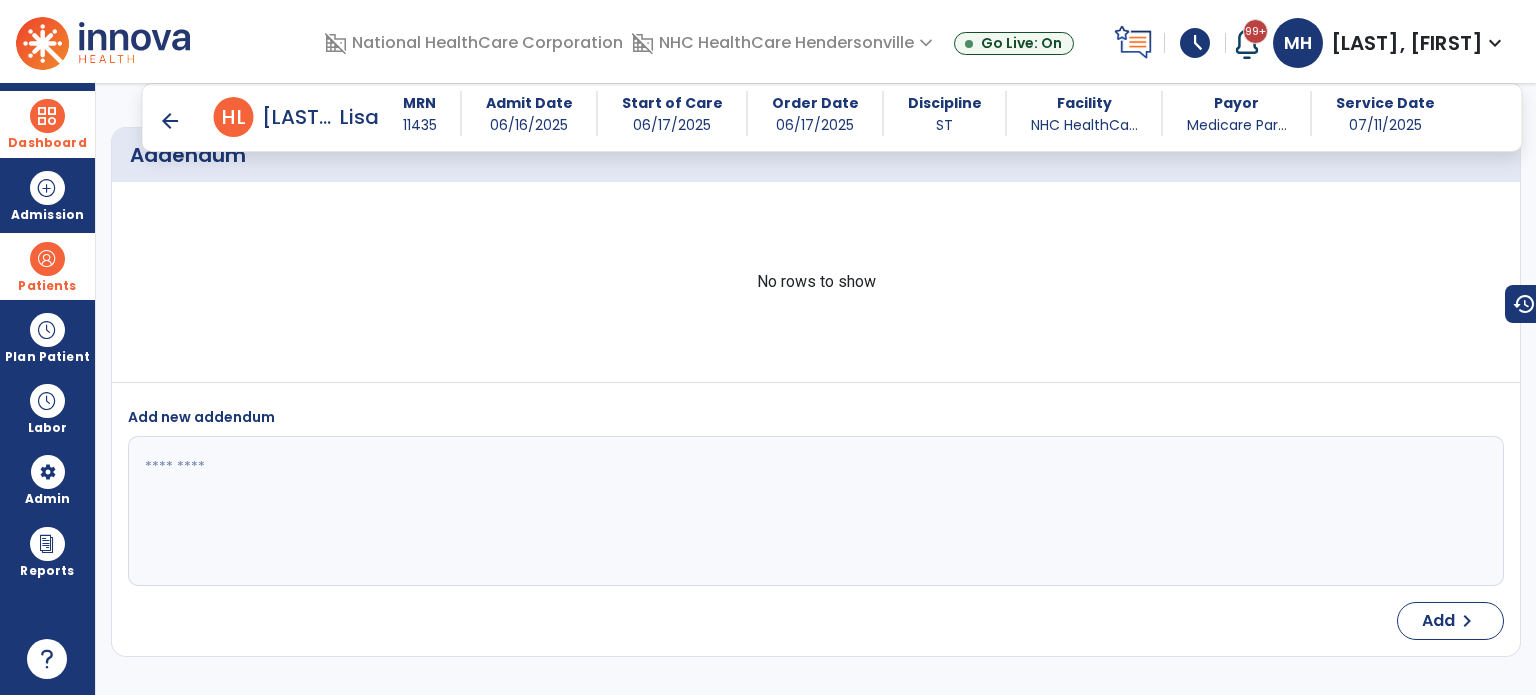 click on "arrow_back" at bounding box center [170, 121] 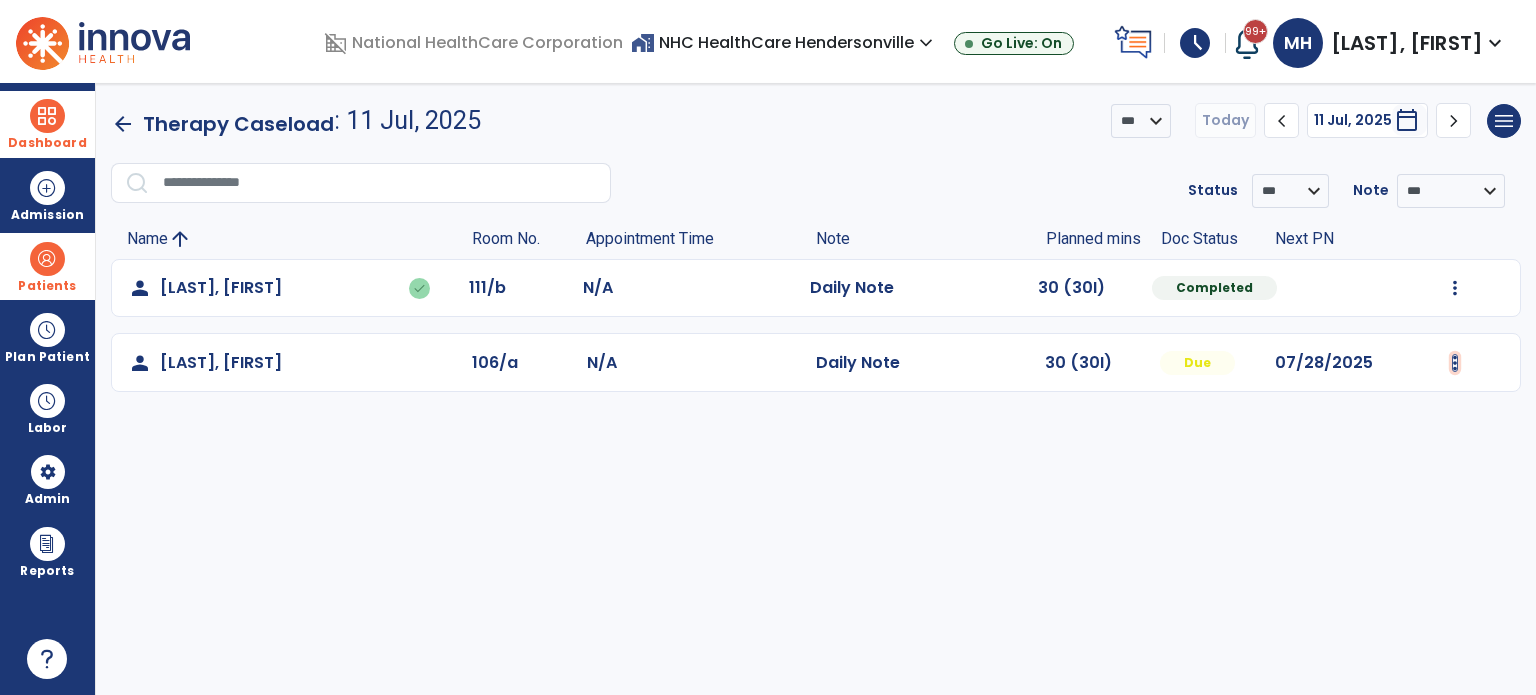 click at bounding box center (1455, 288) 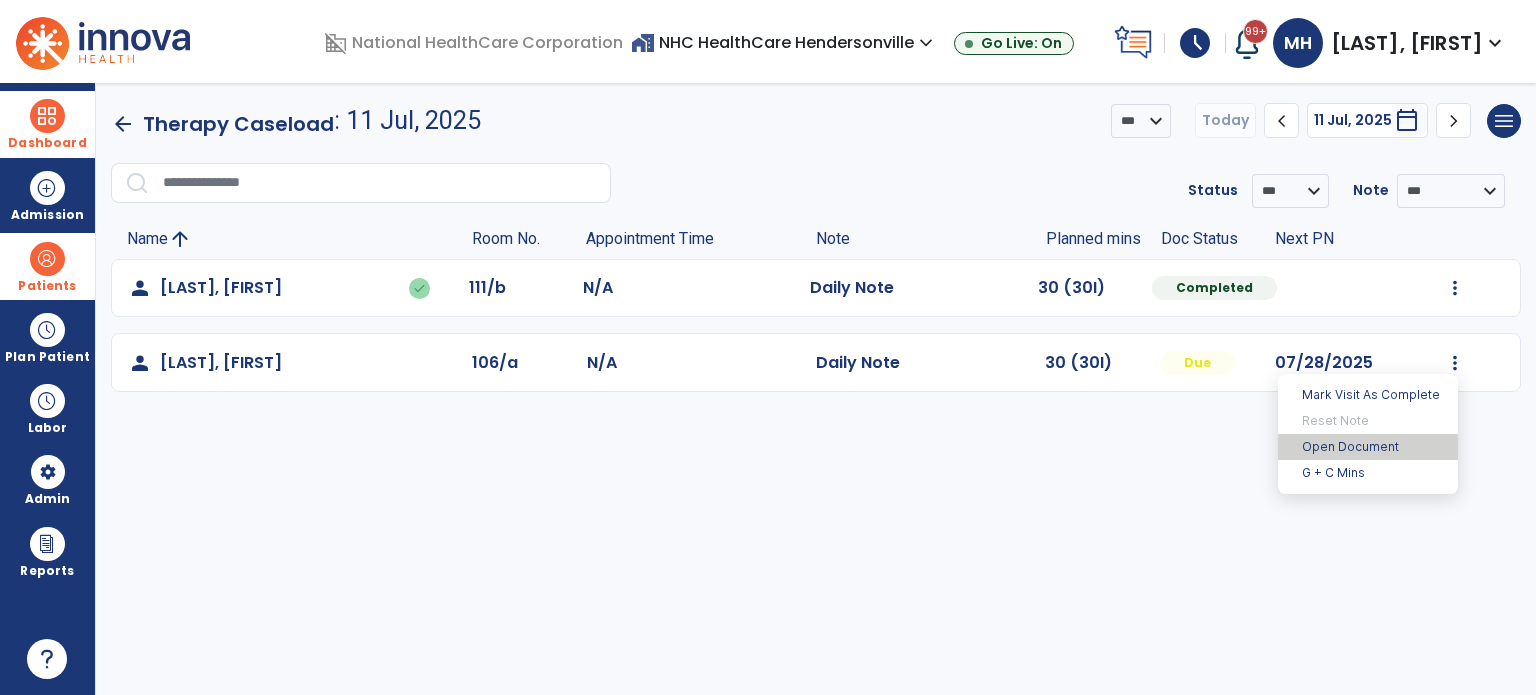 click on "Open Document" at bounding box center (1368, 447) 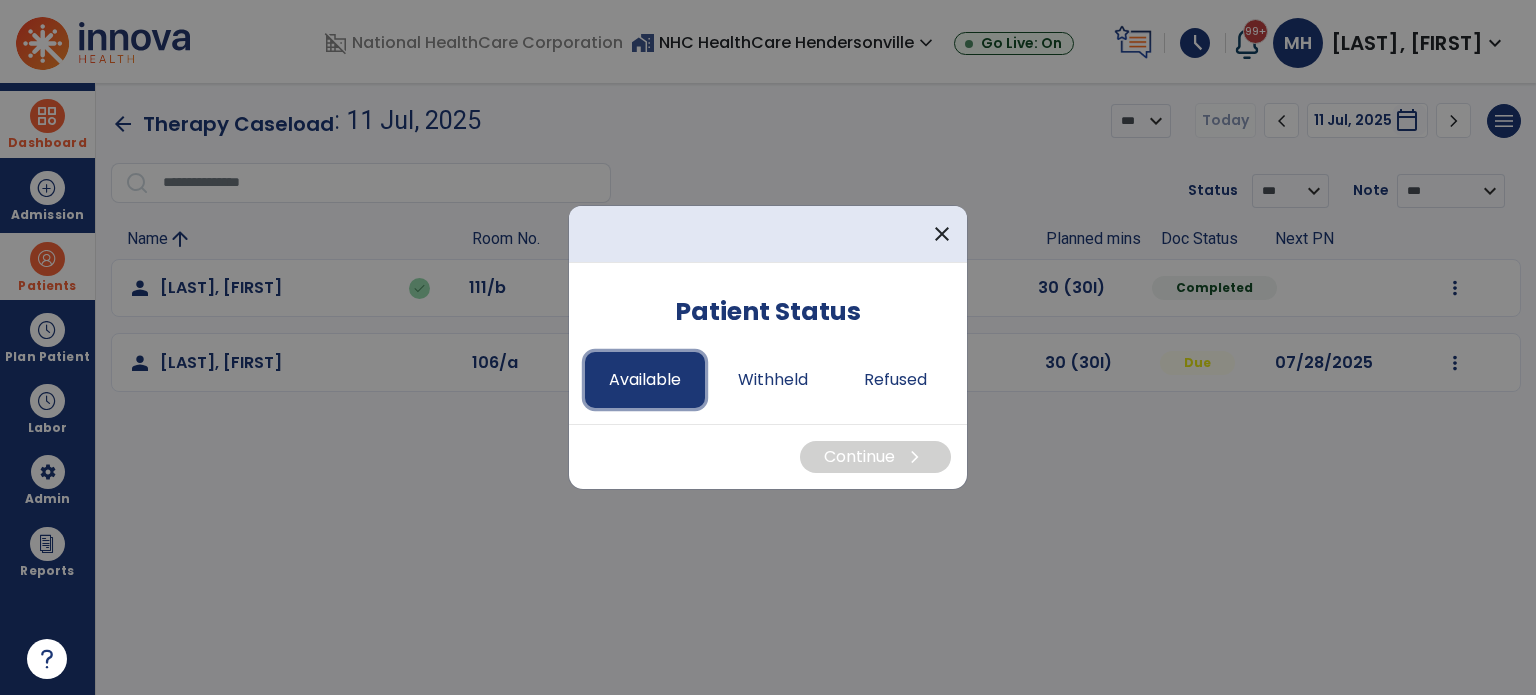 click on "Available" at bounding box center (645, 380) 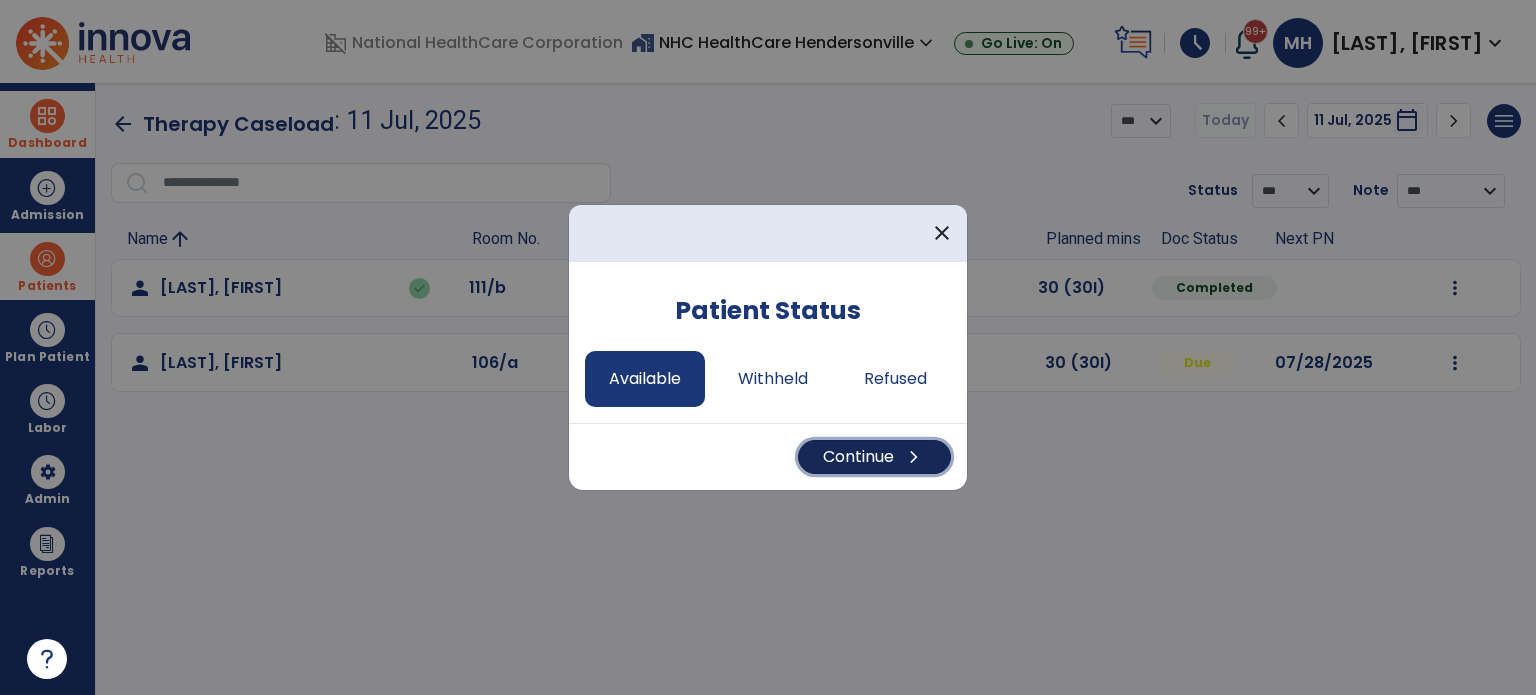 click on "Continue   chevron_right" at bounding box center [874, 457] 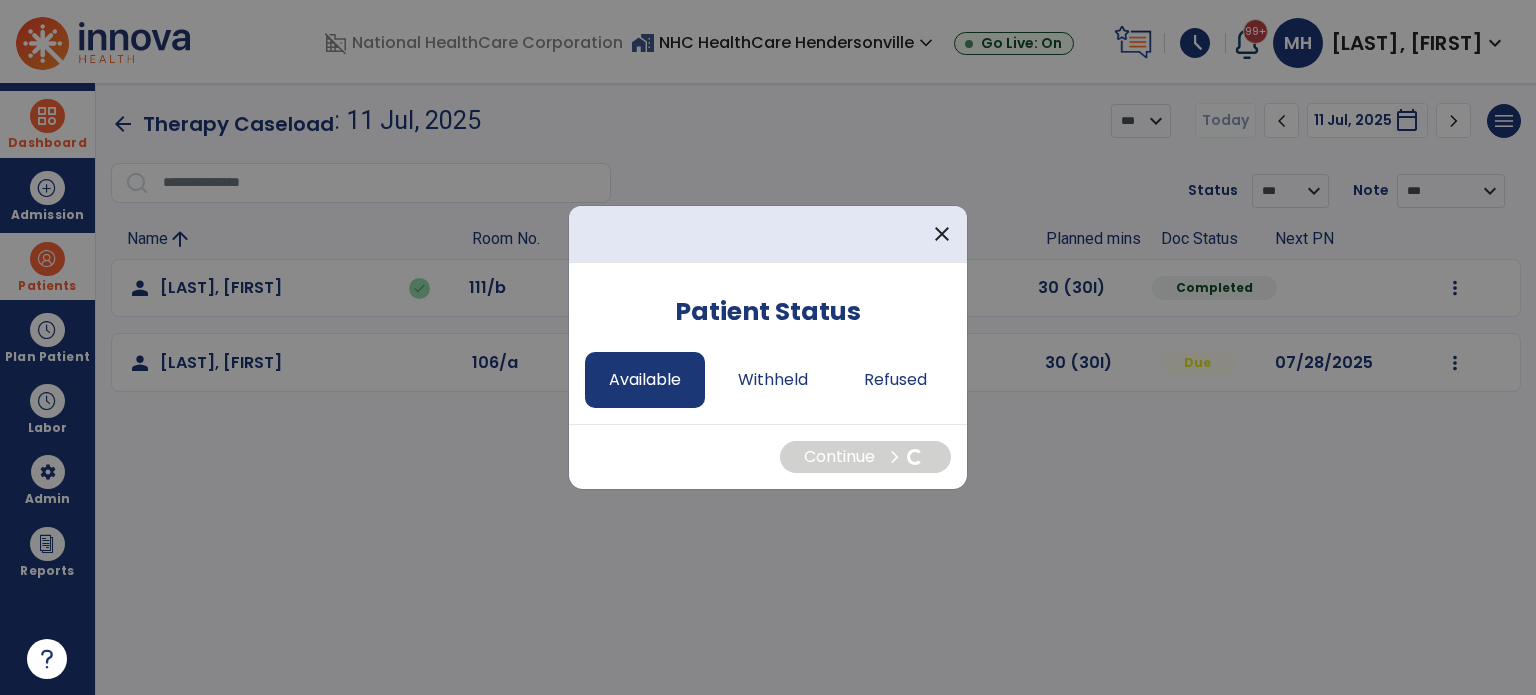 select on "*" 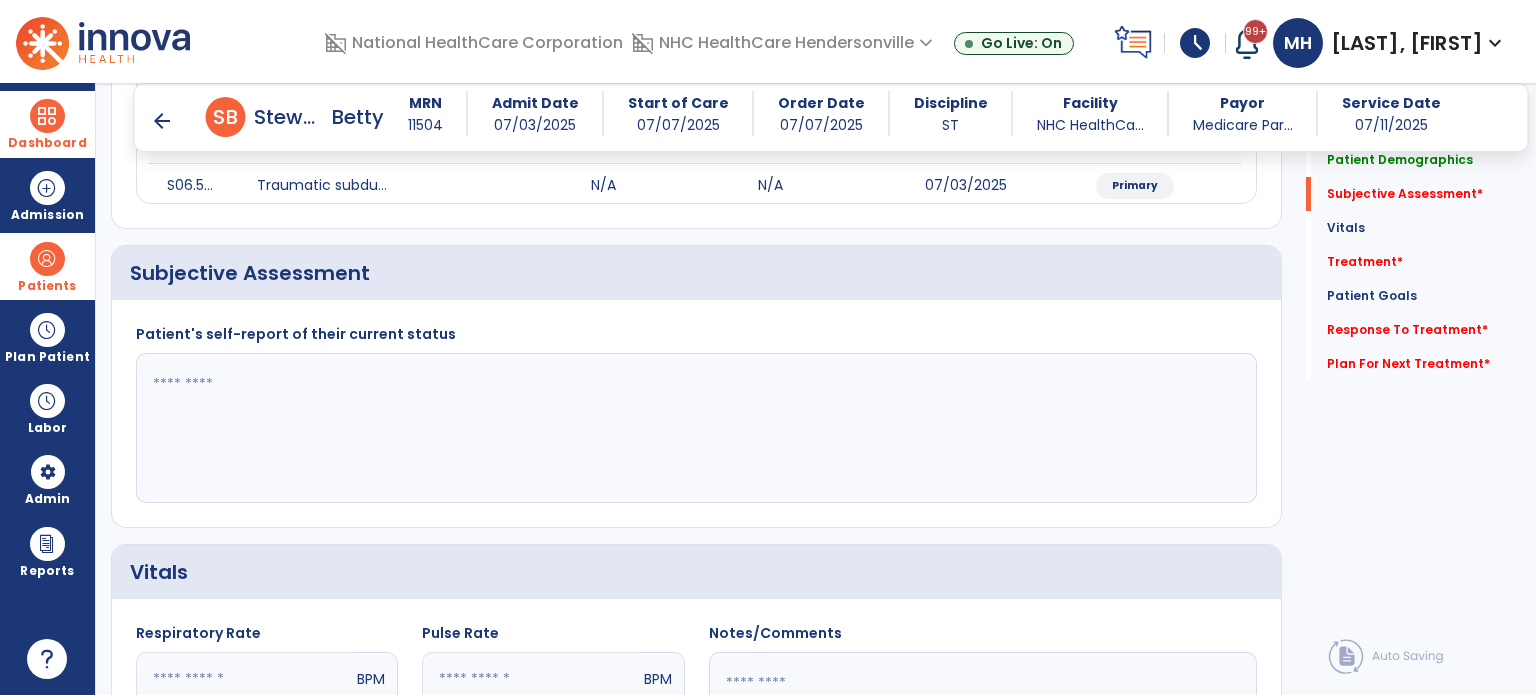 scroll, scrollTop: 360, scrollLeft: 0, axis: vertical 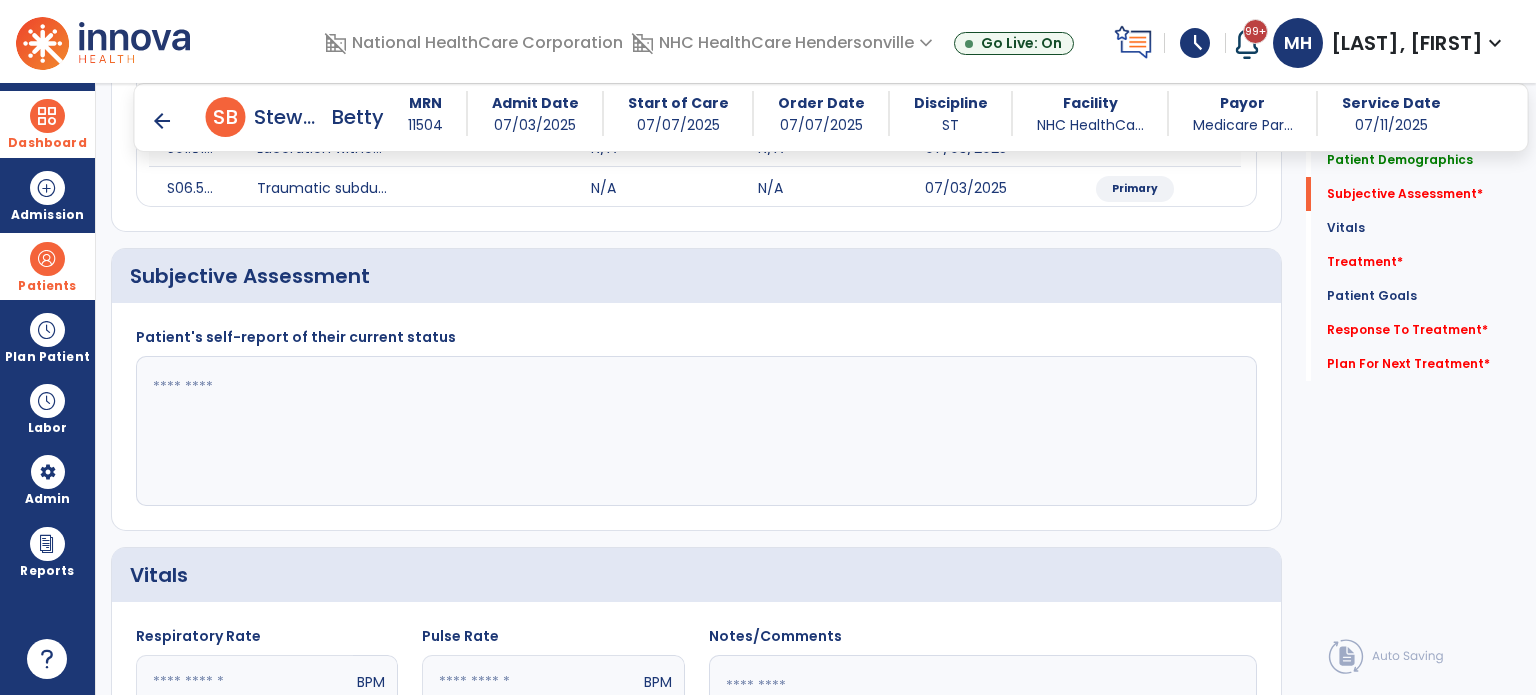 click 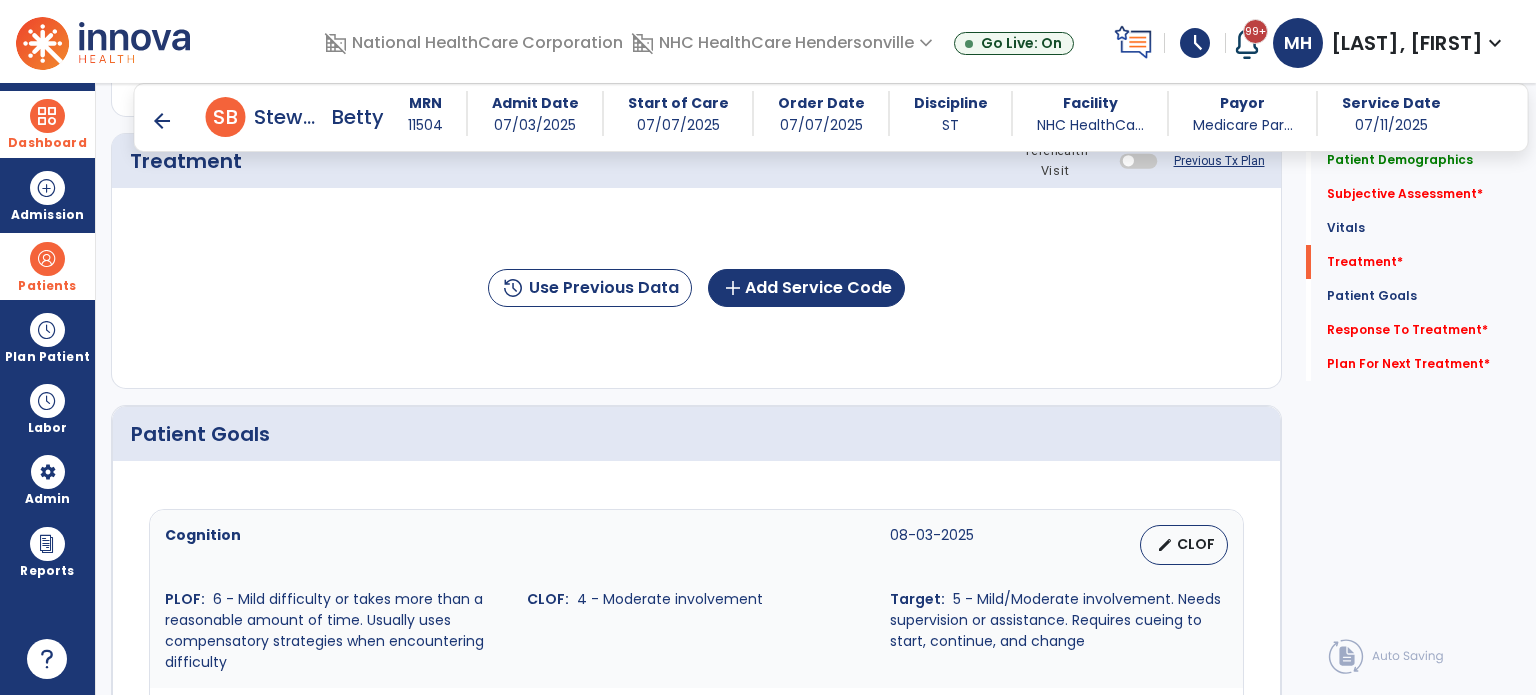 scroll, scrollTop: 1212, scrollLeft: 0, axis: vertical 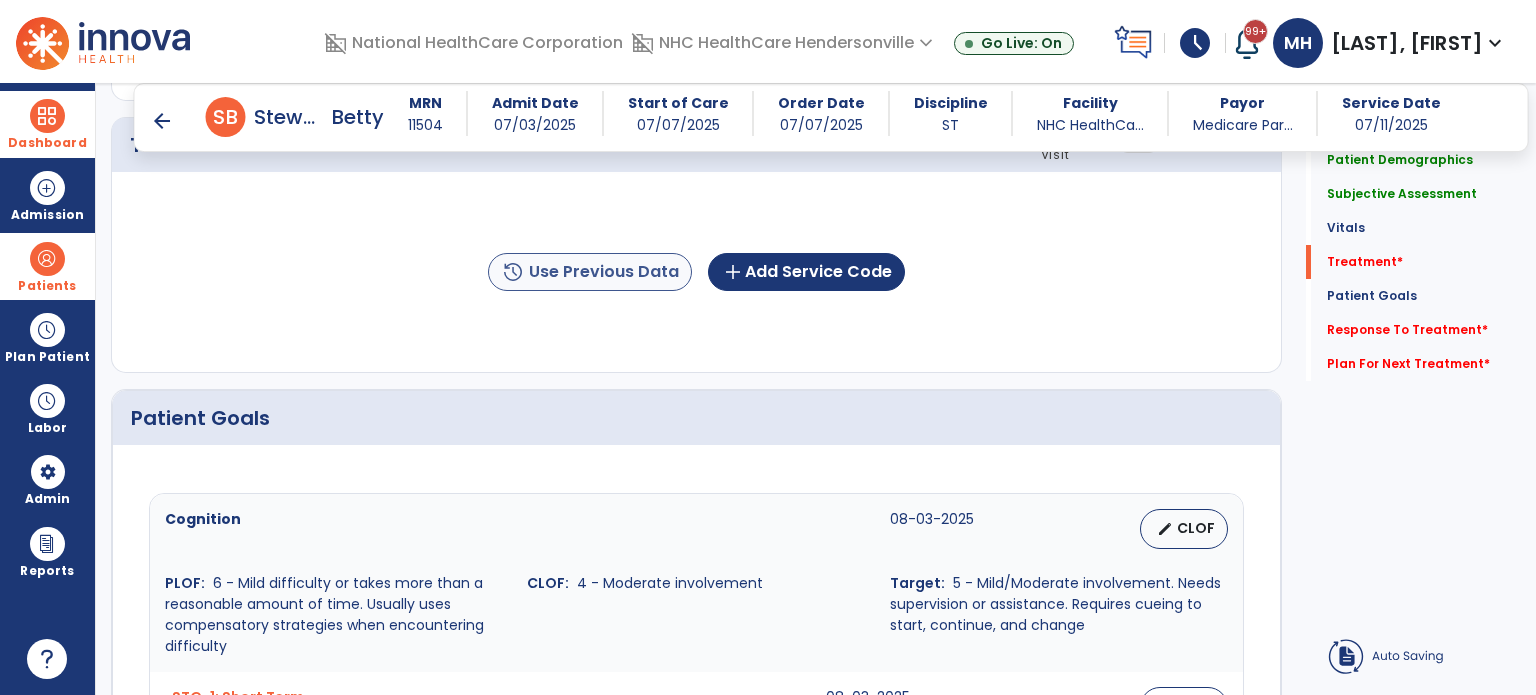 type on "**********" 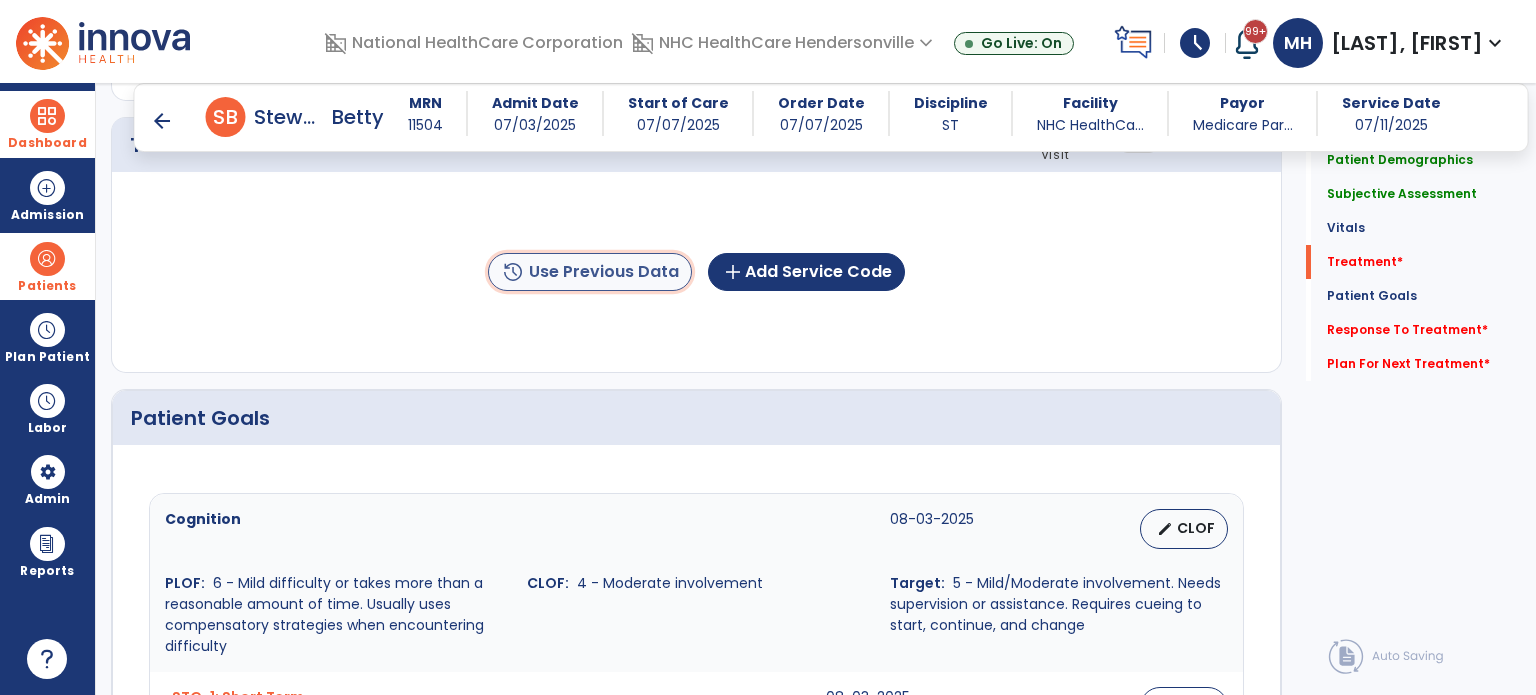 click on "history  Use Previous Data" 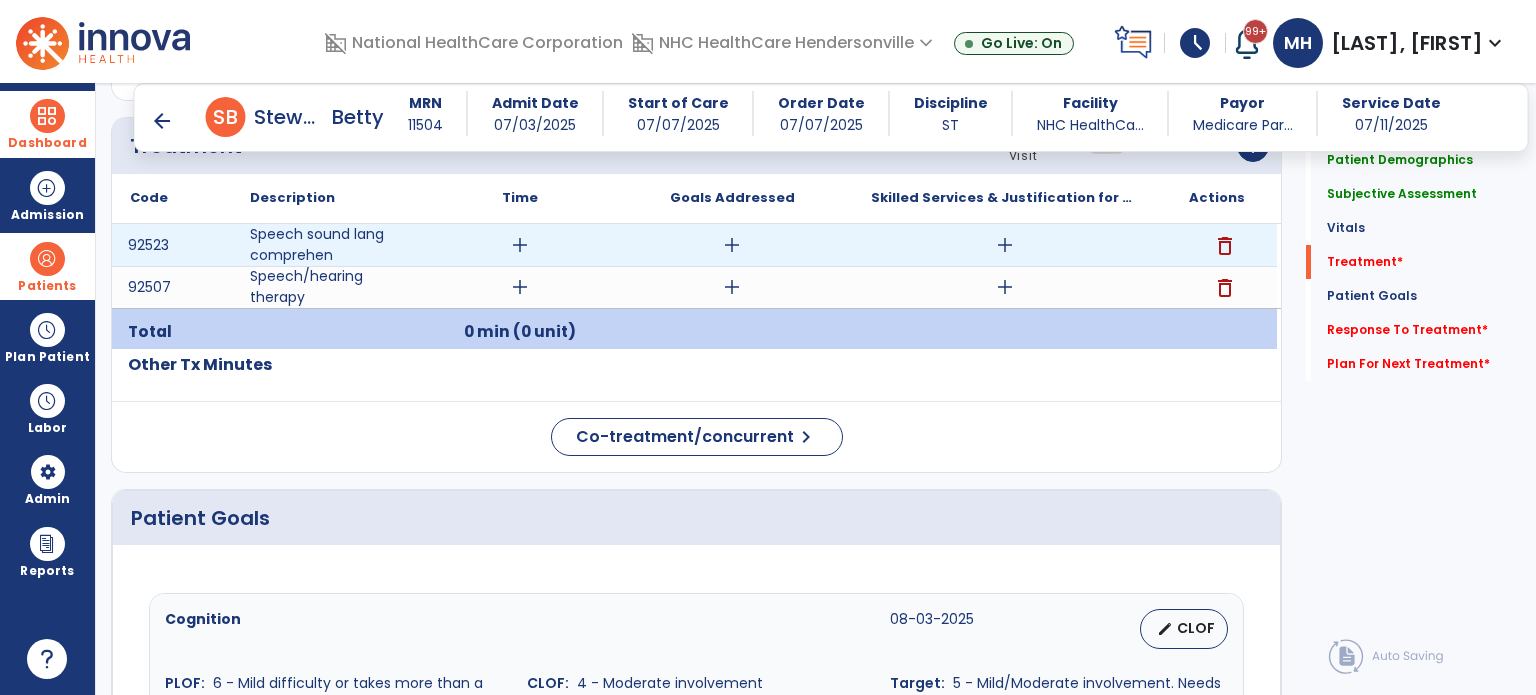 click on "delete" at bounding box center [1225, 246] 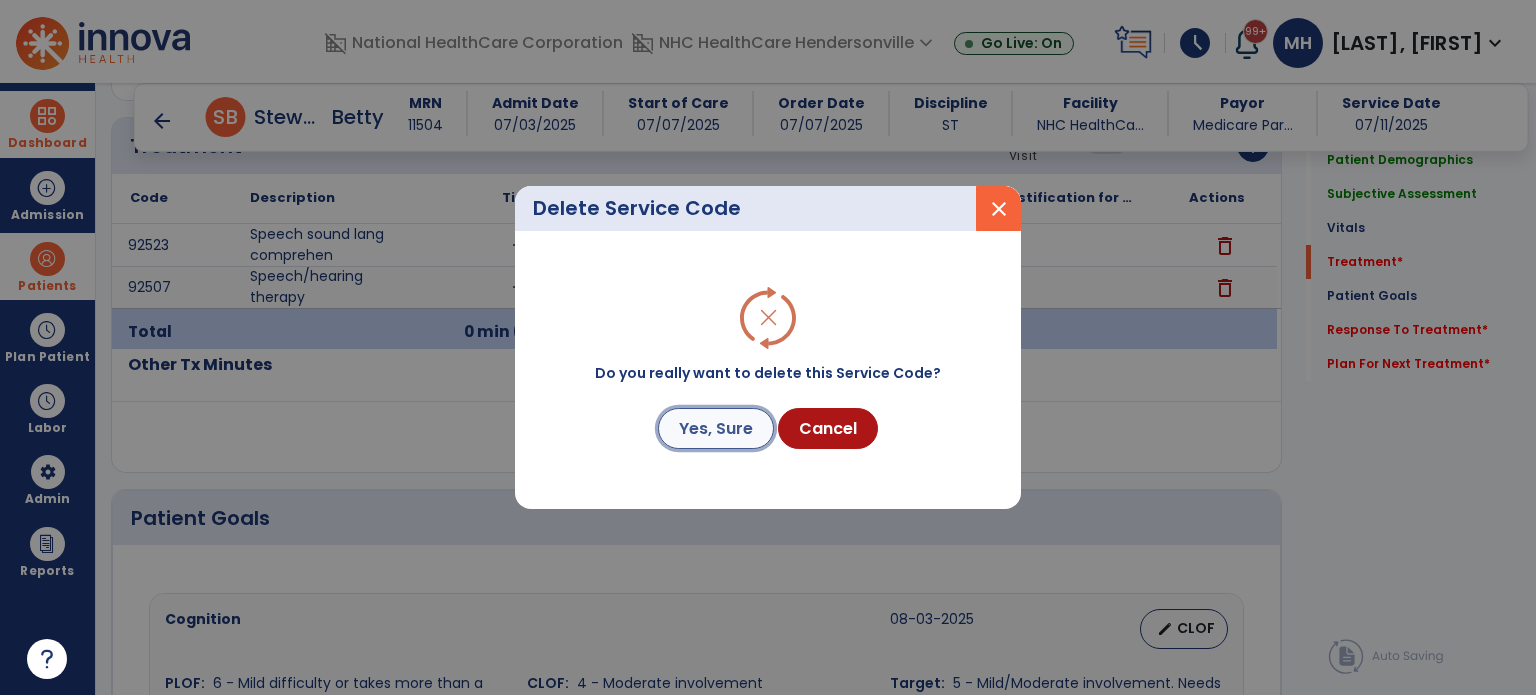 click on "Yes, Sure" at bounding box center (716, 428) 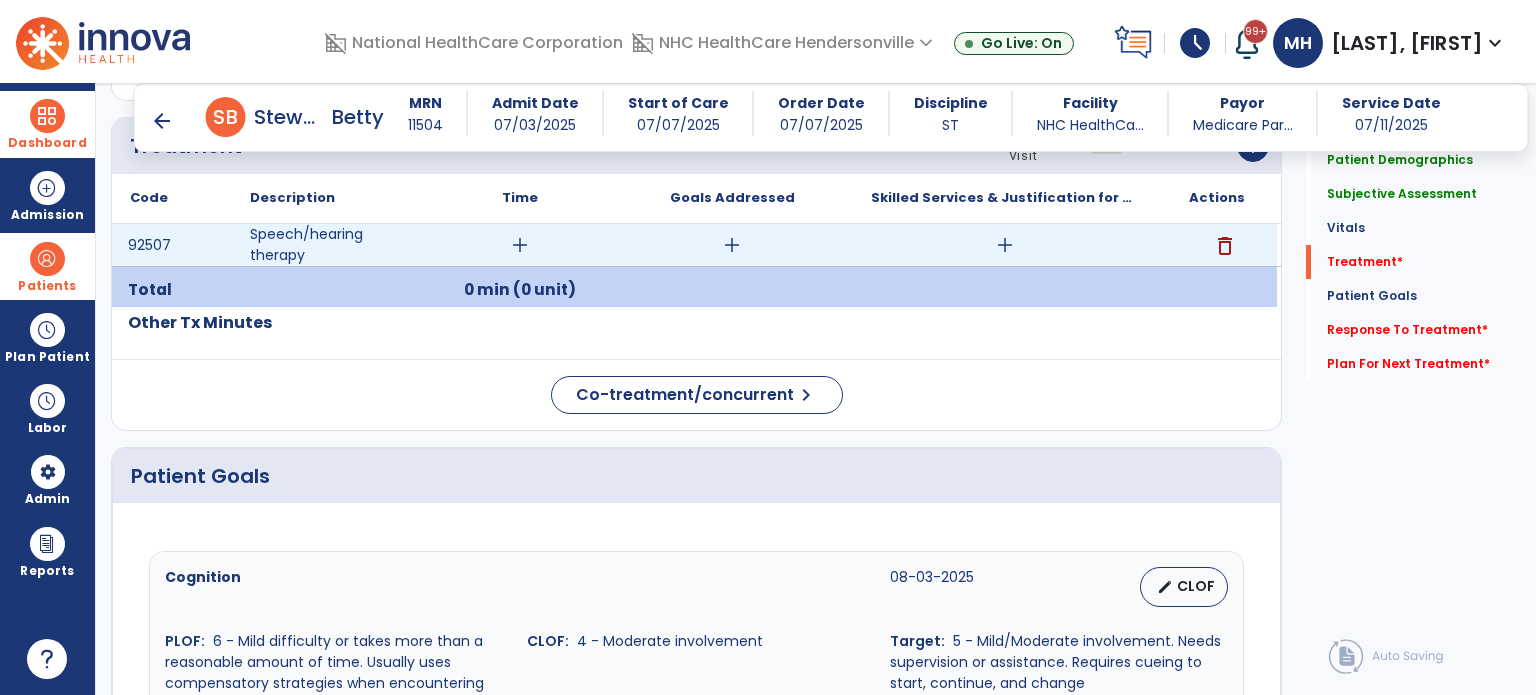 click on "add" at bounding box center [520, 245] 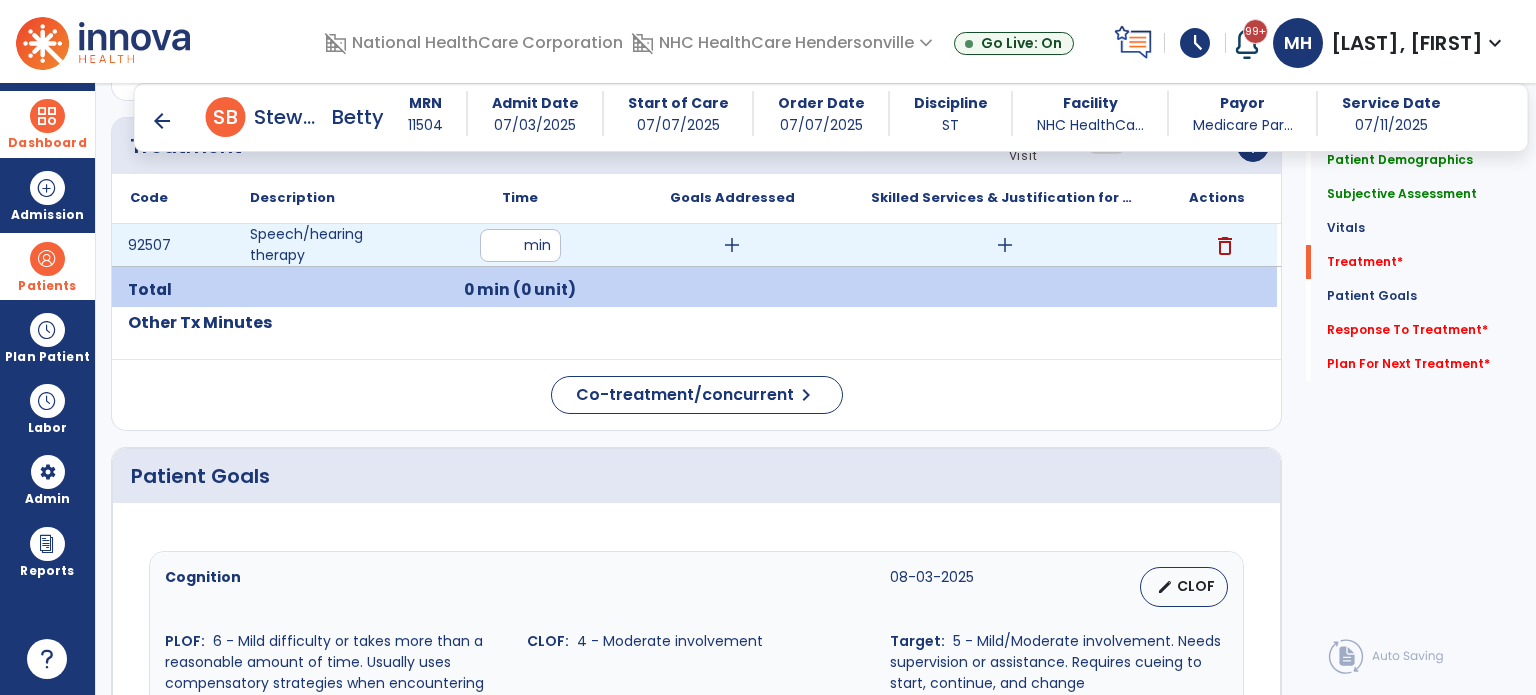 type on "**" 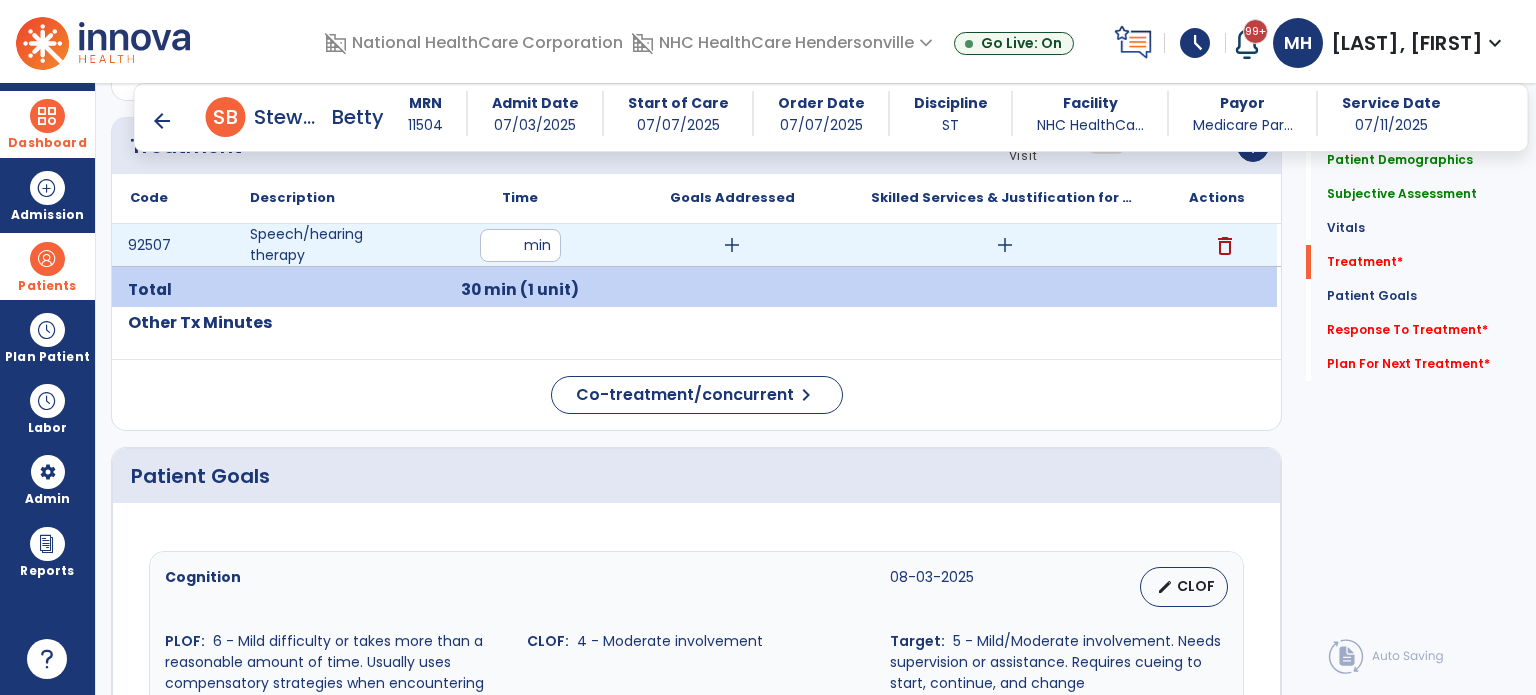 click on "add" at bounding box center (1005, 245) 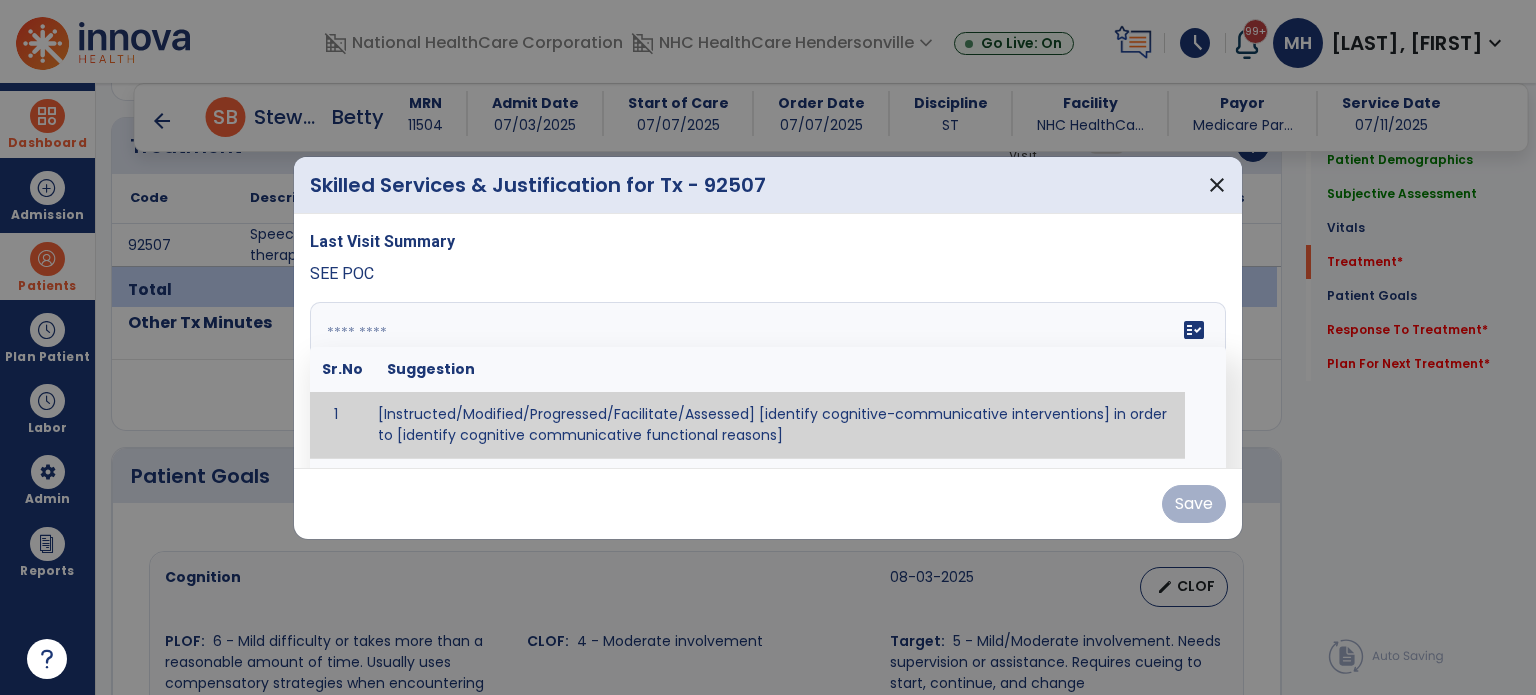 click at bounding box center [766, 377] 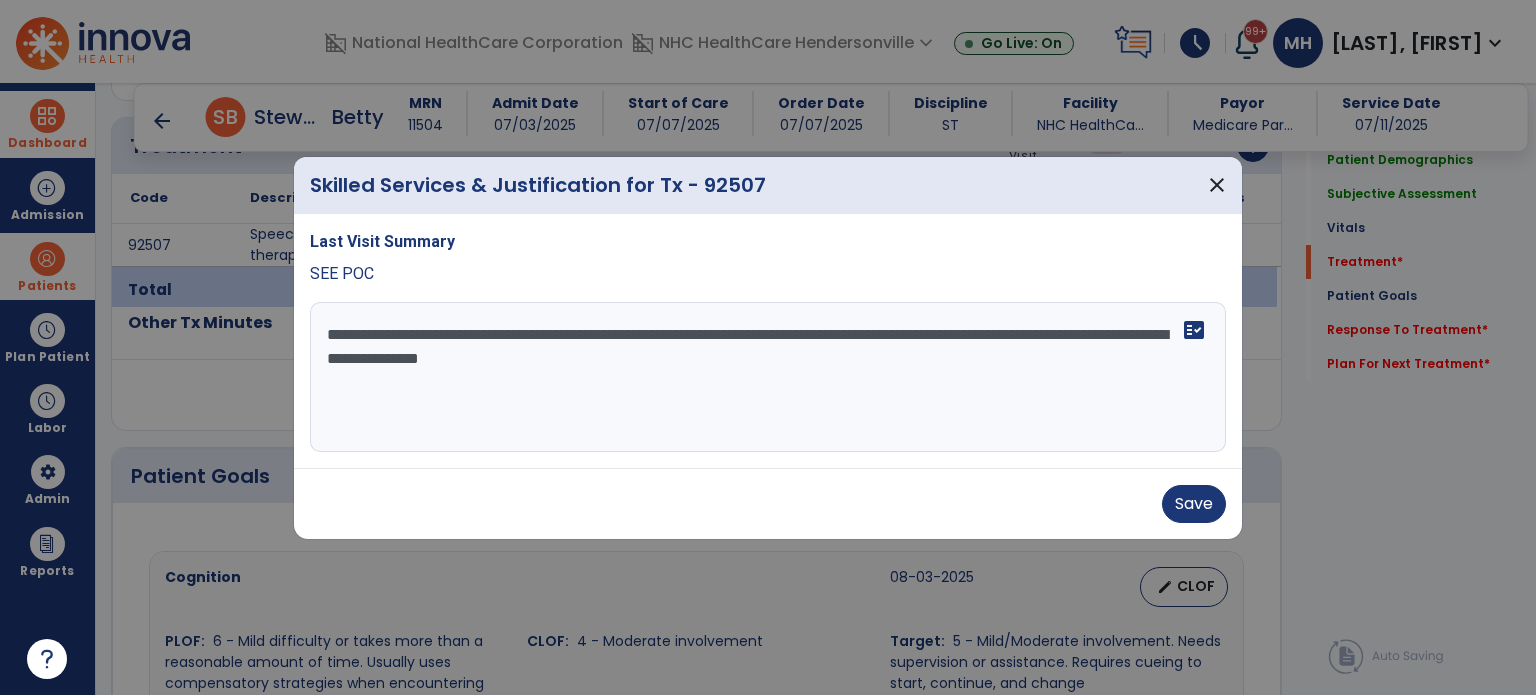 type on "**********" 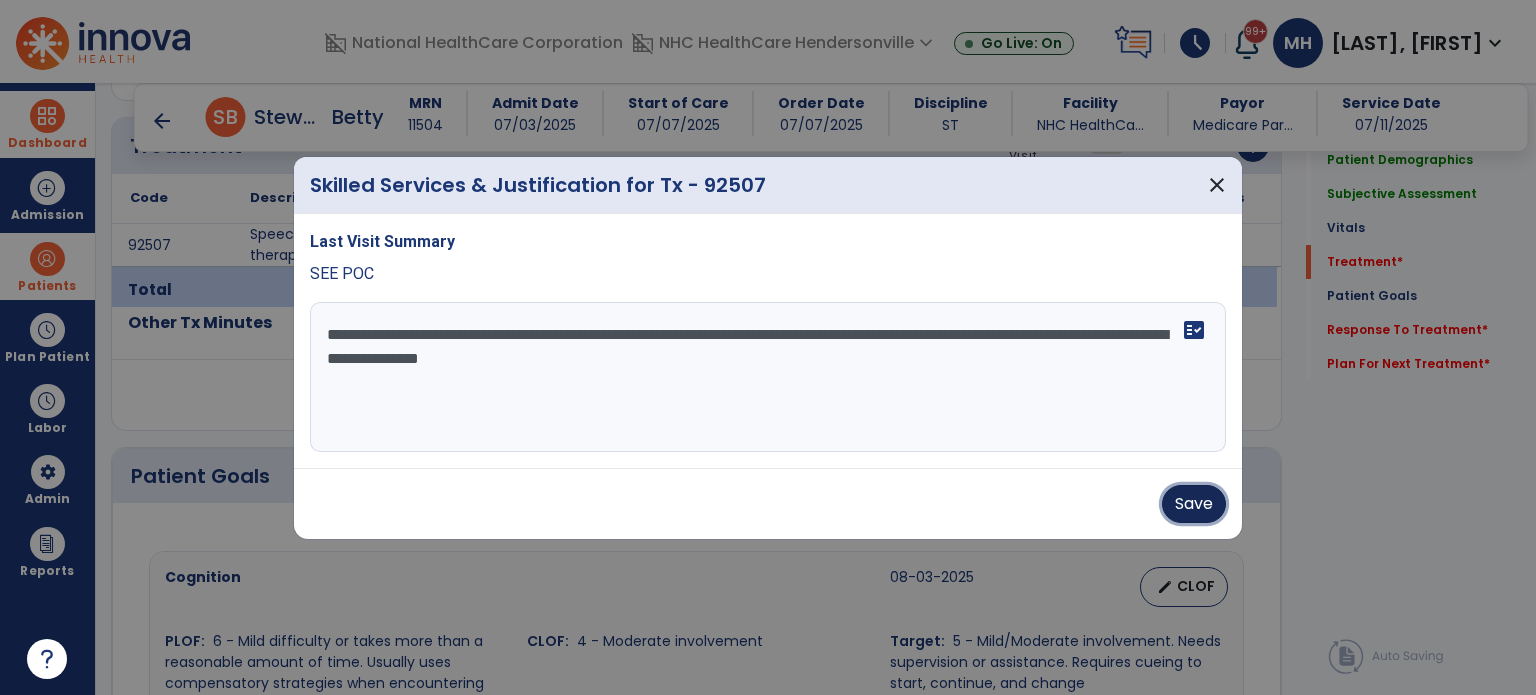 click on "Save" at bounding box center [1194, 504] 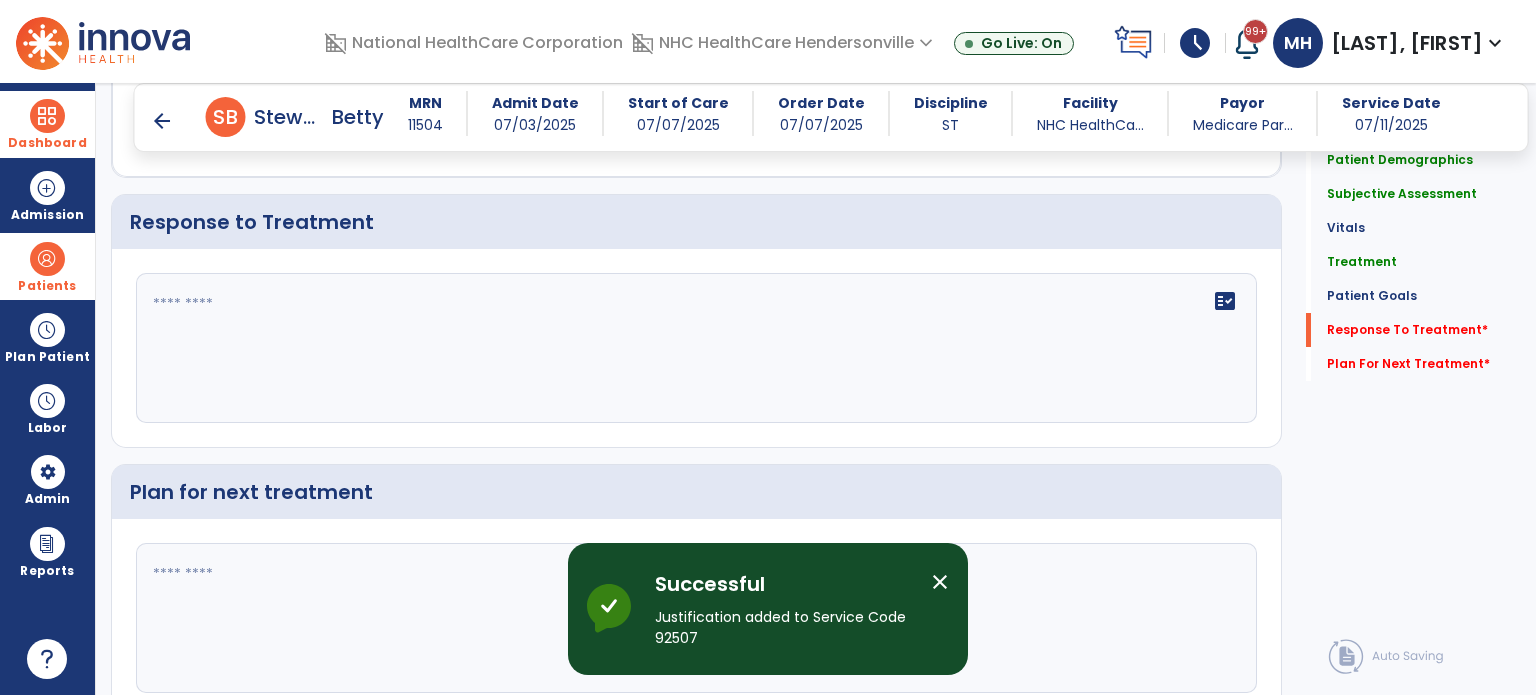 scroll, scrollTop: 1992, scrollLeft: 0, axis: vertical 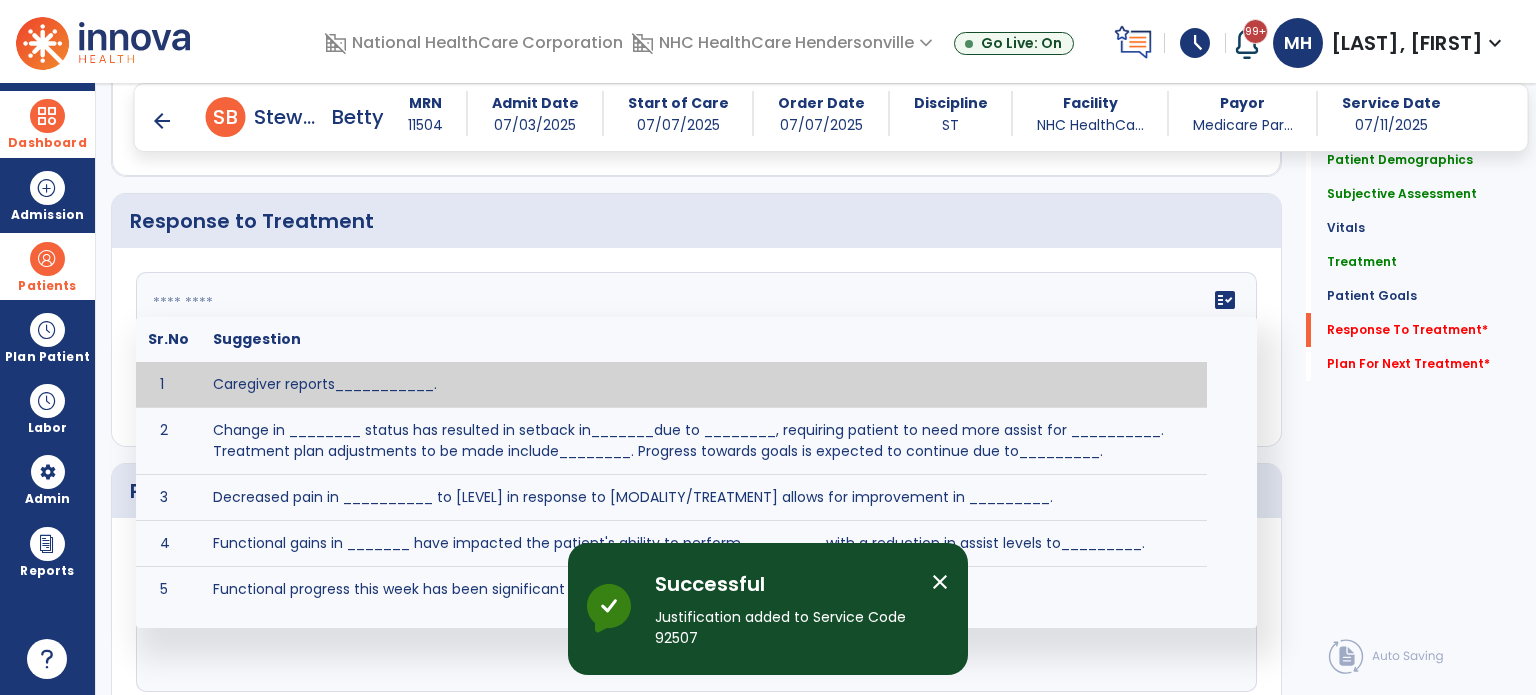 click on "fact_check  Sr.No Suggestion 1 Caregiver reports___________. 2 Change in ________ status has resulted in setback in_______due to ________, requiring patient to need more assist for __________.   Treatment plan adjustments to be made include________.  Progress towards goals is expected to continue due to_________. 3 Decreased pain in __________ to [LEVEL] in response to [MODALITY/TREATMENT] allows for improvement in _________. 4 Functional gains in _______ have impacted the patient's ability to perform_________ with a reduction in assist levels to_________. 5 Functional progress this week has been significant due to__________. 6 Gains in ________ have improved the patient's ability to perform ______with decreased levels of assist to___________. 7 Improvement in ________allows patient to tolerate higher levels of challenges in_________. 8 Pain in [AREA] has decreased to [LEVEL] in response to [TREATMENT/MODALITY], allowing fore ease in completing__________. 9 10 11 12 13 14 15 16 17 18 19 20 21" 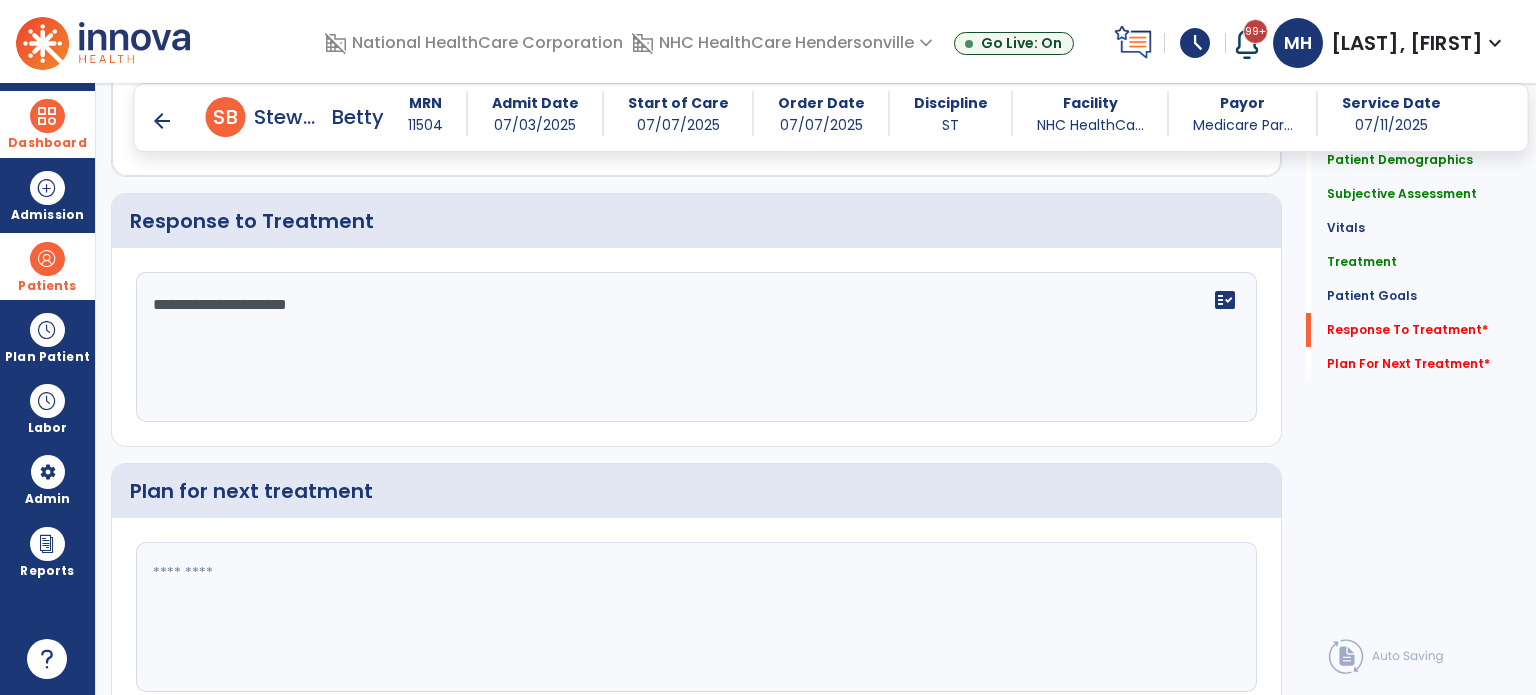 type on "**********" 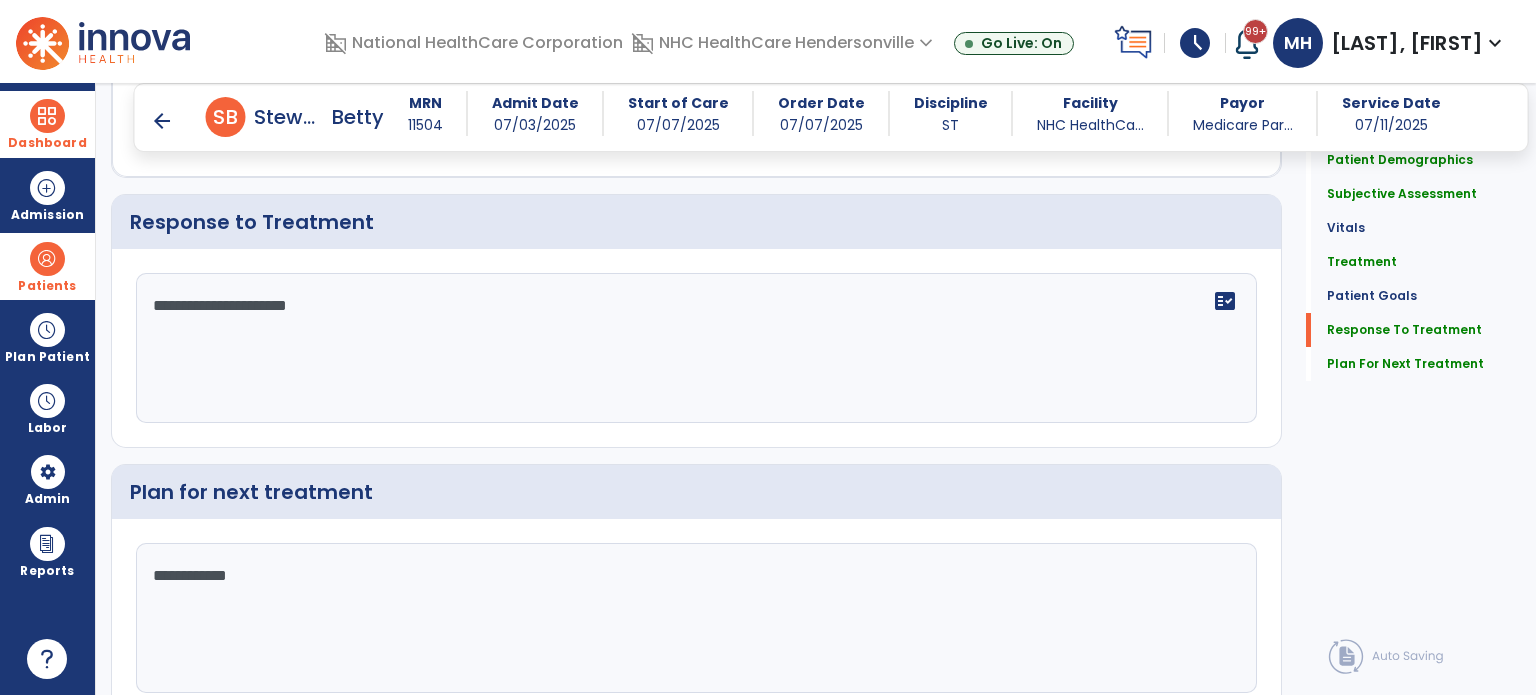 scroll, scrollTop: 1992, scrollLeft: 0, axis: vertical 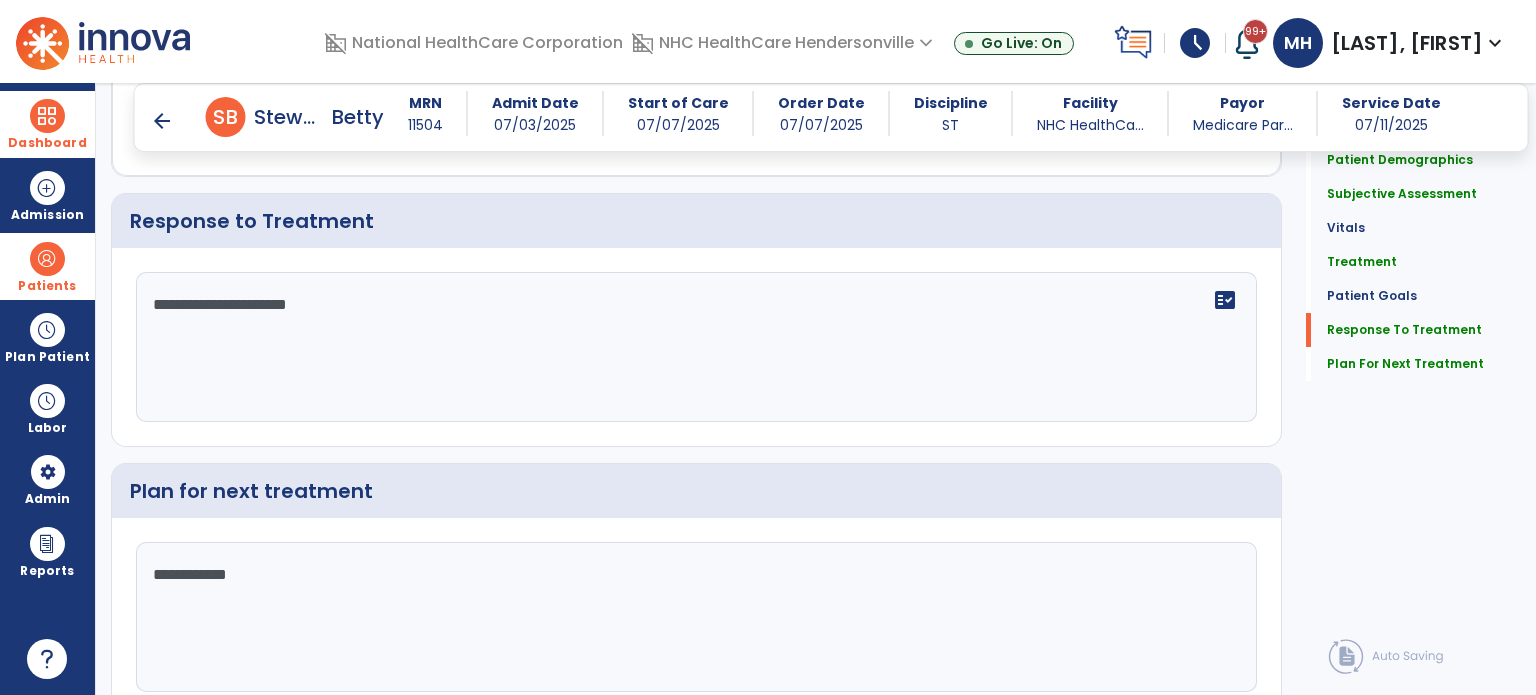 type on "**********" 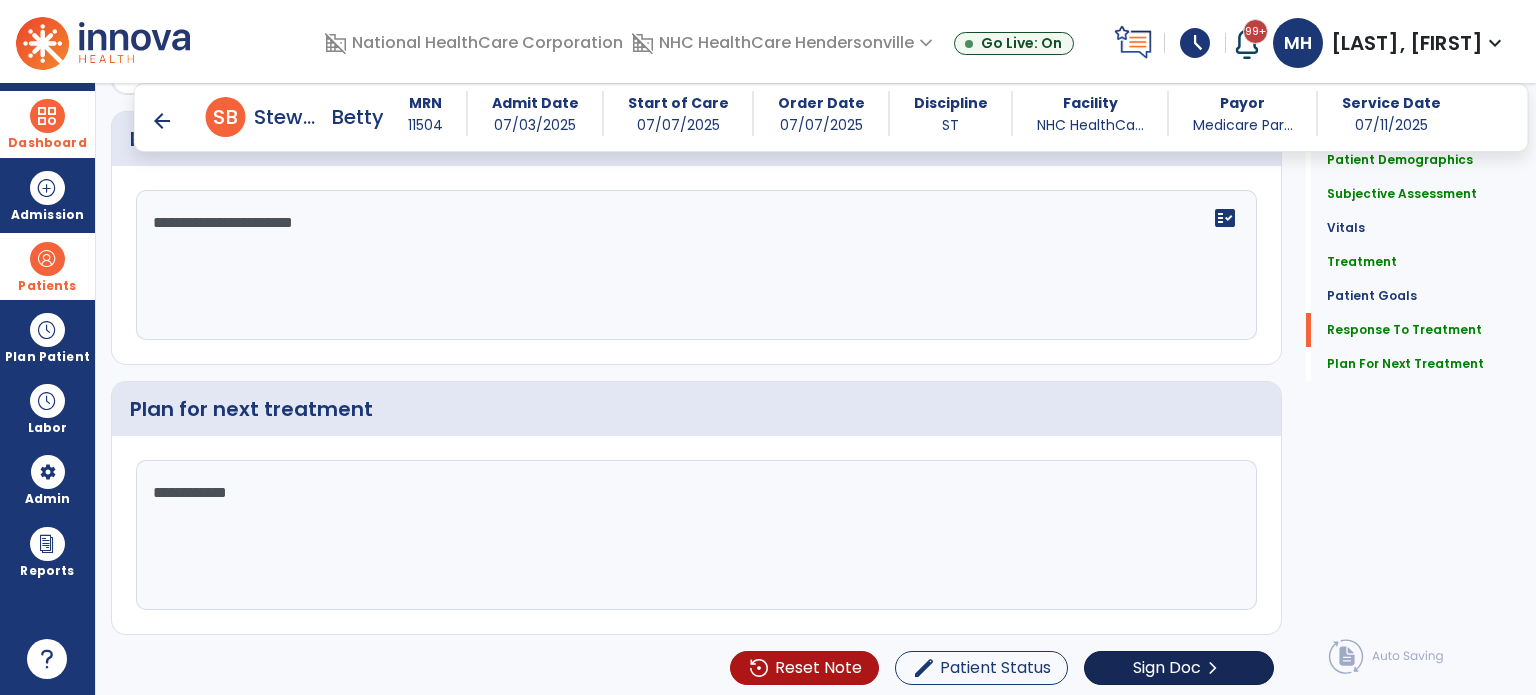 scroll, scrollTop: 2074, scrollLeft: 0, axis: vertical 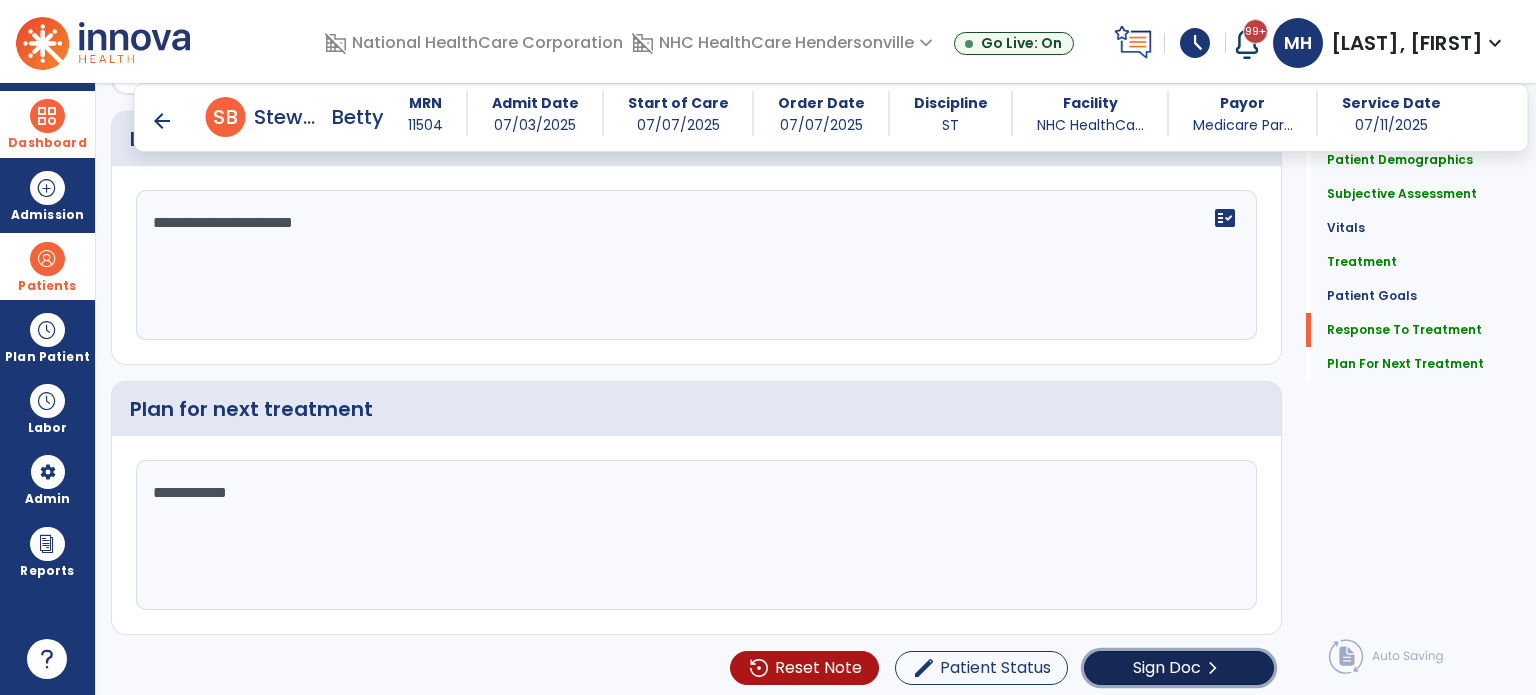 click on "Sign Doc" 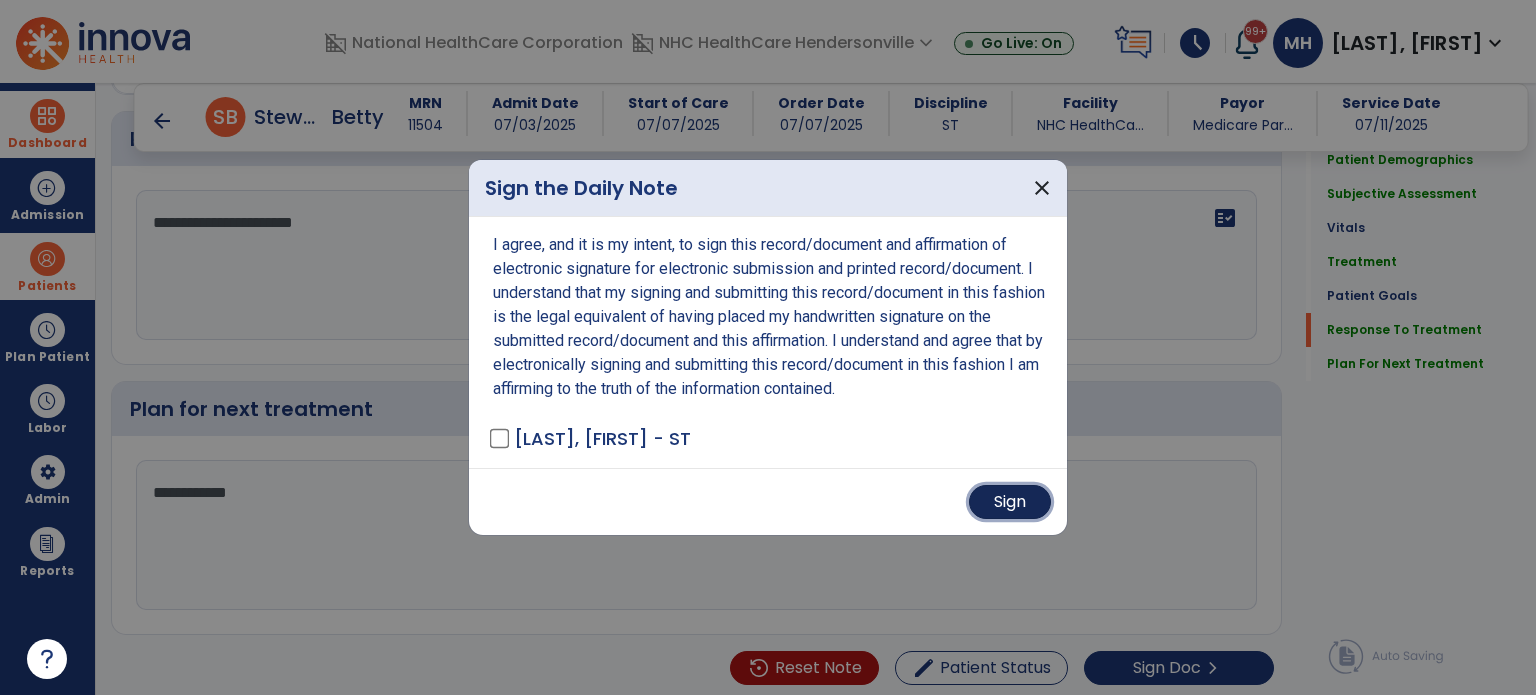 click on "Sign" at bounding box center [1010, 502] 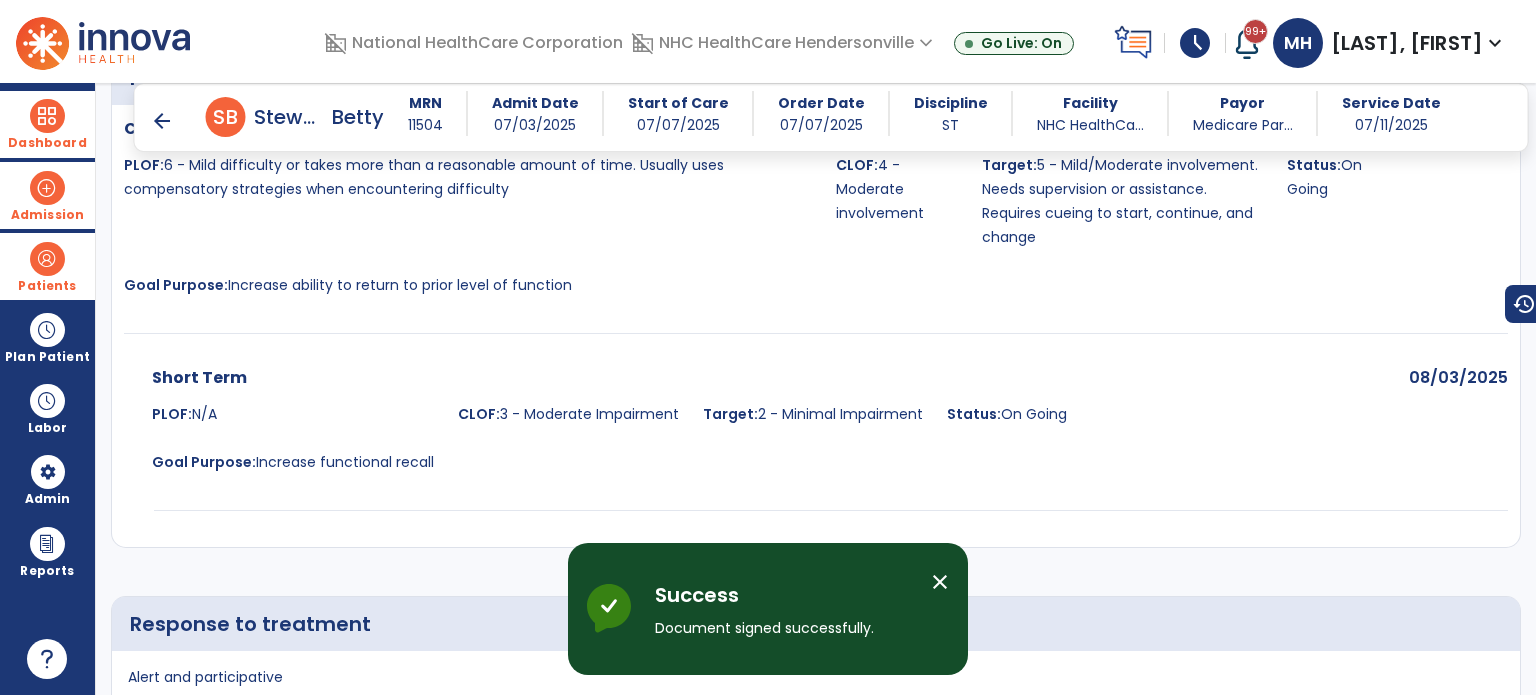 scroll, scrollTop: 2049, scrollLeft: 0, axis: vertical 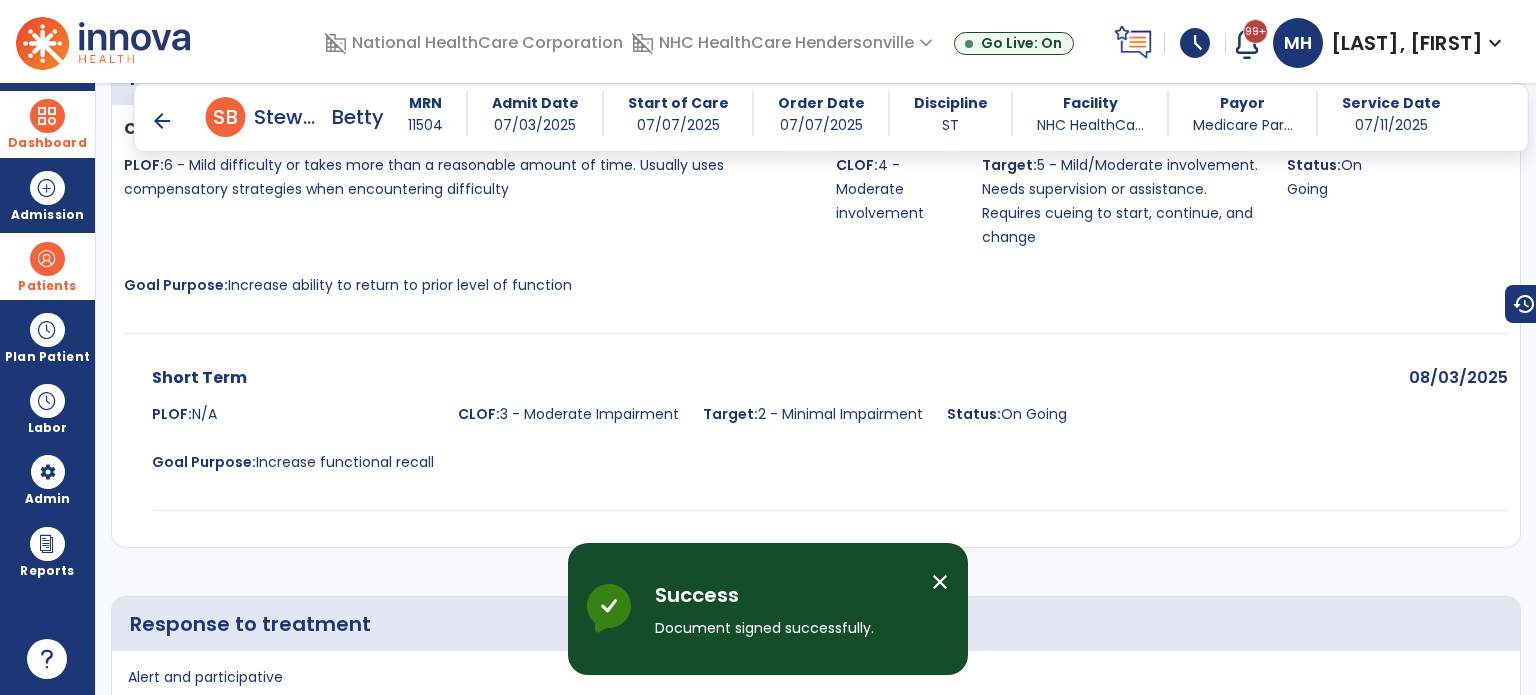 click on "arrow_back" at bounding box center (162, 121) 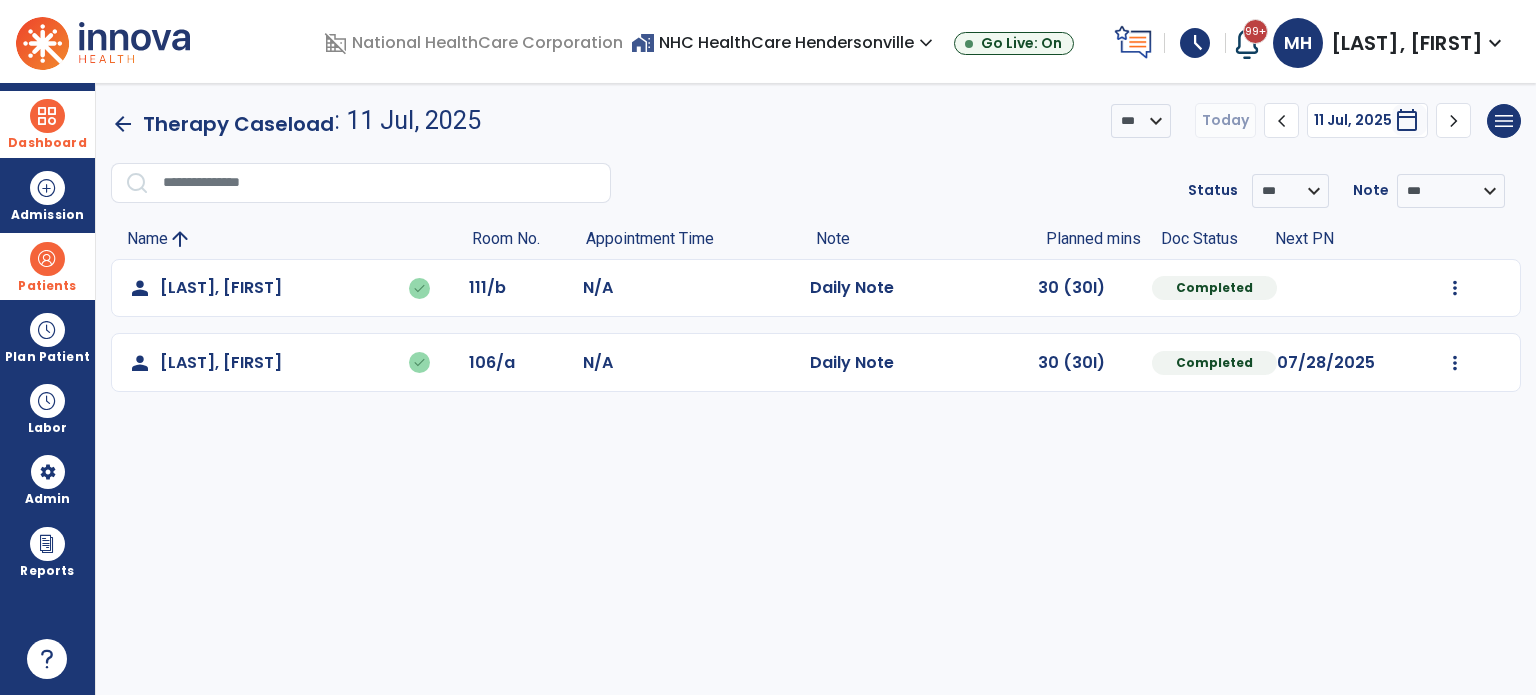 click on "chevron_left" 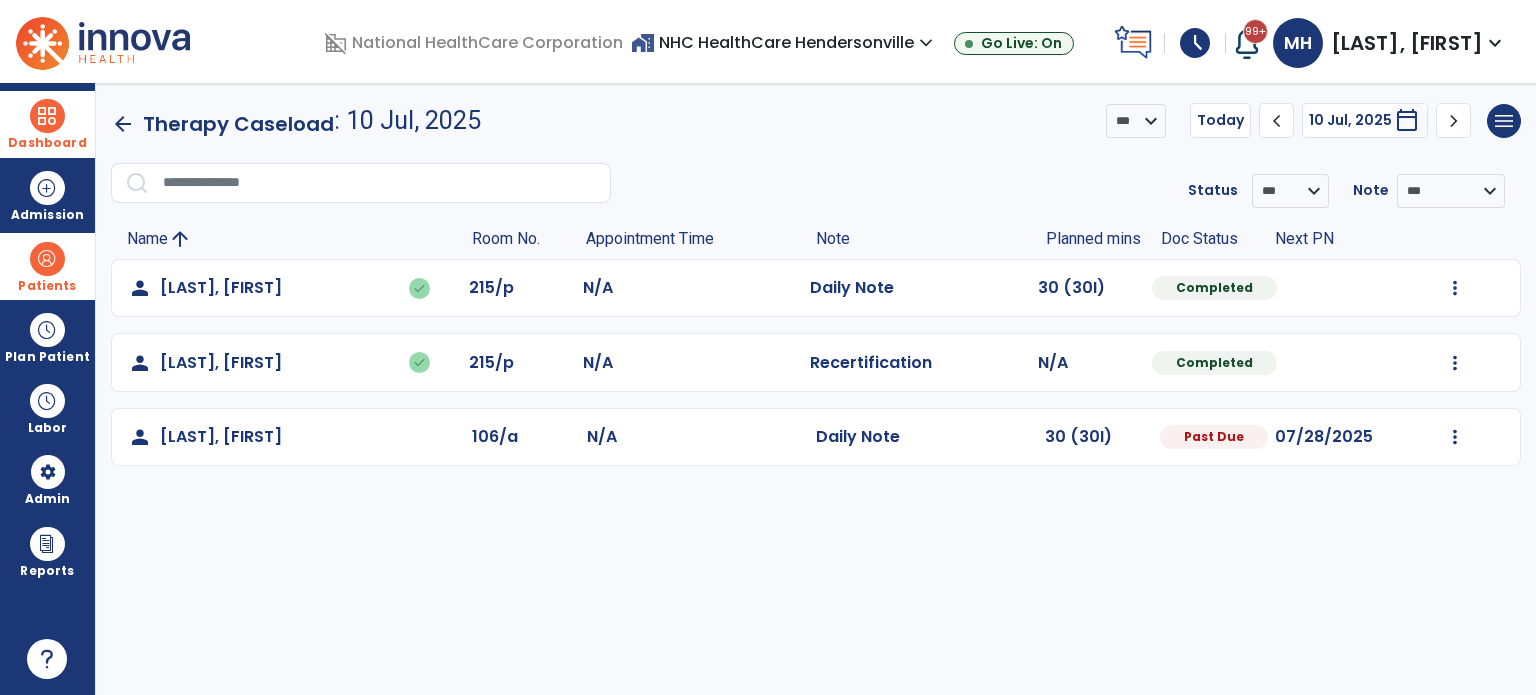click on "Mark Visit As Complete   Reset Note   Open Document   G + C Mins" 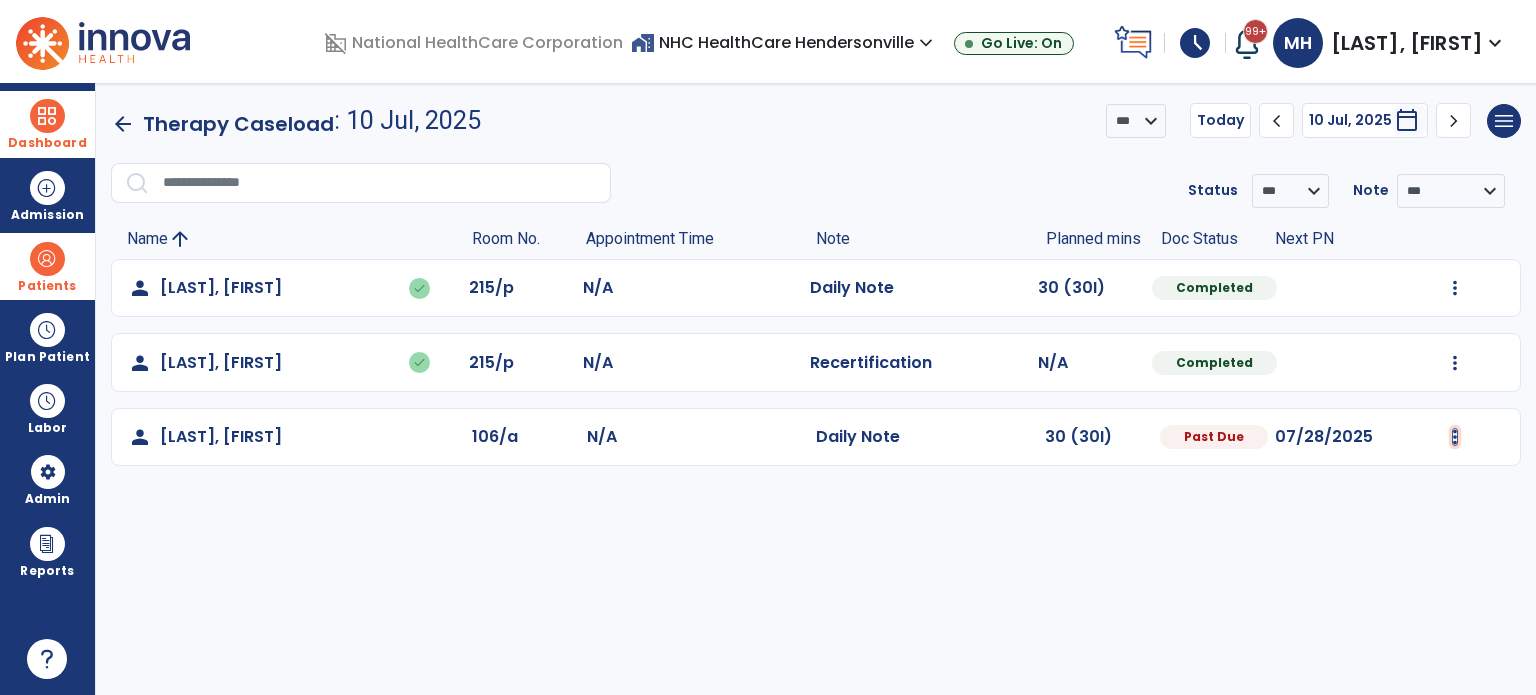 click at bounding box center (1455, 288) 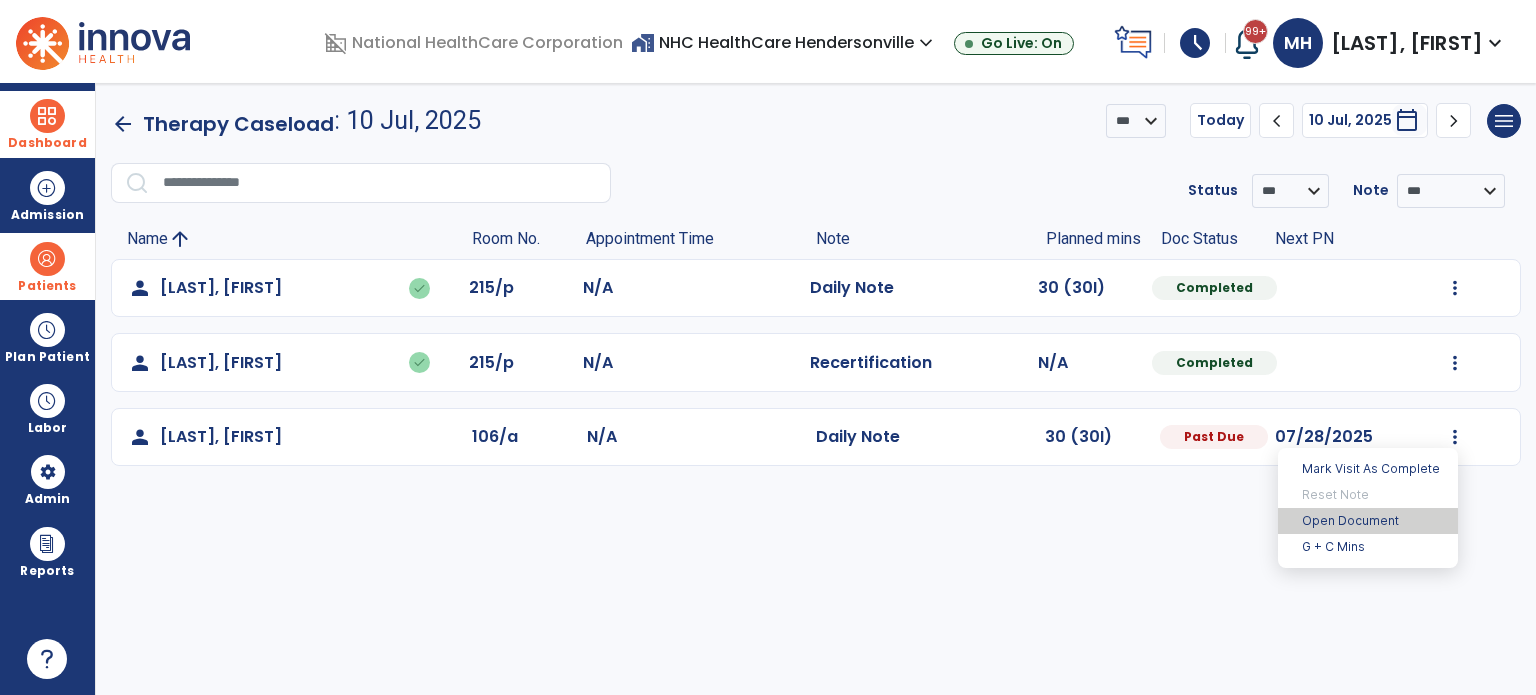 click on "Open Document" at bounding box center [1368, 521] 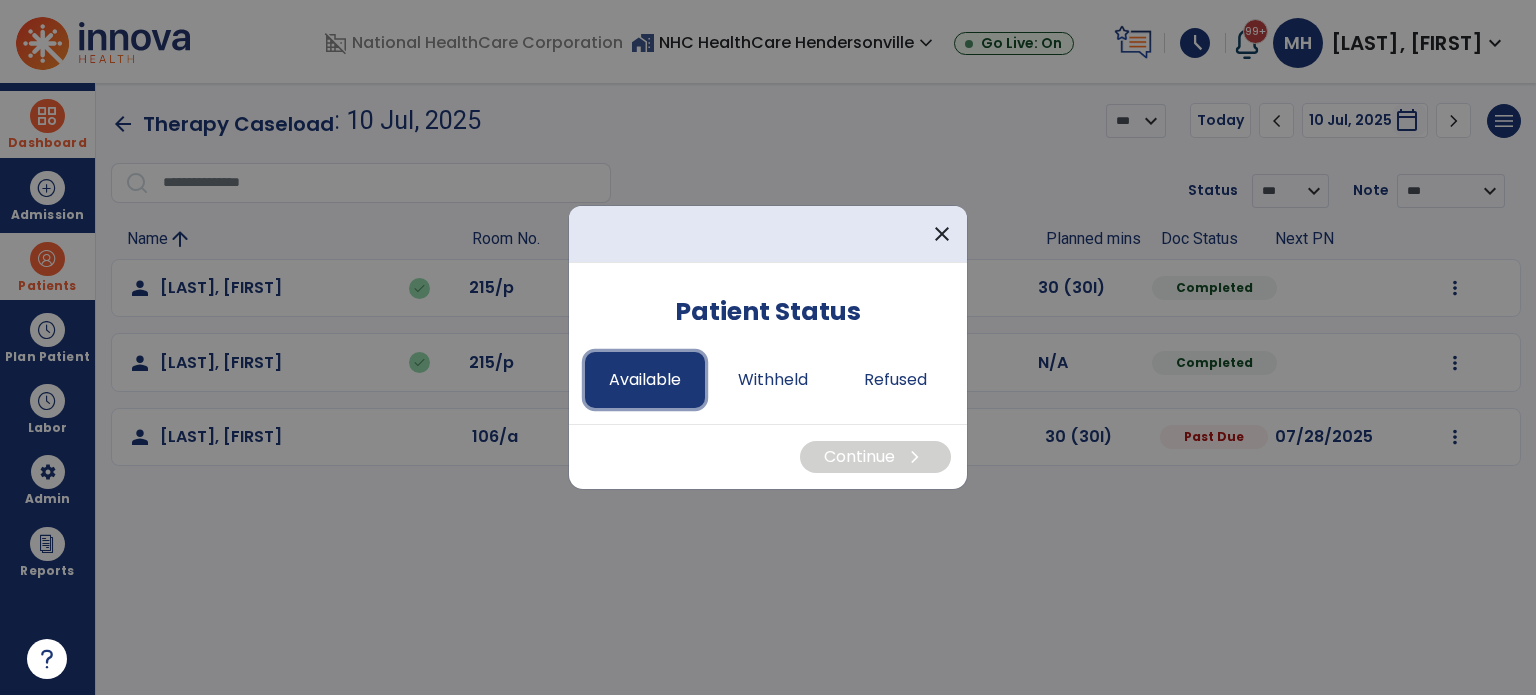 click on "Available" at bounding box center [645, 380] 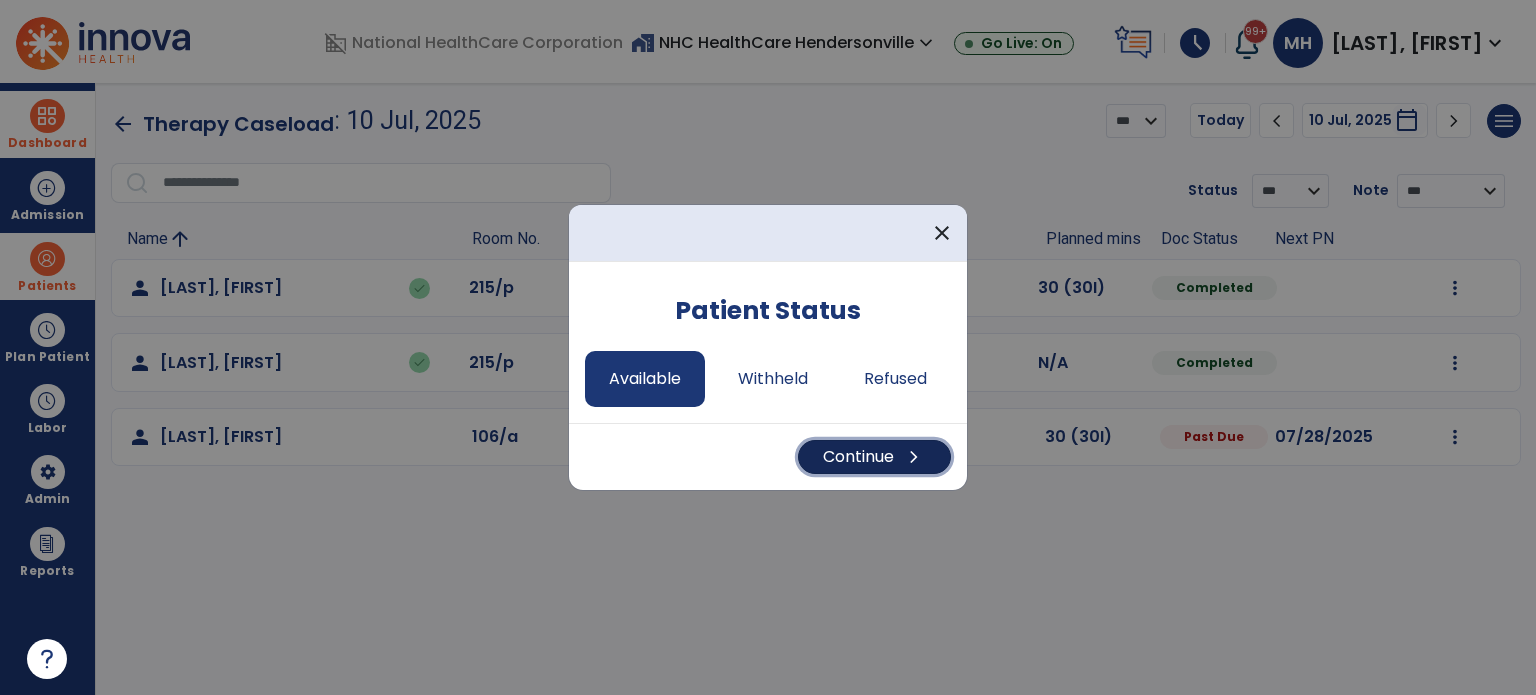 click on "Continue   chevron_right" at bounding box center (874, 457) 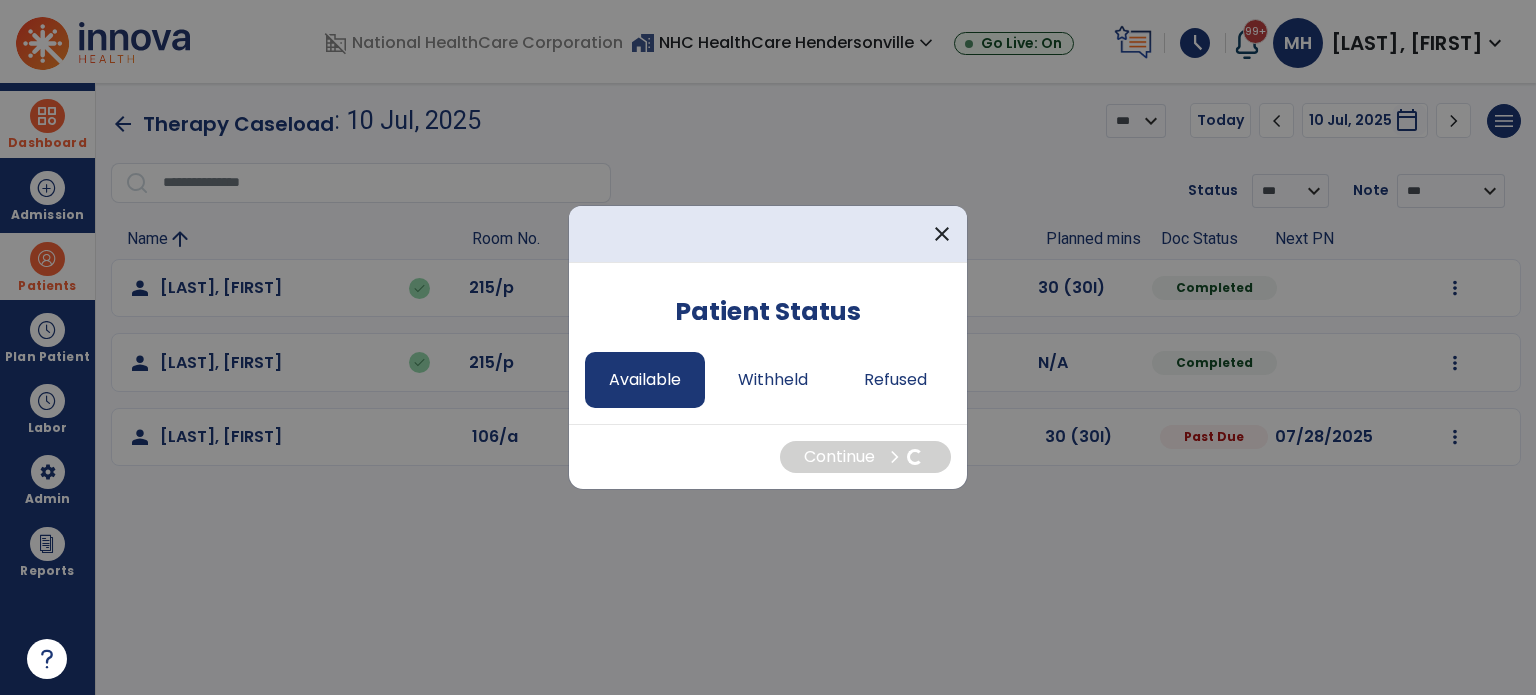 select on "*" 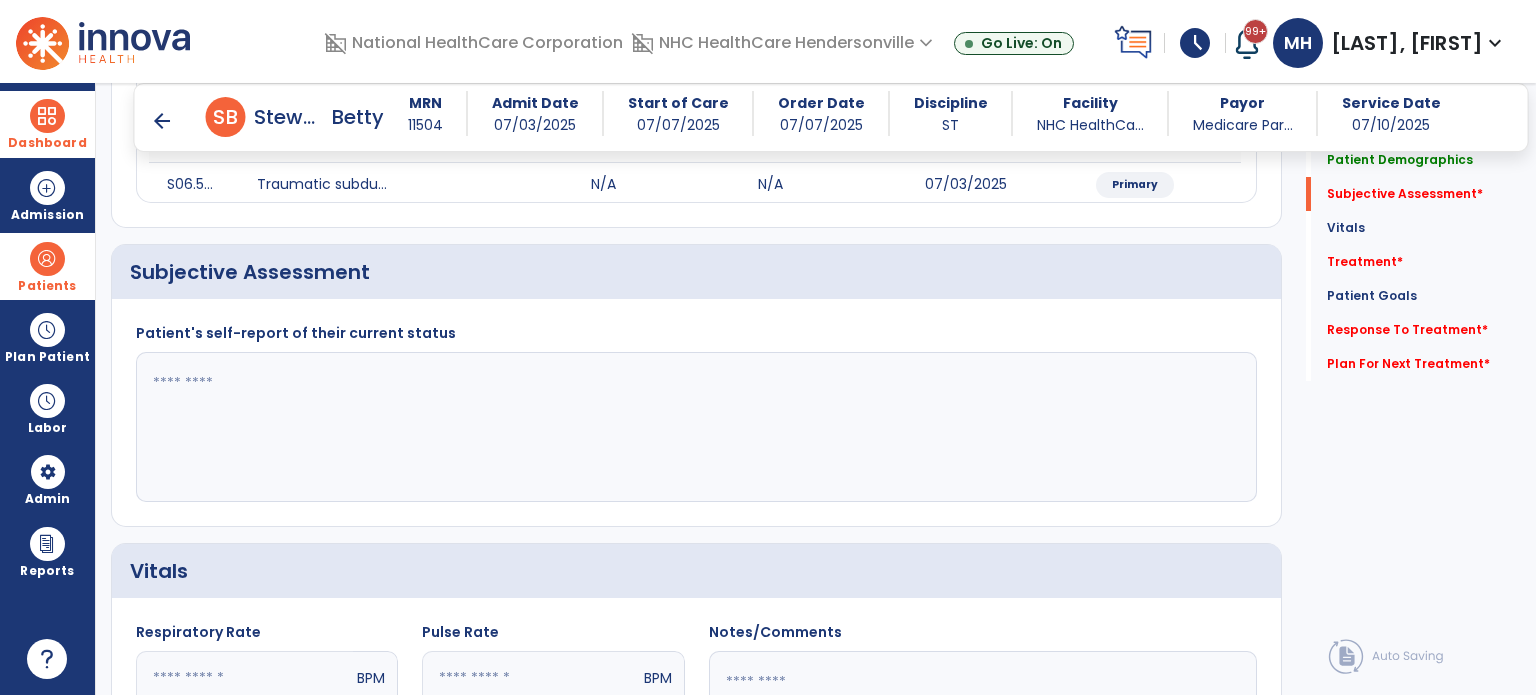scroll, scrollTop: 362, scrollLeft: 0, axis: vertical 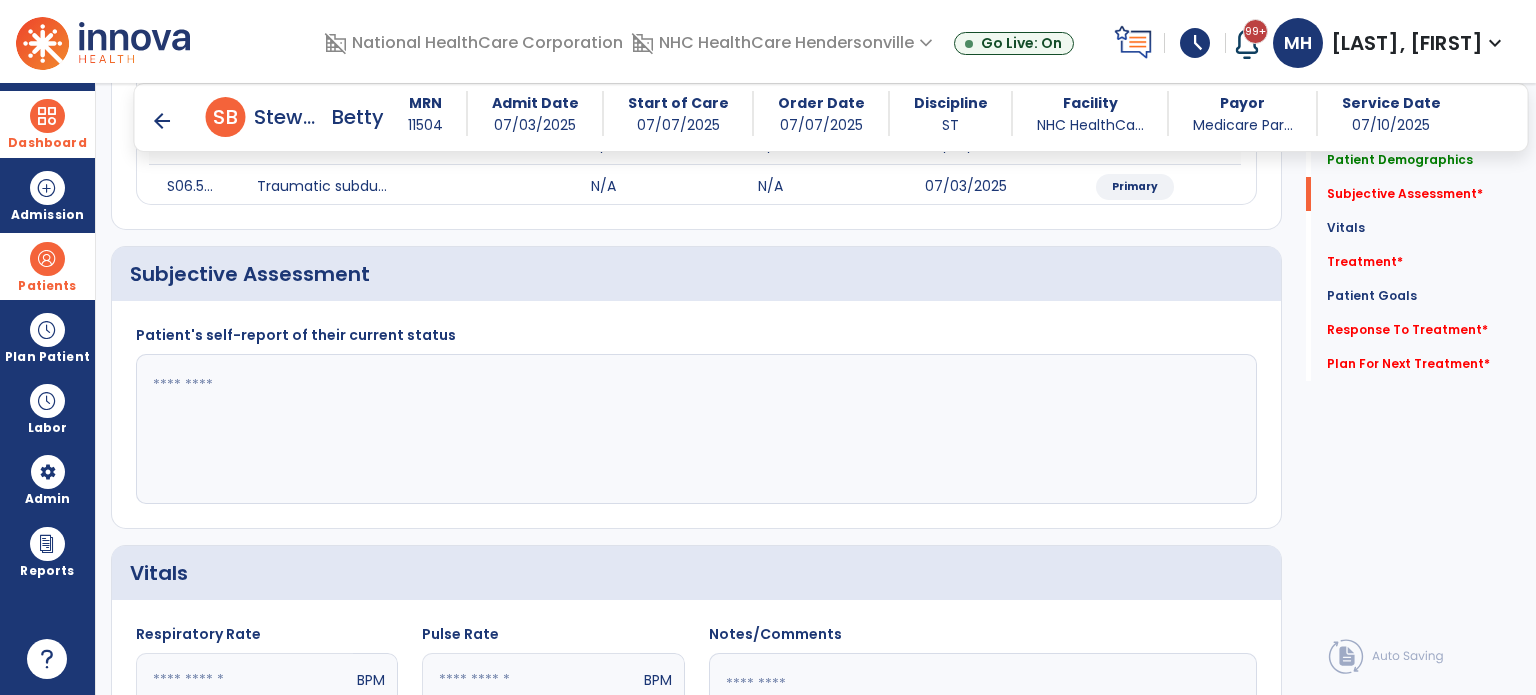 click 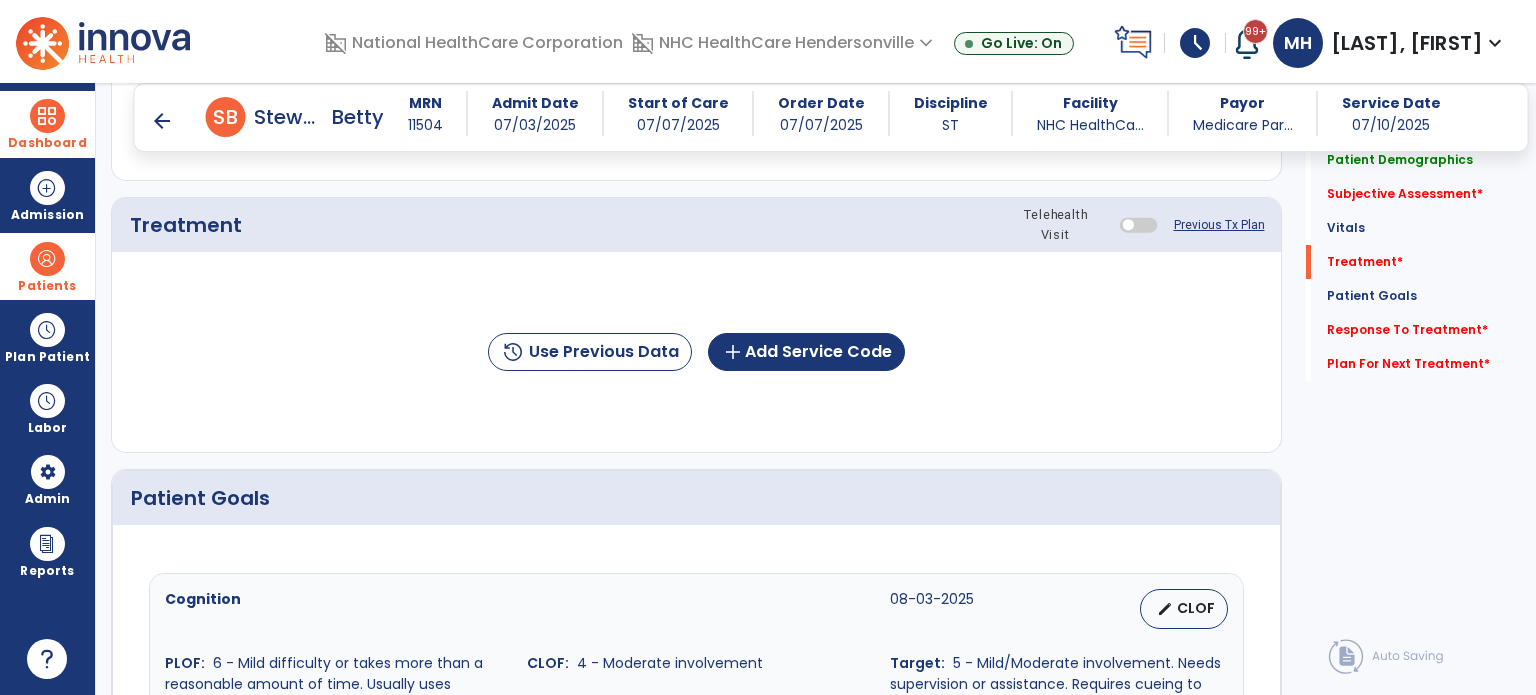 scroll, scrollTop: 1135, scrollLeft: 0, axis: vertical 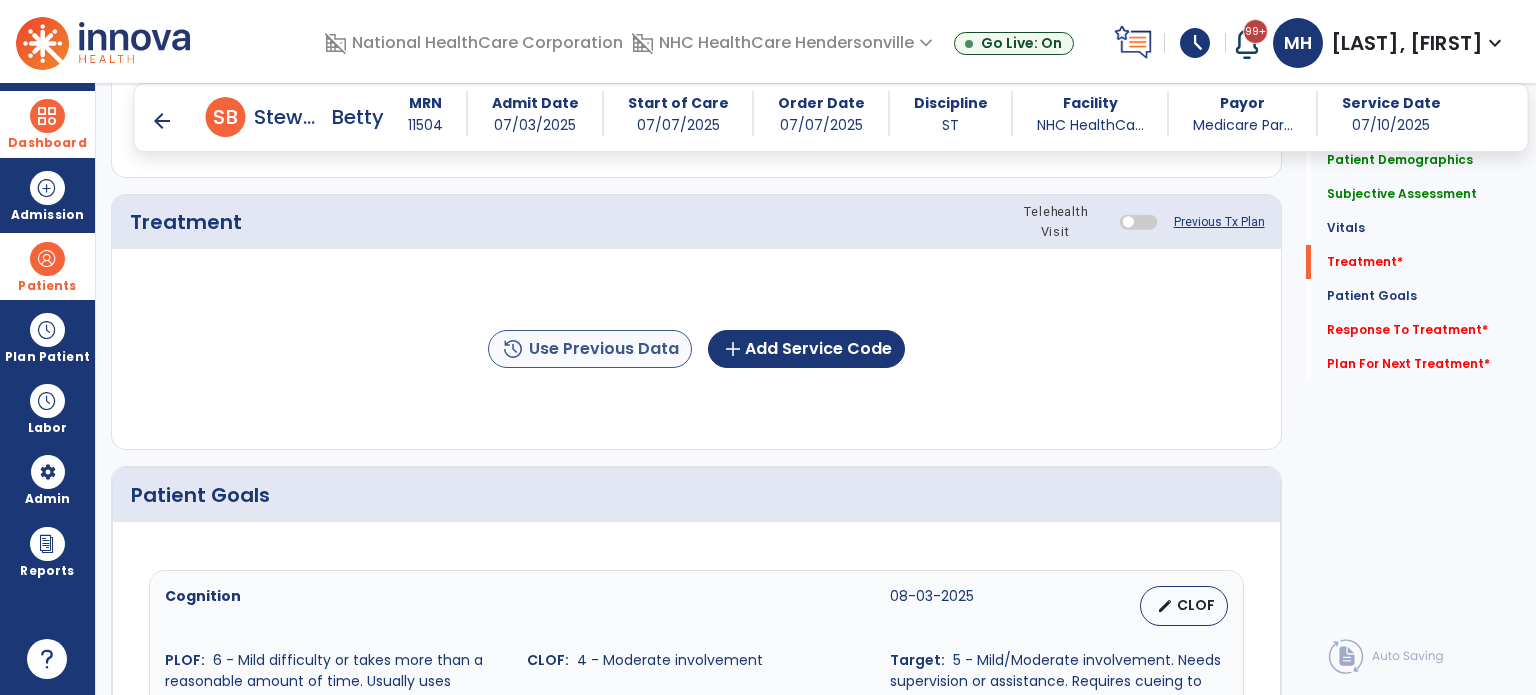 type on "**********" 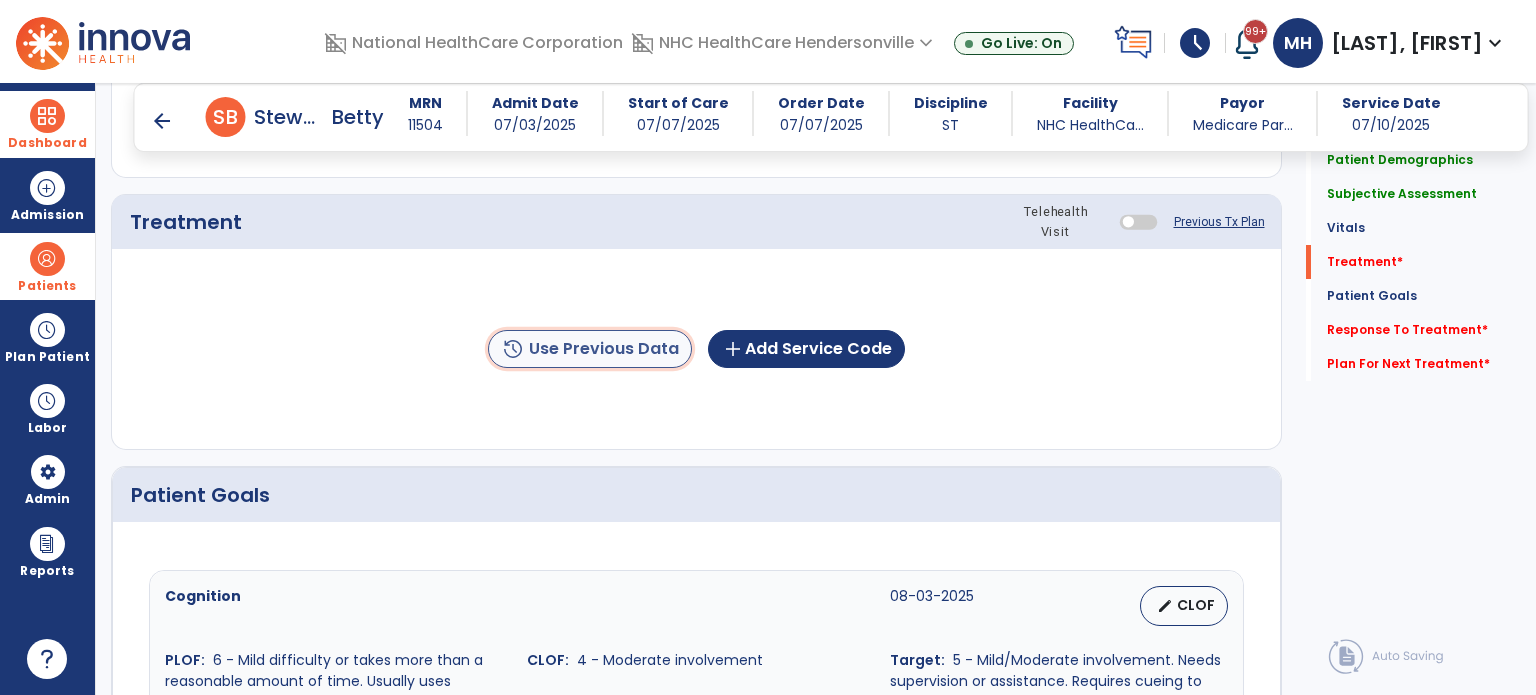 click on "history  Use Previous Data" 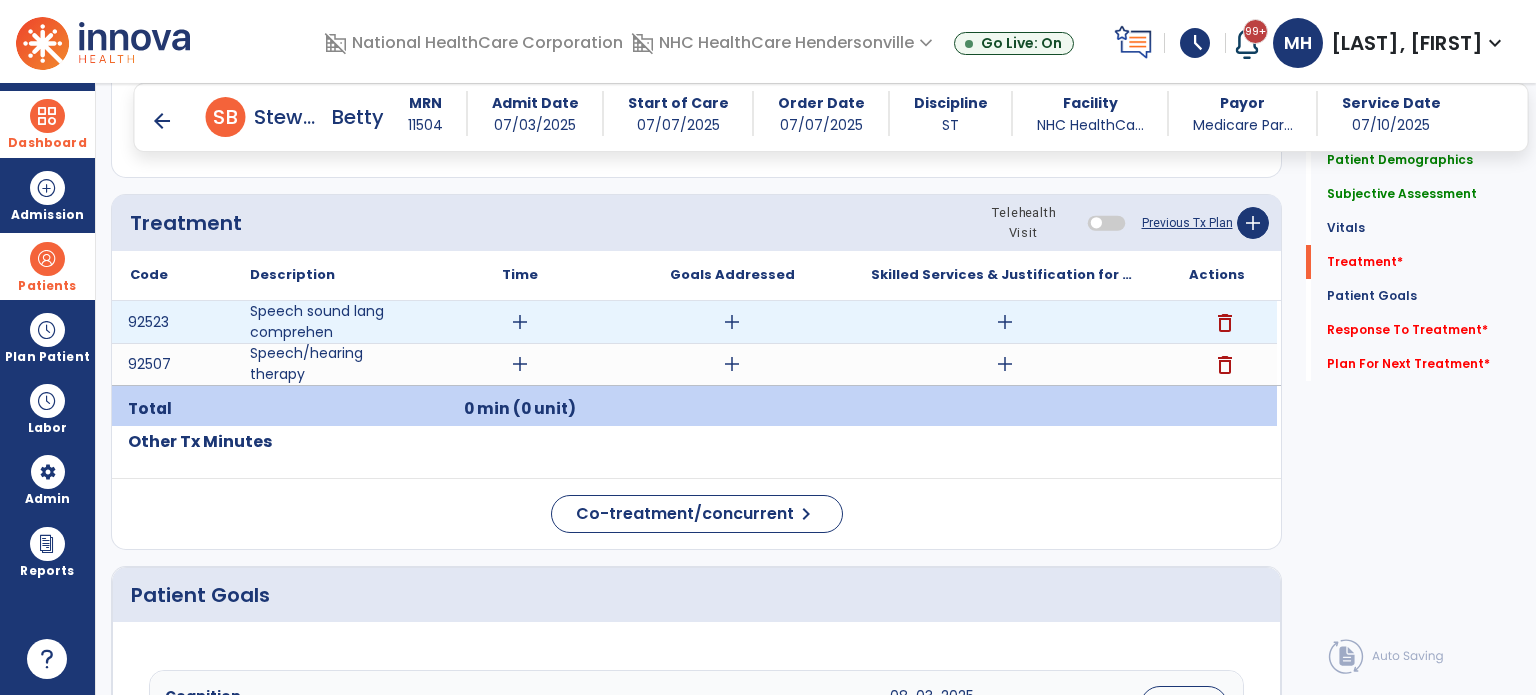 click on "delete" at bounding box center [1225, 323] 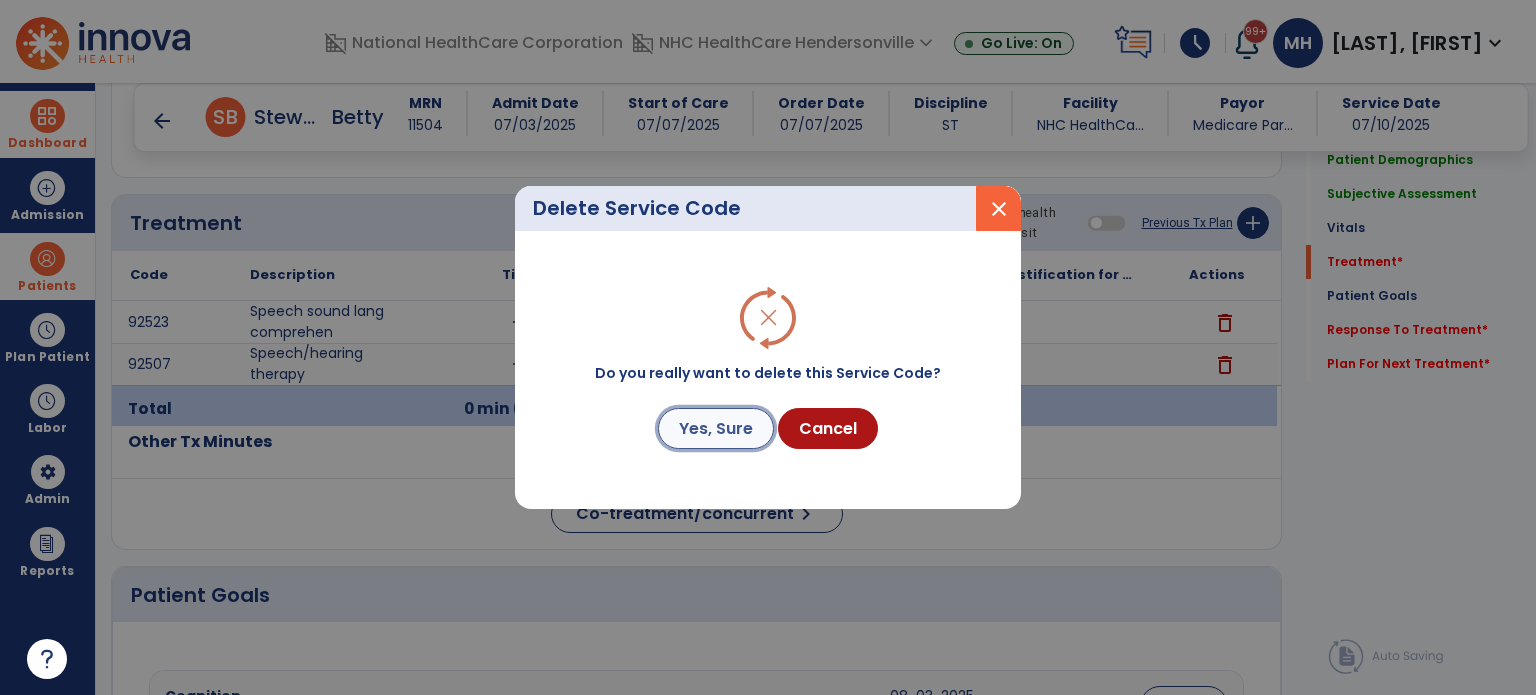 click on "Yes, Sure" at bounding box center [716, 428] 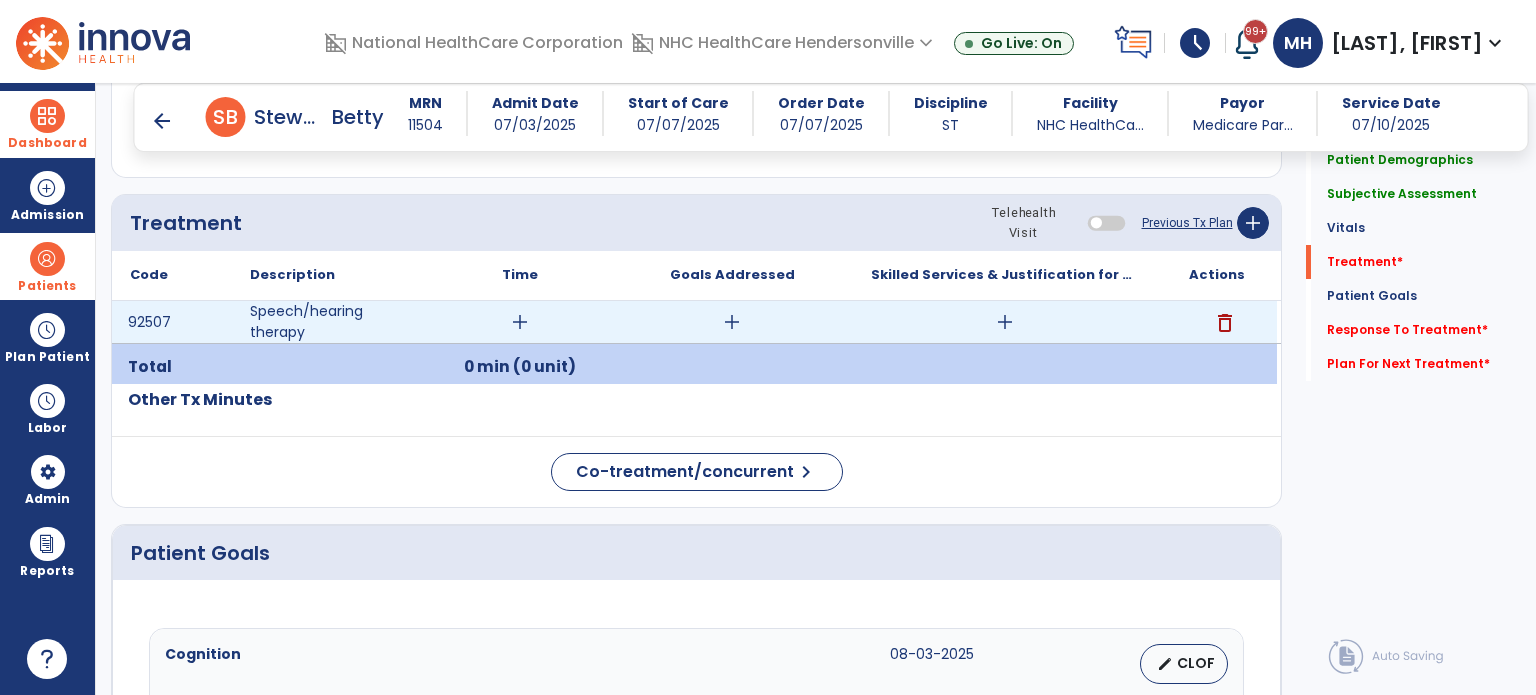 click on "add" at bounding box center [520, 322] 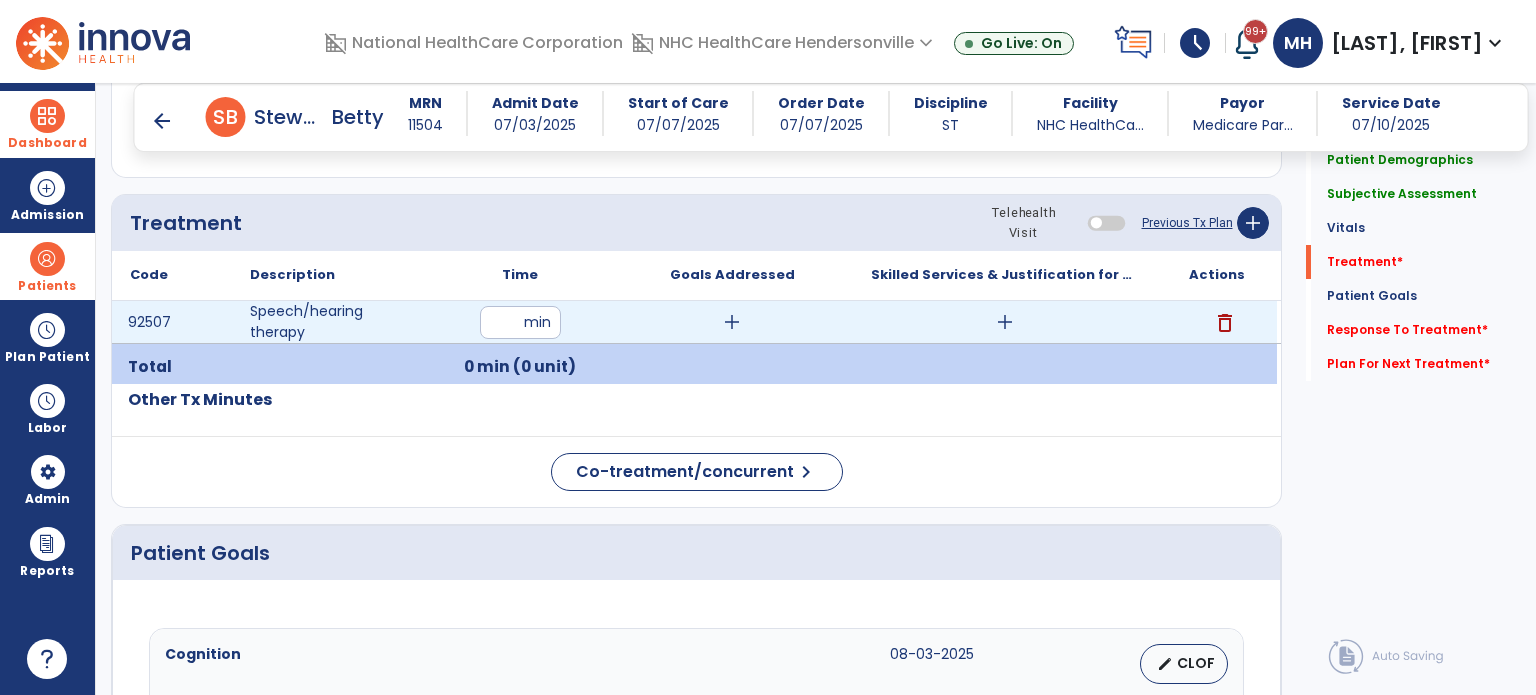 type on "**" 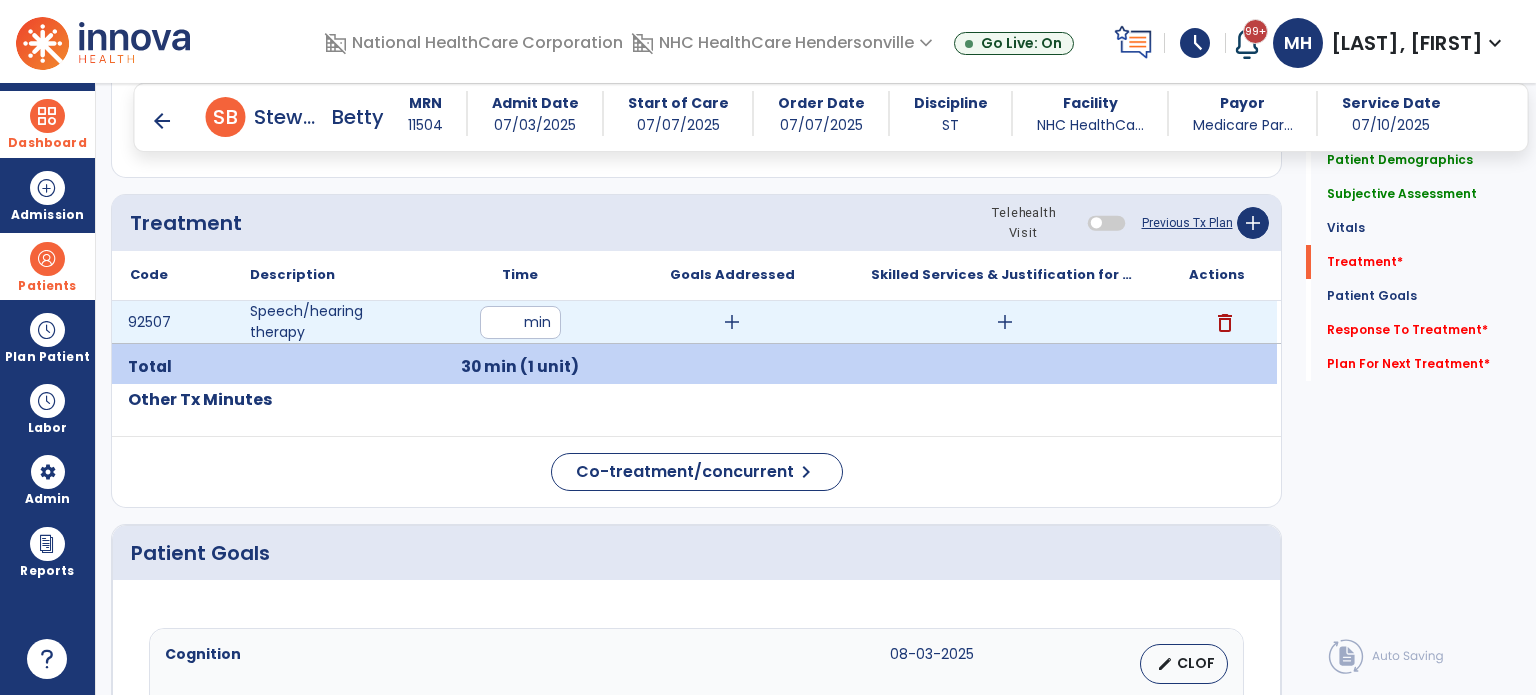 click on "add" at bounding box center (1005, 322) 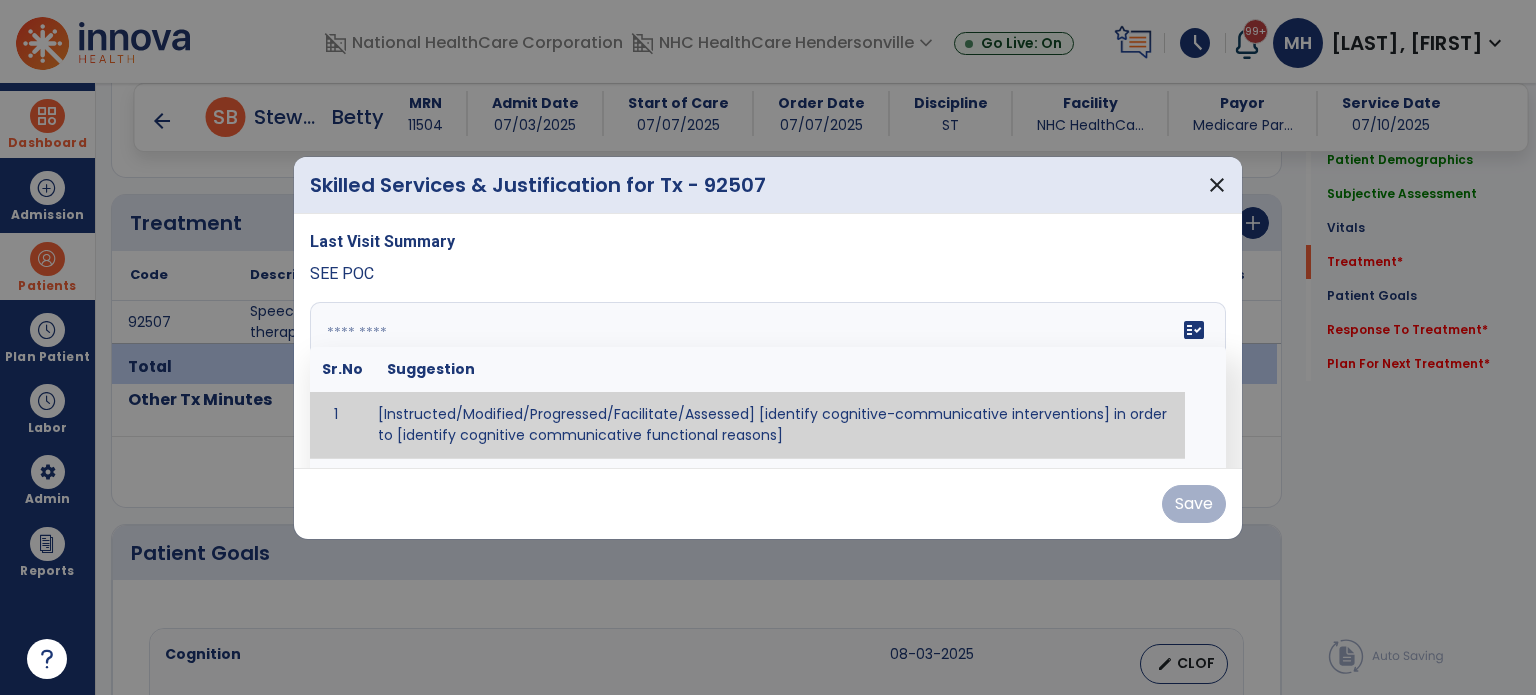 click on "fact_check  Sr.No Suggestion 1 [Instructed/Modified/Progressed/Facilitate/Assessed] [identify cognitive-communicative interventions] in order to [identify cognitive communicative functional reasons] 2 Assessed cognitive-communicative skills using [identify test]." at bounding box center (768, 377) 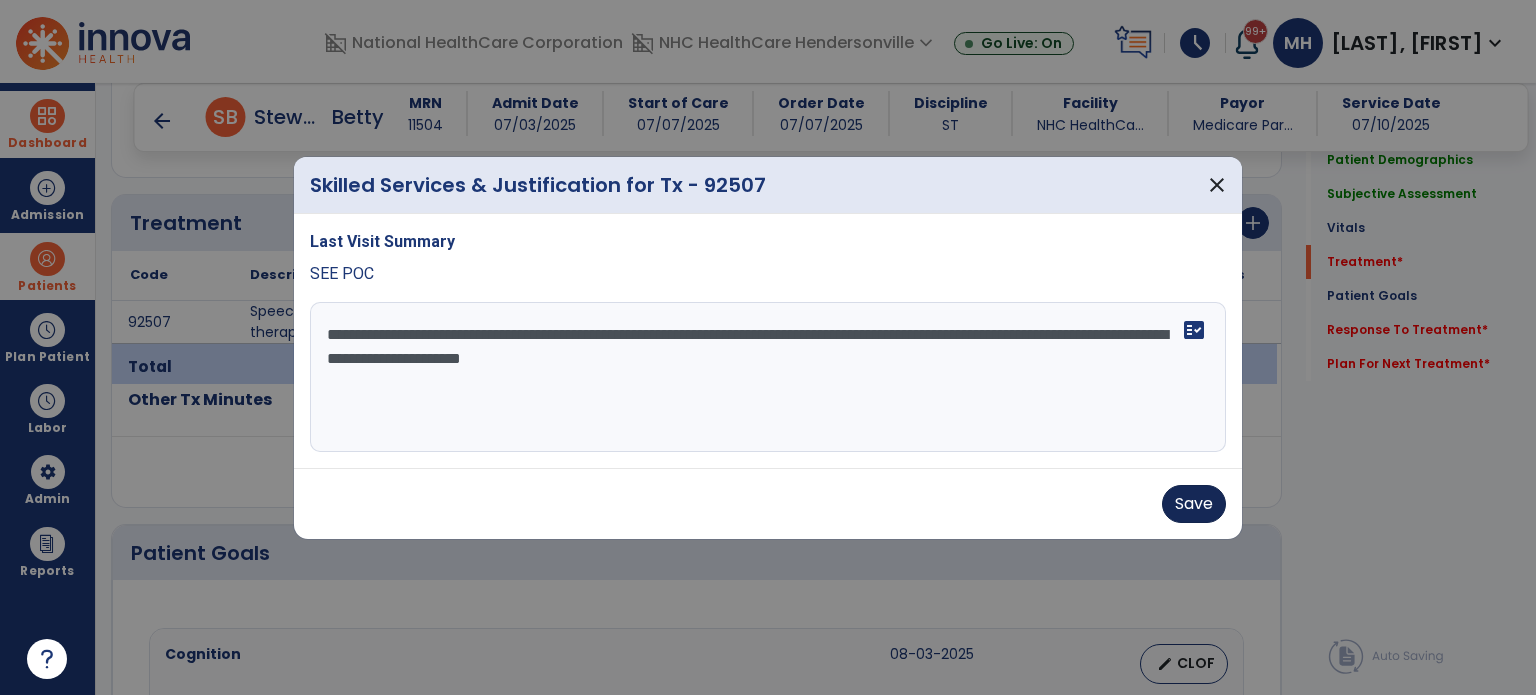 type on "**********" 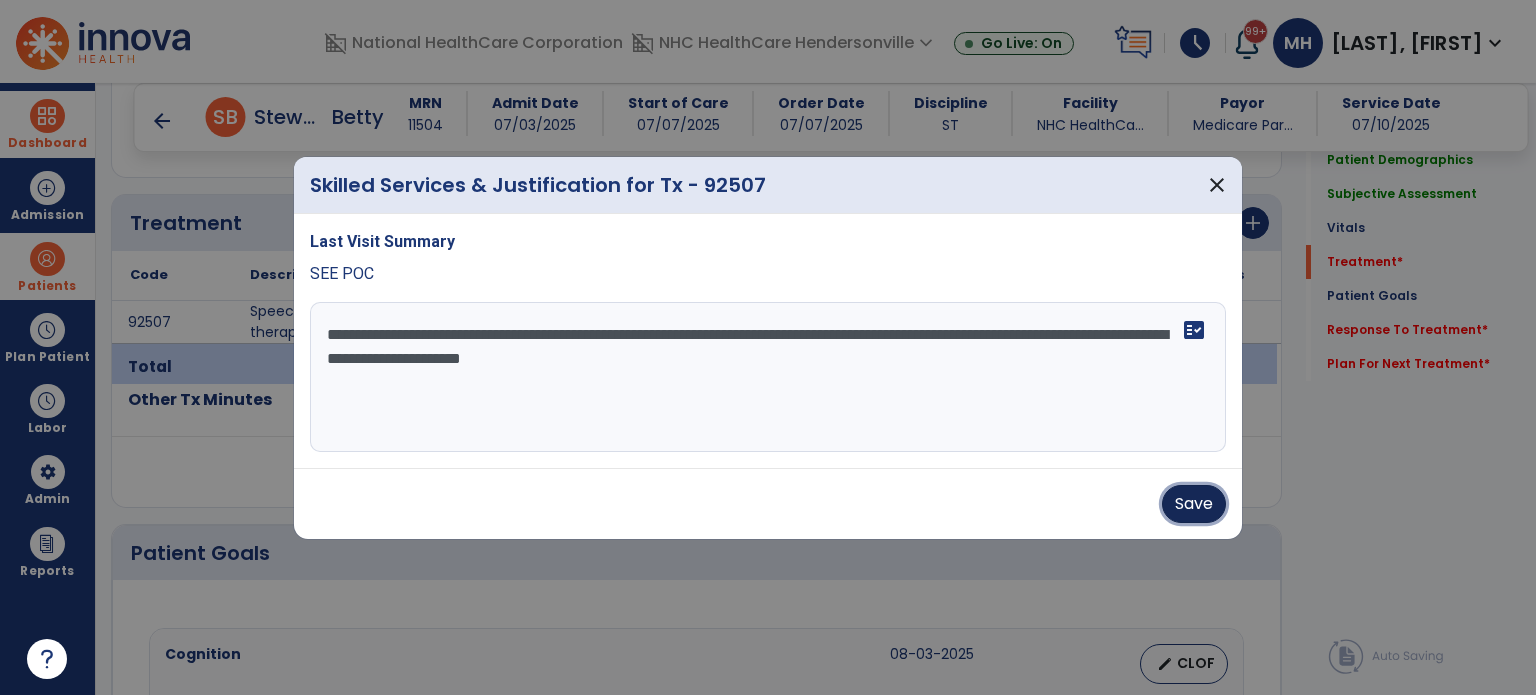 click on "Save" at bounding box center [1194, 504] 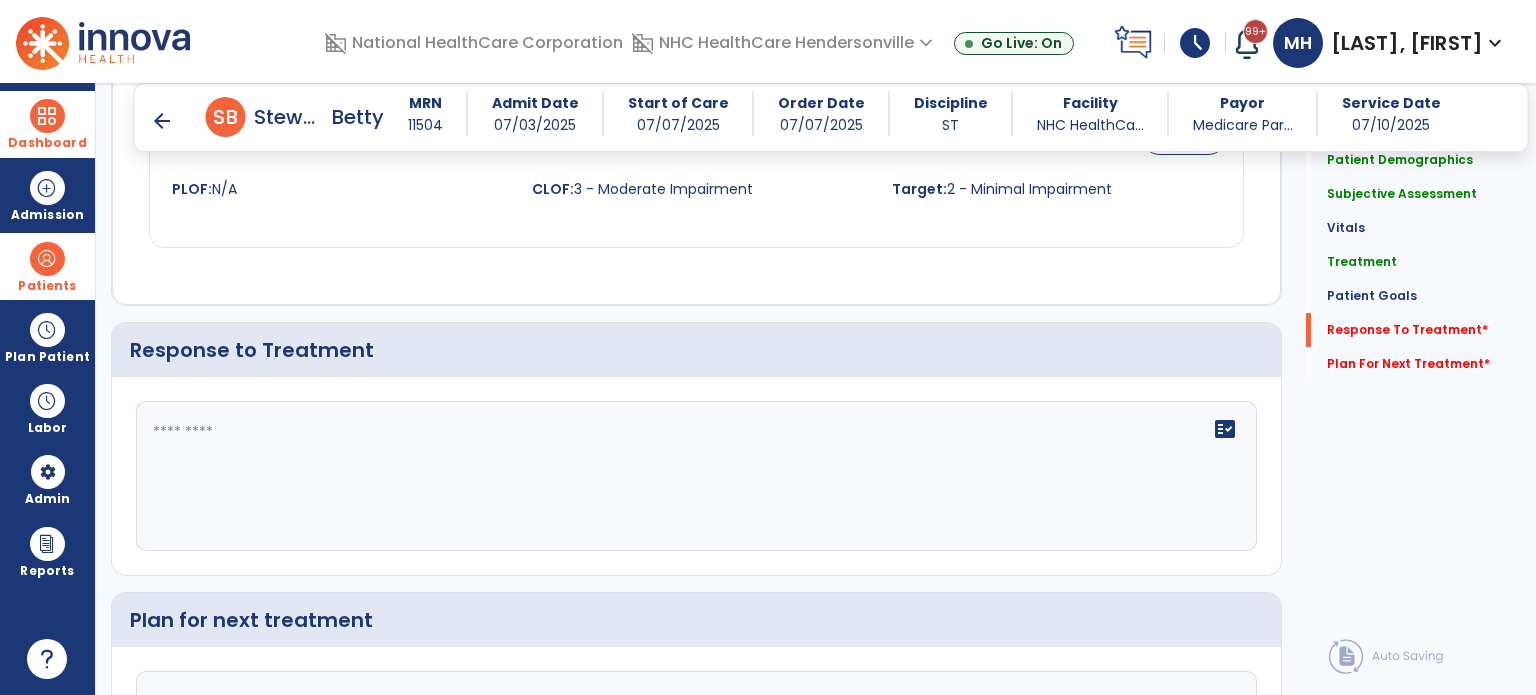 scroll, scrollTop: 1867, scrollLeft: 0, axis: vertical 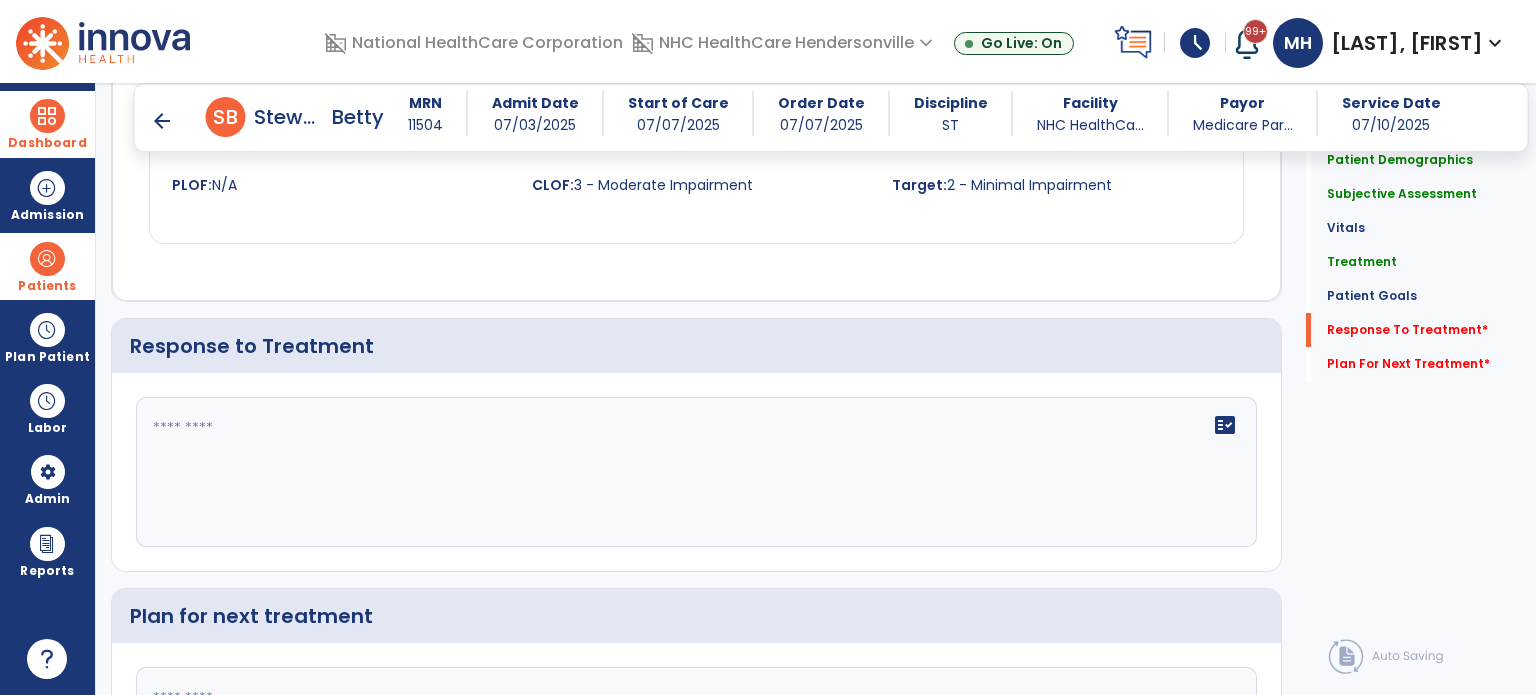 click on "fact_check" 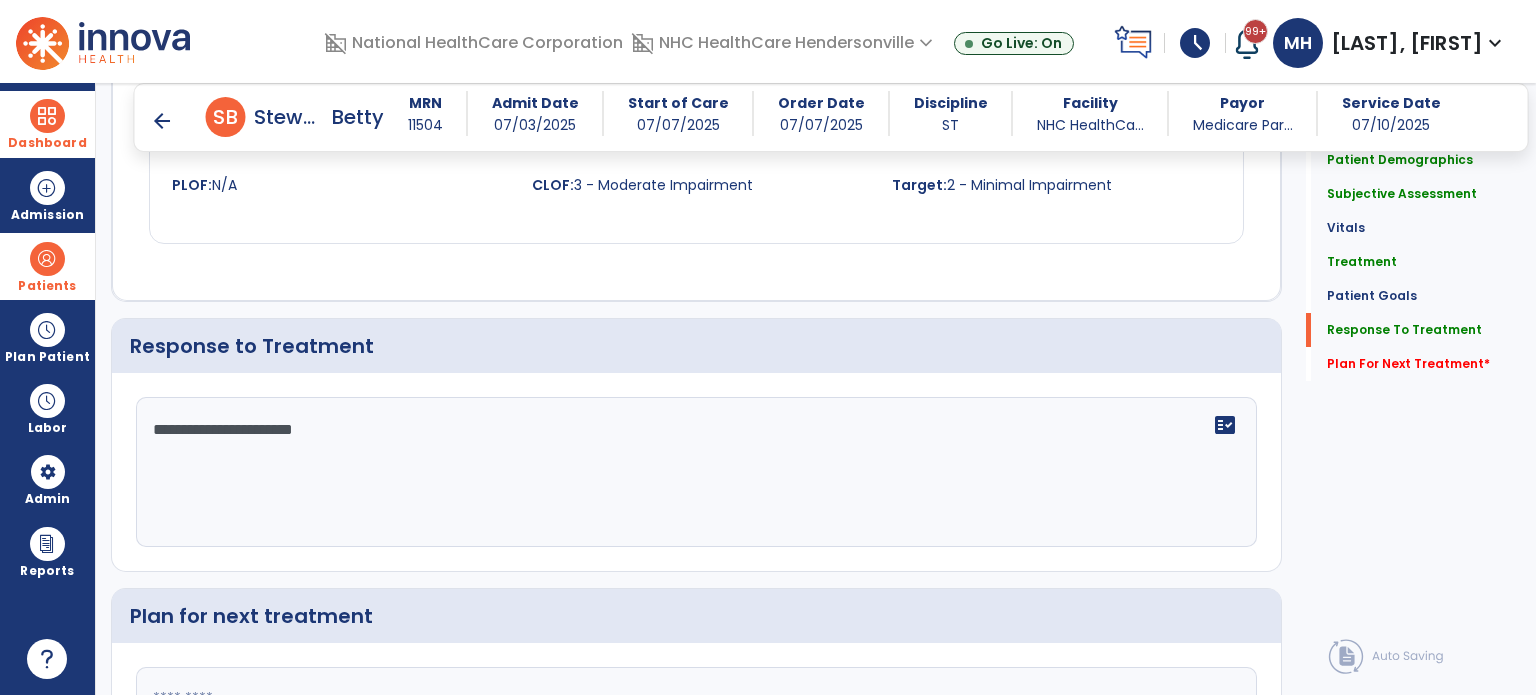 scroll, scrollTop: 2074, scrollLeft: 0, axis: vertical 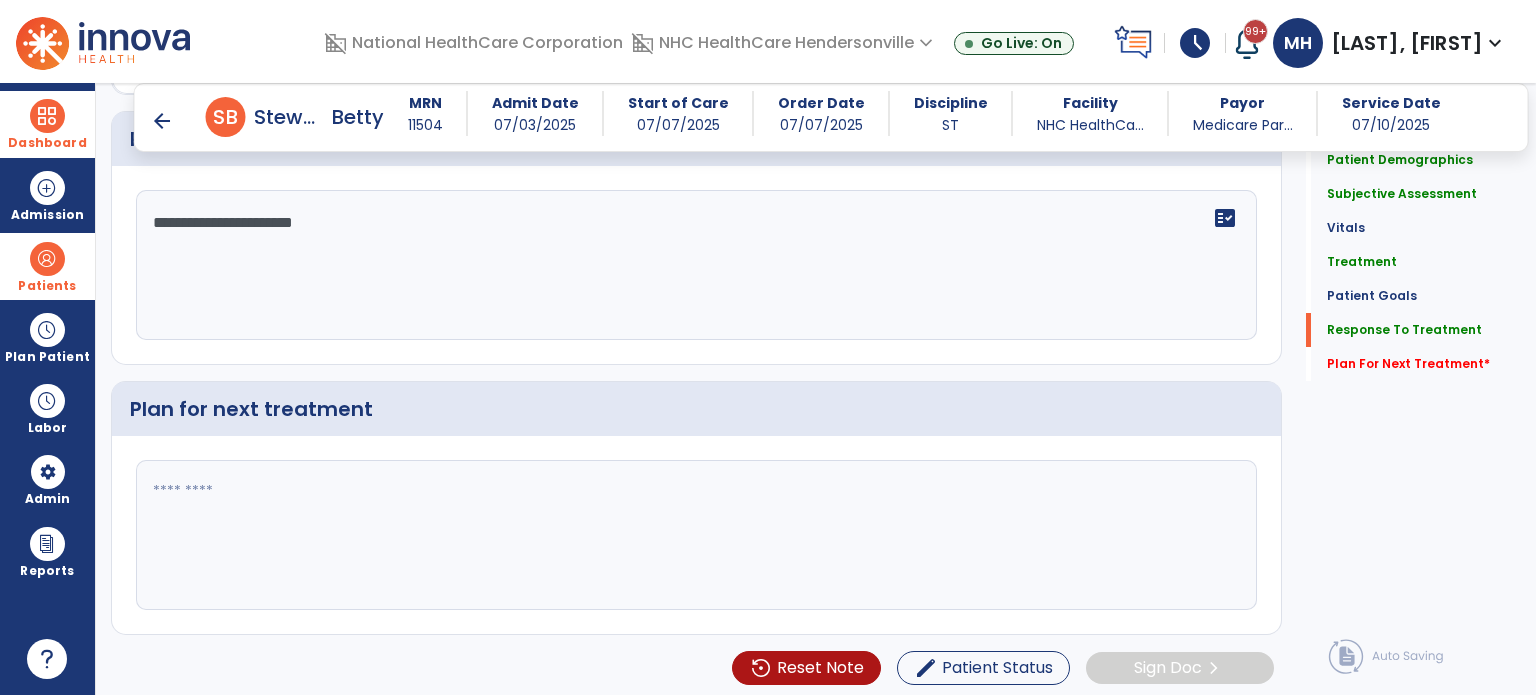 type on "**********" 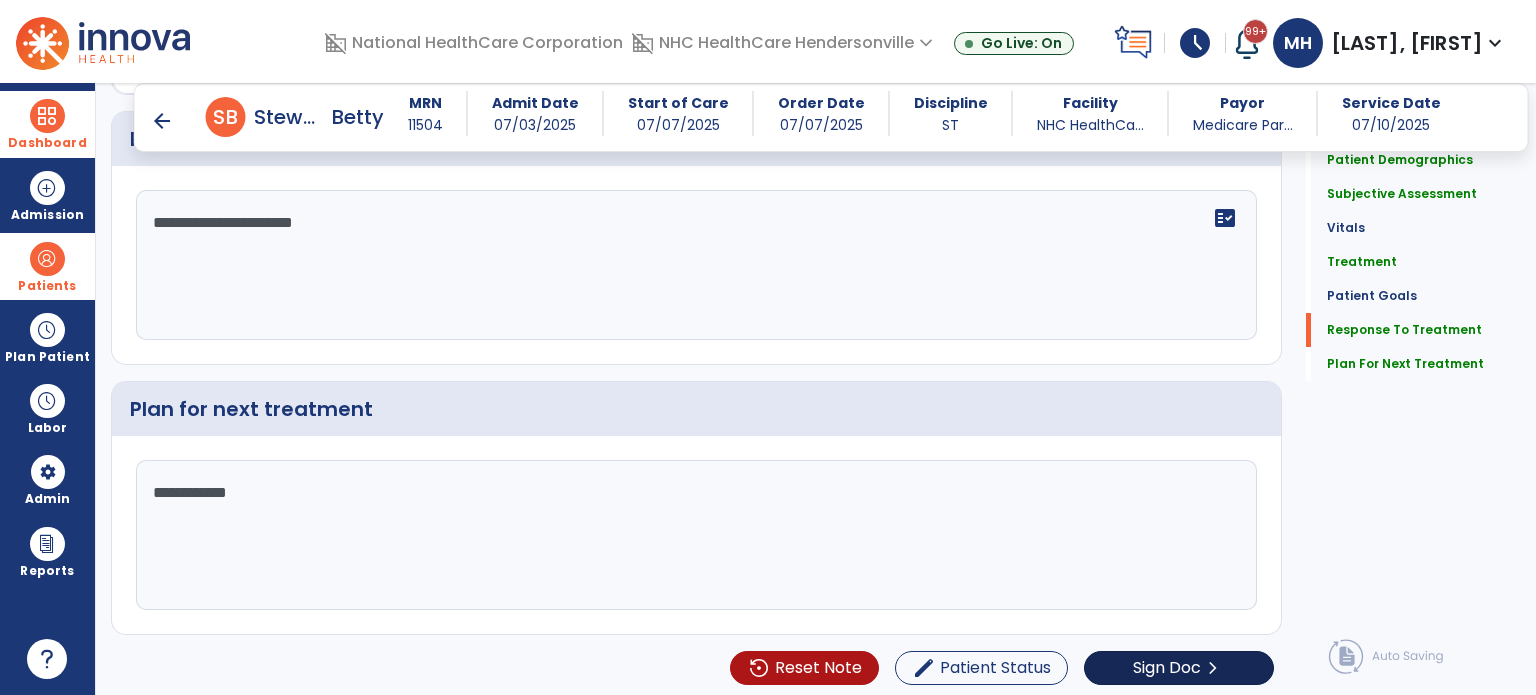 scroll, scrollTop: 2074, scrollLeft: 0, axis: vertical 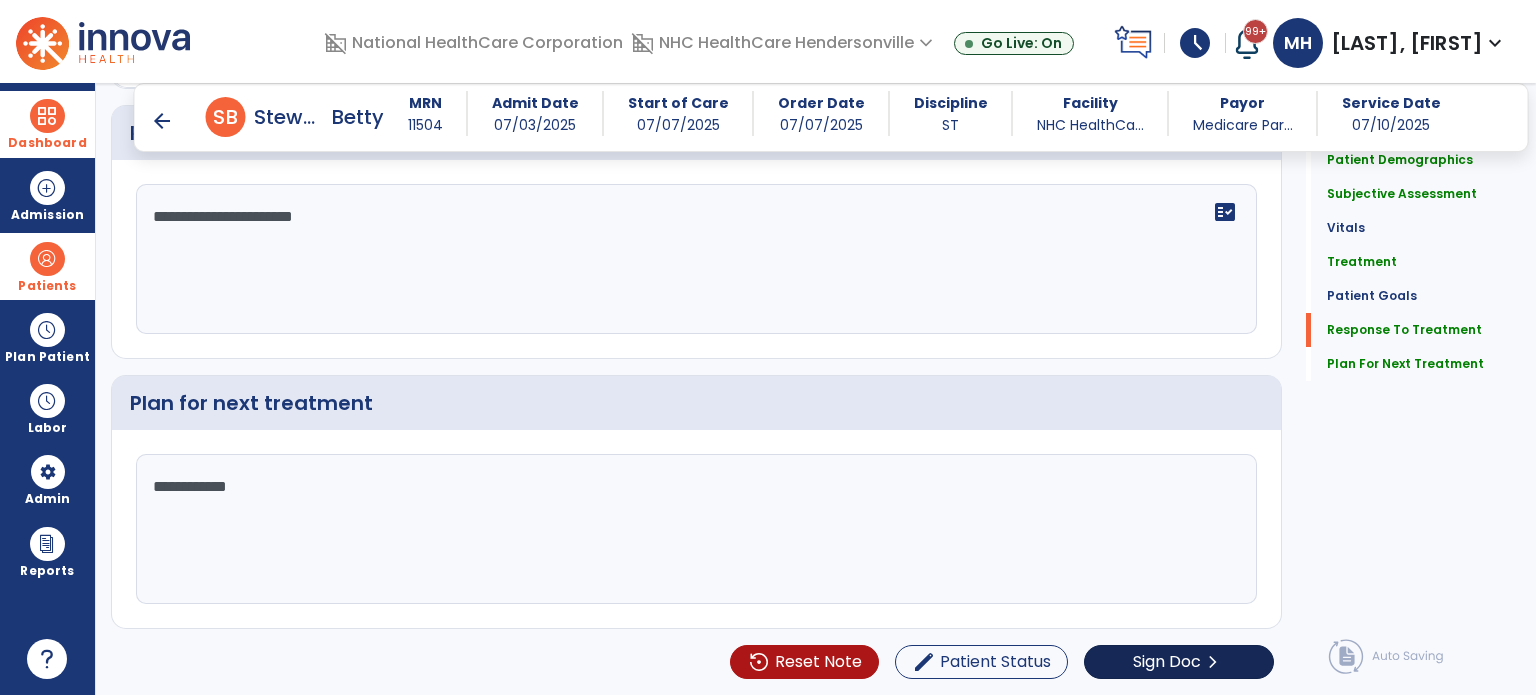 type on "**********" 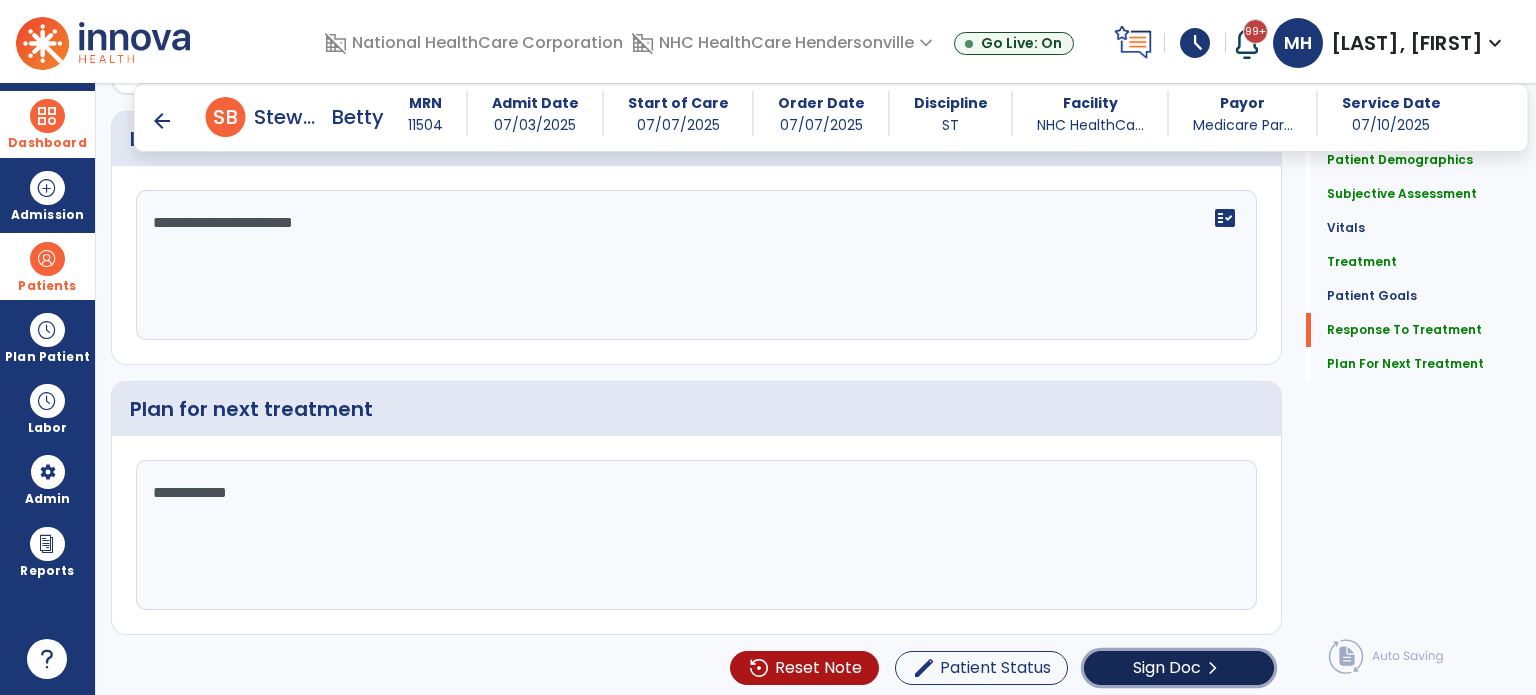 click on "chevron_right" 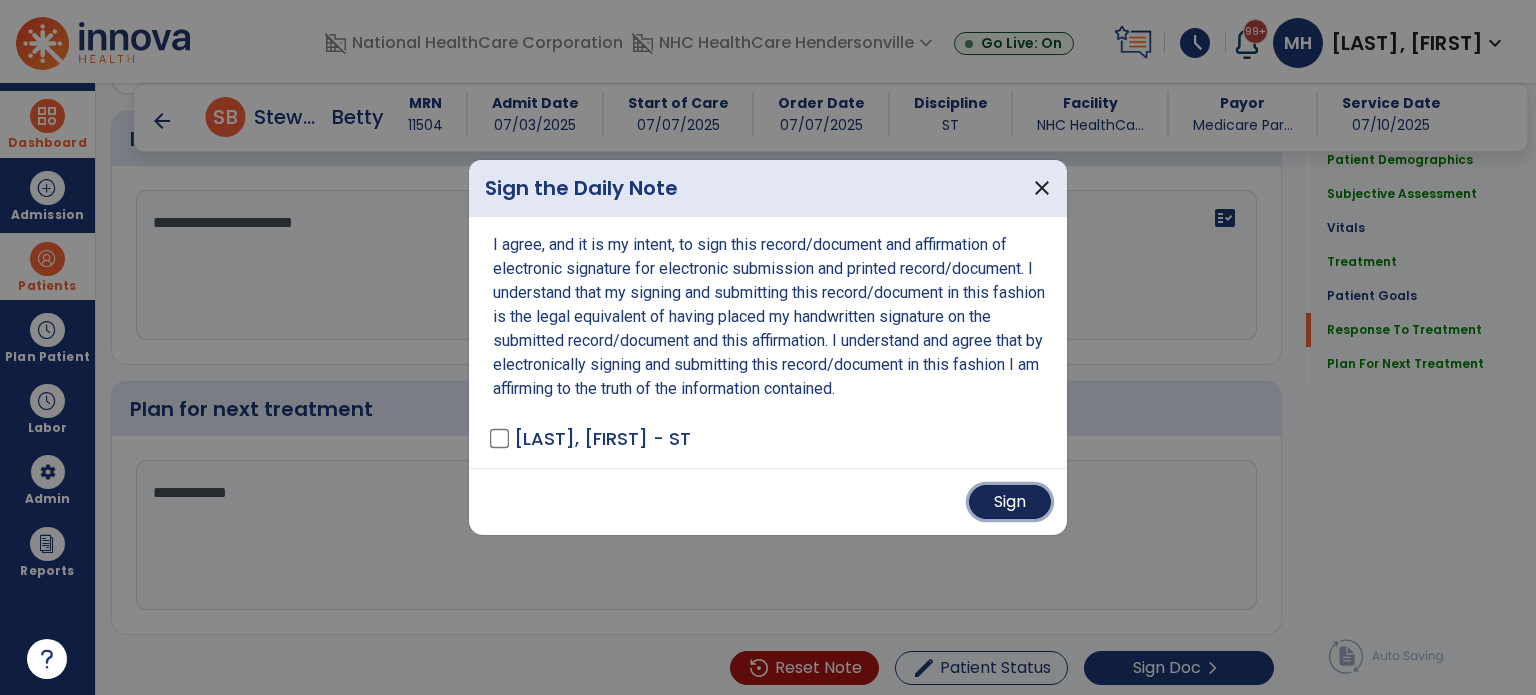 click on "Sign" at bounding box center [1010, 502] 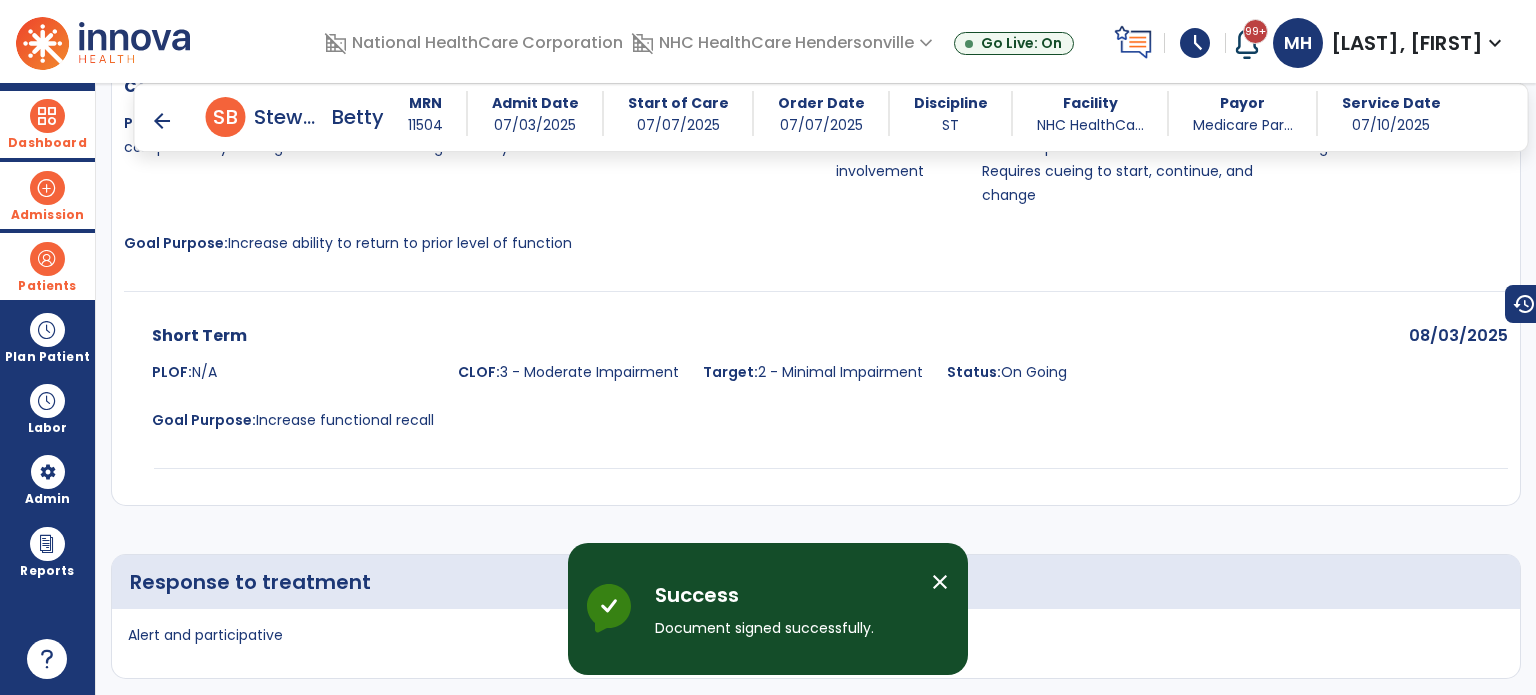 scroll, scrollTop: 2070, scrollLeft: 0, axis: vertical 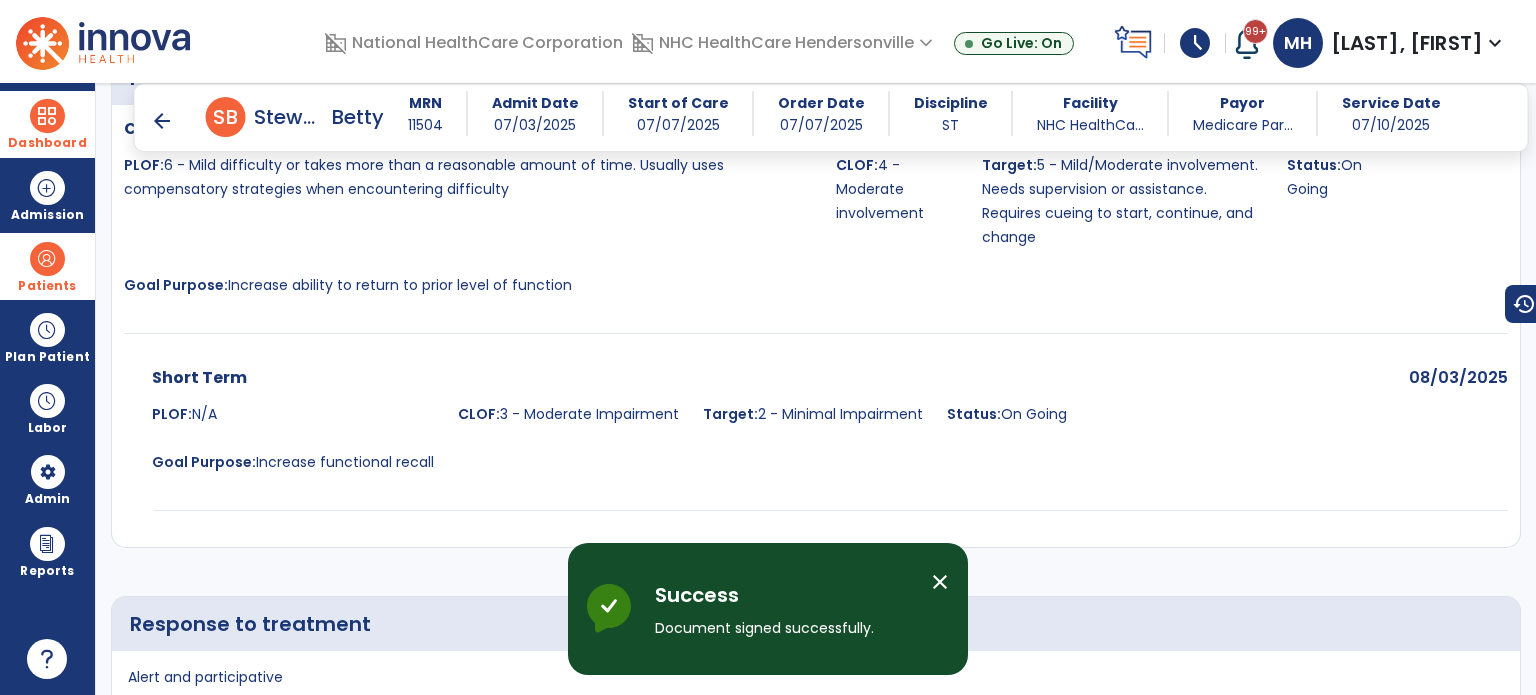 click on "arrow_back" at bounding box center (162, 121) 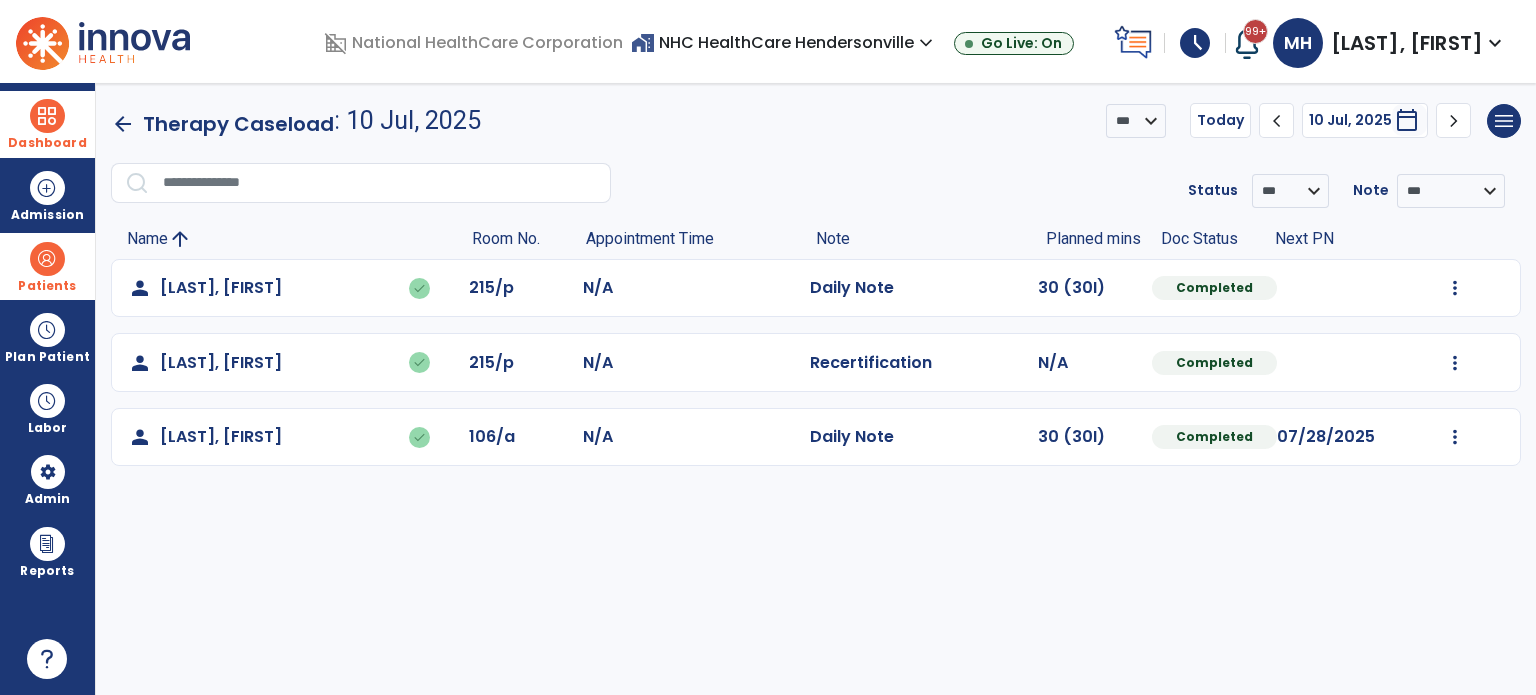 click on "arrow_back" 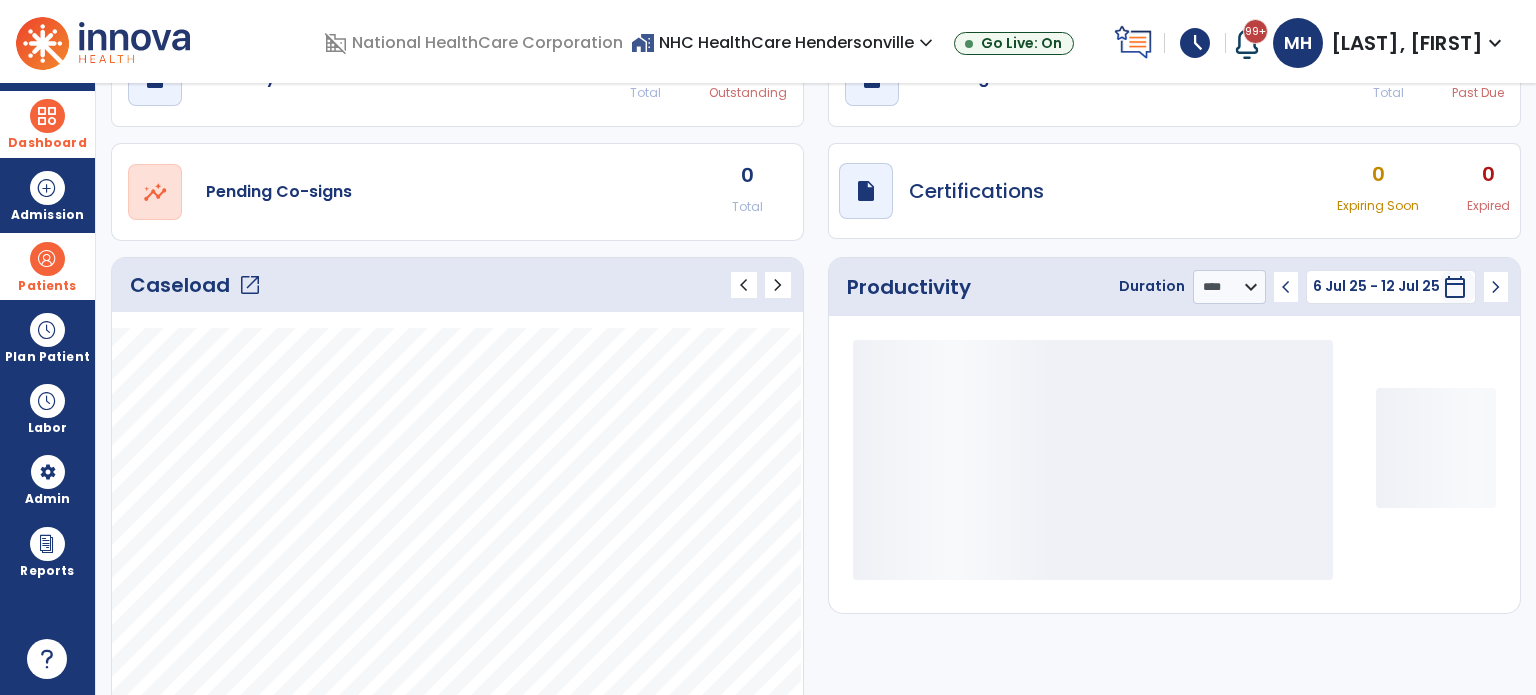 scroll, scrollTop: 0, scrollLeft: 0, axis: both 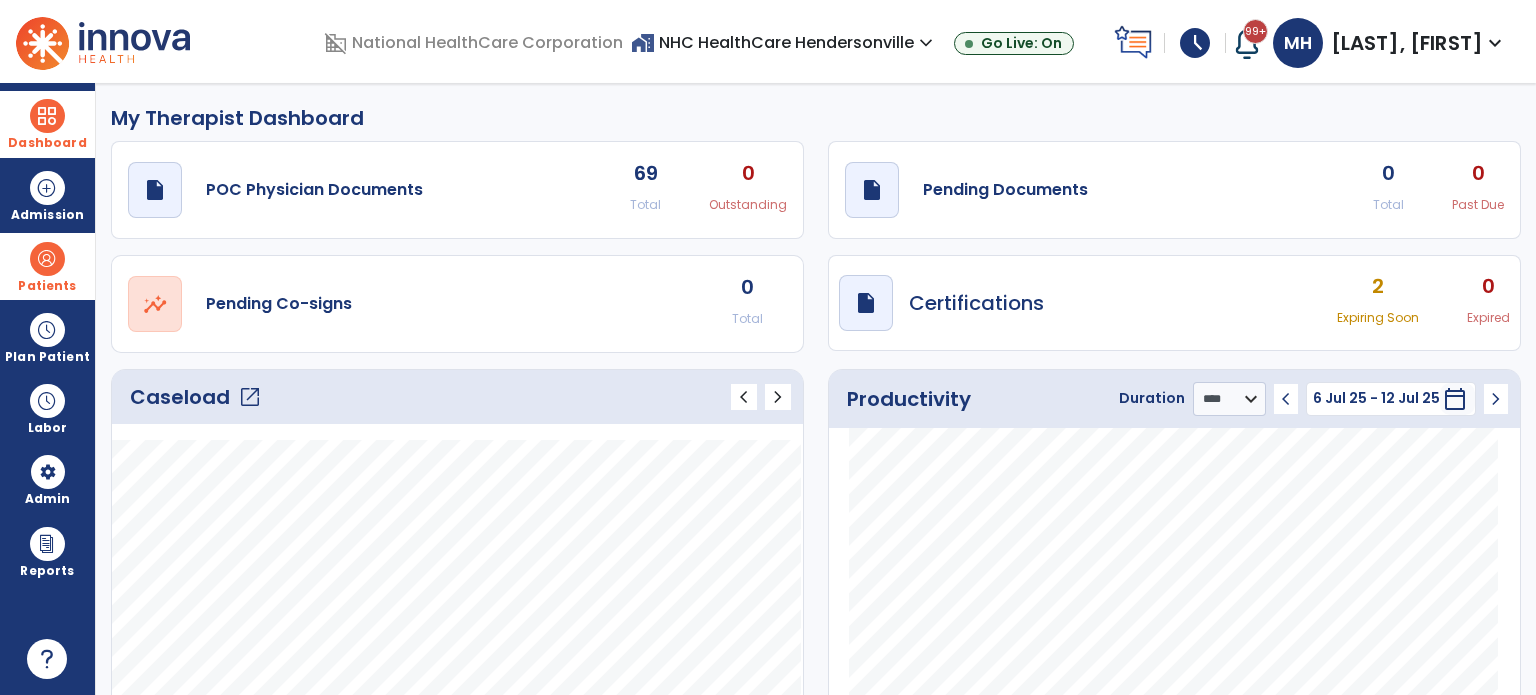 click on "Patients" at bounding box center [47, 266] 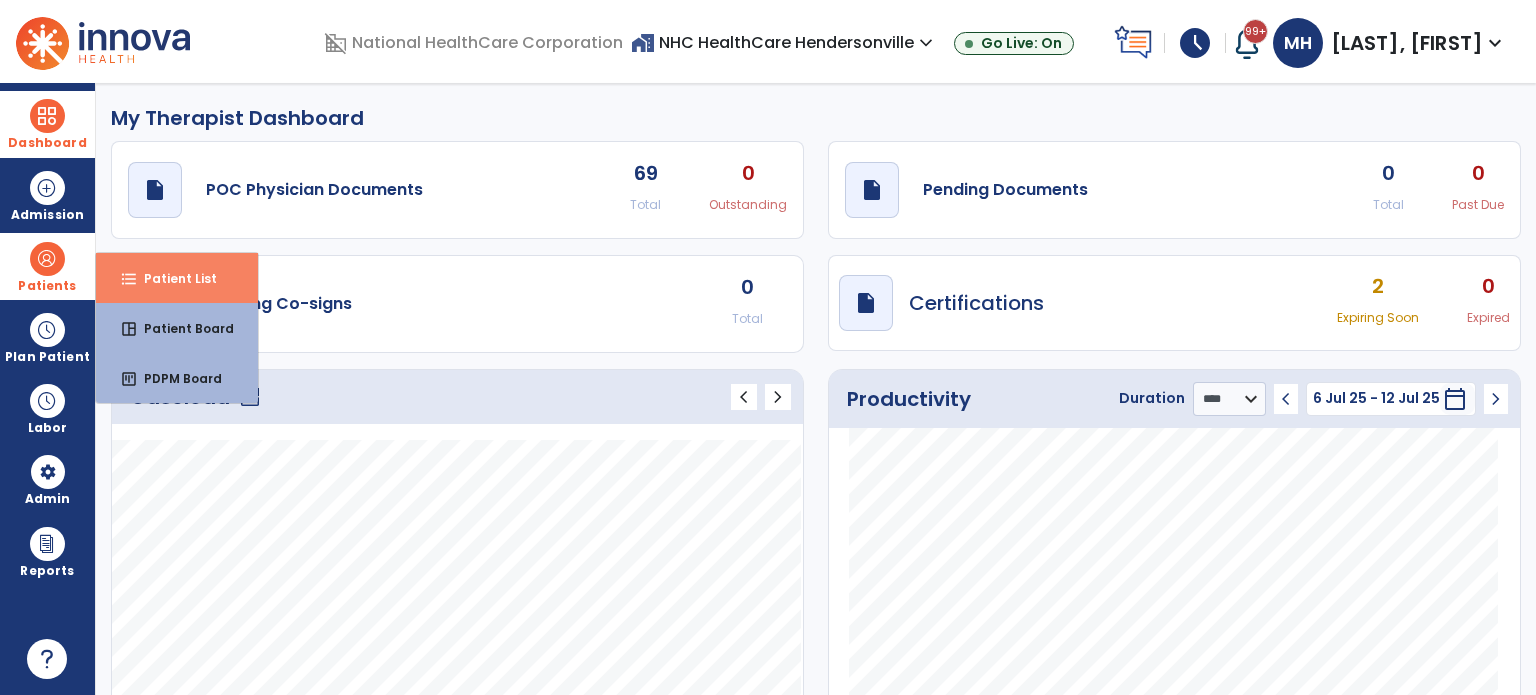 click on "format_list_bulleted  Patient List" at bounding box center [177, 278] 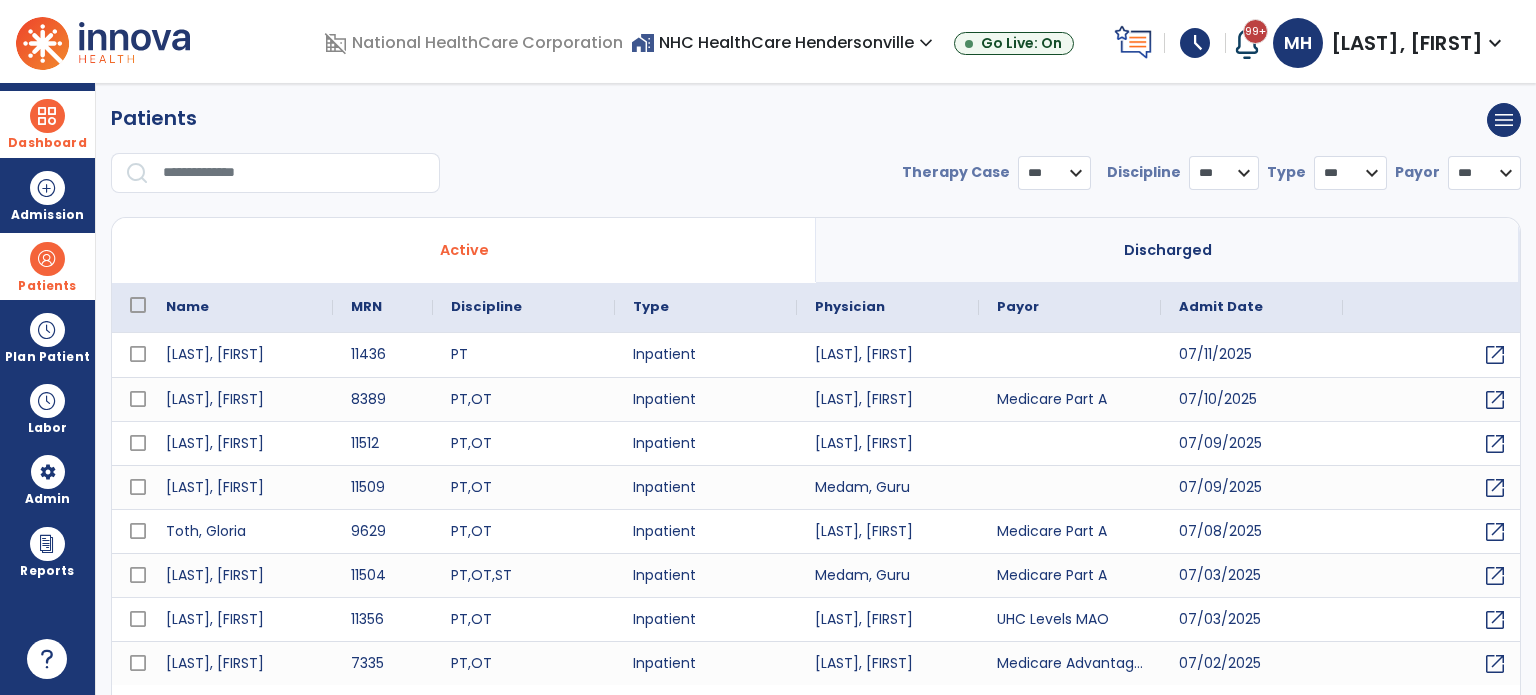 select on "***" 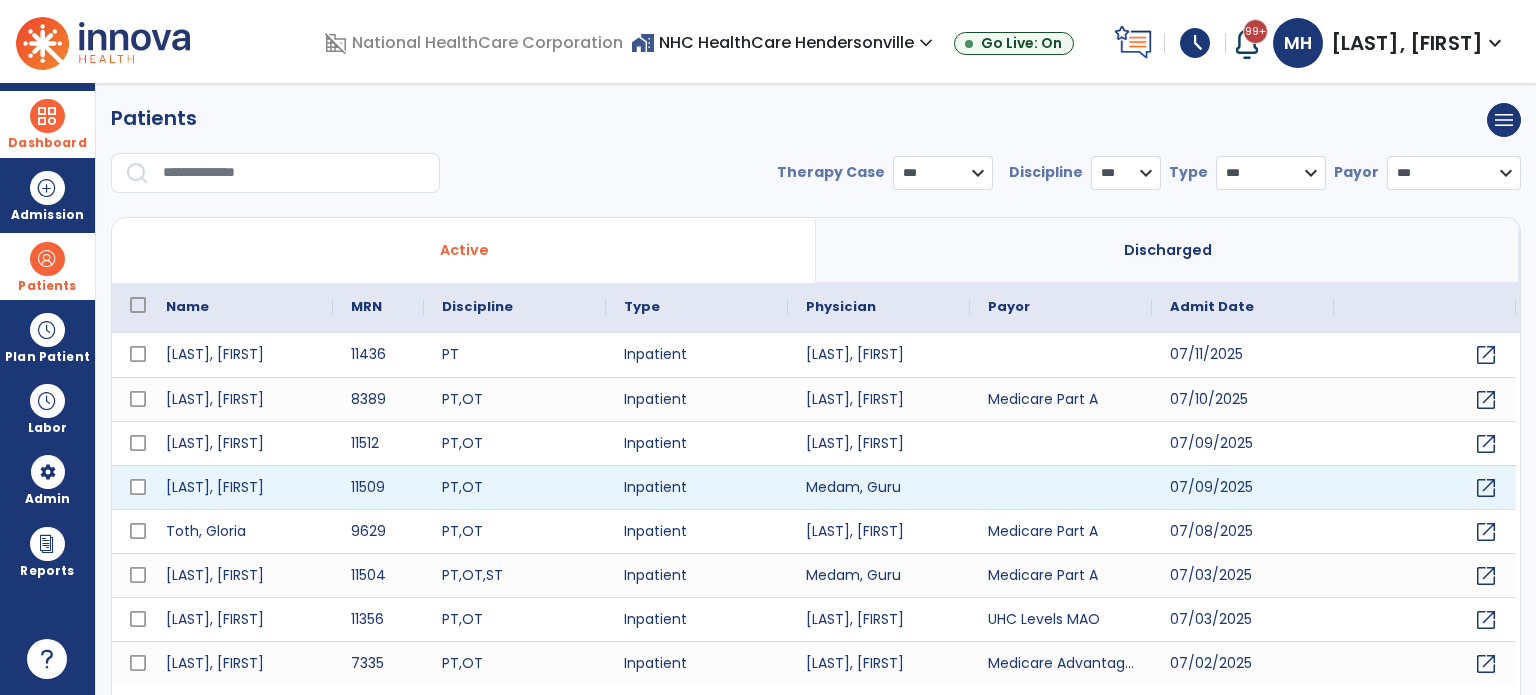 click at bounding box center (1061, 487) 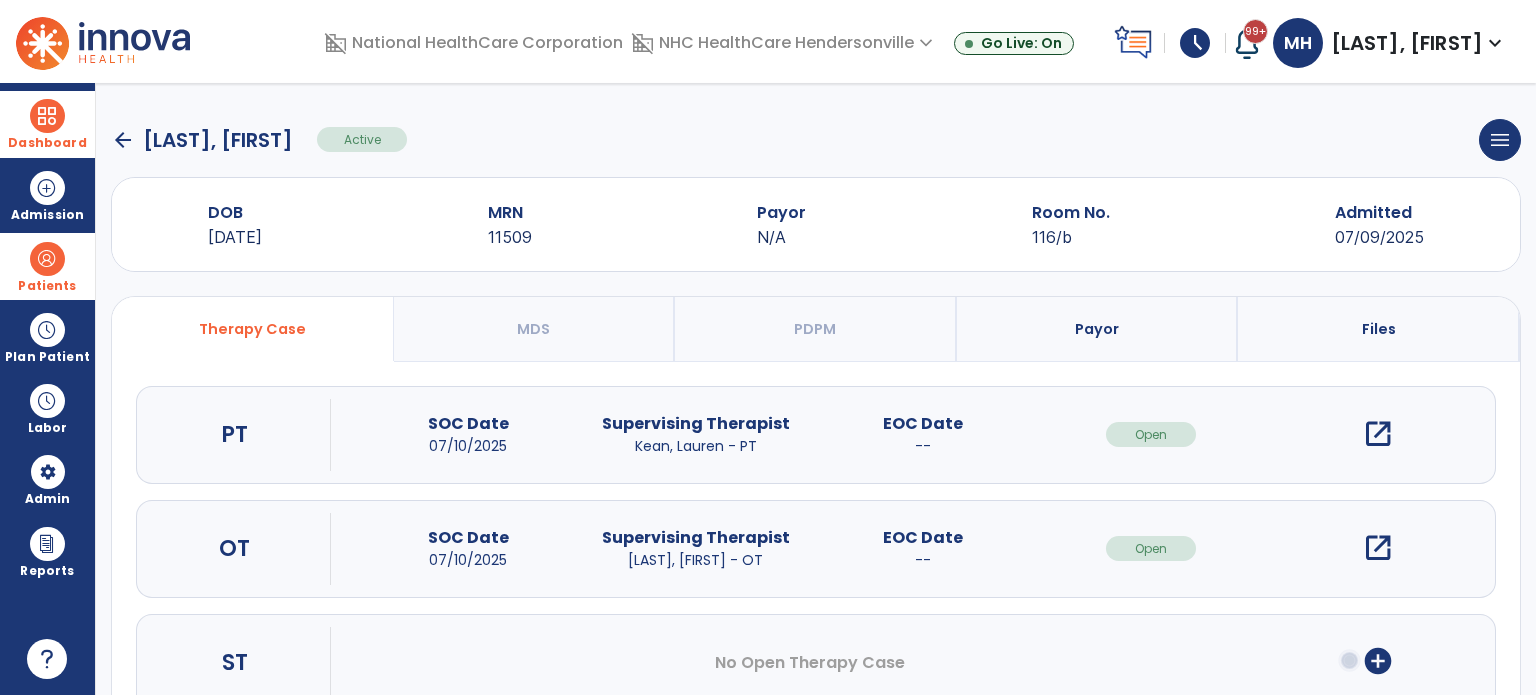 click on "Payor" at bounding box center [1098, 329] 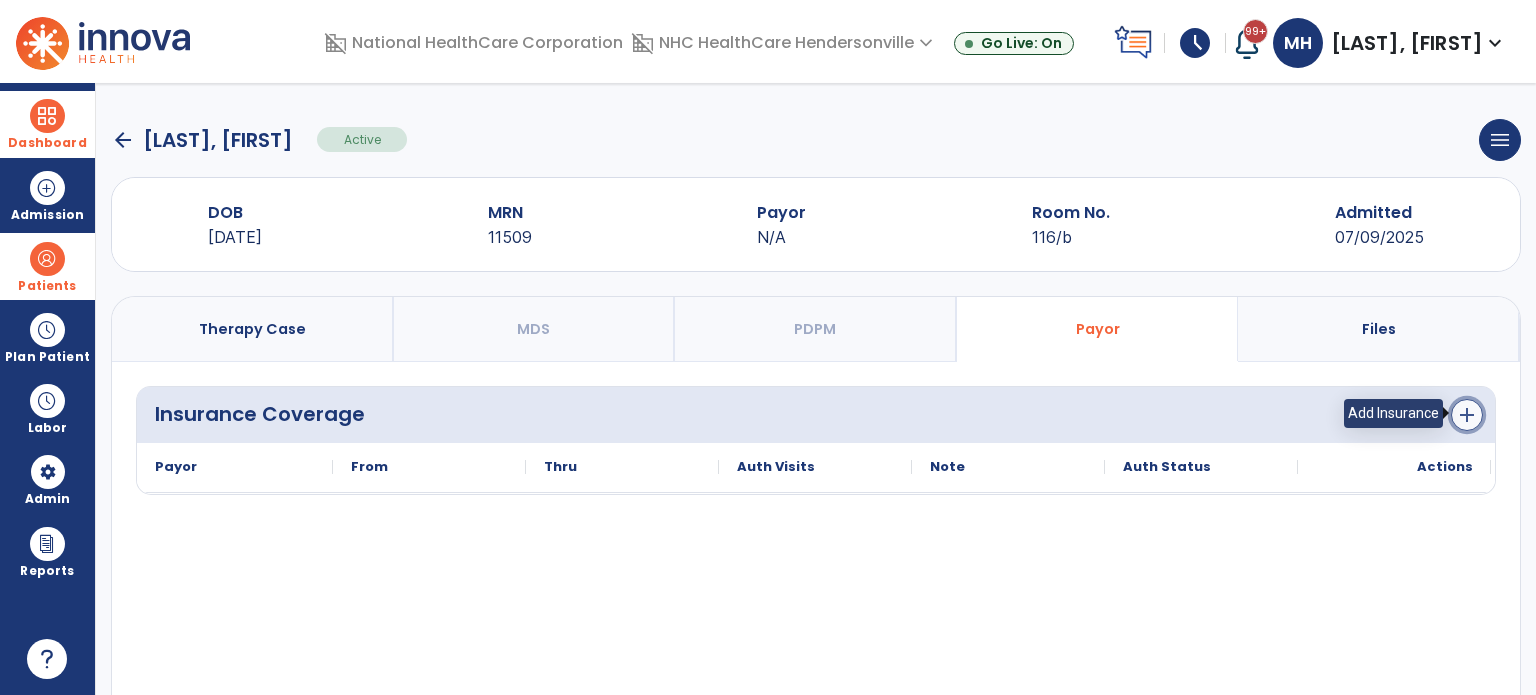 click on "add" 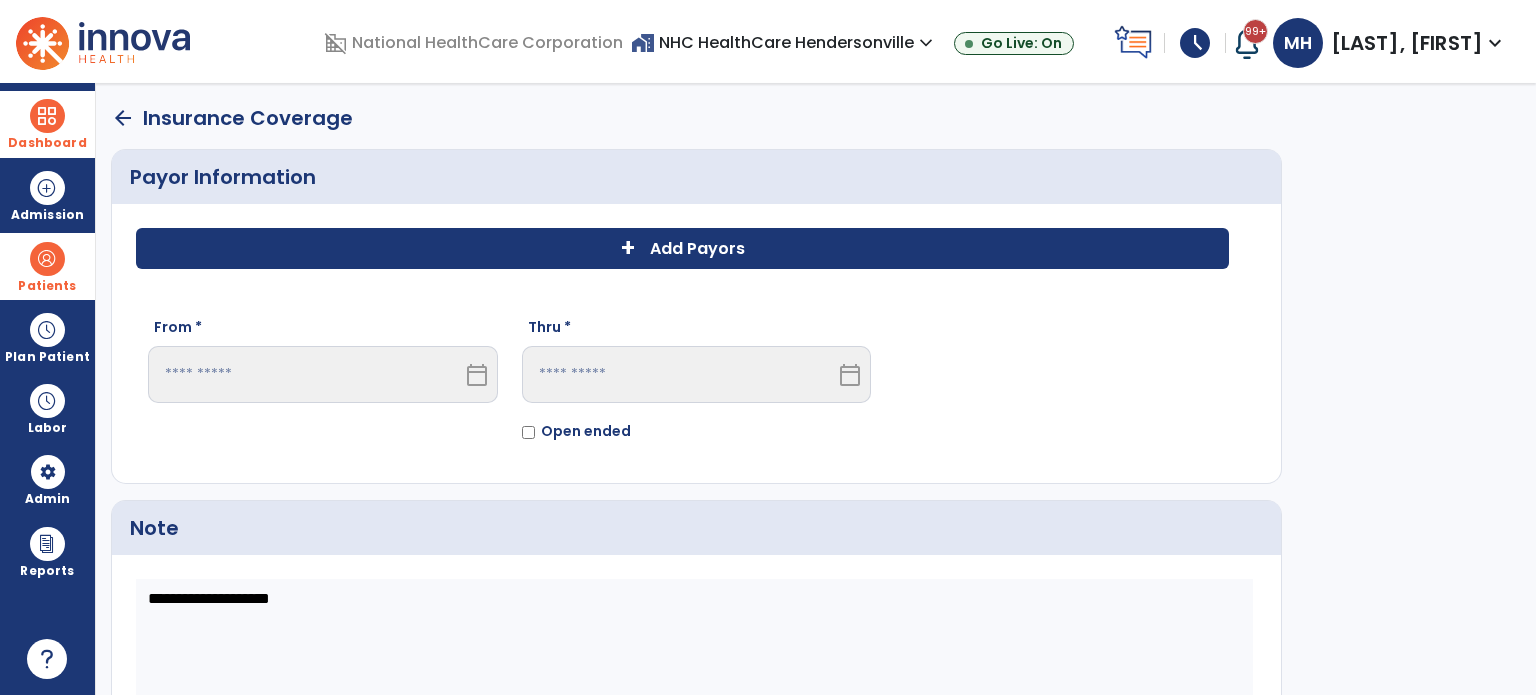 click on "+ Add Payors" 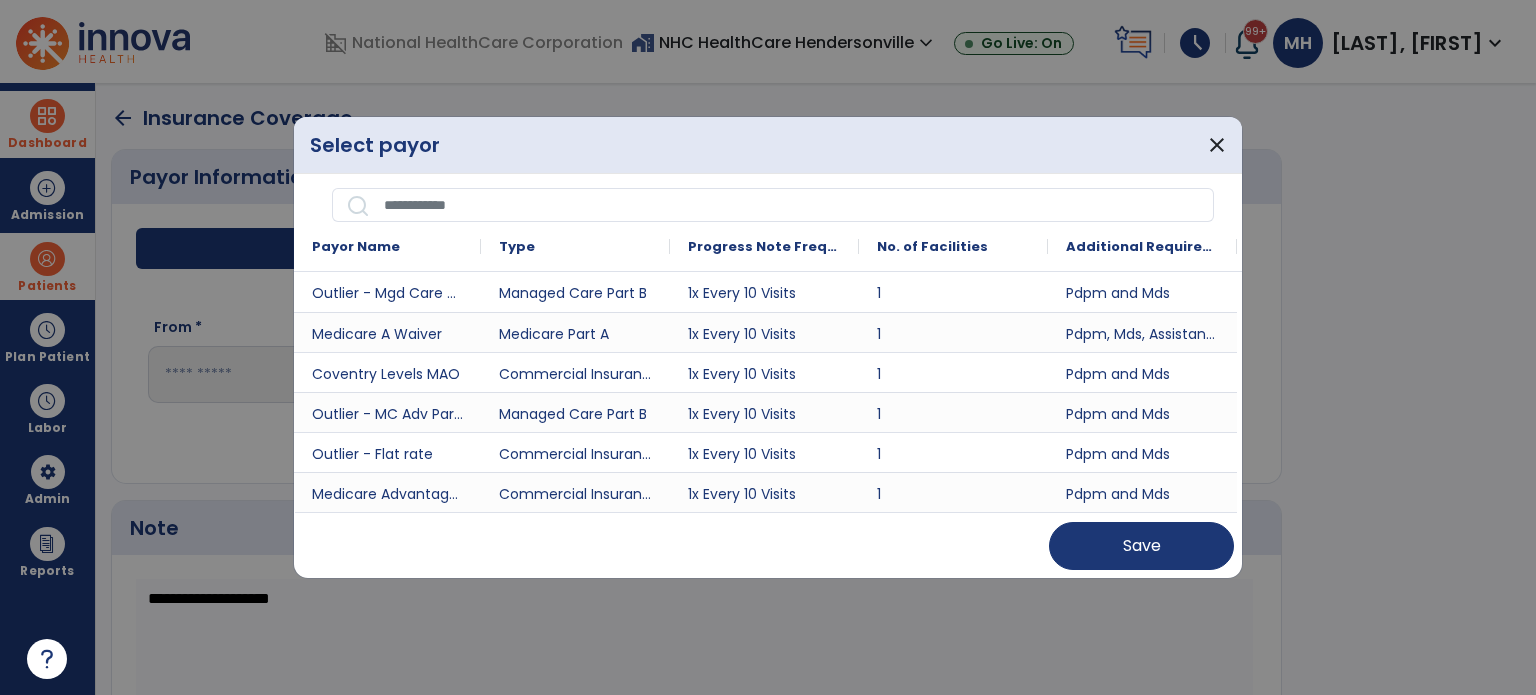 click at bounding box center [792, 205] 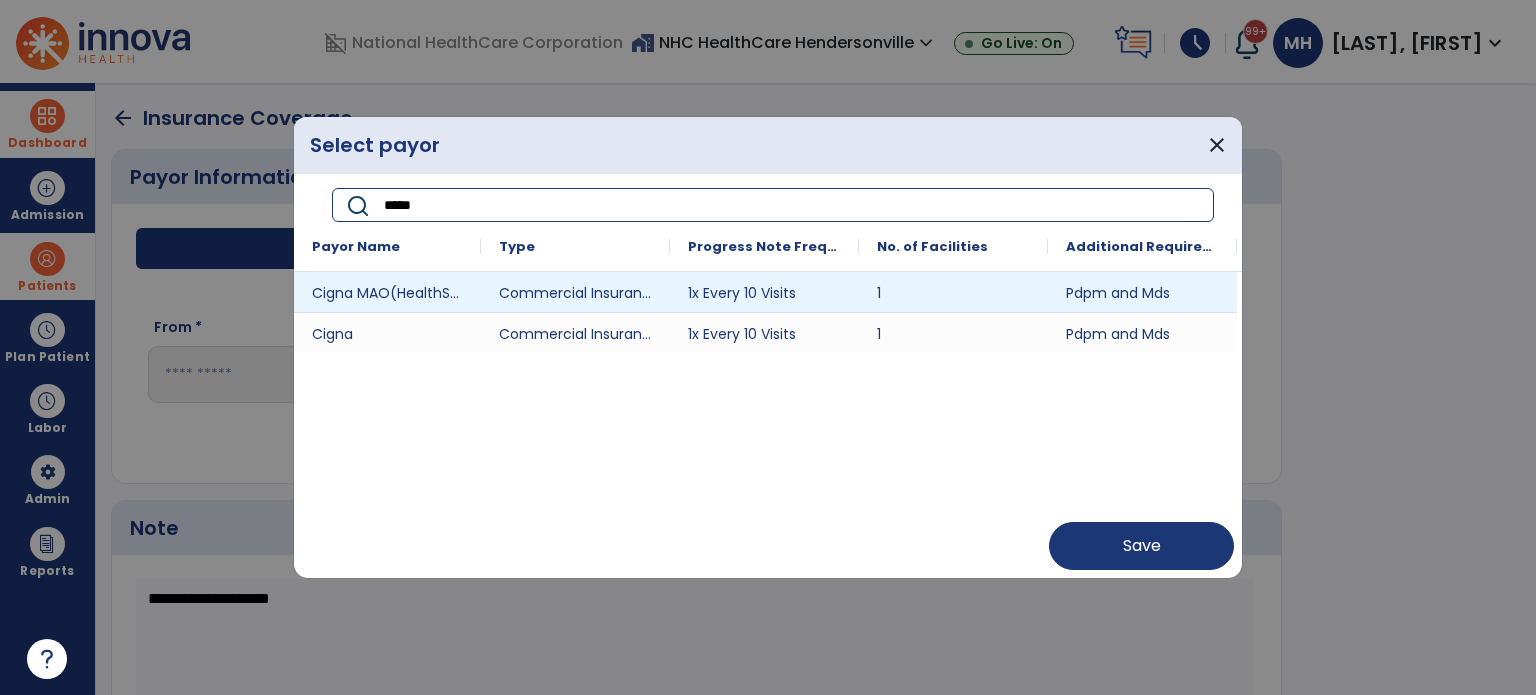 type on "*****" 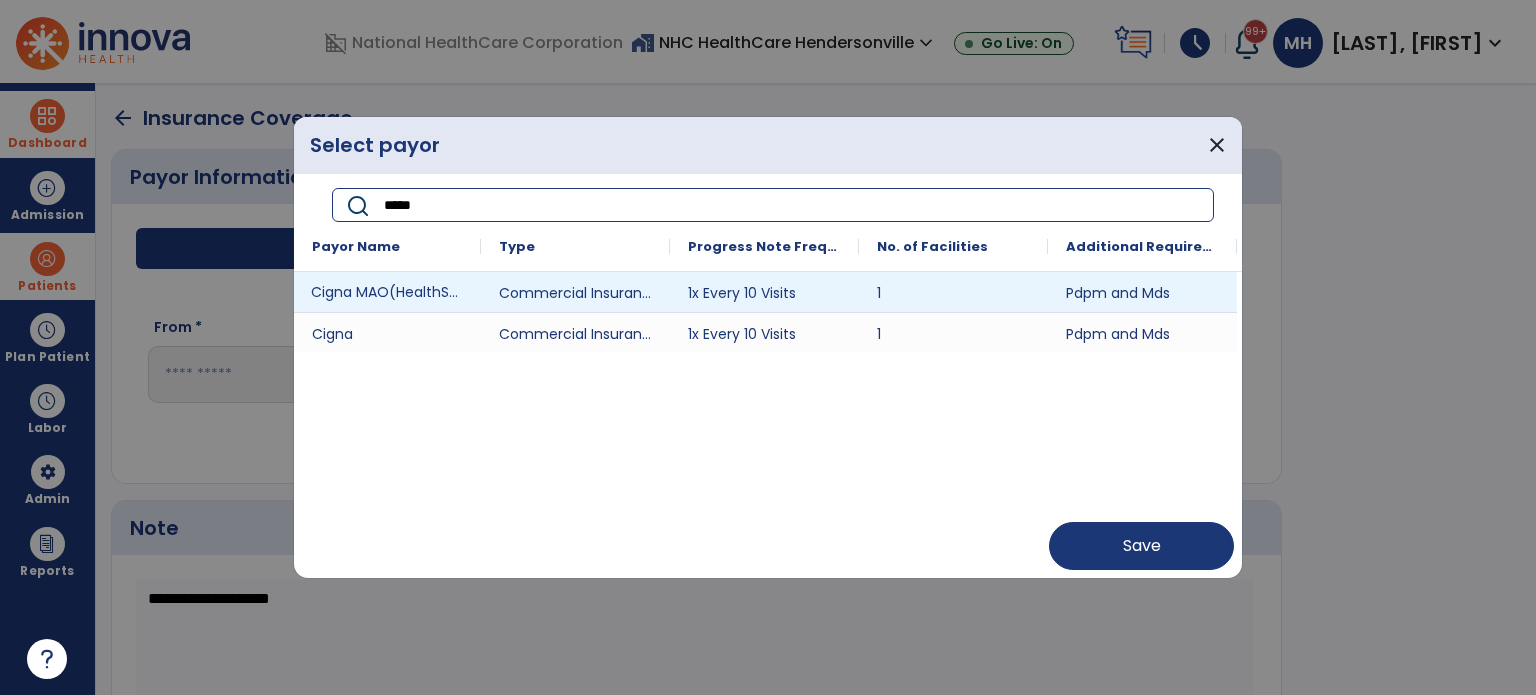 click on "Cigna MAO(HealthSpring)" at bounding box center (387, 292) 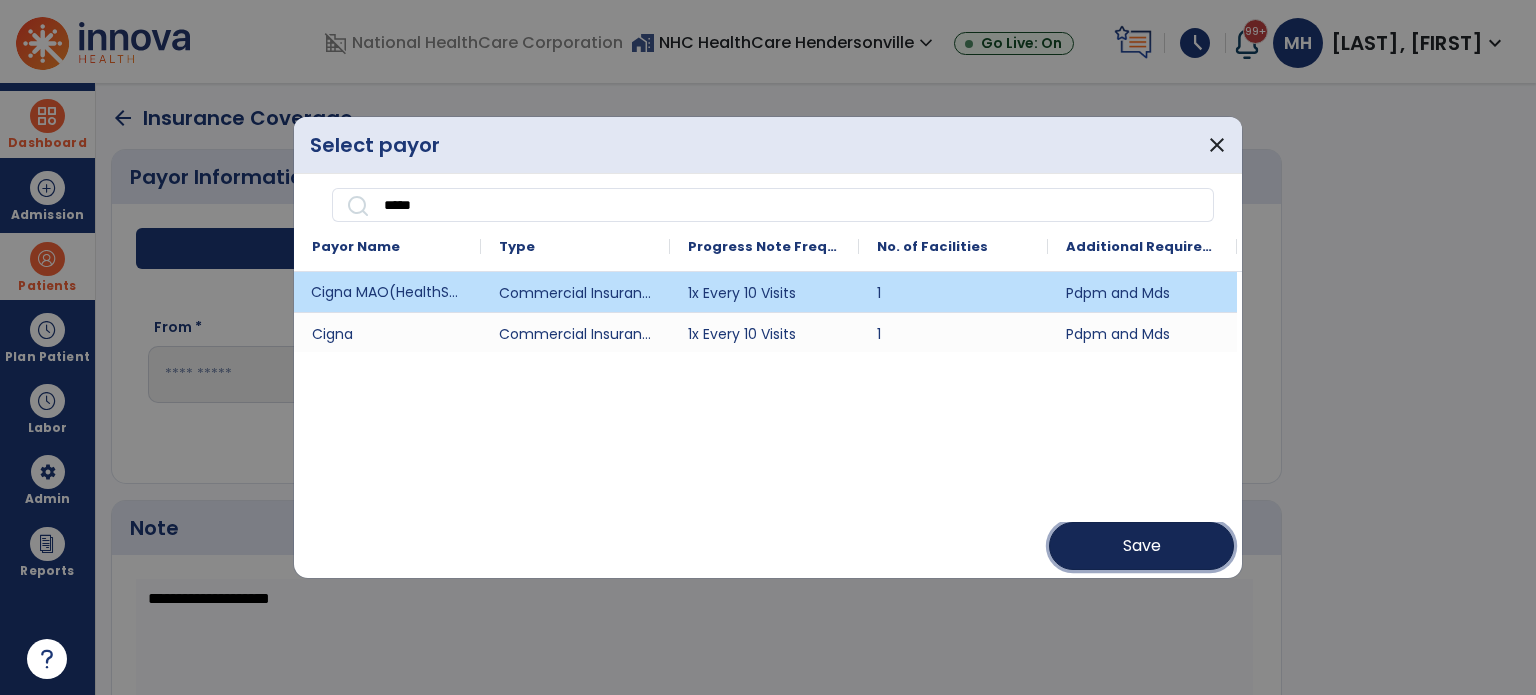 click on "Save" at bounding box center [1141, 546] 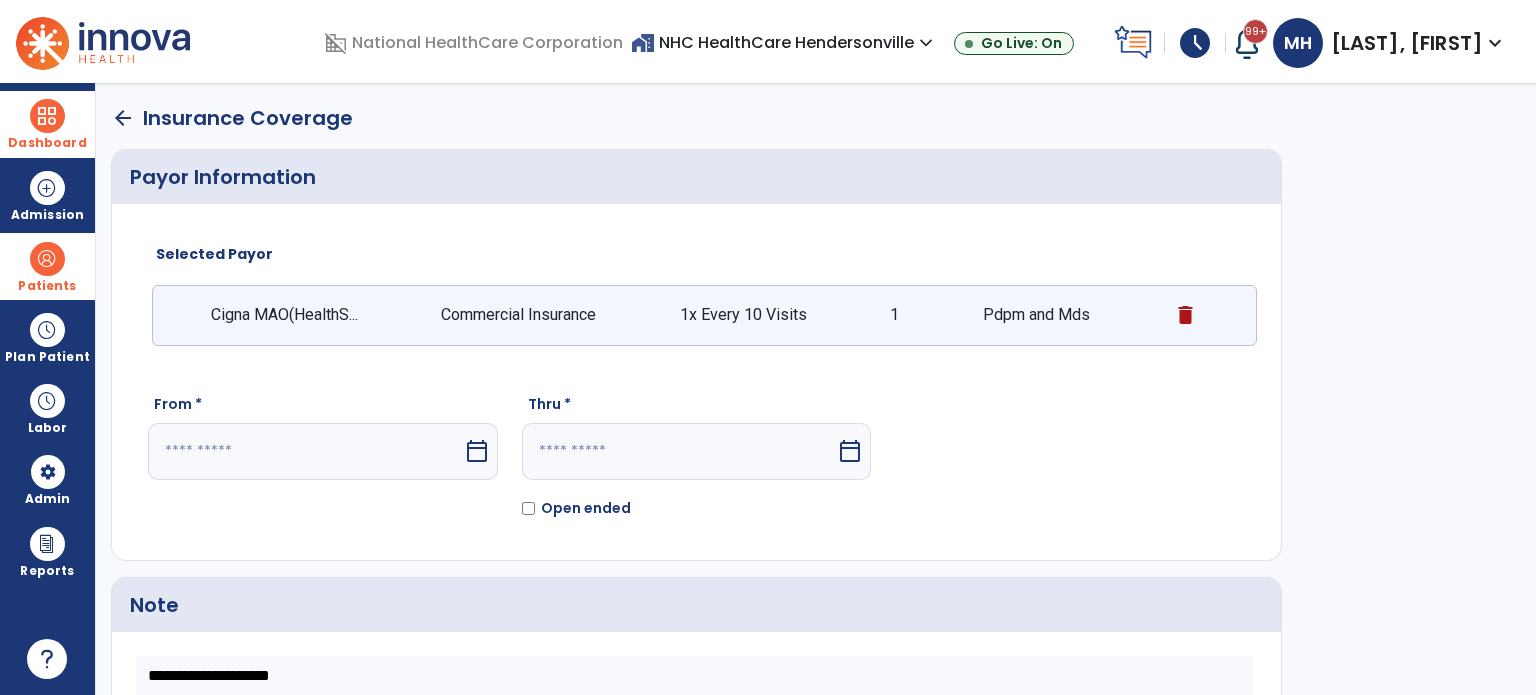 click on "calendar_today" at bounding box center (477, 451) 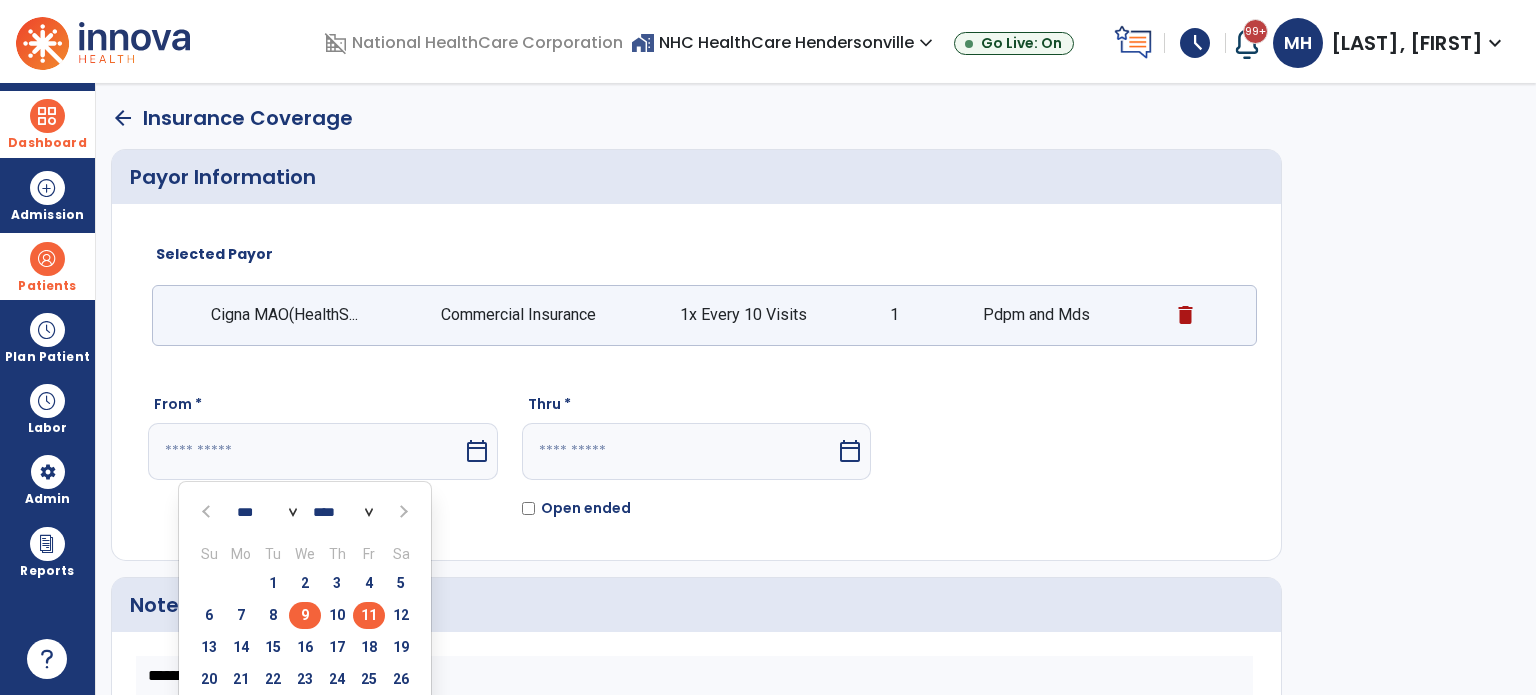 click on "9" at bounding box center (305, 615) 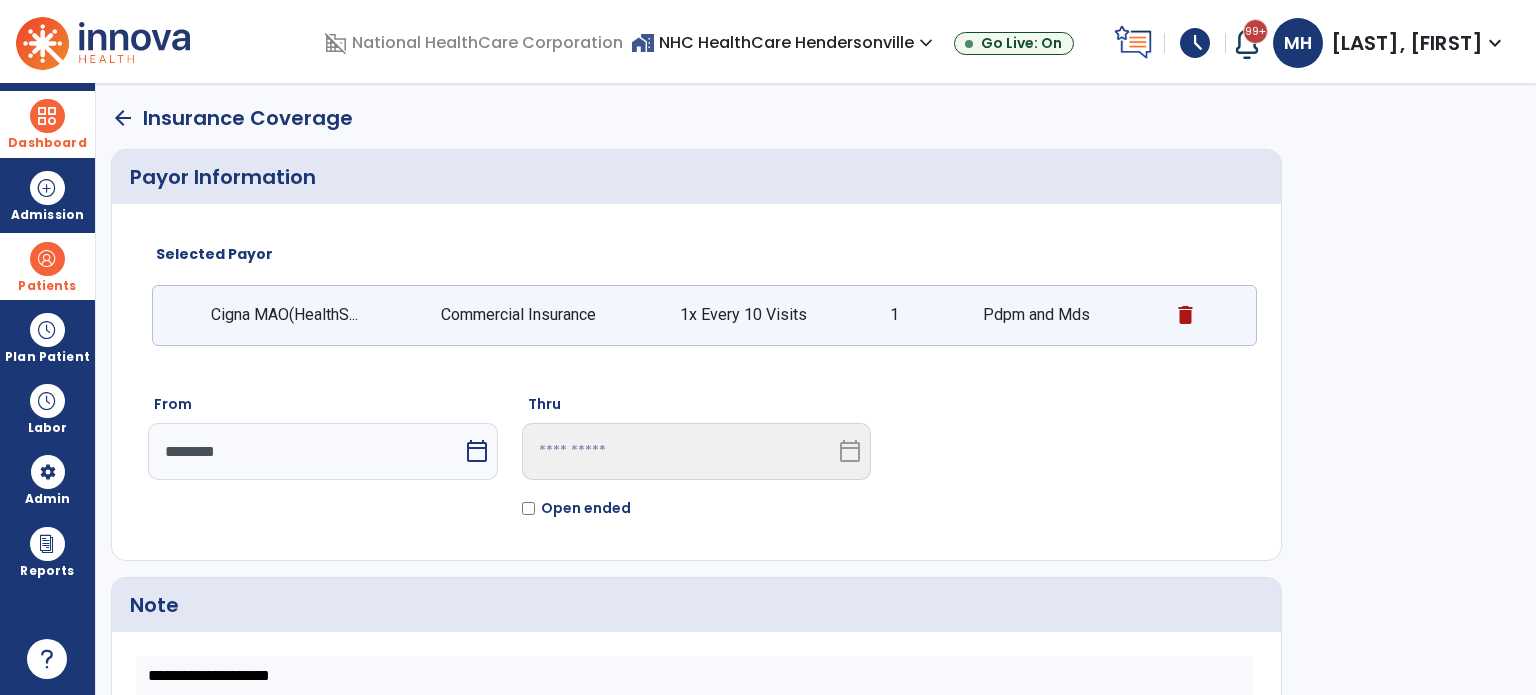 scroll, scrollTop: 210, scrollLeft: 0, axis: vertical 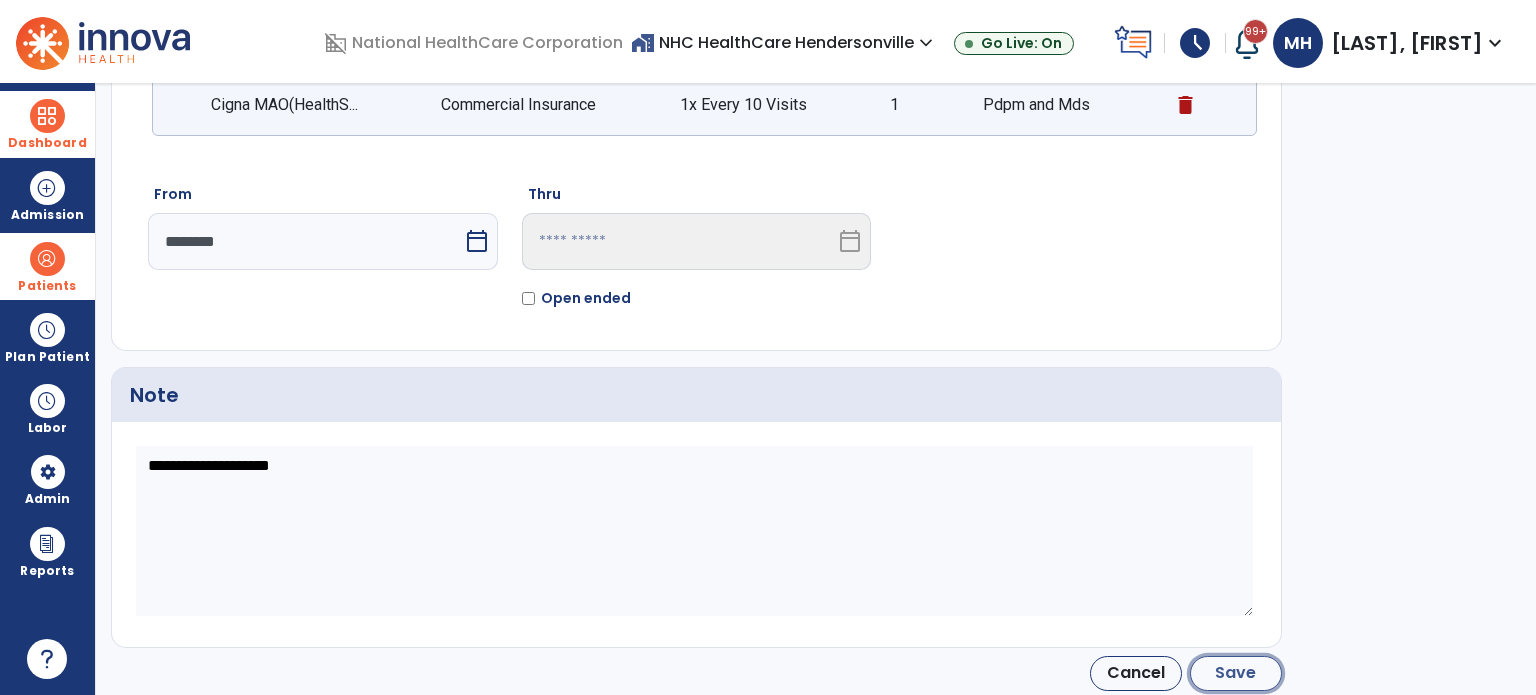 click on "Save" 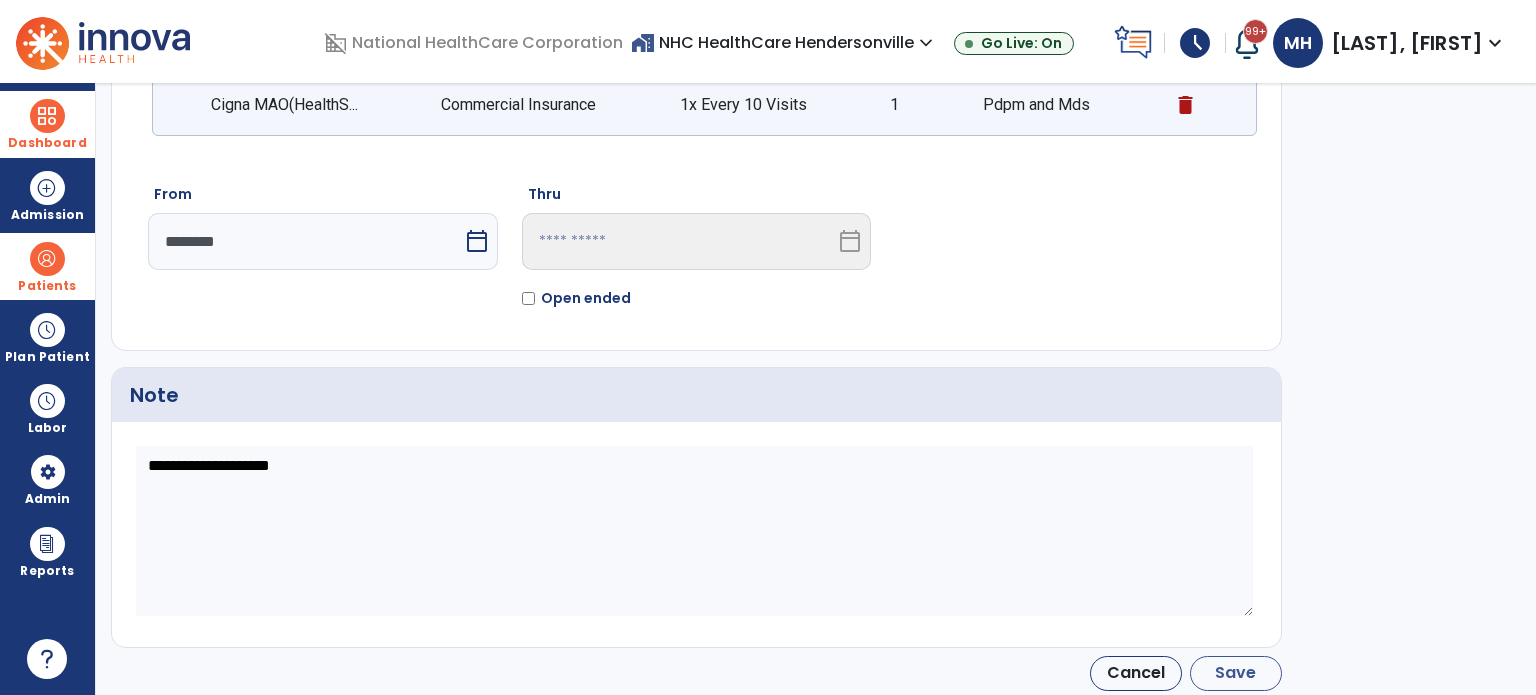 type on "********" 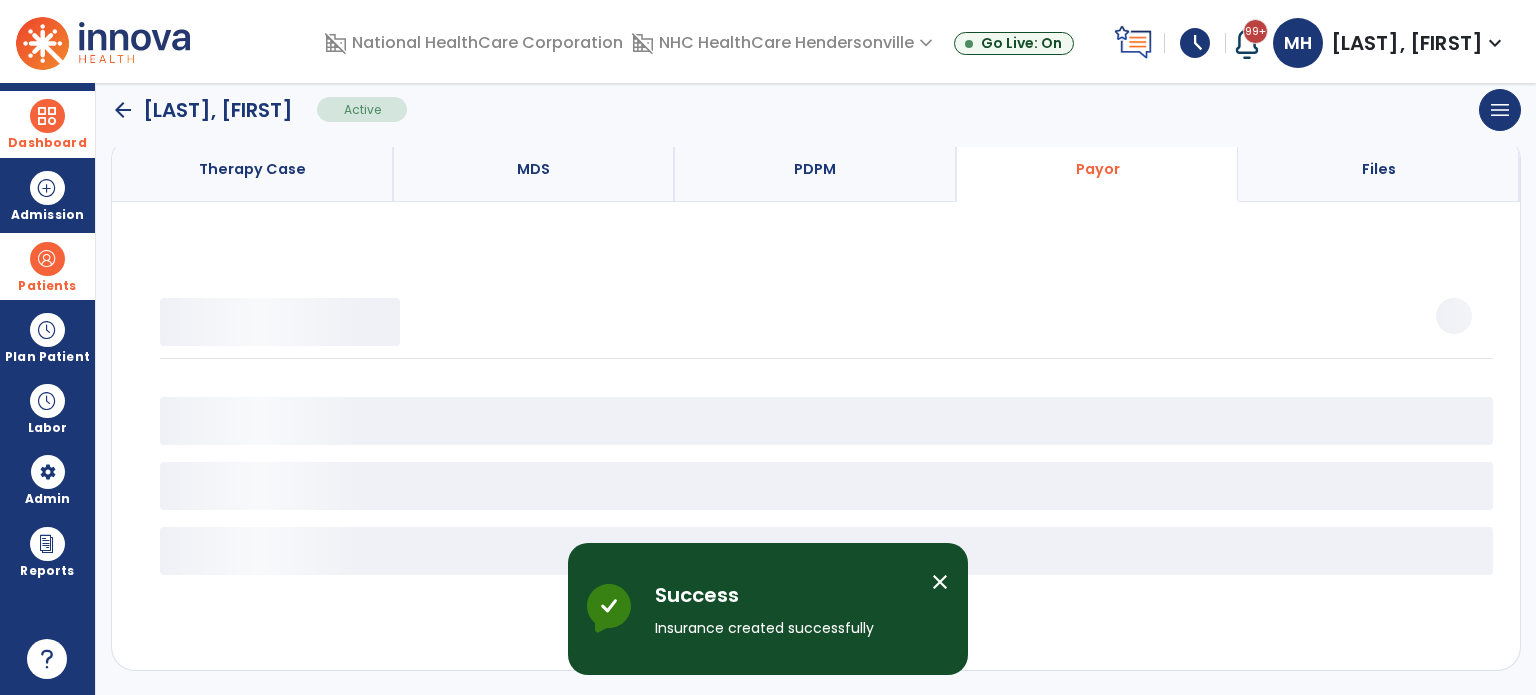 scroll, scrollTop: 158, scrollLeft: 0, axis: vertical 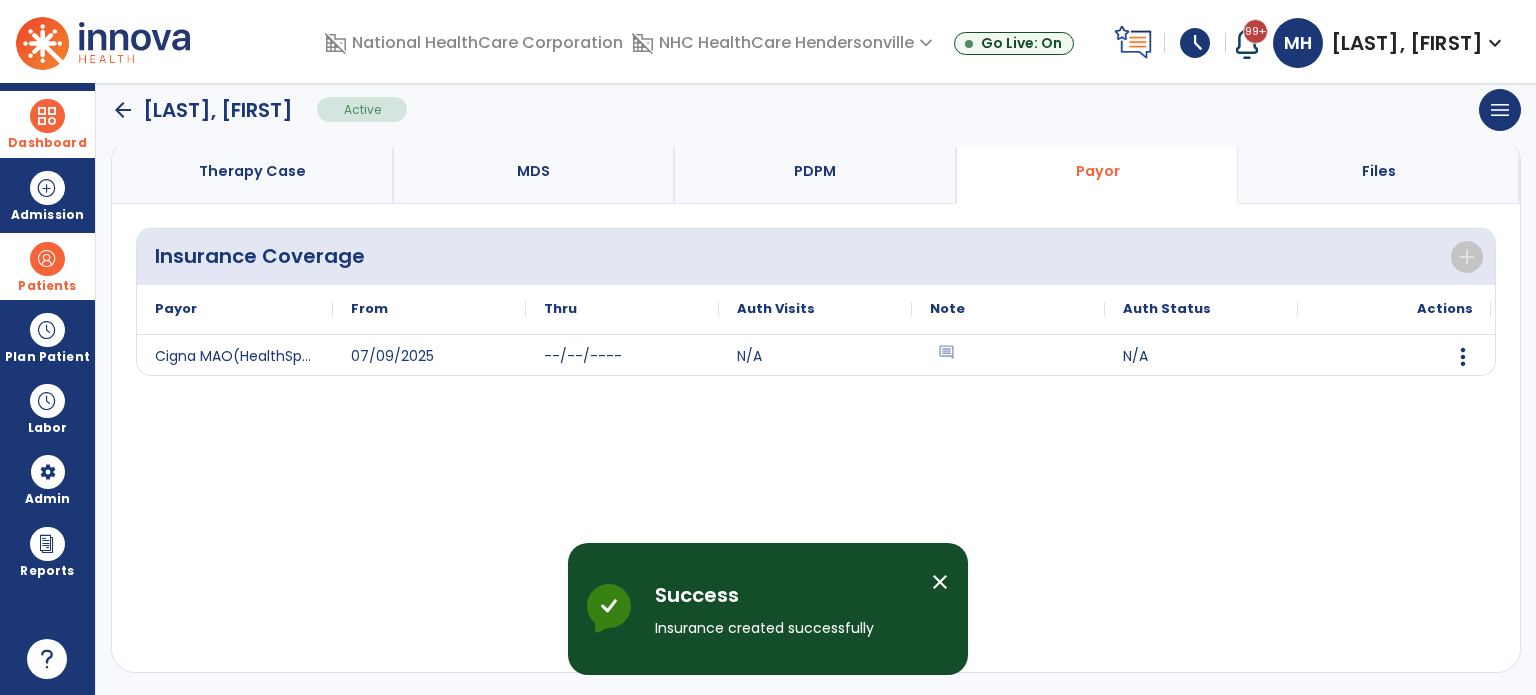 click on "arrow_back" 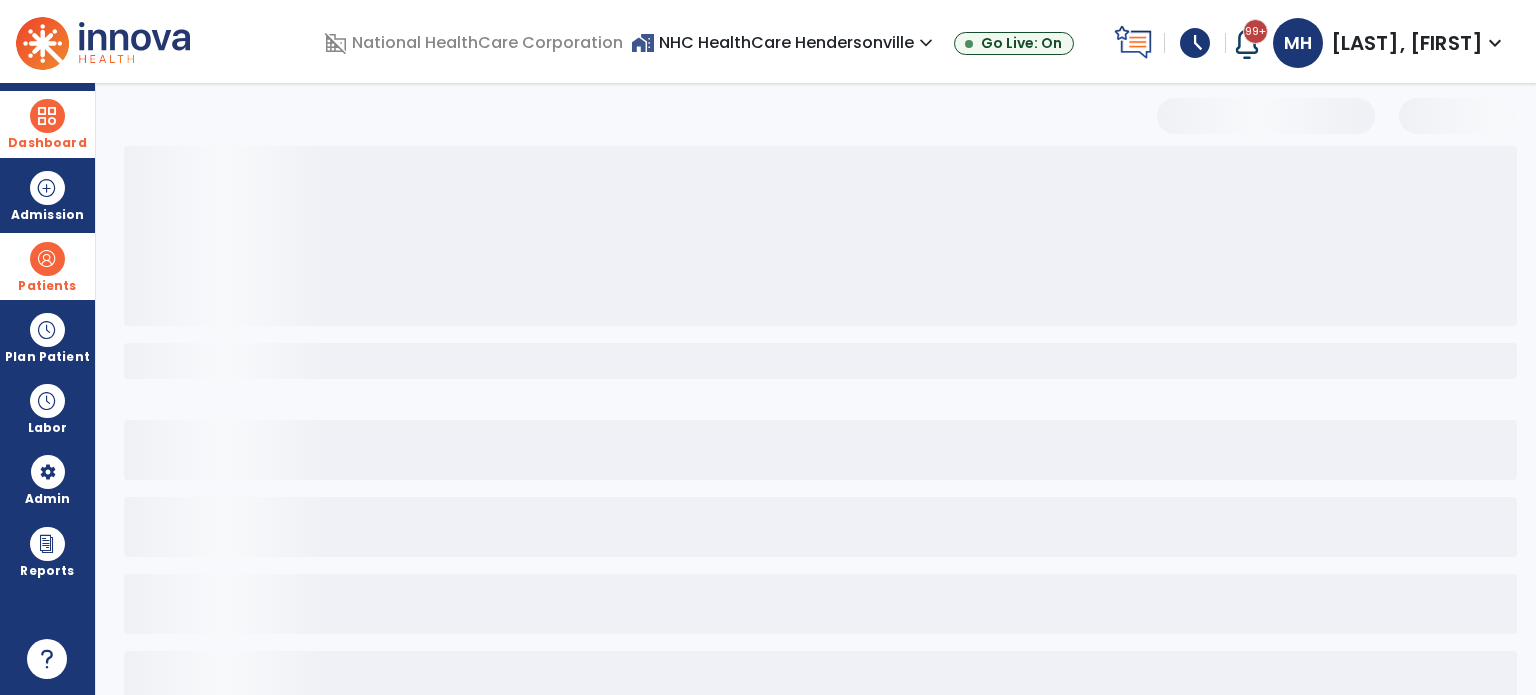 scroll, scrollTop: 46, scrollLeft: 0, axis: vertical 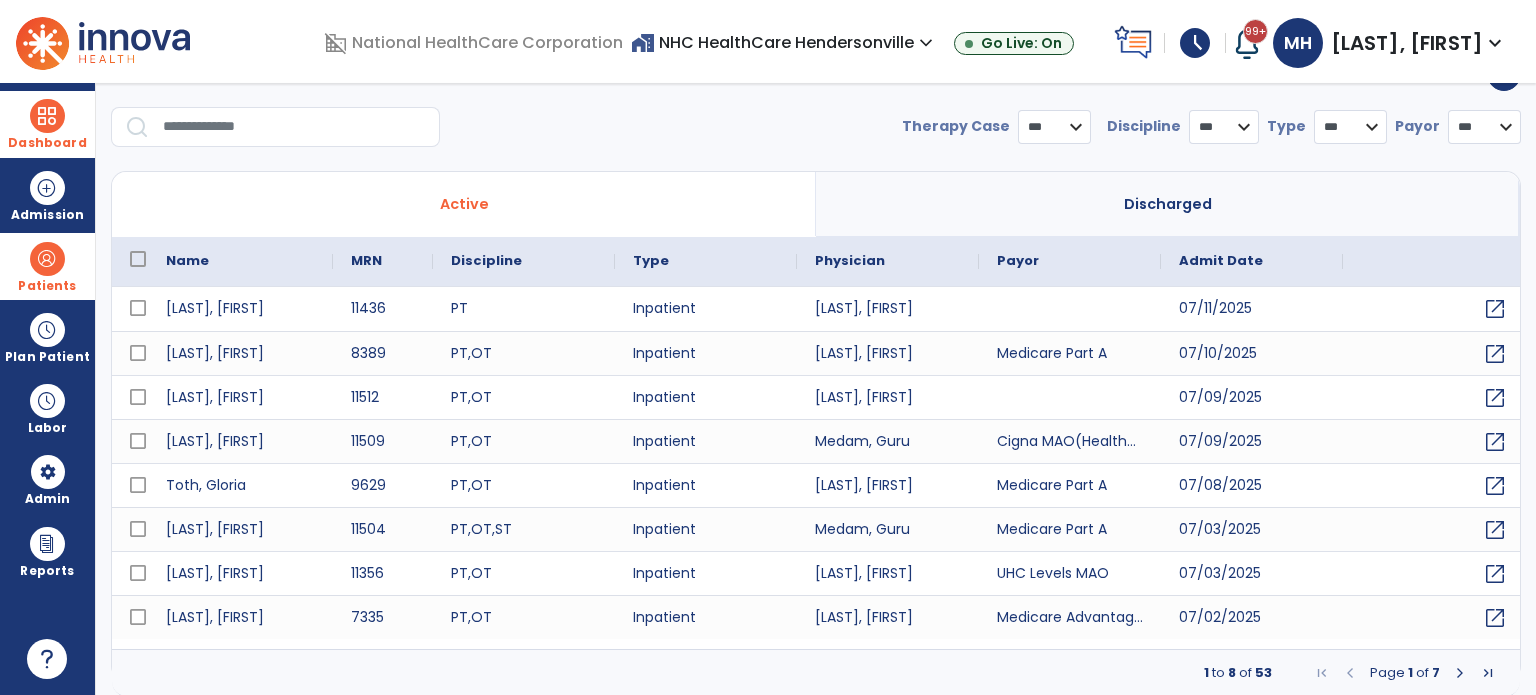 select on "***" 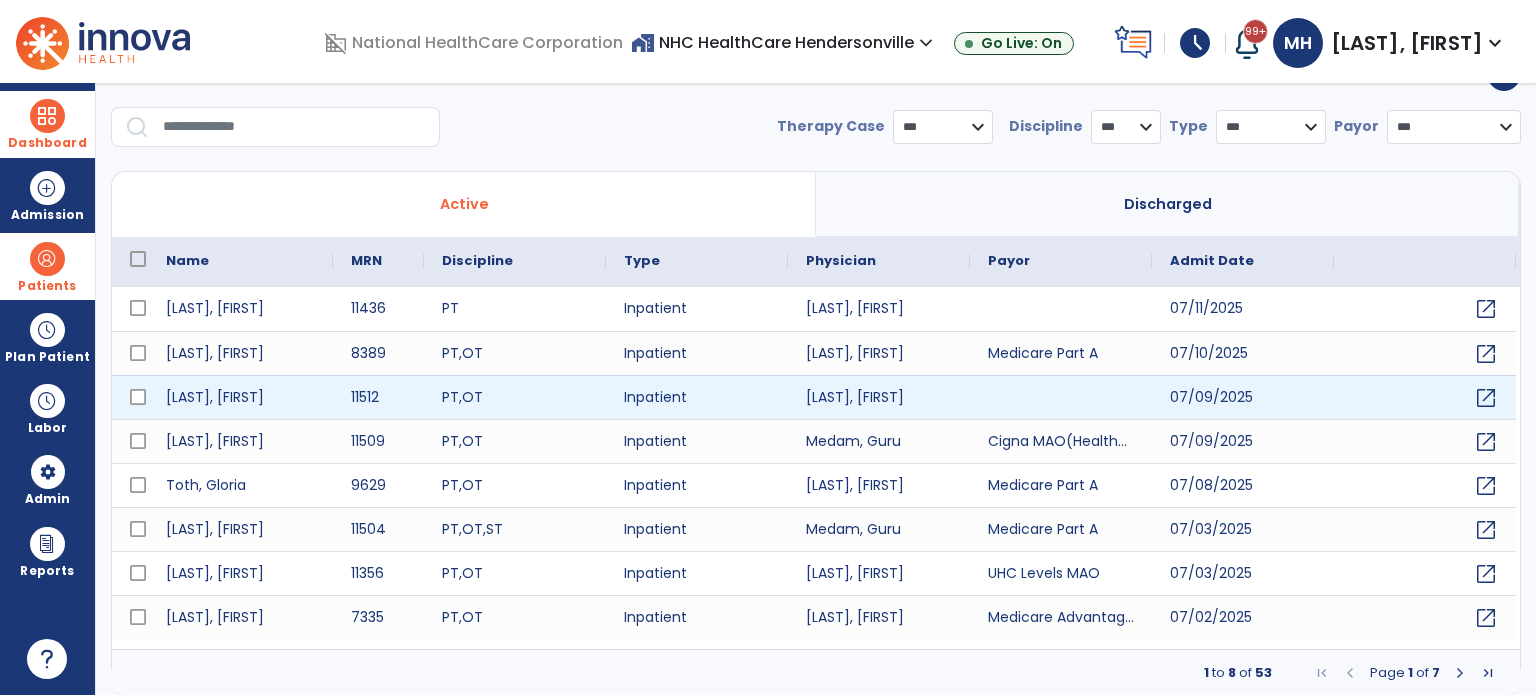 click at bounding box center (1061, 397) 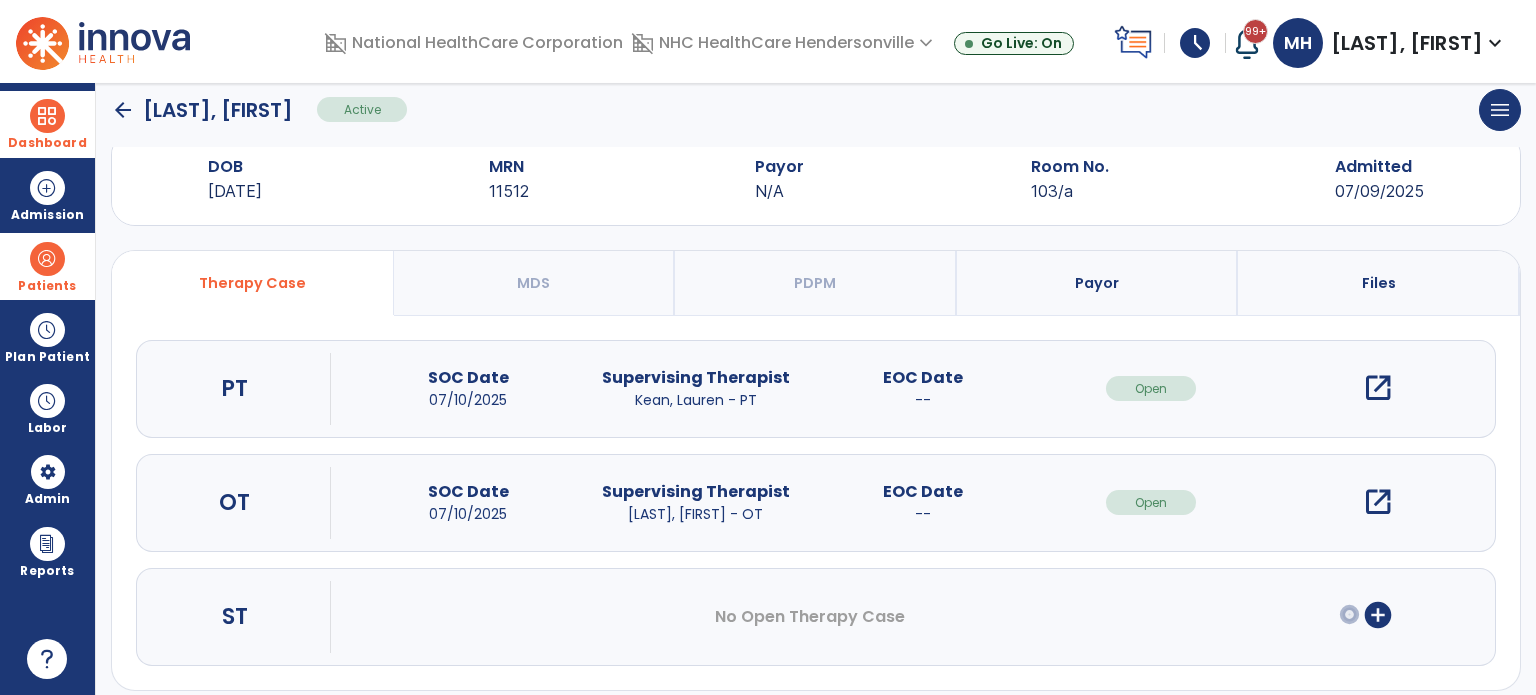 click on "Payor" at bounding box center (1098, 283) 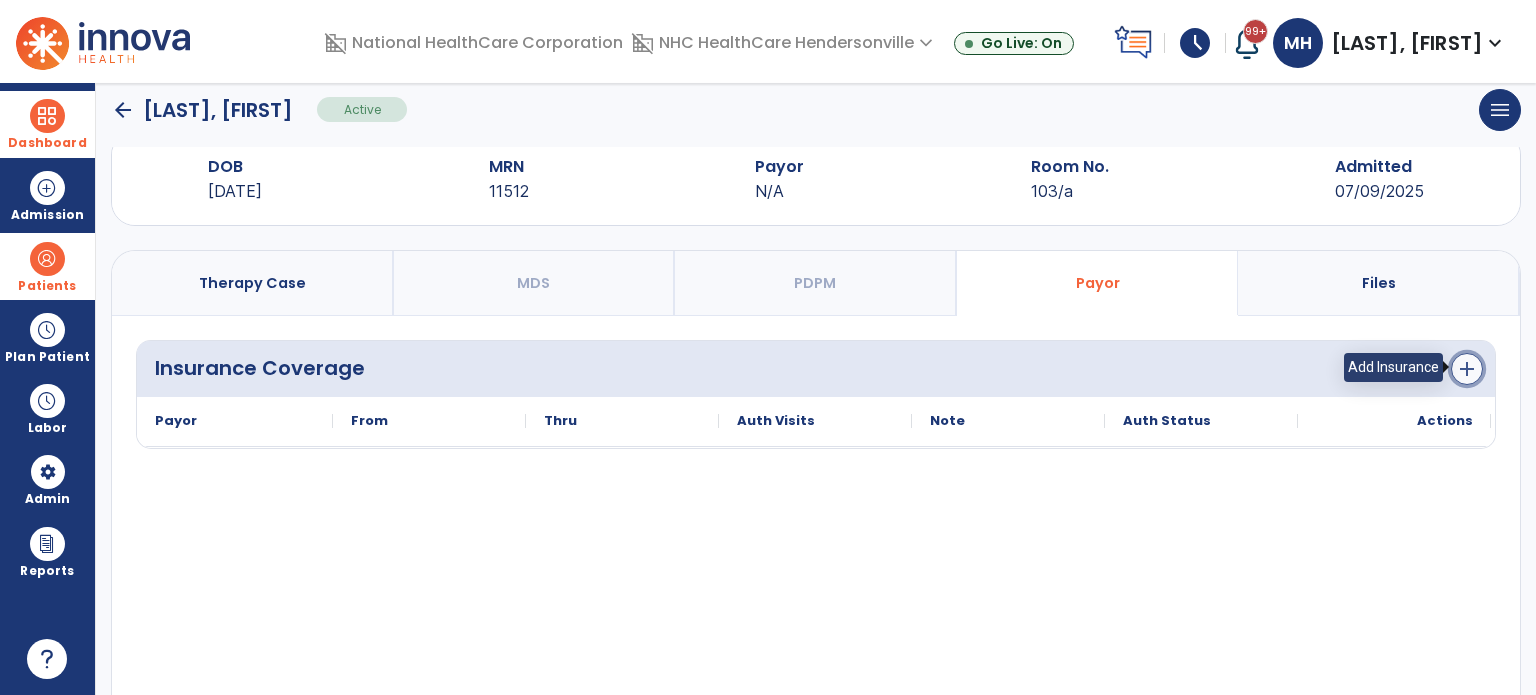 click on "add" 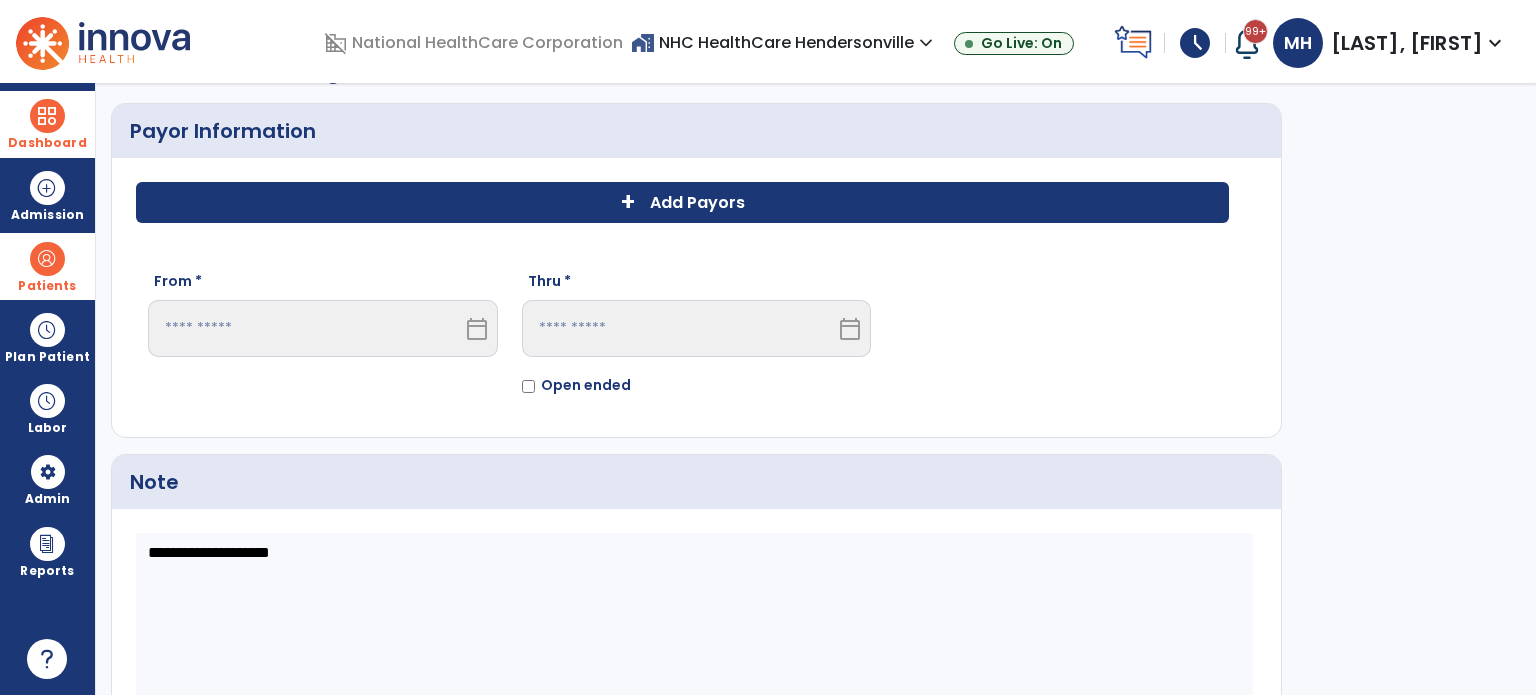 click on "Add Payors" 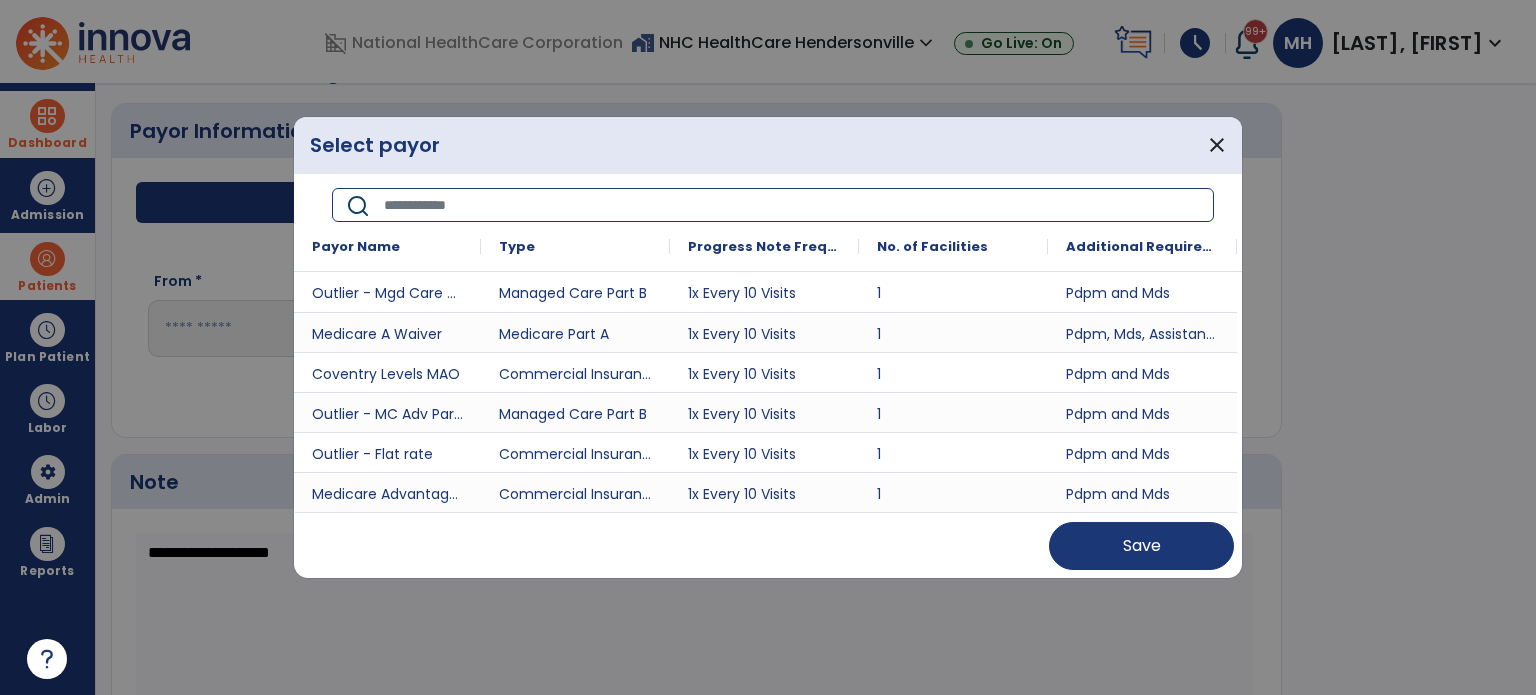 click at bounding box center (792, 205) 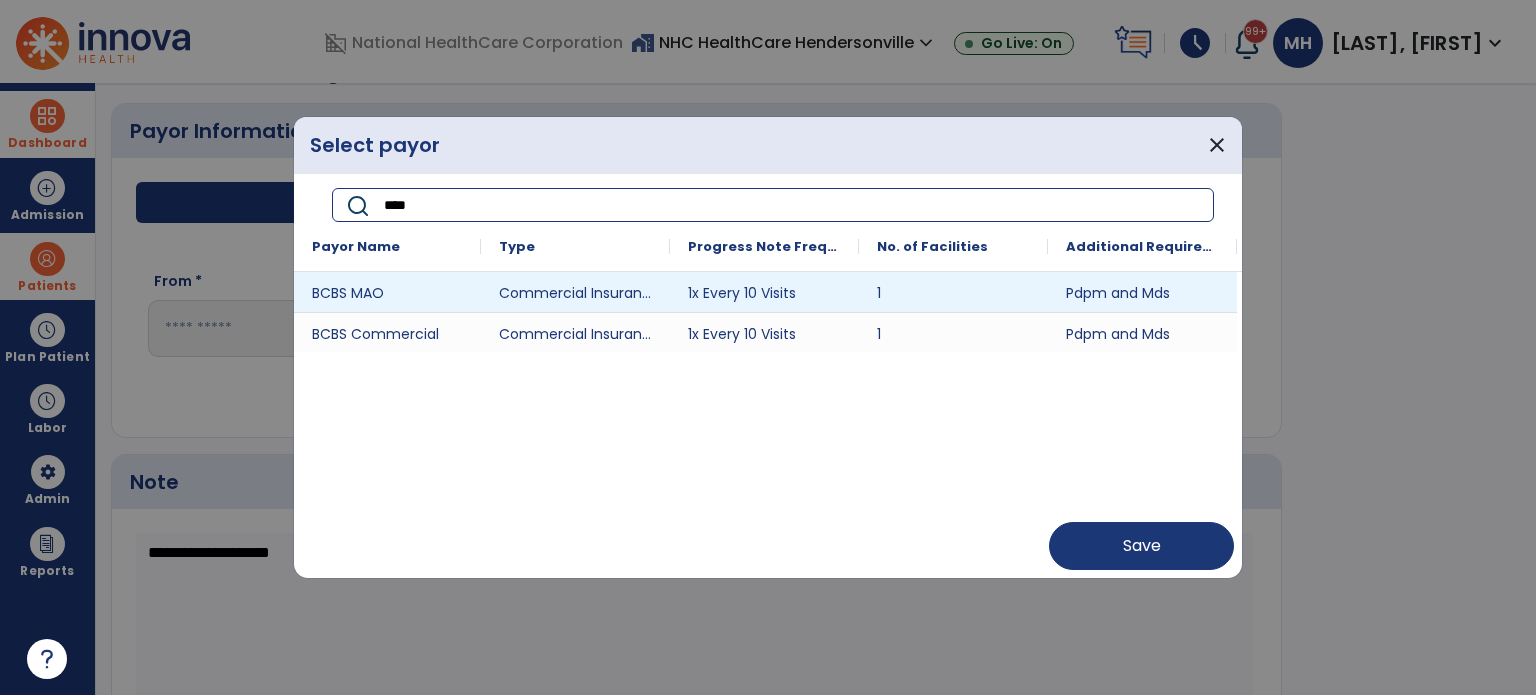type on "****" 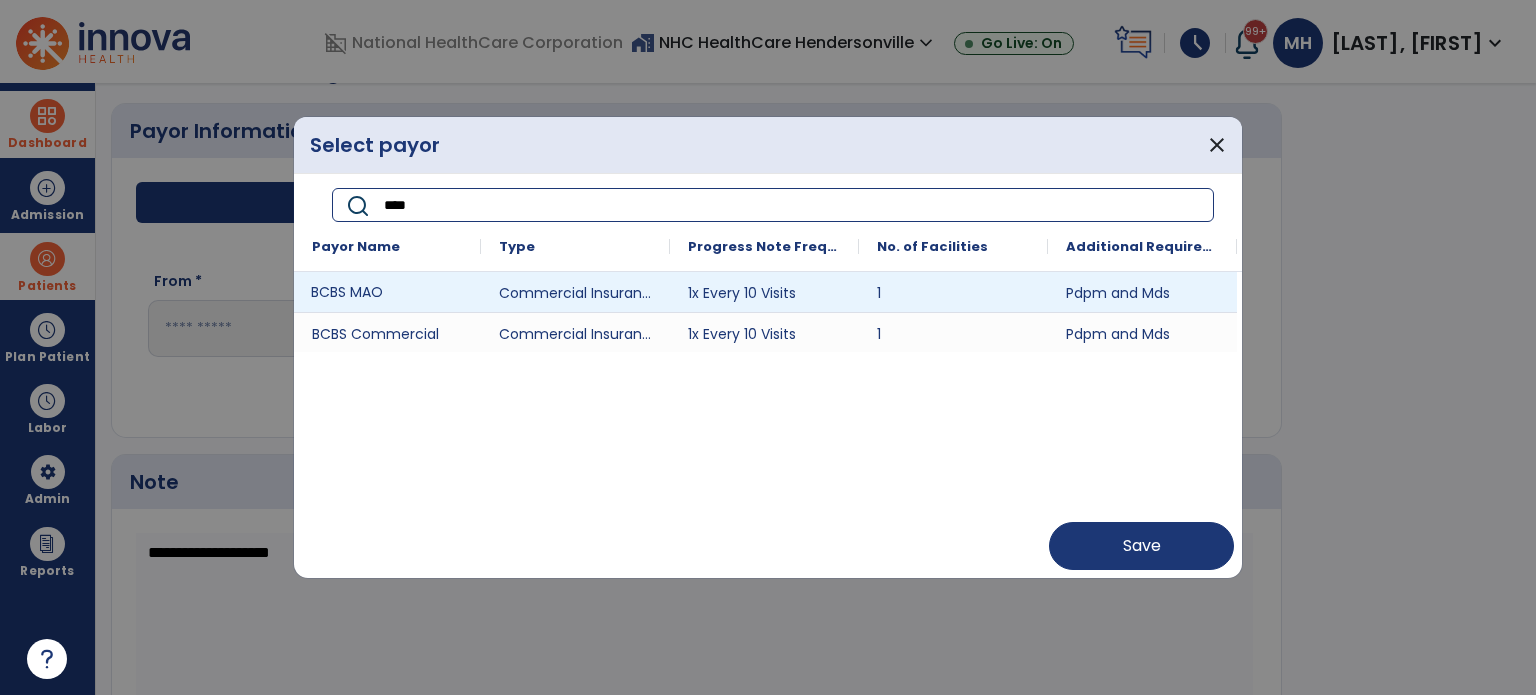 click on "BCBS MAO" at bounding box center (387, 292) 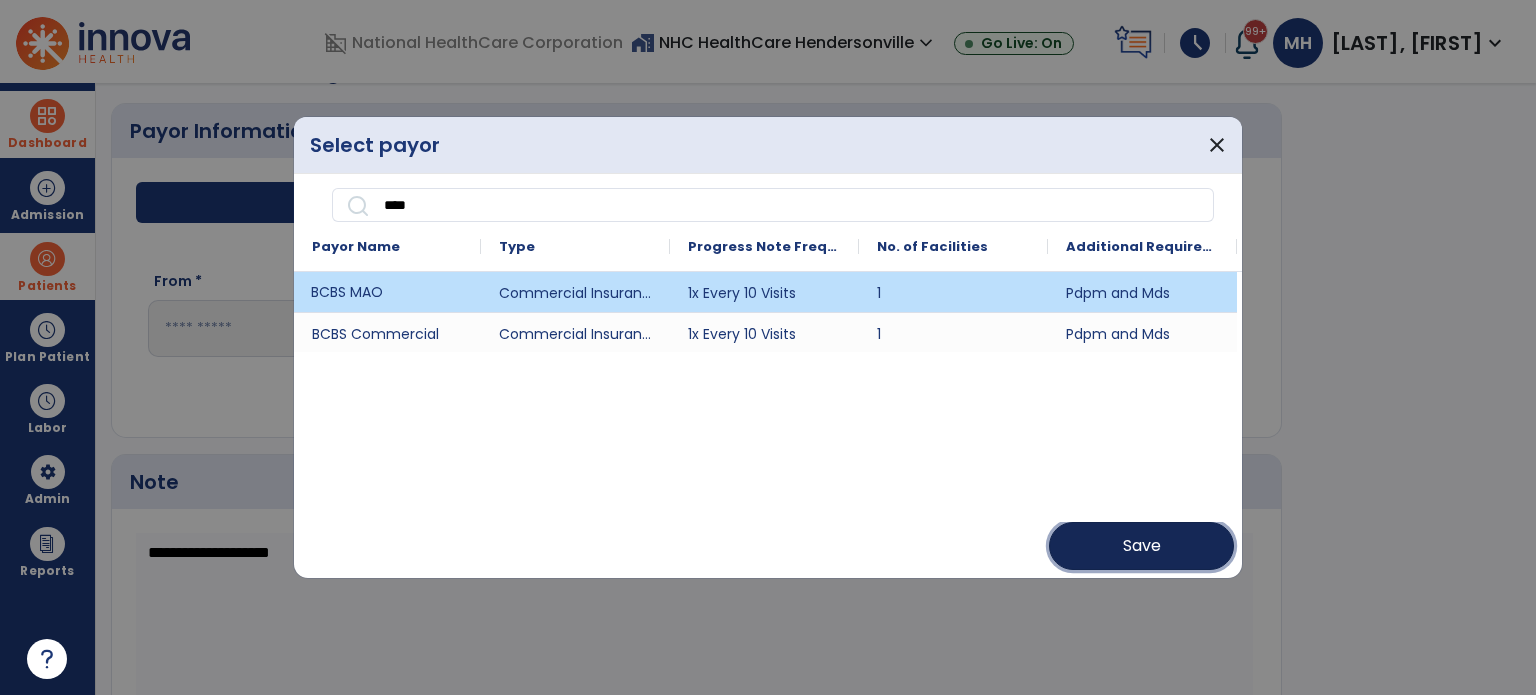 click on "Save" at bounding box center (1141, 546) 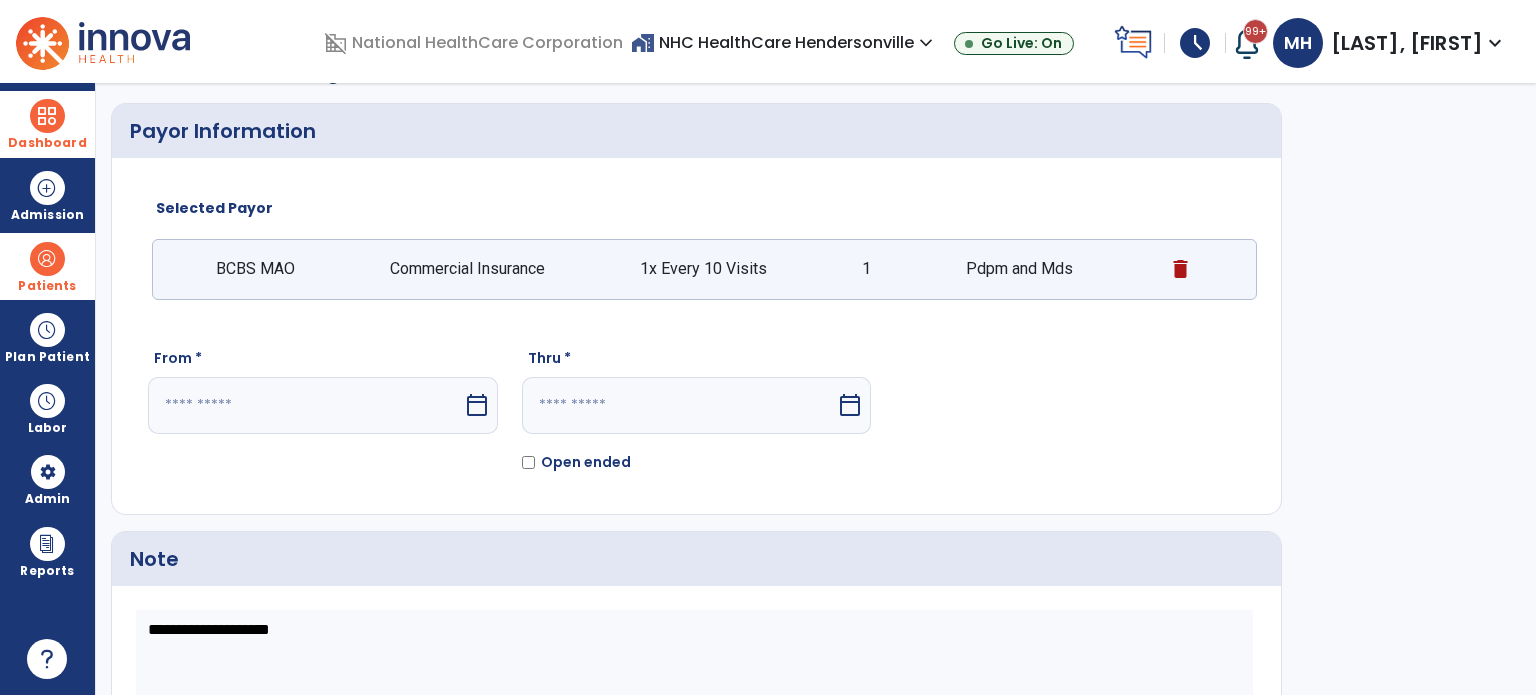 click on "calendar_today" at bounding box center (477, 405) 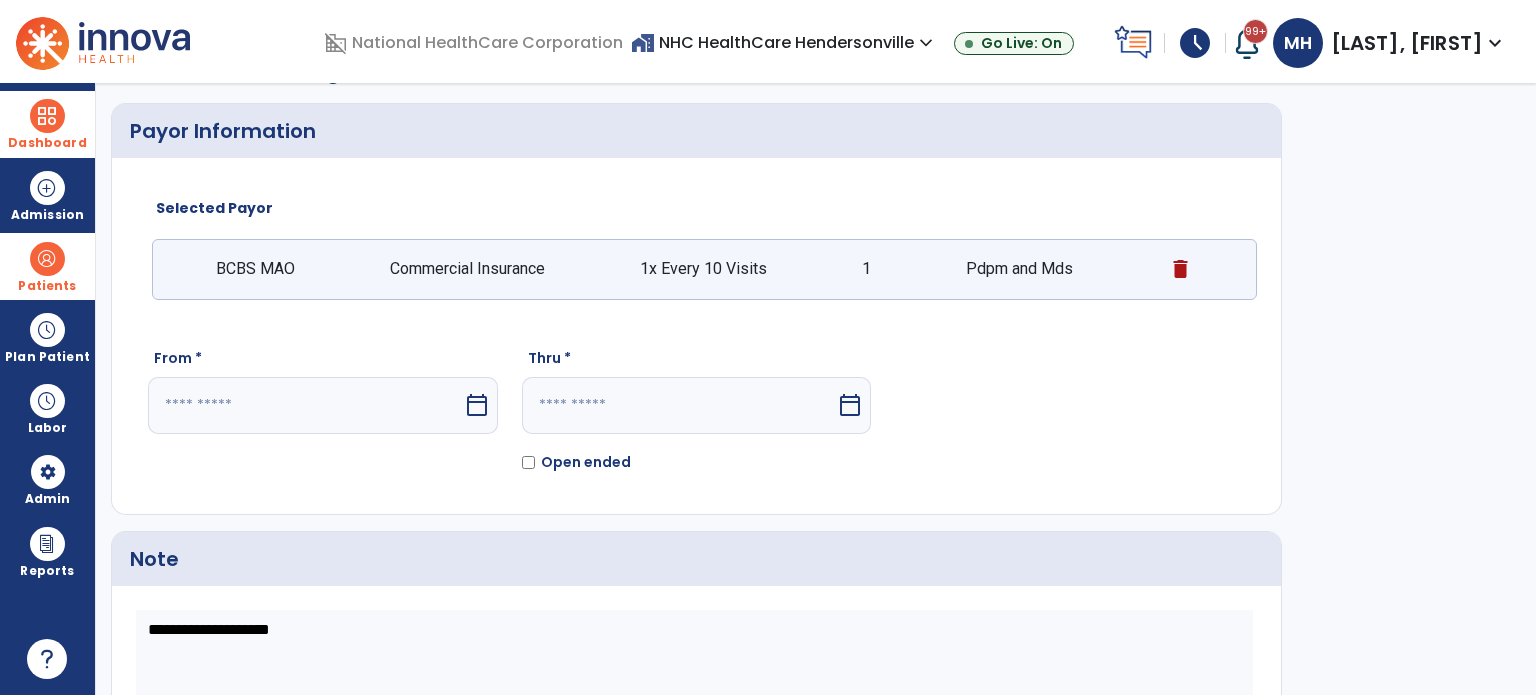 select on "*" 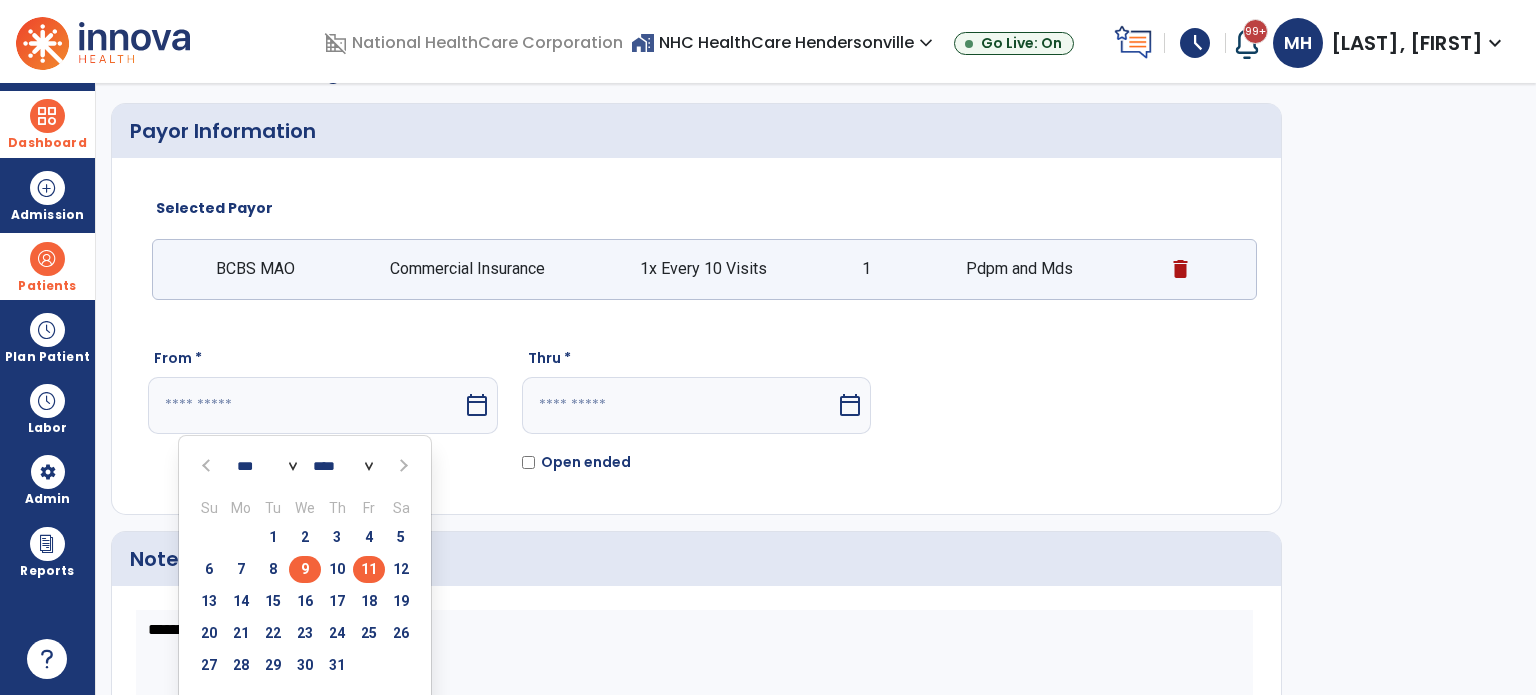 click on "9" at bounding box center [305, 569] 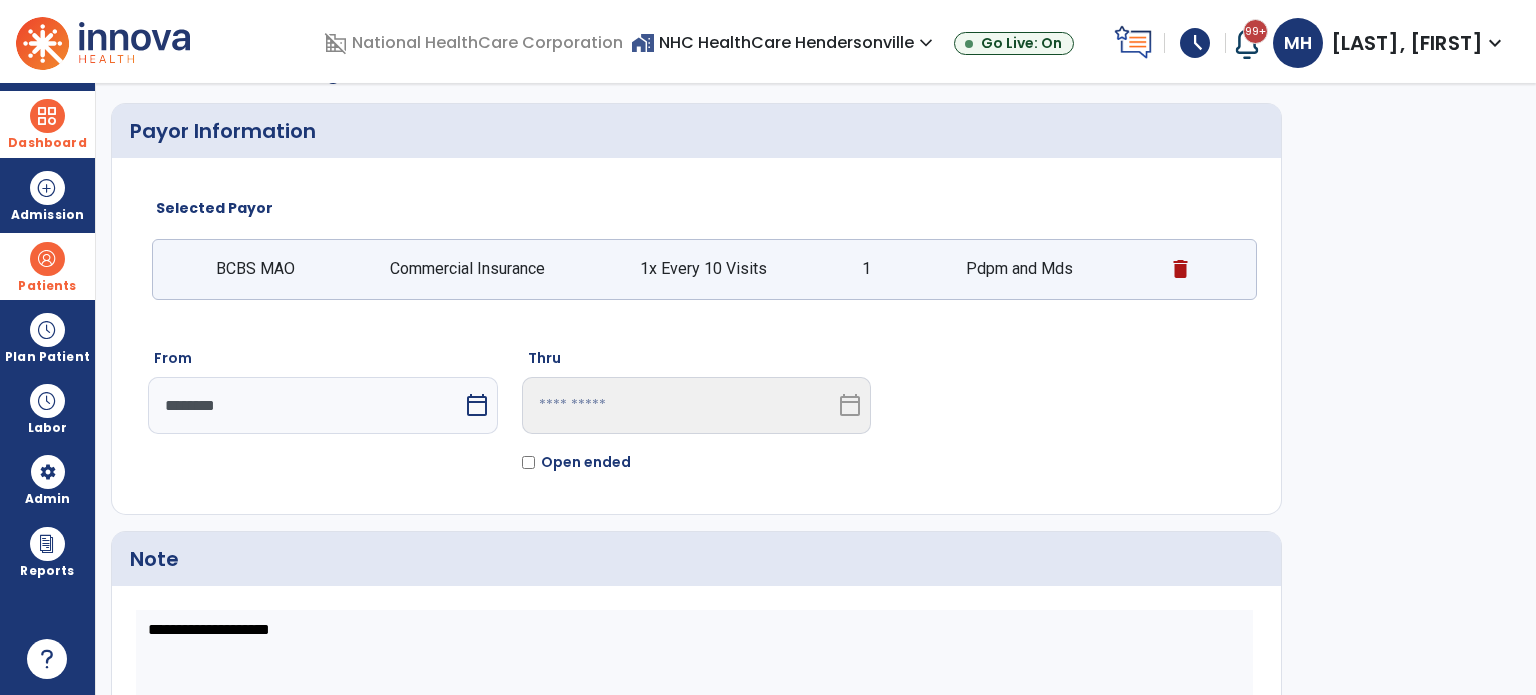 scroll, scrollTop: 210, scrollLeft: 0, axis: vertical 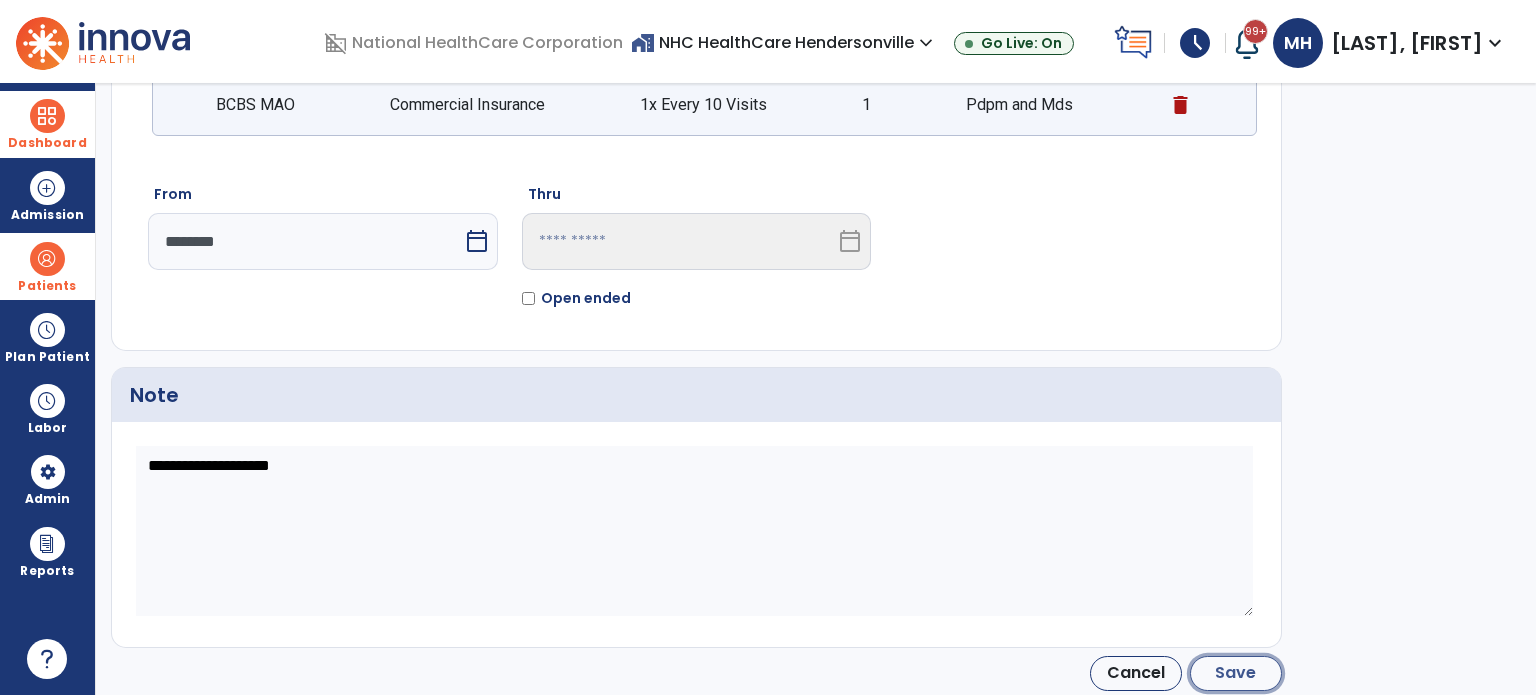 click on "Save" 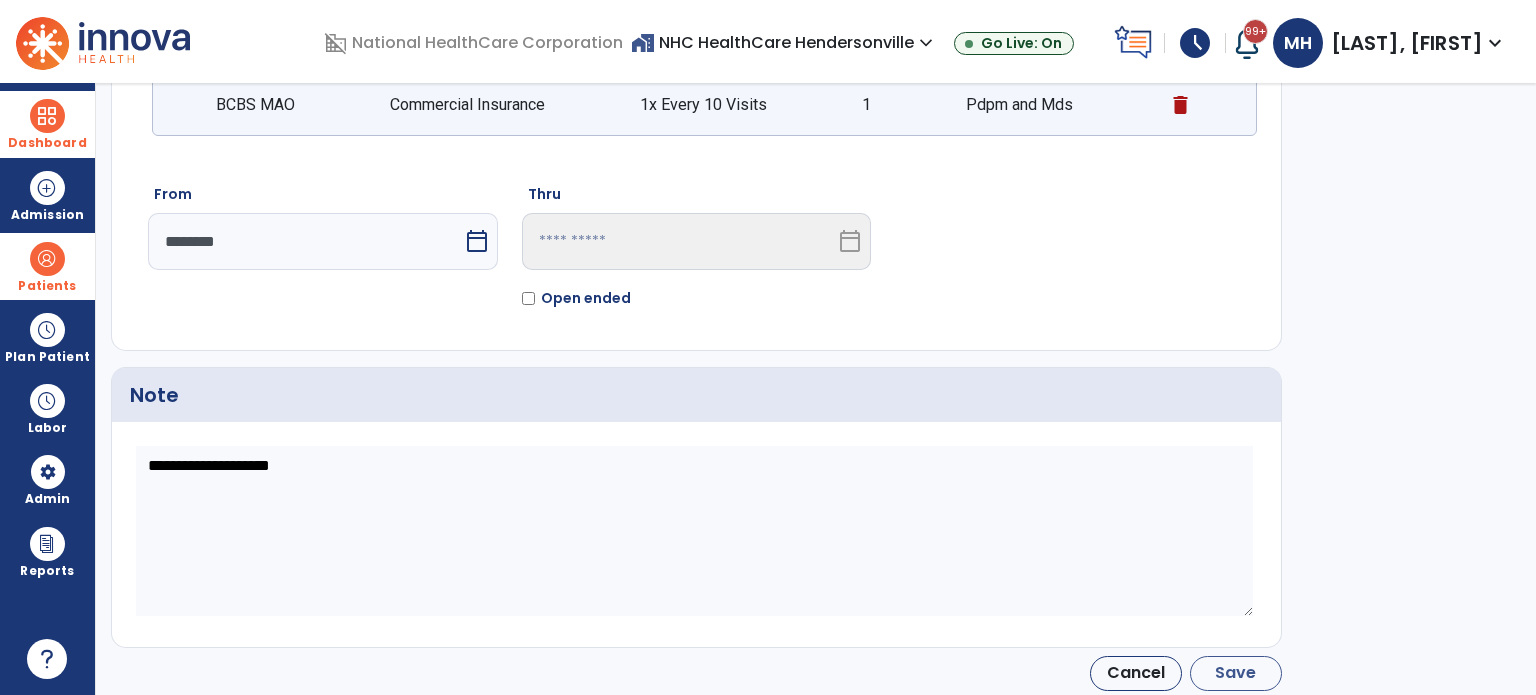 type on "********" 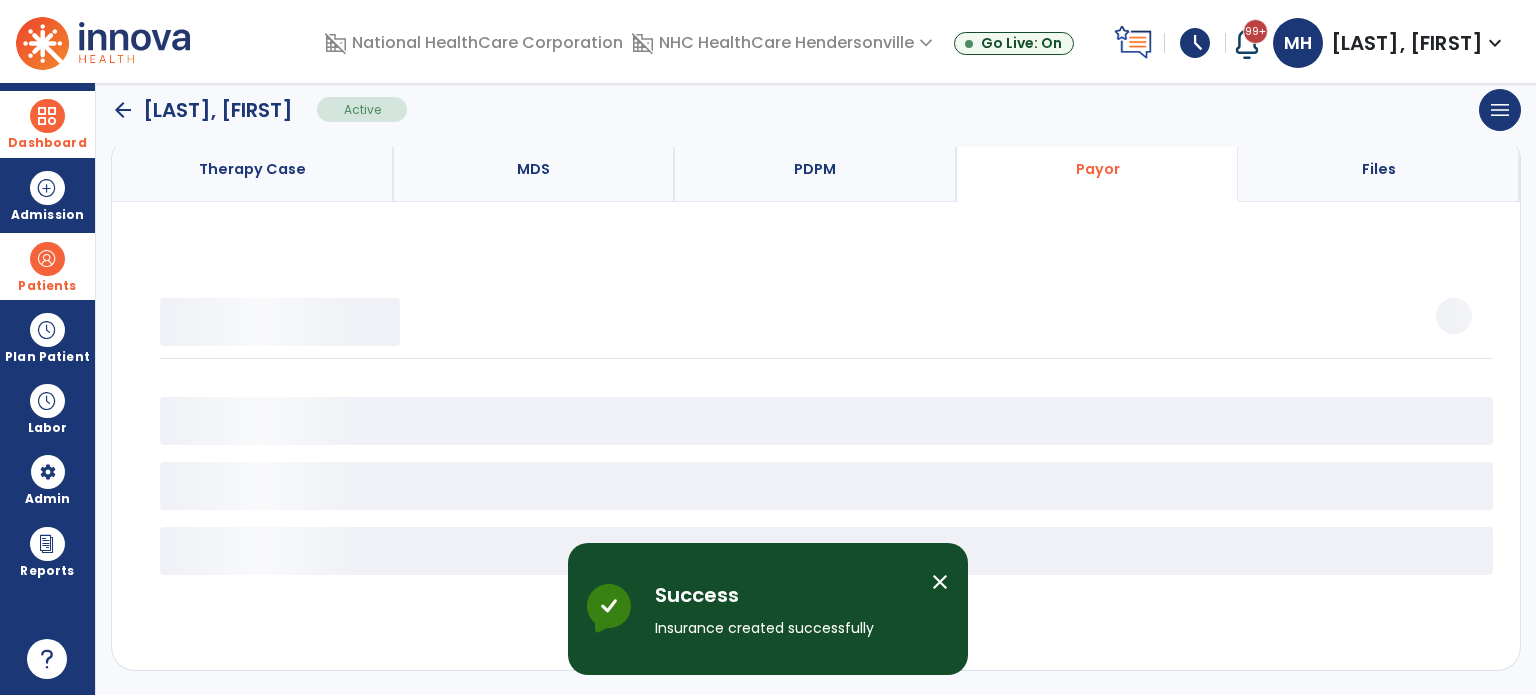 scroll, scrollTop: 158, scrollLeft: 0, axis: vertical 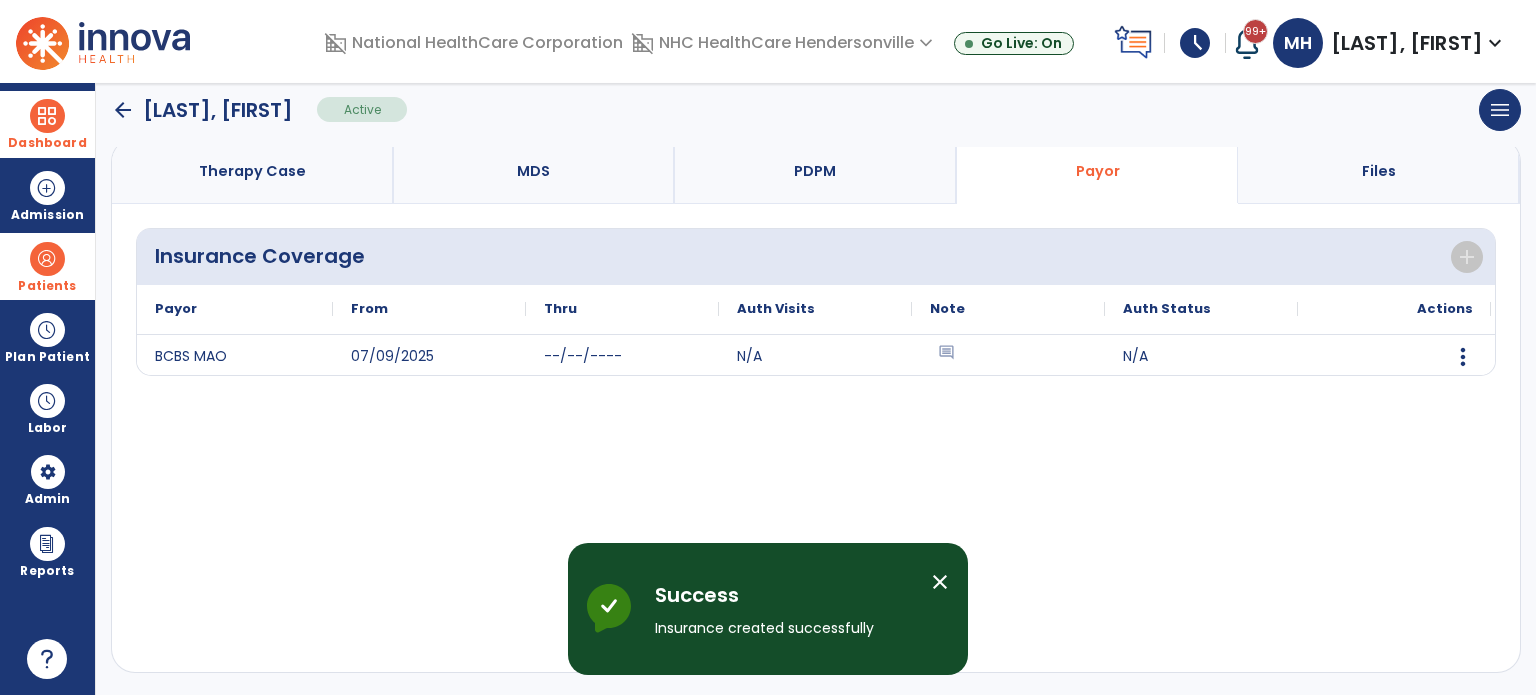 click on "arrow_back" 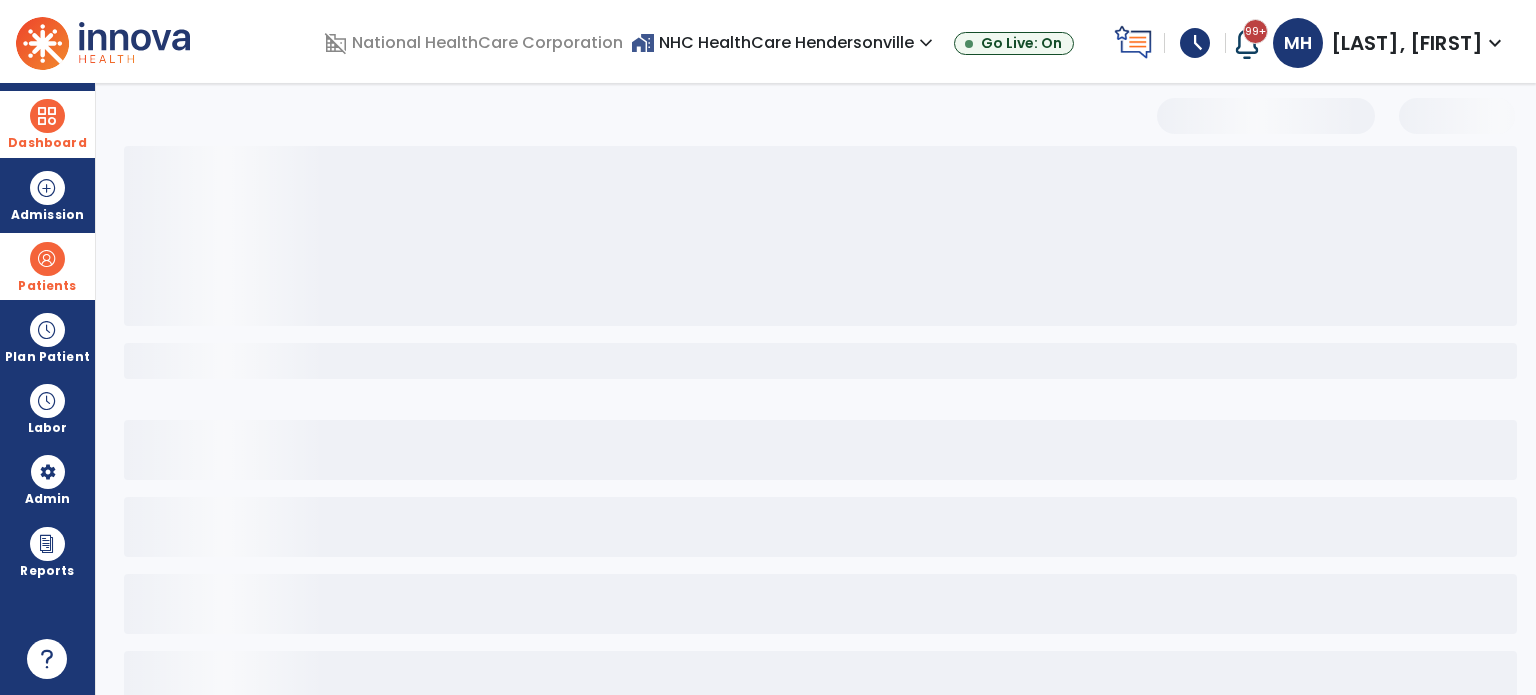scroll, scrollTop: 46, scrollLeft: 0, axis: vertical 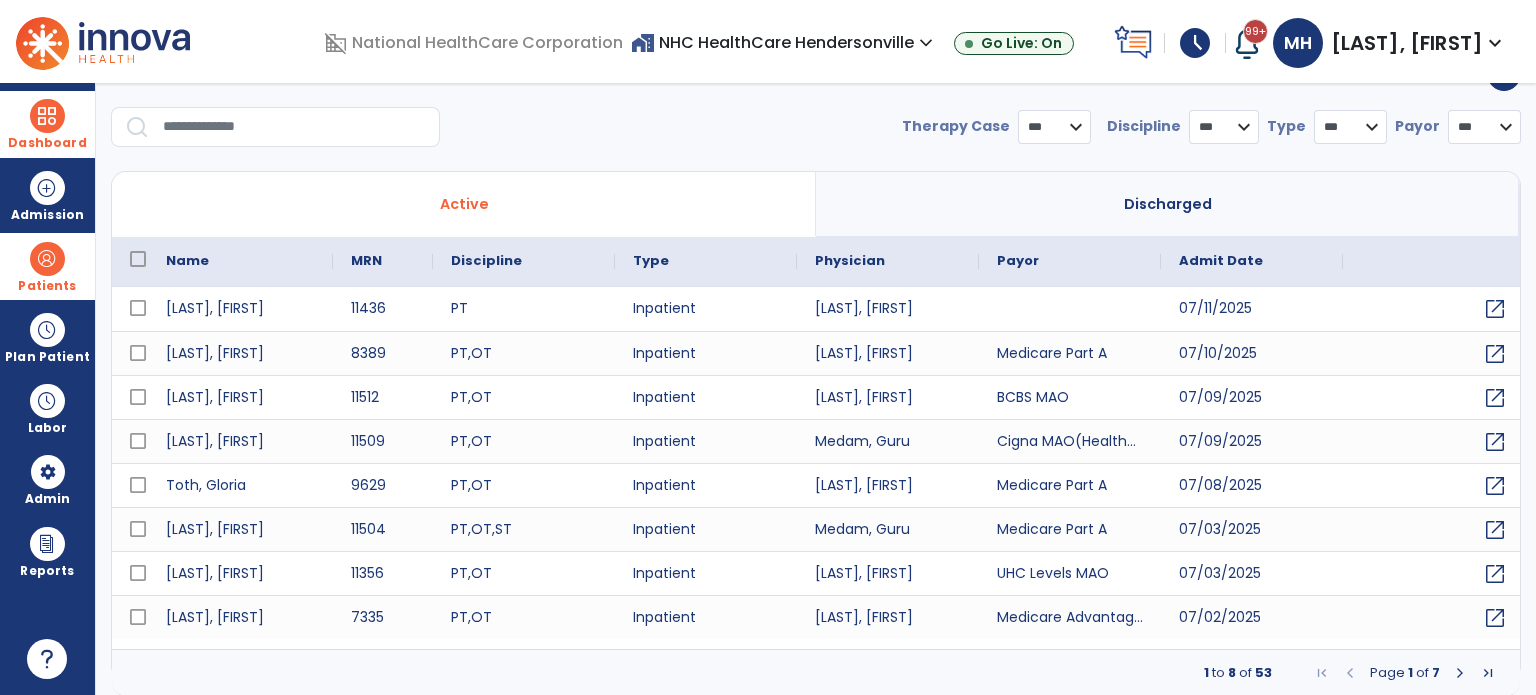 select on "***" 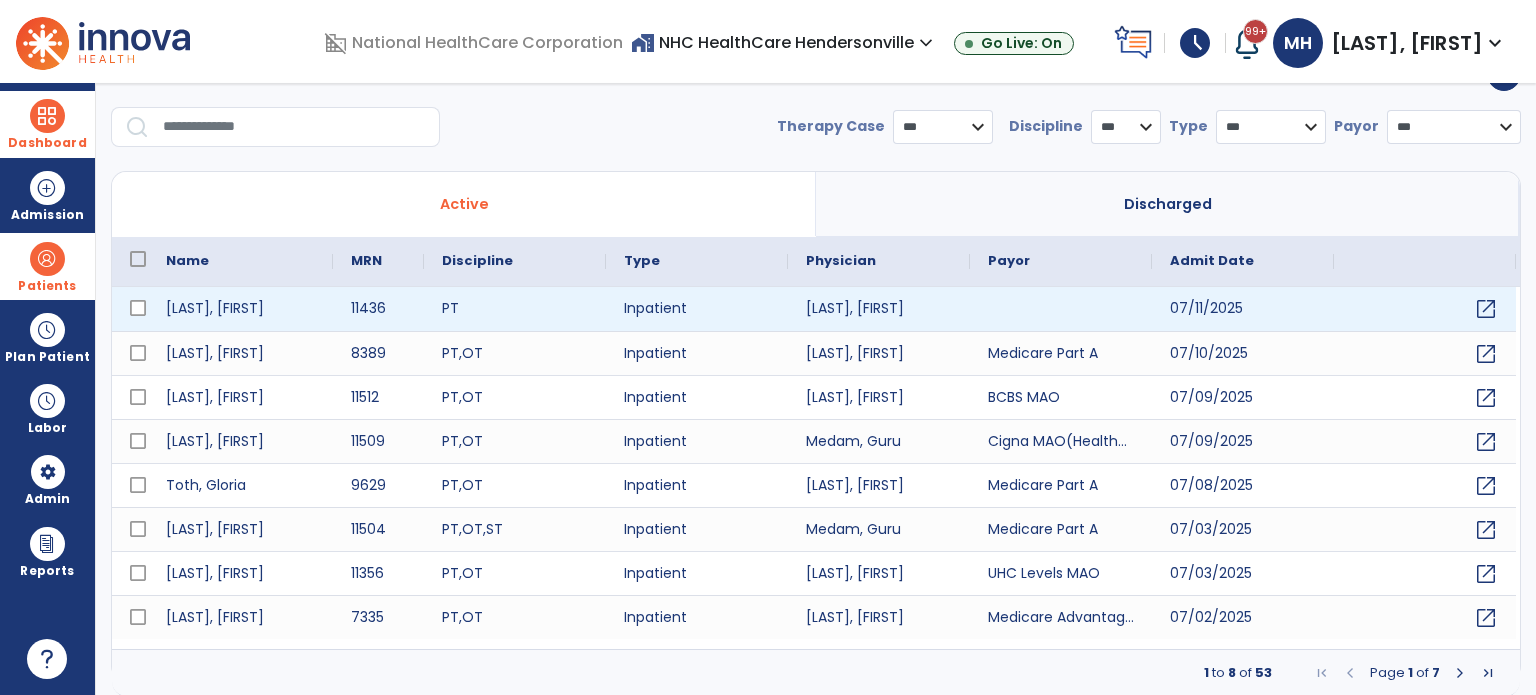 click at bounding box center (1061, 309) 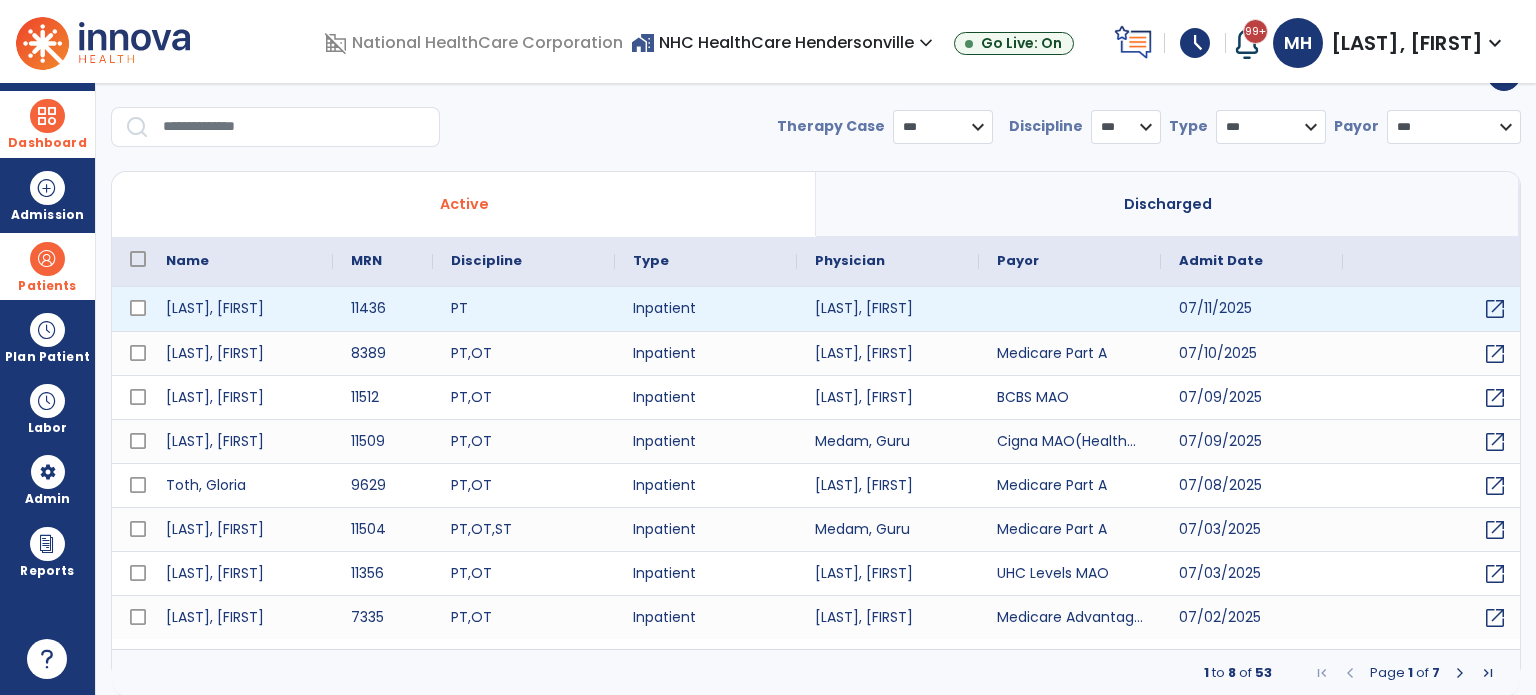 scroll, scrollTop: 0, scrollLeft: 0, axis: both 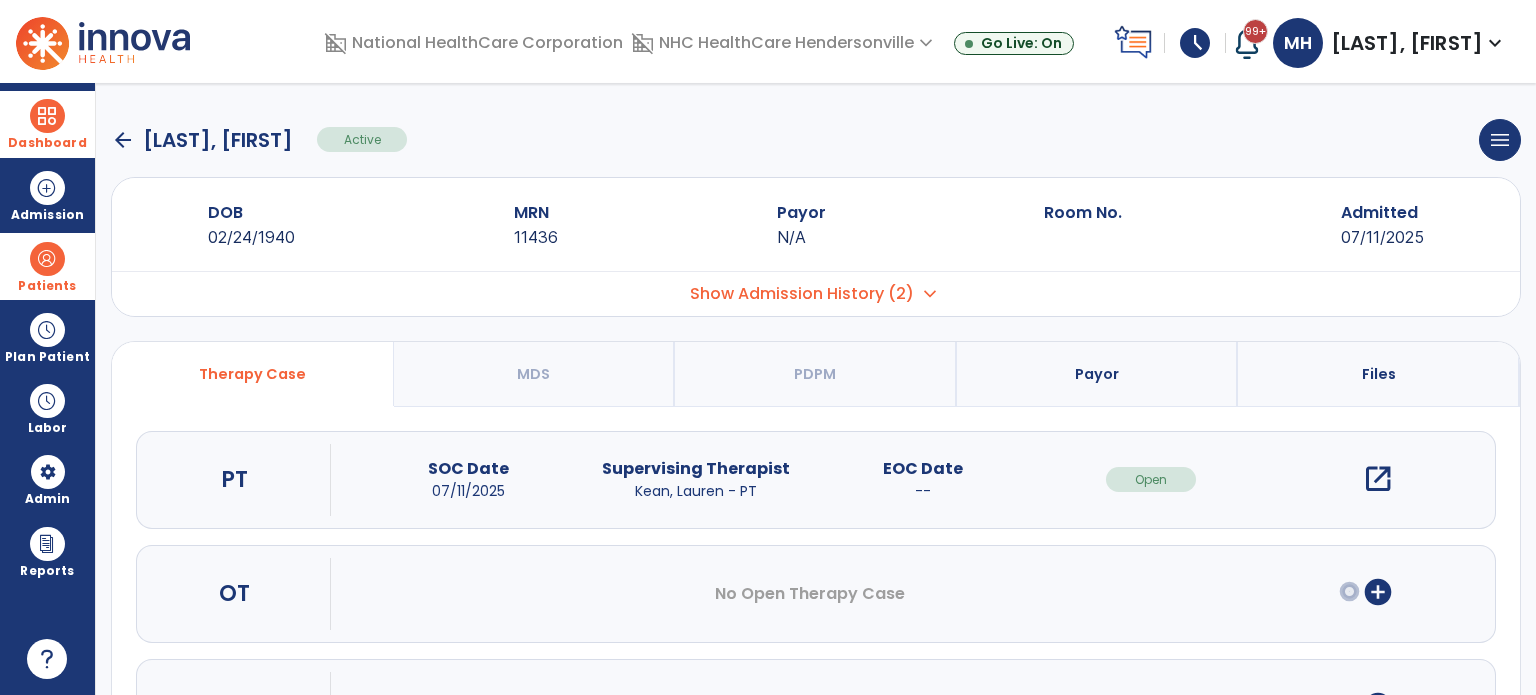 click on "arrow_back" 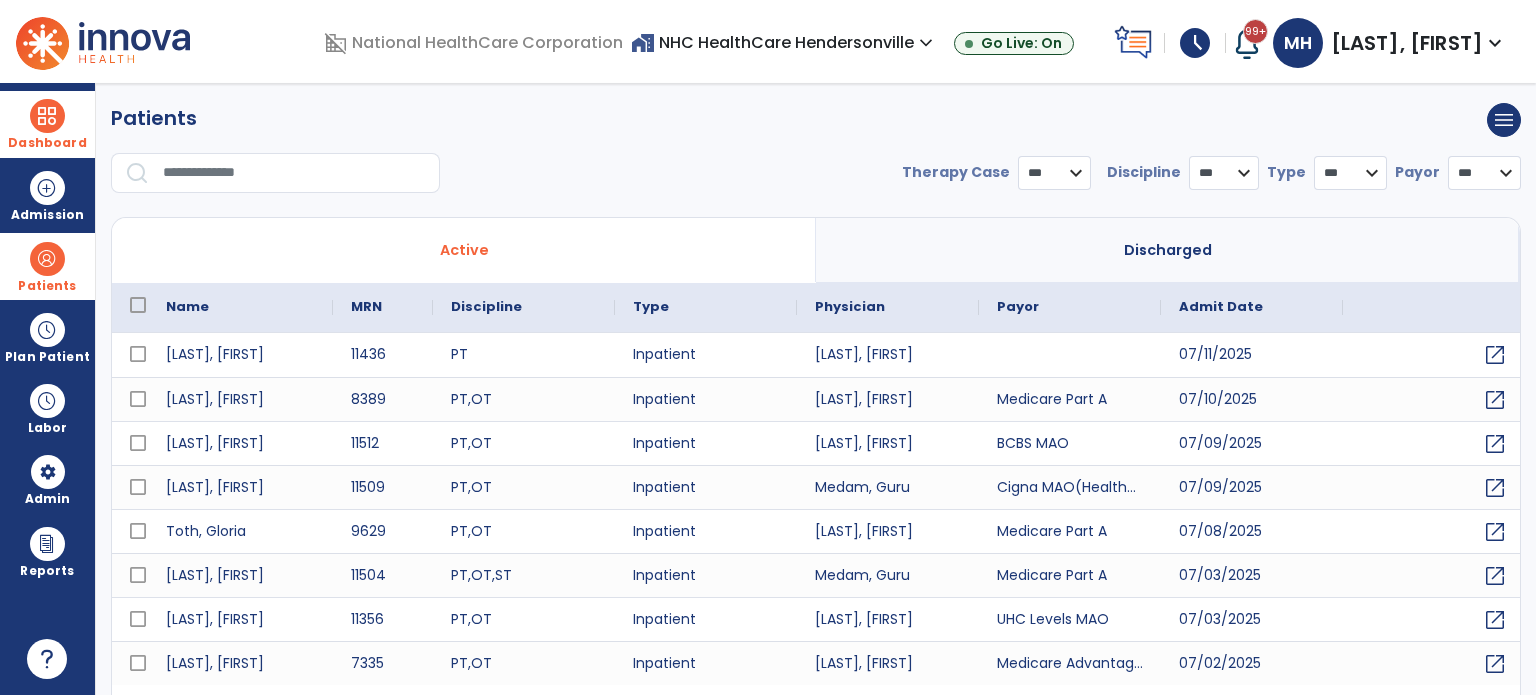 select on "***" 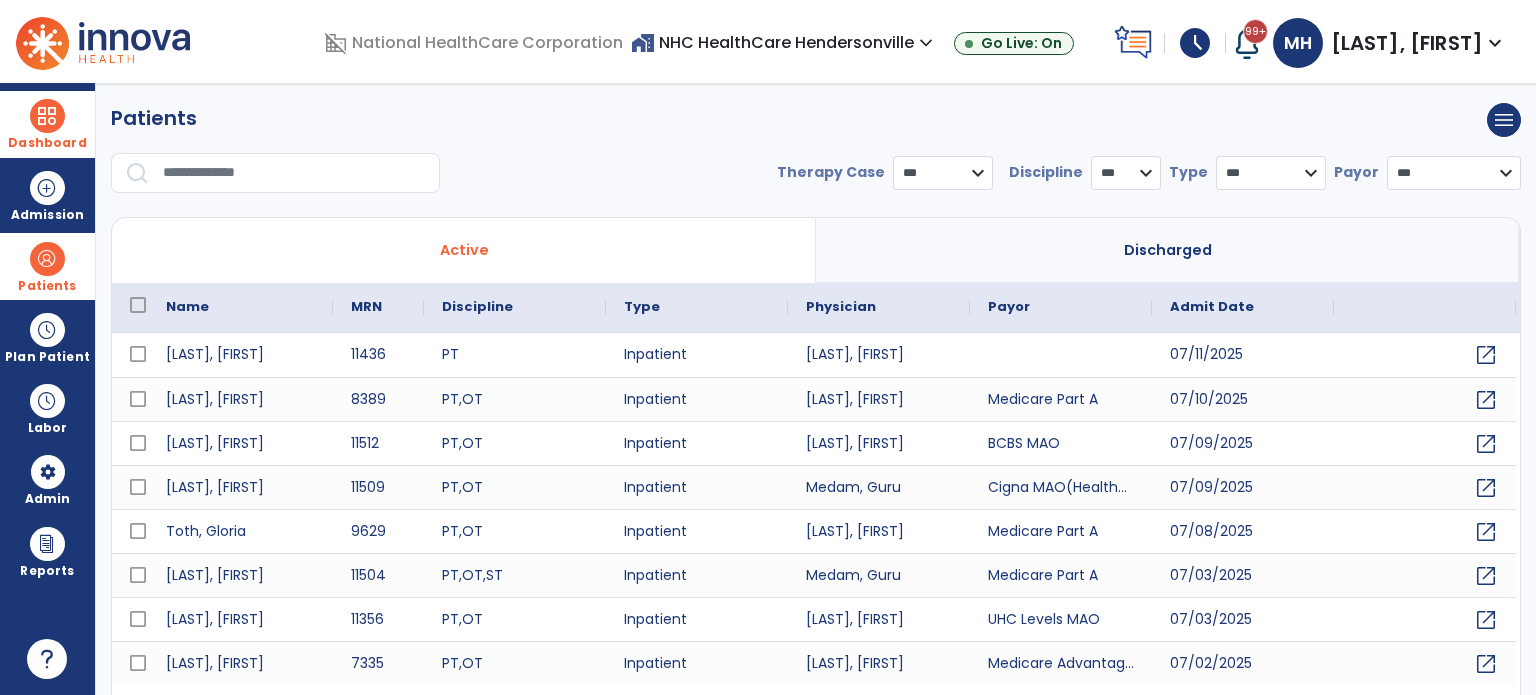 click on "Patients" at bounding box center [47, 266] 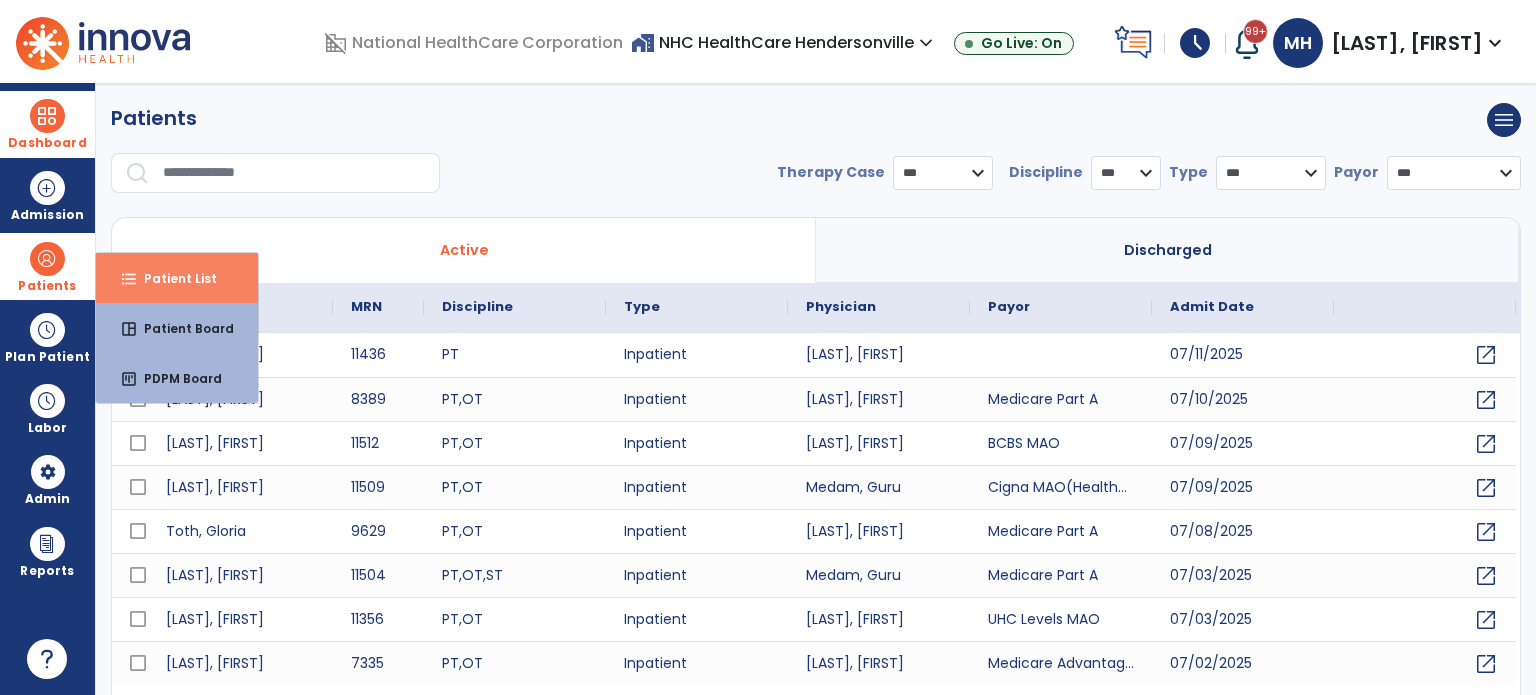 click on "format_list_bulleted  Patient List" at bounding box center (177, 278) 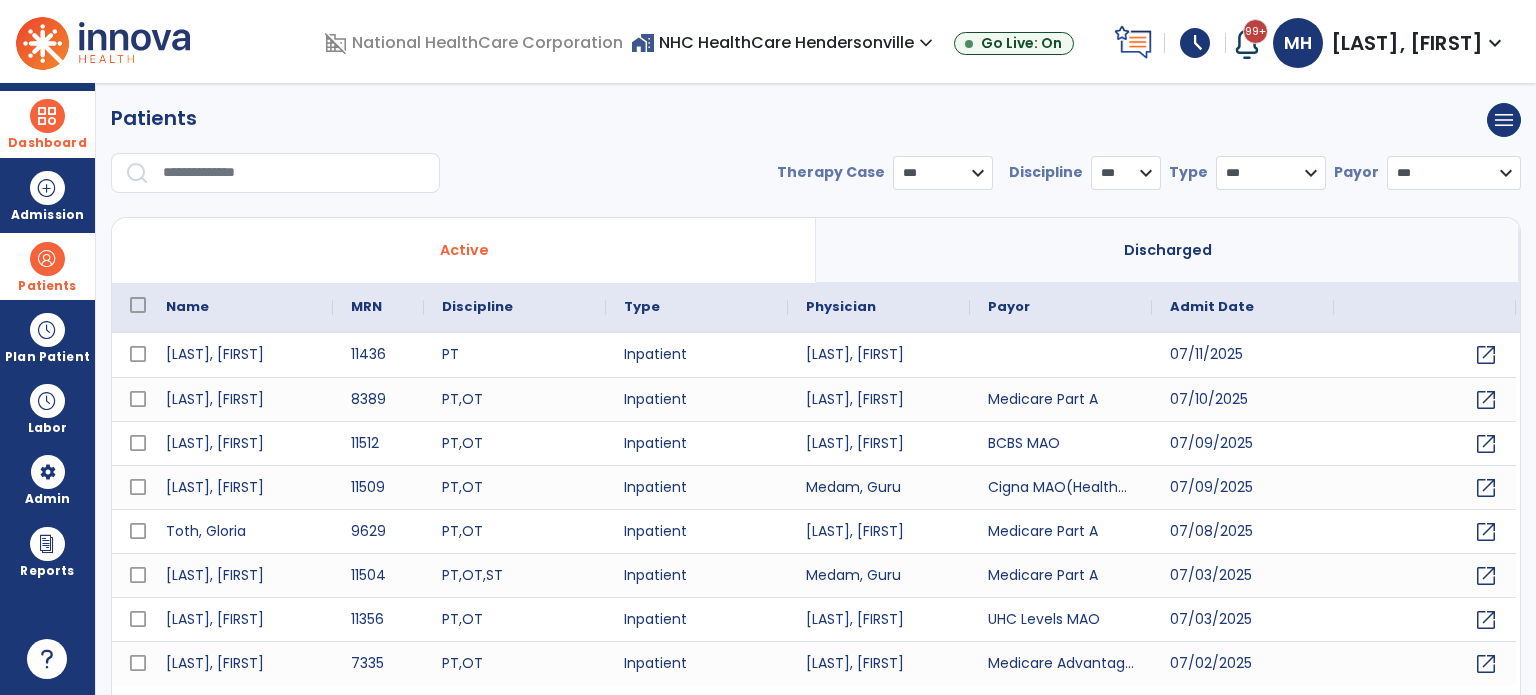 click on "Patients" at bounding box center (47, 266) 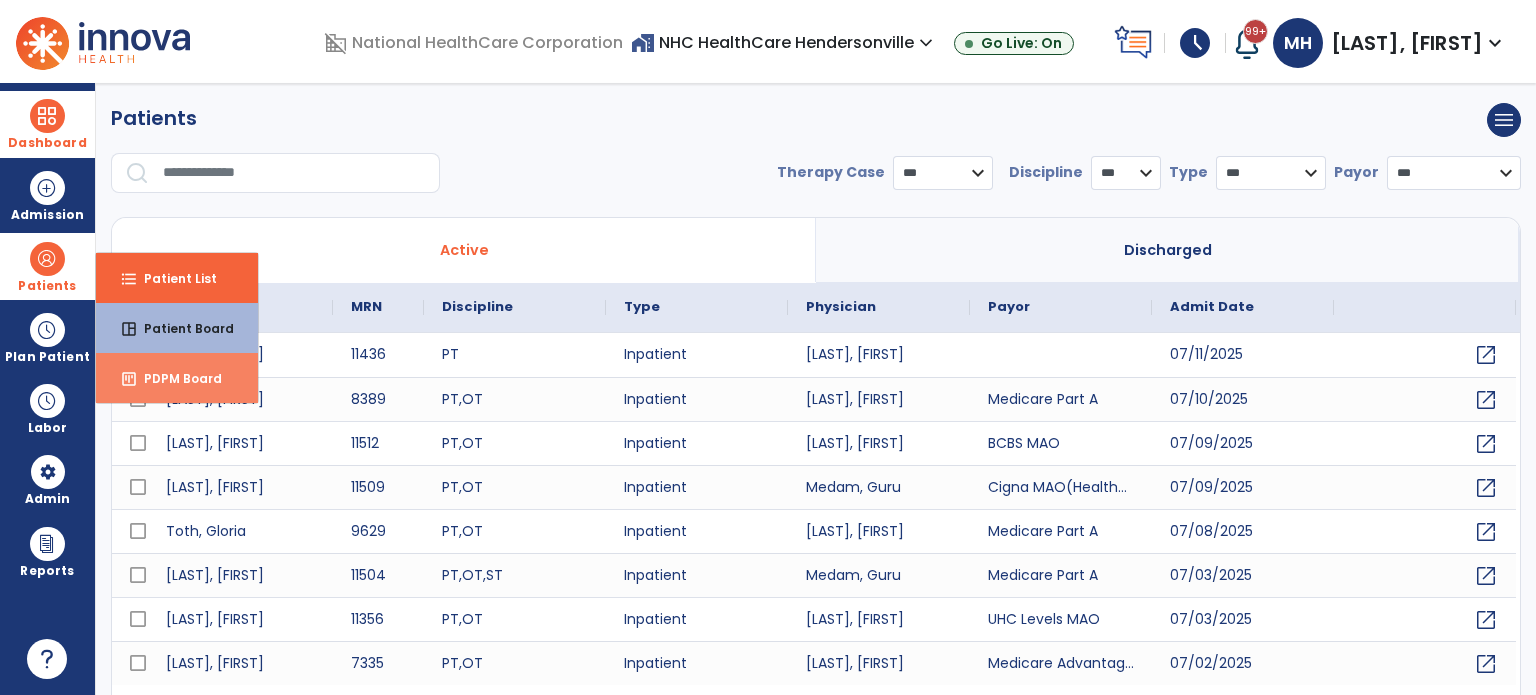 click on "insert_chart  PDPM Board" at bounding box center (177, 378) 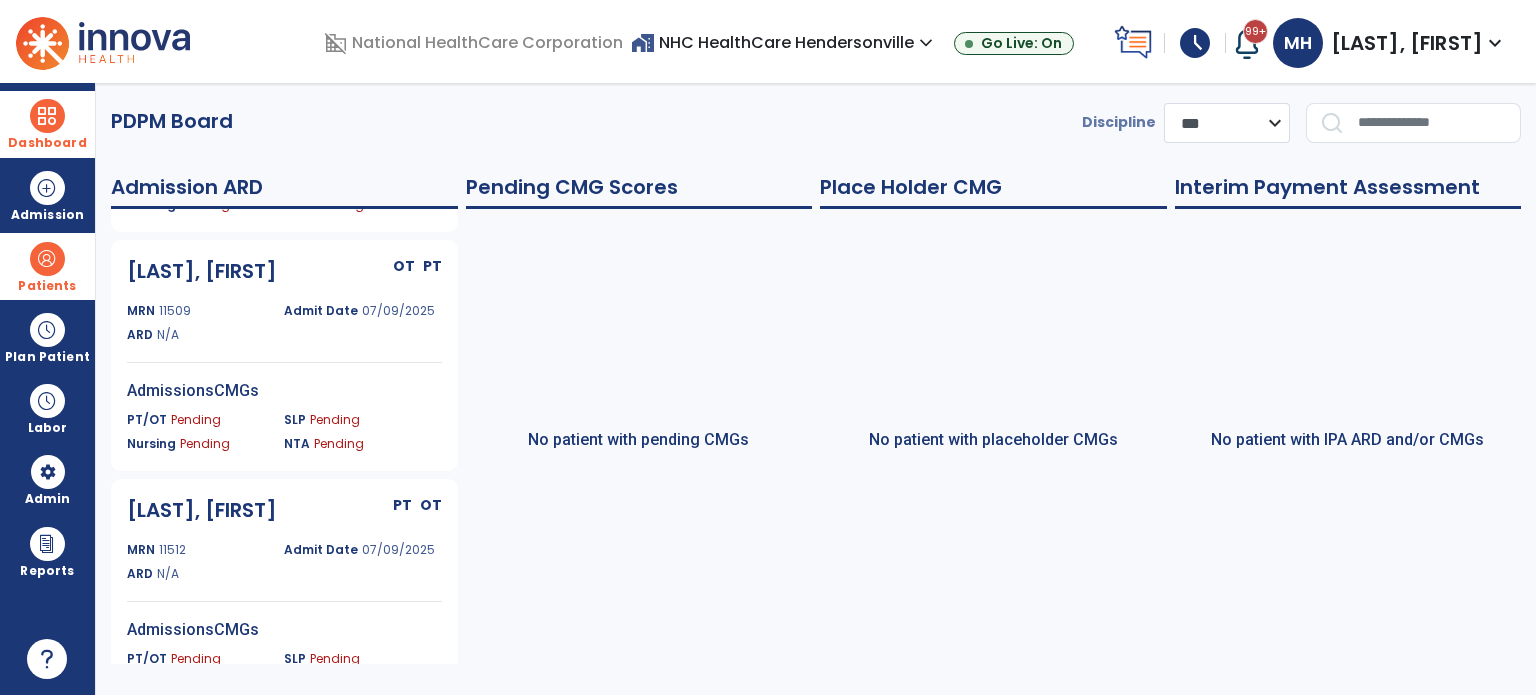 scroll, scrollTop: 1656, scrollLeft: 0, axis: vertical 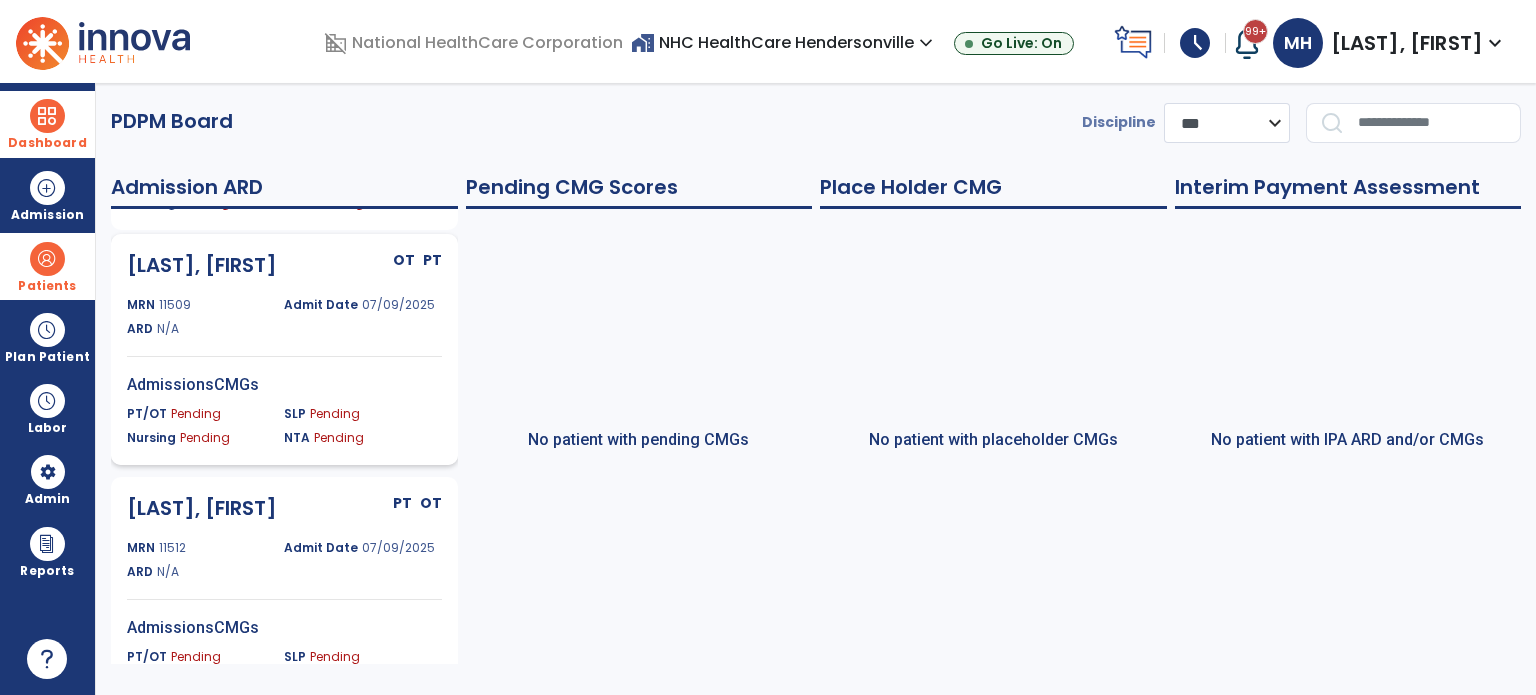 click on "ARD N/A" 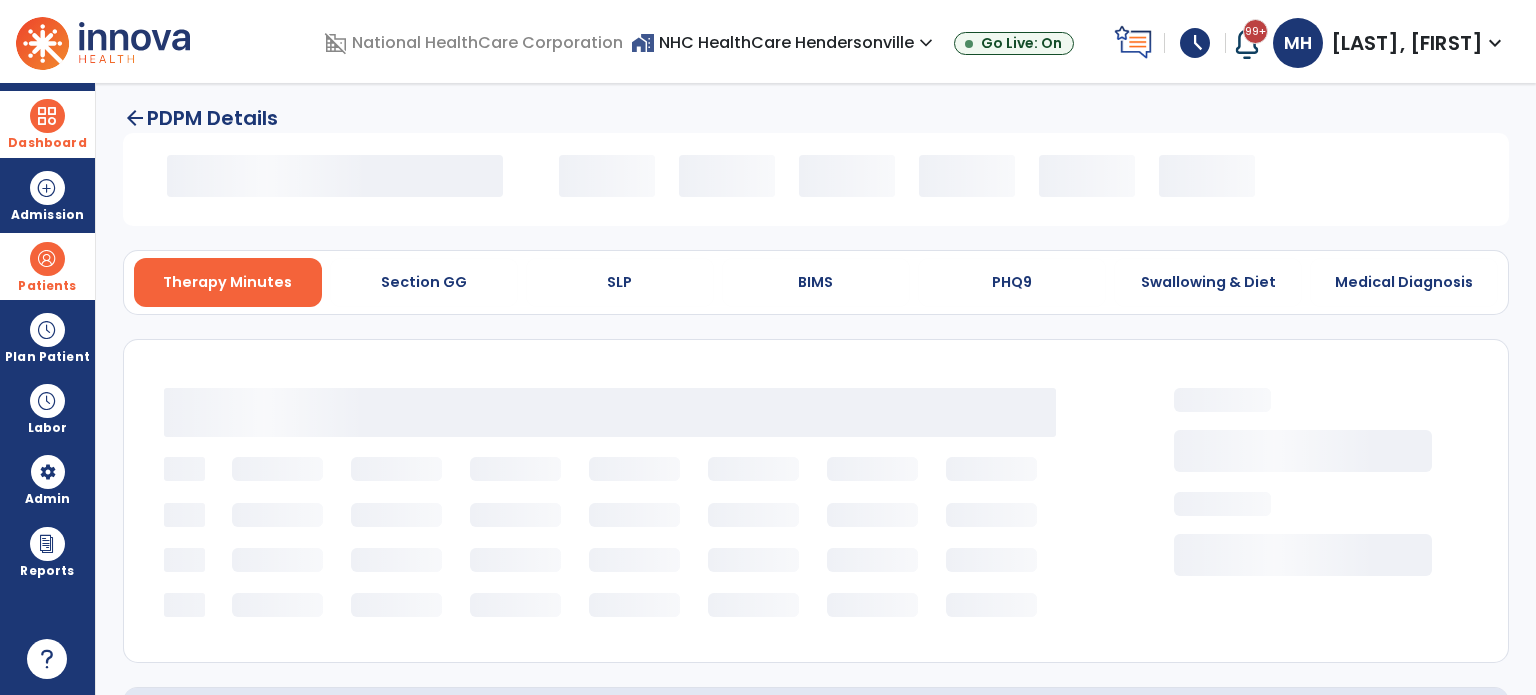 select on "*********" 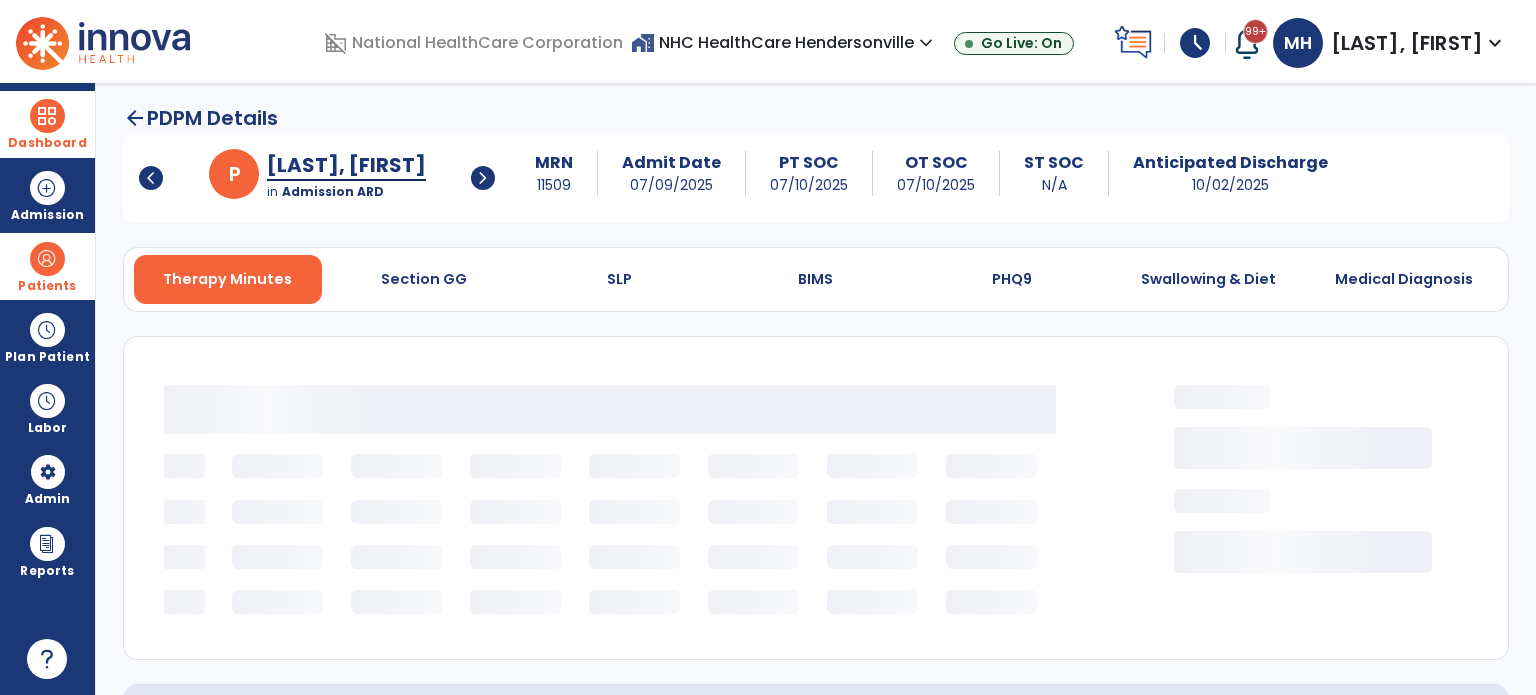 select on "***" 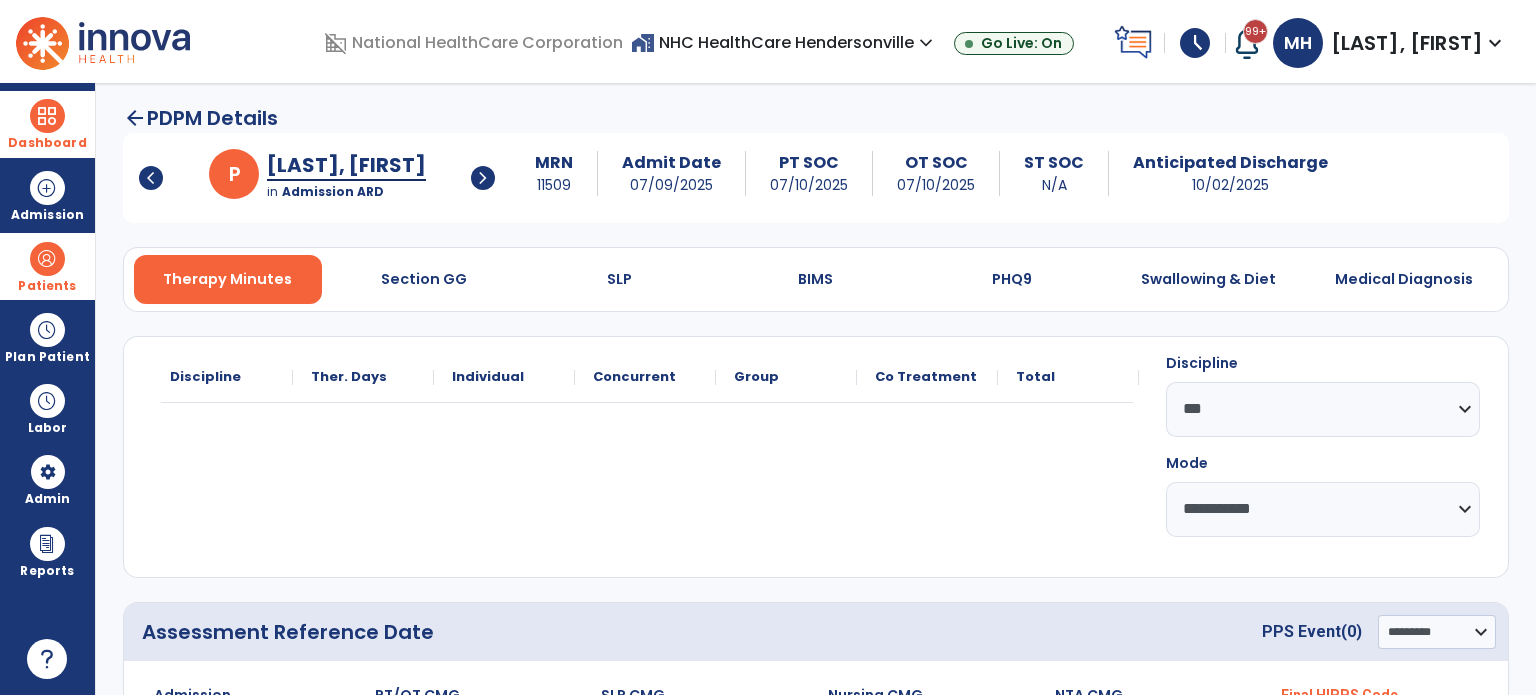 scroll, scrollTop: 208, scrollLeft: 0, axis: vertical 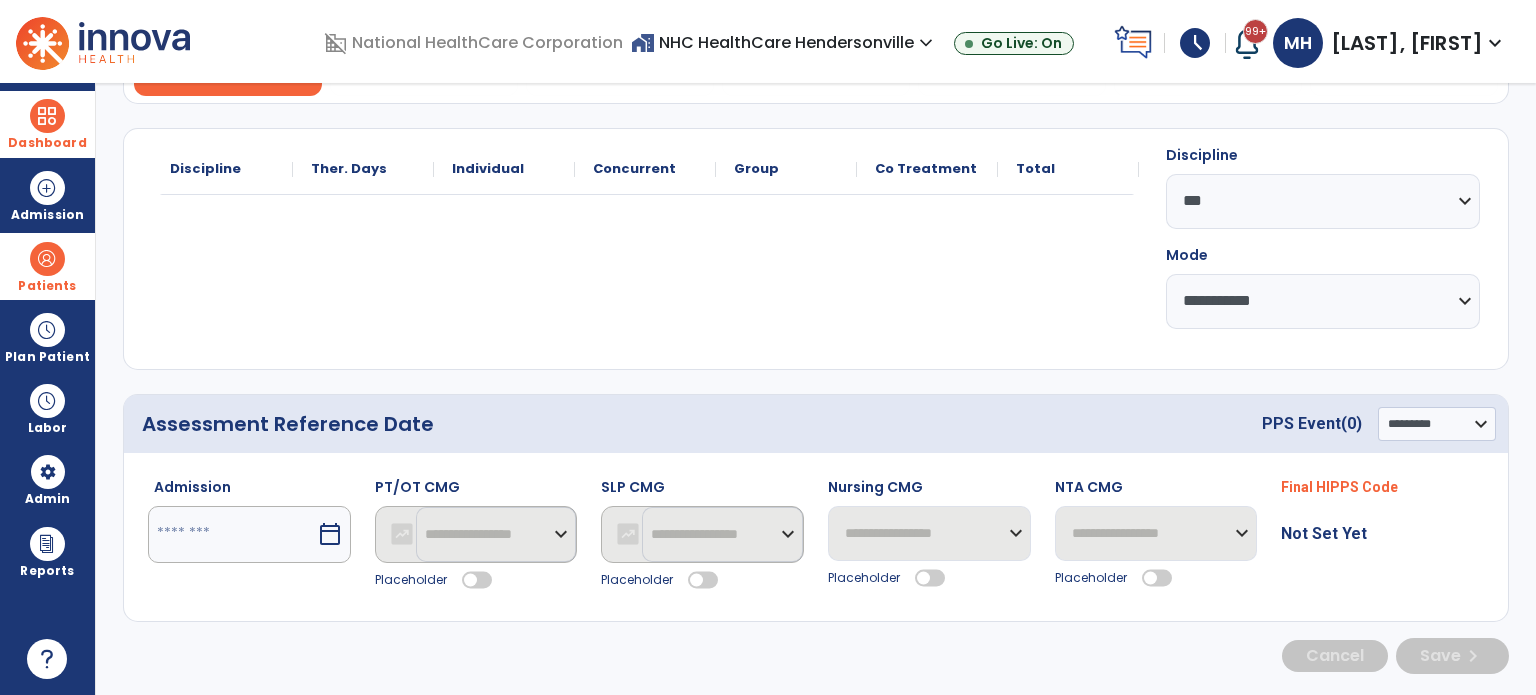 click on "calendar_today" at bounding box center [330, 534] 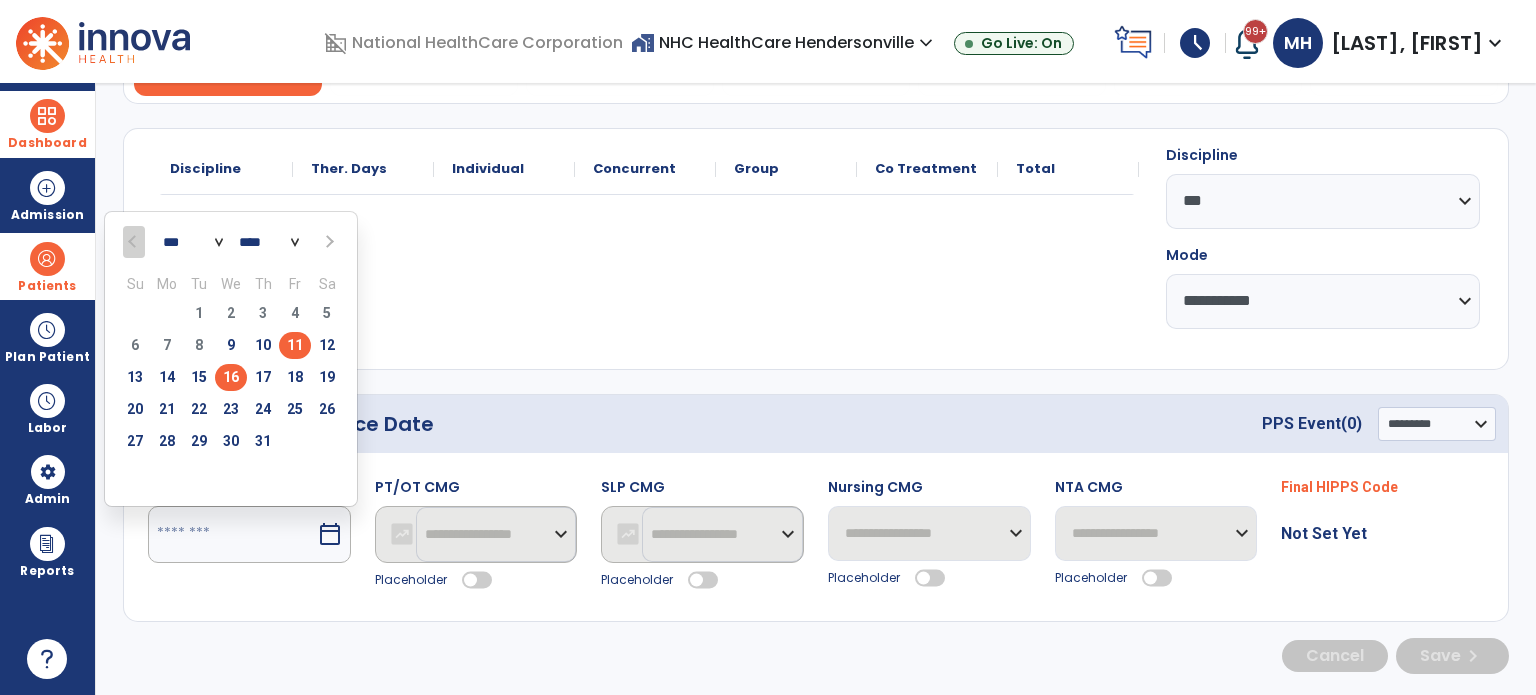 click on "16" at bounding box center [231, 377] 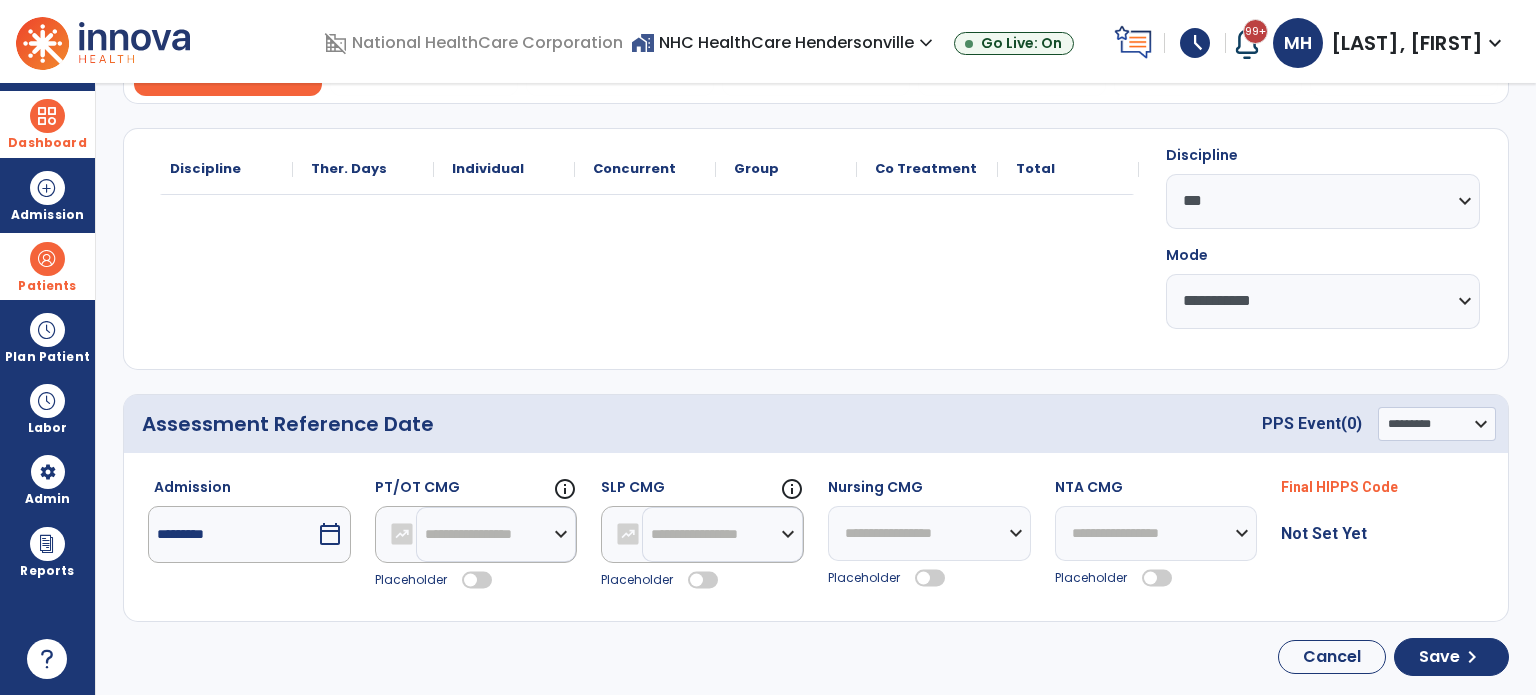 click on "**********" 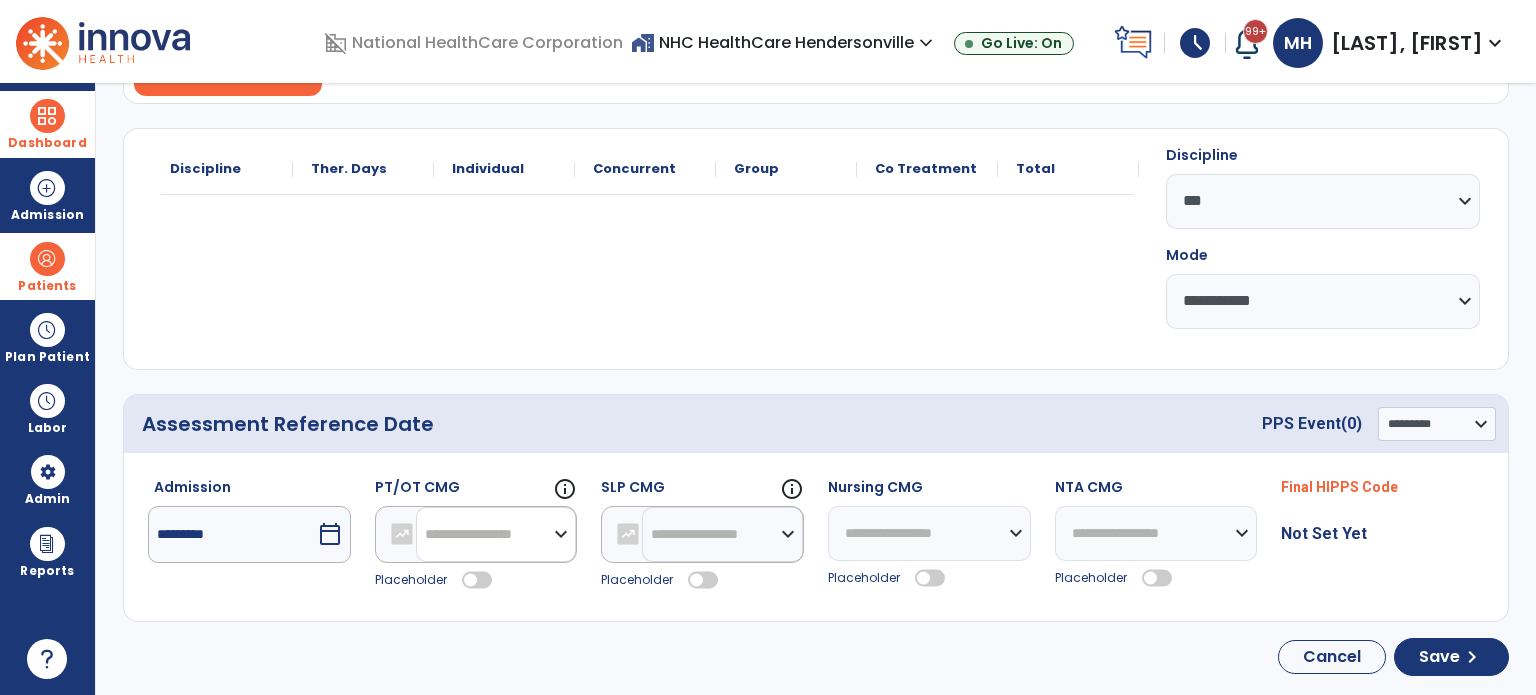 drag, startPoint x: 569, startPoint y: 535, endPoint x: 552, endPoint y: 493, distance: 45.310043 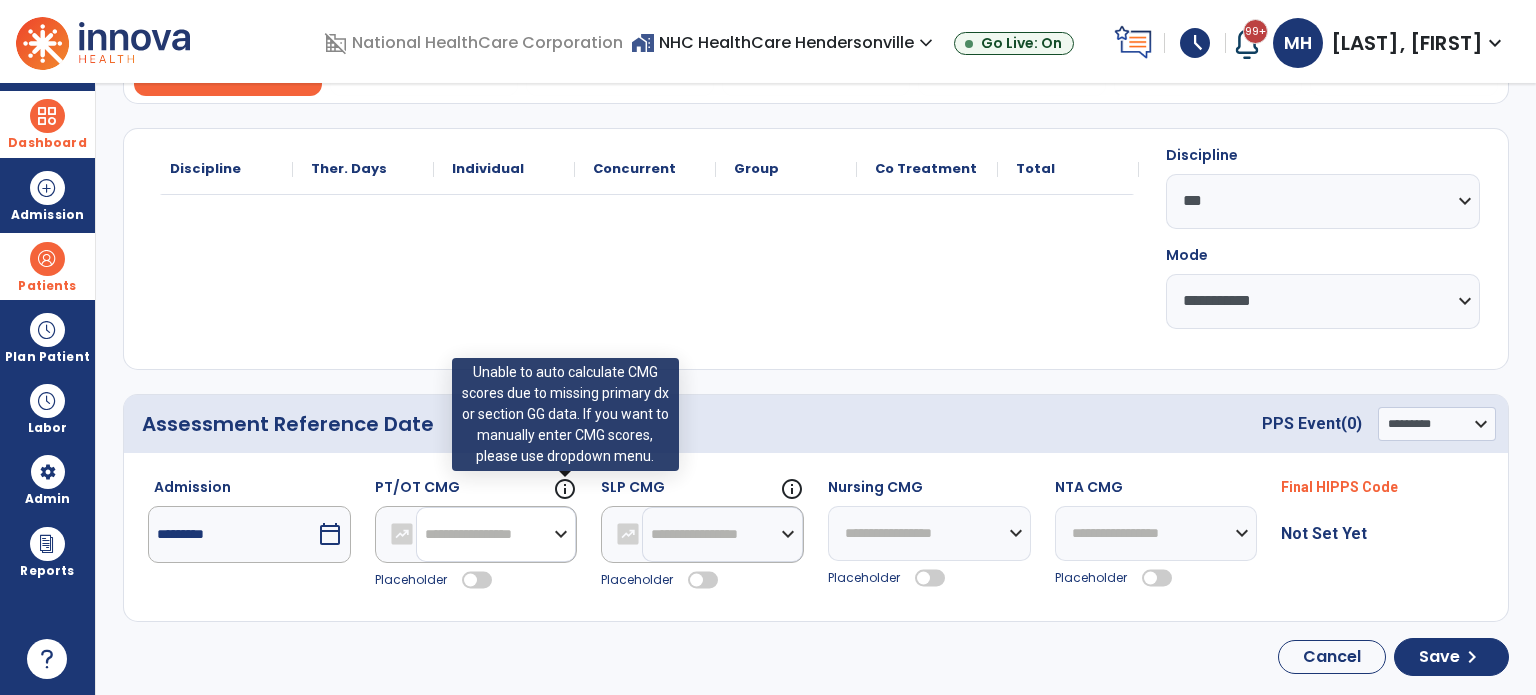 select on "*******" 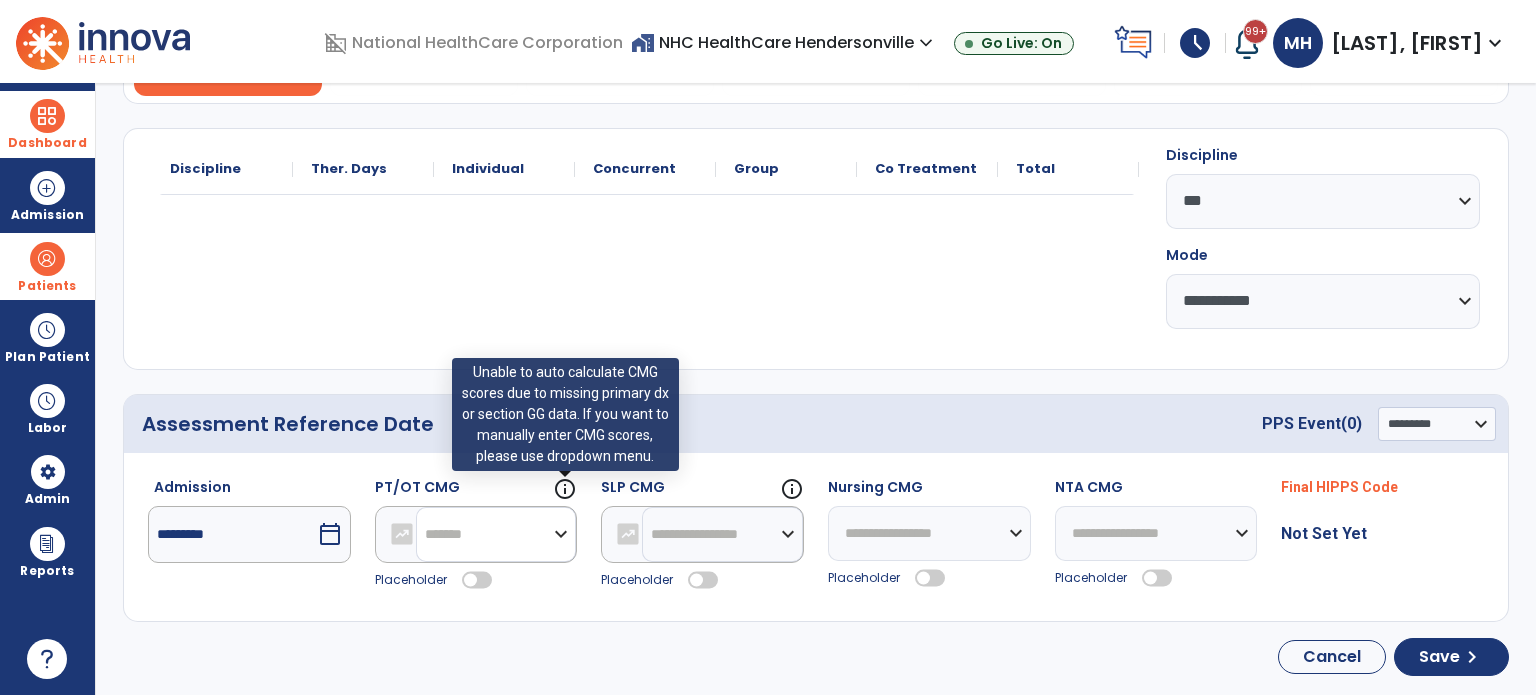 click on "**********" 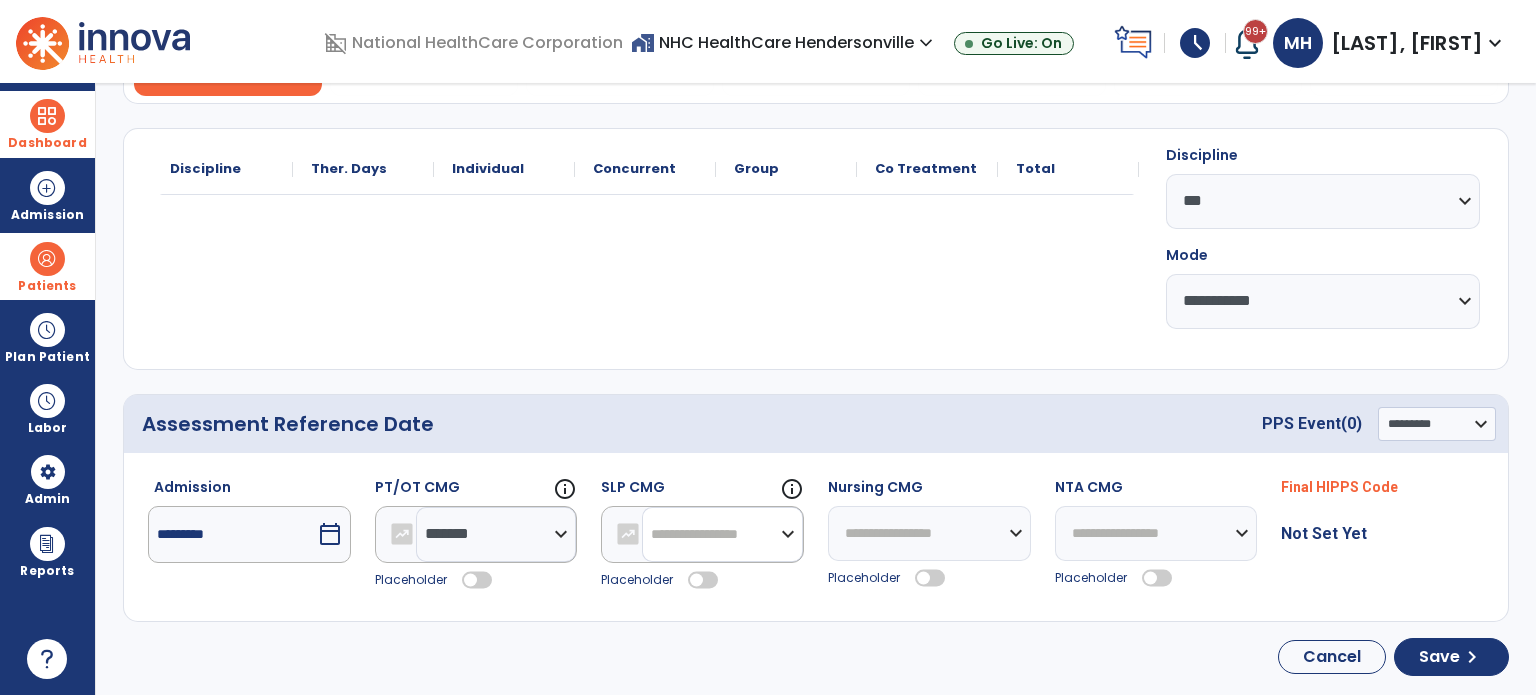 drag, startPoint x: 750, startPoint y: 534, endPoint x: 741, endPoint y: 473, distance: 61.66036 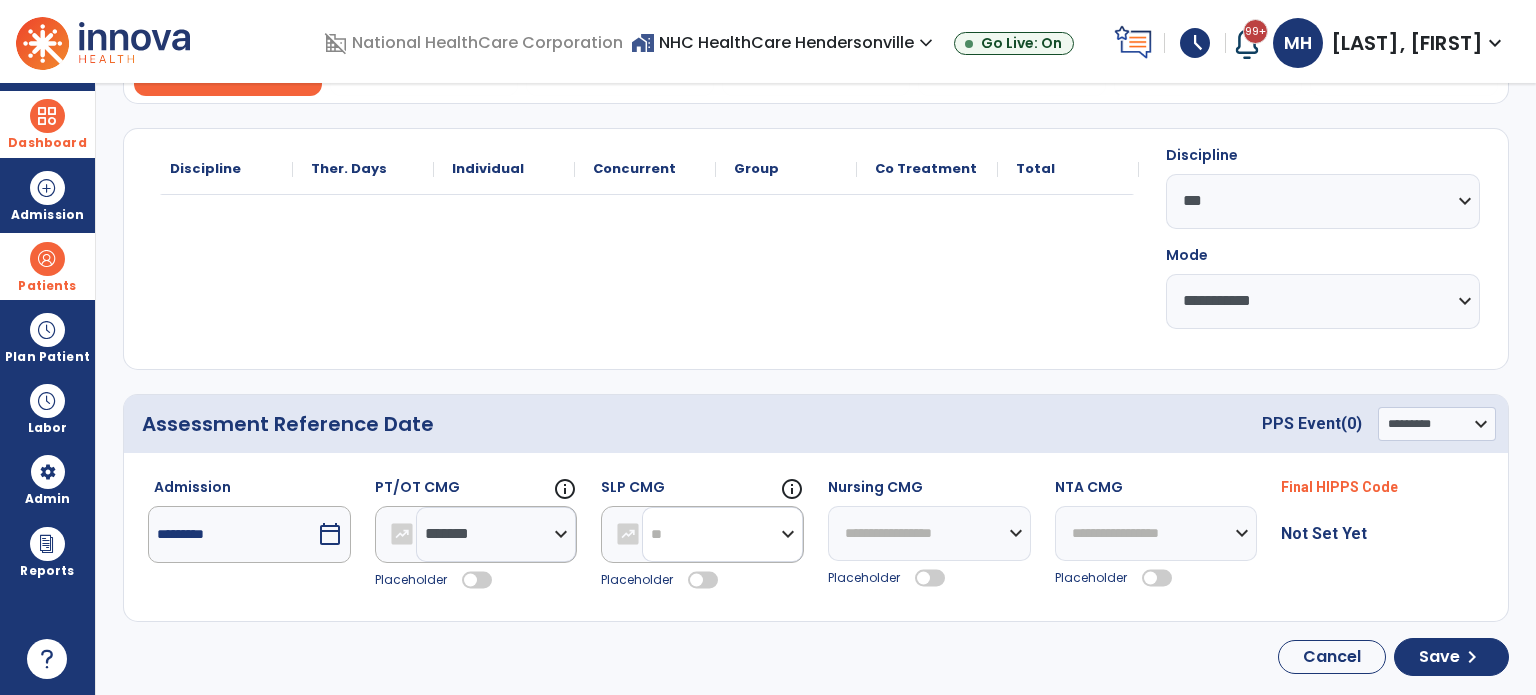 click on "**********" 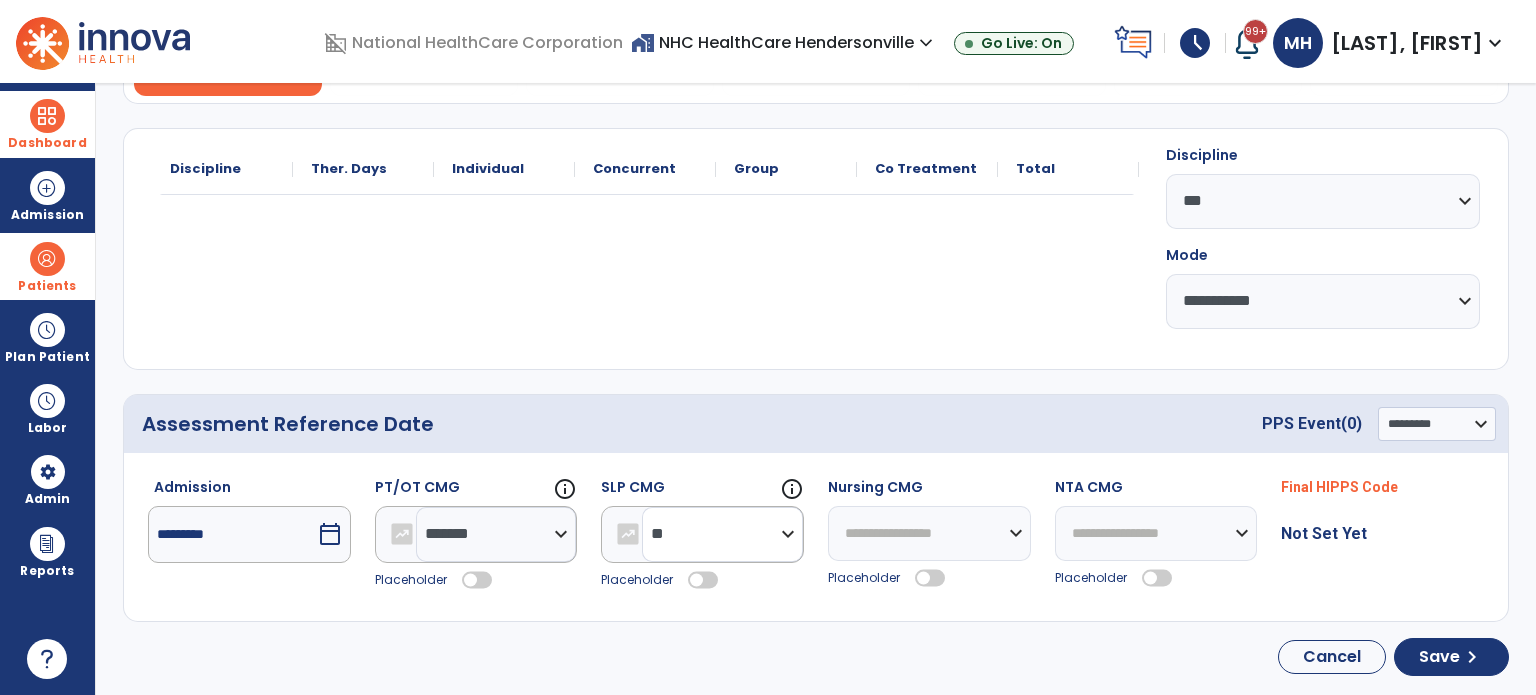 drag, startPoint x: 716, startPoint y: 526, endPoint x: 709, endPoint y: 475, distance: 51.47815 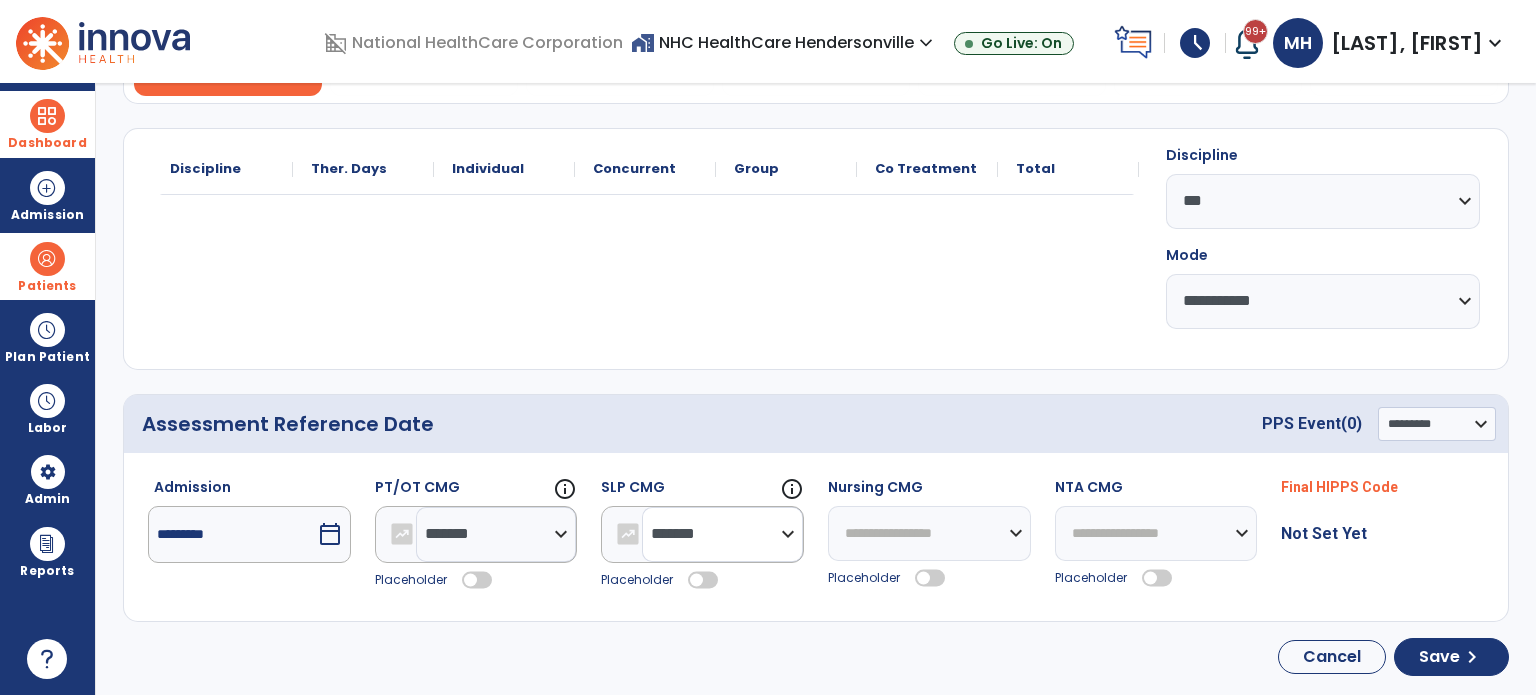 click on "**********" 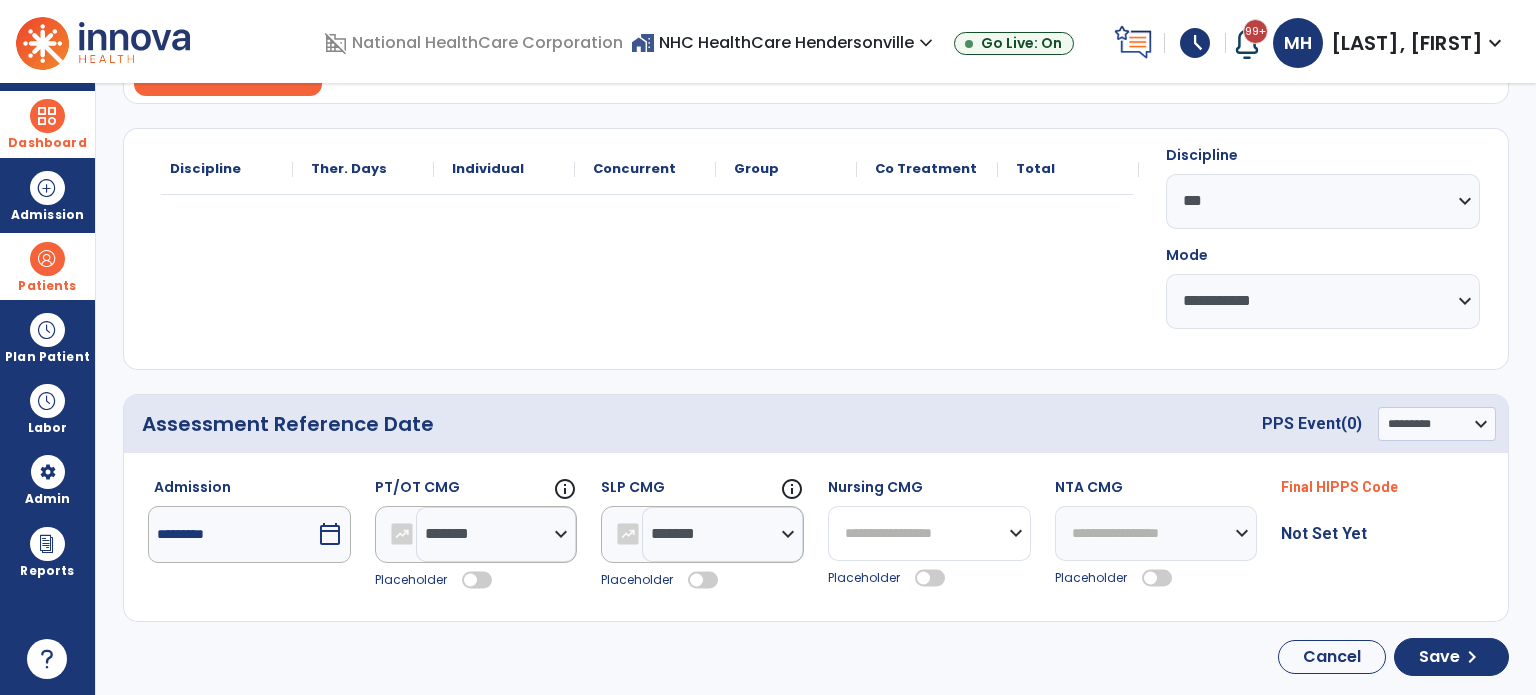 drag, startPoint x: 934, startPoint y: 537, endPoint x: 922, endPoint y: 491, distance: 47.539455 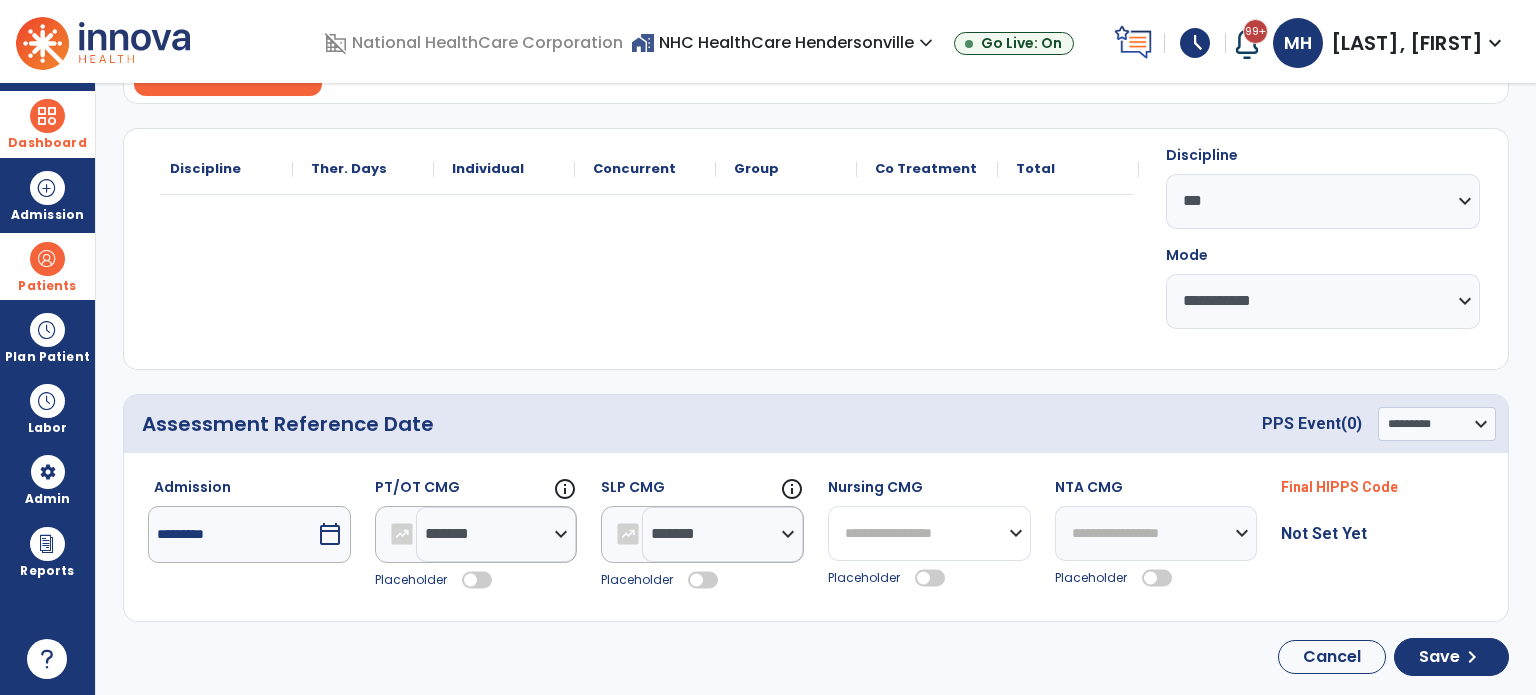 select on "*******" 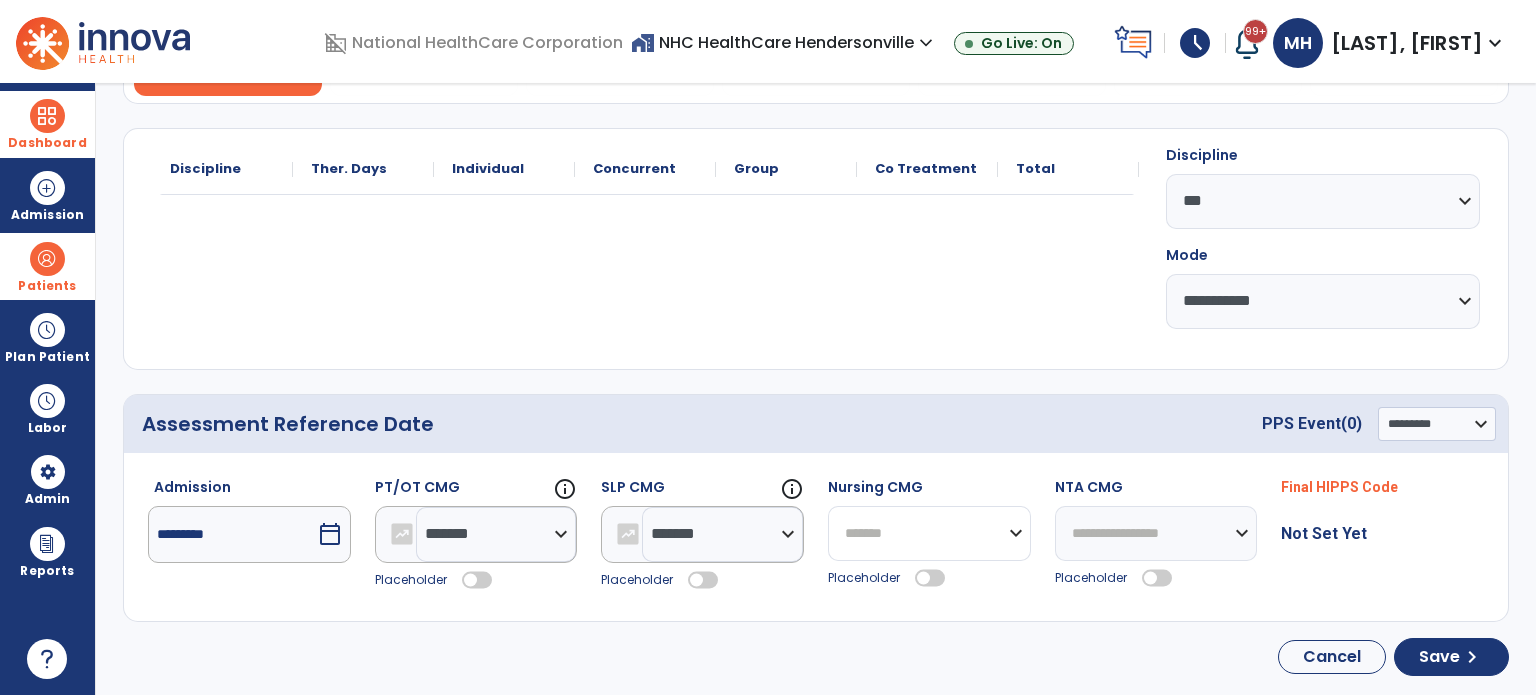 click on "**********" 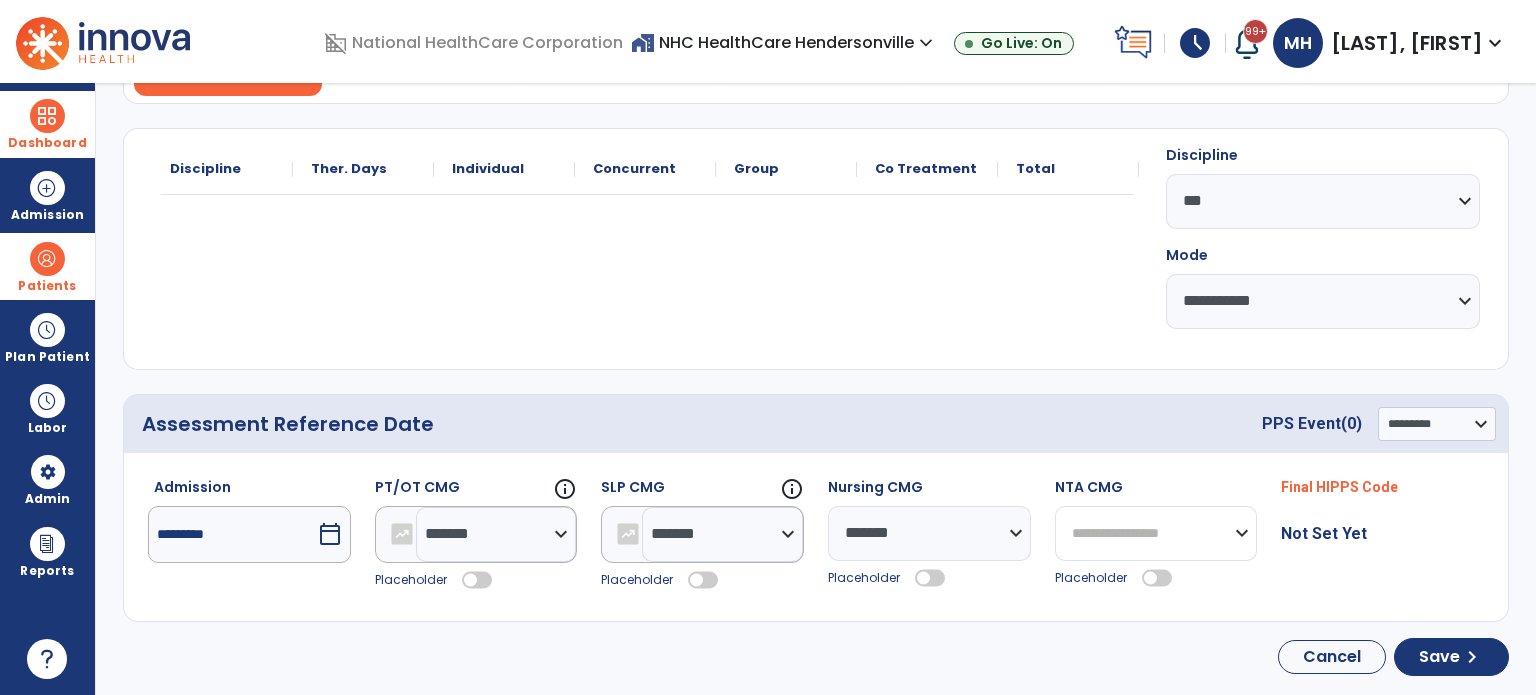 drag, startPoint x: 1180, startPoint y: 531, endPoint x: 1176, endPoint y: 492, distance: 39.20459 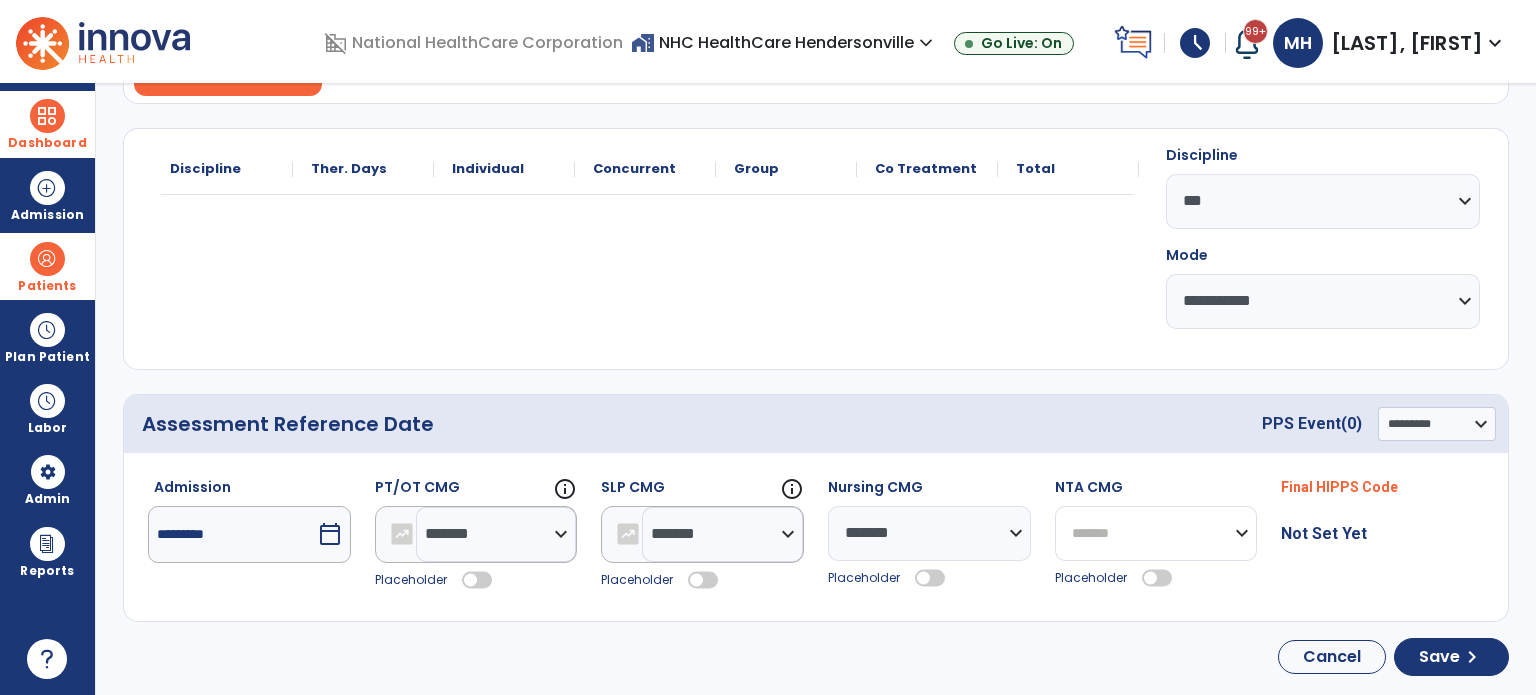 click on "**********" 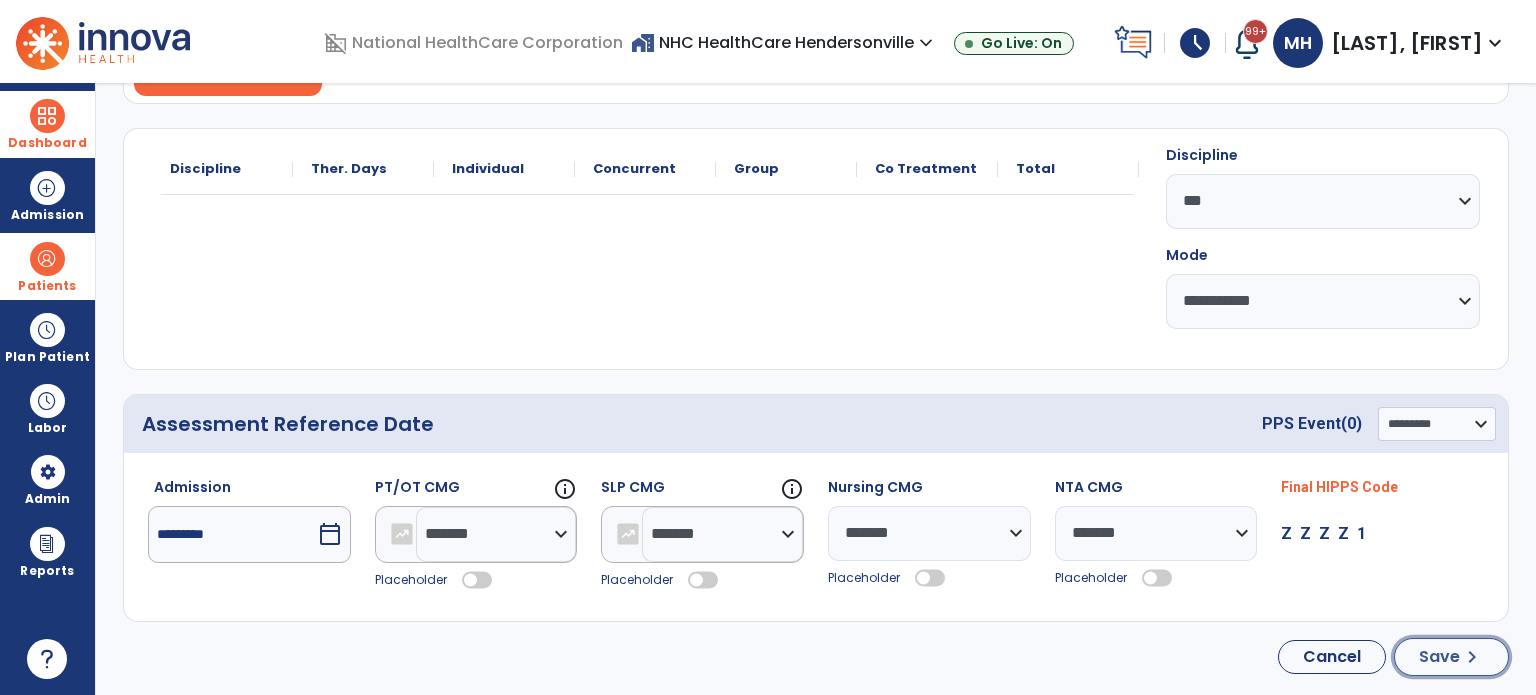 click on "Save" 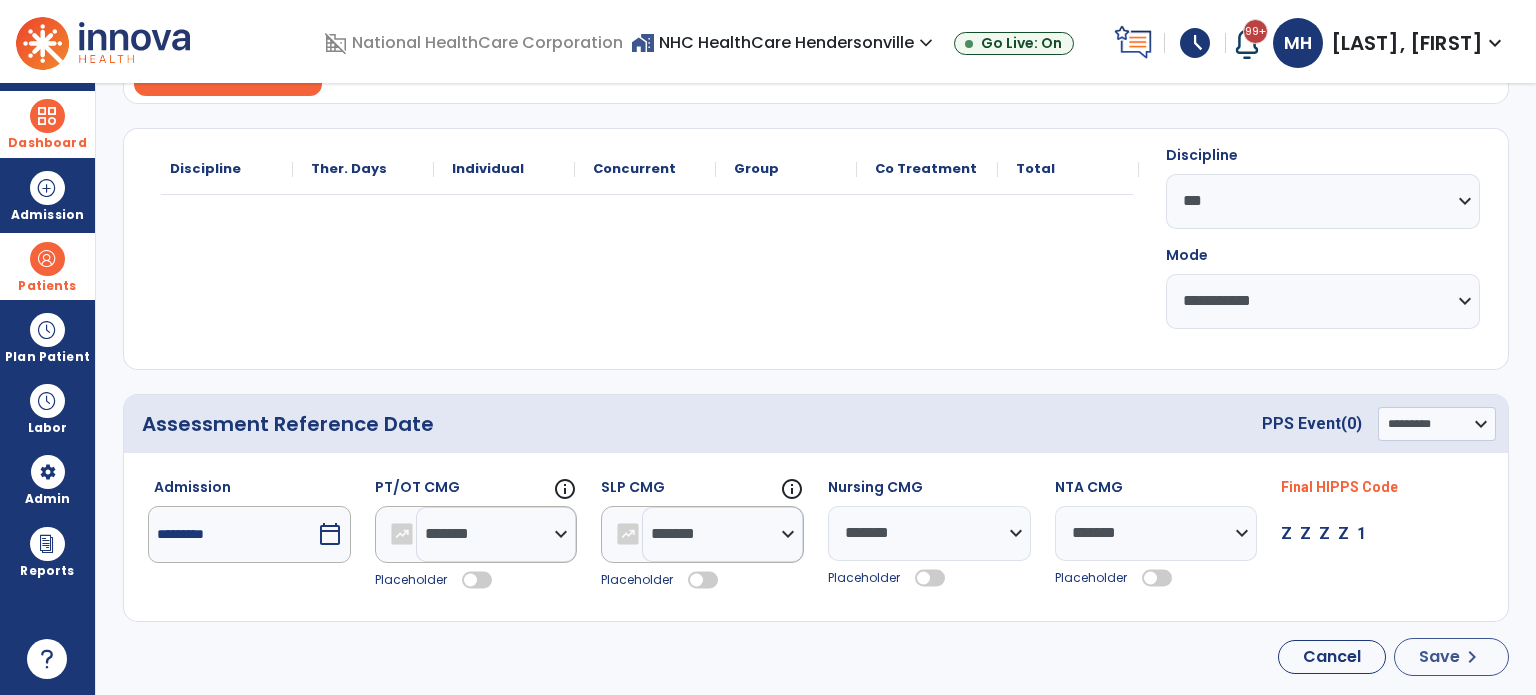 select on "*******" 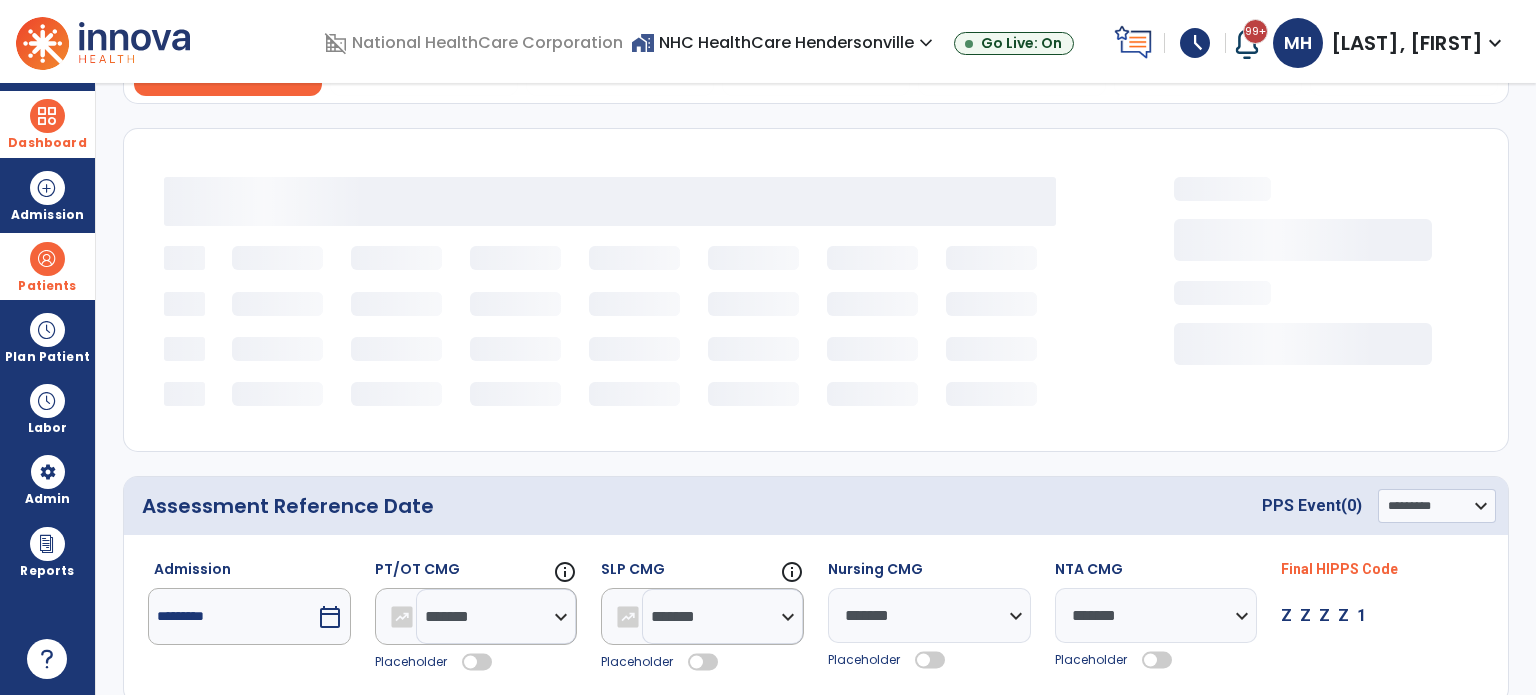 type 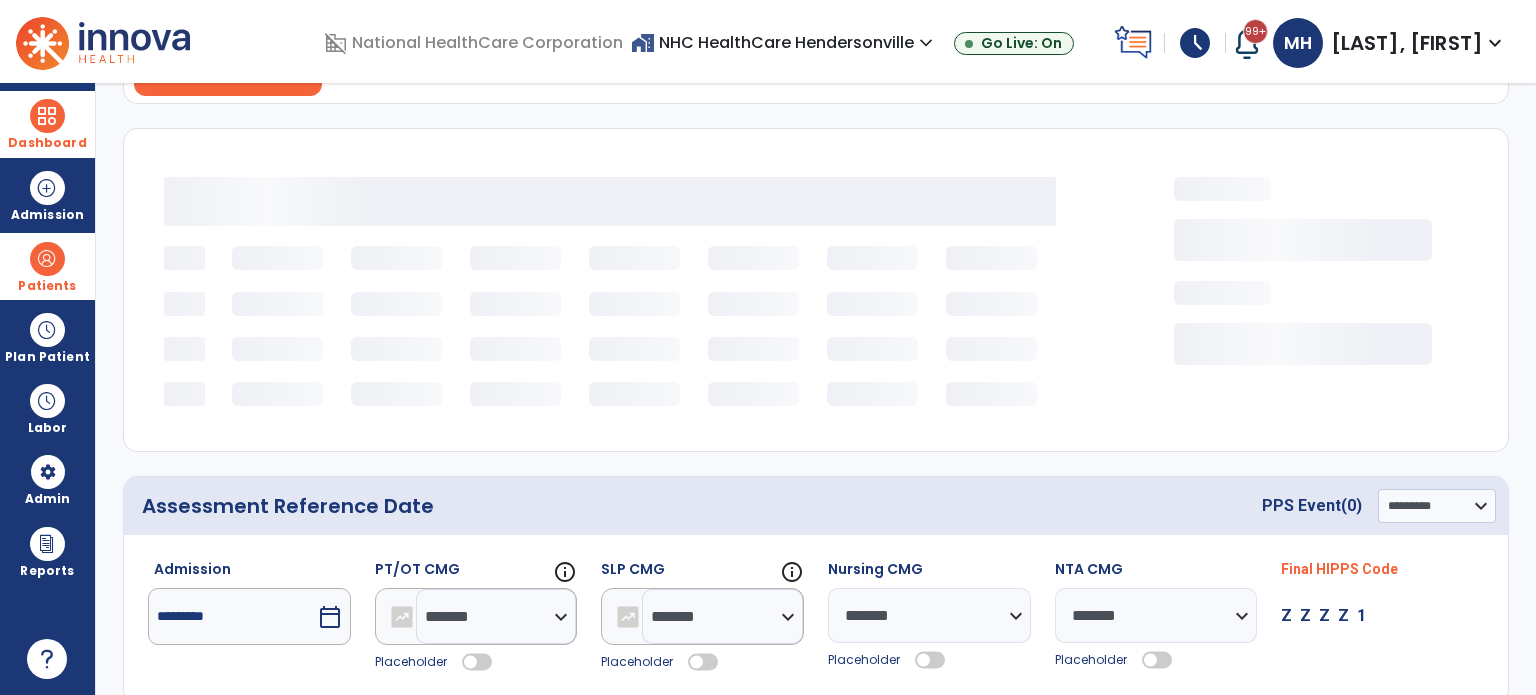 select 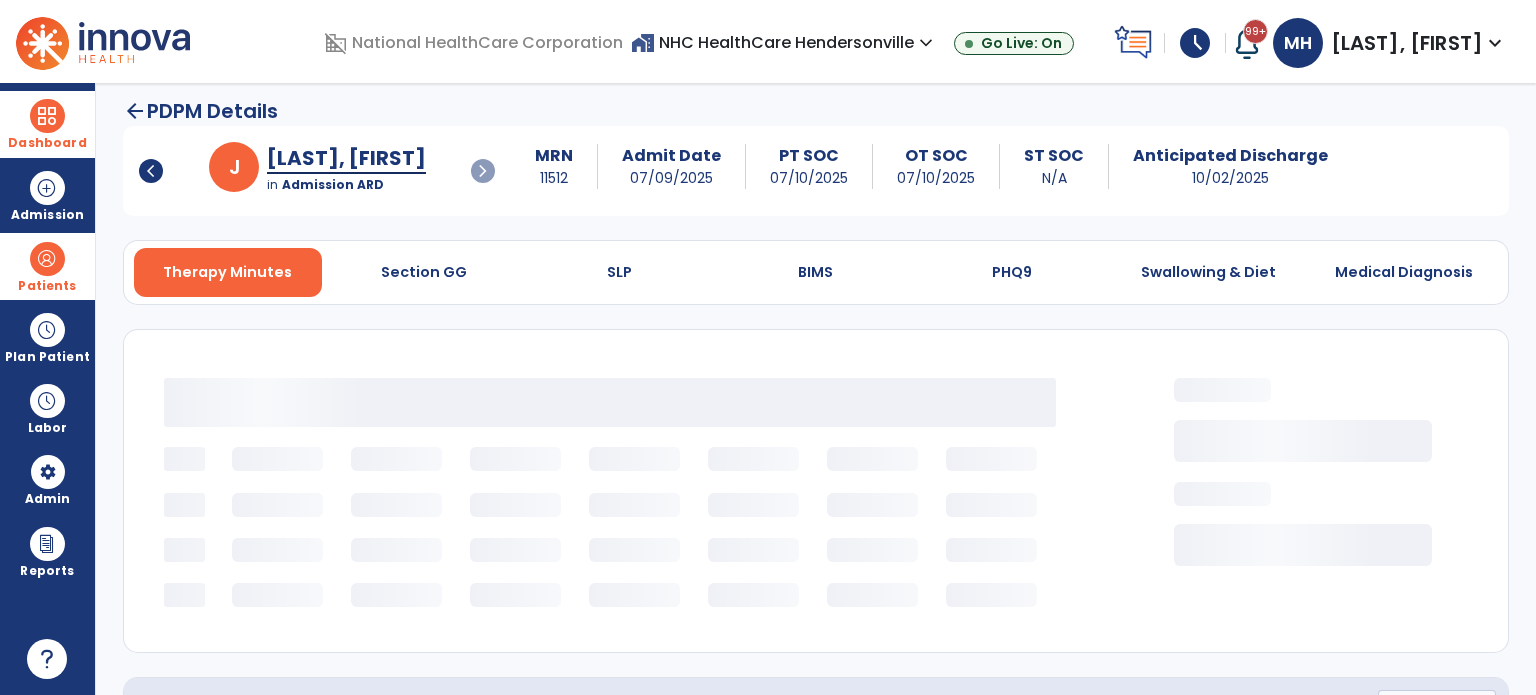 scroll, scrollTop: 0, scrollLeft: 0, axis: both 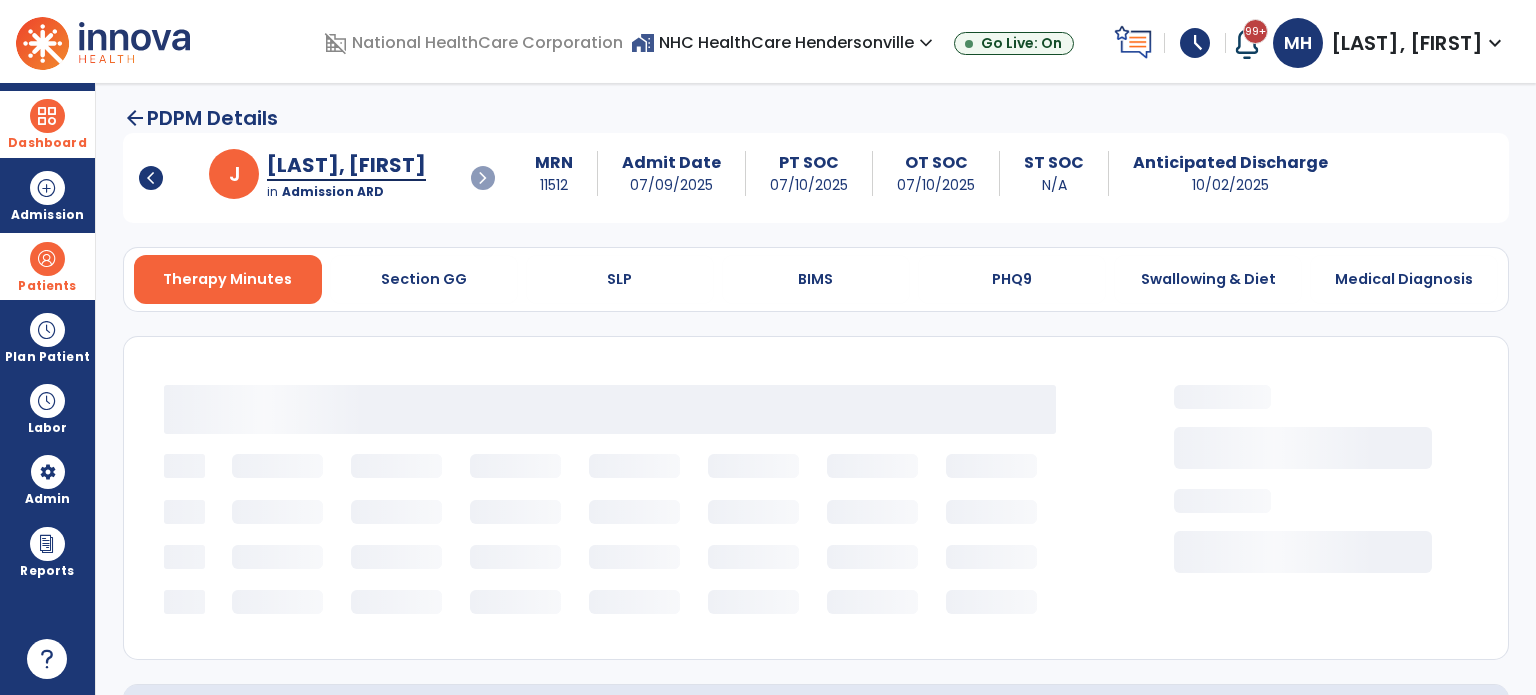 select on "***" 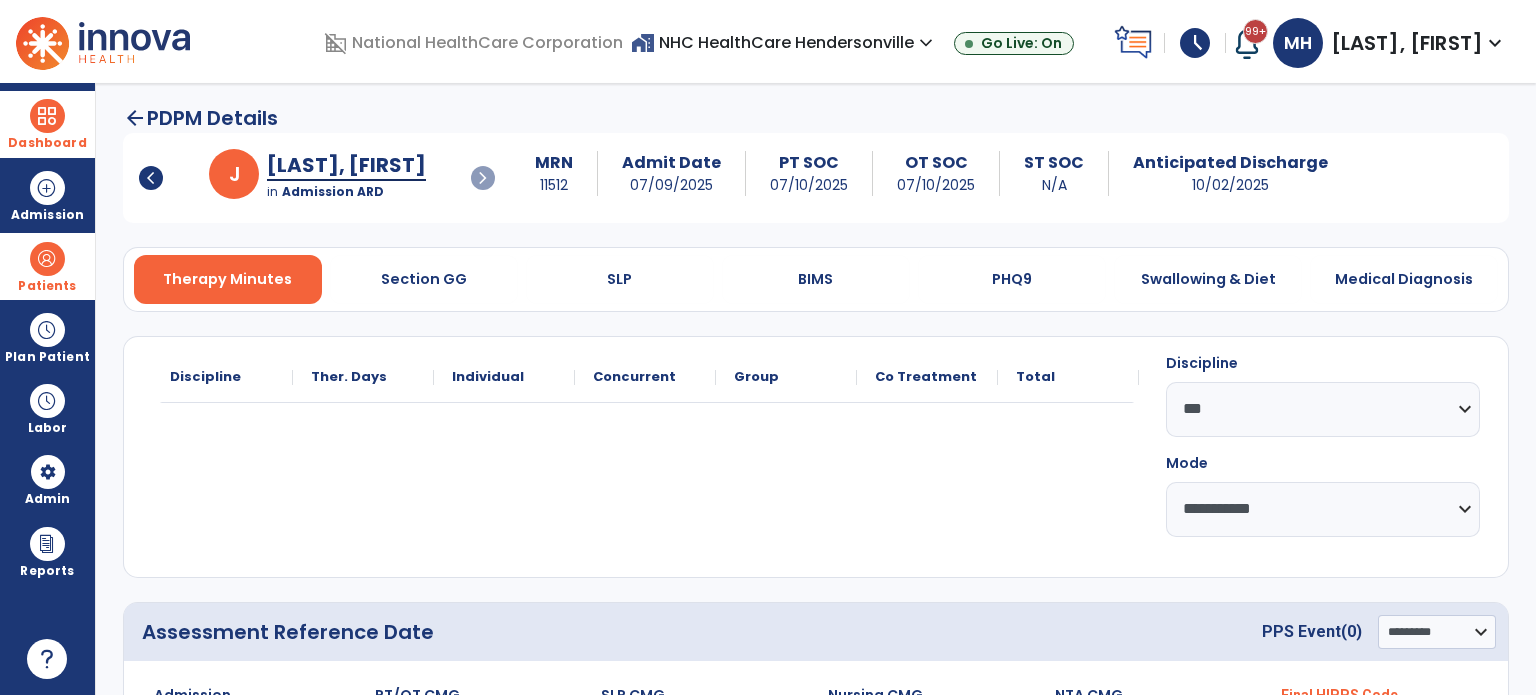 scroll, scrollTop: 208, scrollLeft: 0, axis: vertical 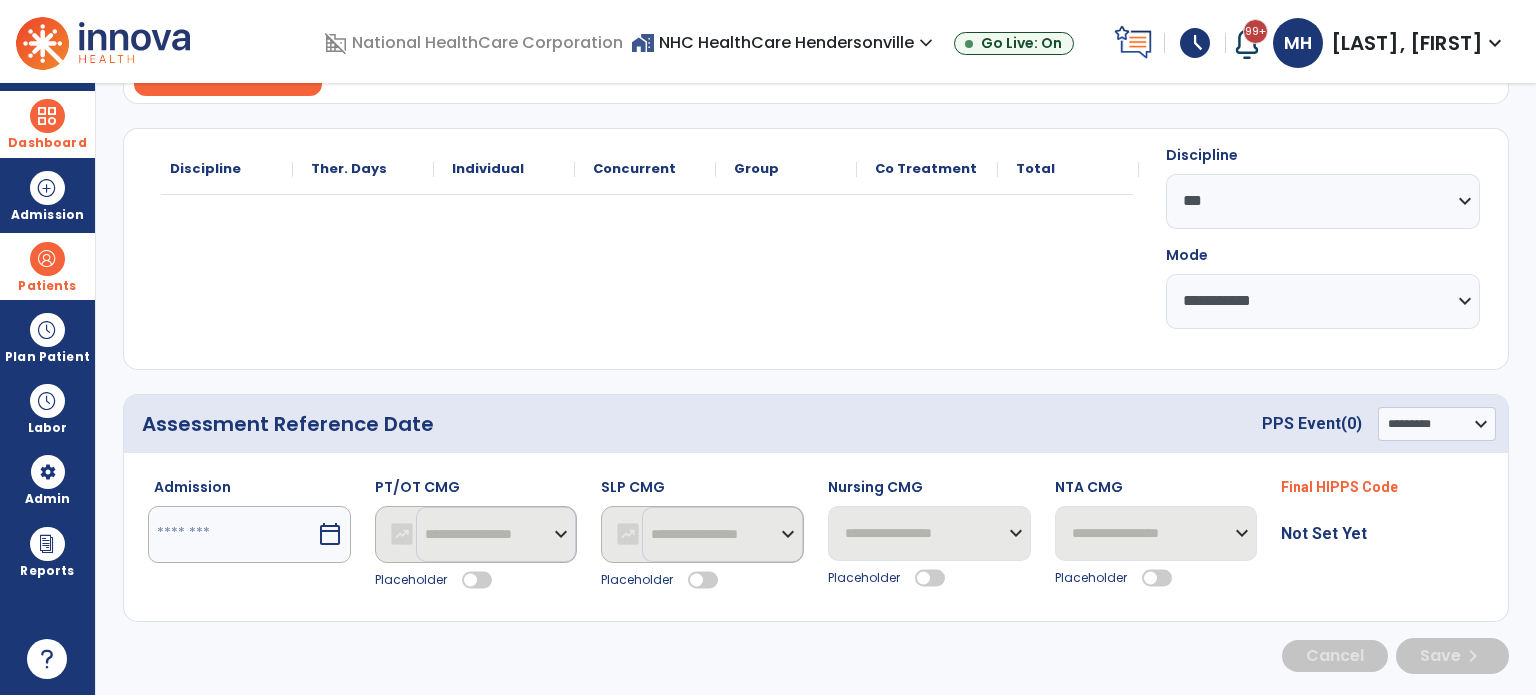 click on "calendar_today" at bounding box center [332, 534] 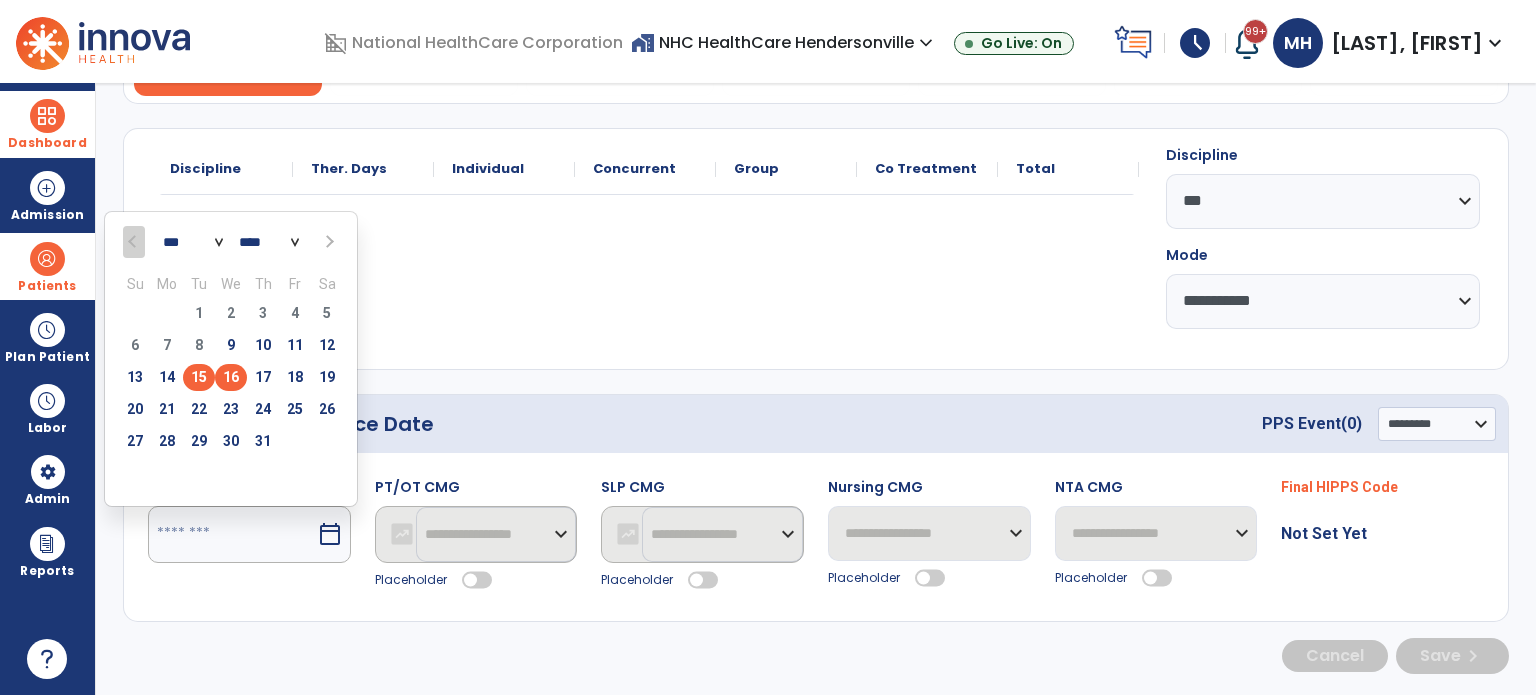 click on "15" at bounding box center [199, 377] 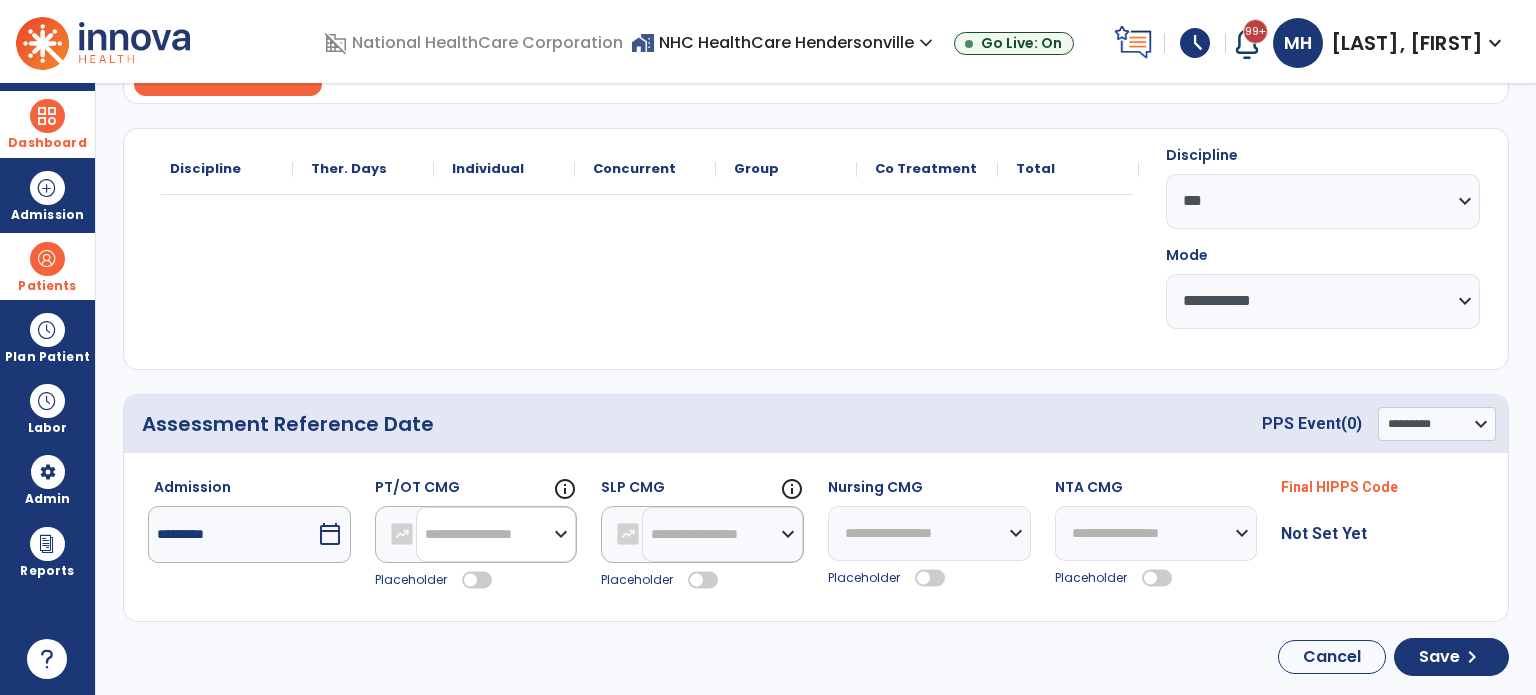 drag, startPoint x: 564, startPoint y: 531, endPoint x: 553, endPoint y: 503, distance: 30.083218 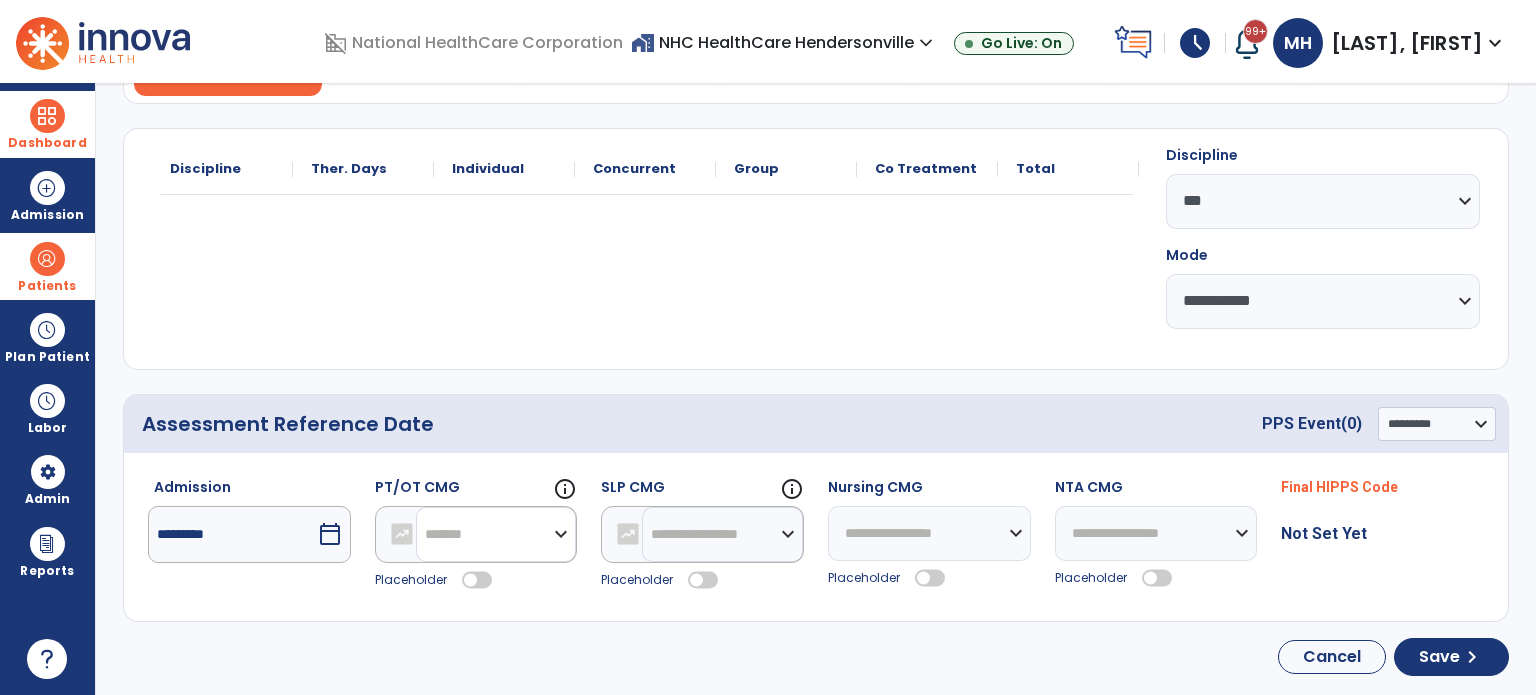 click on "**********" 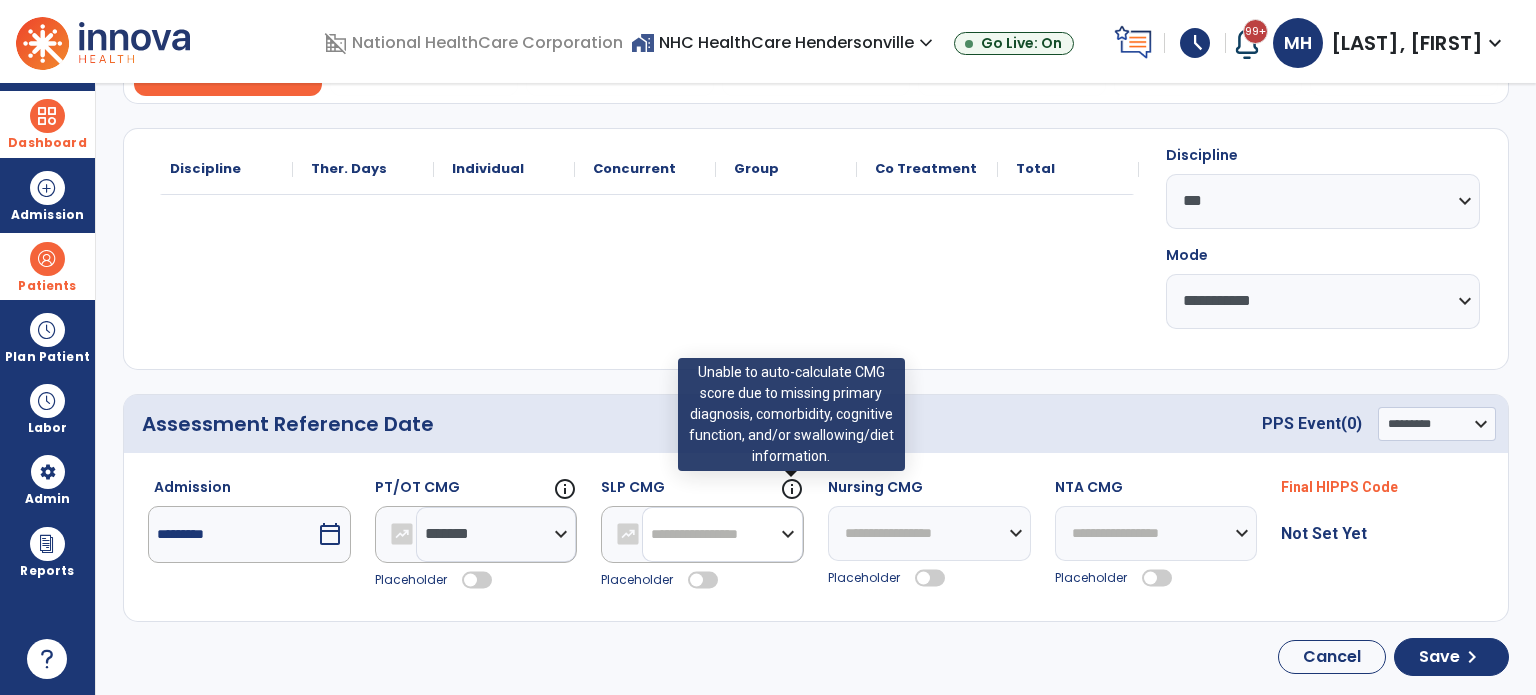 drag, startPoint x: 796, startPoint y: 531, endPoint x: 776, endPoint y: 492, distance: 43.829212 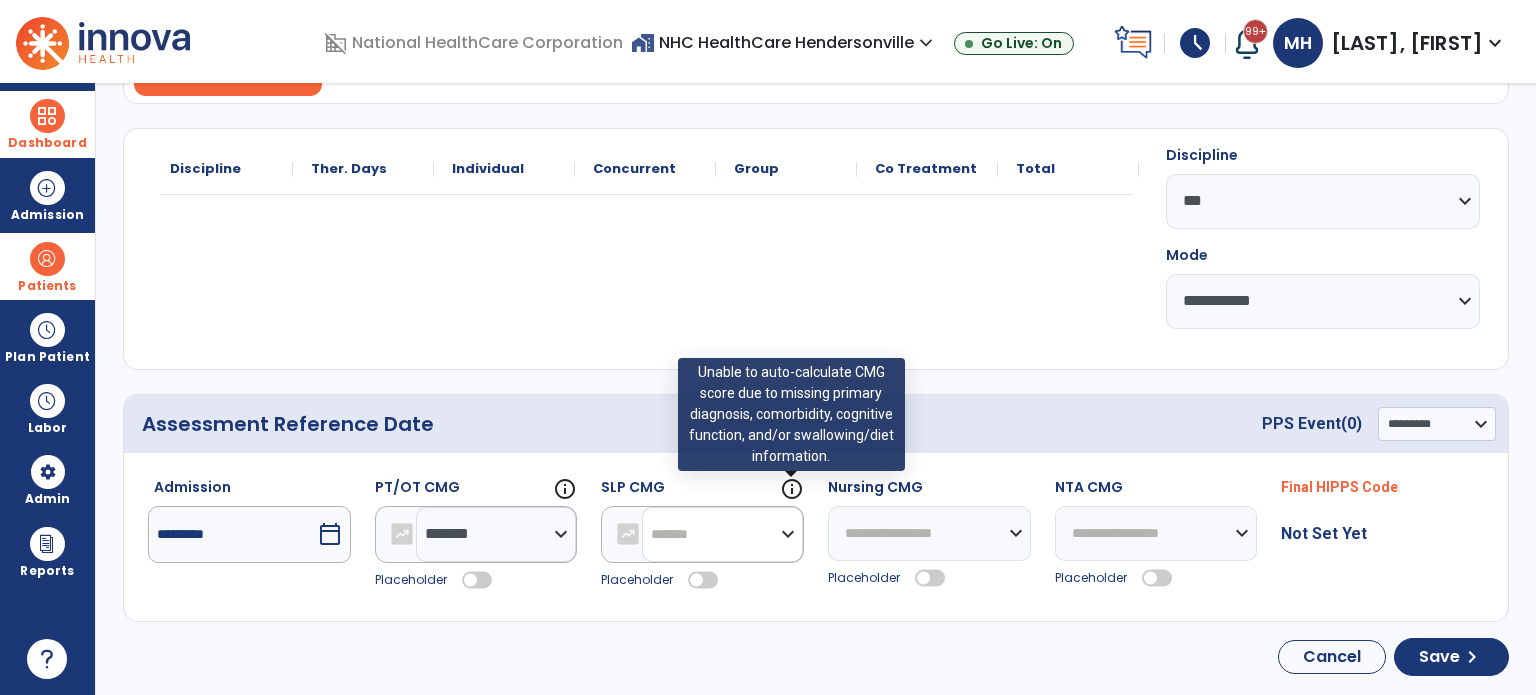 click on "**********" 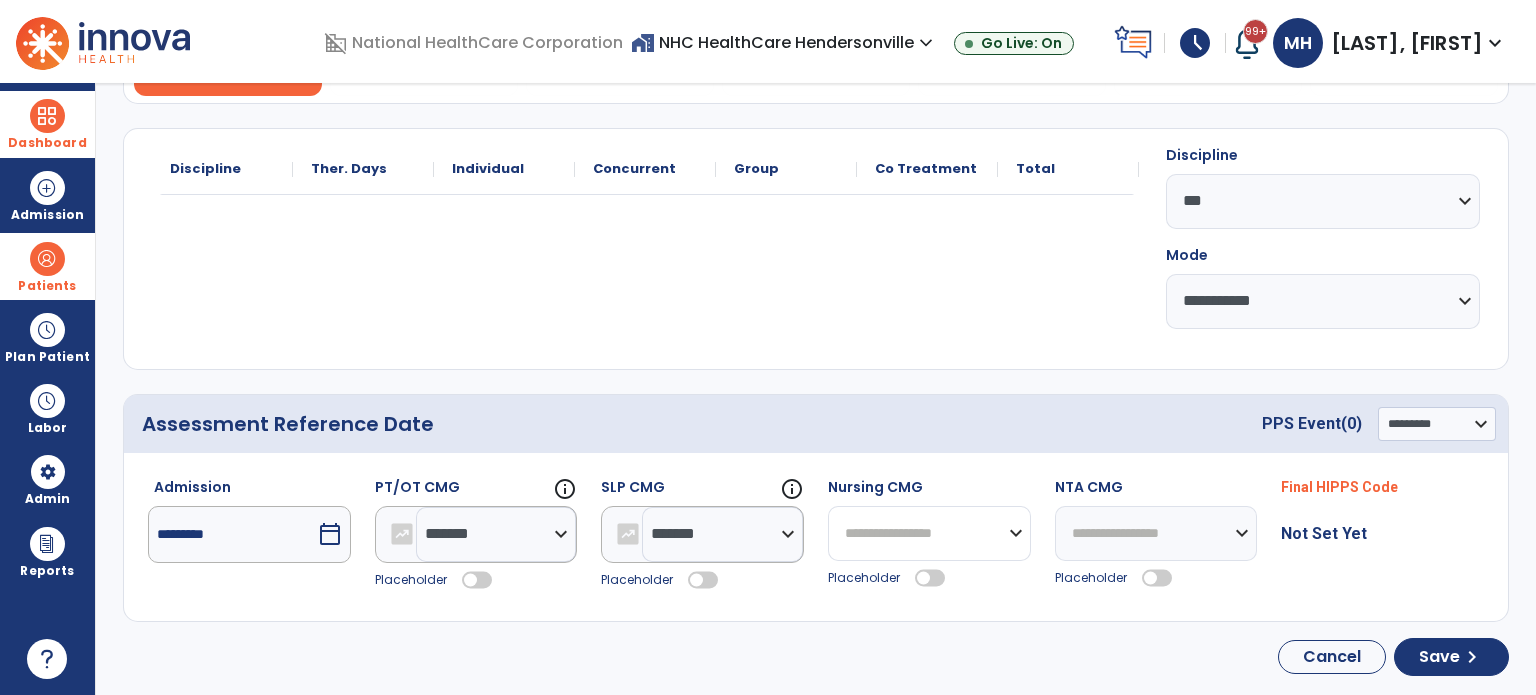 drag, startPoint x: 1010, startPoint y: 528, endPoint x: 991, endPoint y: 485, distance: 47.010635 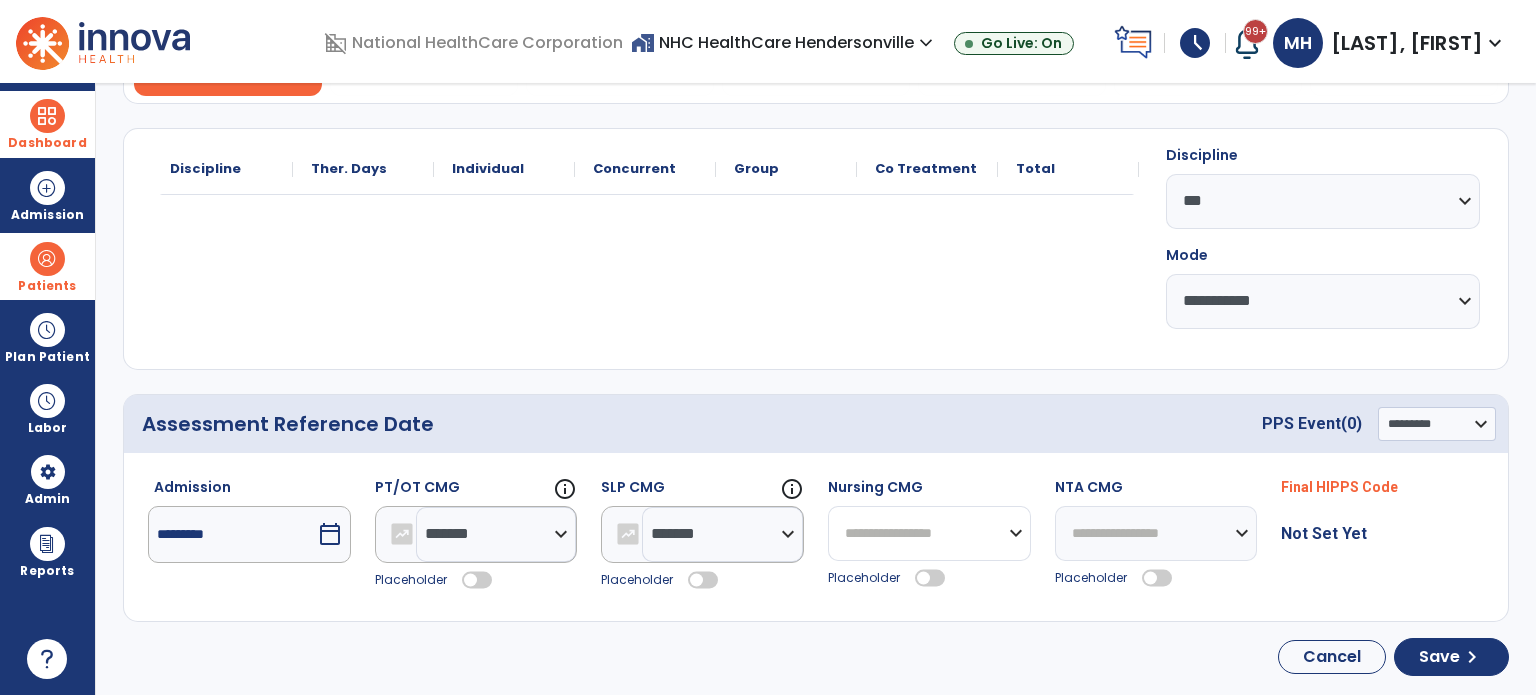 select on "*******" 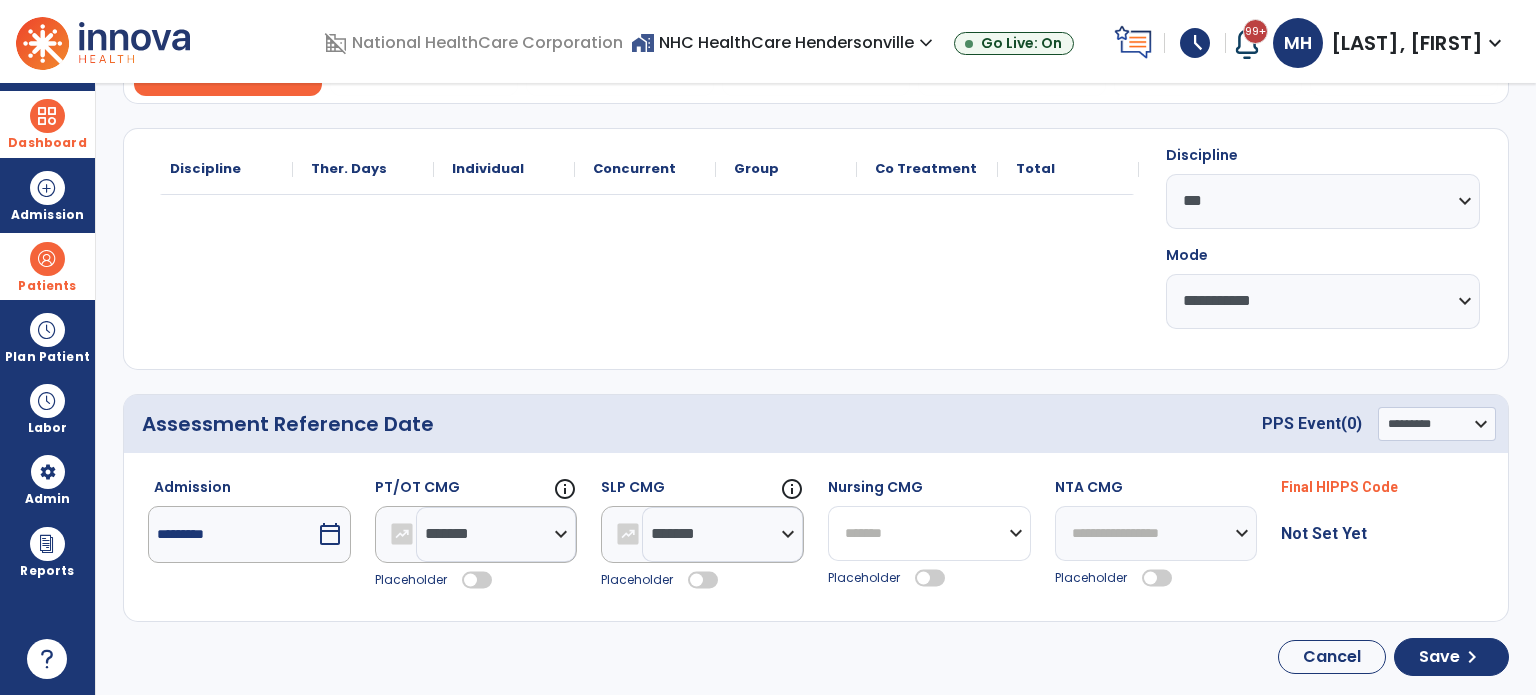 click on "**********" 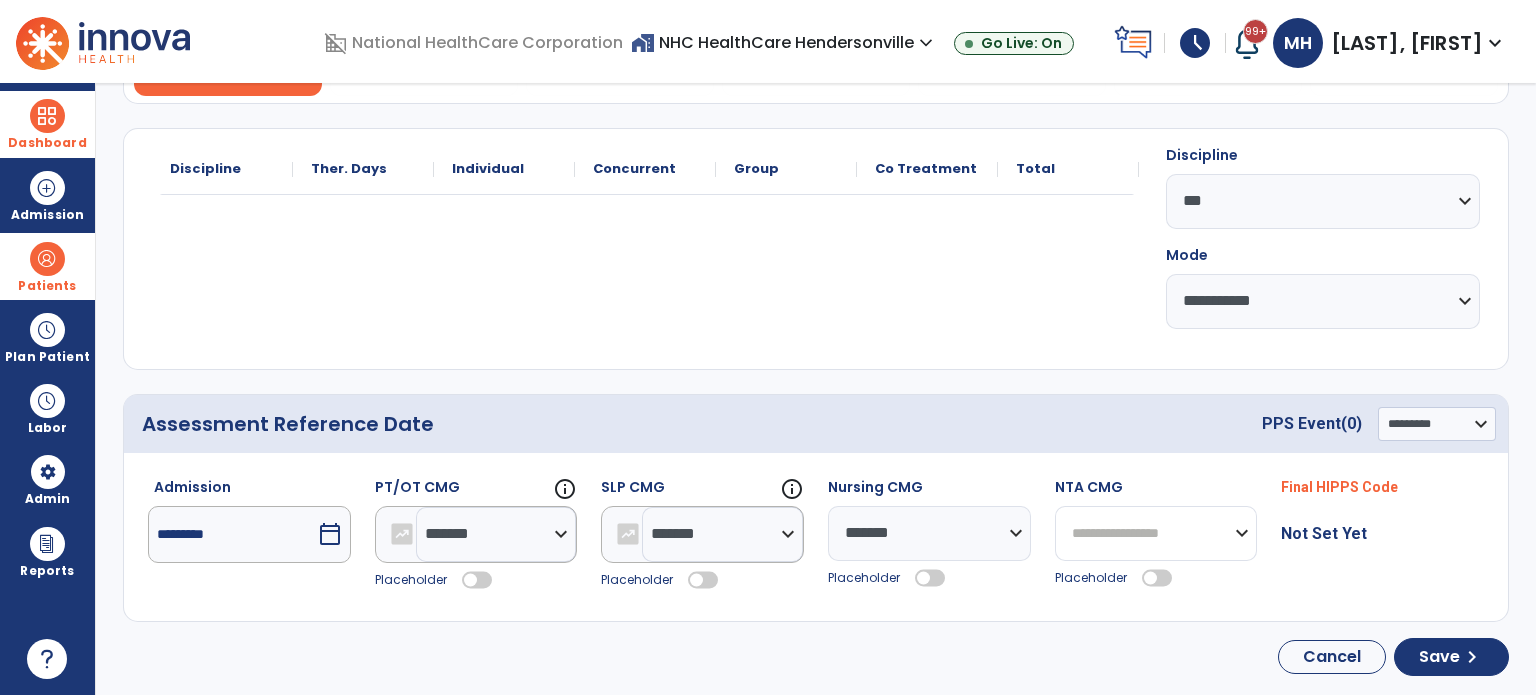 drag, startPoint x: 1220, startPoint y: 542, endPoint x: 1212, endPoint y: 502, distance: 40.792156 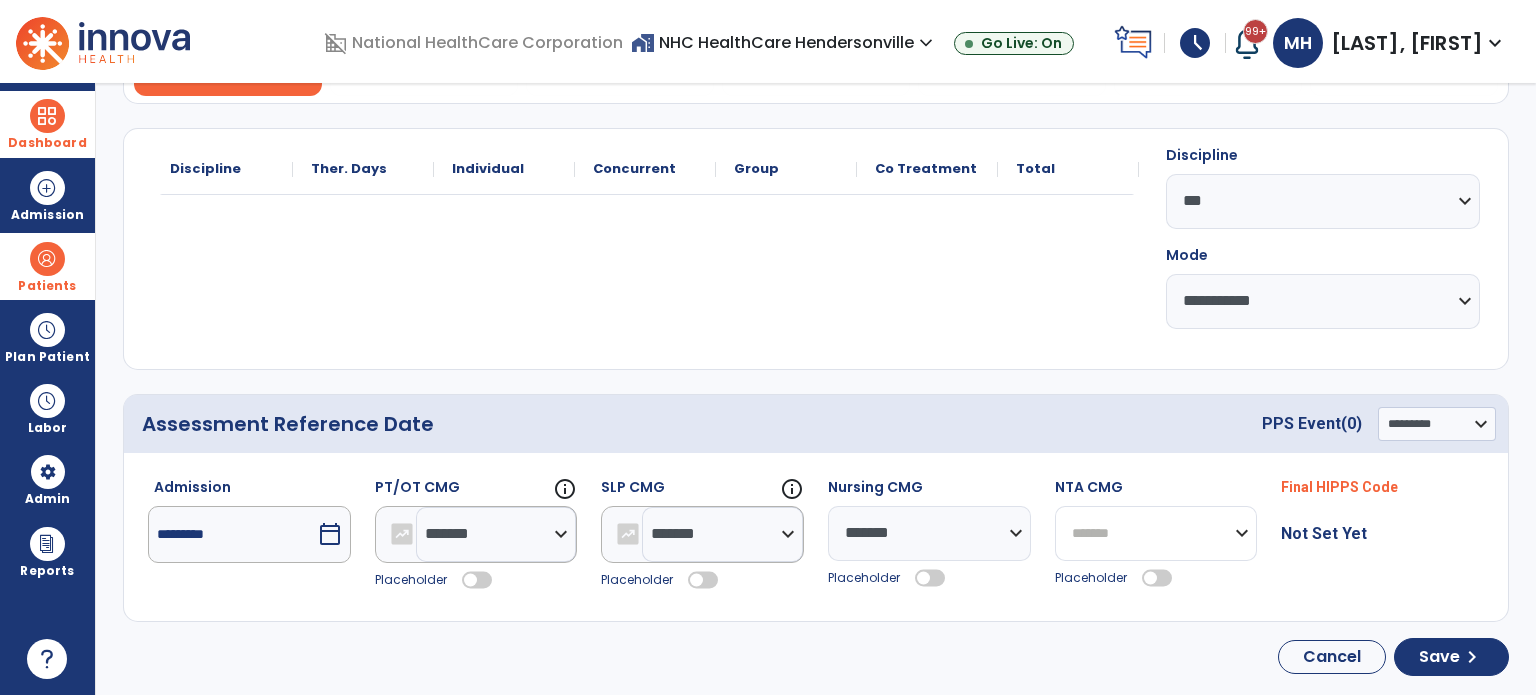 click on "**********" 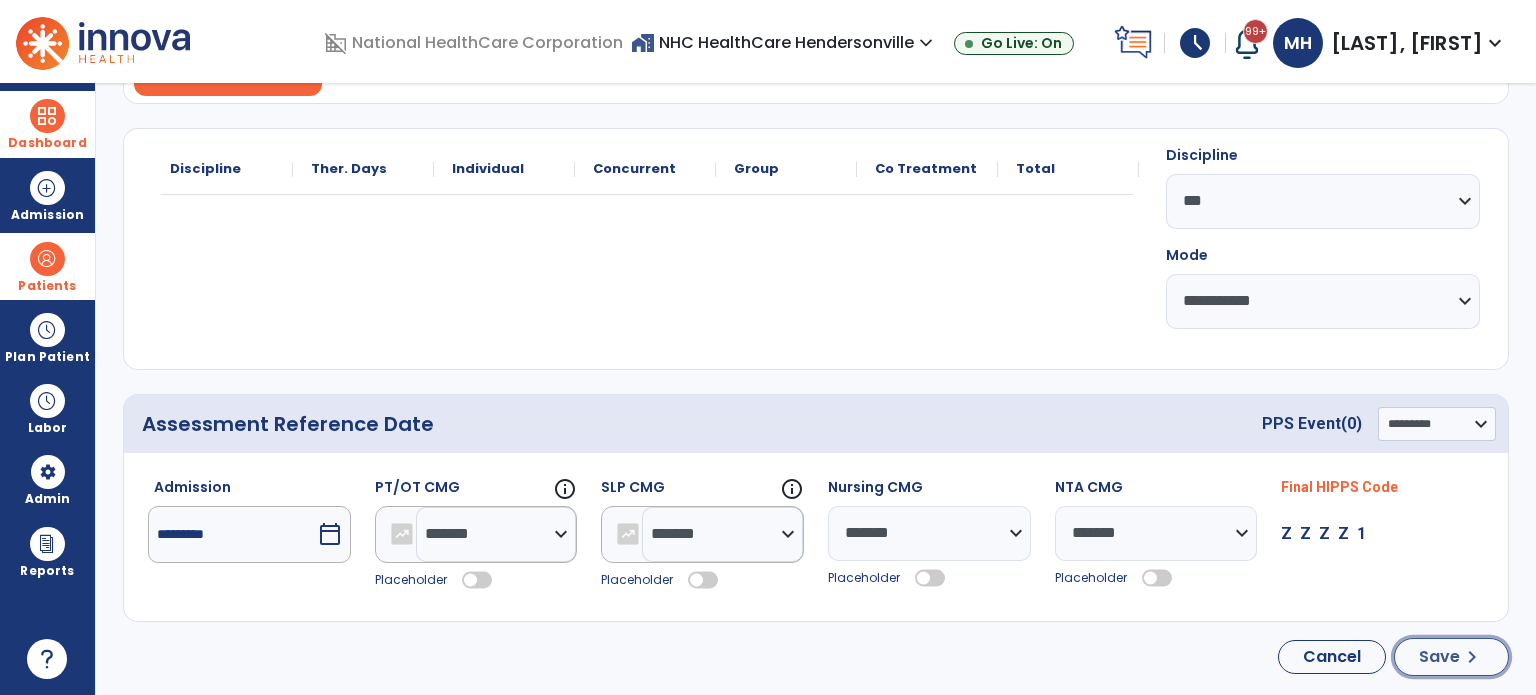 click on "Save" 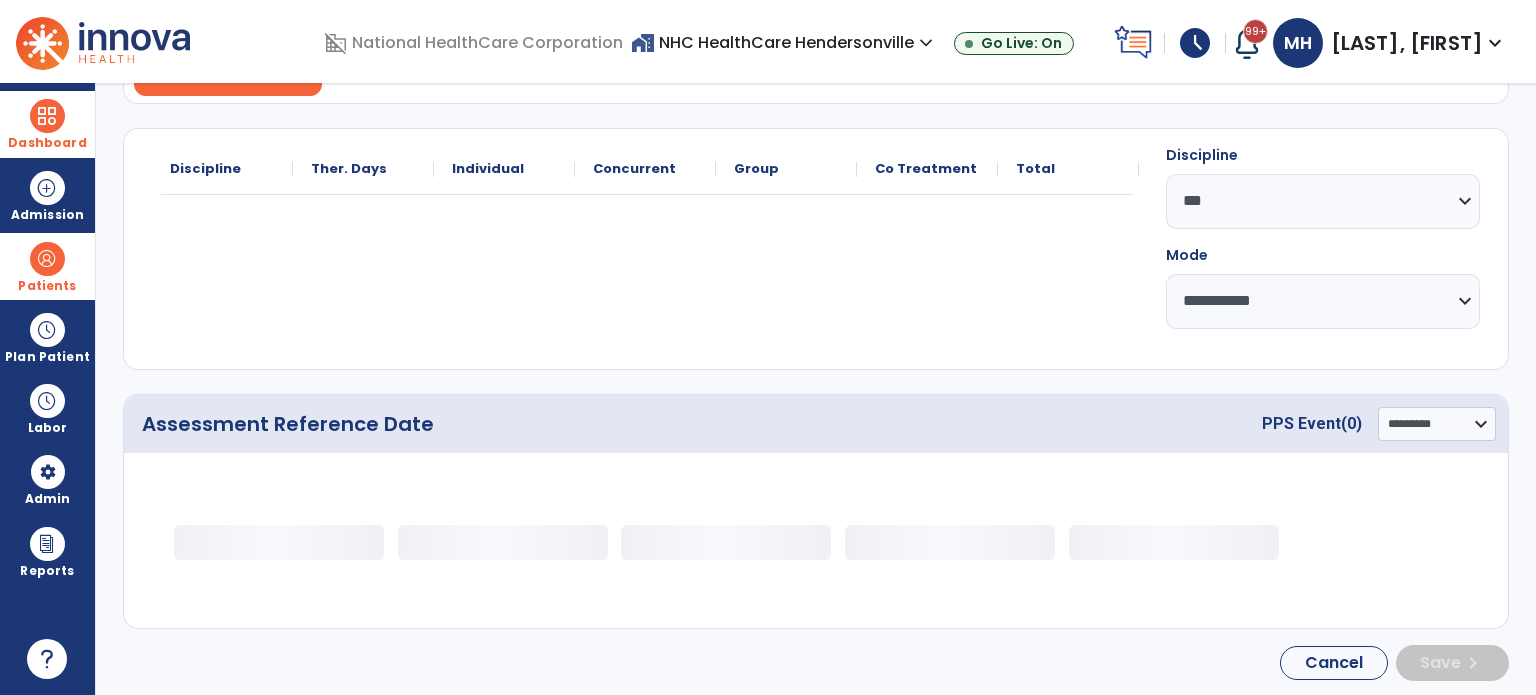 scroll, scrollTop: 0, scrollLeft: 0, axis: both 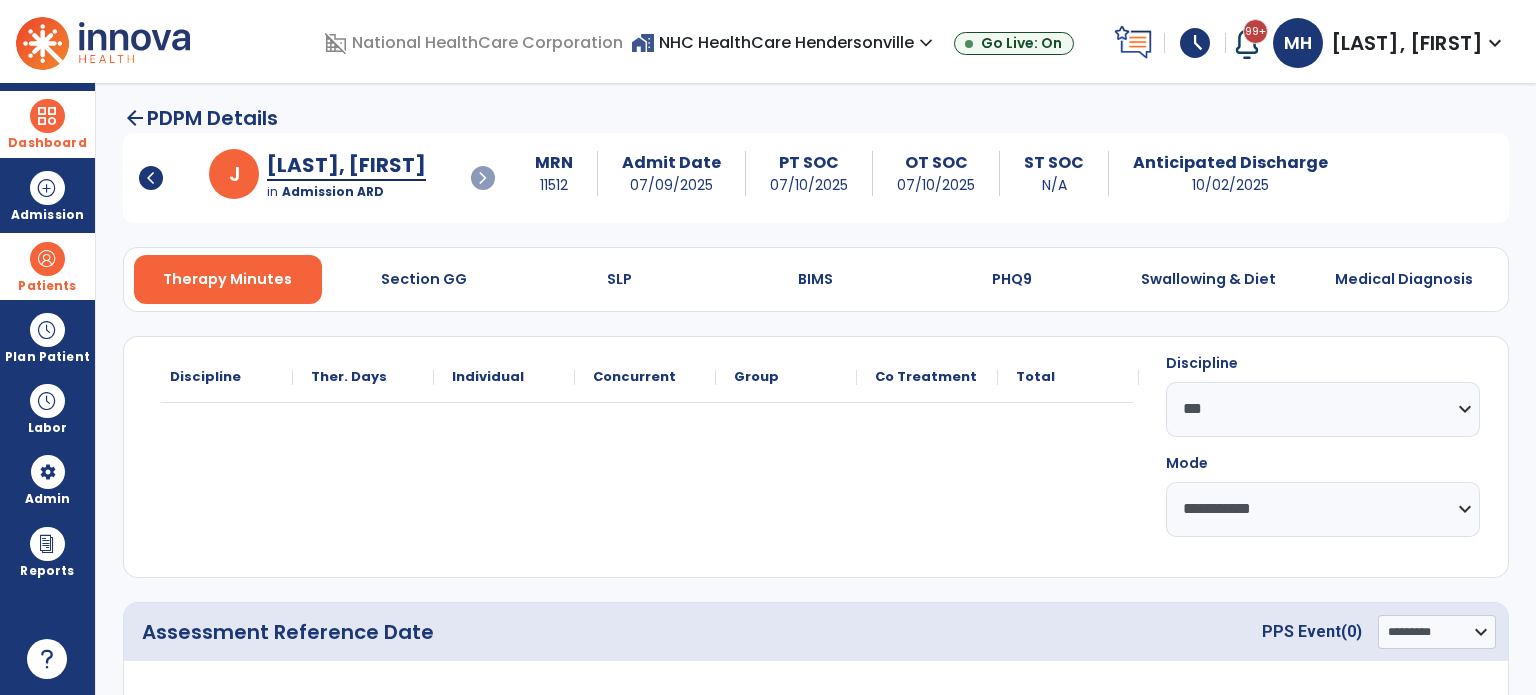 select on "***" 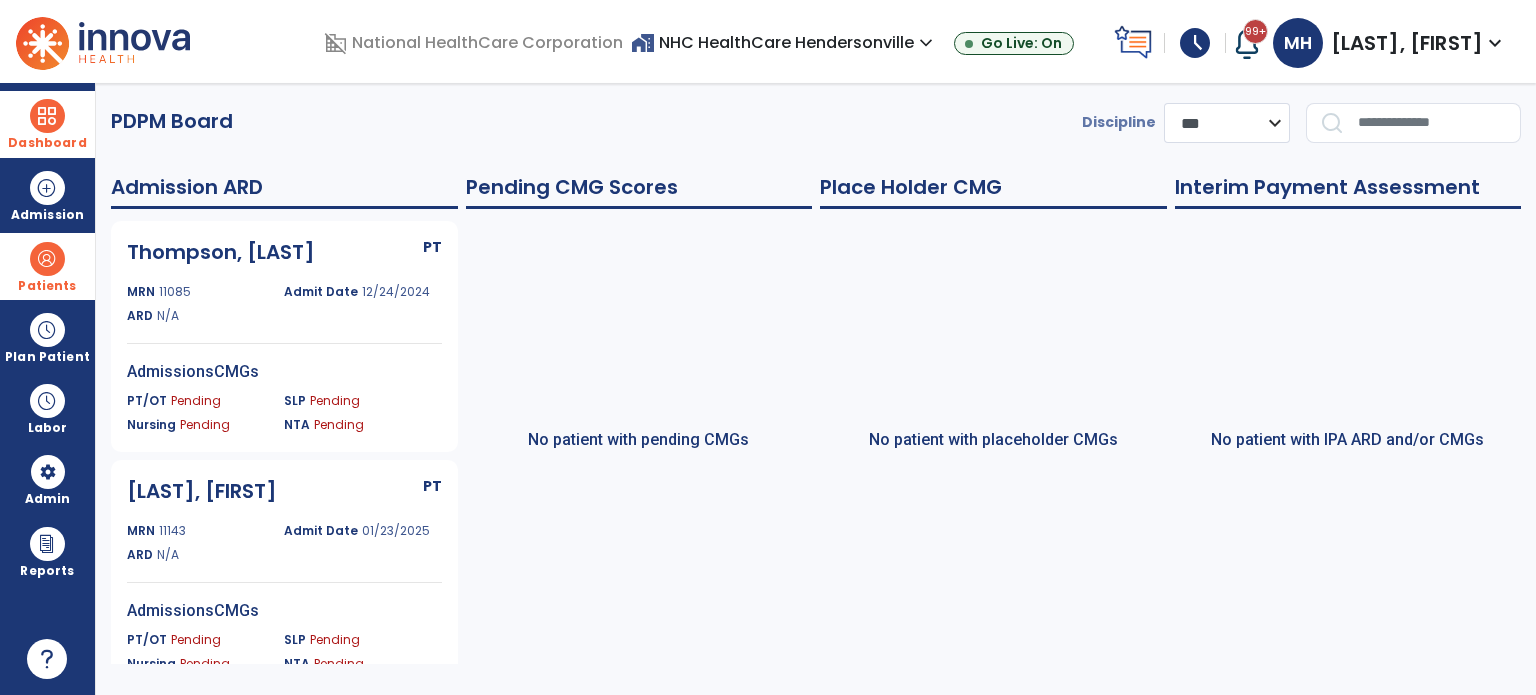 click at bounding box center [47, 116] 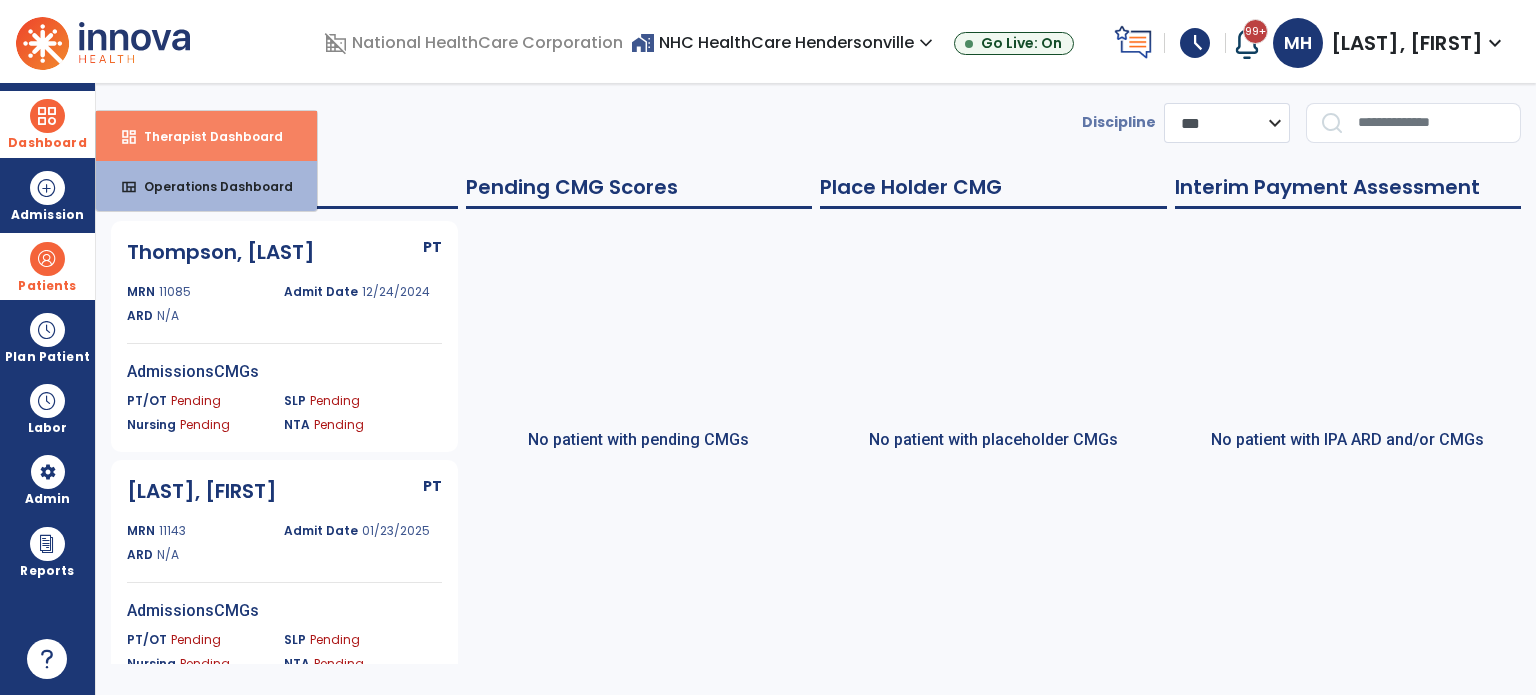 click on "dashboard  Therapist Dashboard" at bounding box center [206, 136] 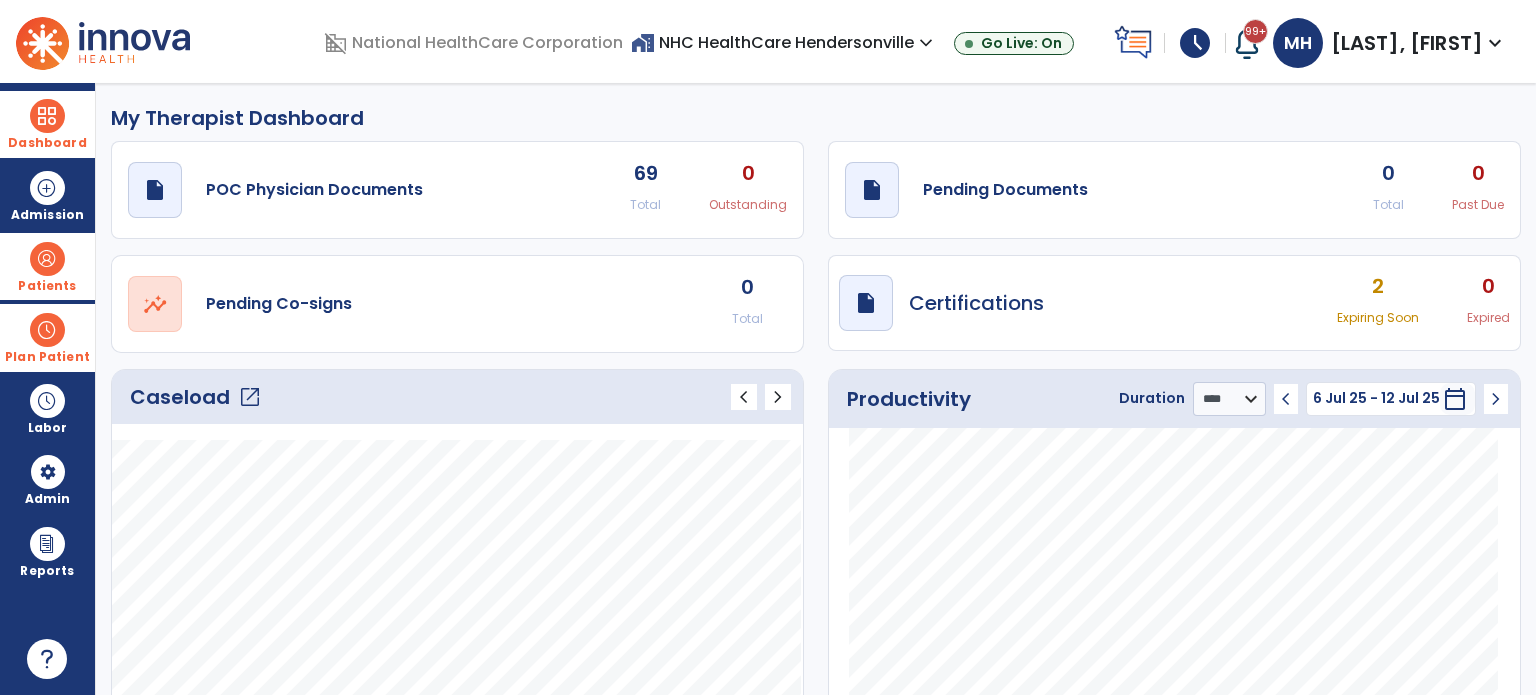 click on "Plan Patient" at bounding box center [47, 286] 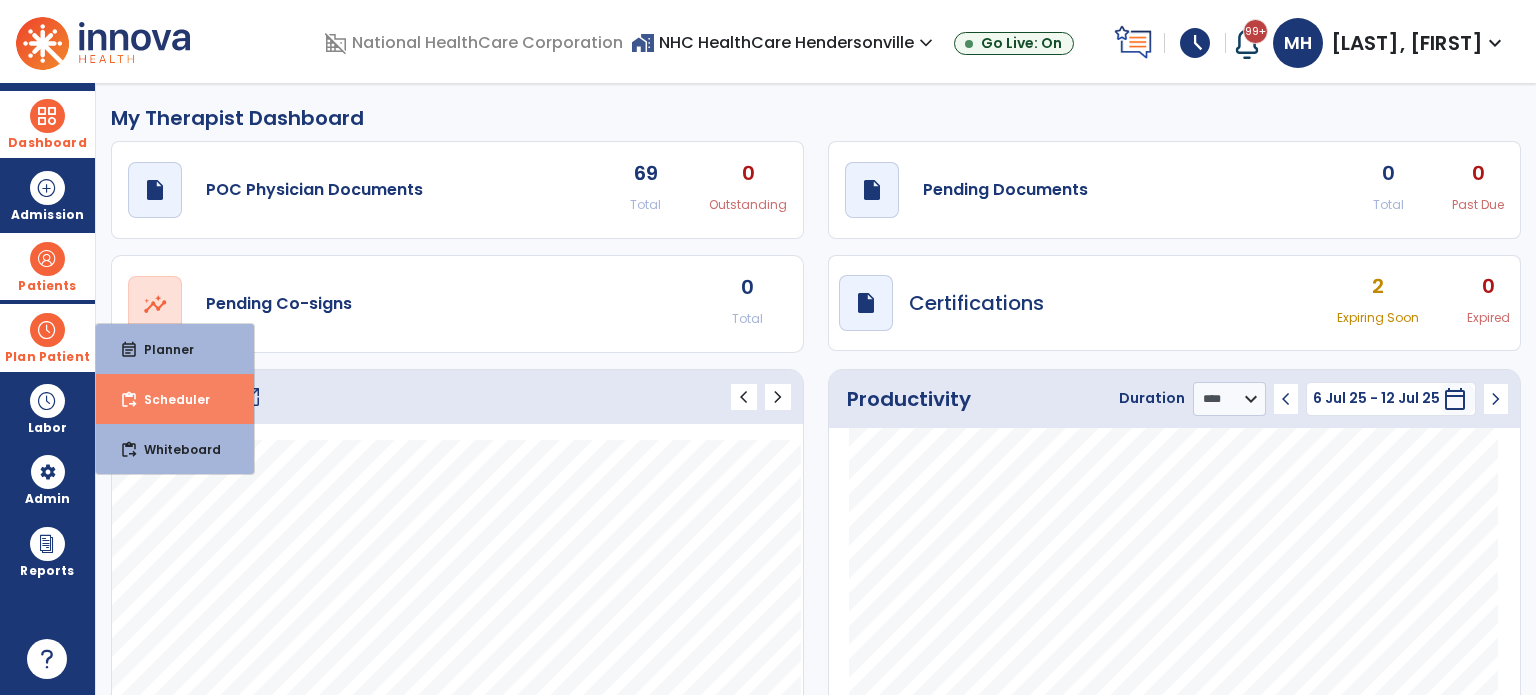 click on "content_paste_go  Scheduler" at bounding box center (175, 399) 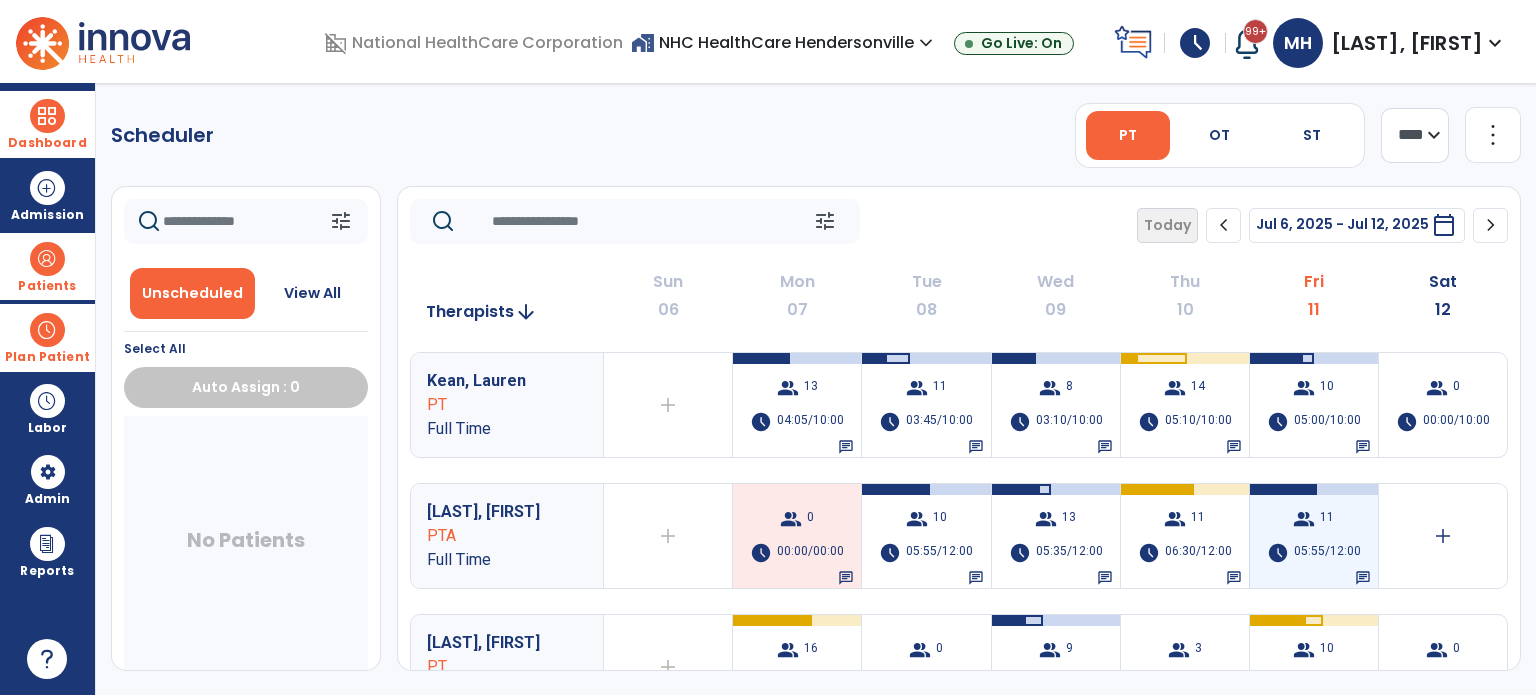 click on "group  11  schedule  05:55/12:00   chat" at bounding box center [1314, 536] 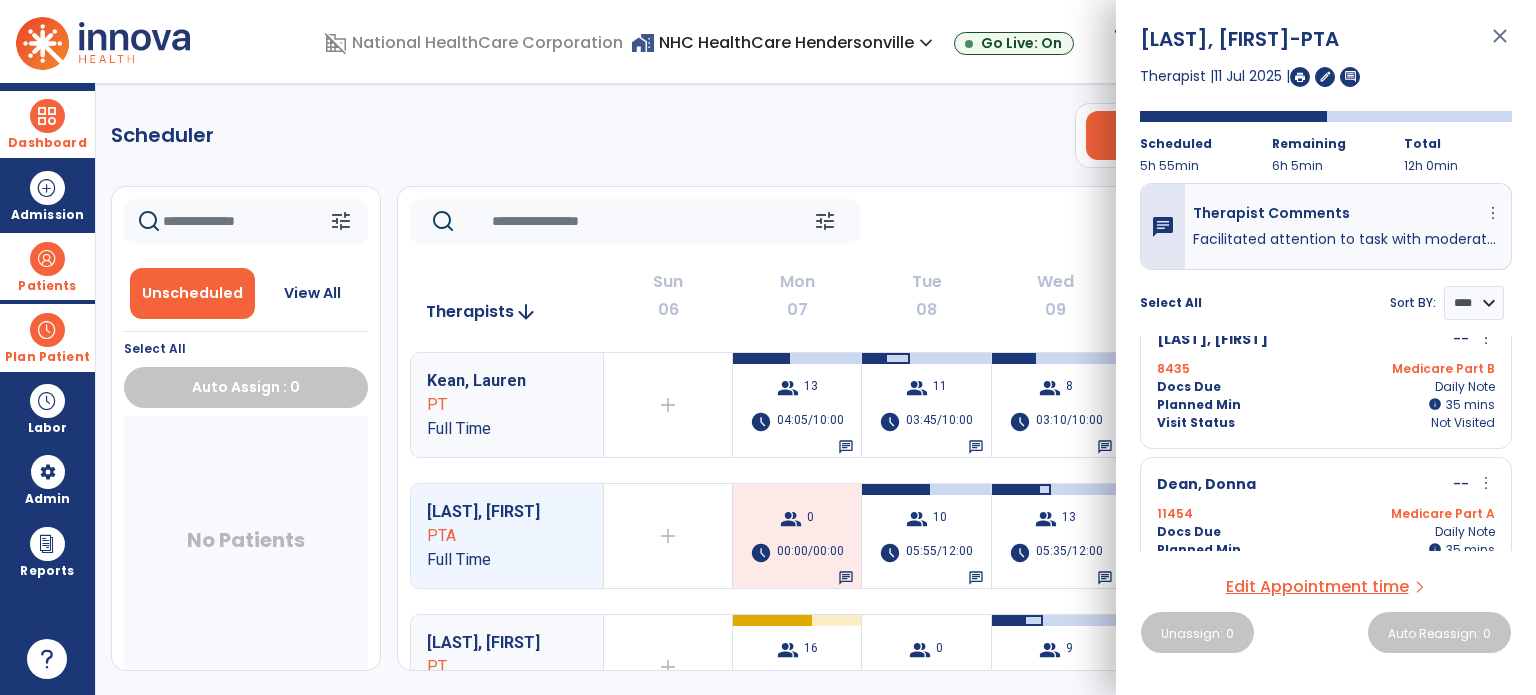 scroll, scrollTop: 340, scrollLeft: 0, axis: vertical 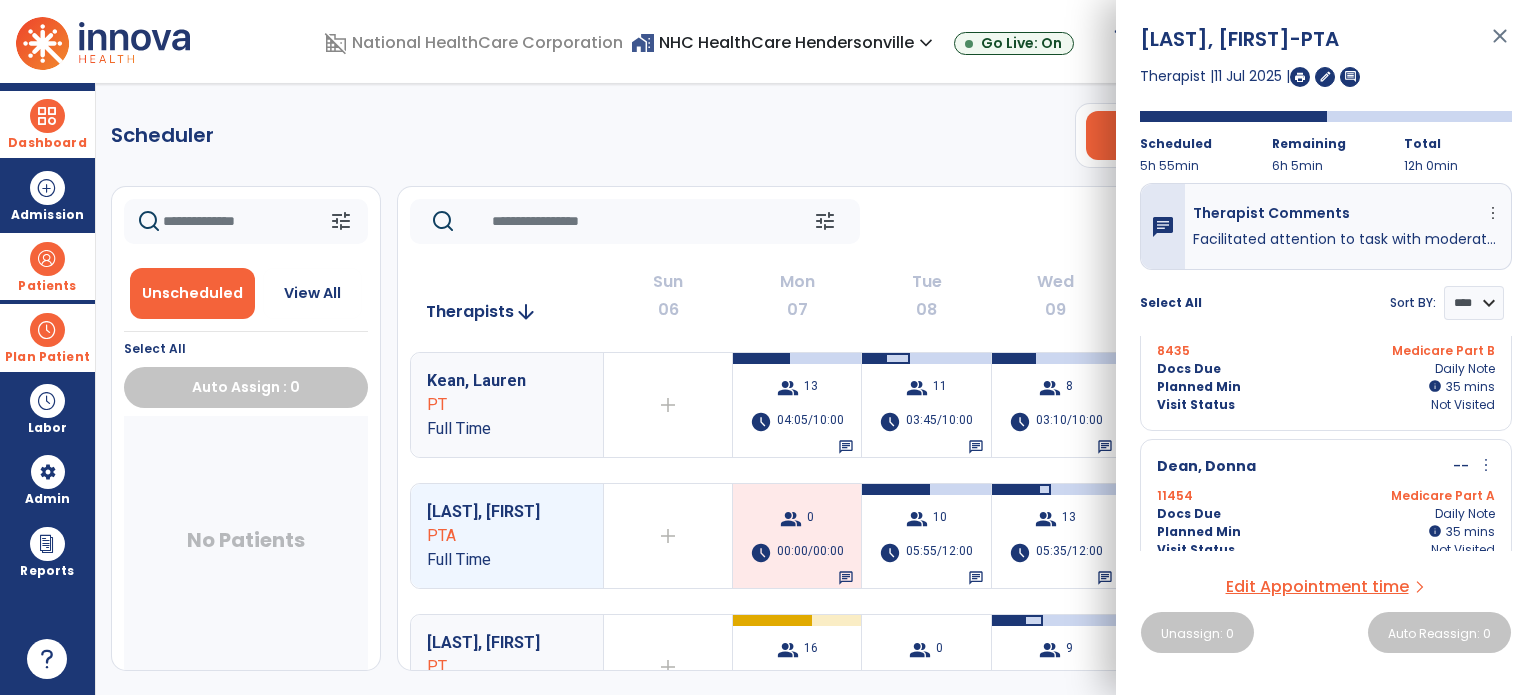 click on "tune   Today  chevron_left Jul 6, 2025 - Jul 12, 2025  *********  calendar_today  chevron_right" 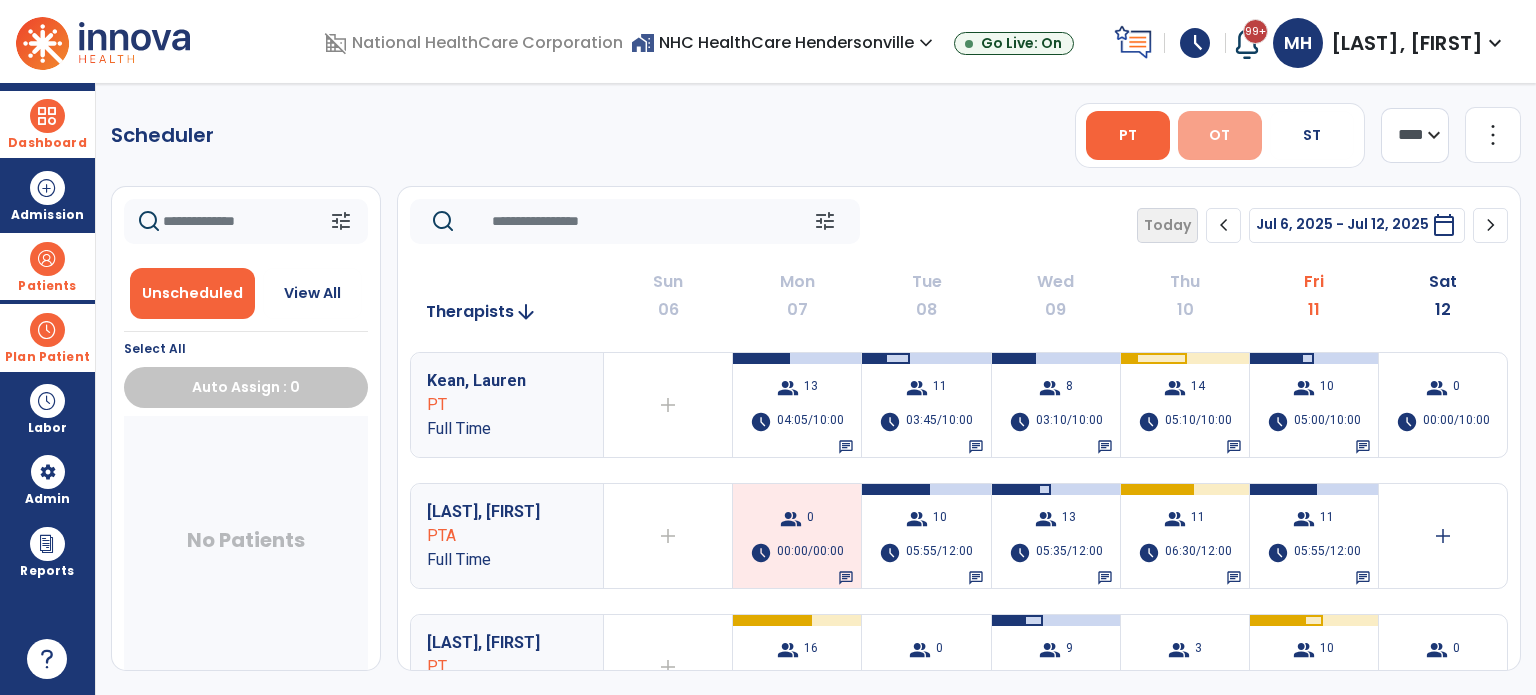 click on "OT" at bounding box center (1219, 135) 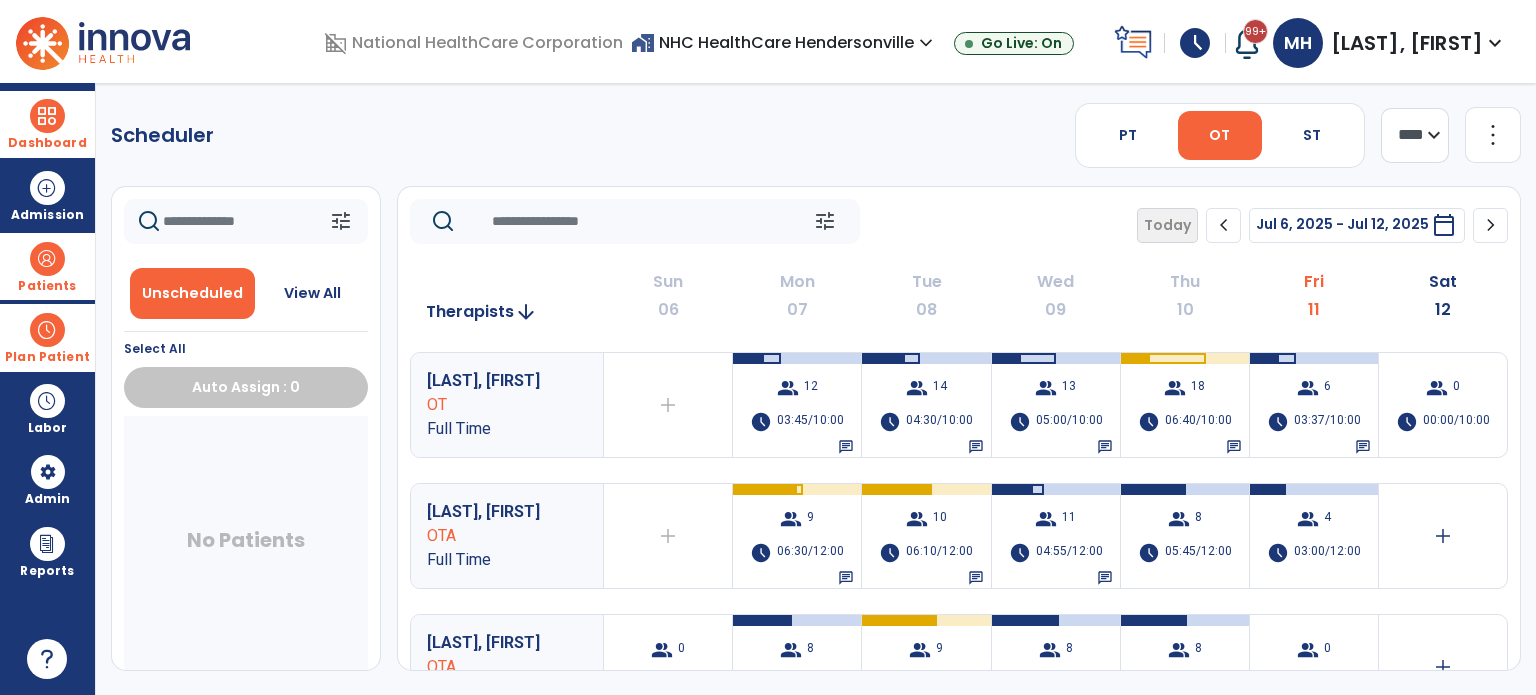 click on "chevron_right" 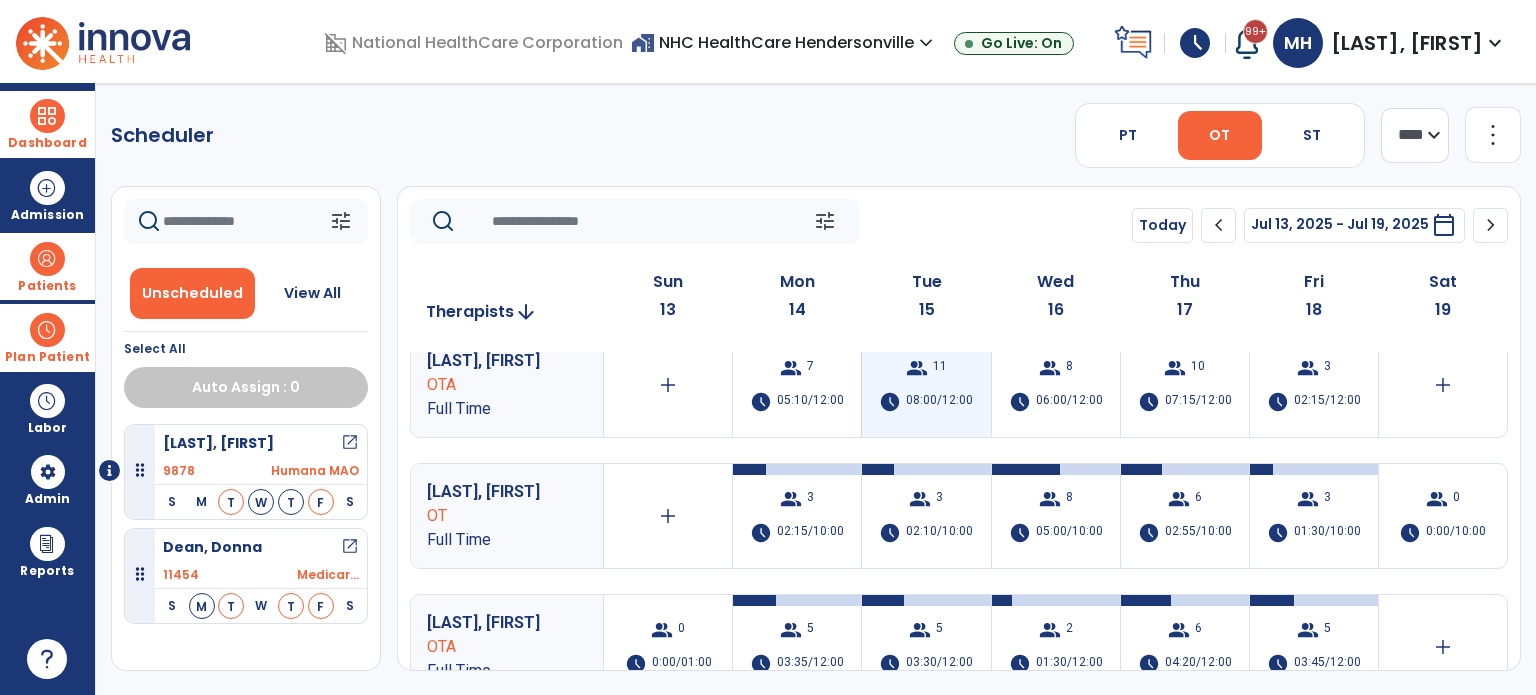 scroll, scrollTop: 22, scrollLeft: 0, axis: vertical 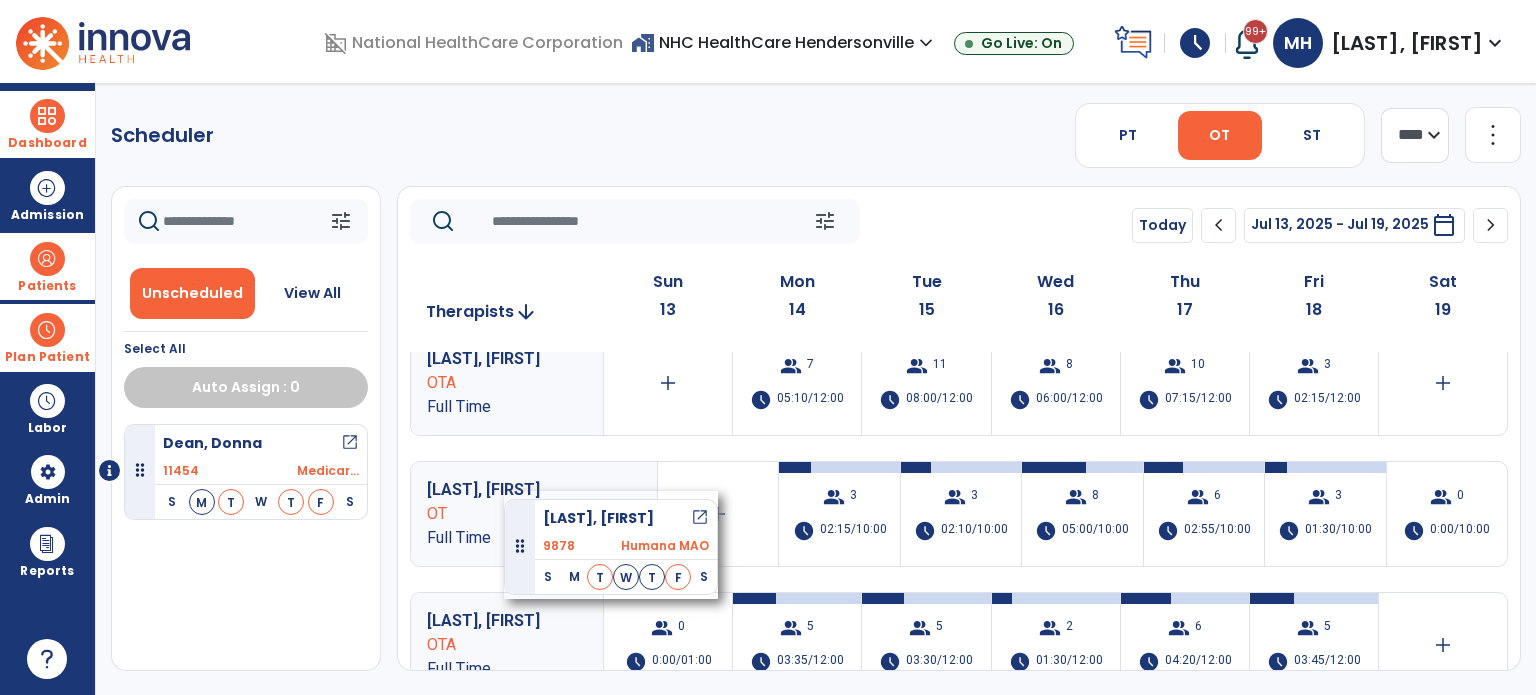 drag, startPoint x: 144, startPoint y: 463, endPoint x: 506, endPoint y: 491, distance: 363.08127 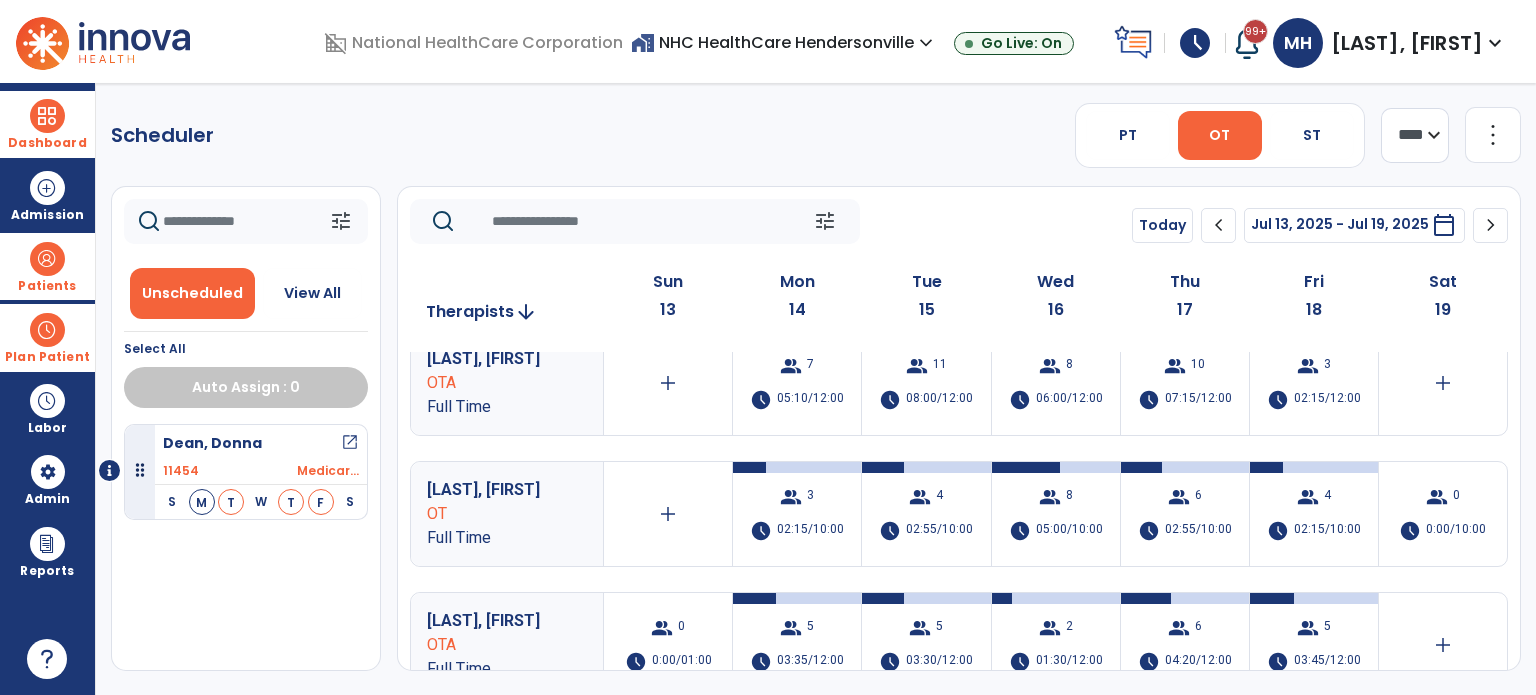 click on "[LAST], [FIRST]" at bounding box center [492, 490] 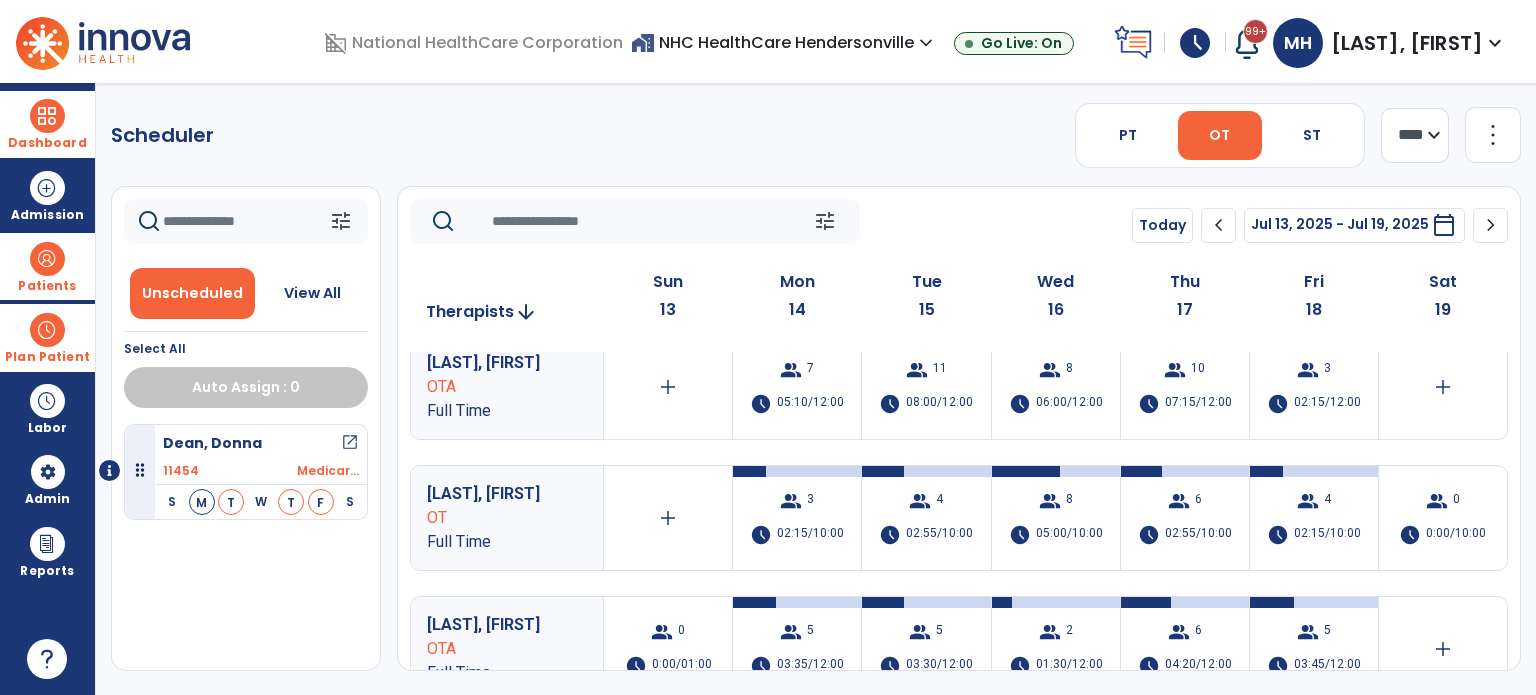 scroll, scrollTop: 19, scrollLeft: 0, axis: vertical 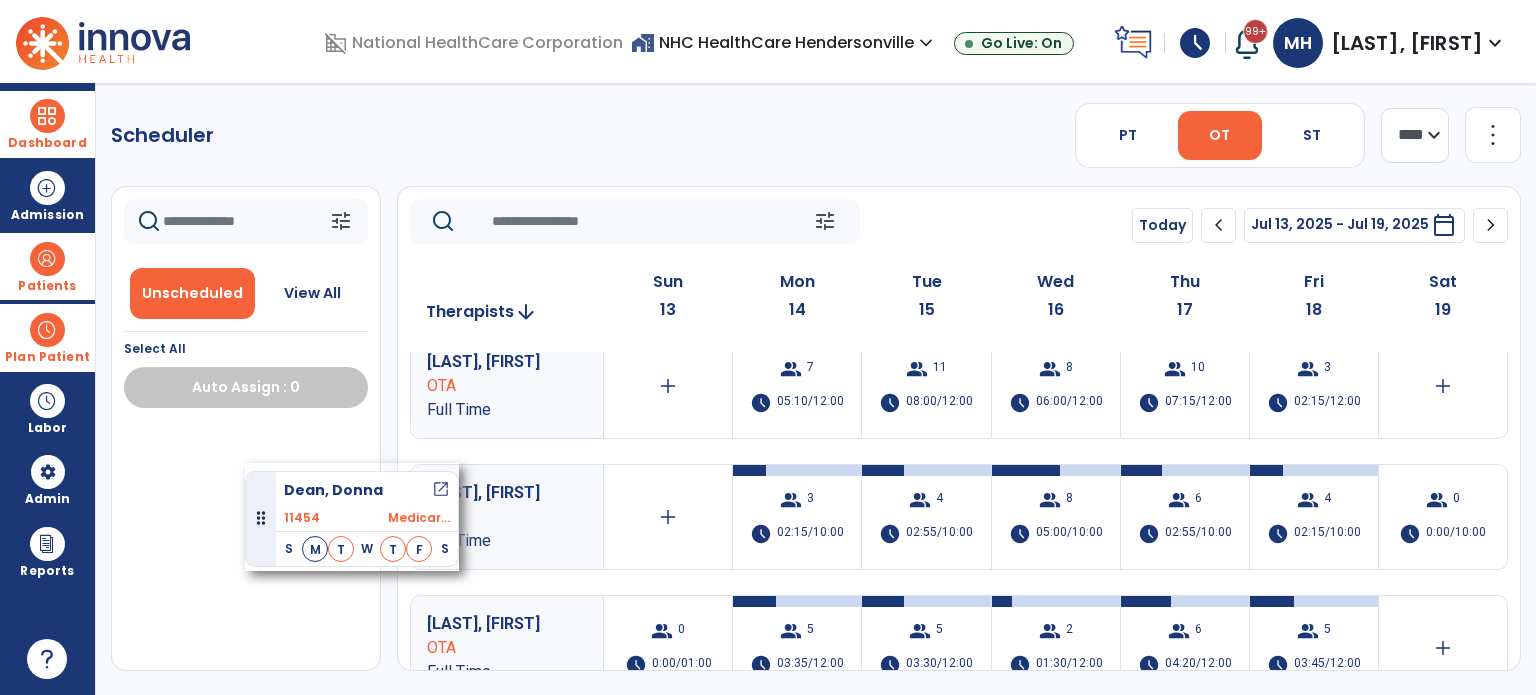 drag, startPoint x: 136, startPoint y: 476, endPoint x: 238, endPoint y: 460, distance: 103.24728 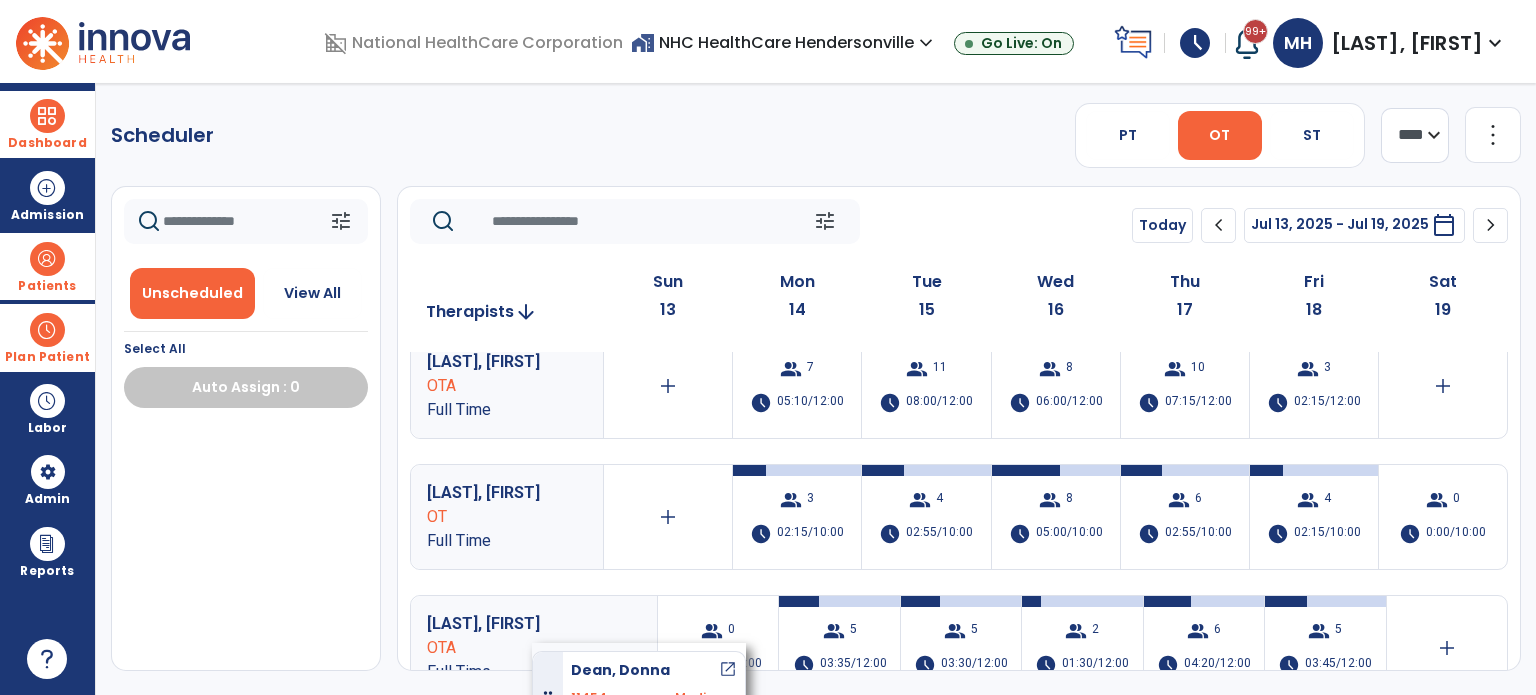 drag, startPoint x: 139, startPoint y: 462, endPoint x: 533, endPoint y: 643, distance: 433.5862 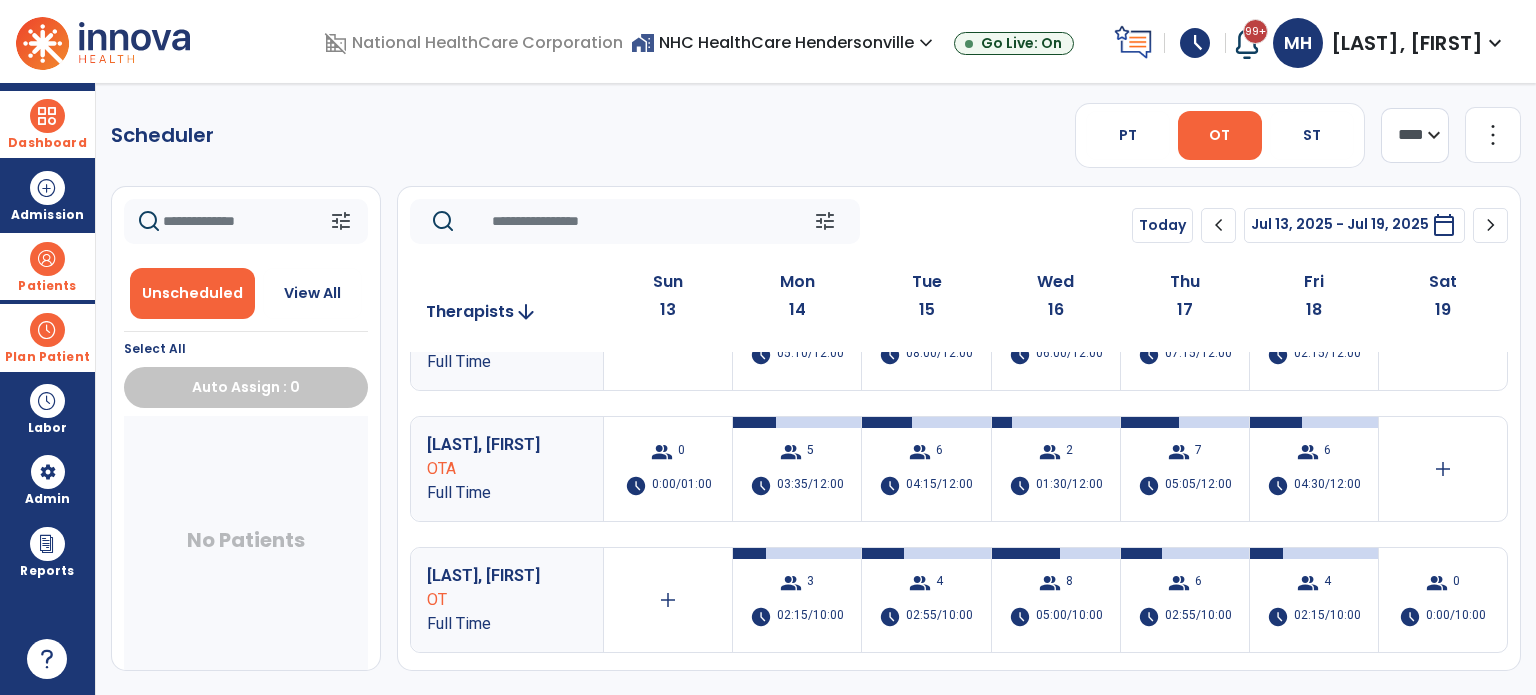 scroll, scrollTop: 0, scrollLeft: 0, axis: both 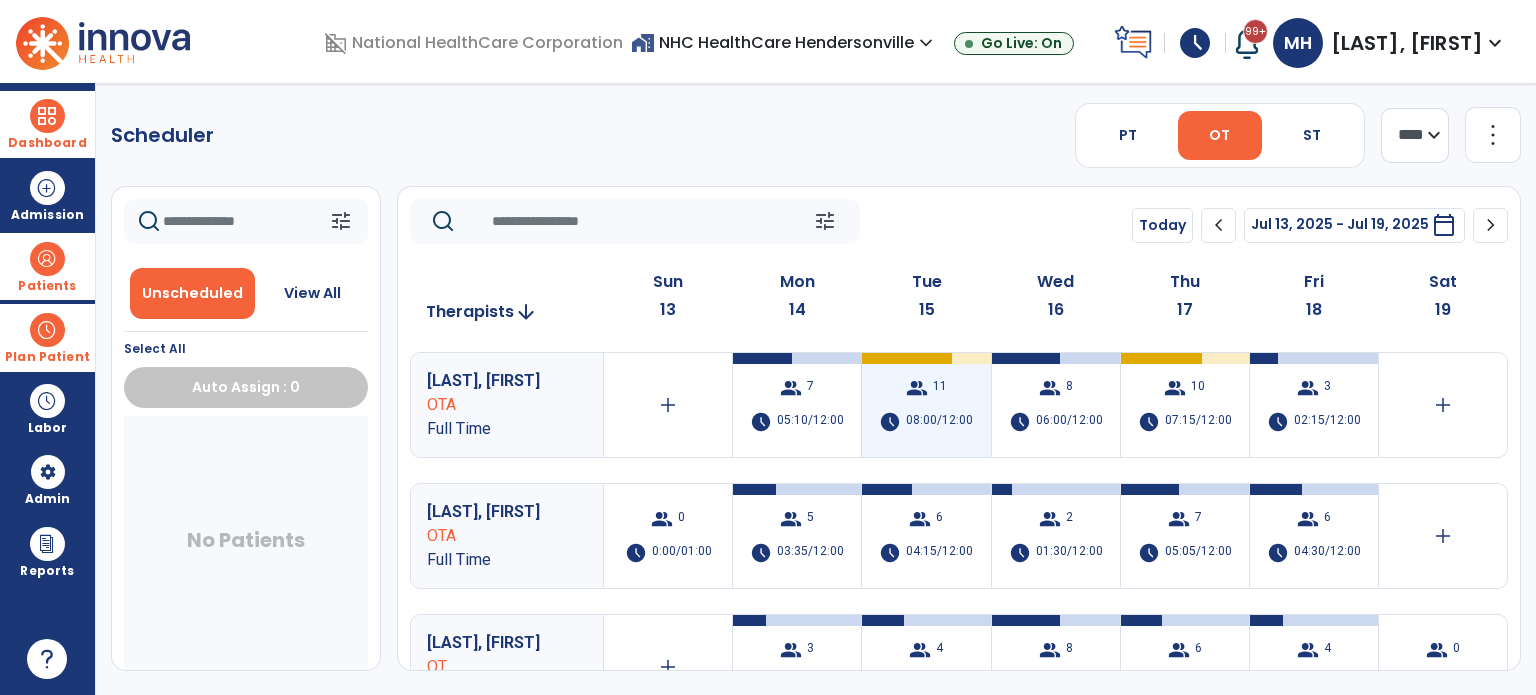 click on "group  [NUMBER]  schedule  [TIME]/[TIME]" at bounding box center (926, 405) 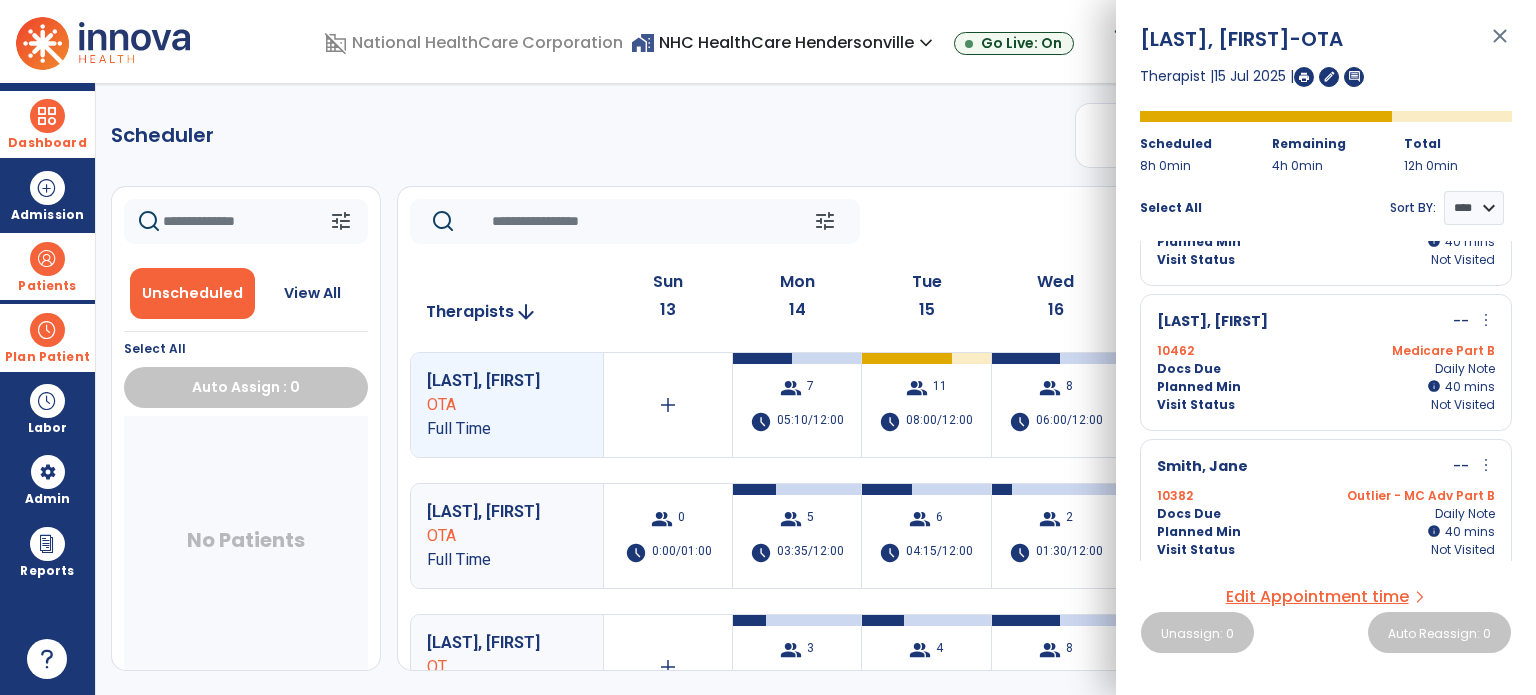 scroll, scrollTop: 1268, scrollLeft: 0, axis: vertical 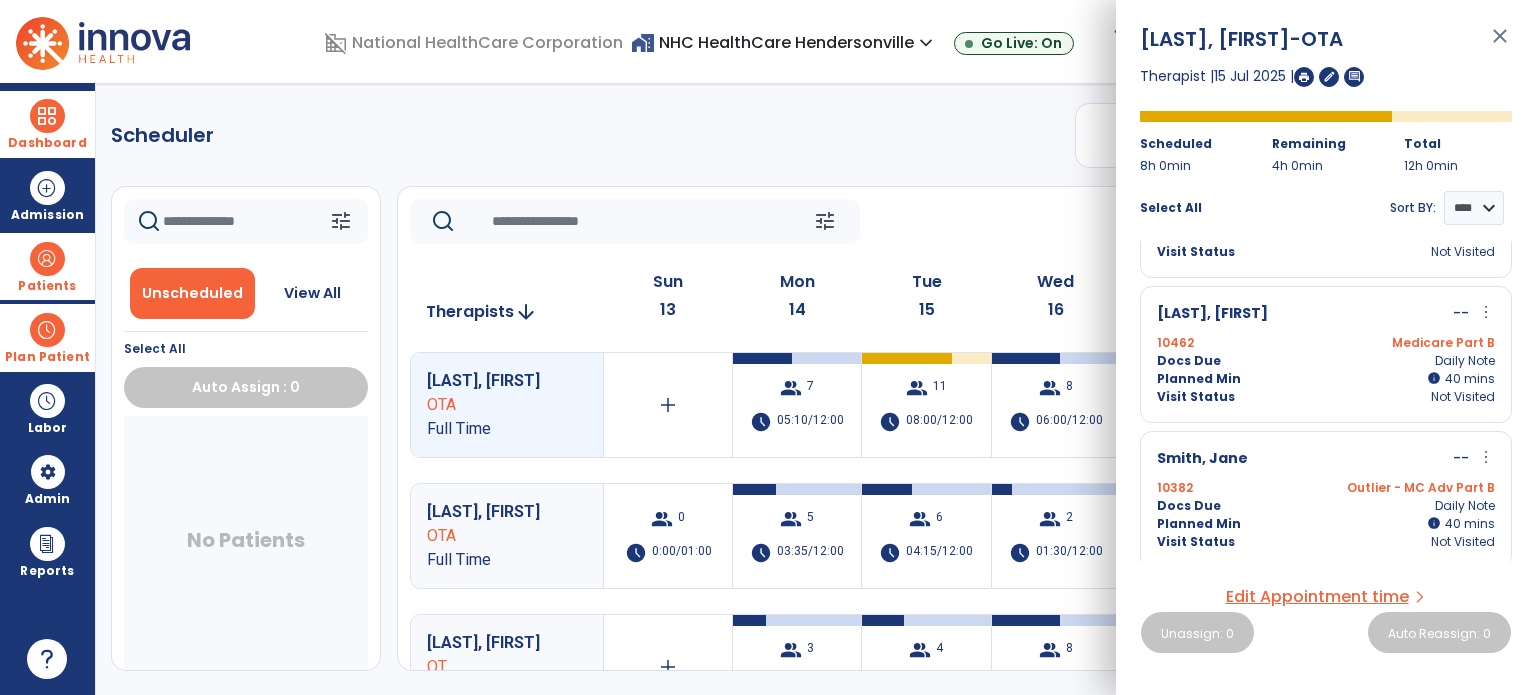 click on "10382 Outlier - MC Adv Part B" at bounding box center (1326, 488) 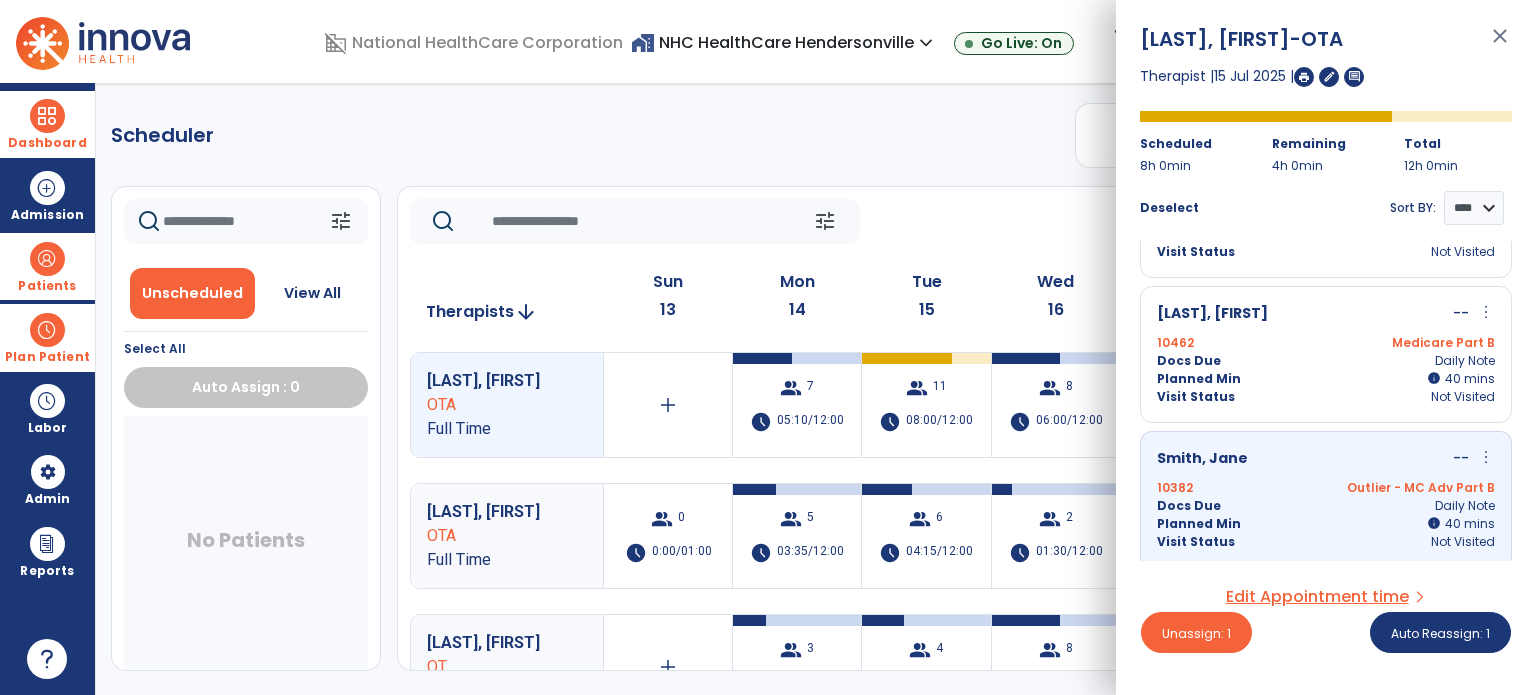 click on "10382 Outlier - MC Adv Part B" at bounding box center (1326, 488) 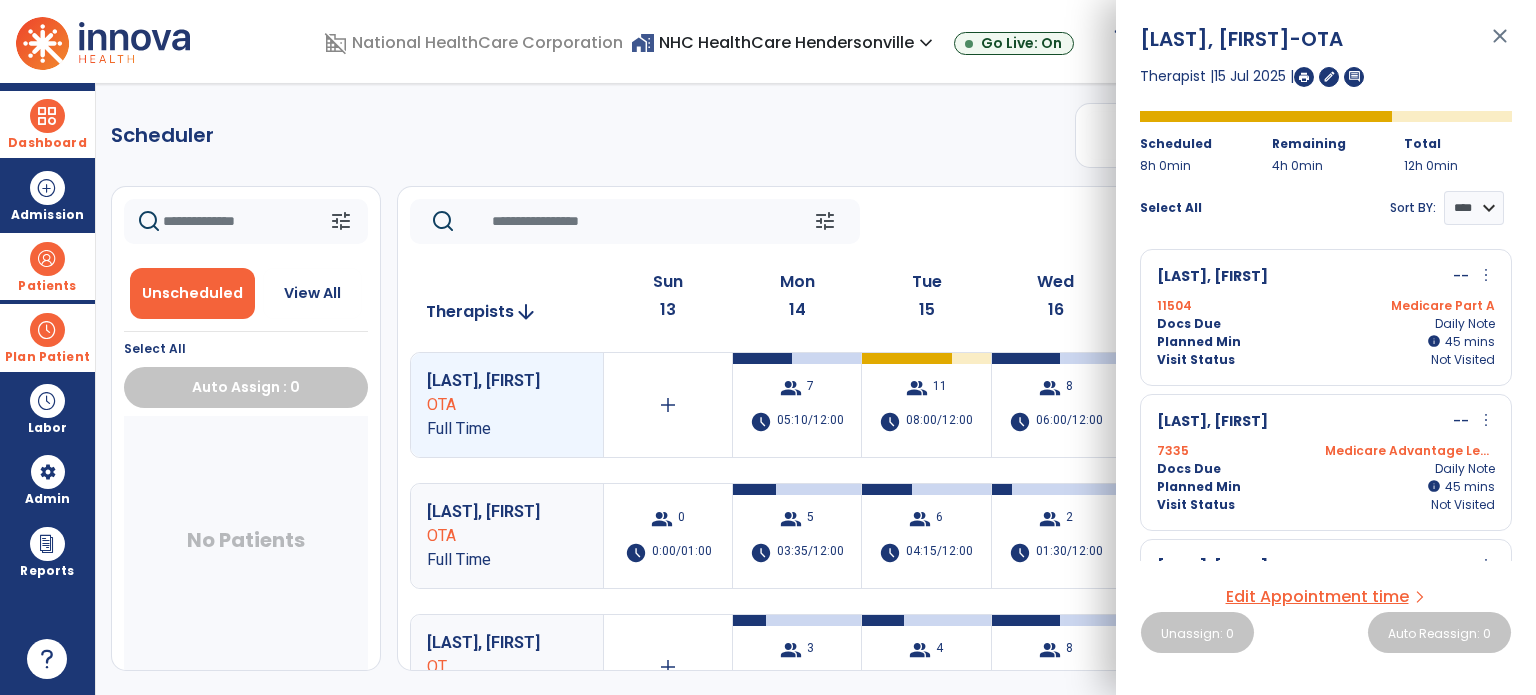 scroll, scrollTop: 0, scrollLeft: 0, axis: both 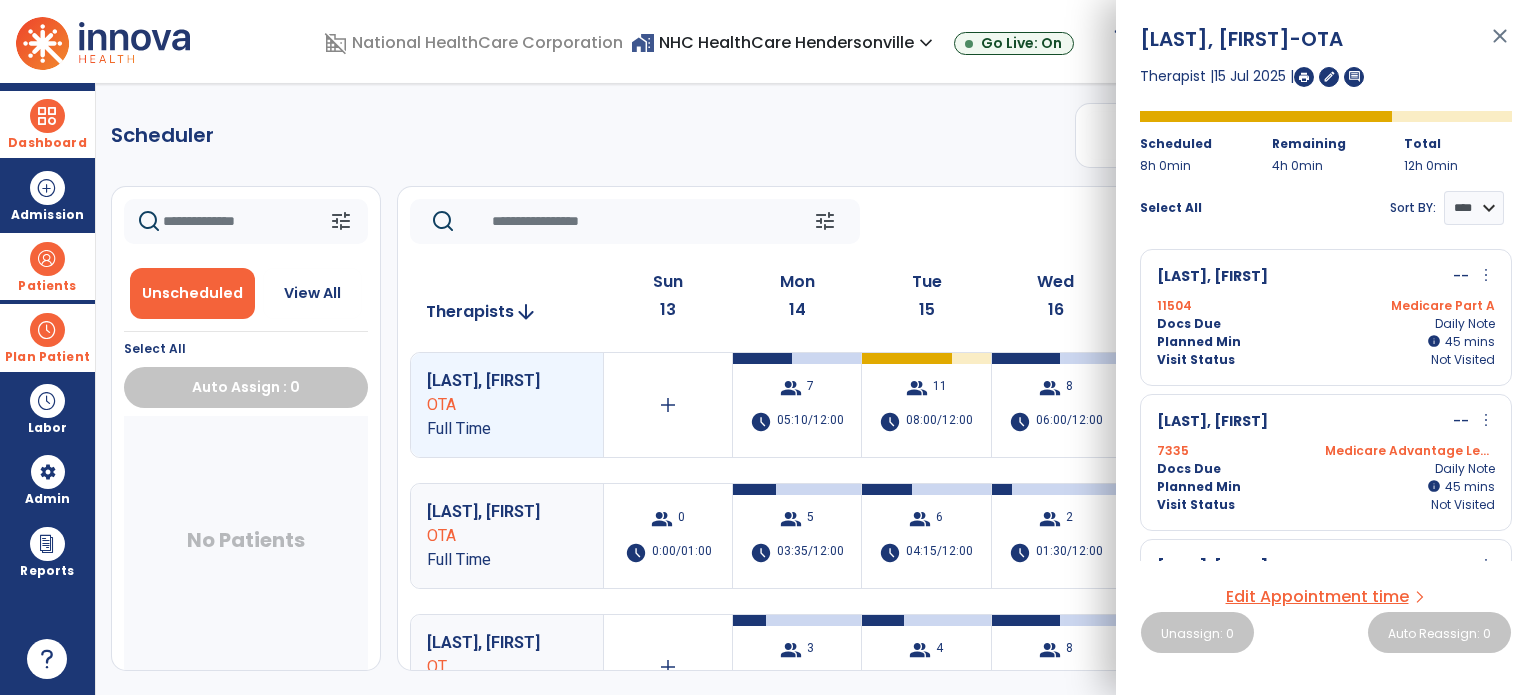 click on "Plan Patient" at bounding box center [47, 337] 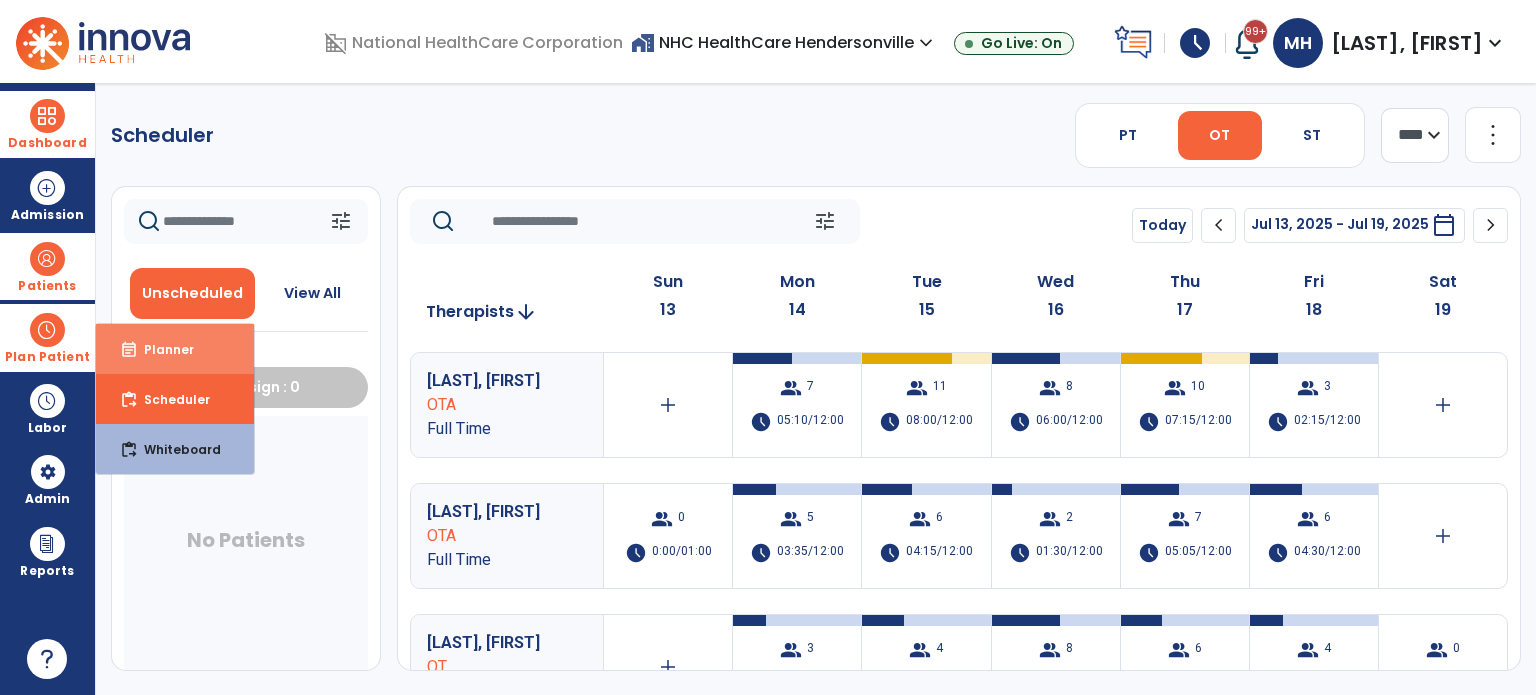 click on "event_note  Planner" at bounding box center (175, 349) 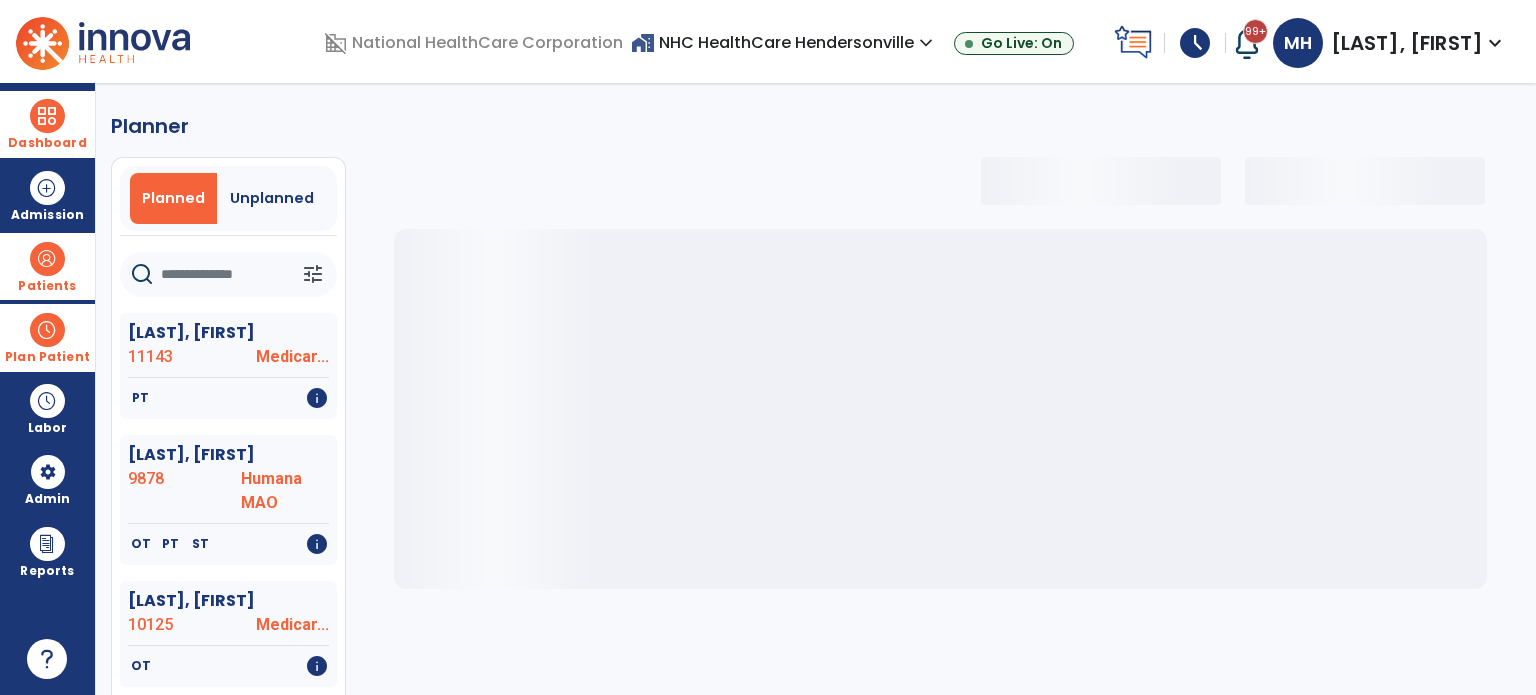 select on "***" 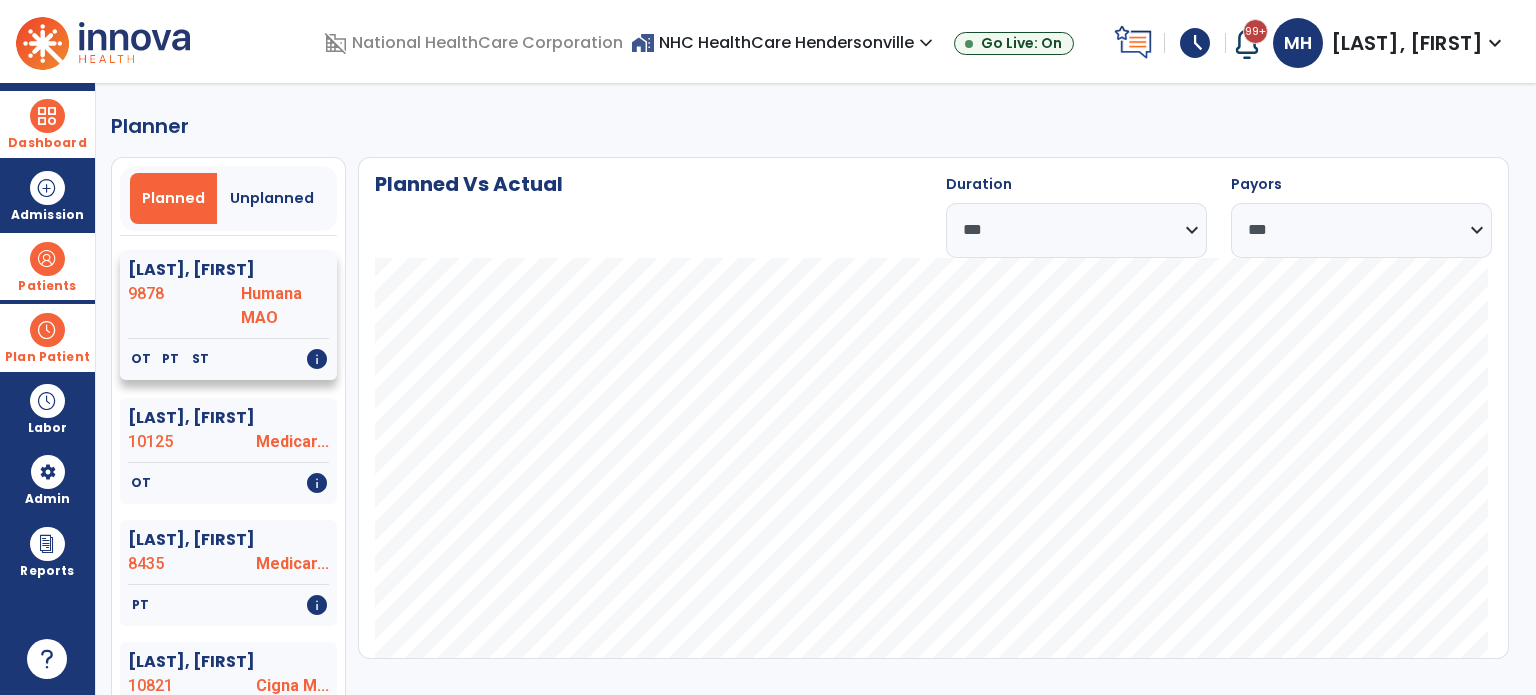 scroll, scrollTop: 184, scrollLeft: 0, axis: vertical 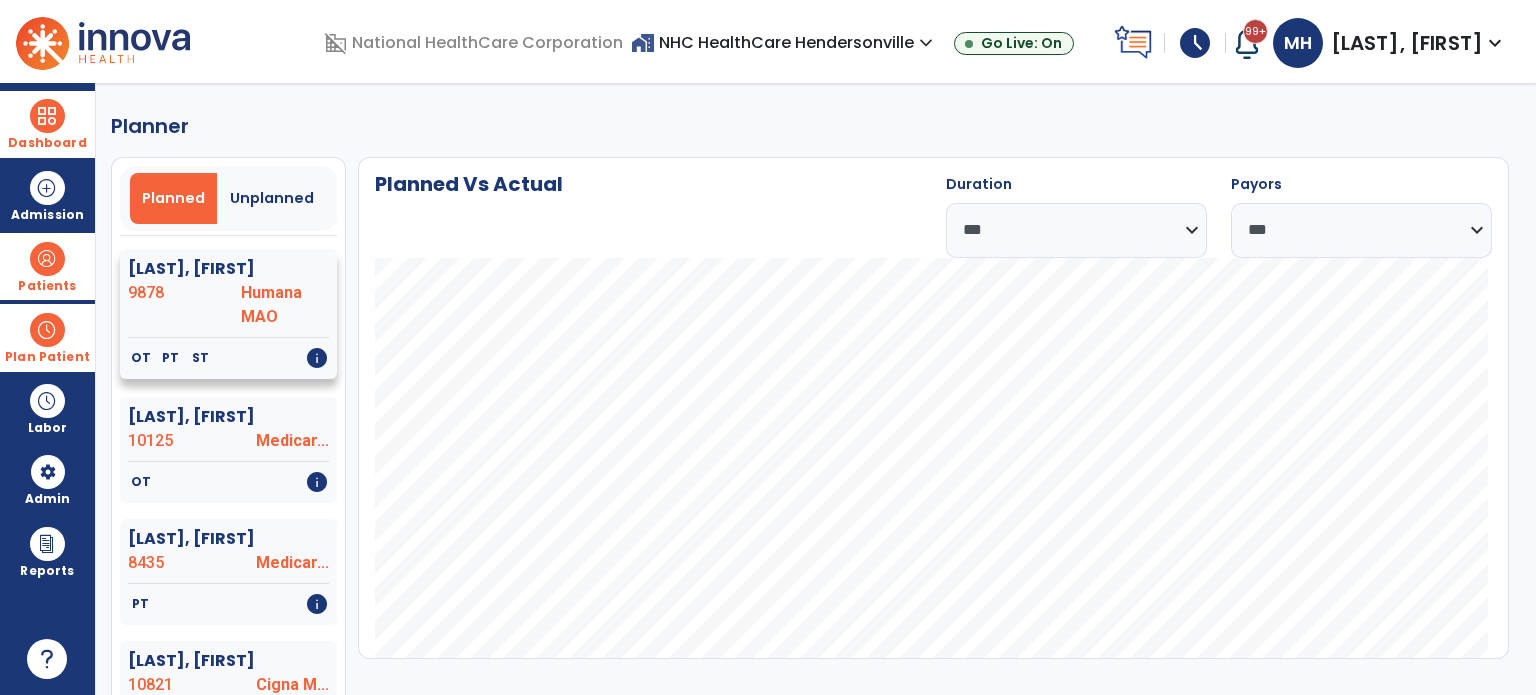 click on "[LAST], [FIRST] 9878 Humana MAO" 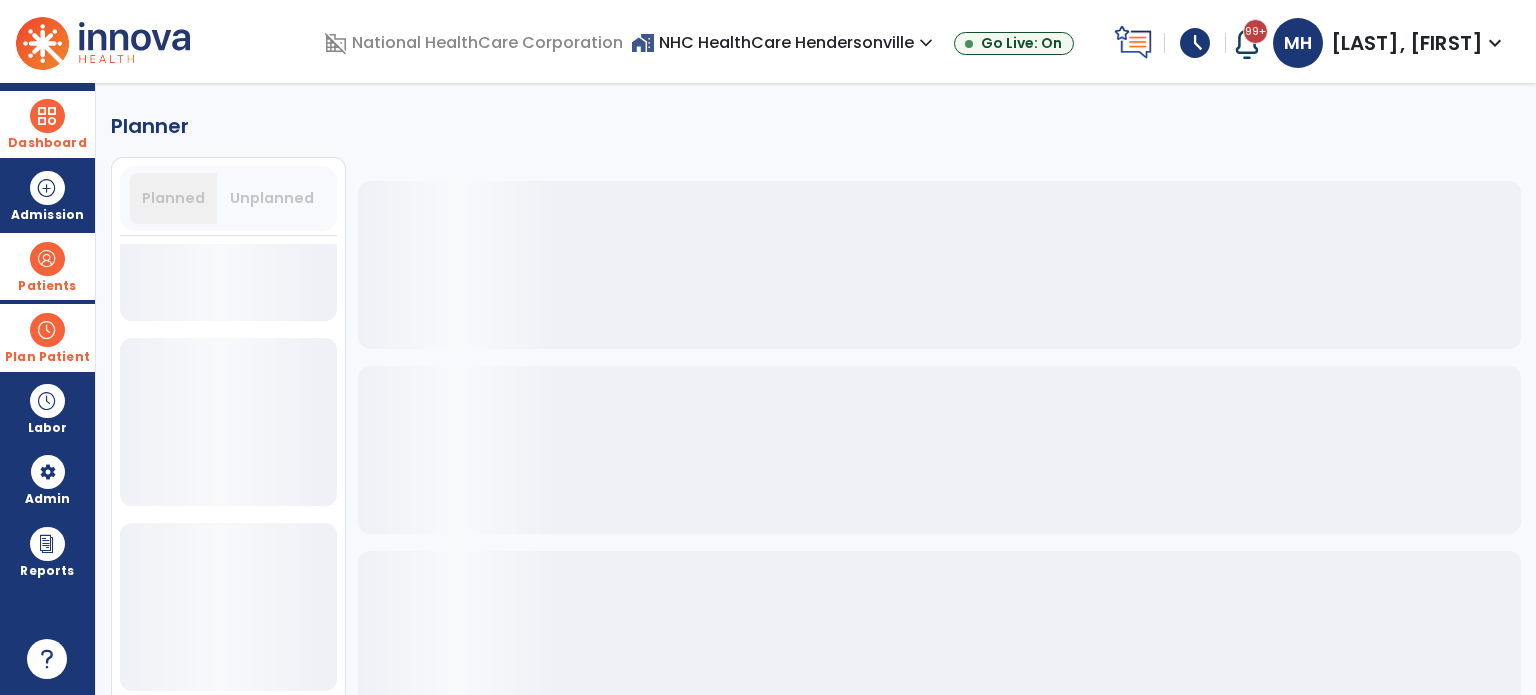 click 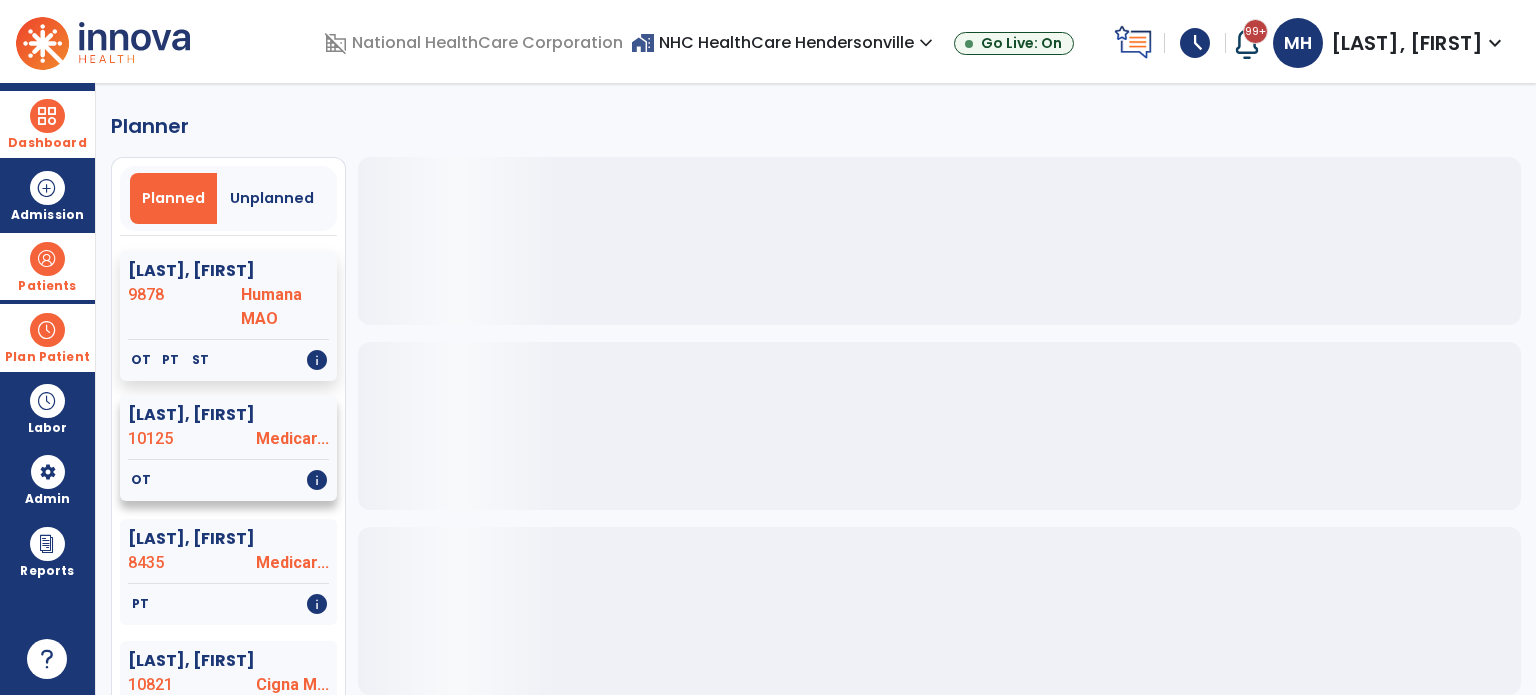 click on "Medicar..." 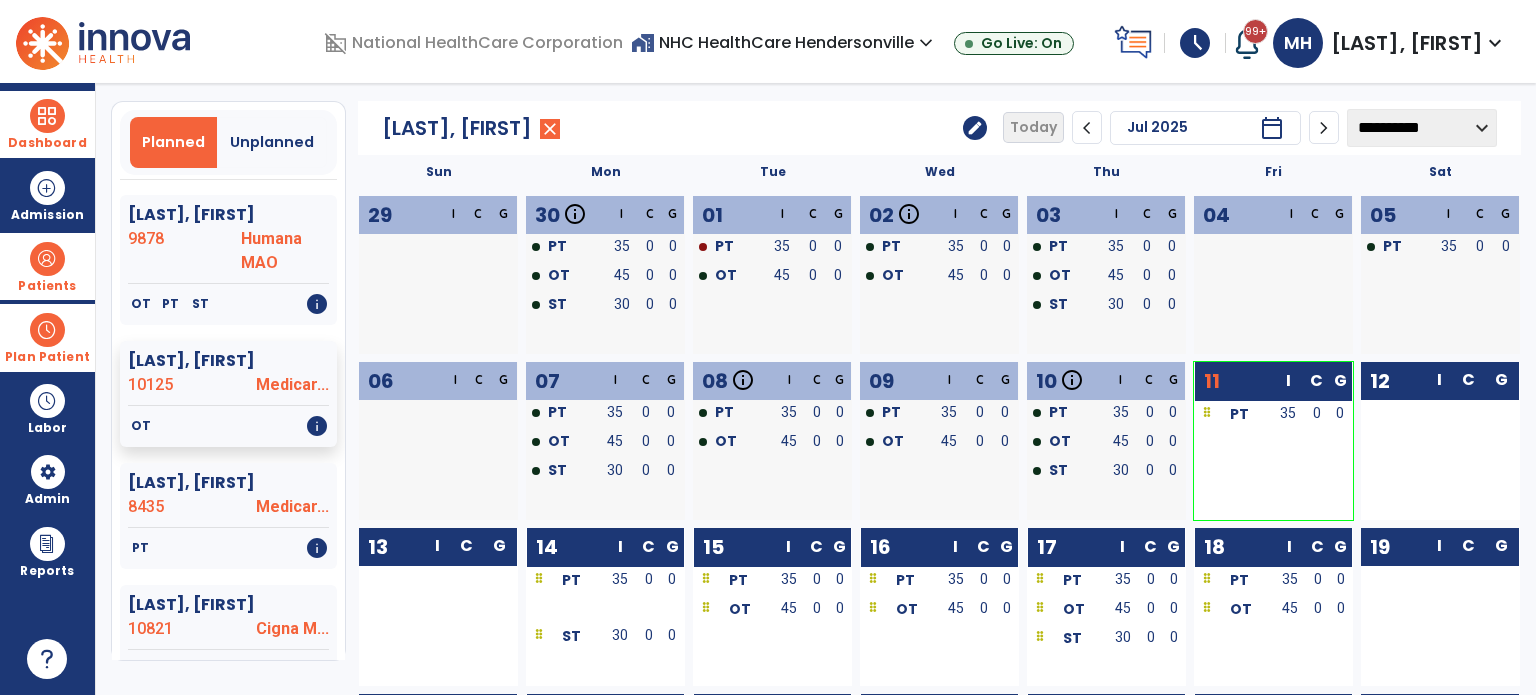 scroll, scrollTop: 58, scrollLeft: 0, axis: vertical 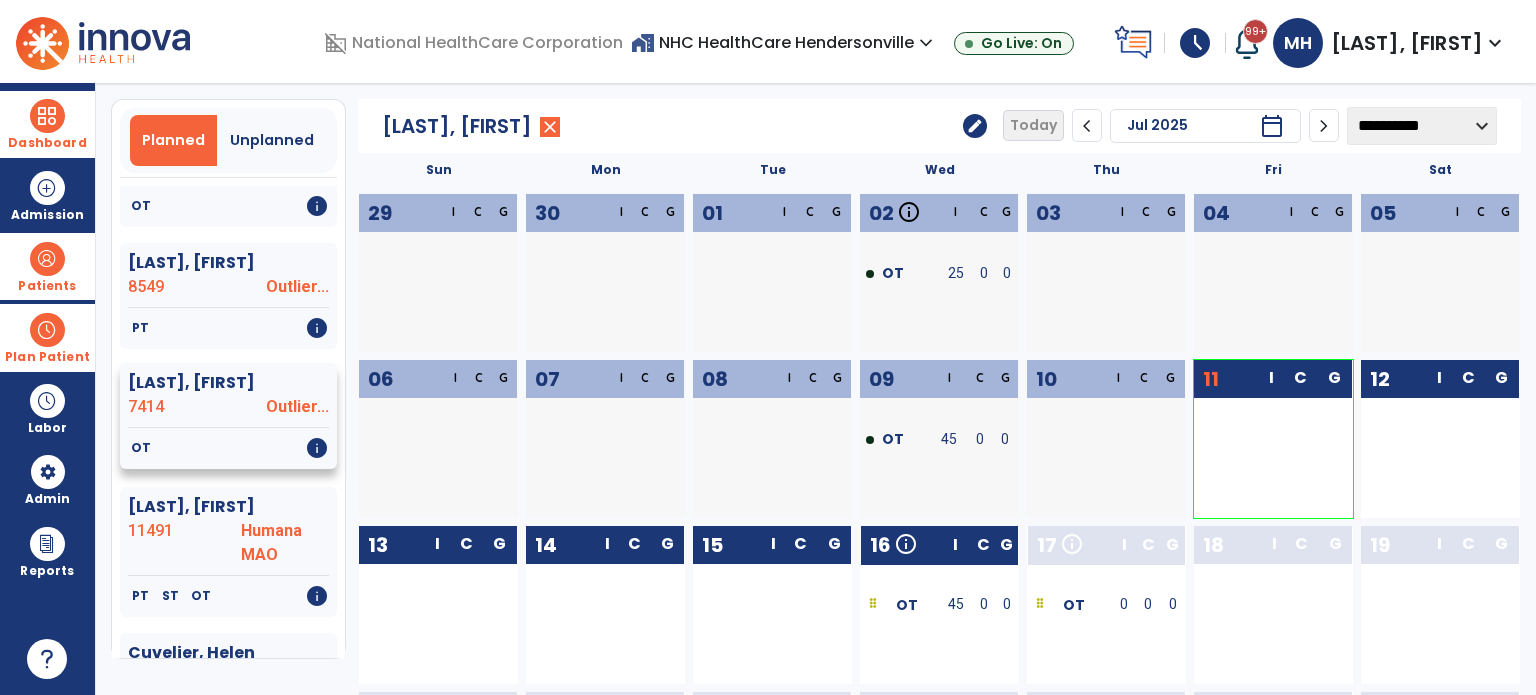 click on "OT   info" 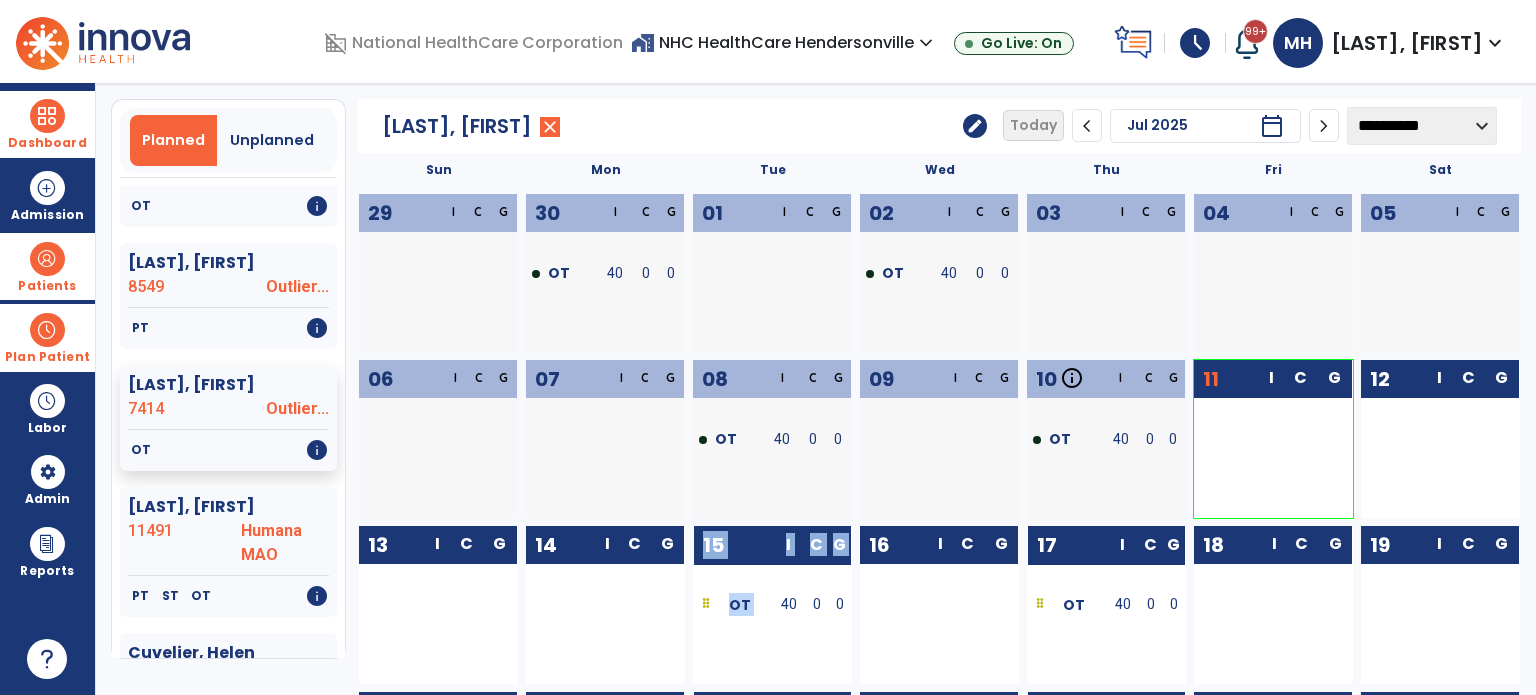 drag, startPoint x: 779, startPoint y: 607, endPoint x: 624, endPoint y: 593, distance: 155.63097 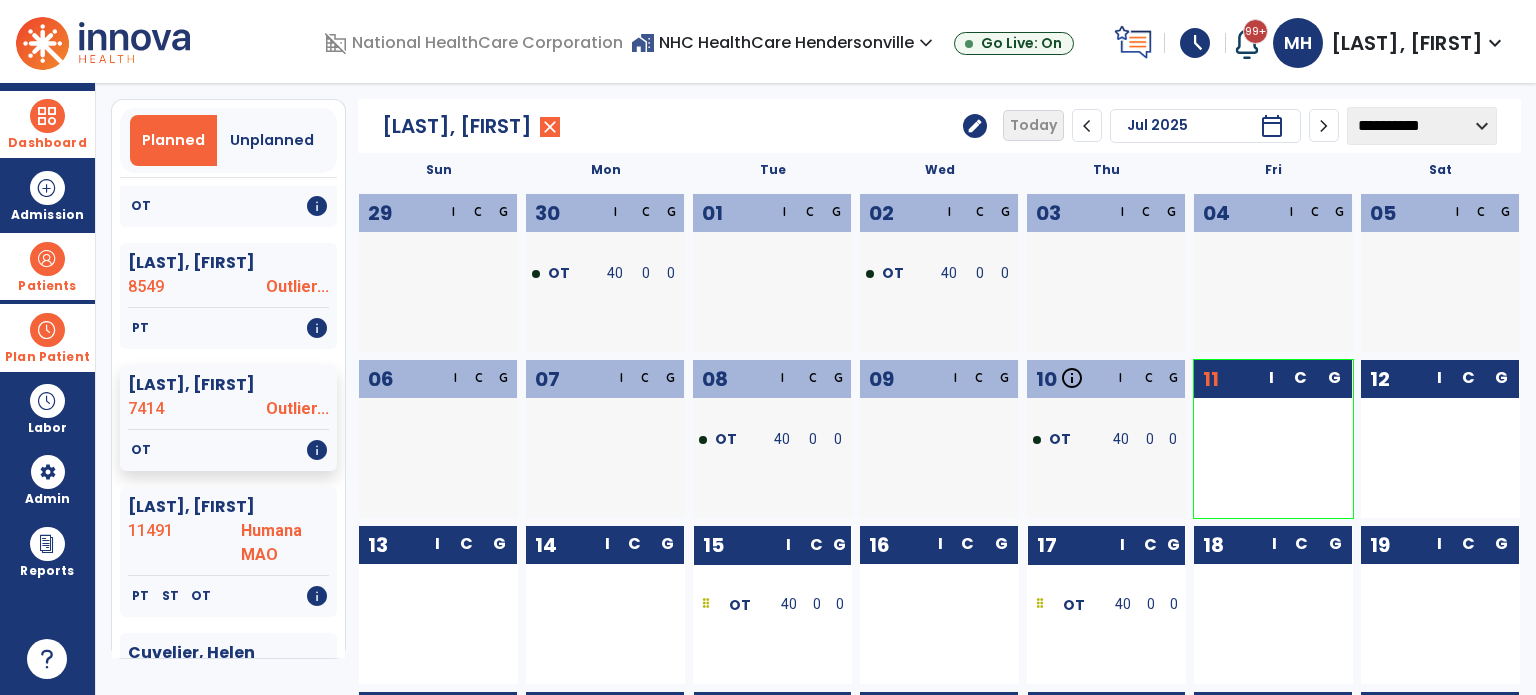 click on "15  I C G   OT  40 0 0" 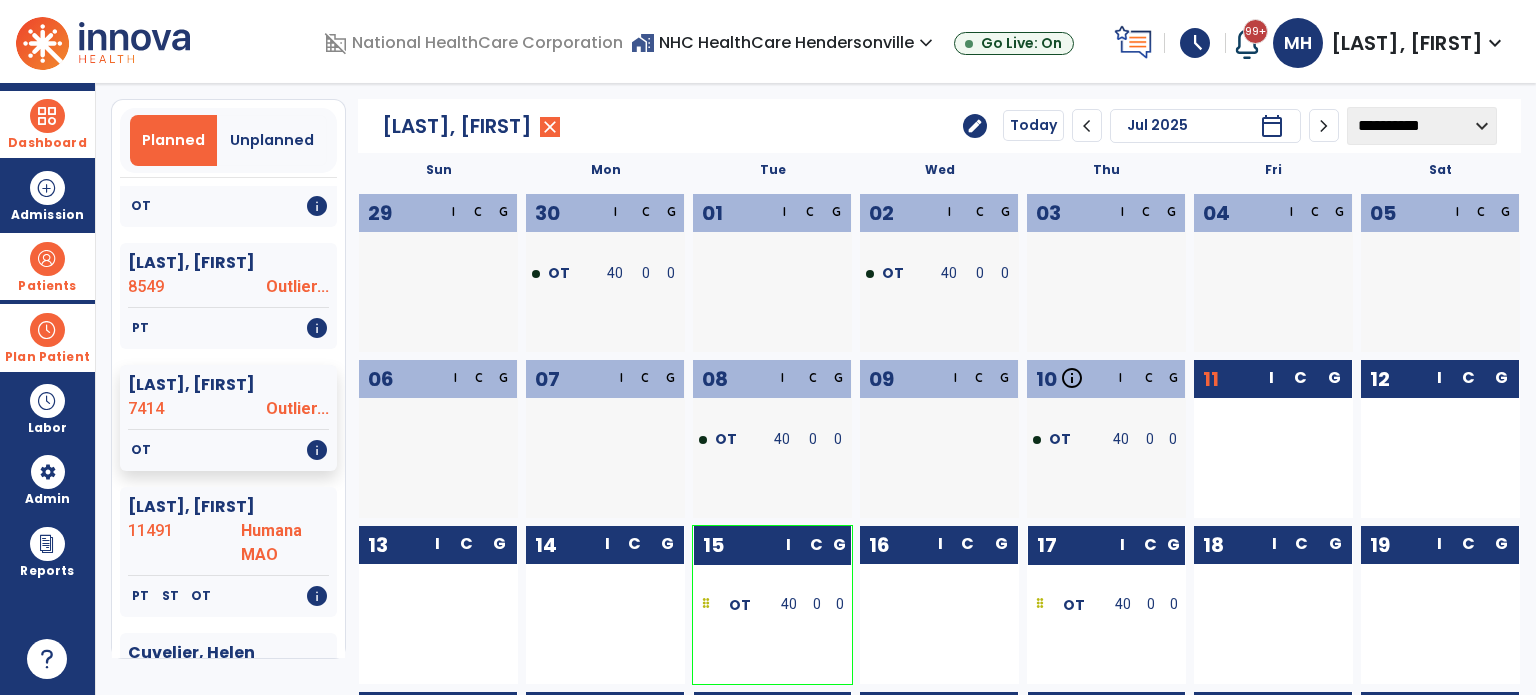 scroll, scrollTop: 175, scrollLeft: 0, axis: vertical 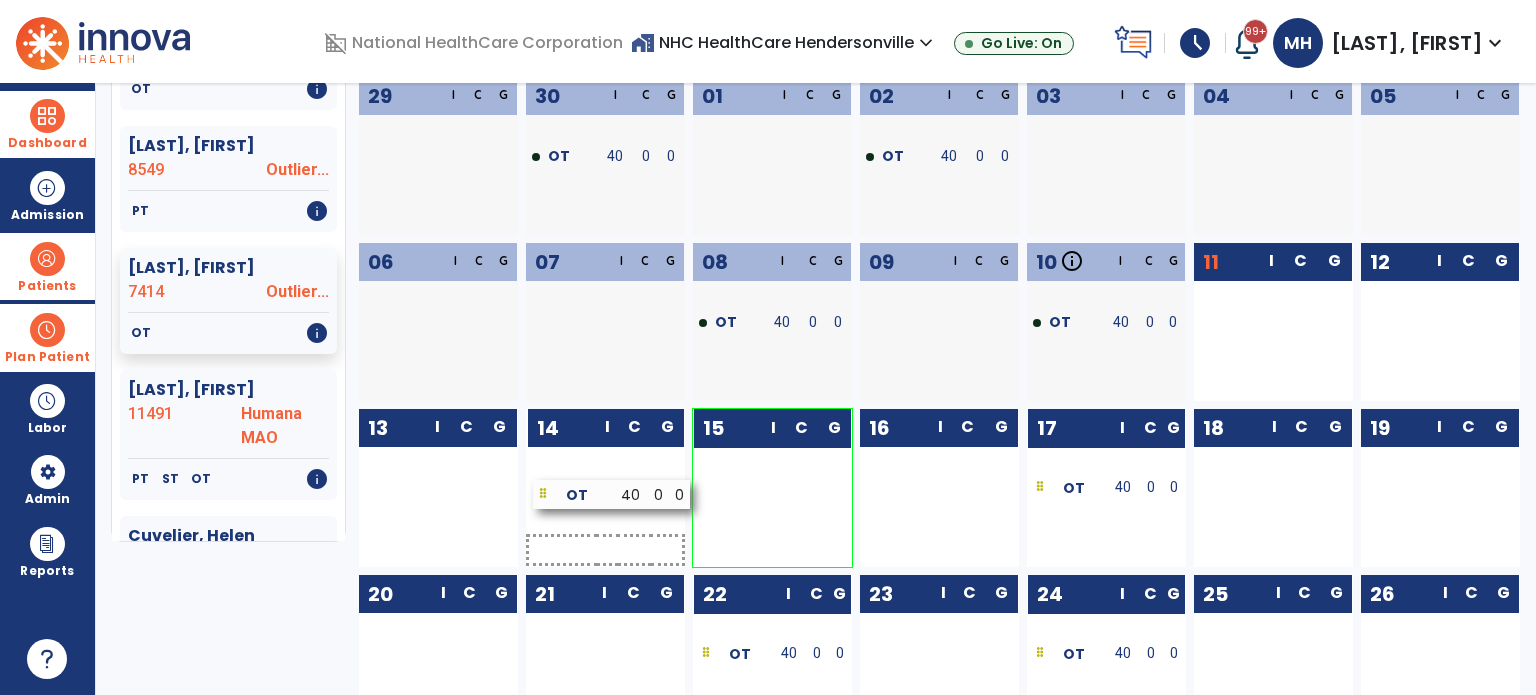 drag, startPoint x: 760, startPoint y: 490, endPoint x: 600, endPoint y: 497, distance: 160.15305 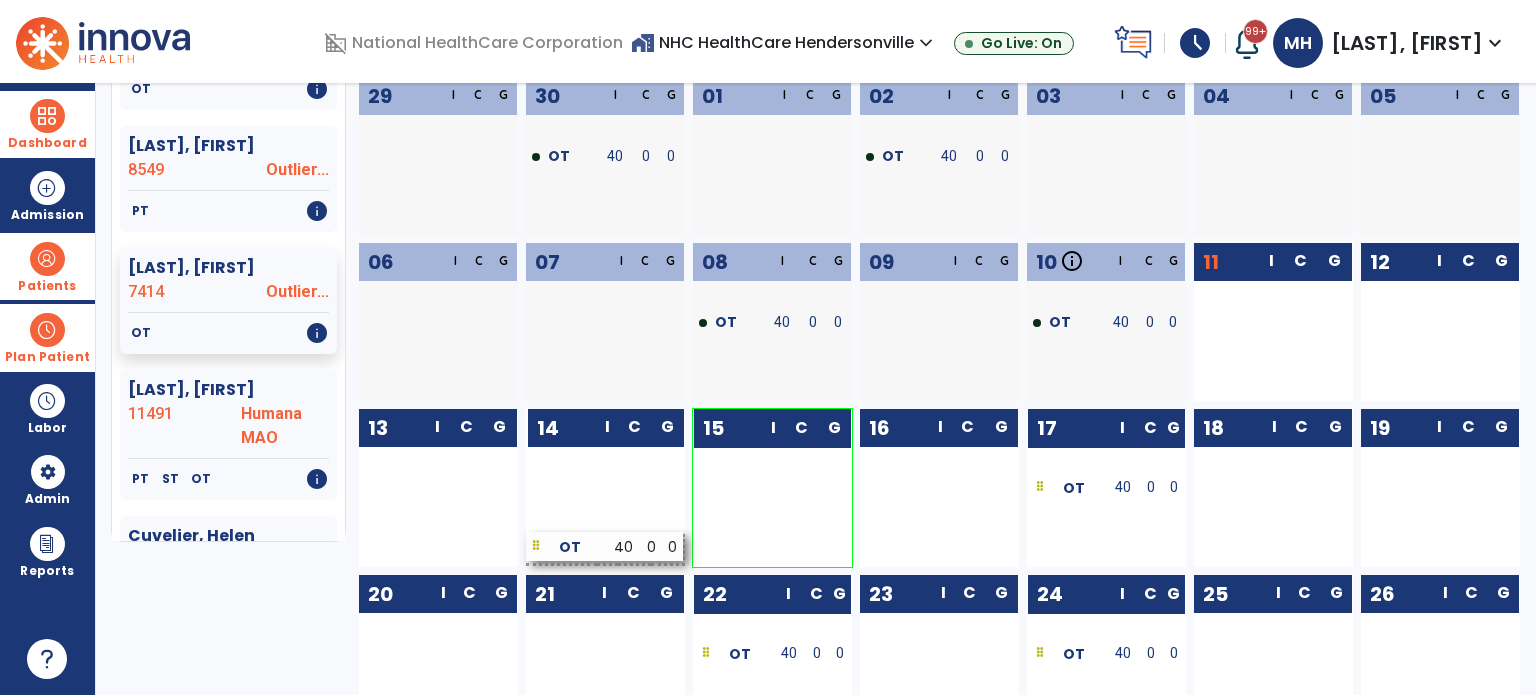 scroll, scrollTop: 721, scrollLeft: 0, axis: vertical 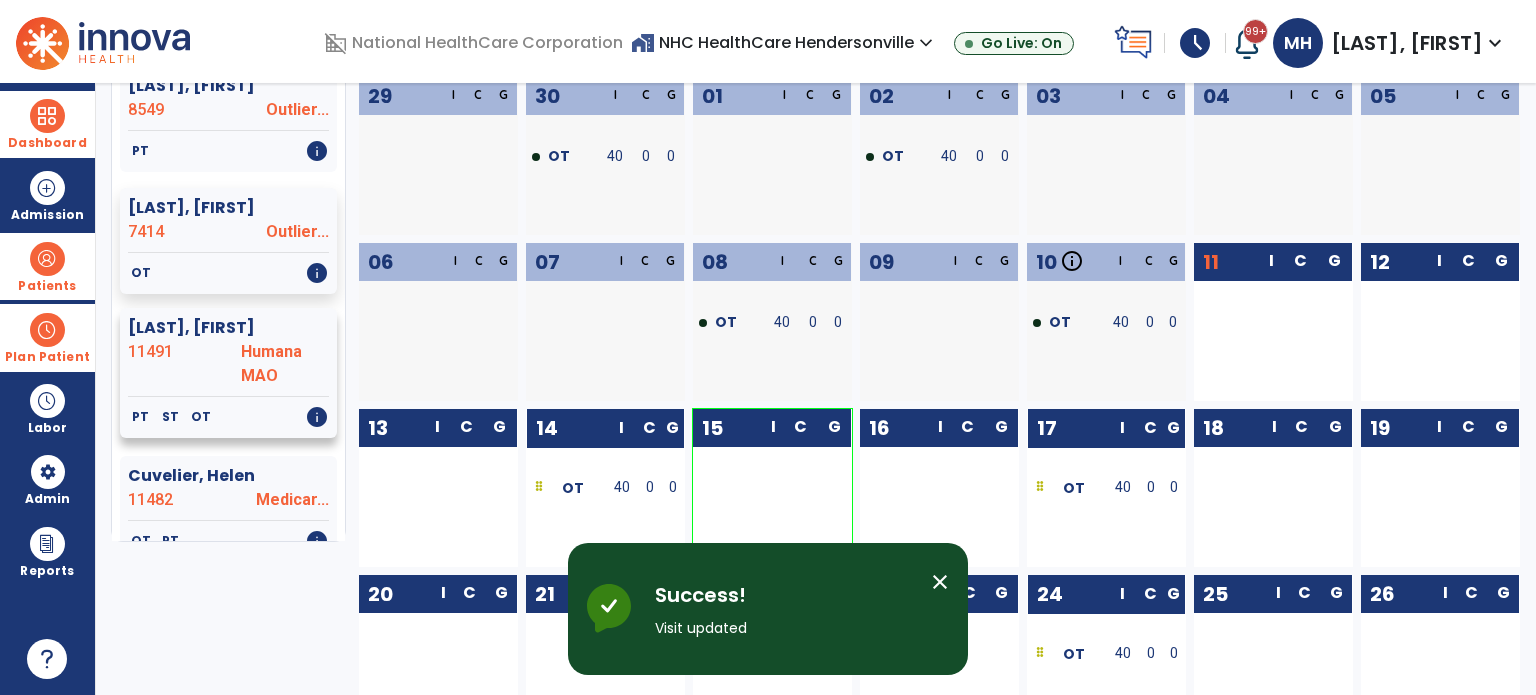 click on "11491" 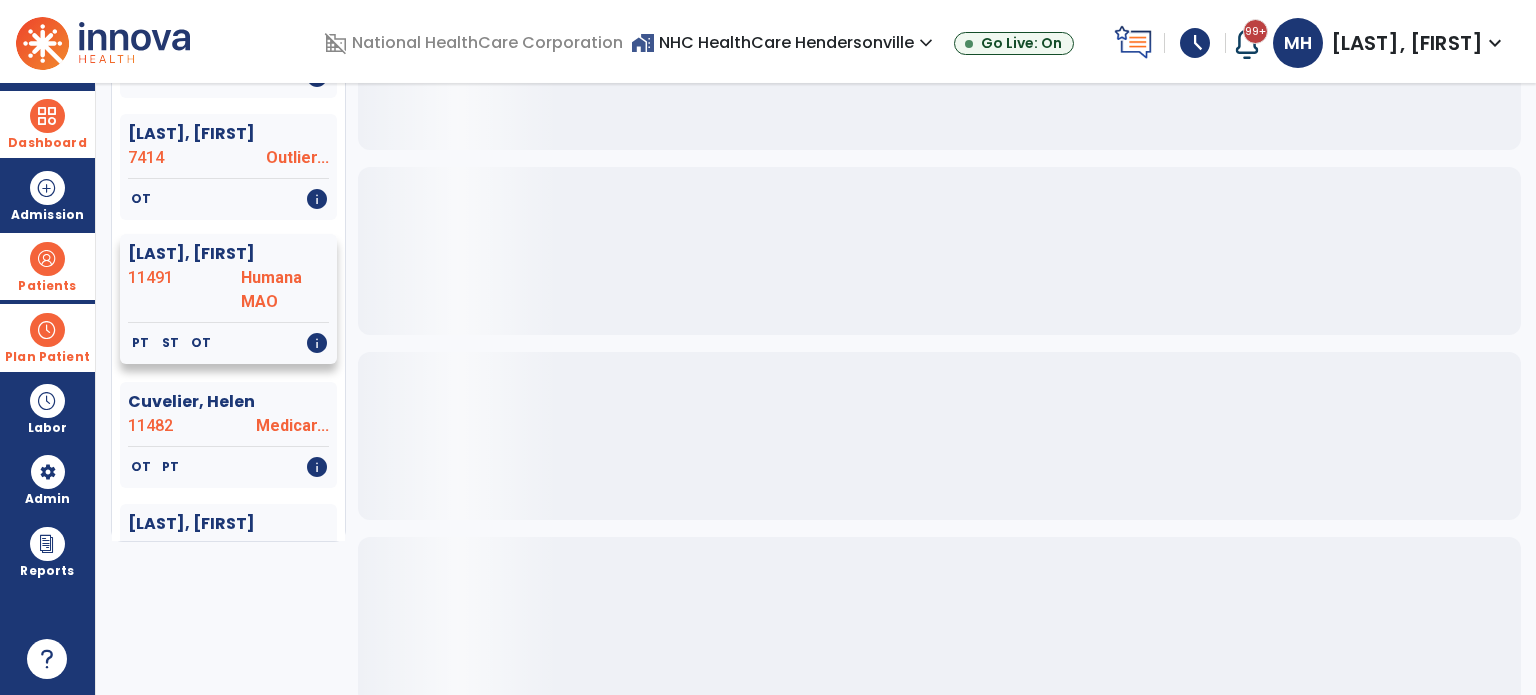 scroll, scrollTop: 1026, scrollLeft: 0, axis: vertical 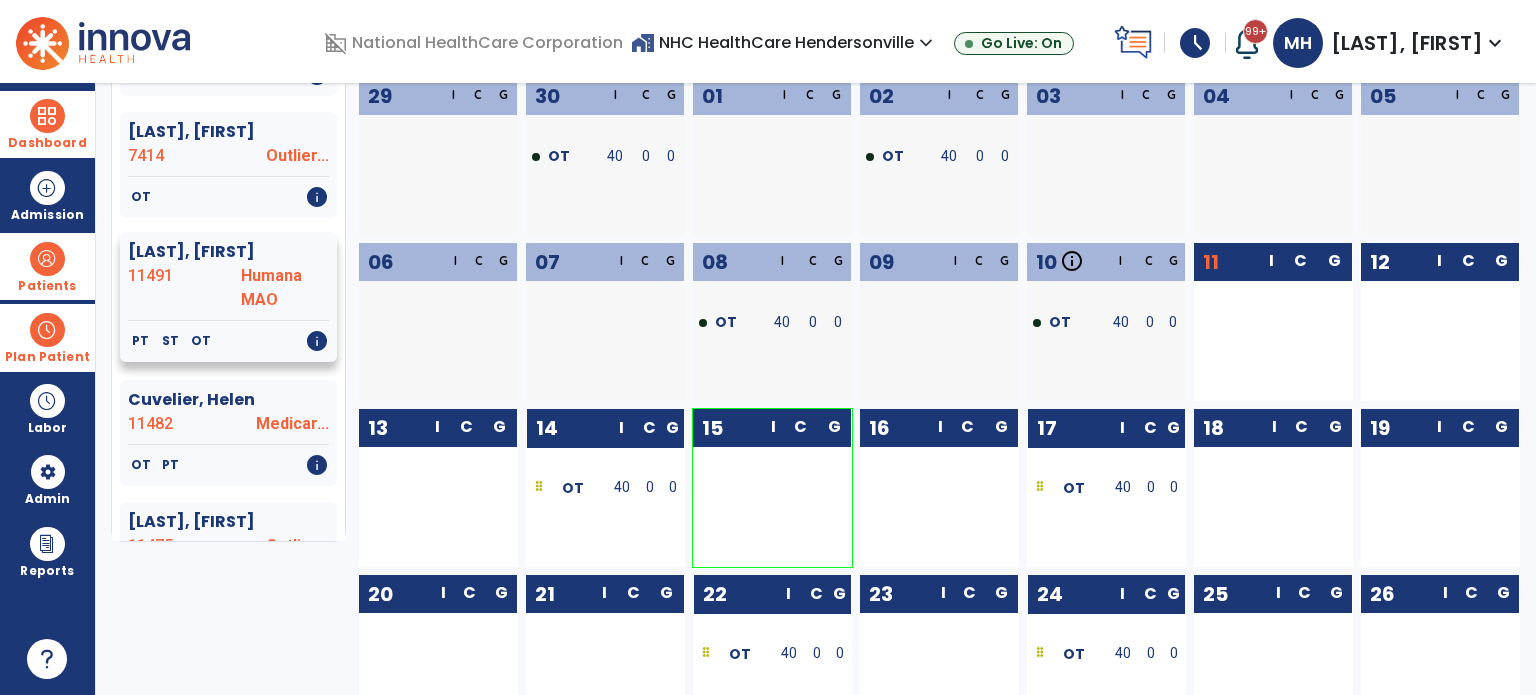 click on "PT   ST   OT   info" 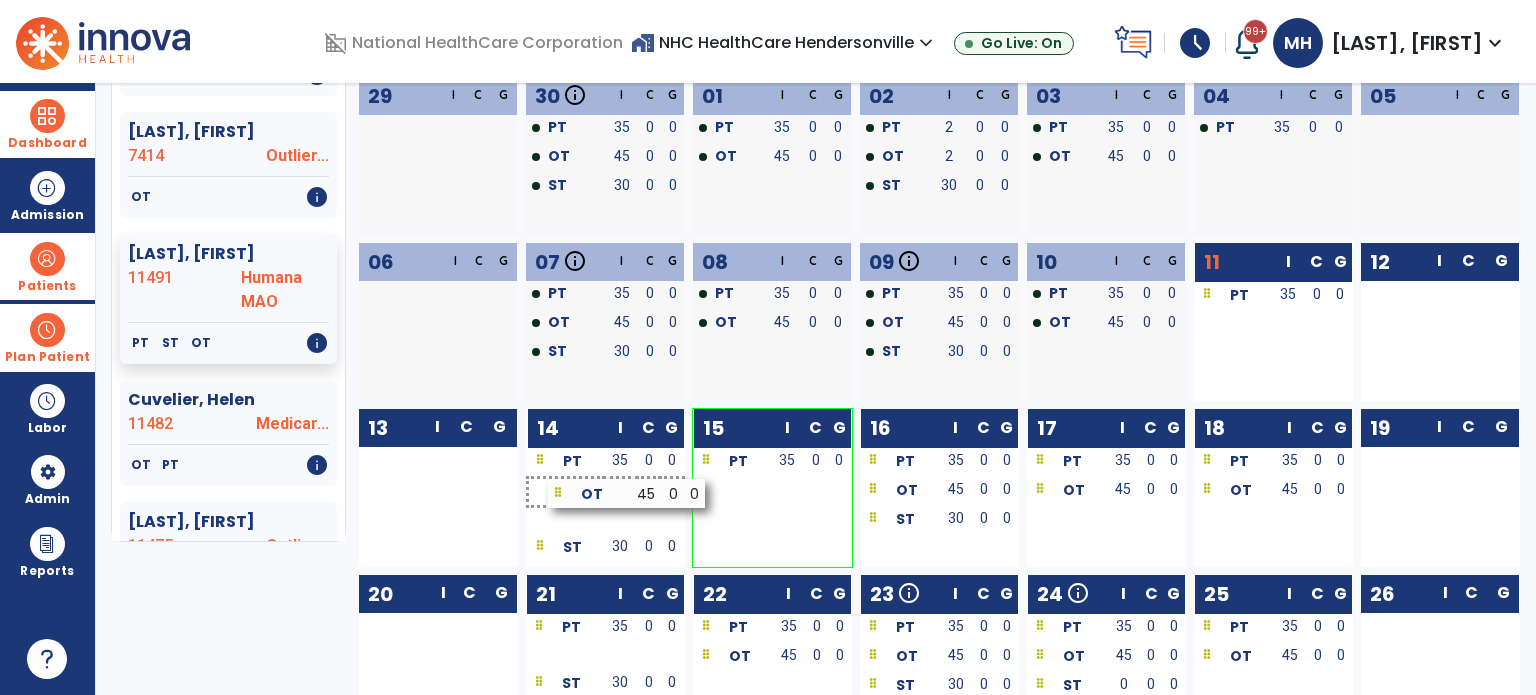 drag, startPoint x: 781, startPoint y: 484, endPoint x: 634, endPoint y: 487, distance: 147.03061 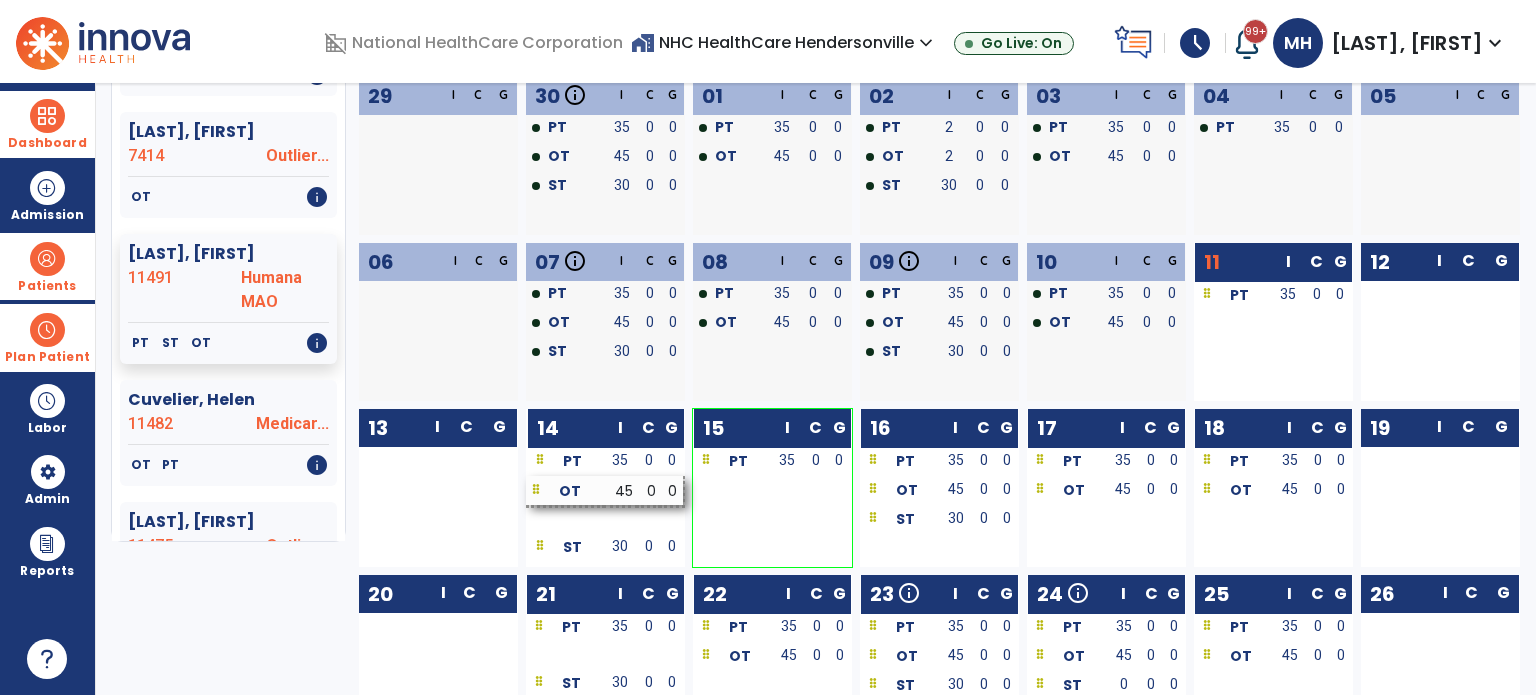 scroll, scrollTop: 721, scrollLeft: 0, axis: vertical 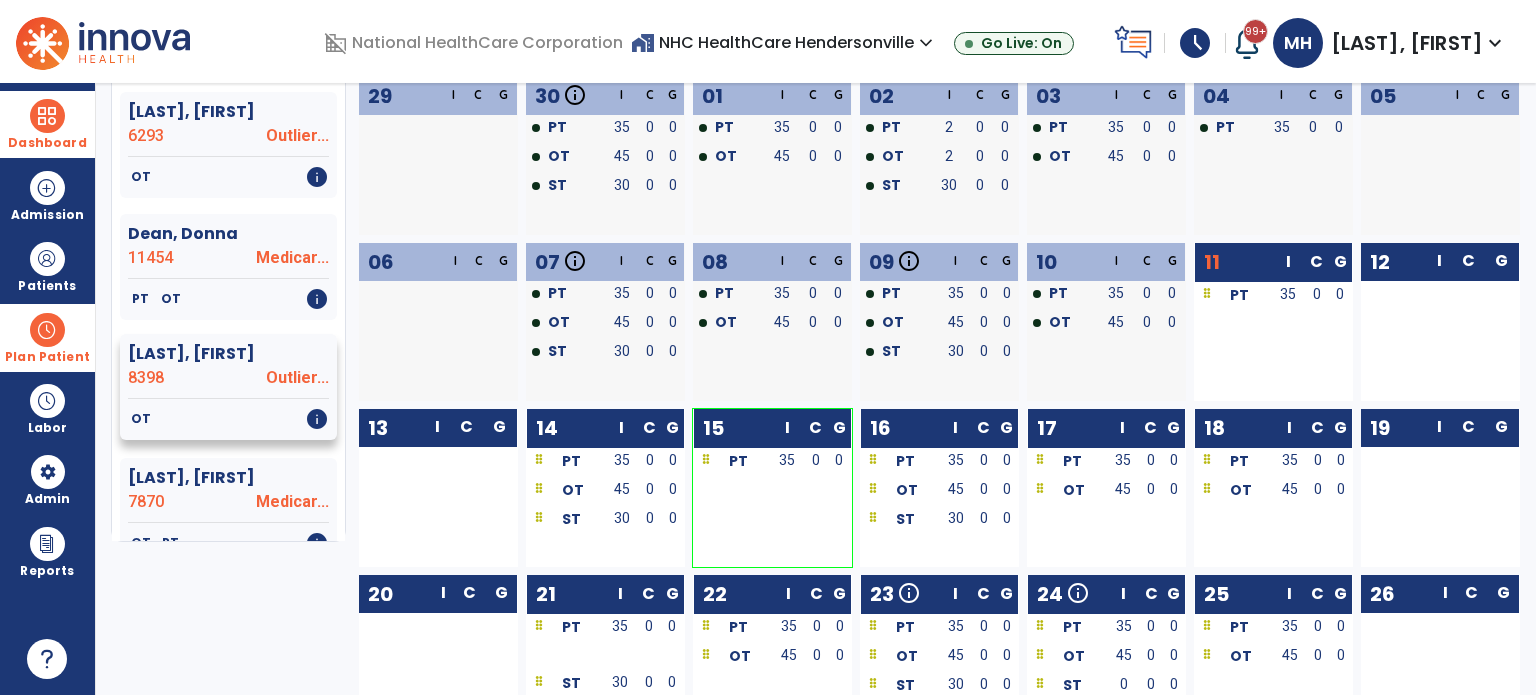 click on "[LAST], [FIRST] 8398 Outlier..." 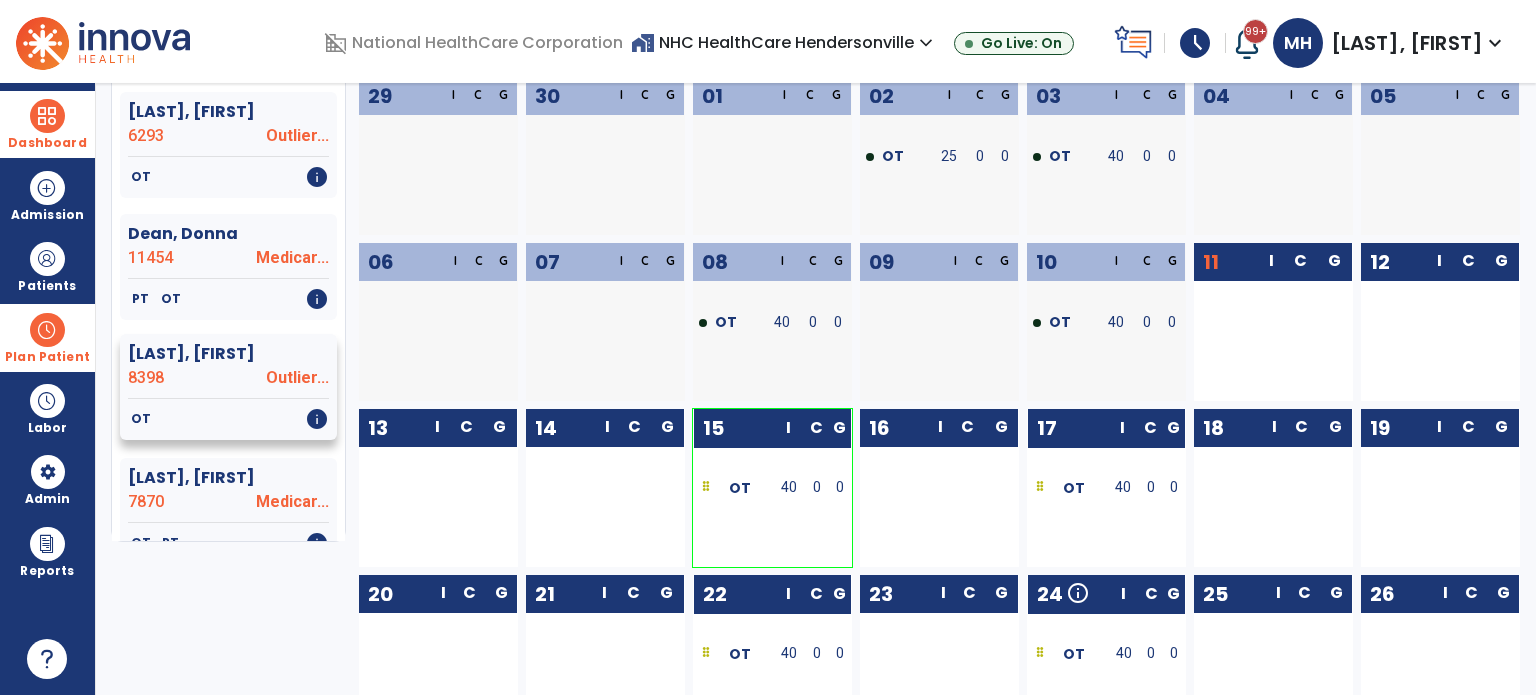 click on "OT   info" 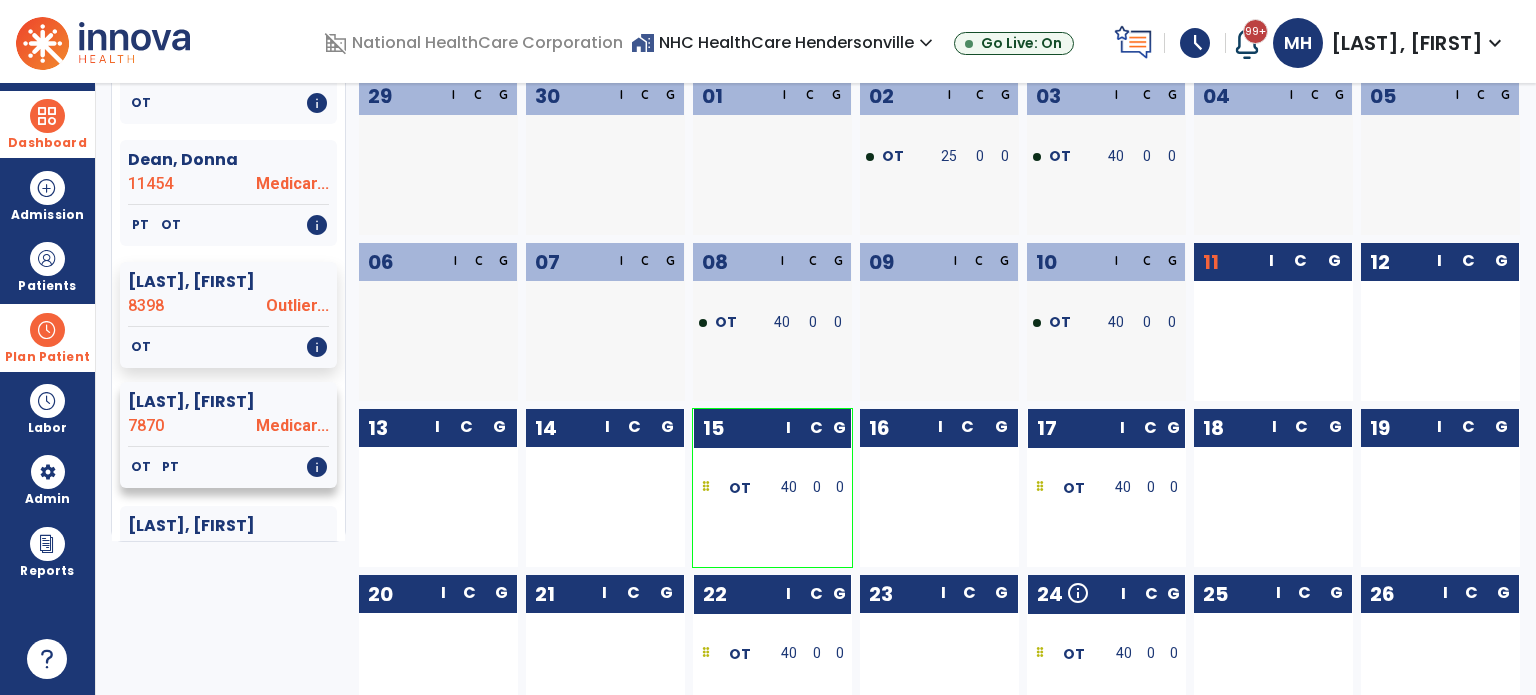 scroll, scrollTop: 1640, scrollLeft: 0, axis: vertical 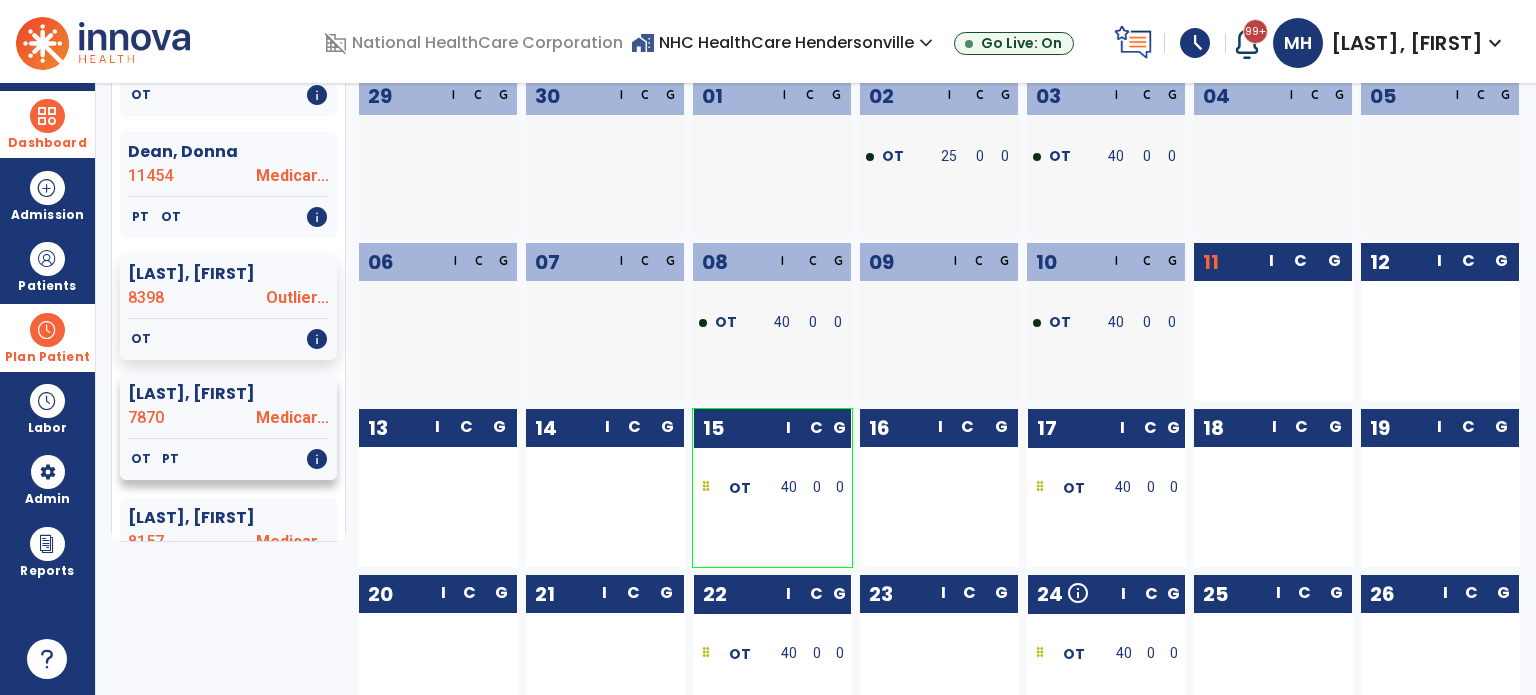 click on "OT   PT   info" 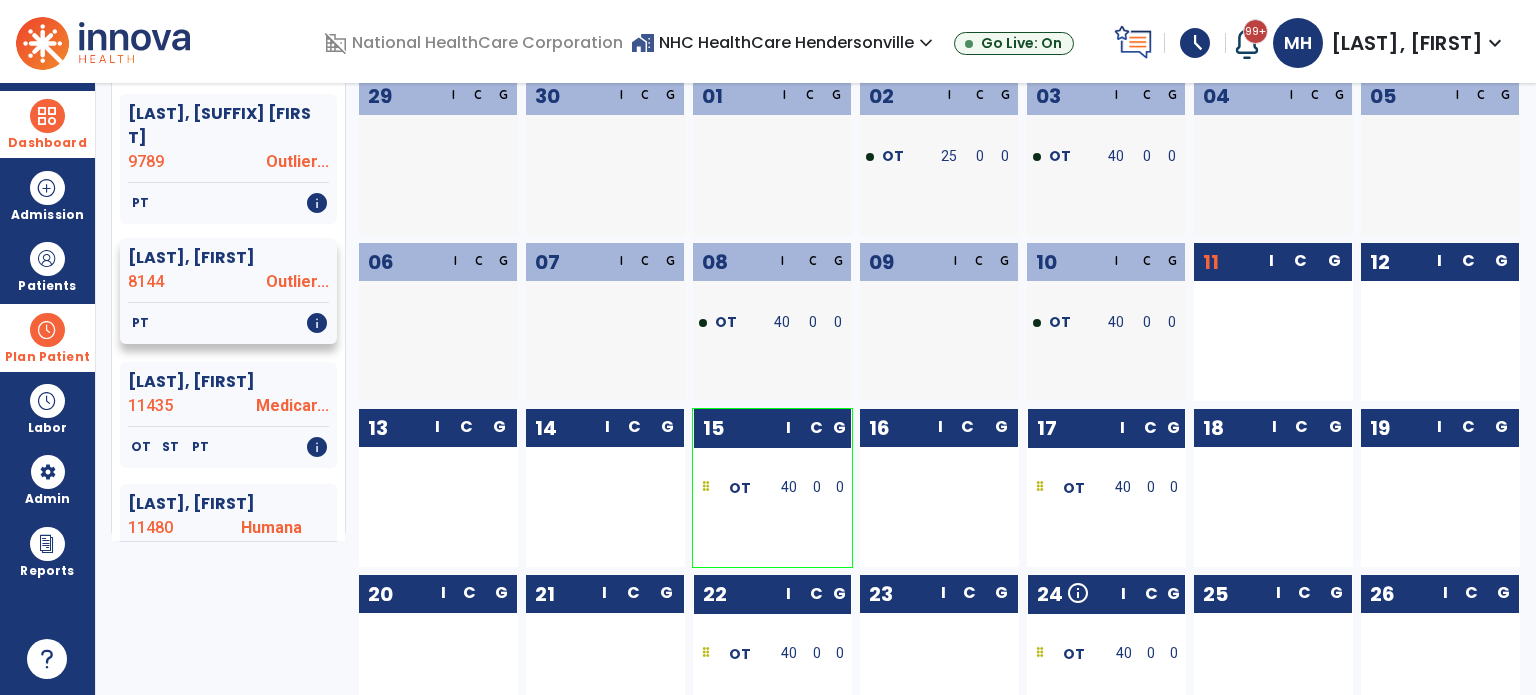 scroll, scrollTop: 2295, scrollLeft: 0, axis: vertical 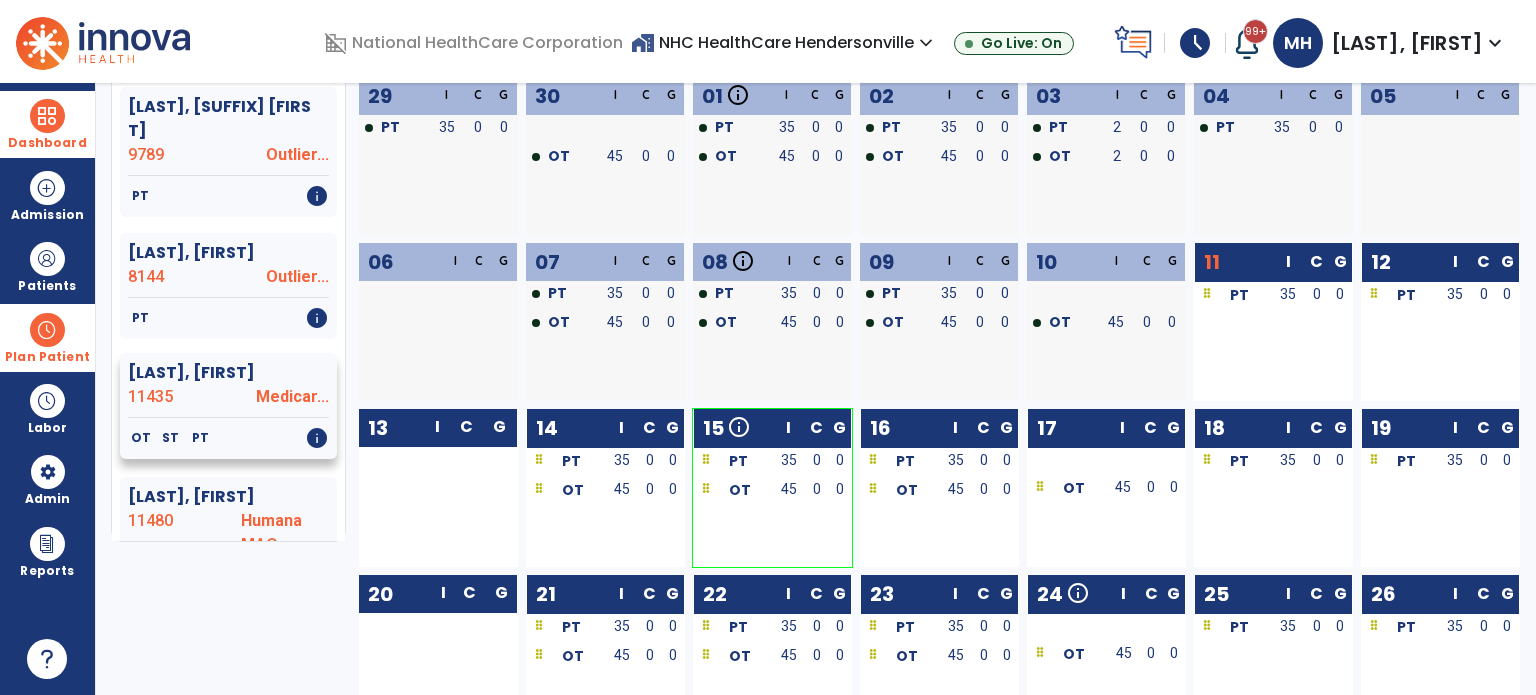 click on "OT   ST   PT   info" 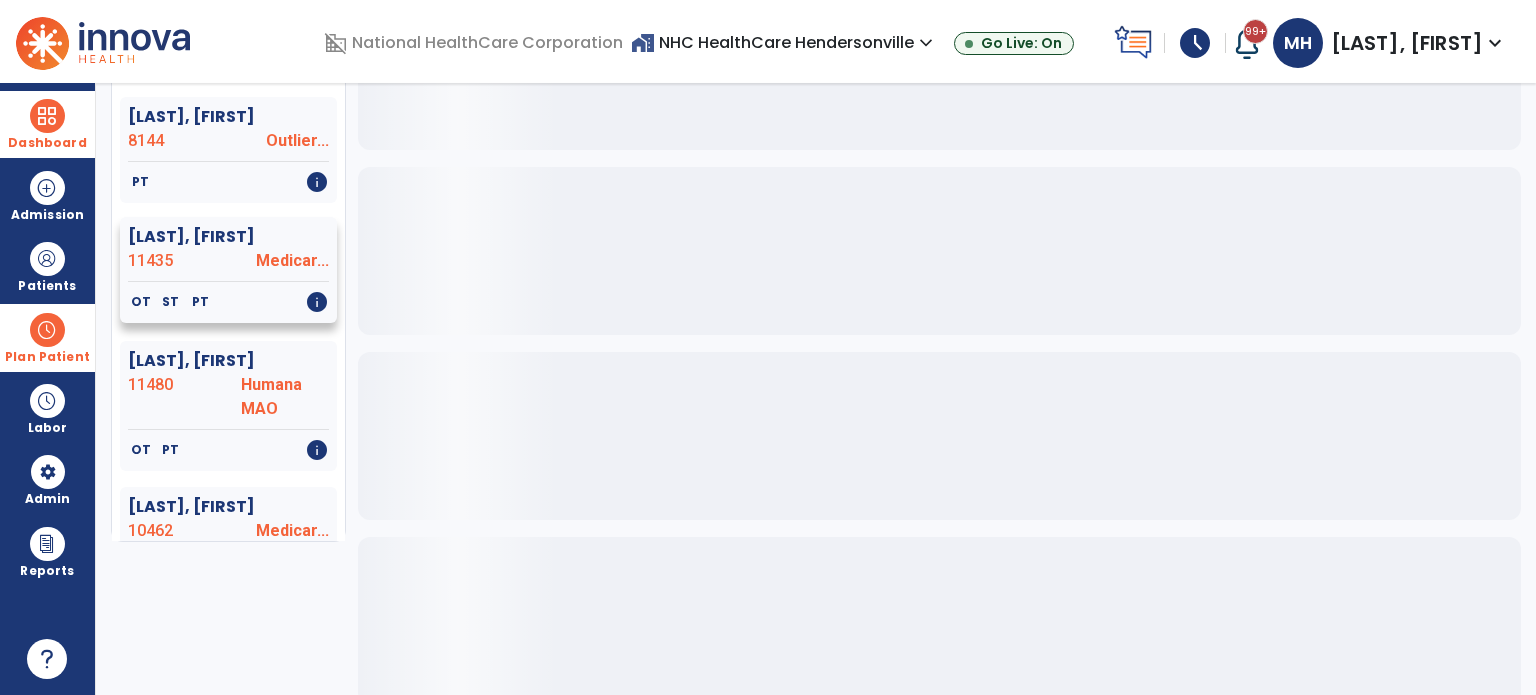 scroll, scrollTop: 2439, scrollLeft: 0, axis: vertical 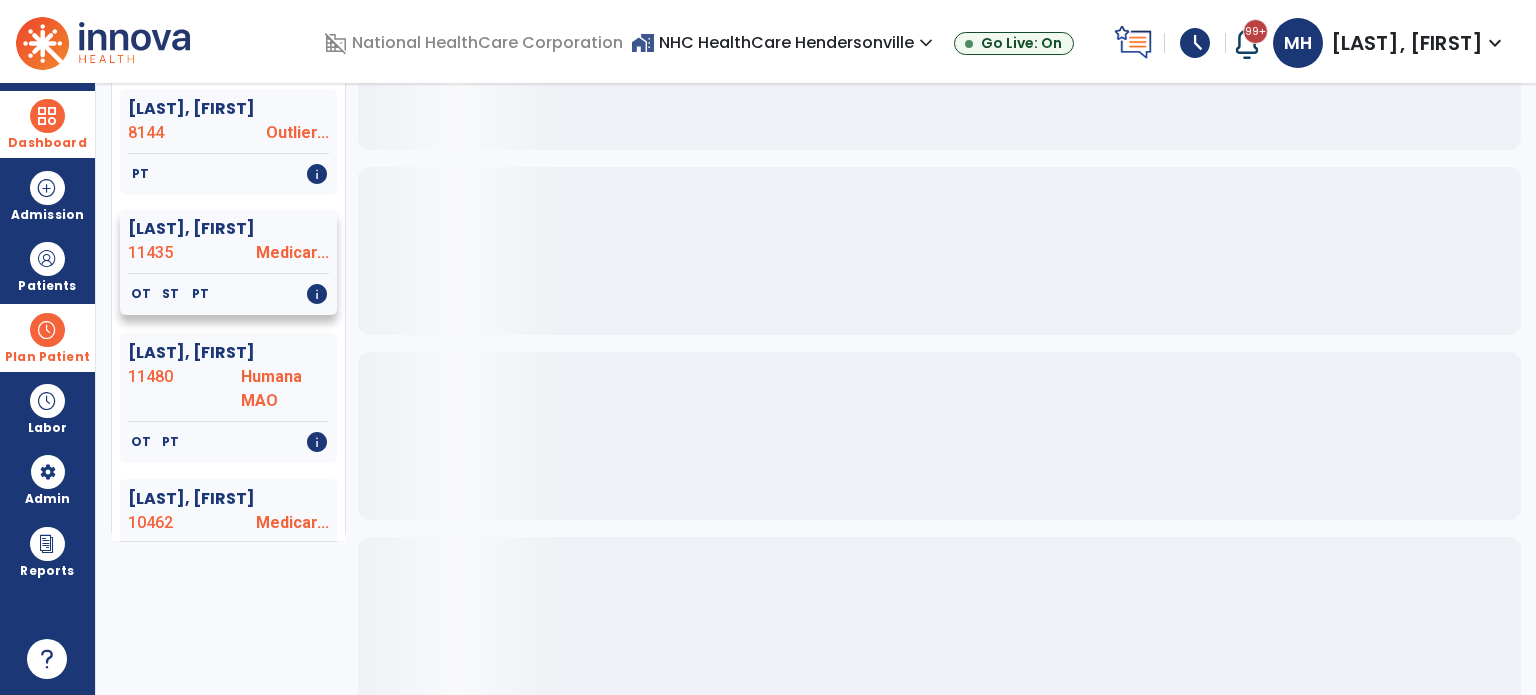 click on "OT   PT   info" 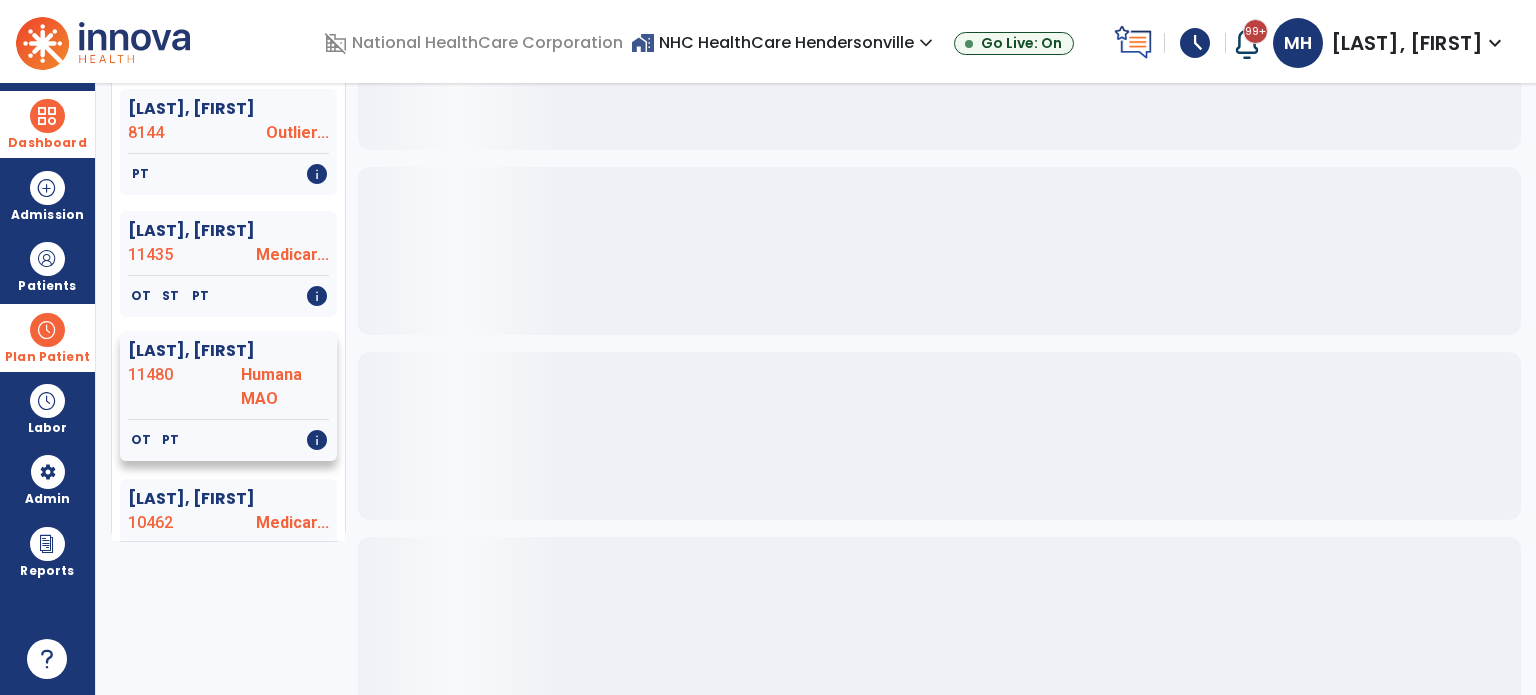 click on "OT   PT   info" 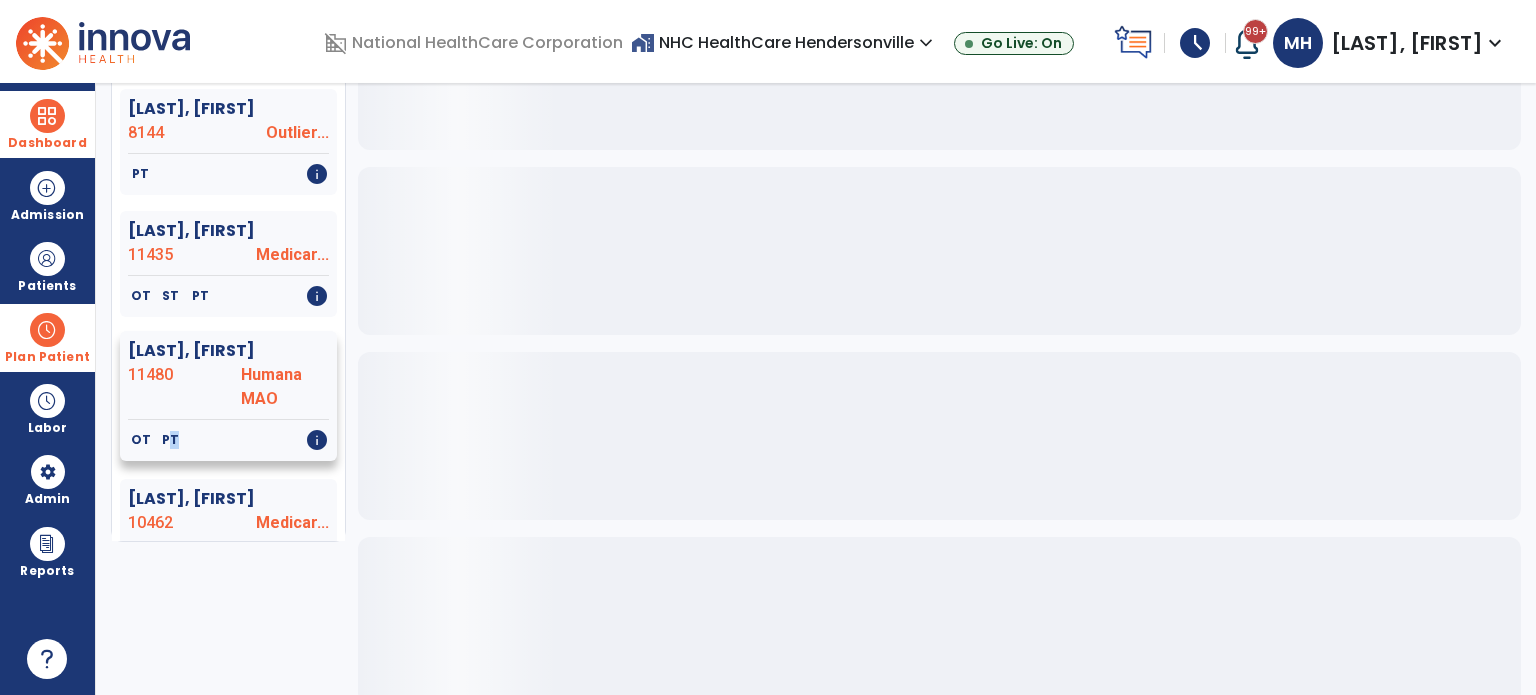 click on "OT   PT   info" 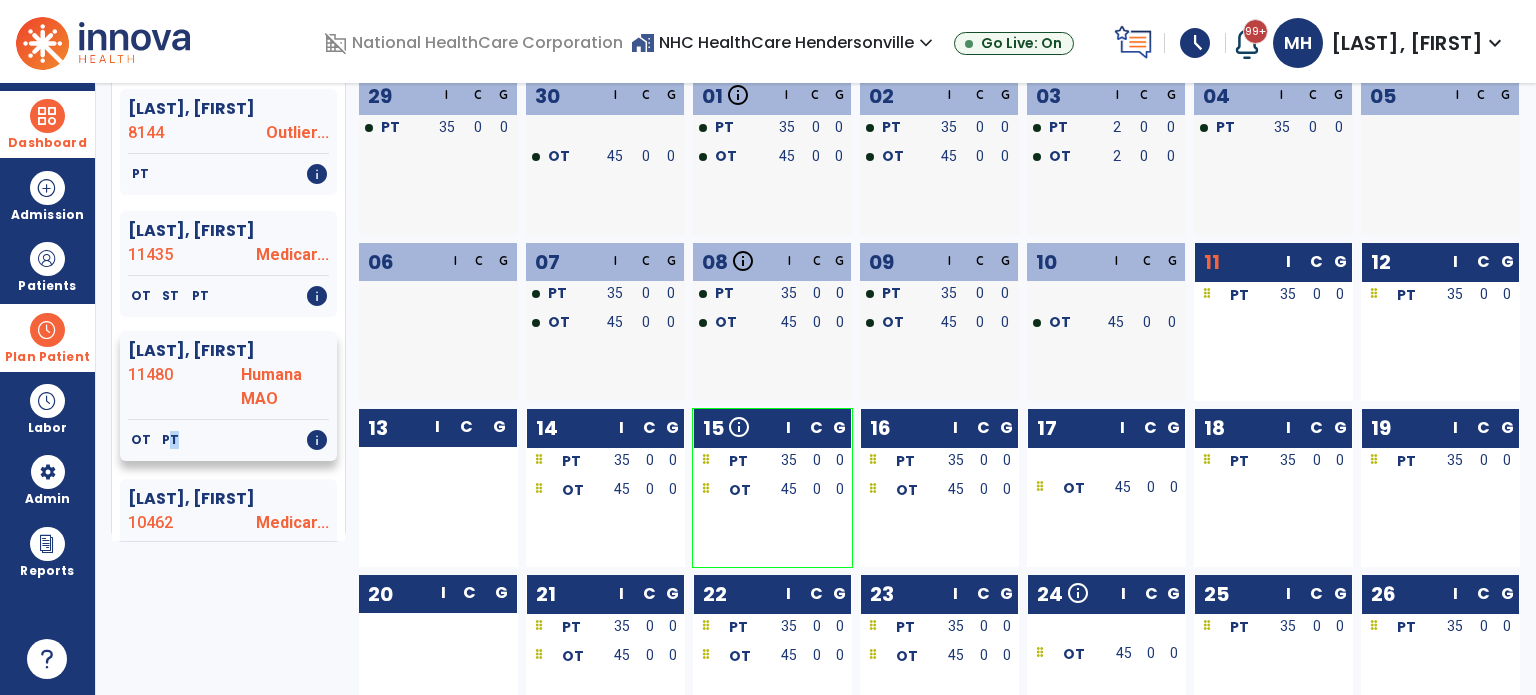 click on "OT   PT   info" 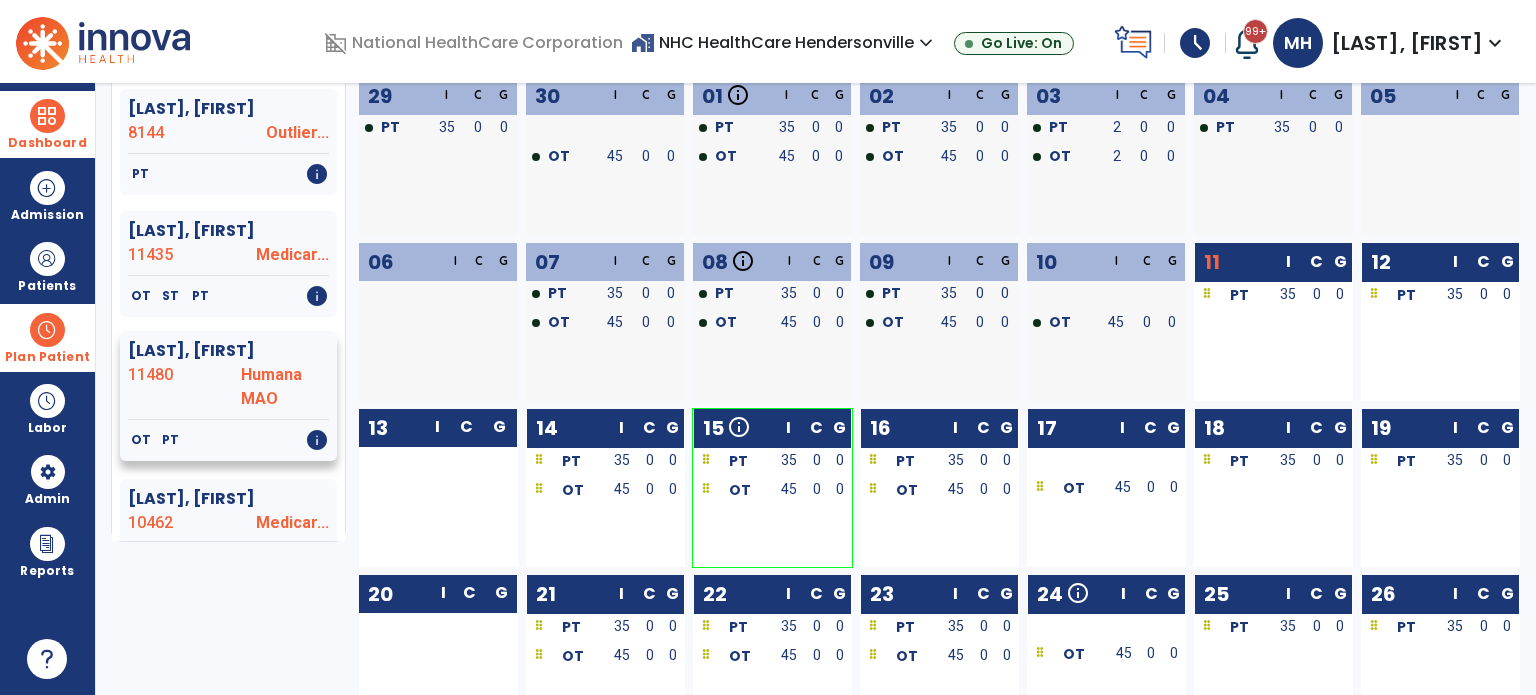 click on "OT   PT   info" 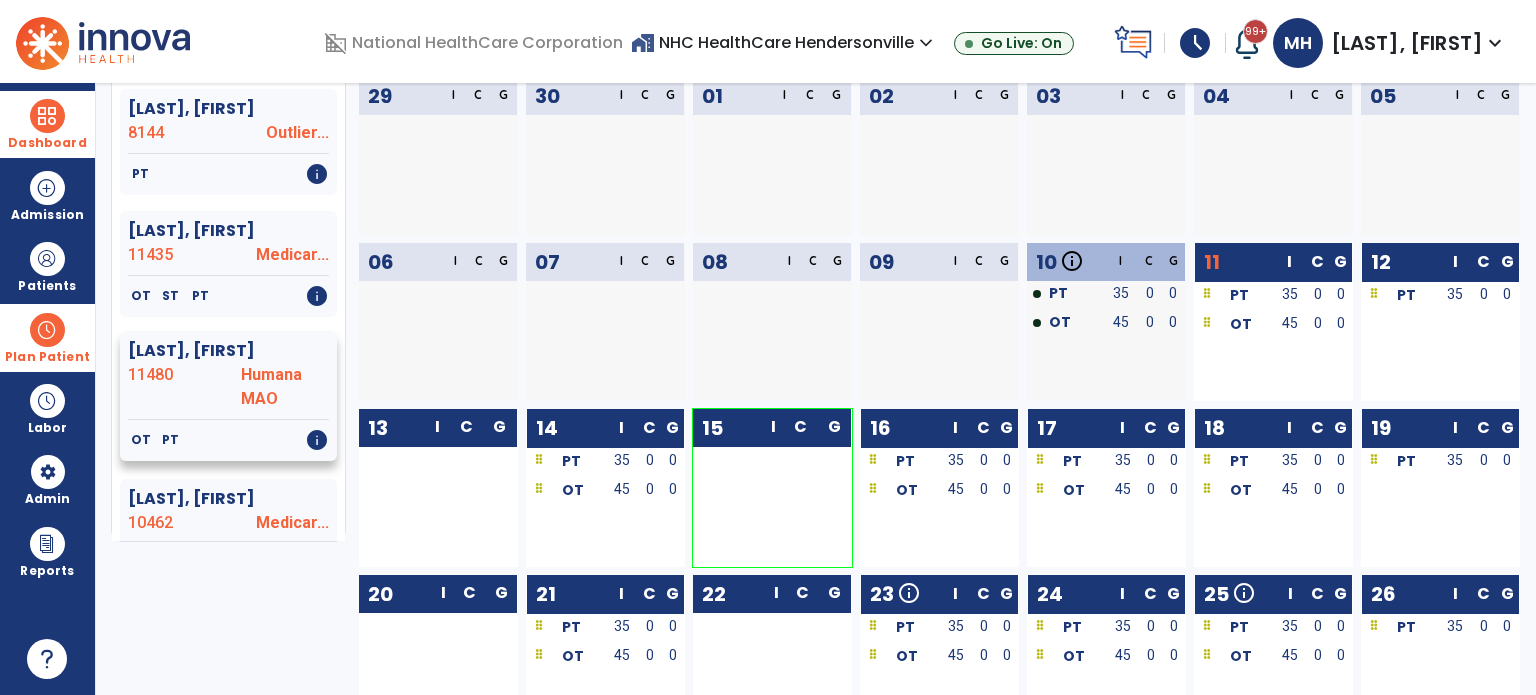 click on "OT   PT   info" 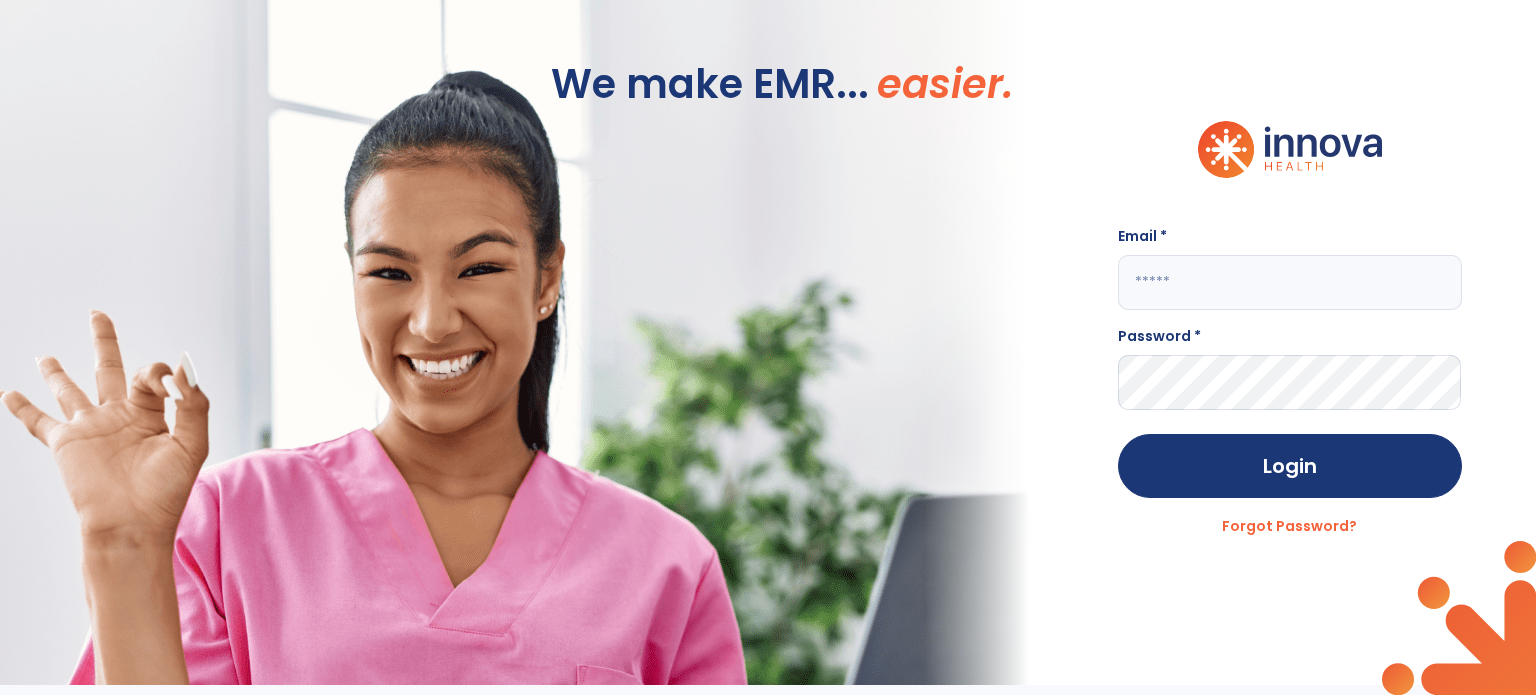 scroll, scrollTop: 0, scrollLeft: 0, axis: both 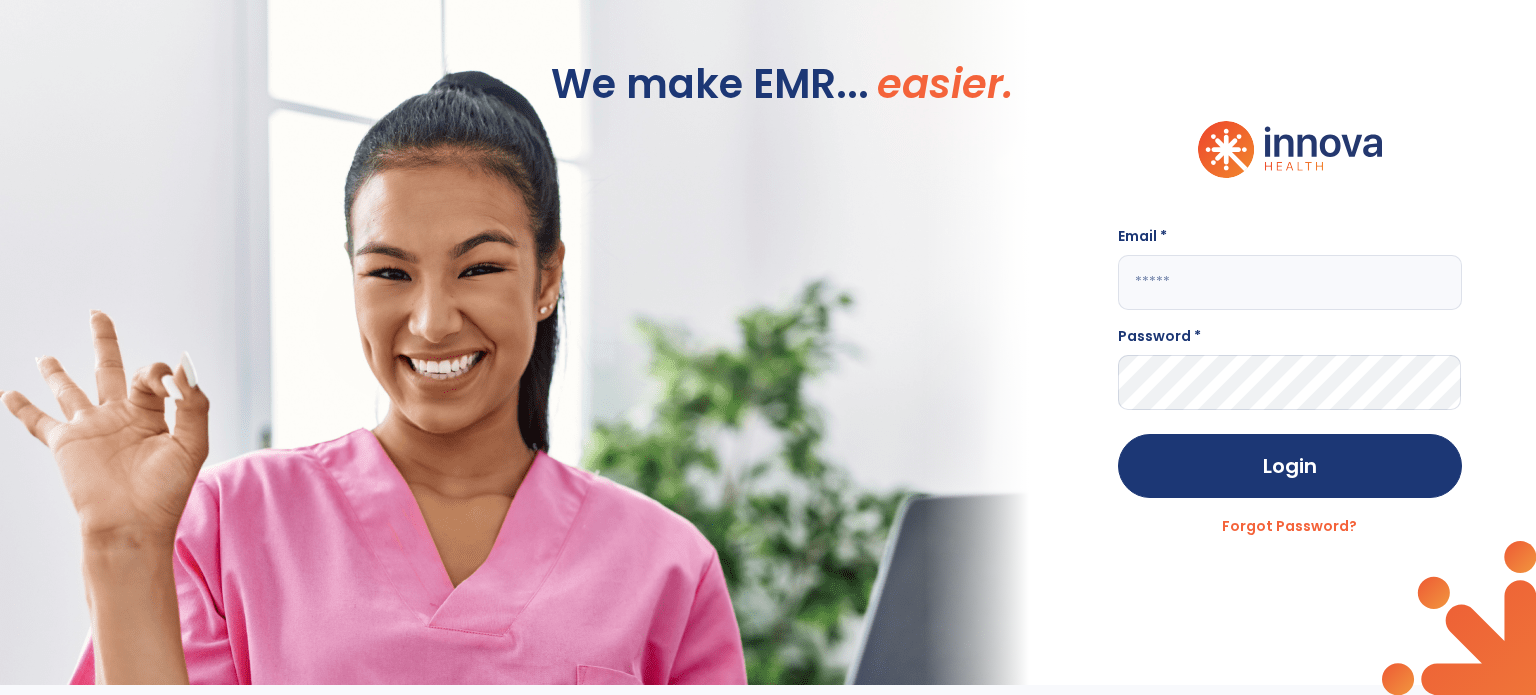type on "**********" 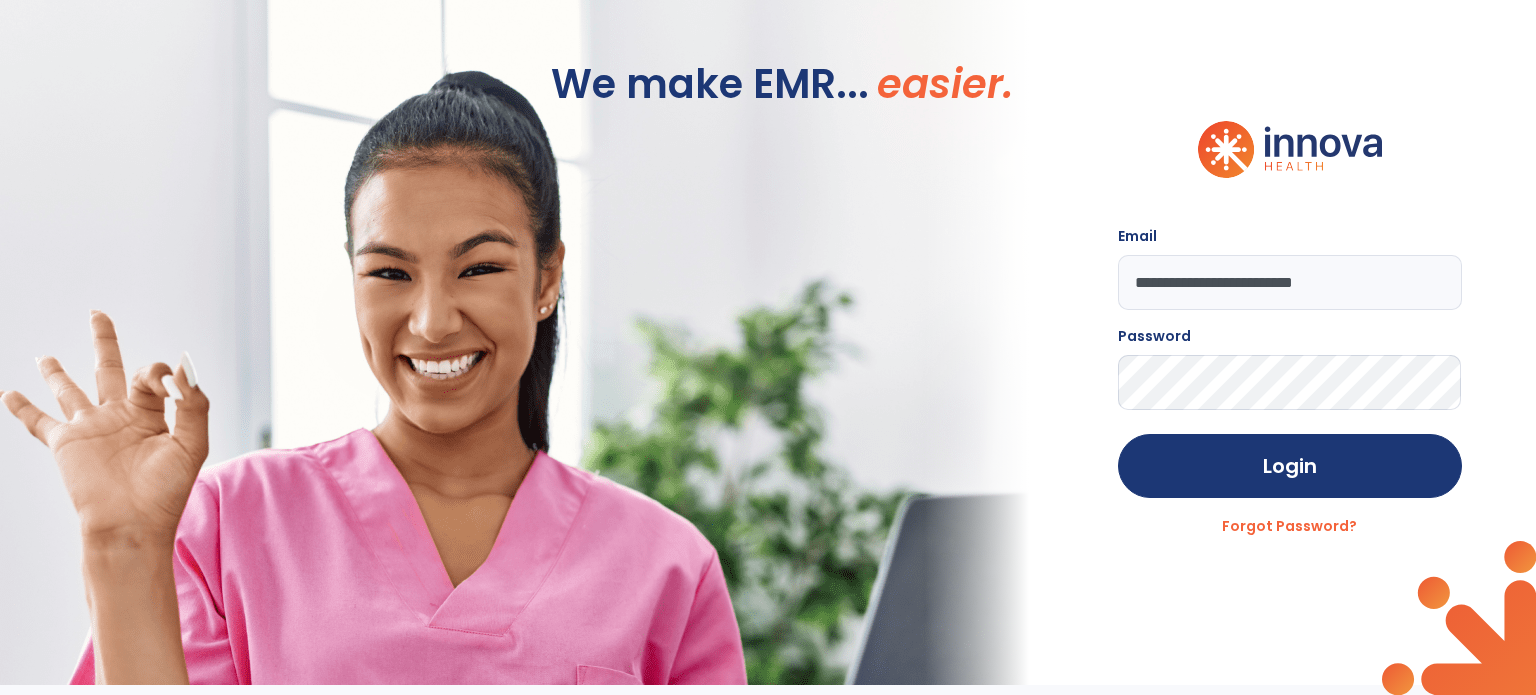 click on "We make EMR... easier." 